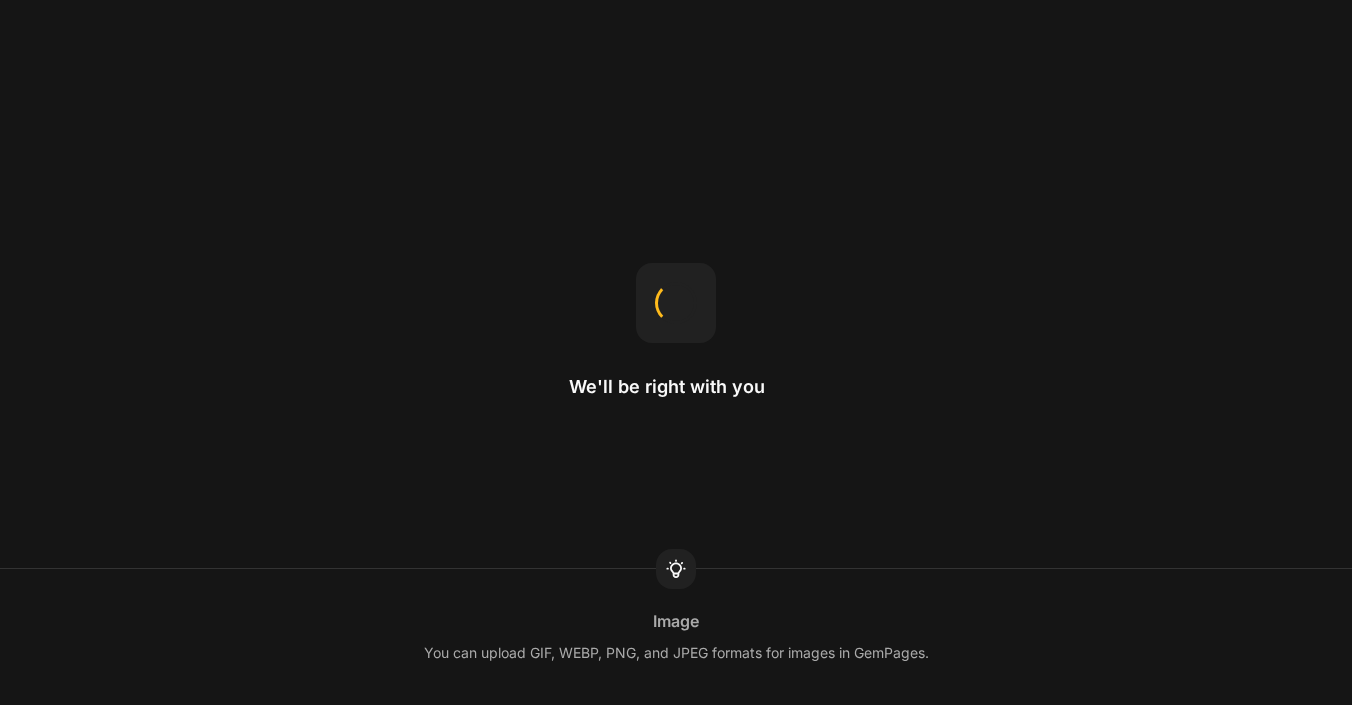 scroll, scrollTop: 0, scrollLeft: 0, axis: both 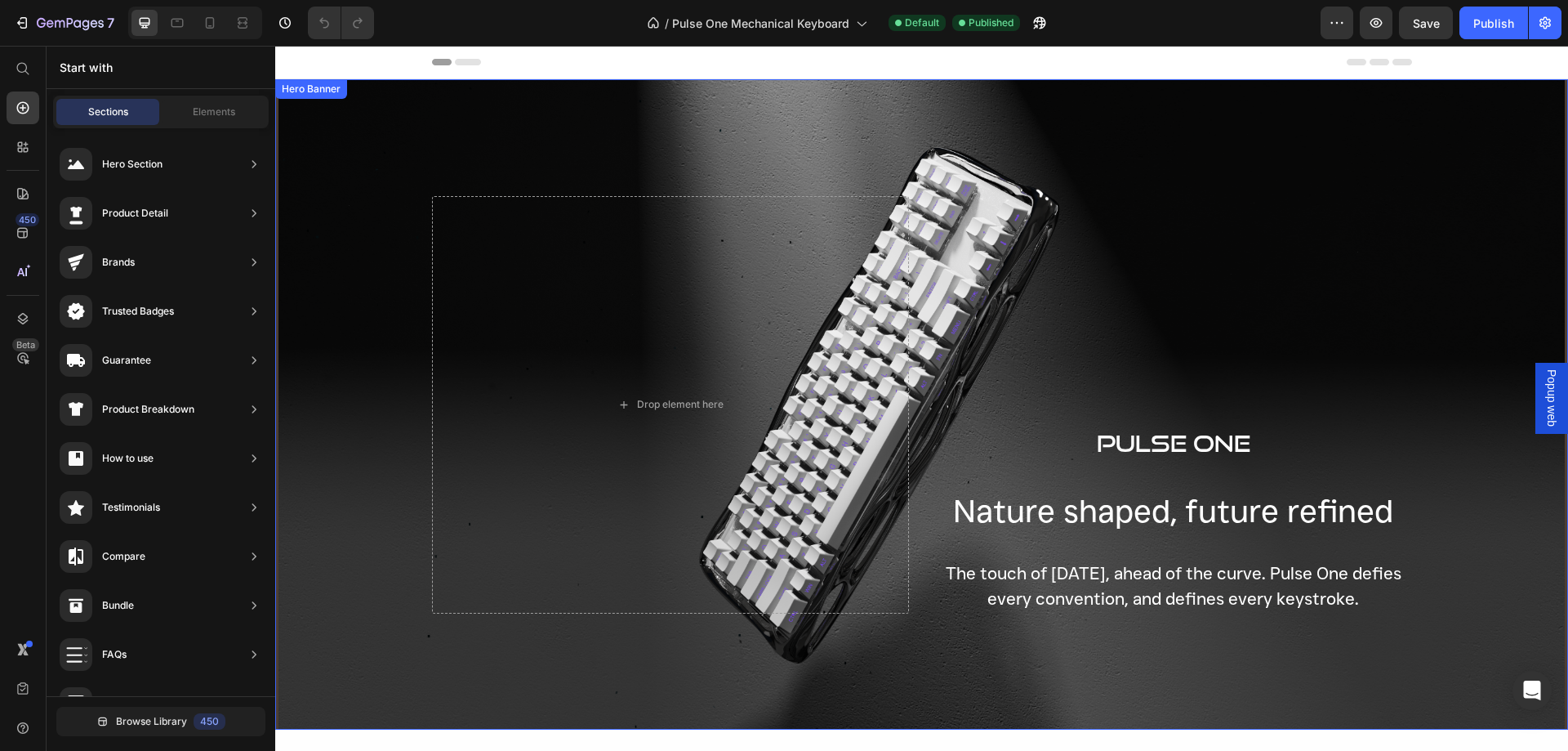 click on "PULSE ONE Text Block Nature shaped, future refined Heading The touch of [DATE], ahead of the curve. Pulse One defies every convention, and defines every keystroke. Text Block Row" at bounding box center [1174, 405] 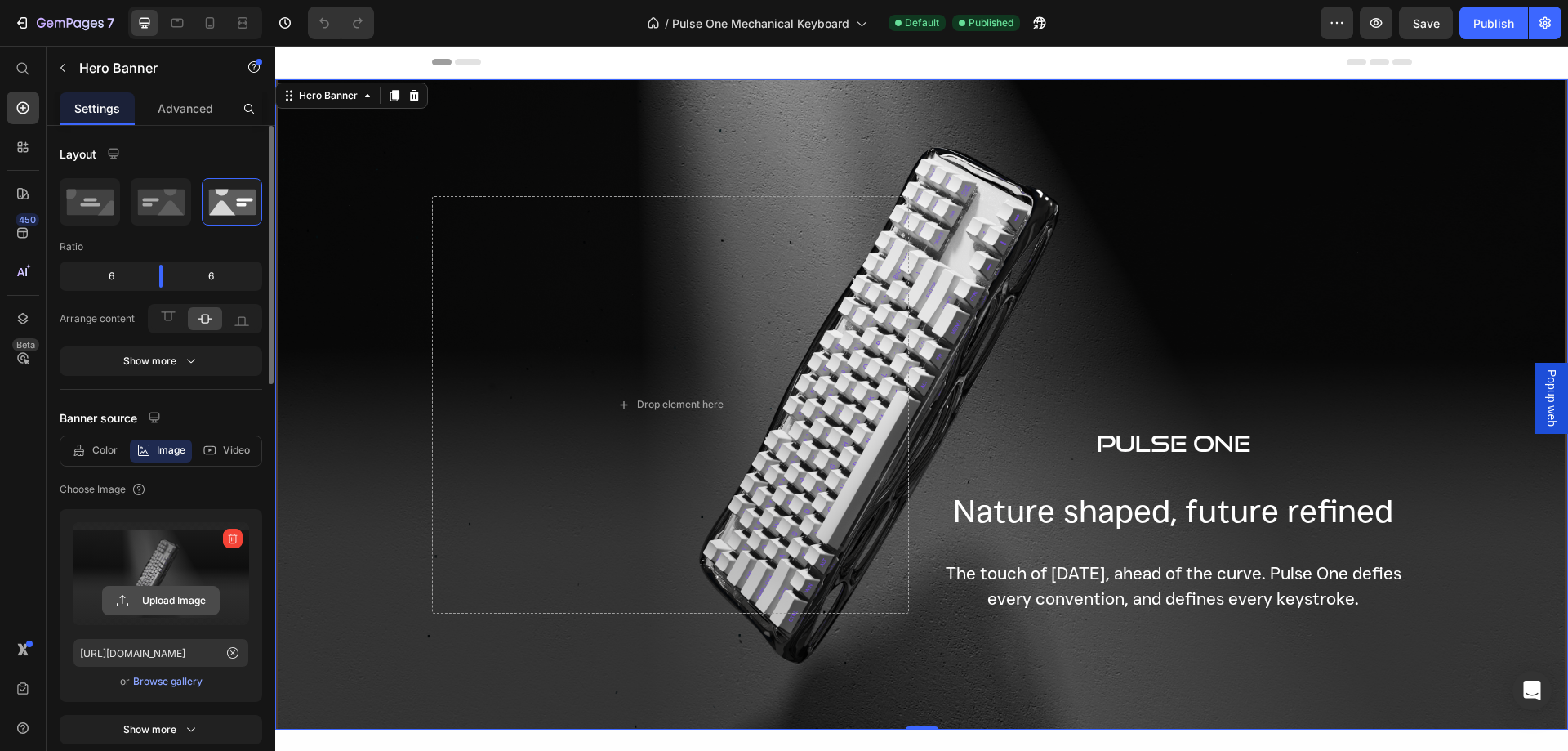 click 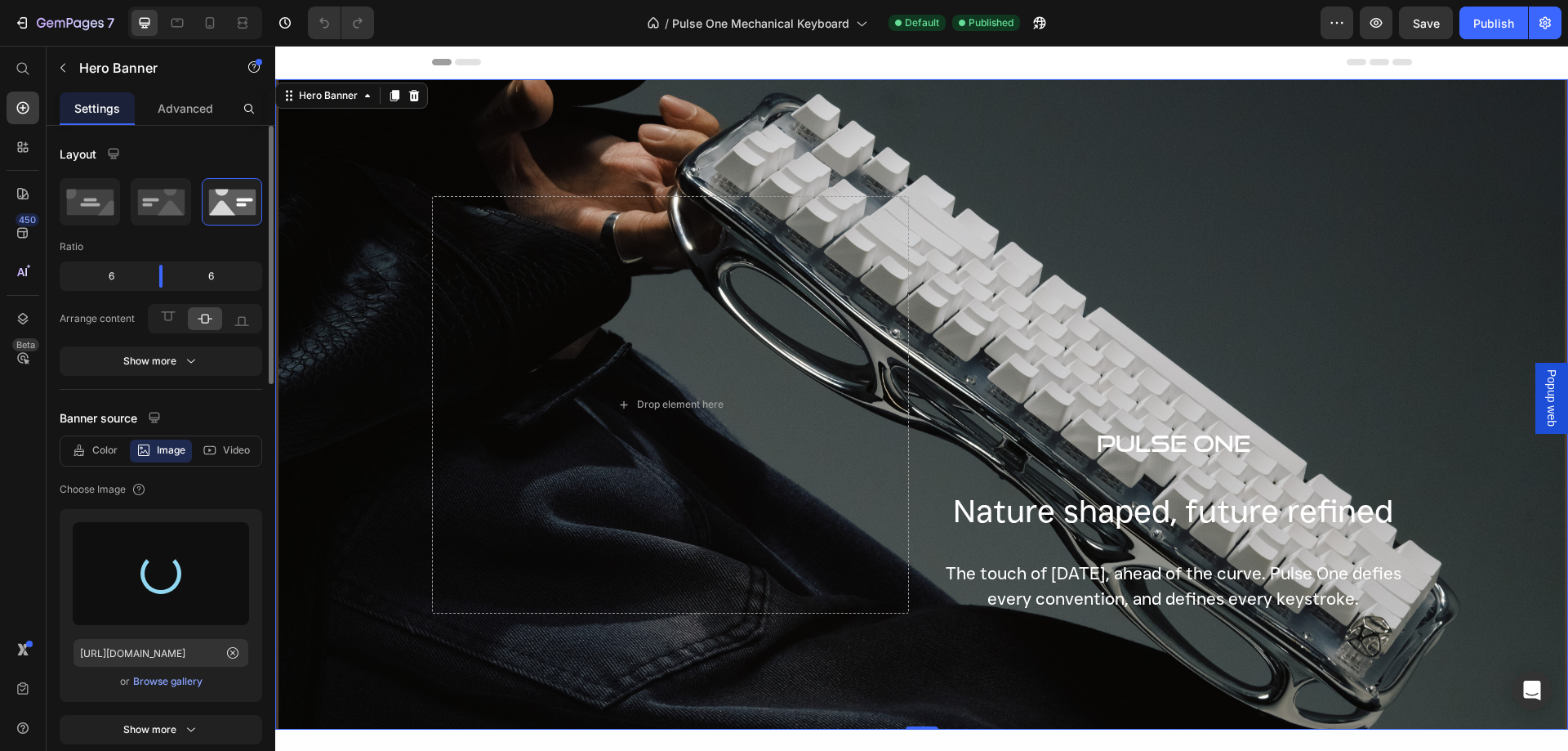 type on "[URL][DOMAIN_NAME]" 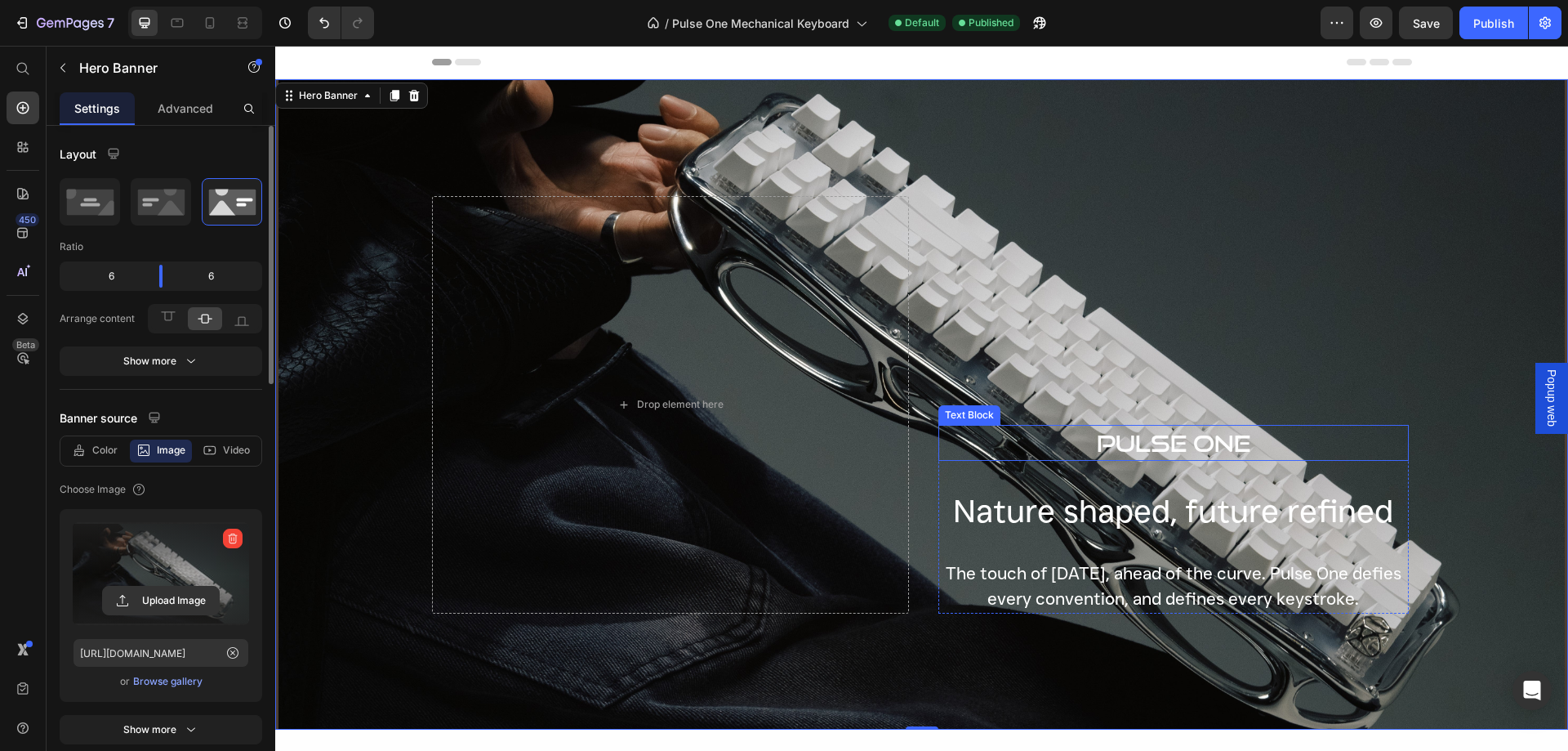 click on "PULSE ONE" at bounding box center [1174, 443] 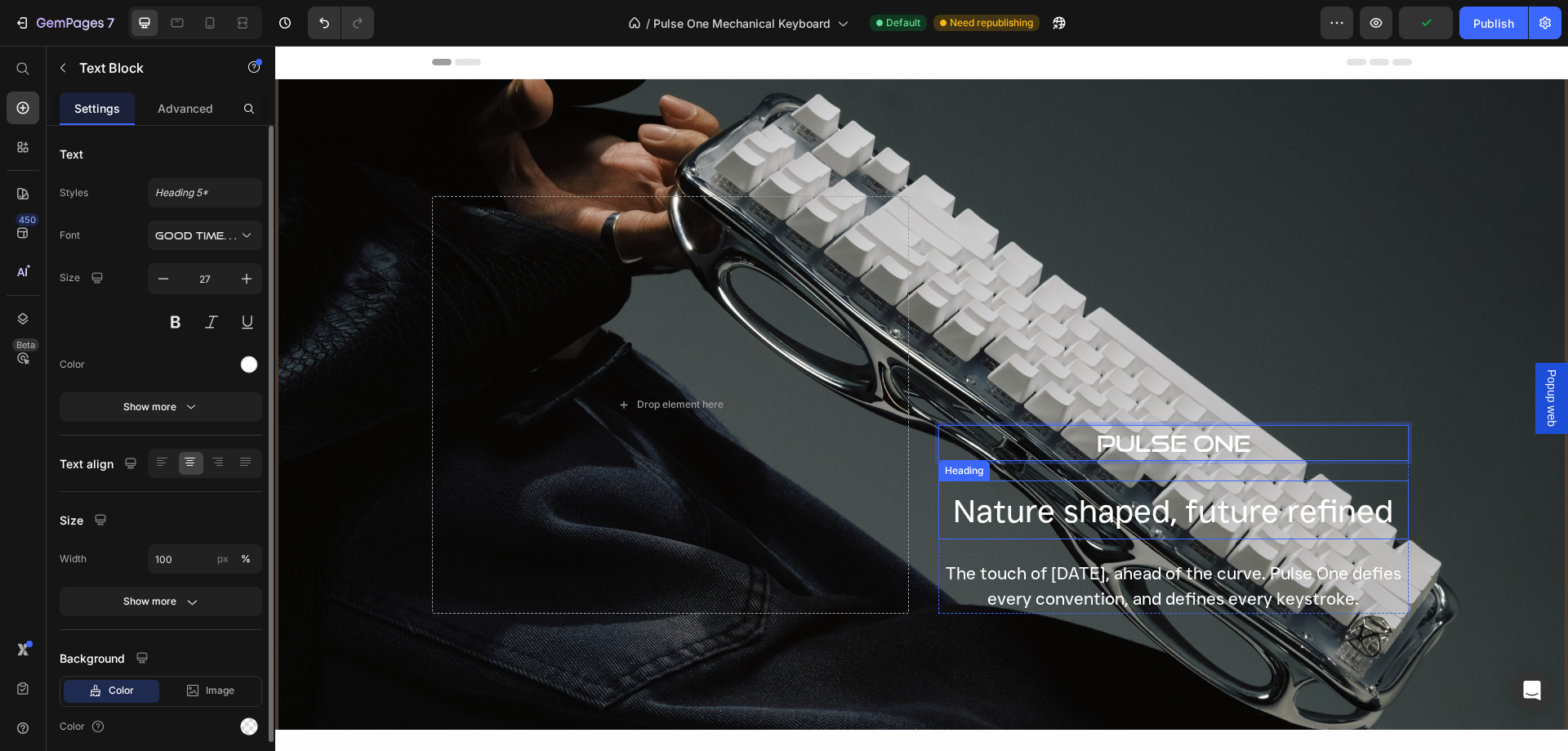 click on "Nature shaped, future refined" at bounding box center [1173, 511] 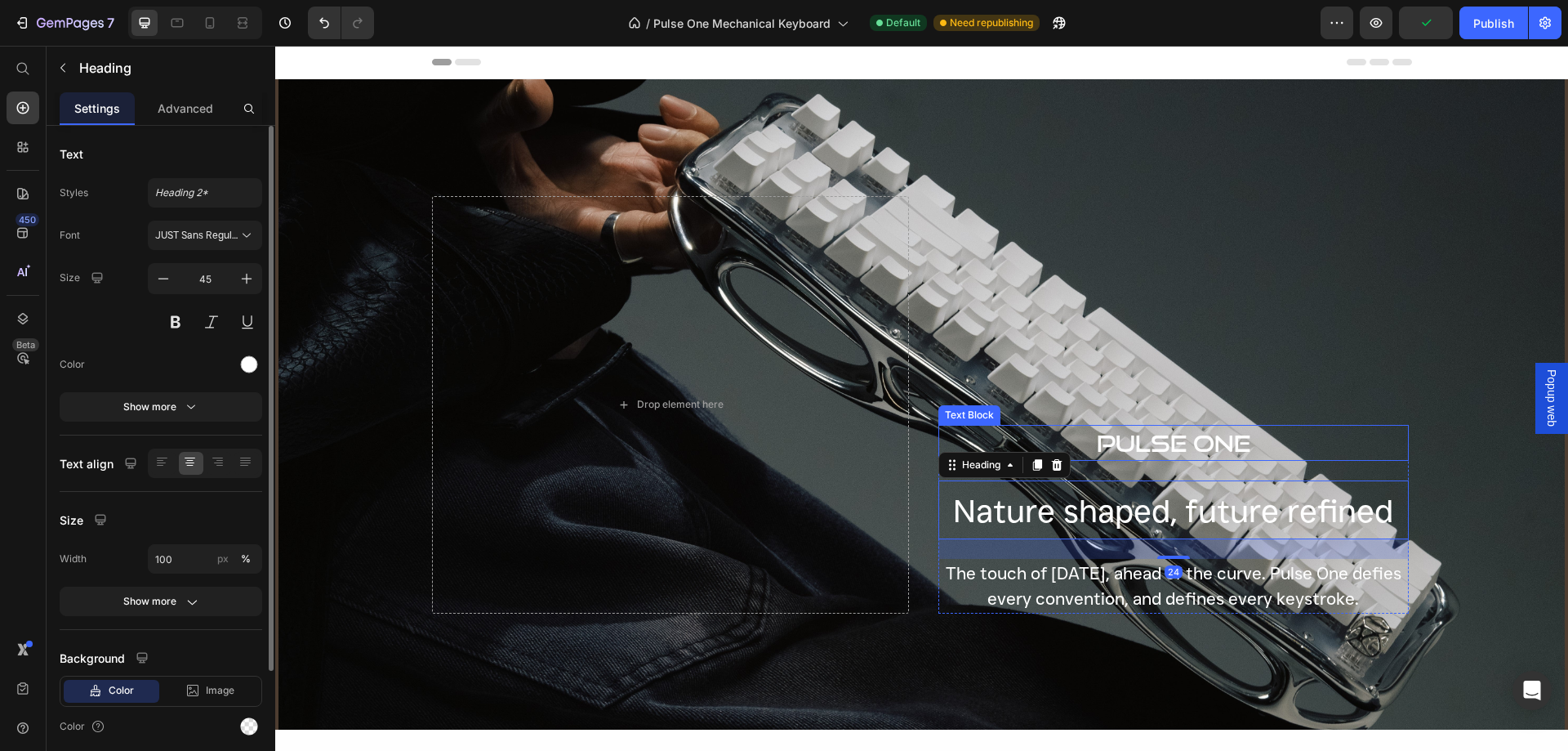 click on "PULSE ONE" at bounding box center (1174, 443) 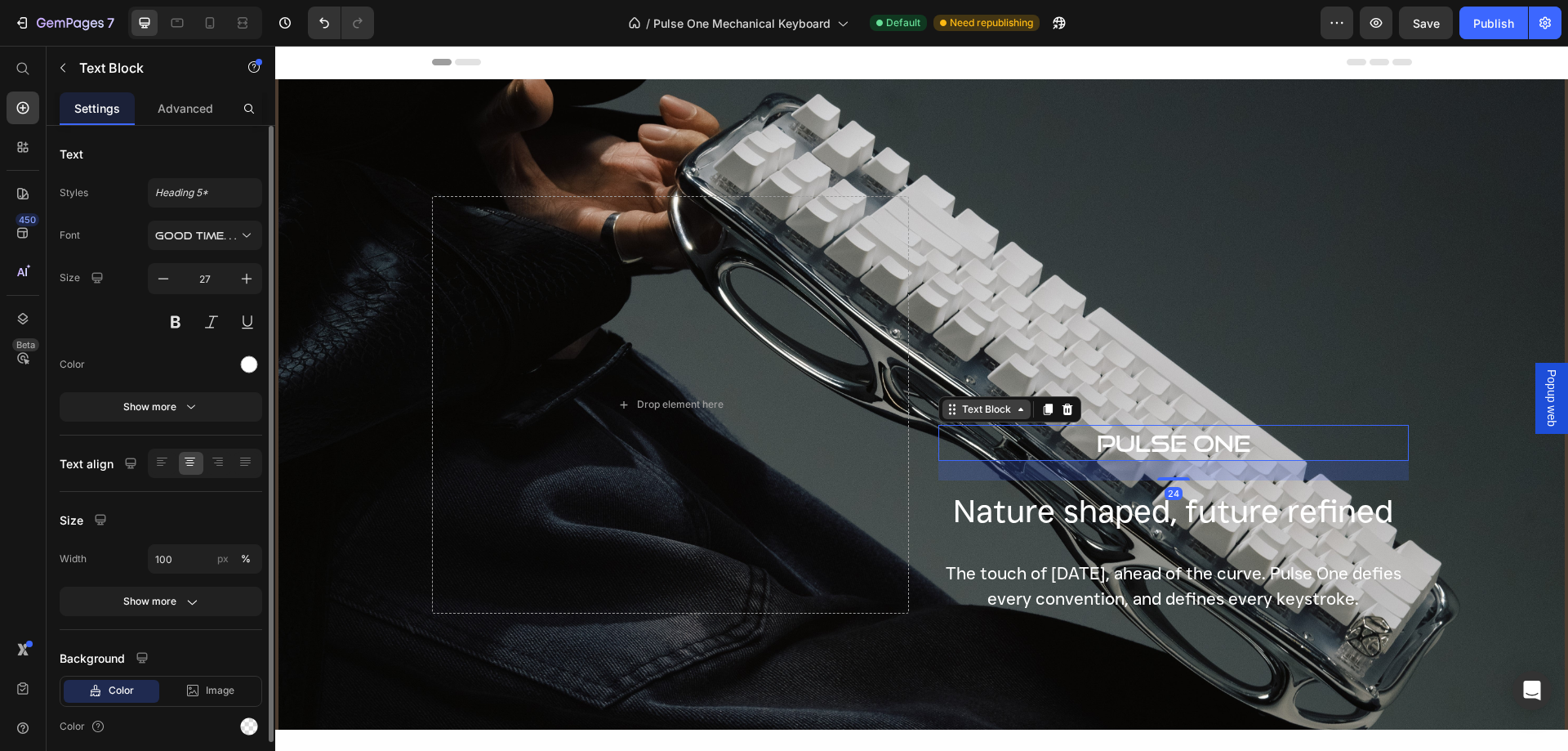 click on "Text Block" at bounding box center [987, 409] 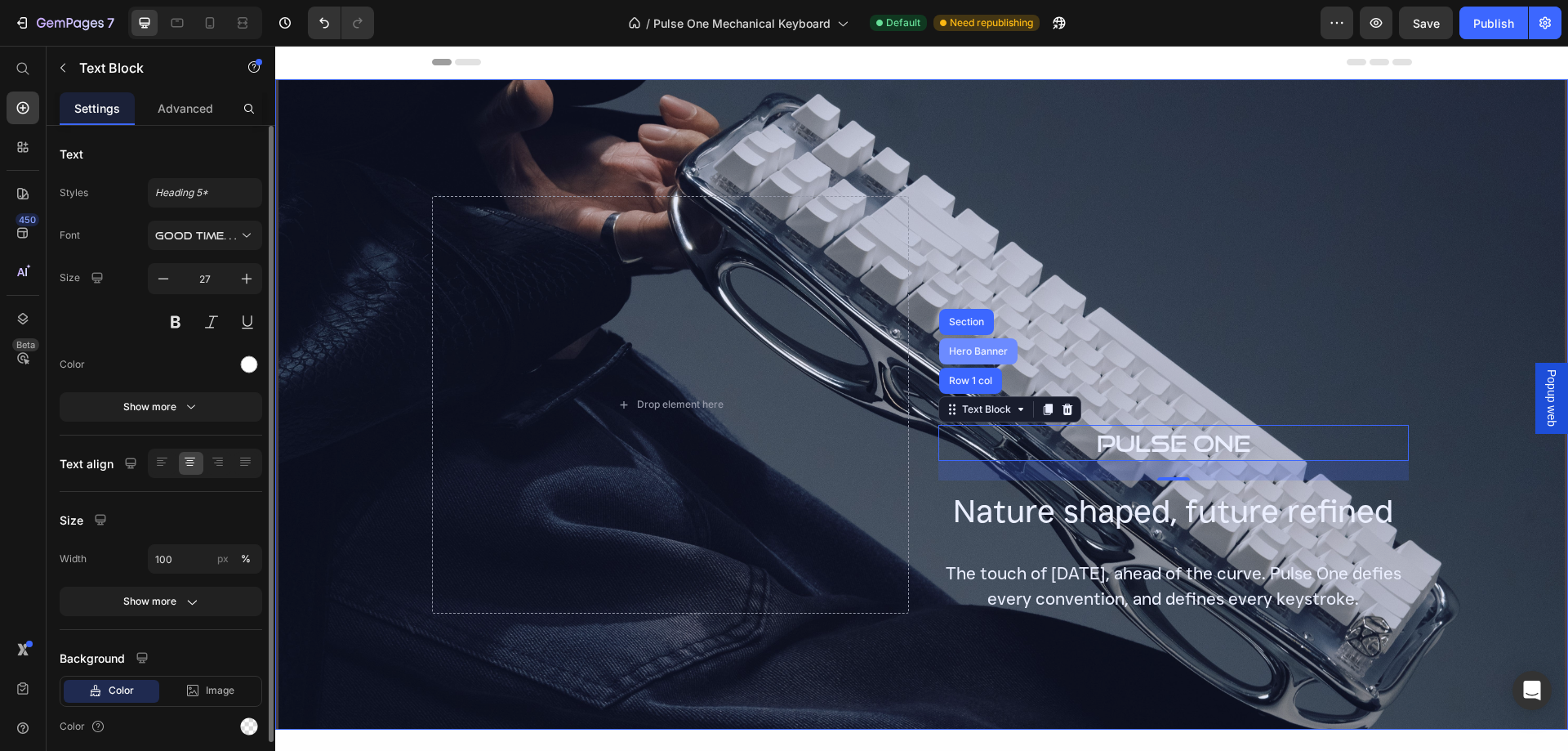 click on "Hero Banner" at bounding box center (978, 351) 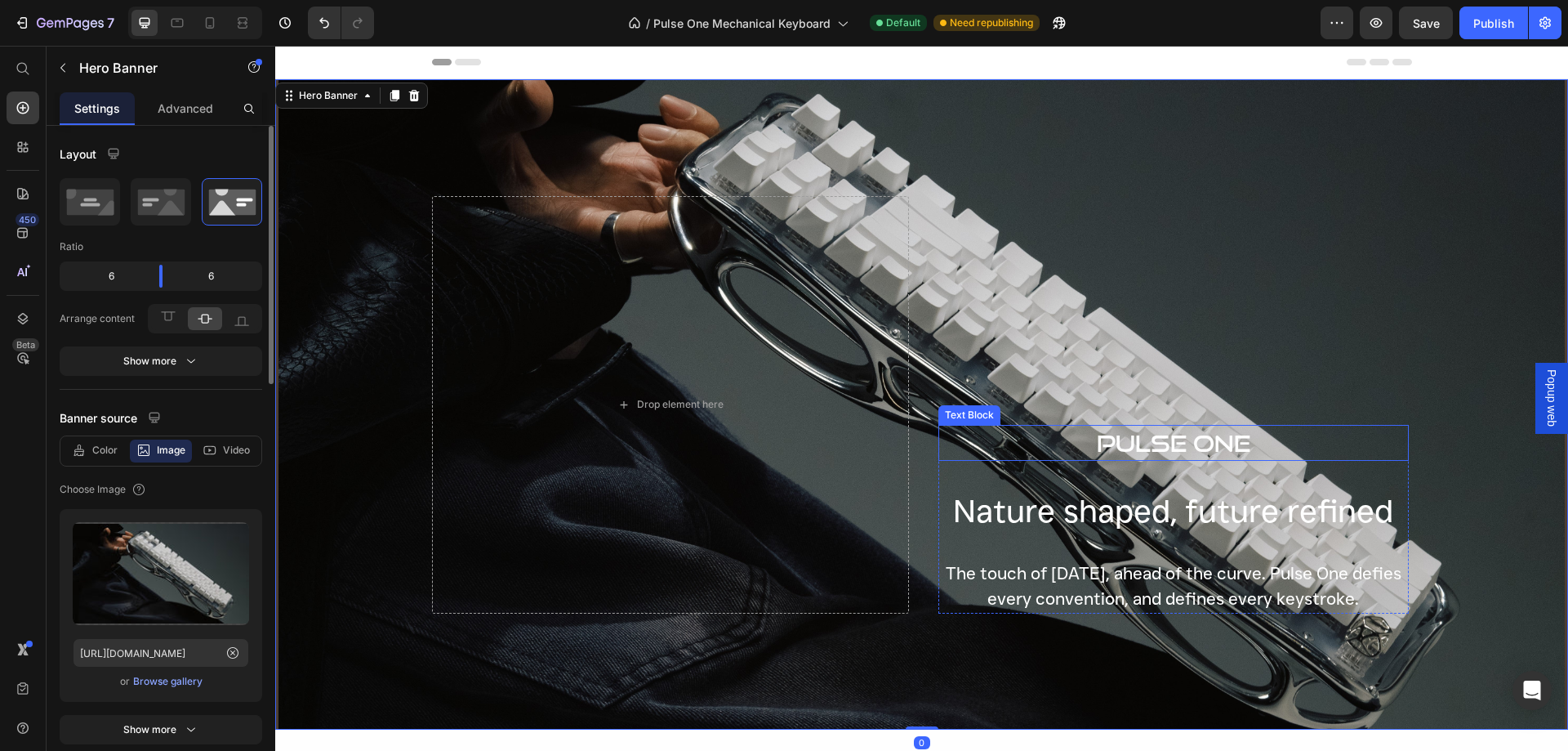 click on "PULSE ONE" at bounding box center (1174, 443) 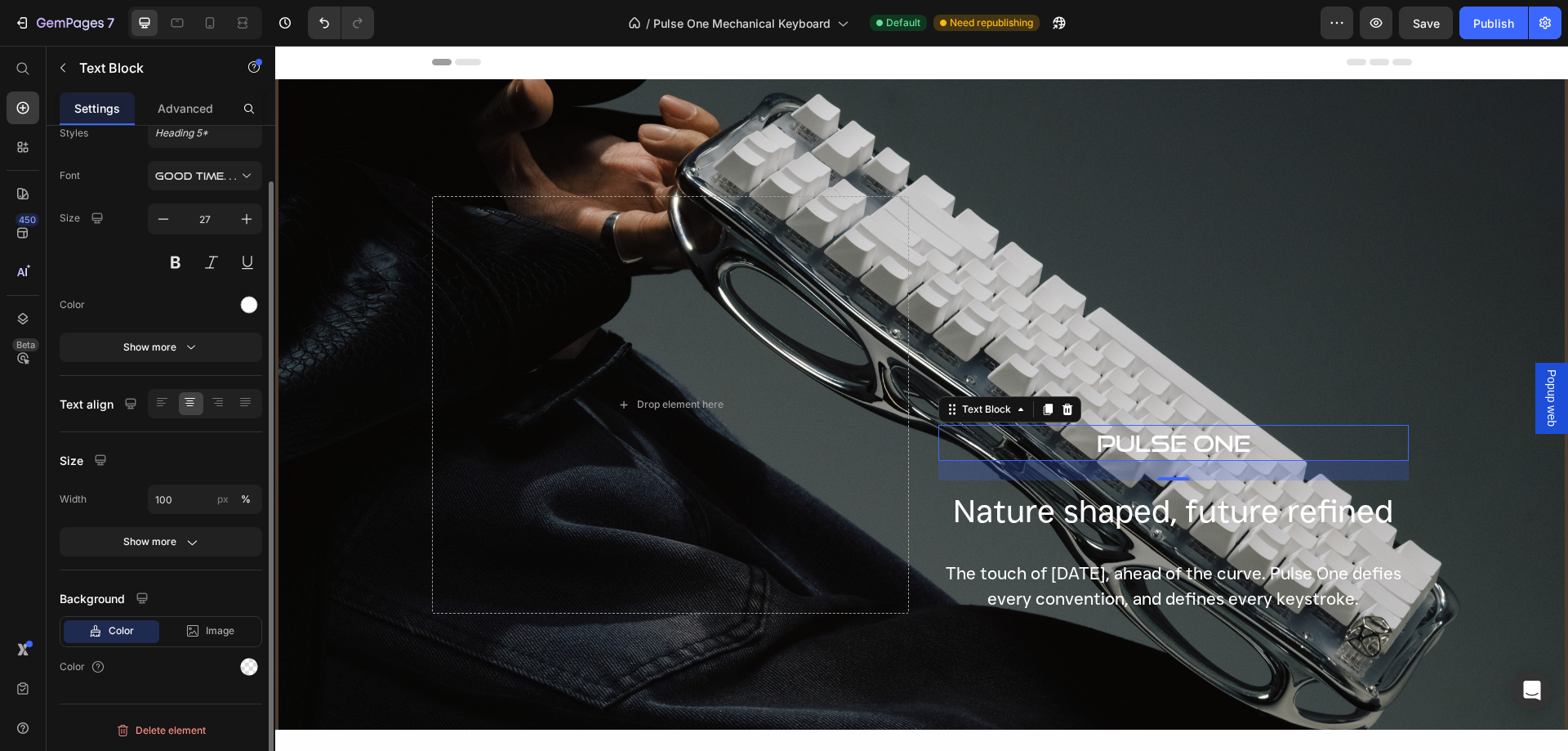 scroll, scrollTop: 0, scrollLeft: 0, axis: both 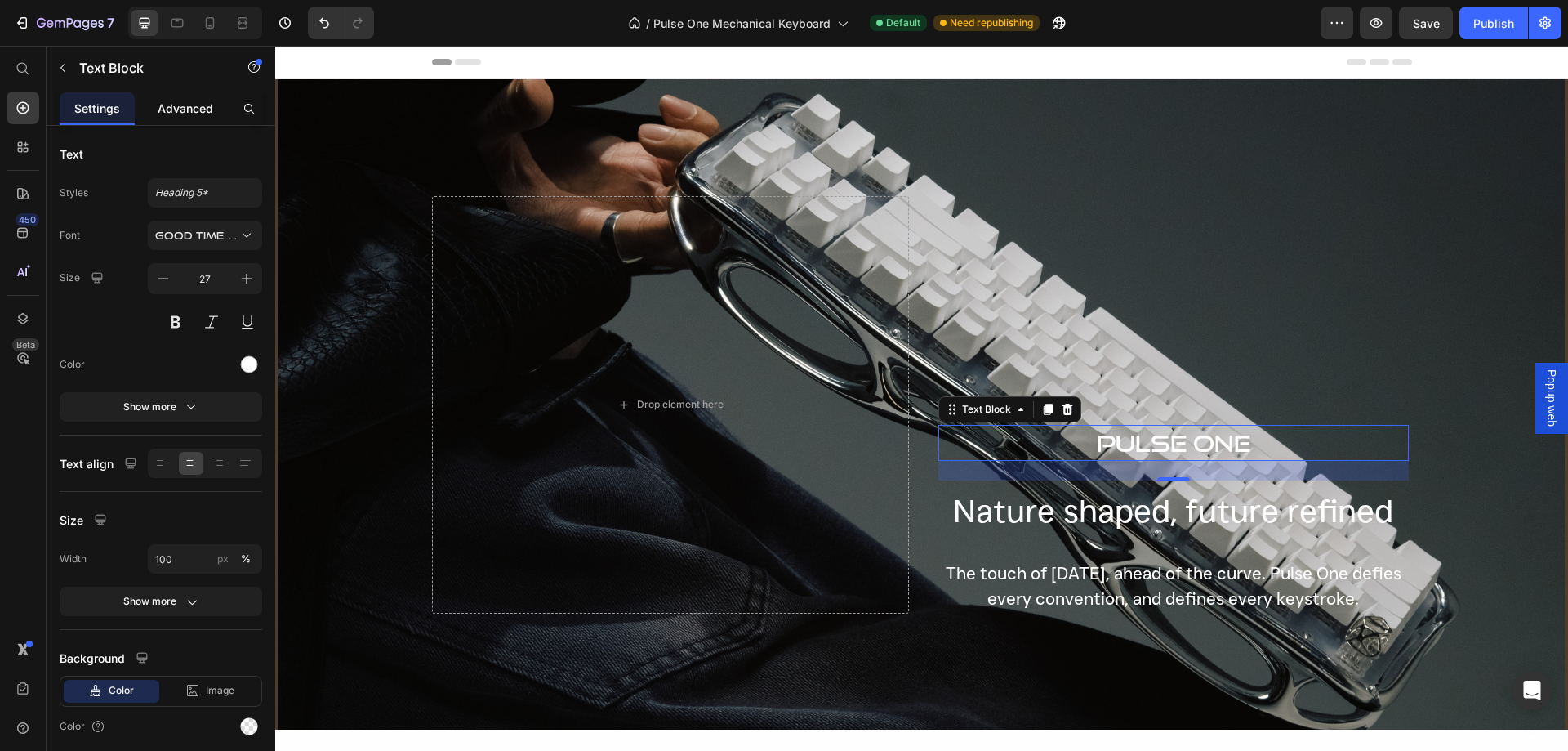 click on "Advanced" 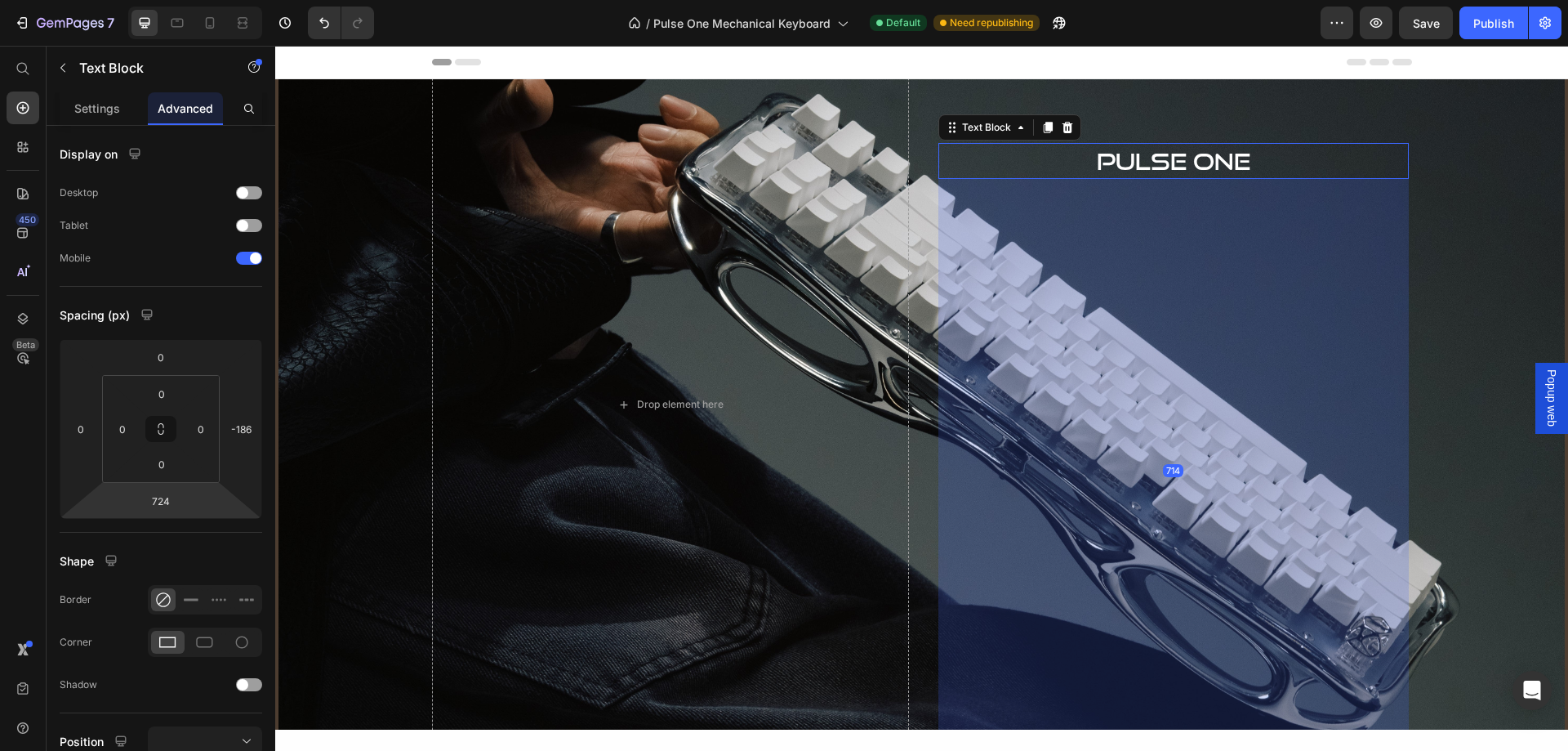 type on "722" 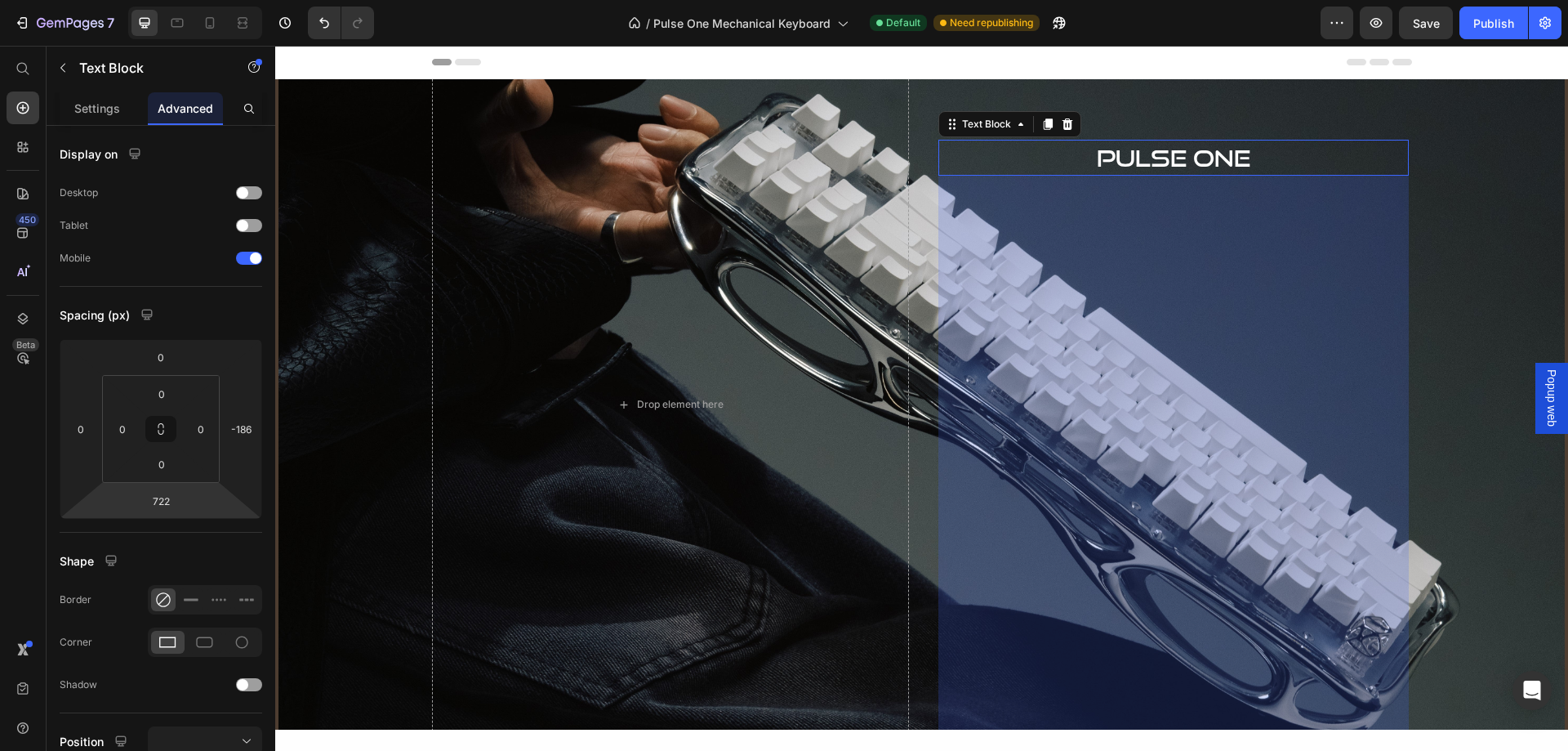 drag, startPoint x: 200, startPoint y: 510, endPoint x: 203, endPoint y: 225, distance: 285.01579 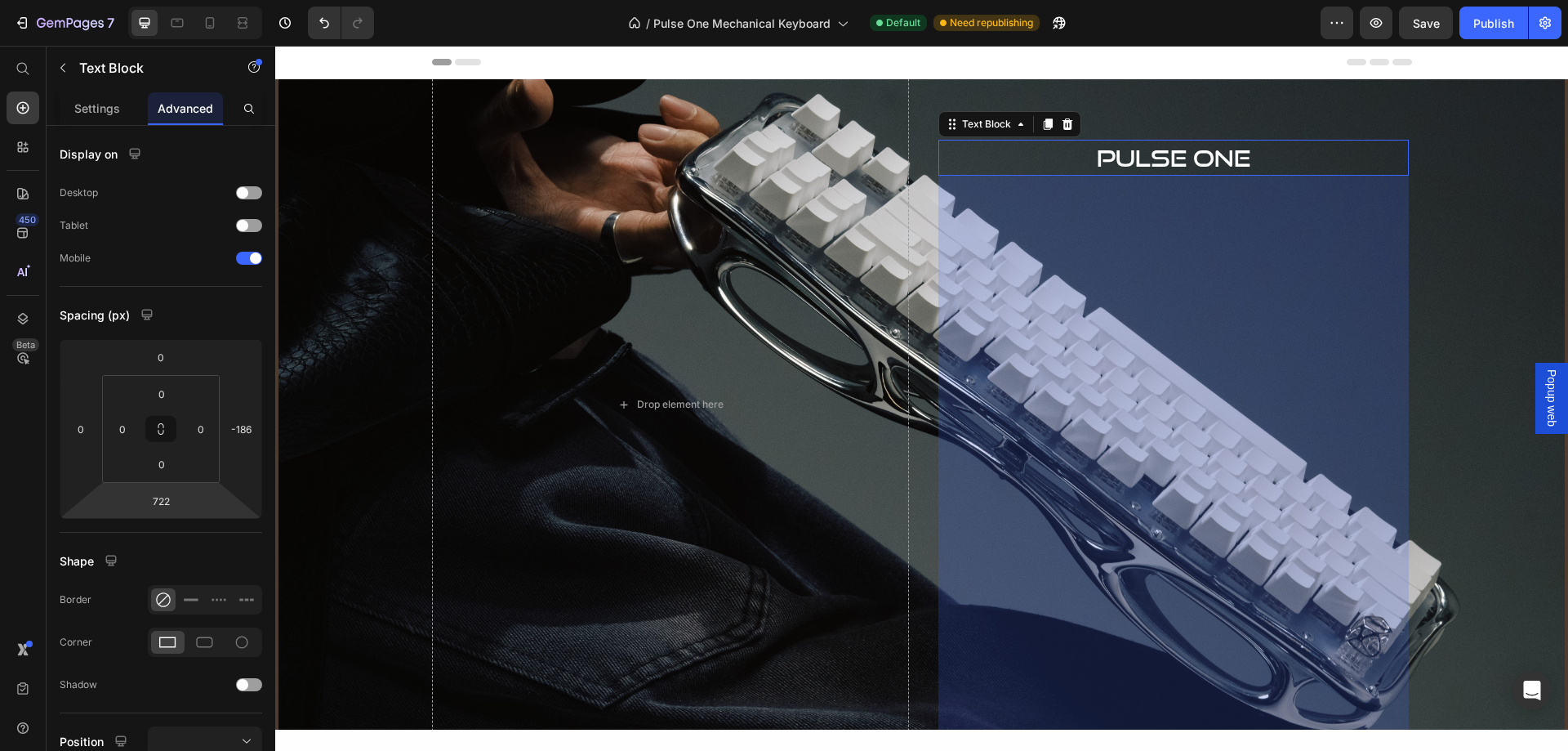 click on "7   /  Pulse One Mechanical Keyboard Default Need republishing Preview  Save   Publish  450 Beta Start with Sections Elements Hero Section Product Detail Brands Trusted Badges Guarantee Product Breakdown How to use Testimonials Compare Bundle FAQs Social Proof Brand Story Product List Collection Blog List Contact Sticky Add to Cart Custom Footer Browse Library 450 Layout
Row
Row
Row
Row Text
Heading
Text Block Button
Button
Button
Sticky Back to top Media
Image" at bounding box center [784, 0] 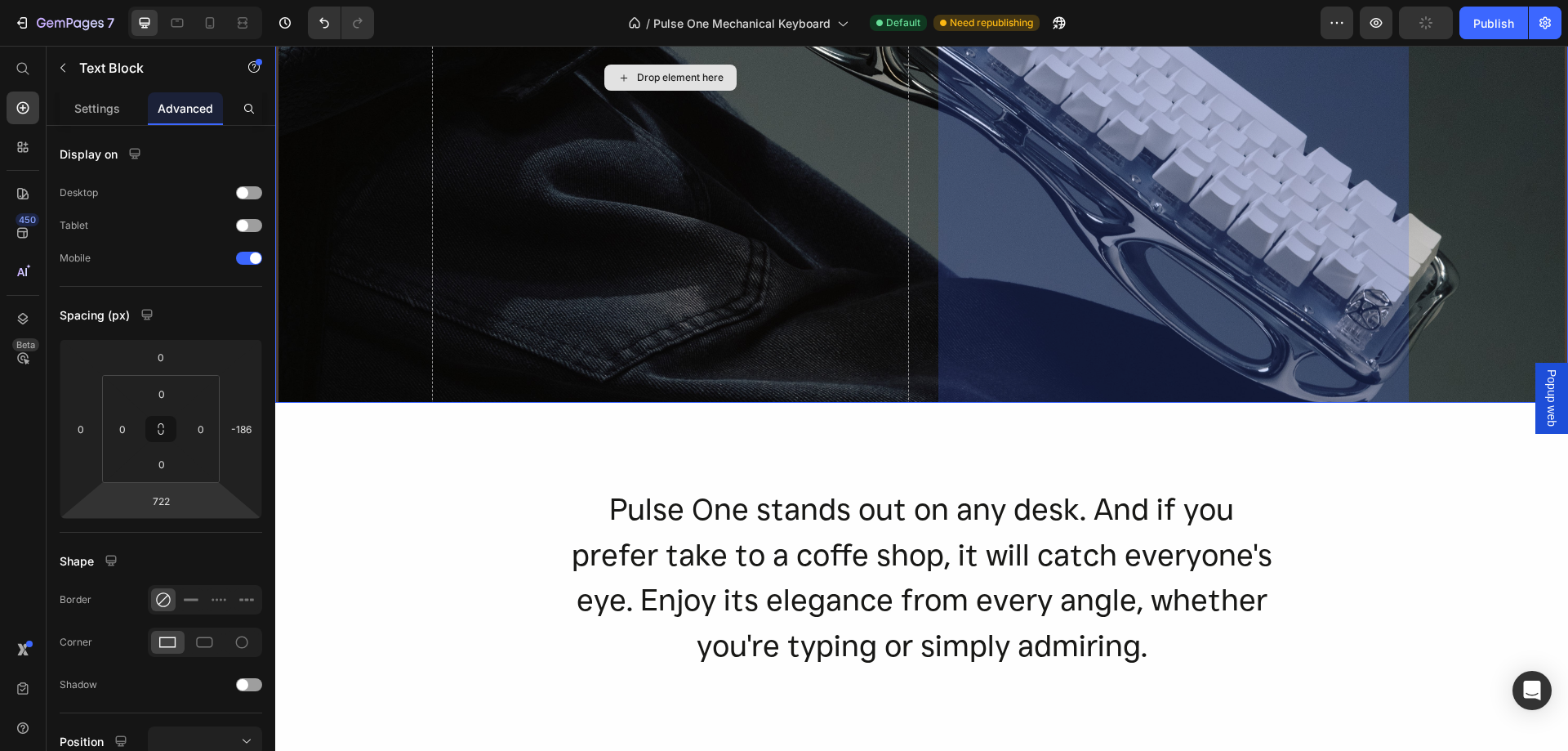 scroll, scrollTop: 0, scrollLeft: 0, axis: both 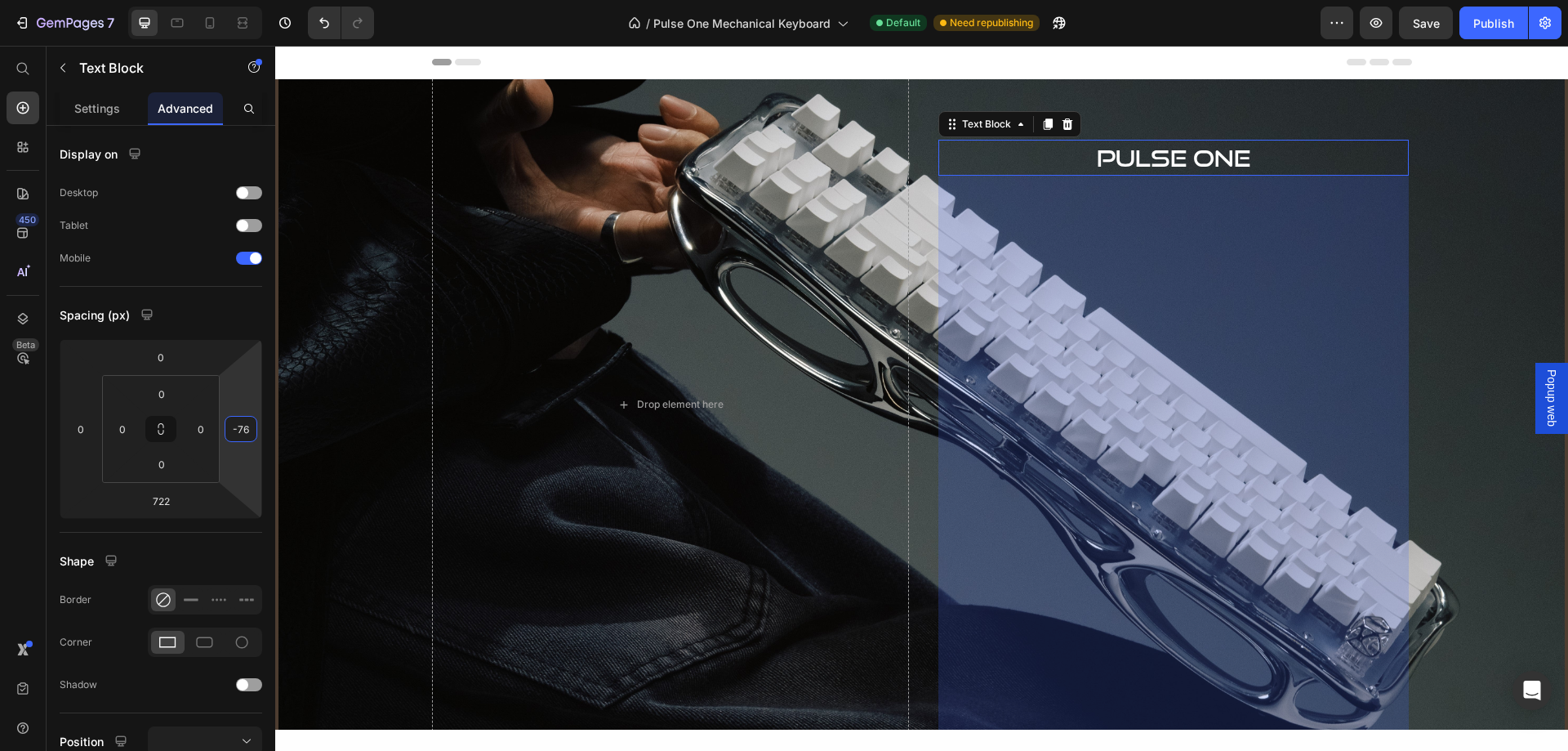 type on "-78" 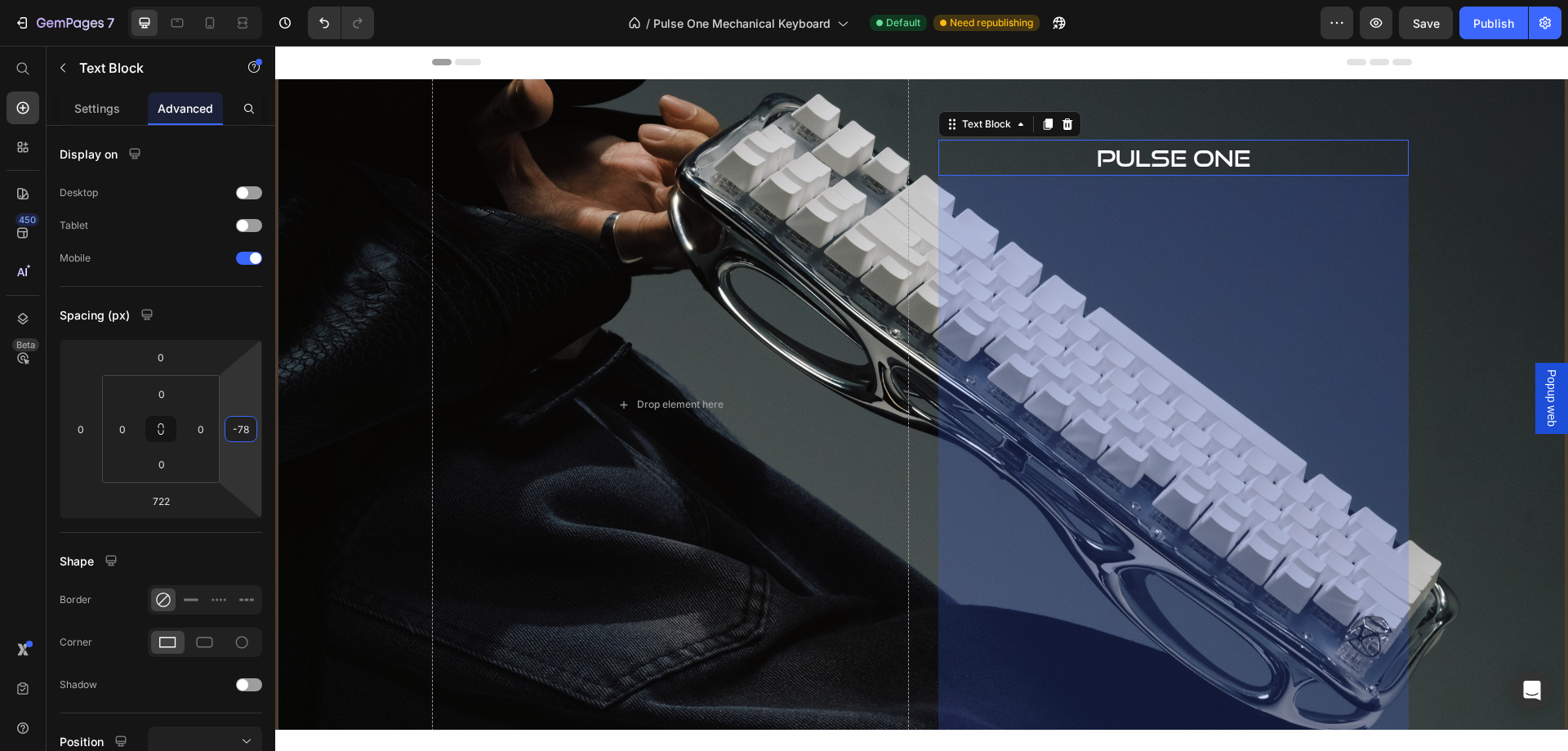 drag, startPoint x: 243, startPoint y: 452, endPoint x: 270, endPoint y: 408, distance: 51.62364 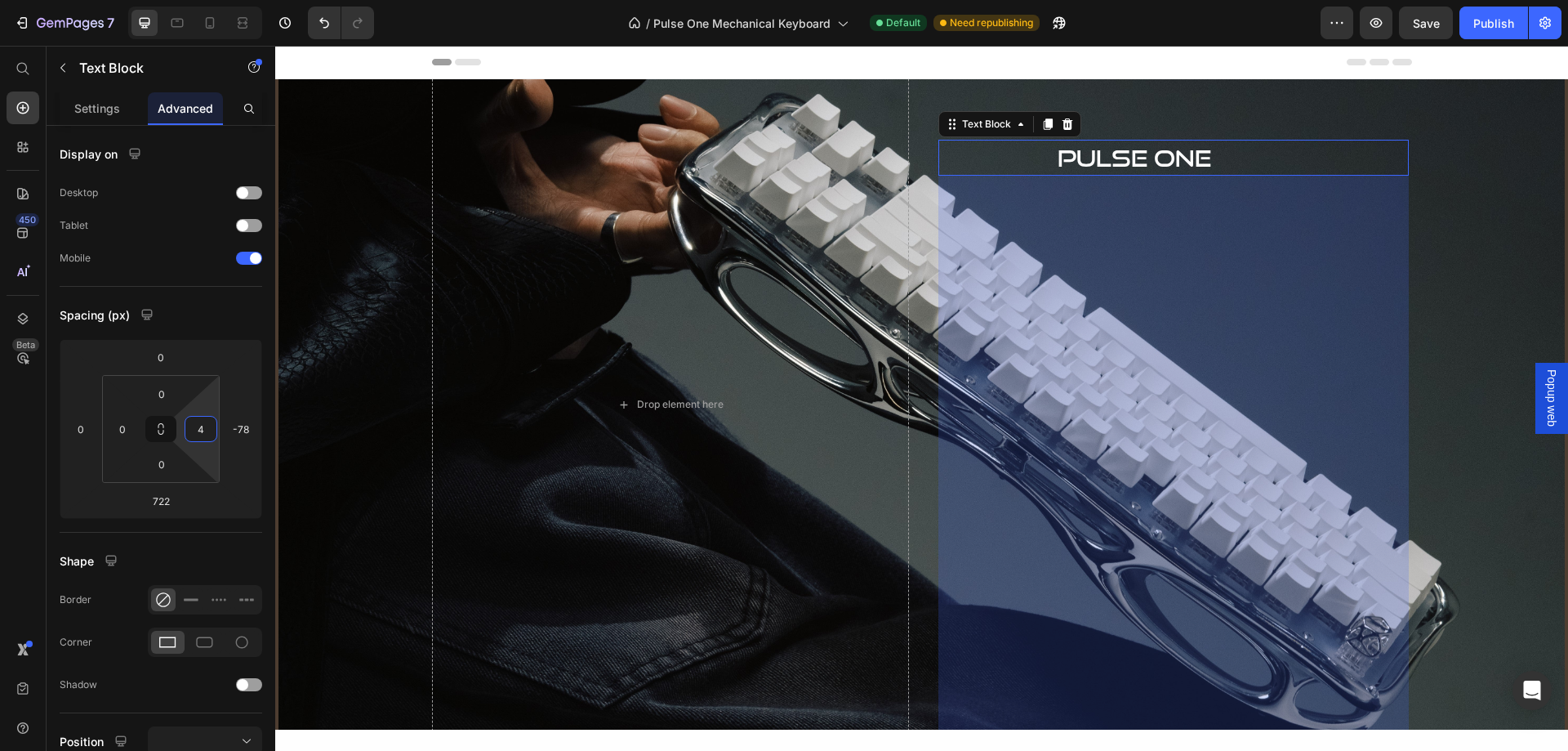type on "0" 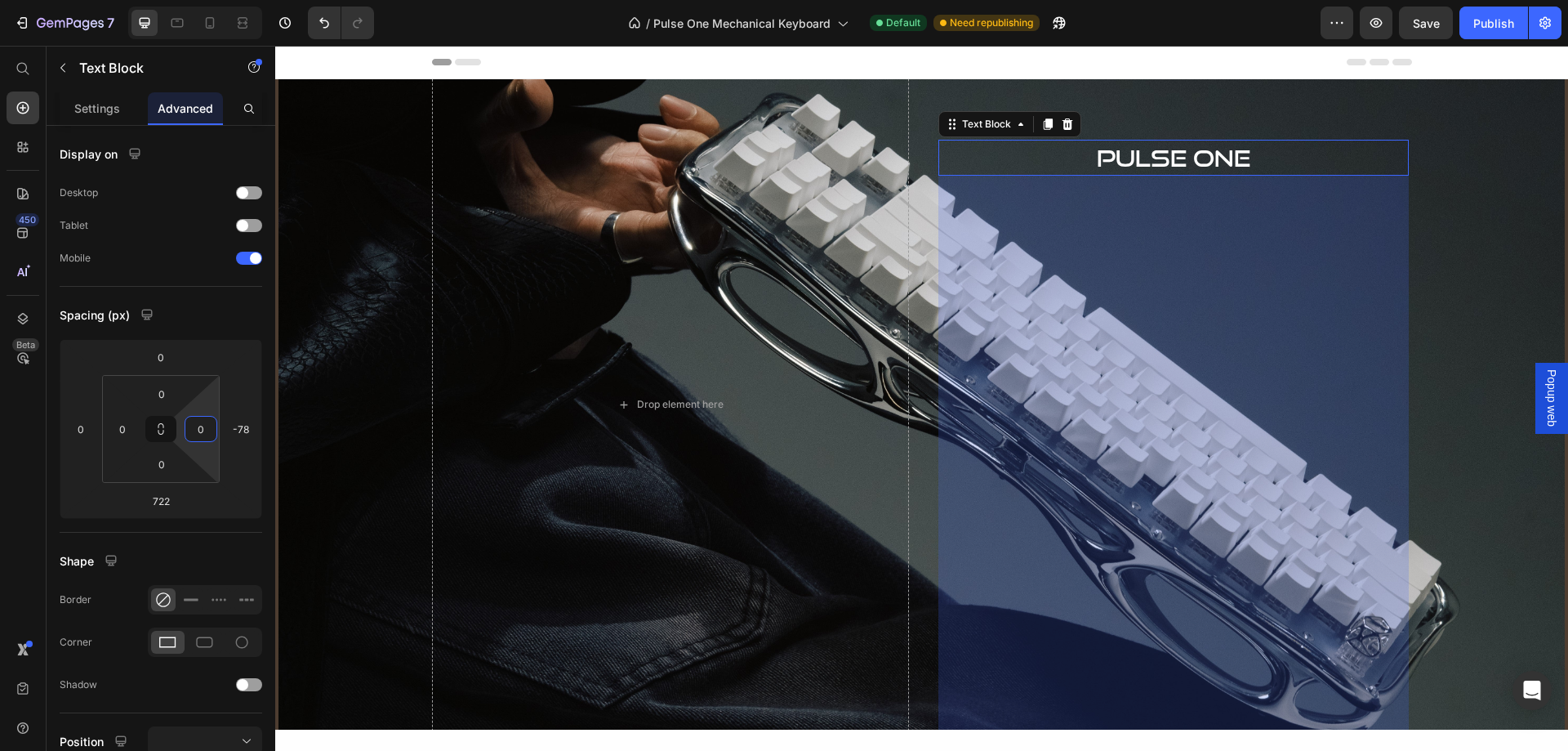 drag, startPoint x: 205, startPoint y: 446, endPoint x: 204, endPoint y: 462, distance: 16.03122 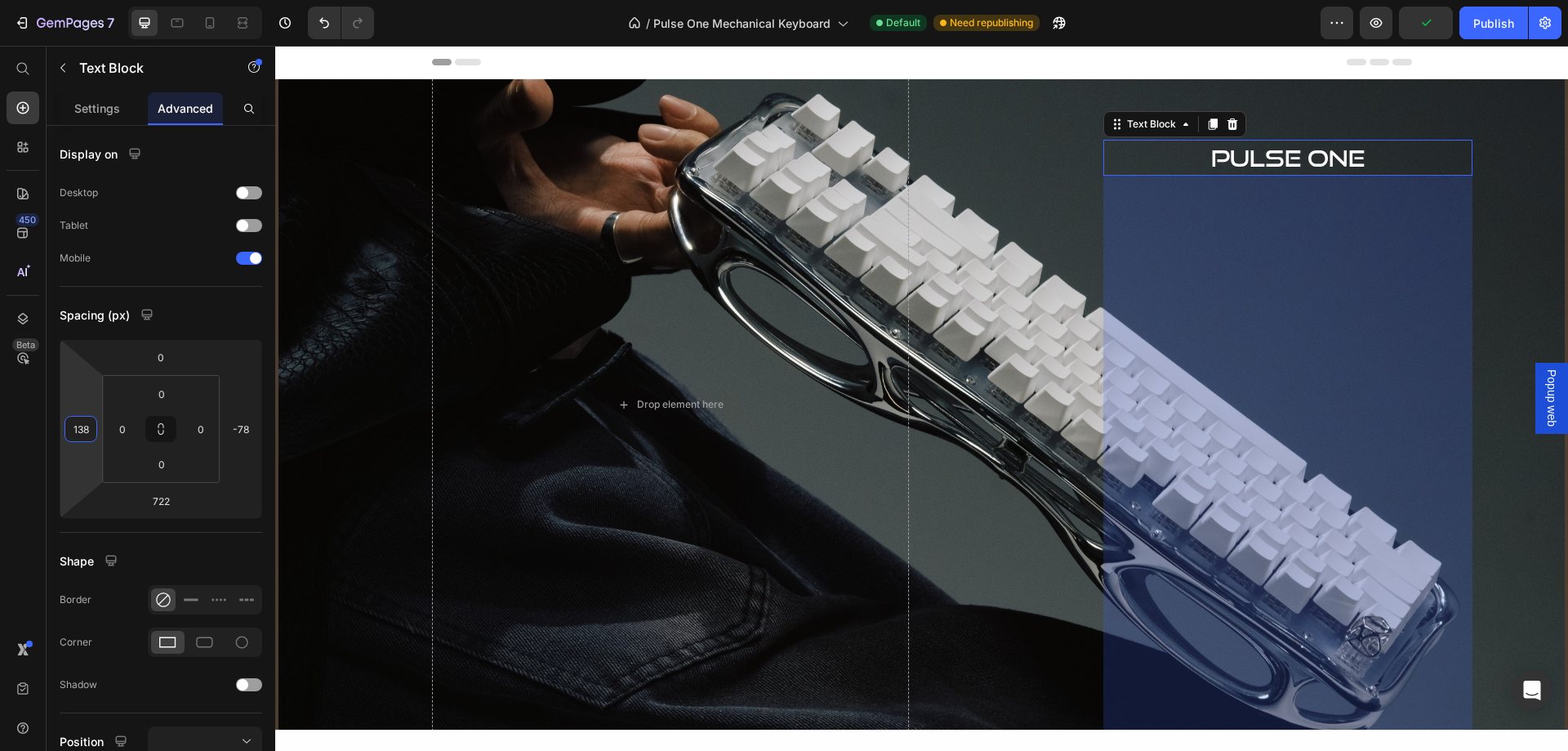 type on "136" 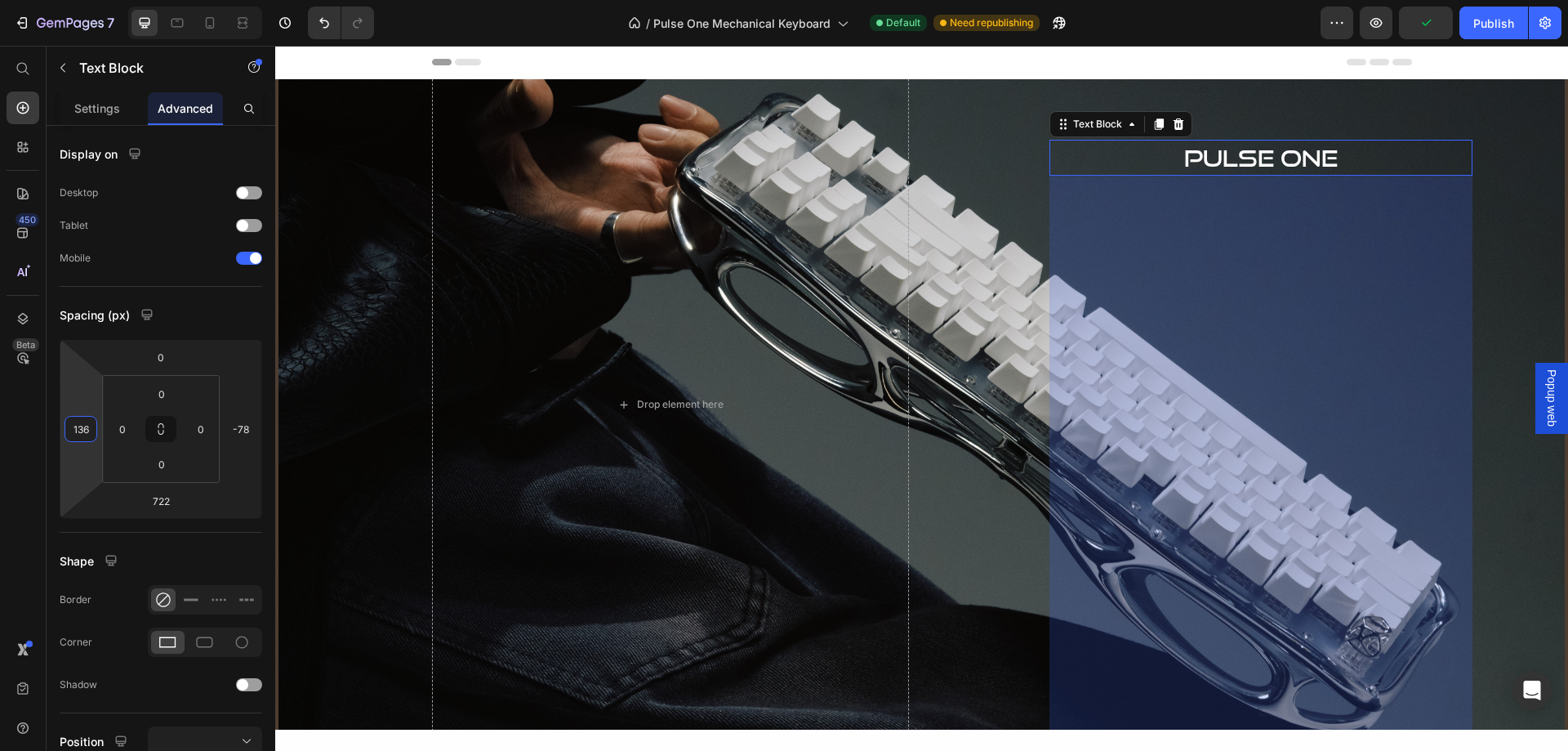 drag, startPoint x: 90, startPoint y: 451, endPoint x: 86, endPoint y: 396, distance: 55.14526 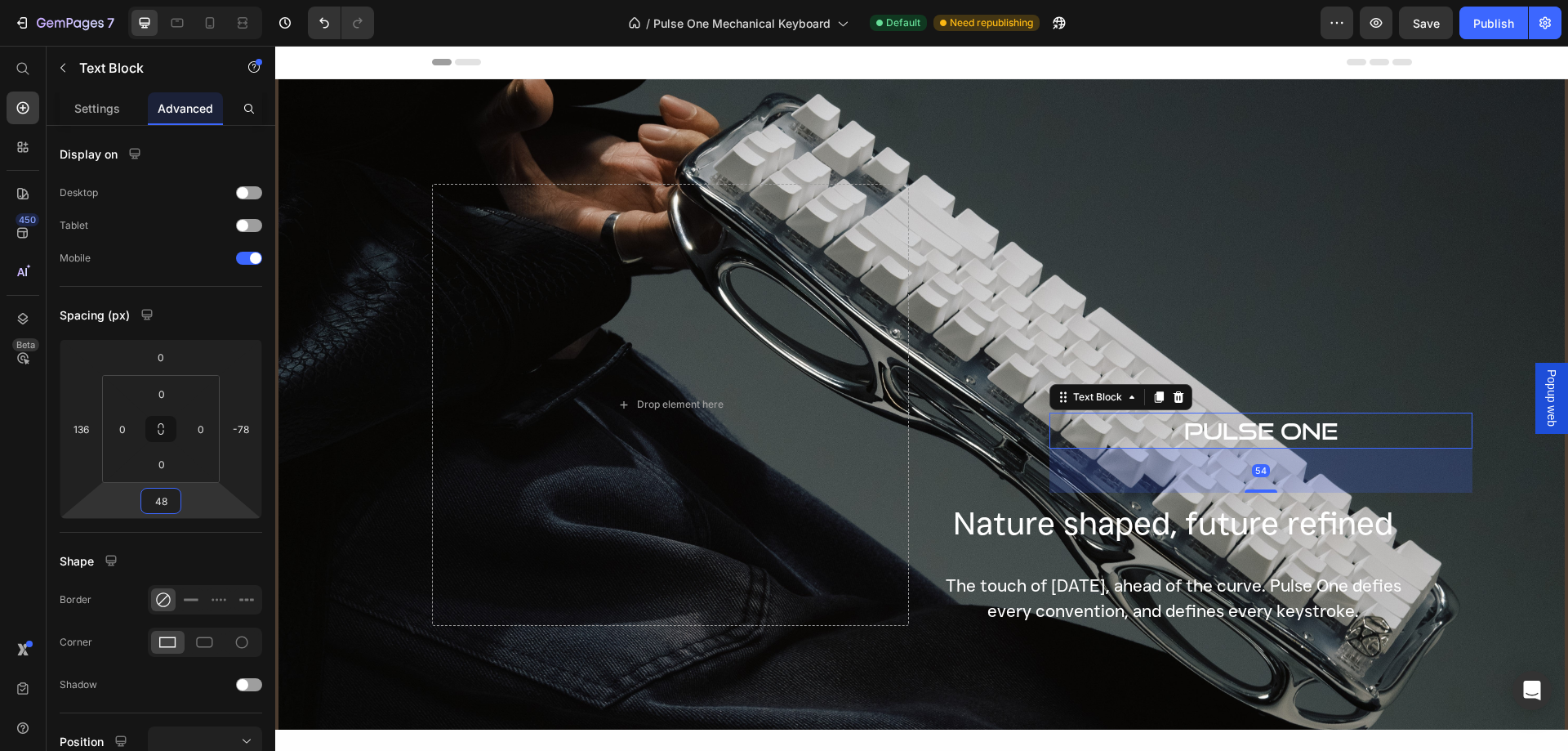 type on "44" 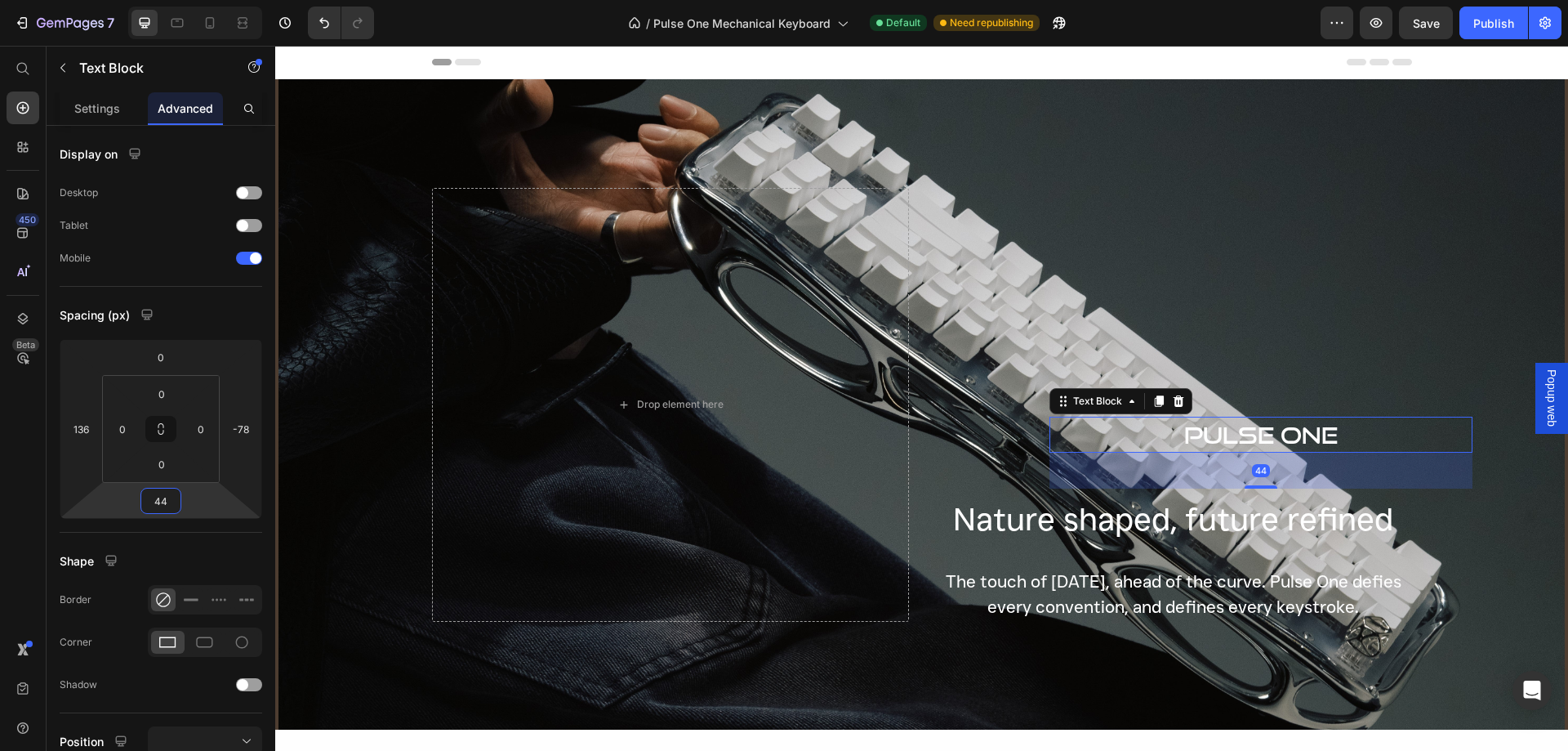drag, startPoint x: 194, startPoint y: 506, endPoint x: 195, endPoint y: 783, distance: 277.00181 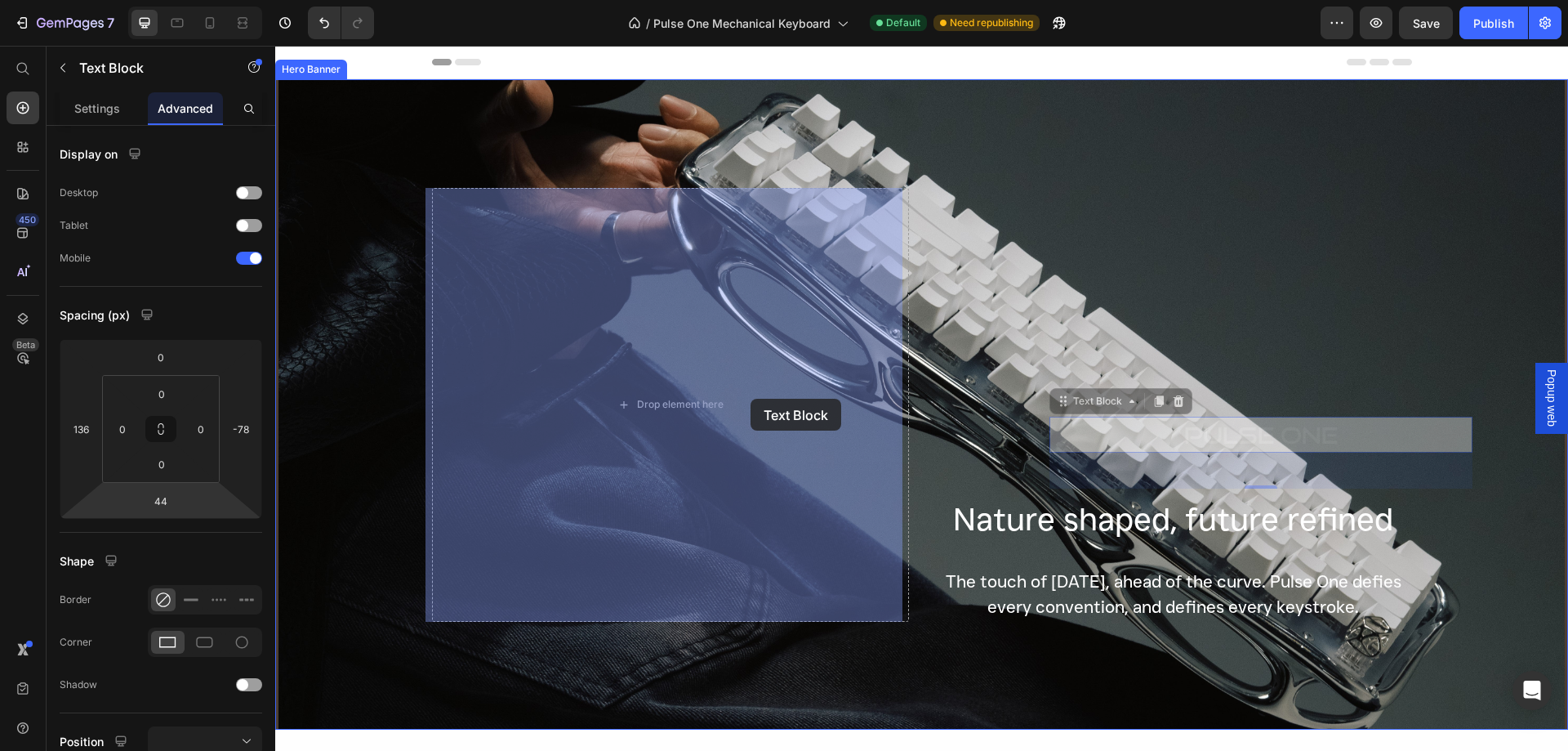 drag, startPoint x: 1059, startPoint y: 405, endPoint x: 751, endPoint y: 399, distance: 308.05844 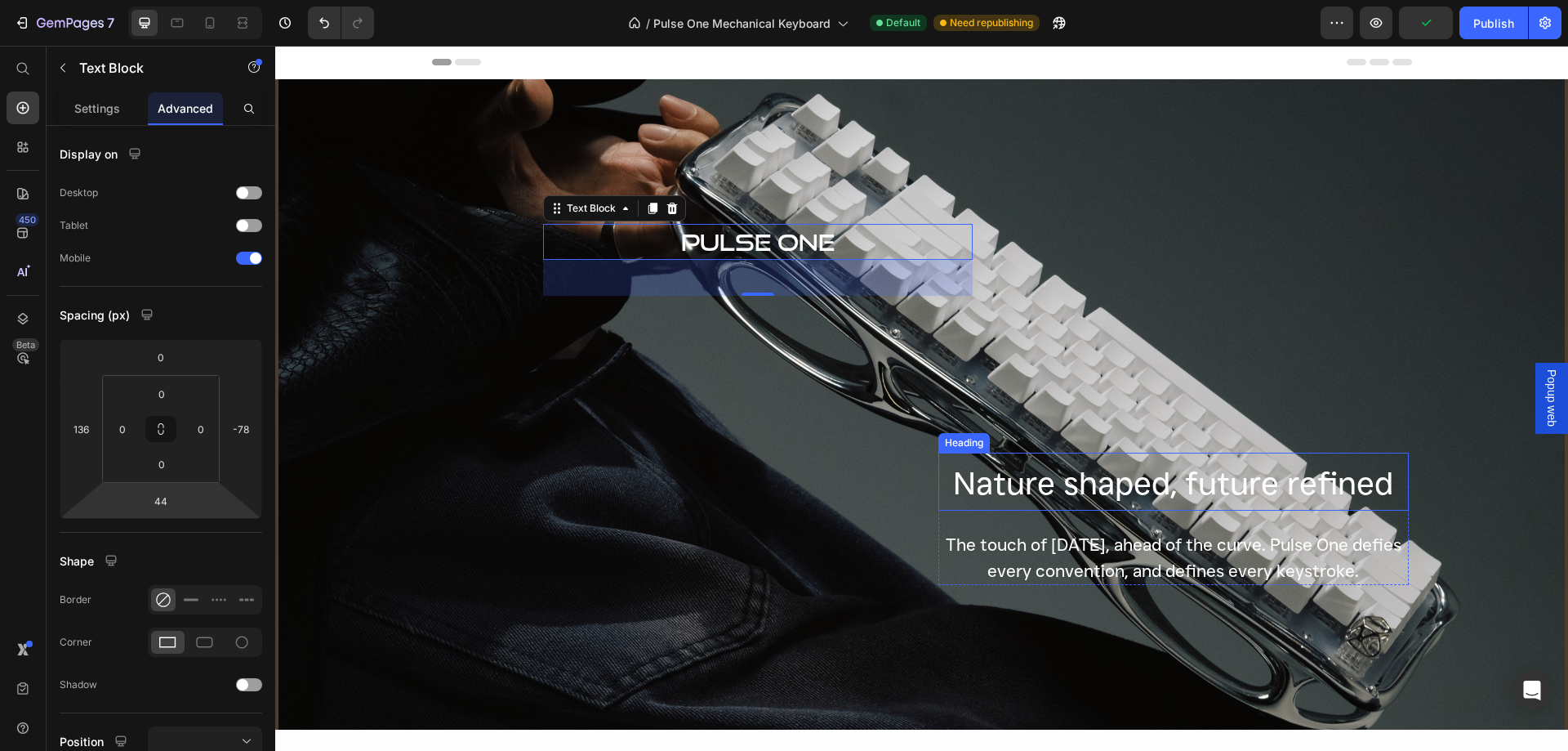 click on "Nature shaped, future refined" at bounding box center (1173, 483) 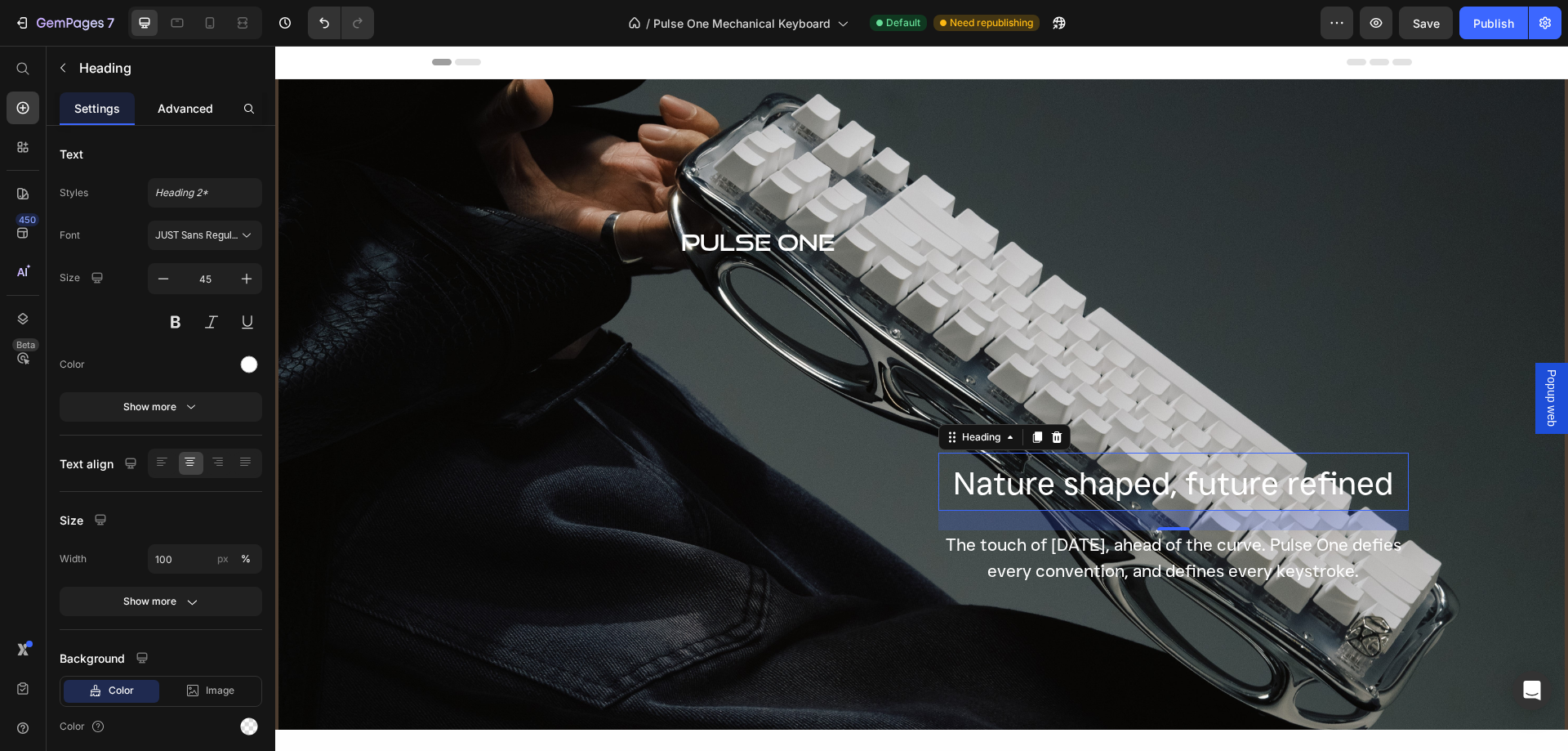 click on "Advanced" 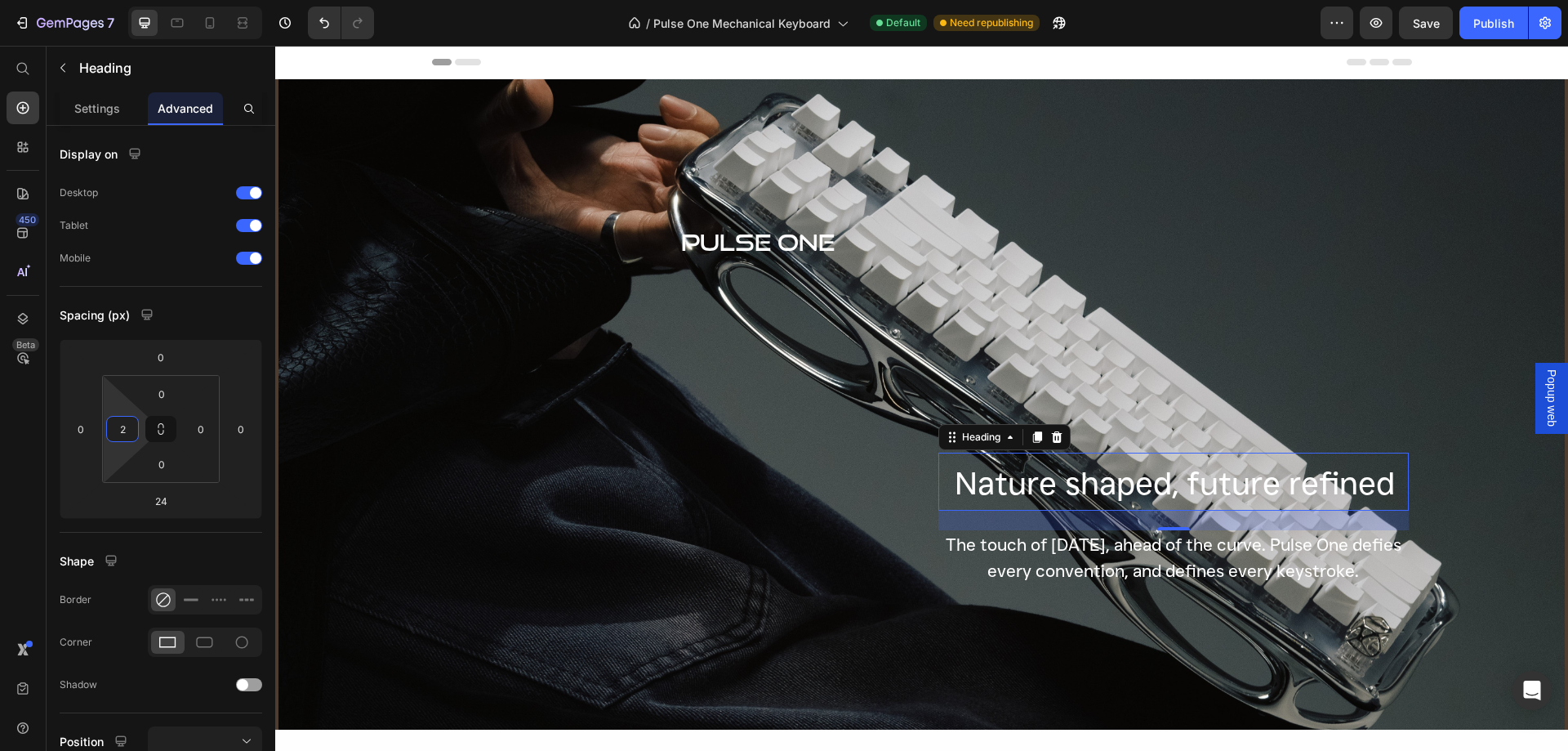 type on "0" 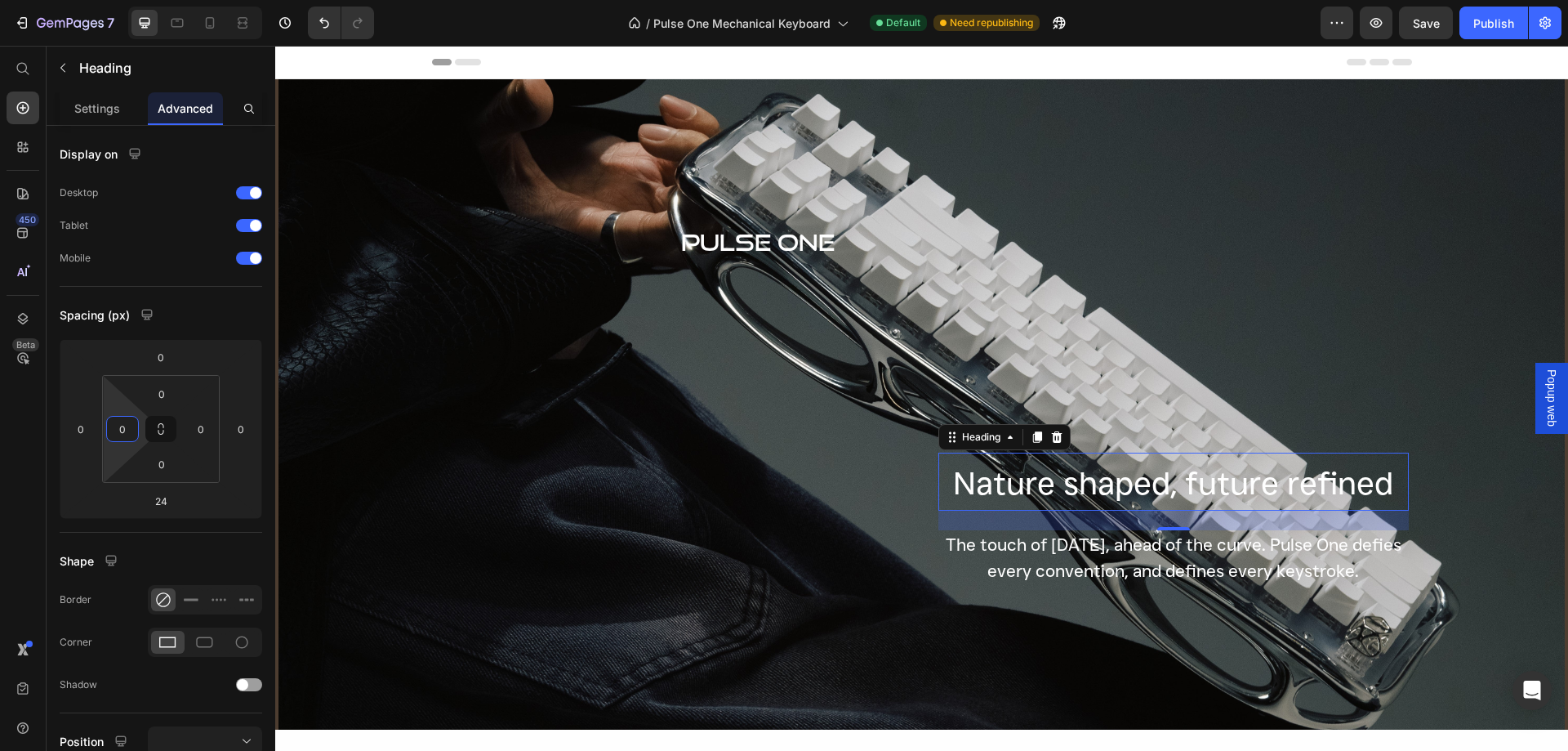 drag, startPoint x: 122, startPoint y: 453, endPoint x: 182, endPoint y: 456, distance: 60.074953 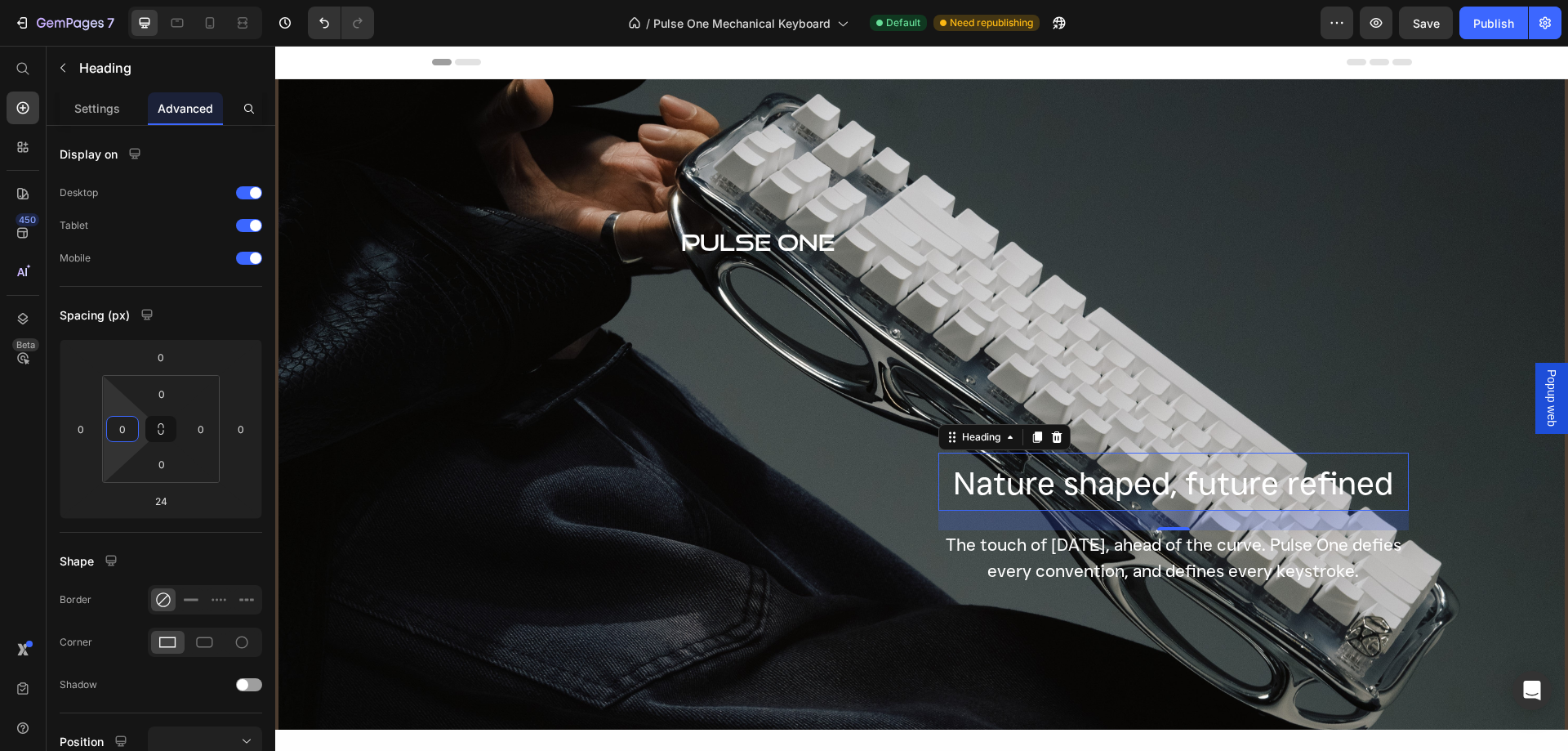 click on "7   /  Pulse One Mechanical Keyboard Default Need republishing Preview  Save   Publish  450 Beta Start with Sections Elements Hero Section Product Detail Brands Trusted Badges Guarantee Product Breakdown How to use Testimonials Compare Bundle FAQs Social Proof Brand Story Product List Collection Blog List Contact Sticky Add to Cart Custom Footer Browse Library 450 Layout
Row
Row
Row
Row Text
Heading
Text Block Button
Button
Button
Sticky Back to top Media
Image" at bounding box center [784, 0] 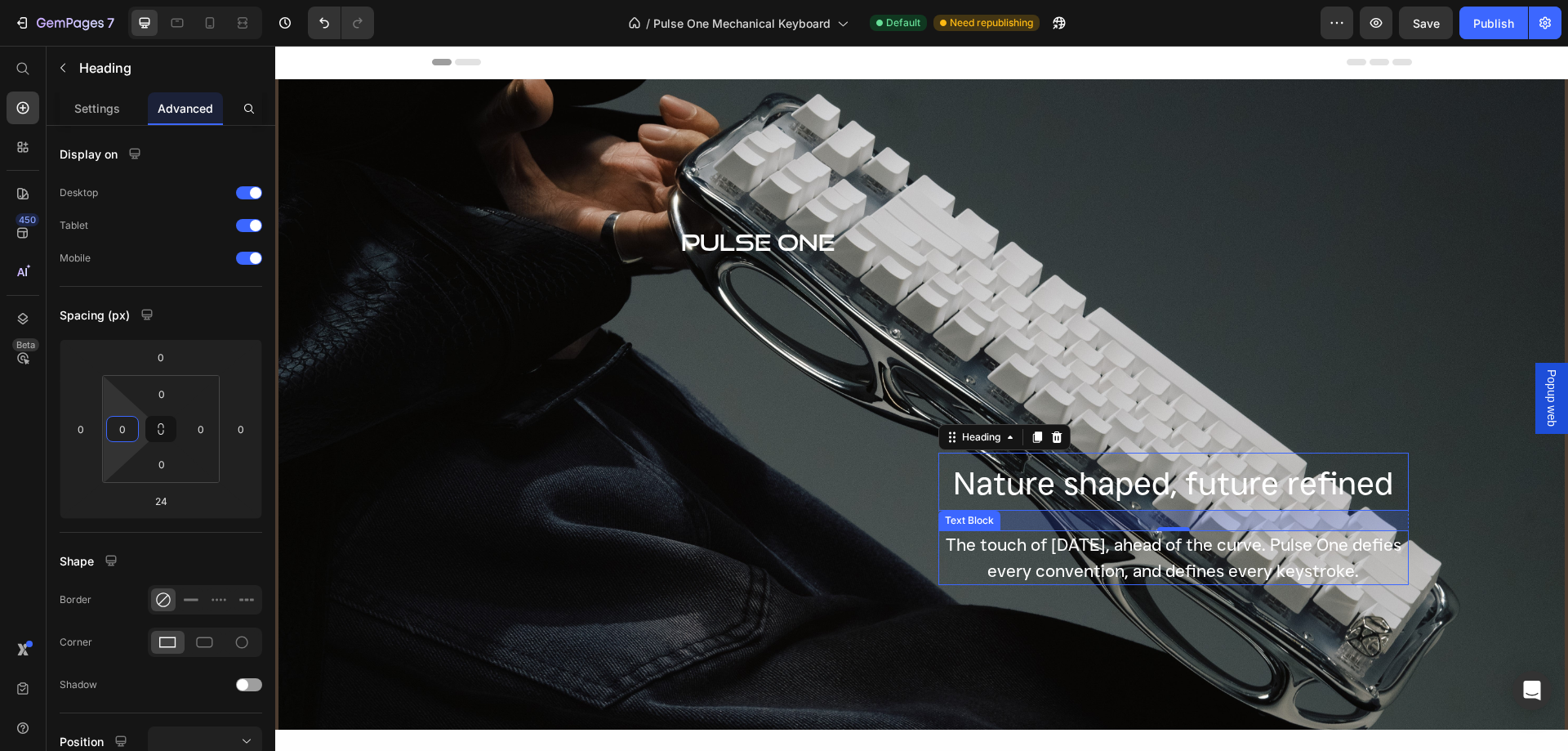 click on "The touch of [DATE], ahead of the curve. Pulse One defies every convention, and defines every keystroke." at bounding box center [1174, 557] 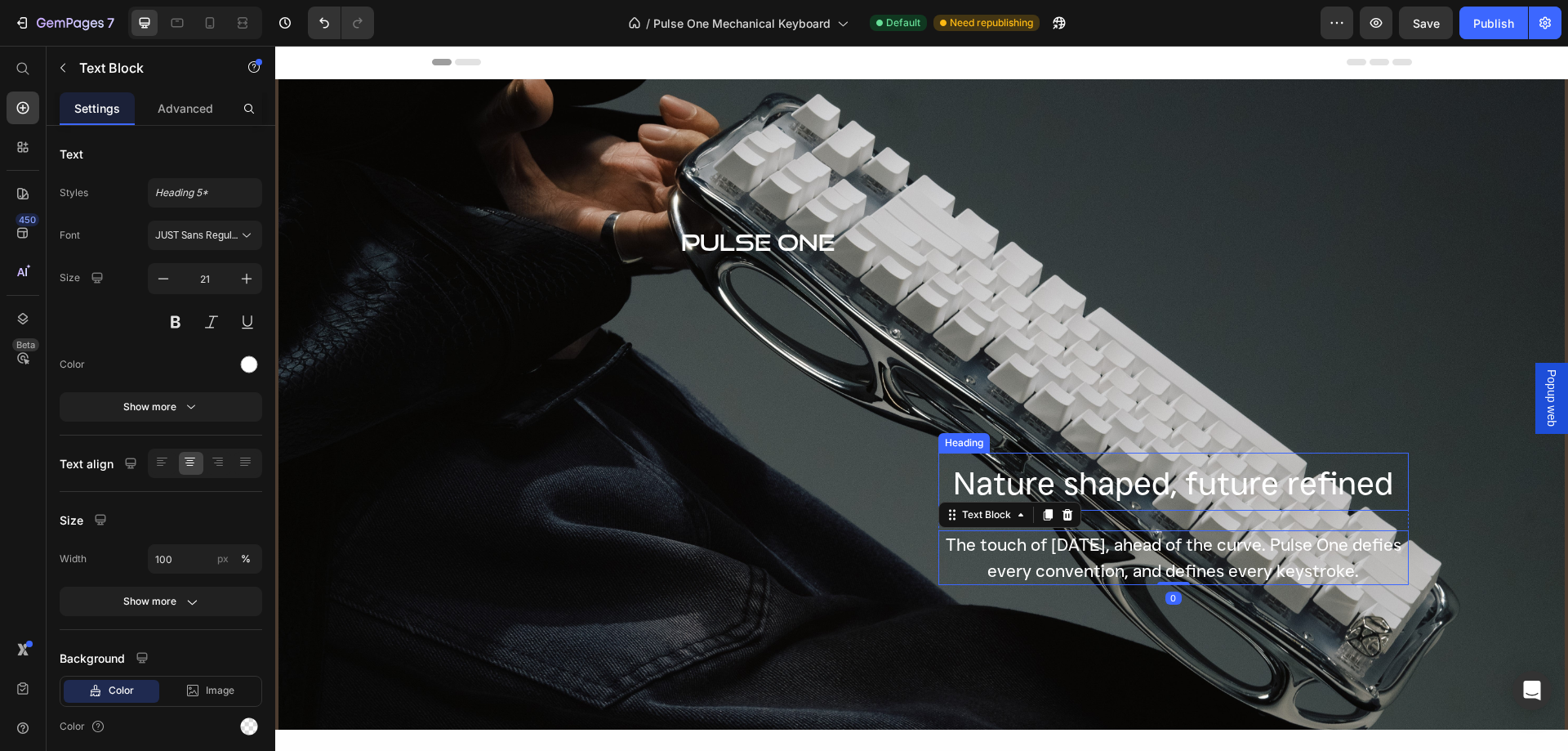 click on "Nature shaped, future refined" at bounding box center [1173, 483] 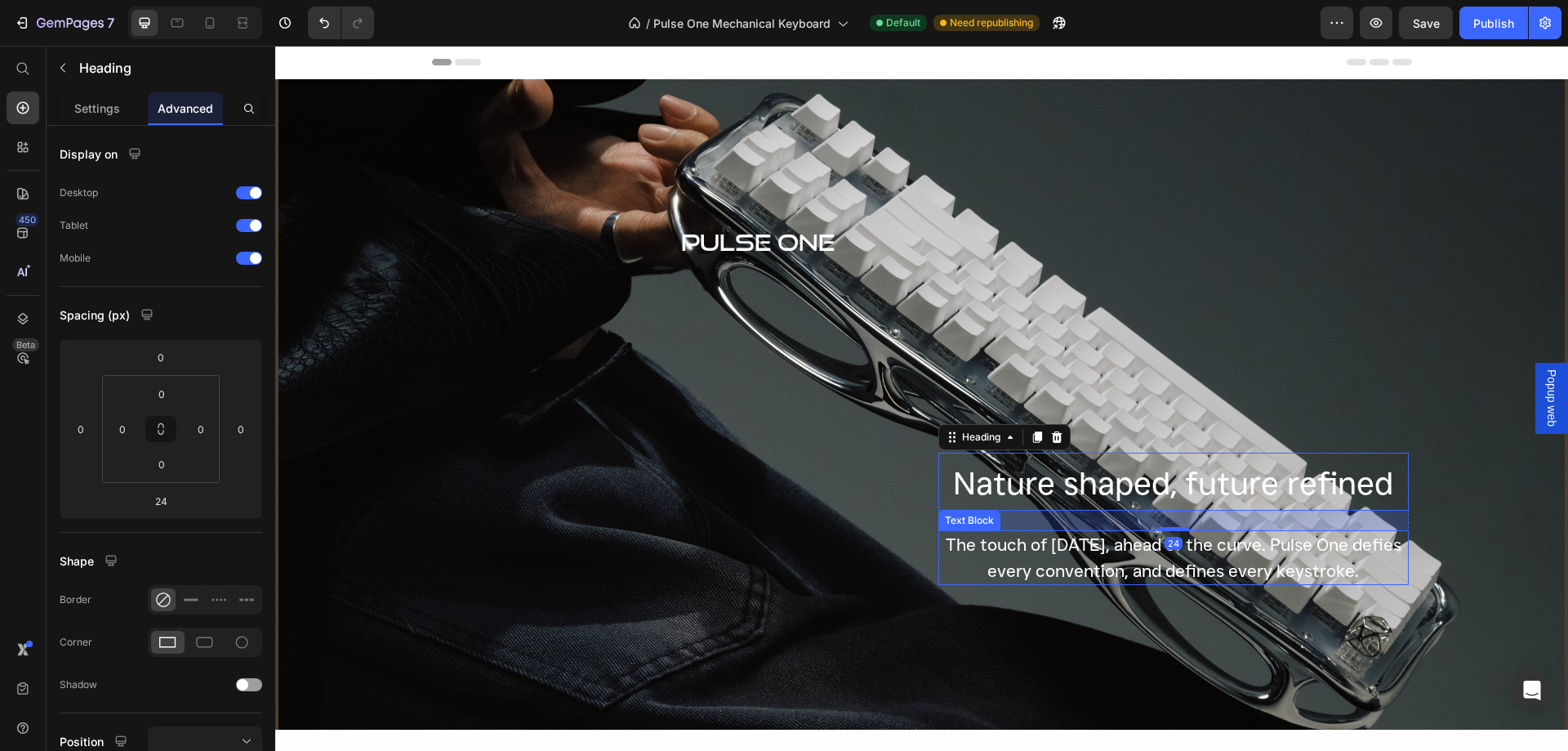 click on "The touch of [DATE], ahead of the curve. Pulse One defies every convention, and defines every keystroke." at bounding box center (1174, 557) 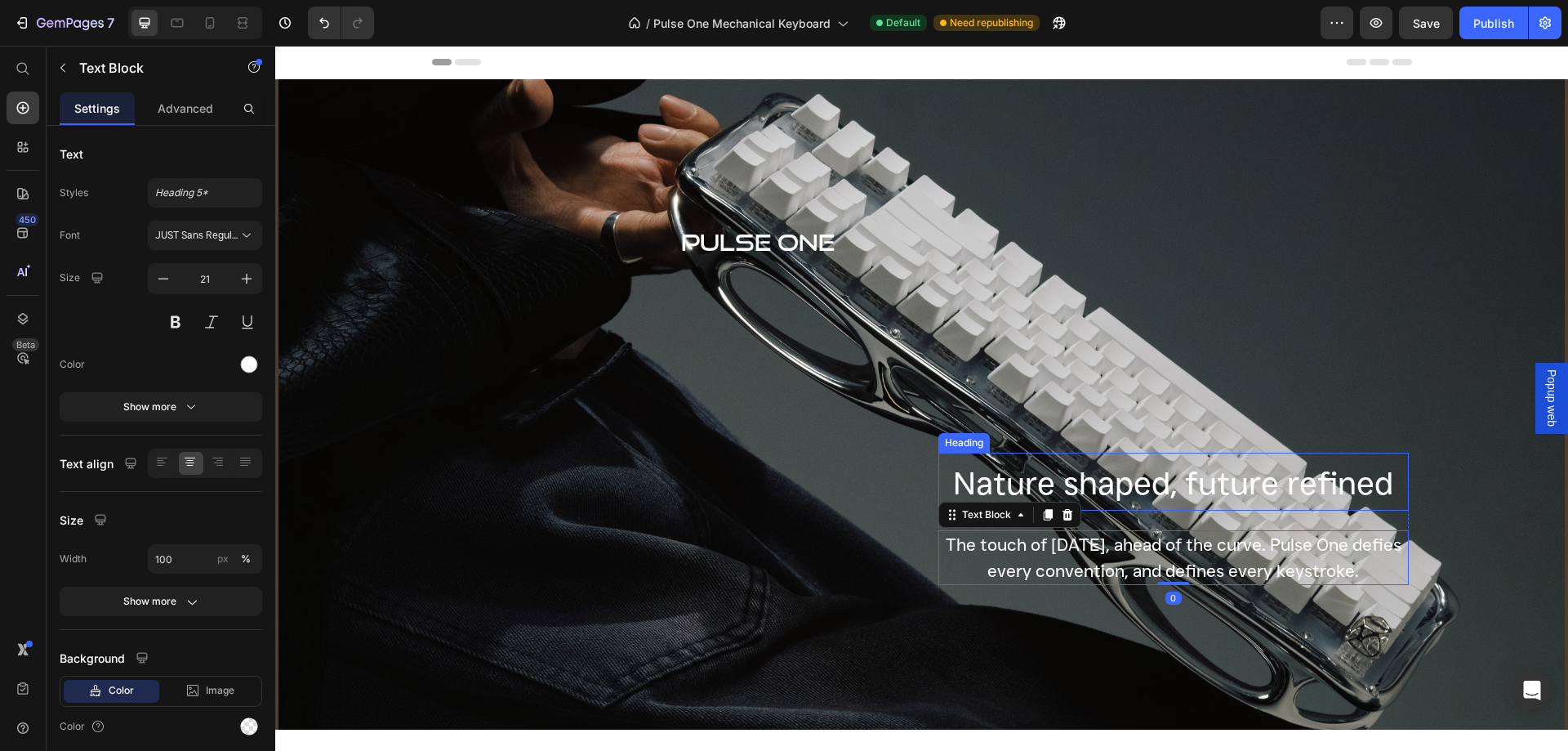 click on "Nature shaped, future refined" at bounding box center [1173, 483] 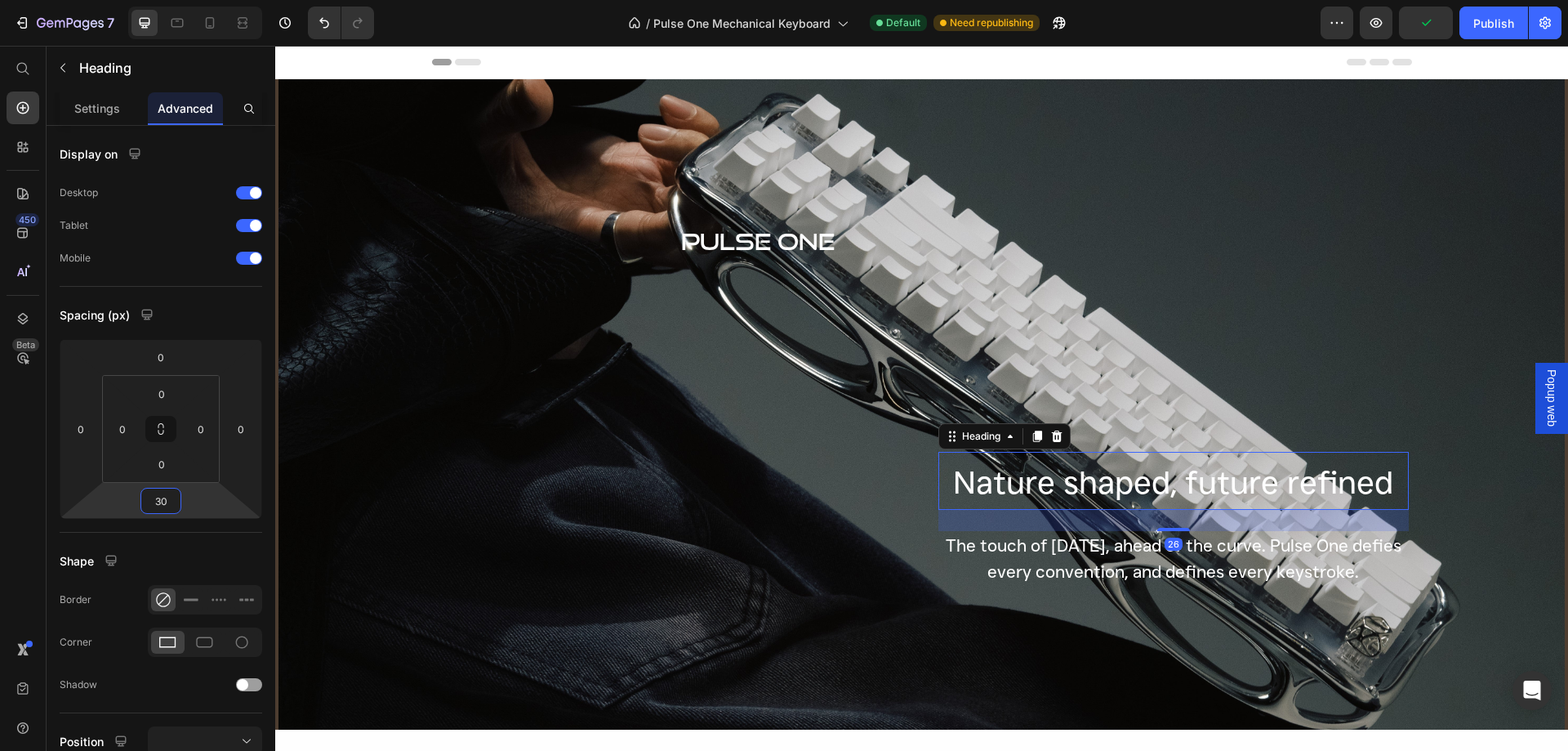 type on "32" 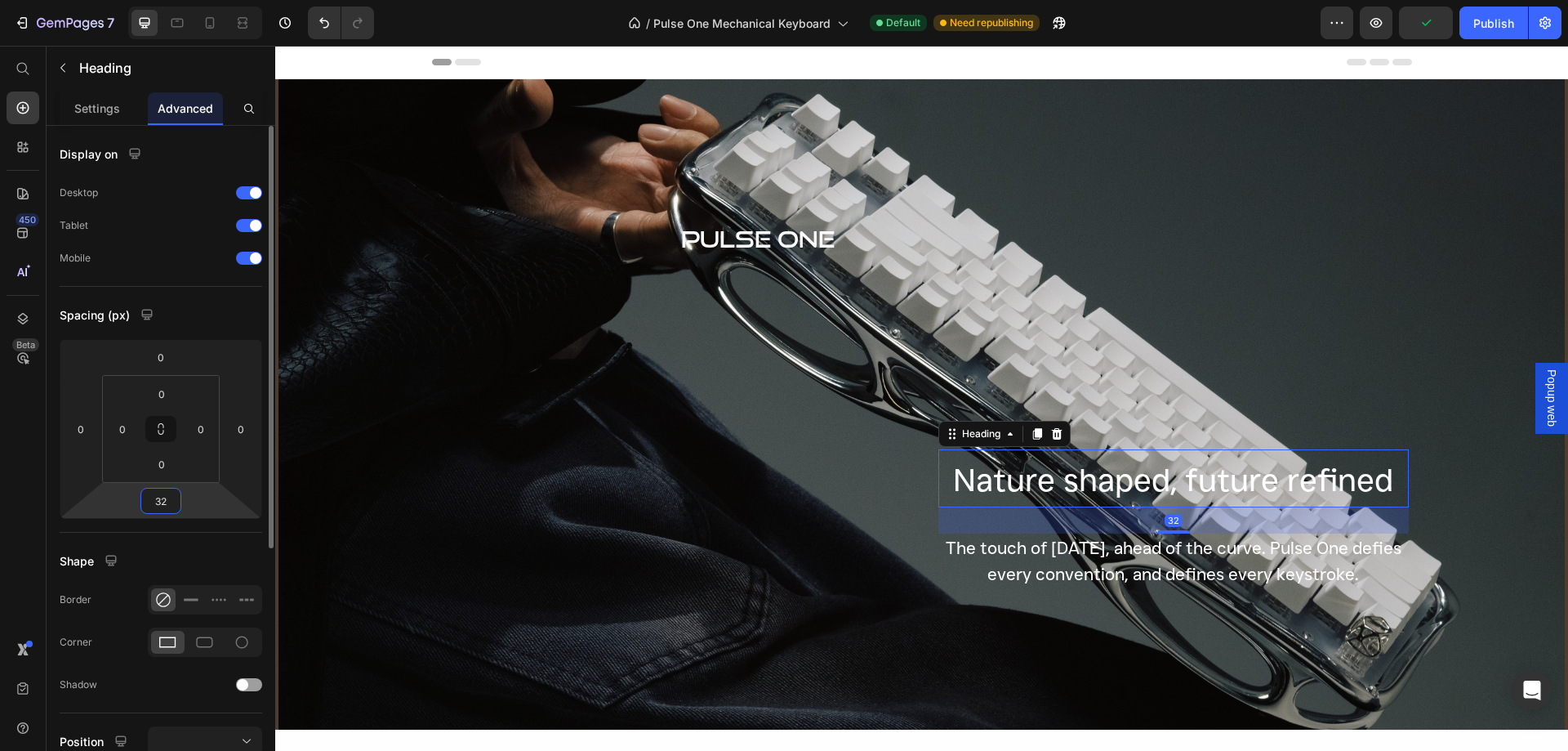 drag, startPoint x: 197, startPoint y: 500, endPoint x: 231, endPoint y: 494, distance: 34.525353 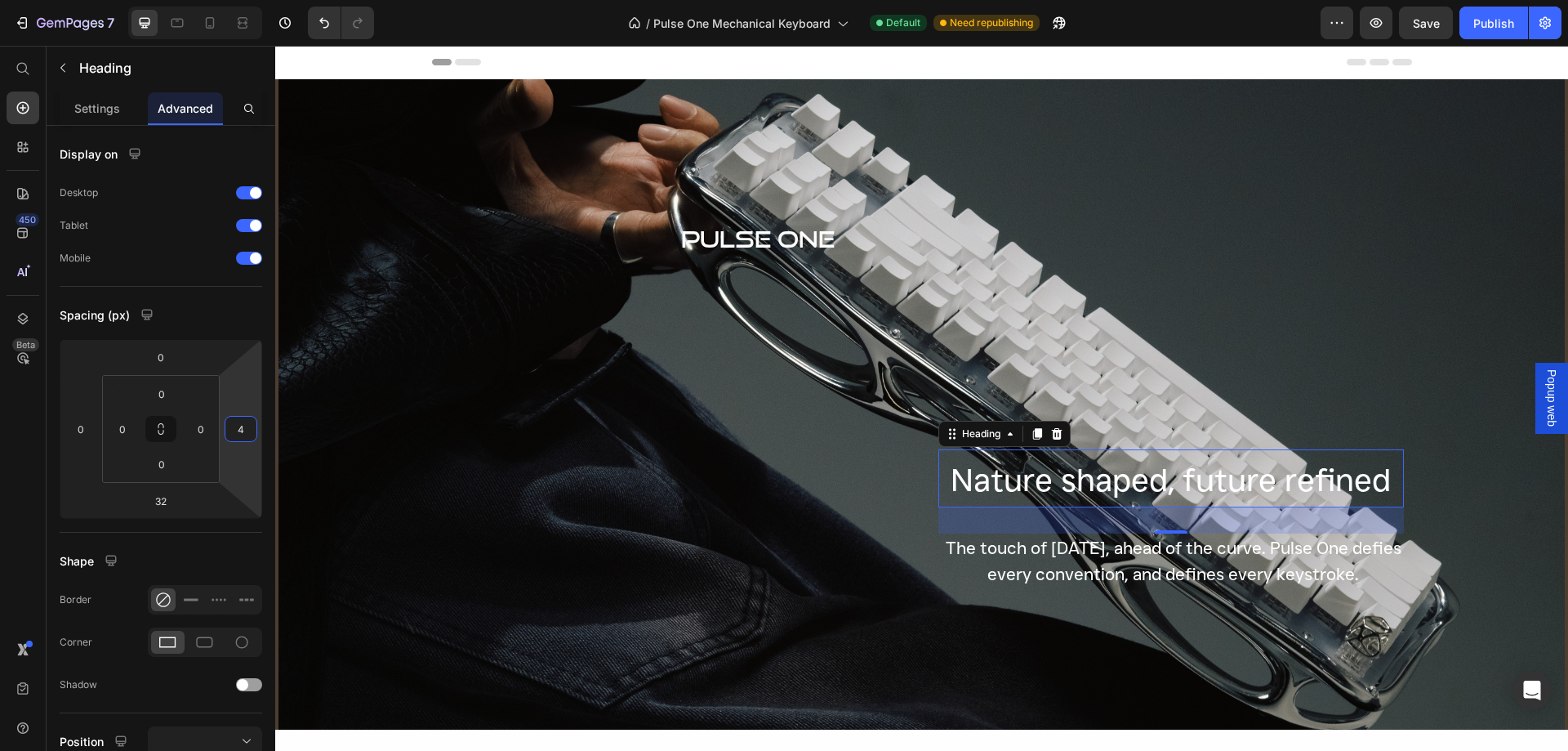 type on "8" 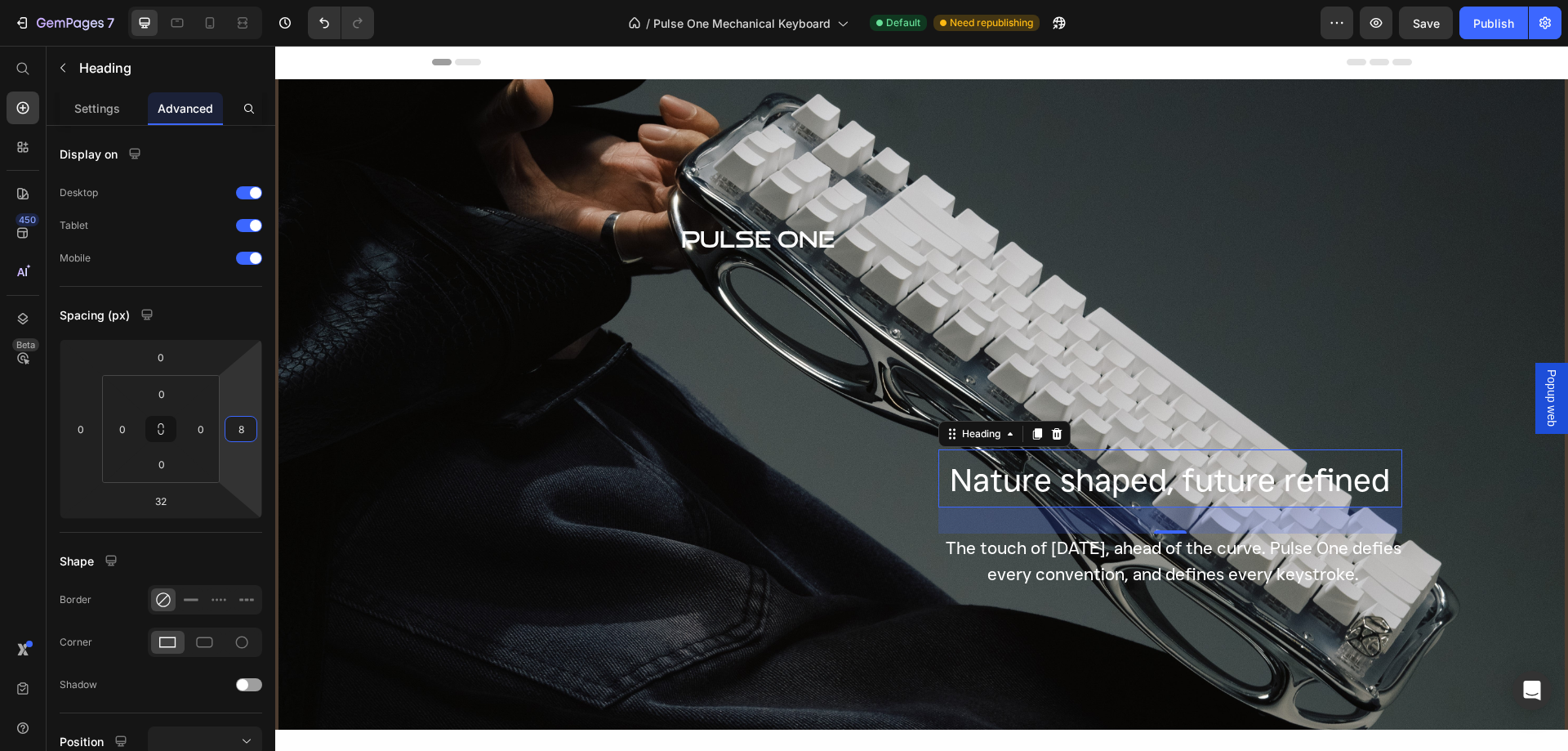 drag, startPoint x: 239, startPoint y: 451, endPoint x: 248, endPoint y: 448, distance: 9.486833 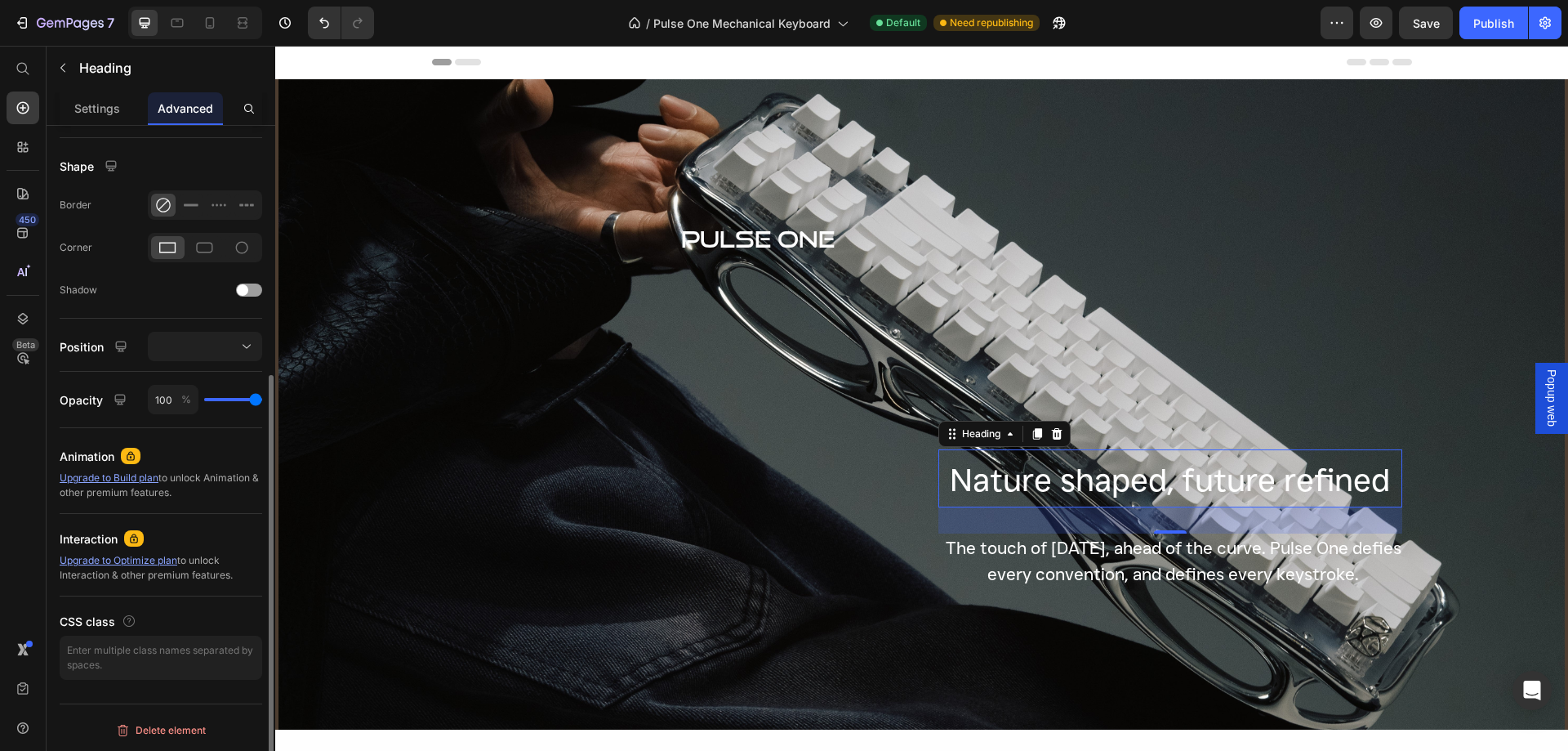 scroll, scrollTop: 68, scrollLeft: 0, axis: vertical 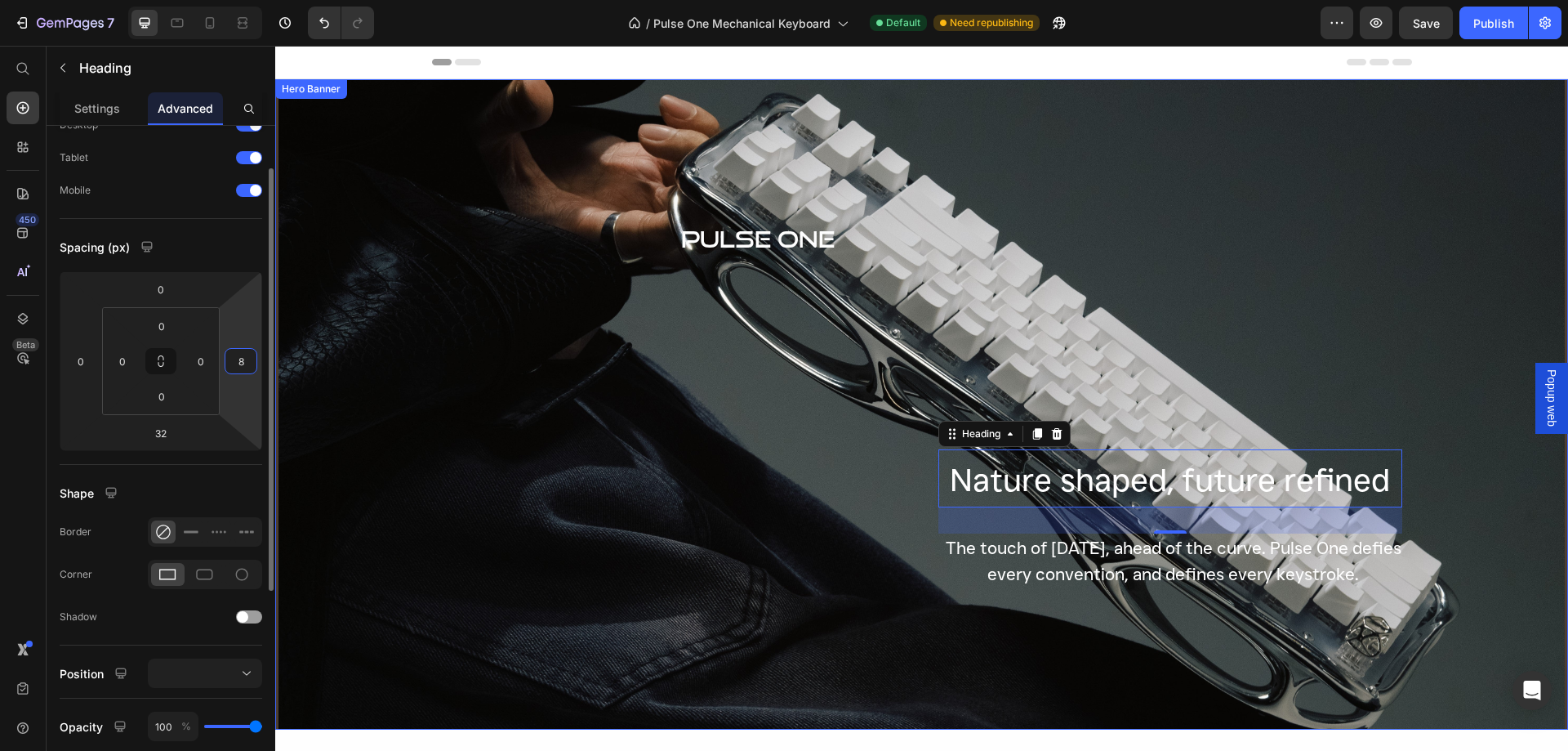 click on "PULSE ONE Text Block" at bounding box center [670, 405] 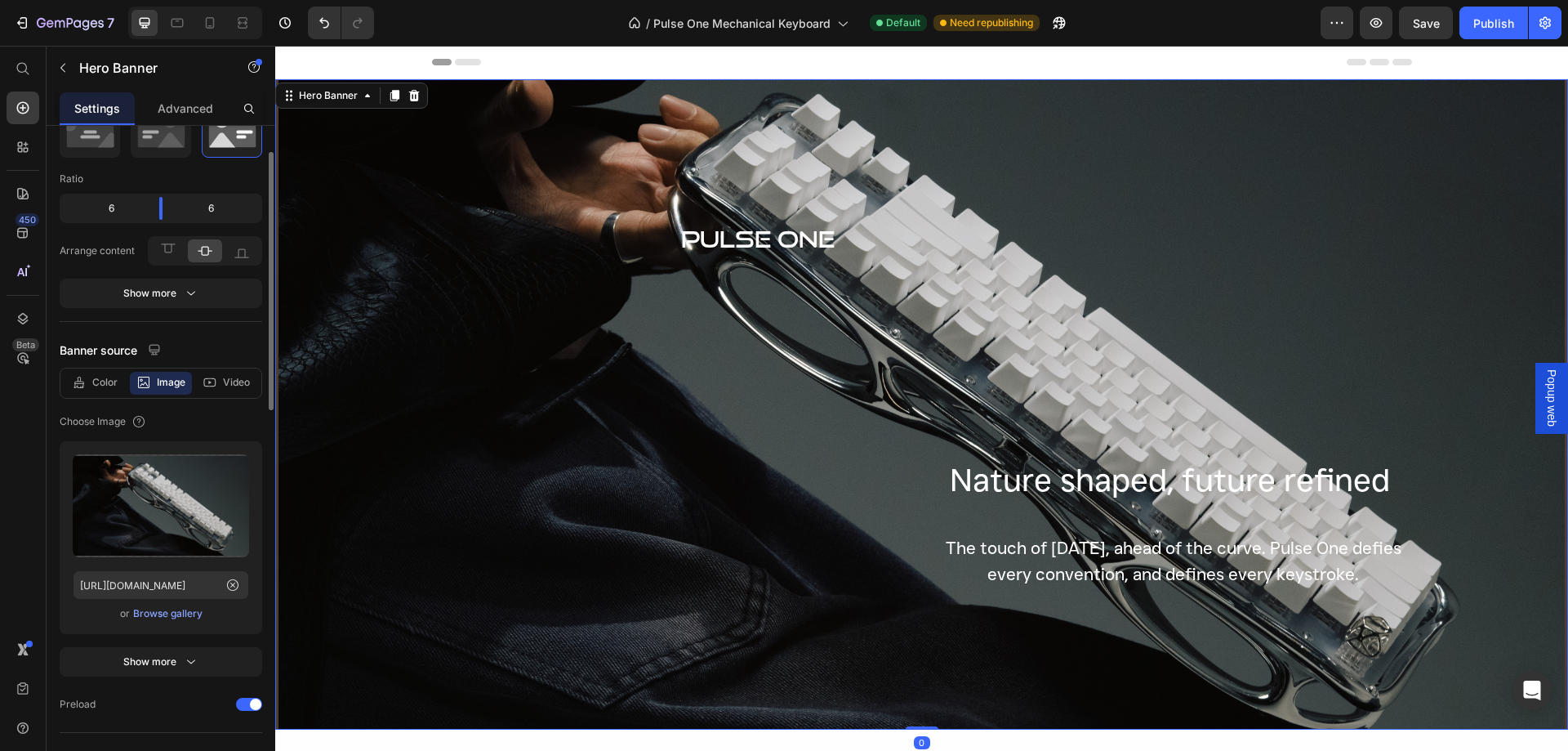 scroll, scrollTop: 0, scrollLeft: 0, axis: both 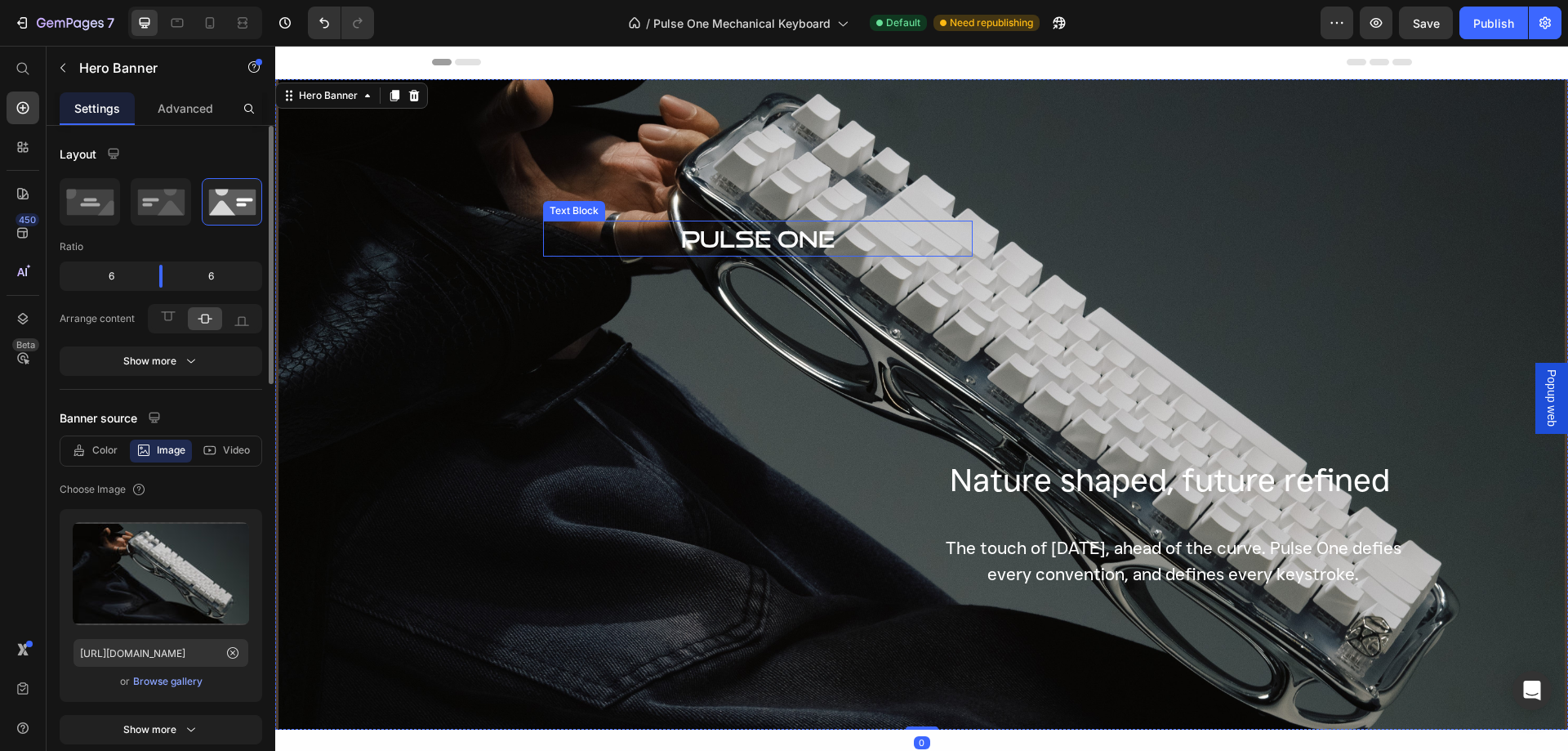 click on "PULSE ONE" at bounding box center [758, 239] 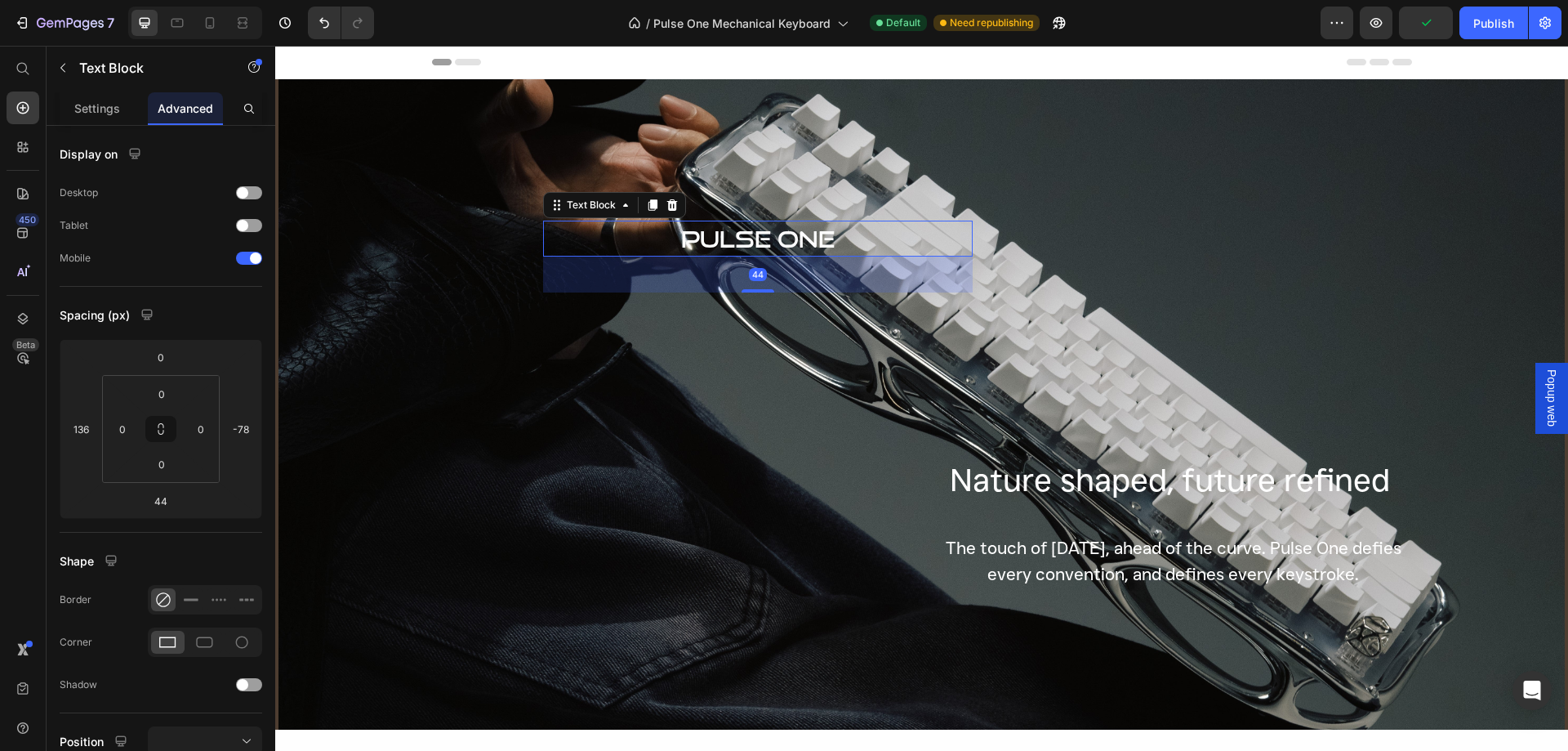 click on "PULSE ONE" at bounding box center [758, 239] 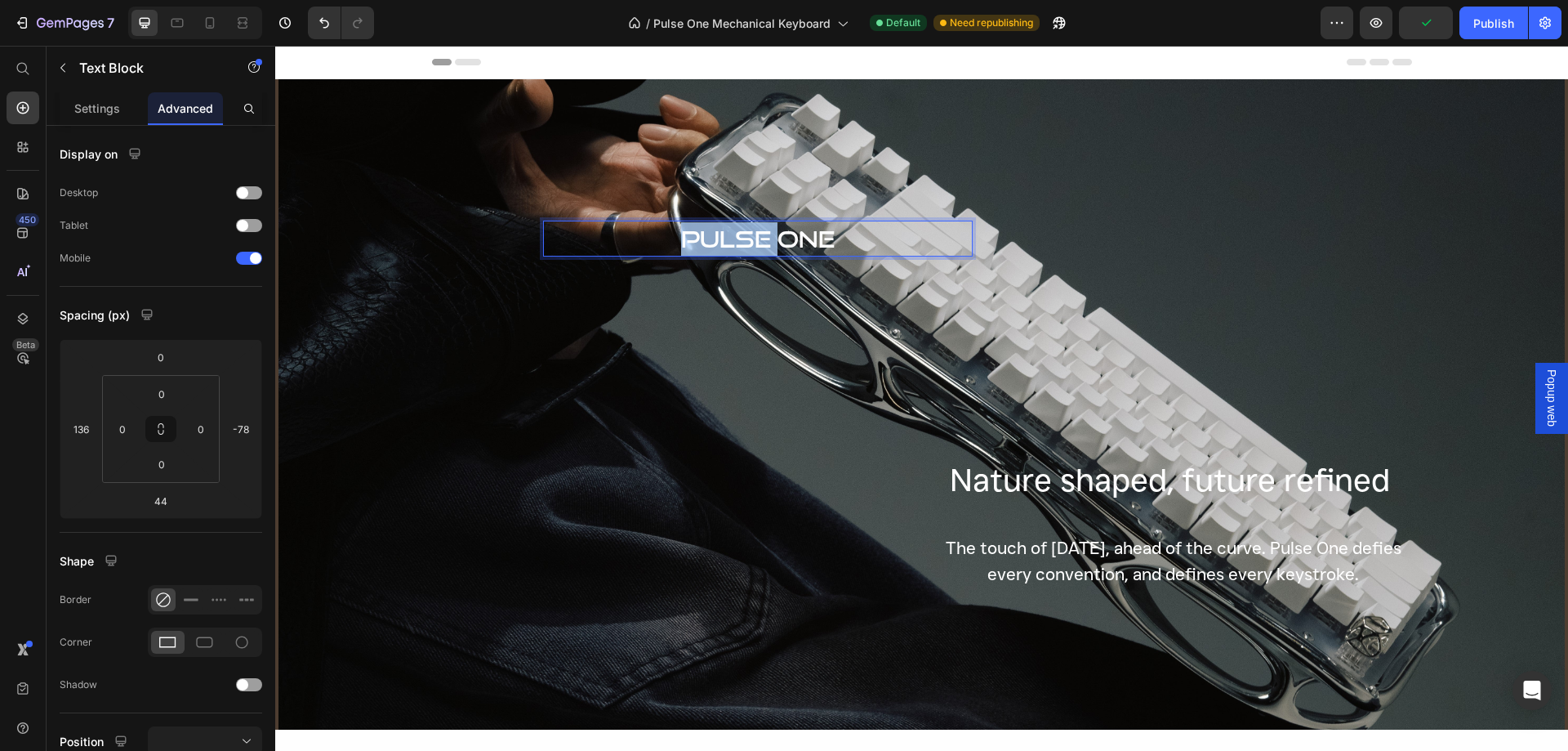 click on "PULSE ONE" at bounding box center (758, 239) 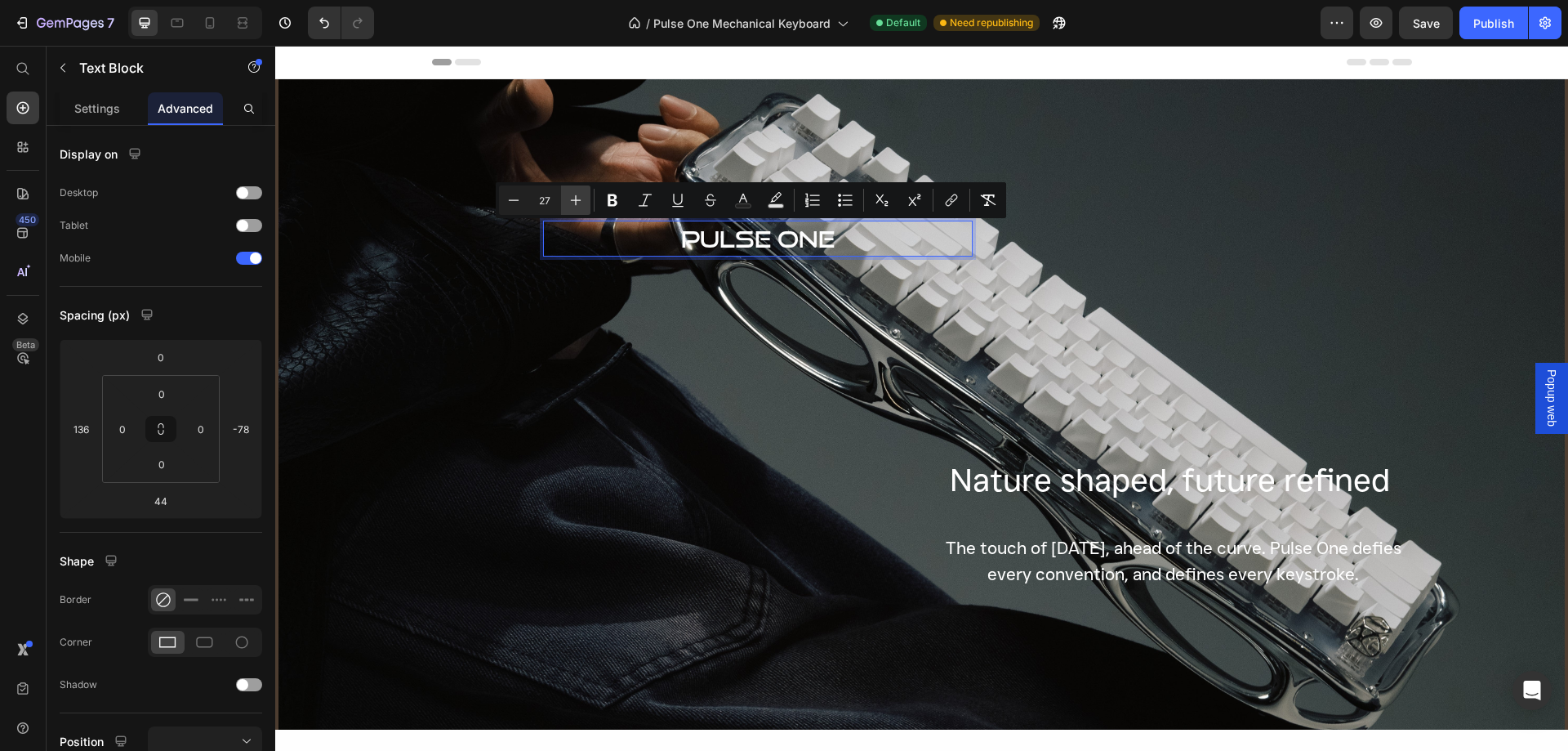 click on "Plus" at bounding box center [576, 200] 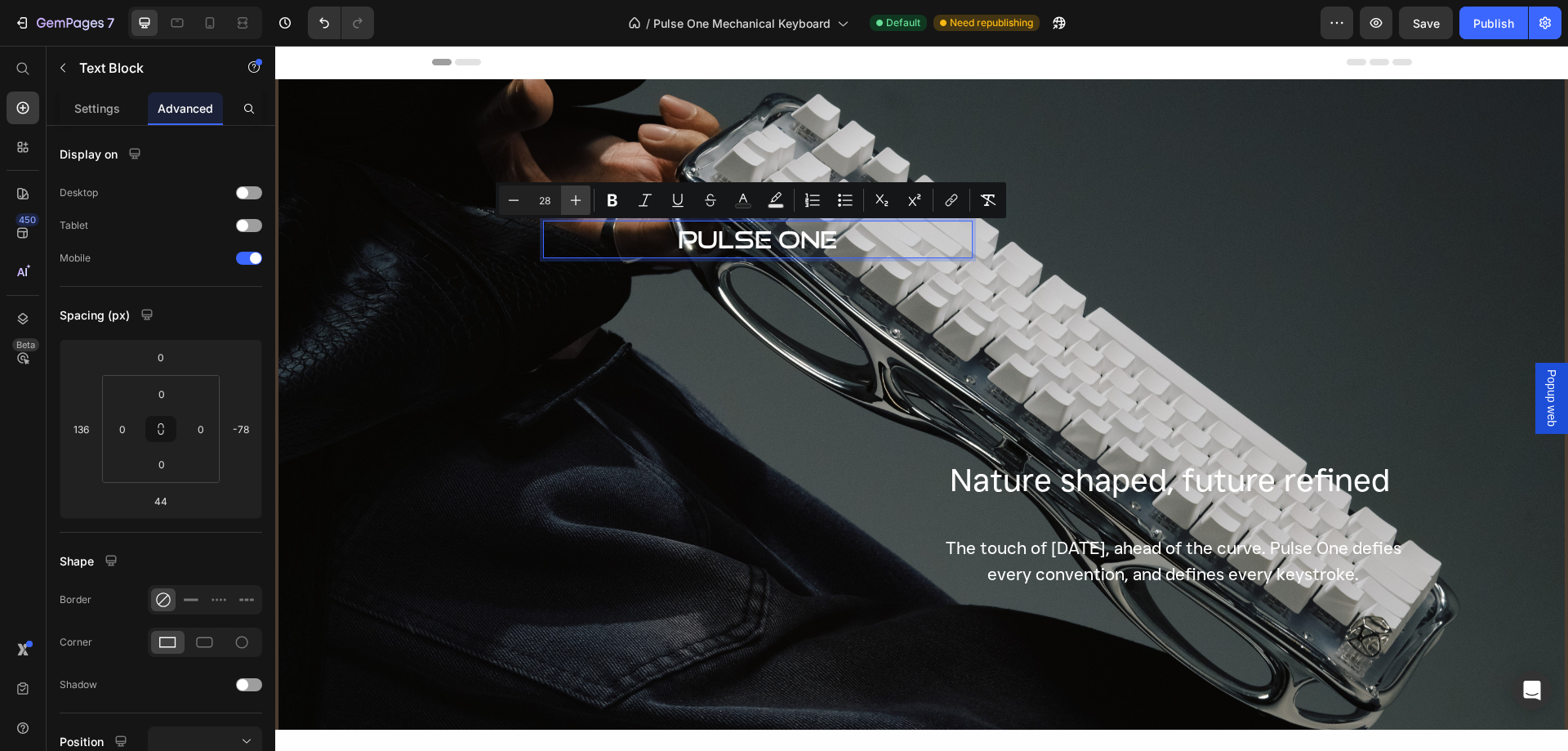 click on "Plus" at bounding box center (576, 200) 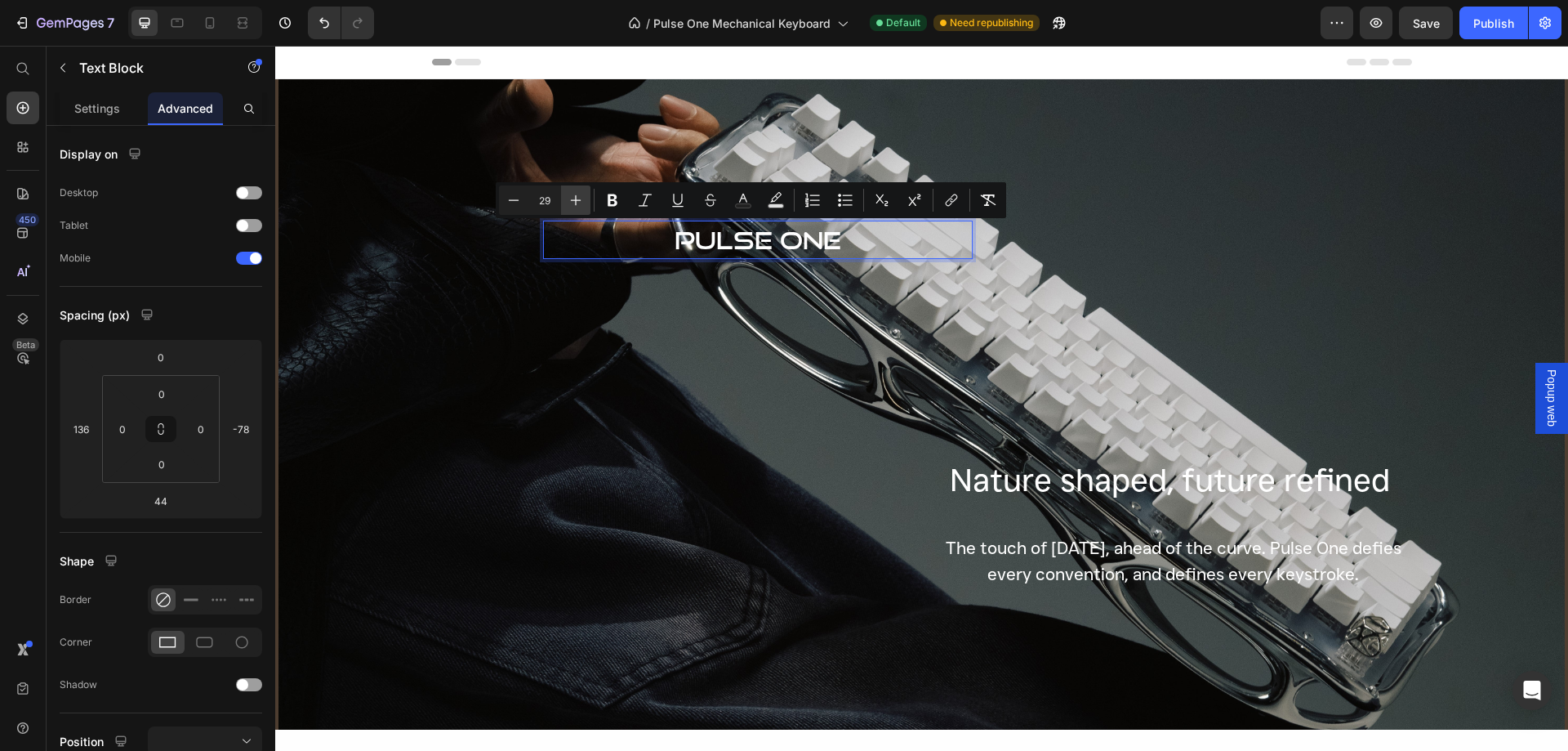 click on "Plus" at bounding box center (576, 200) 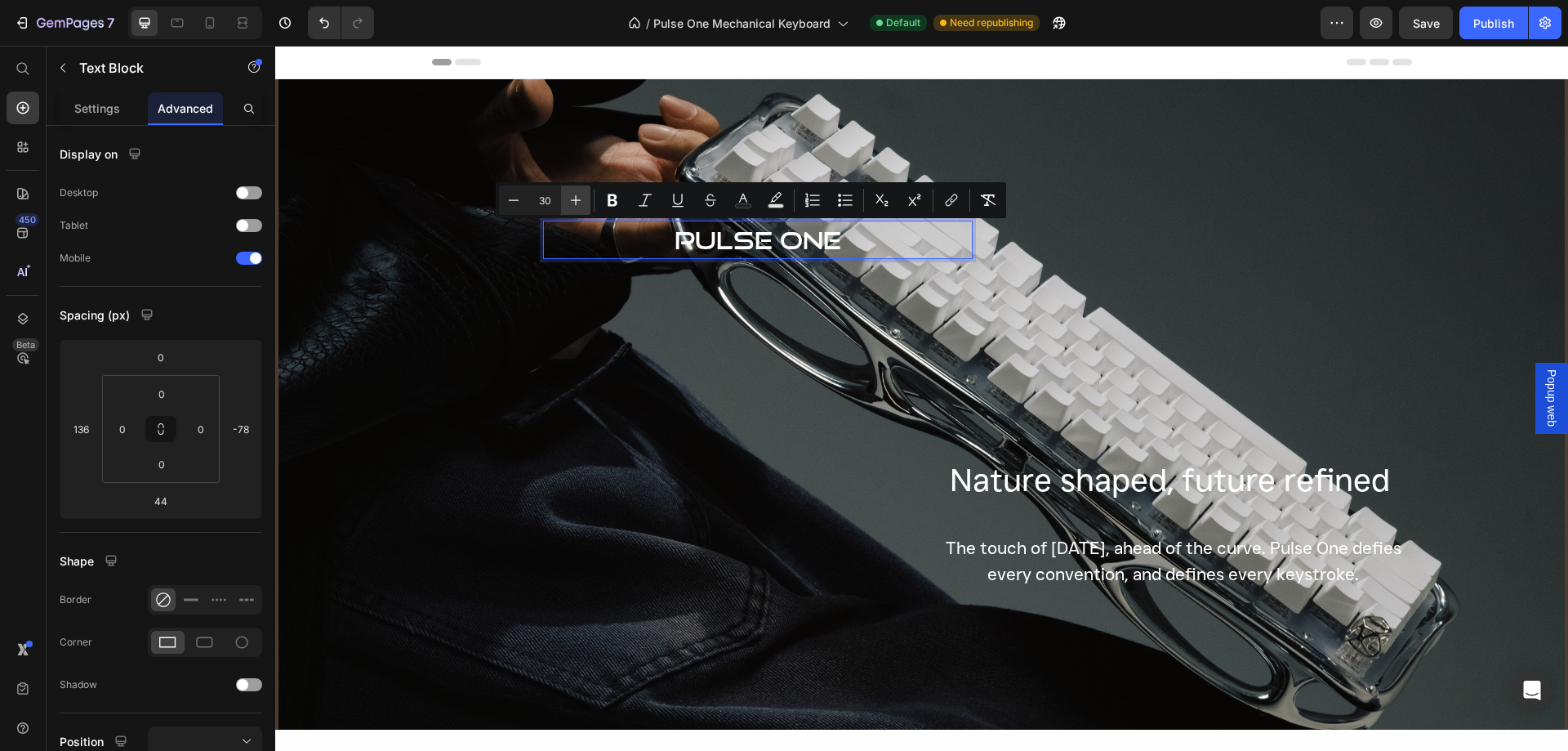 click on "Plus" at bounding box center [576, 200] 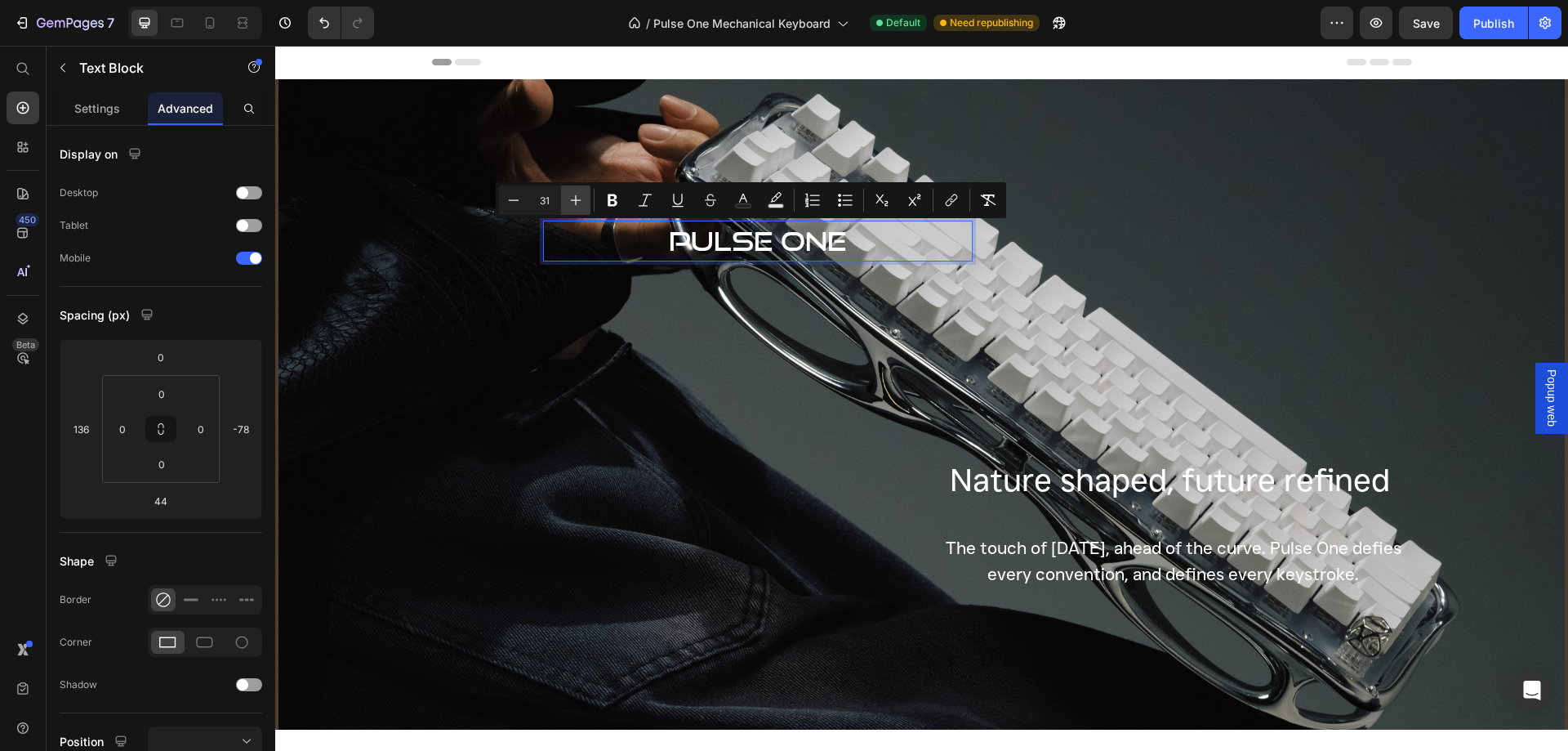 click on "Plus" at bounding box center [576, 200] 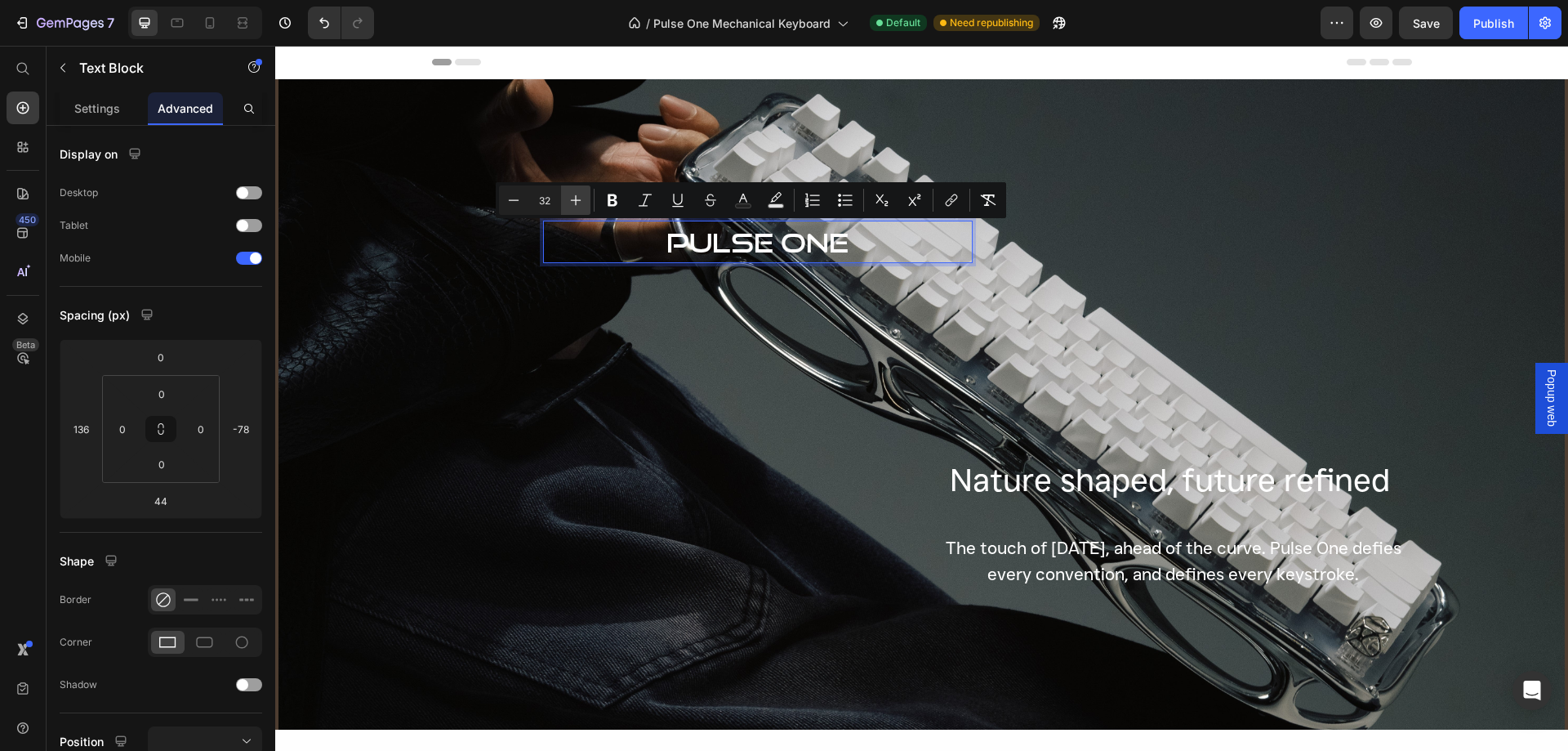 click on "Plus" at bounding box center [576, 200] 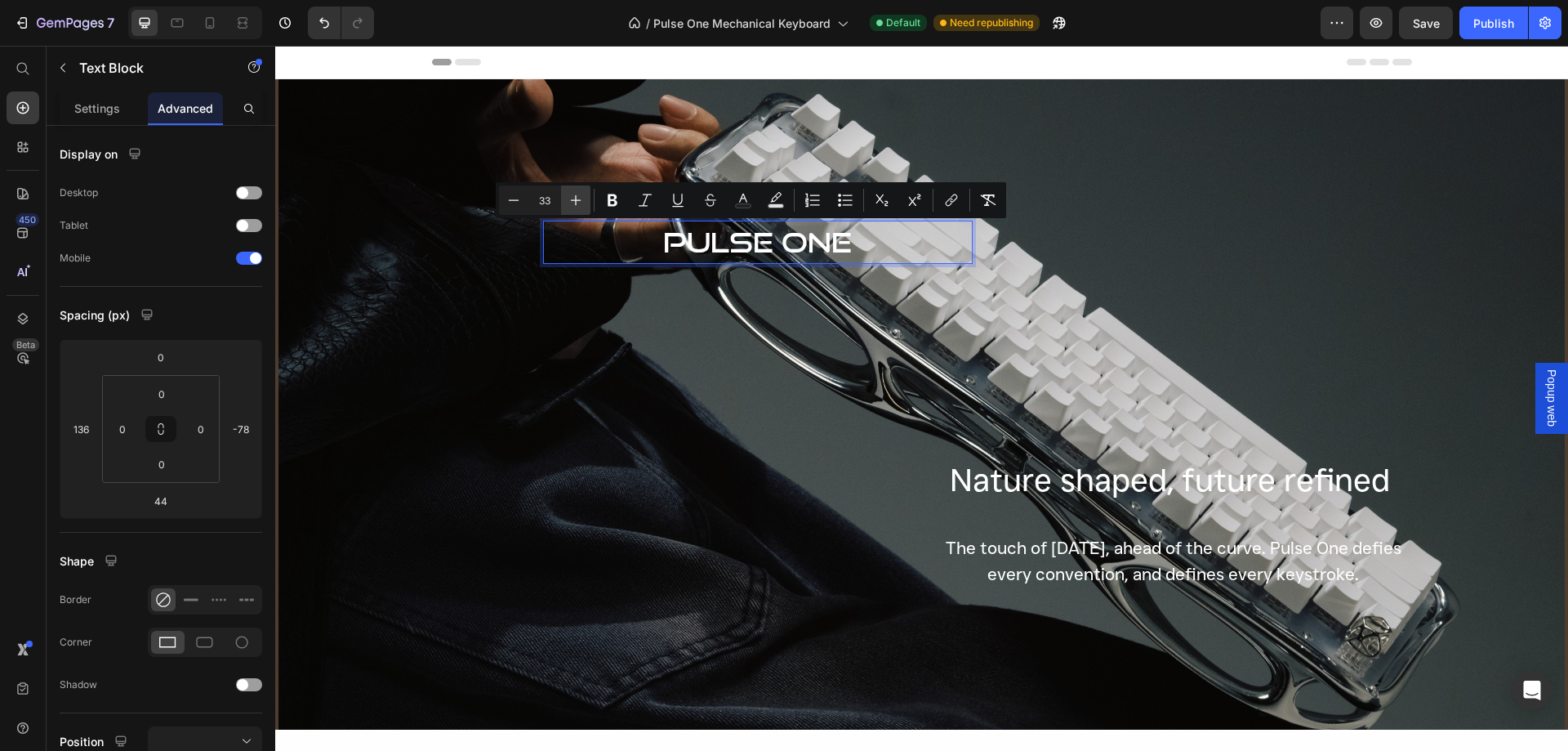 click on "Plus" at bounding box center (576, 200) 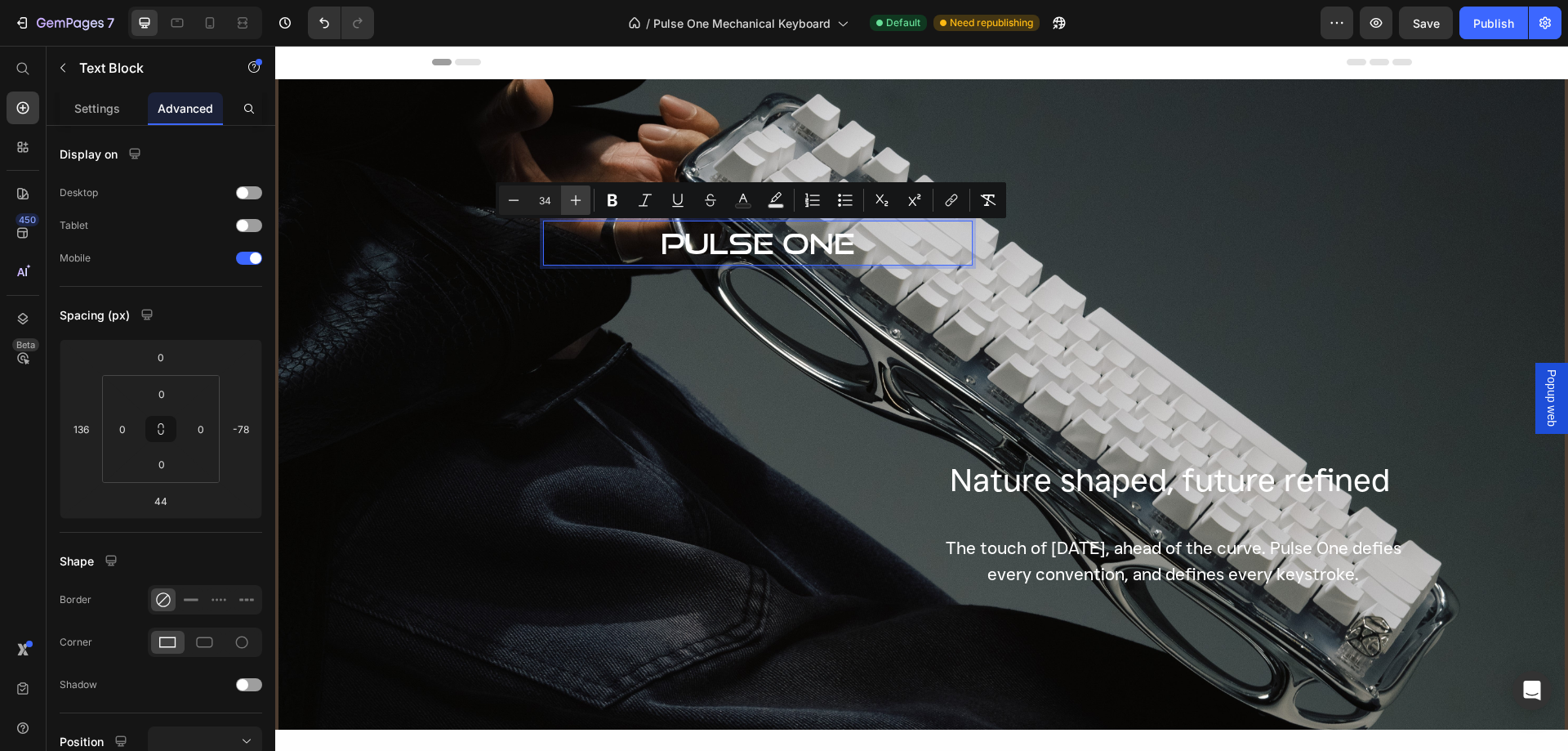 click on "Plus" at bounding box center [576, 200] 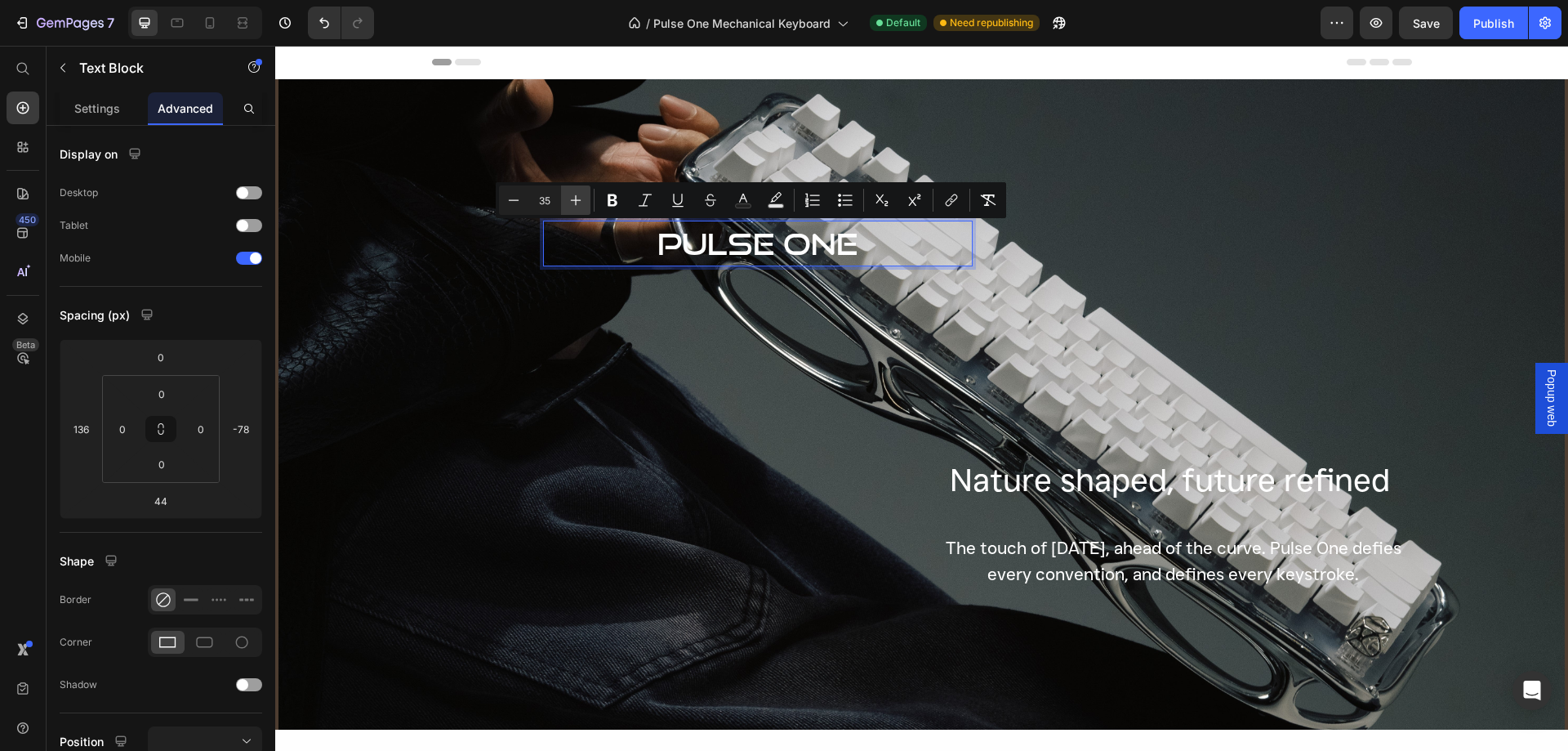 click on "Plus" at bounding box center (576, 200) 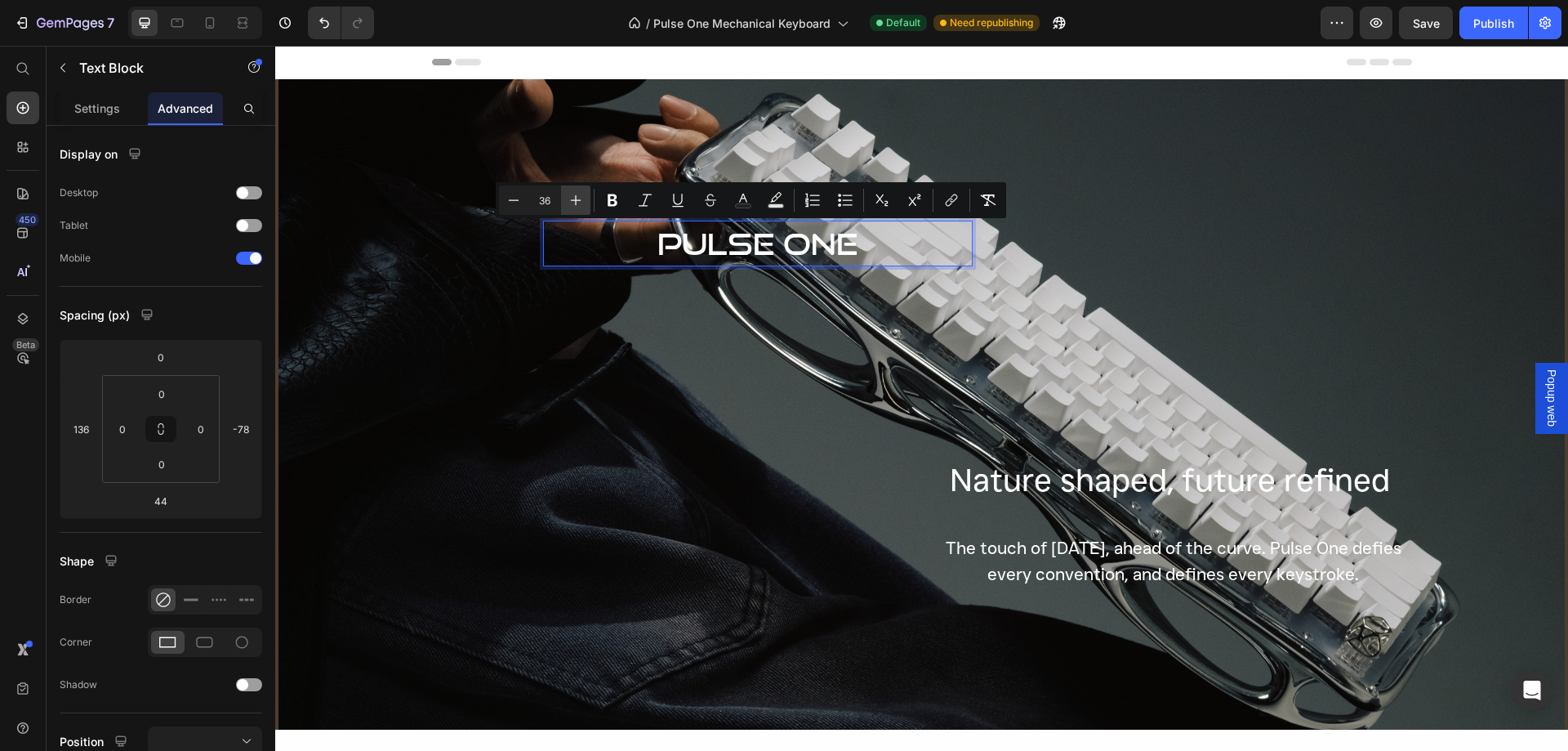 click on "Plus" at bounding box center (576, 200) 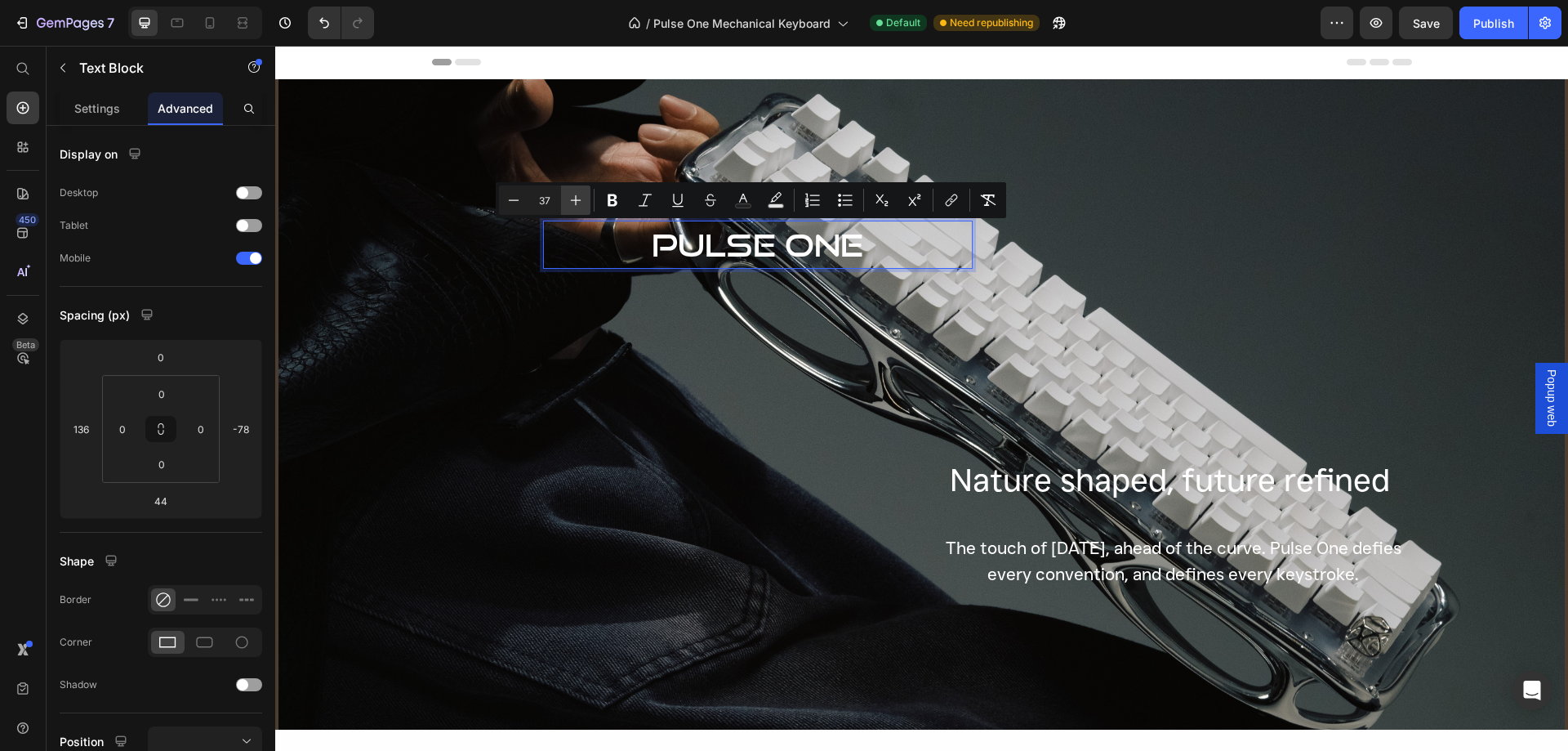 click on "Plus" at bounding box center [576, 200] 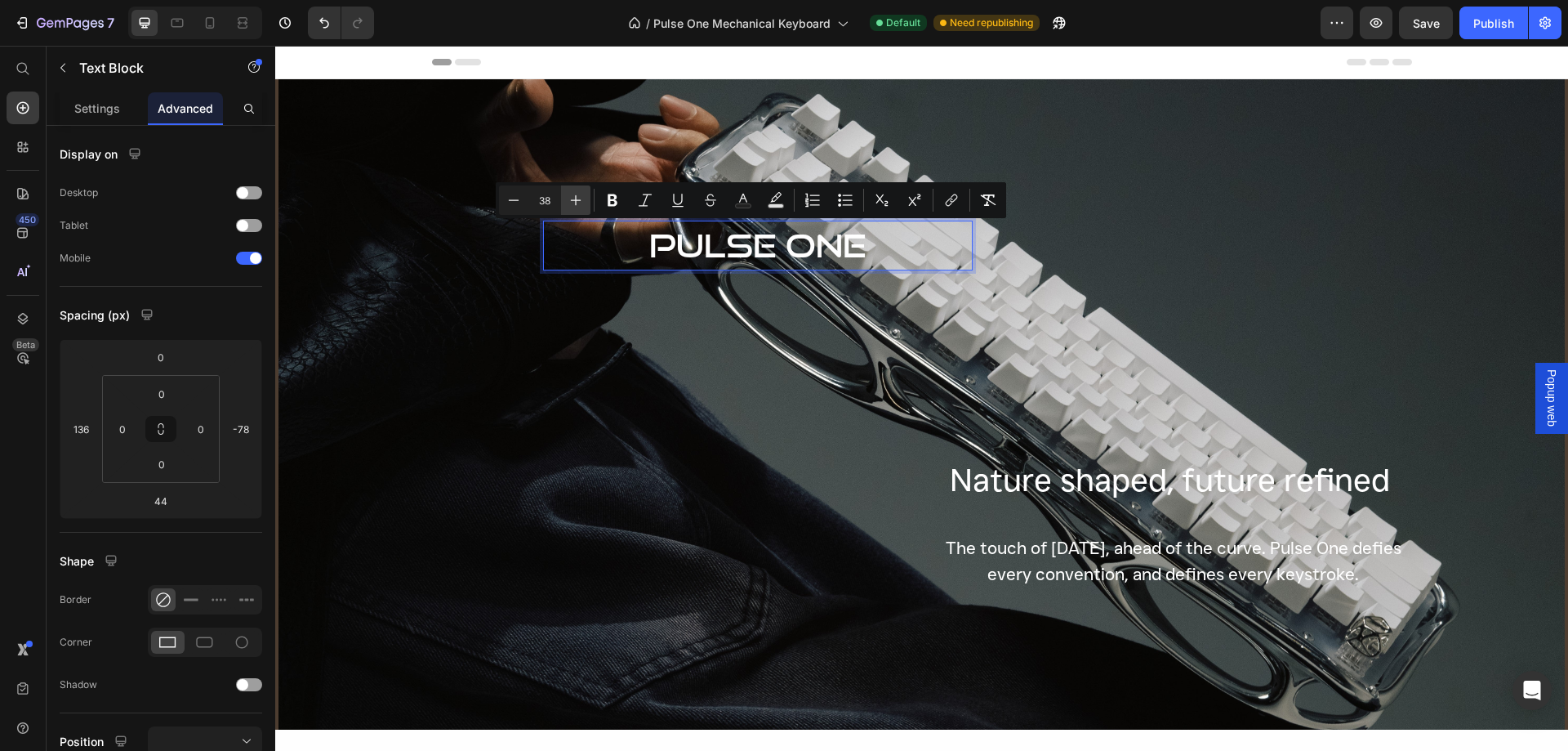 click on "Plus" at bounding box center (576, 200) 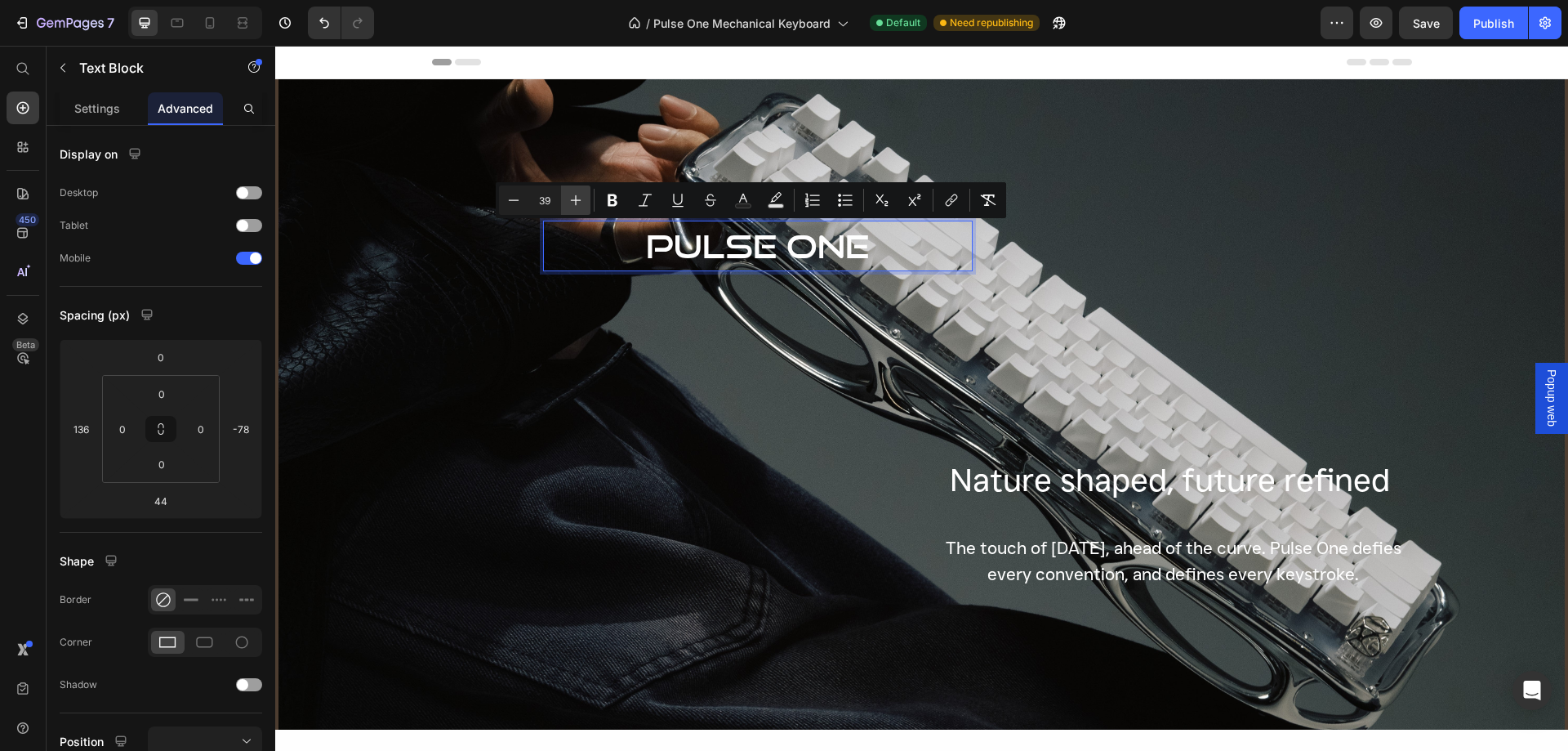 click on "Plus" at bounding box center (576, 200) 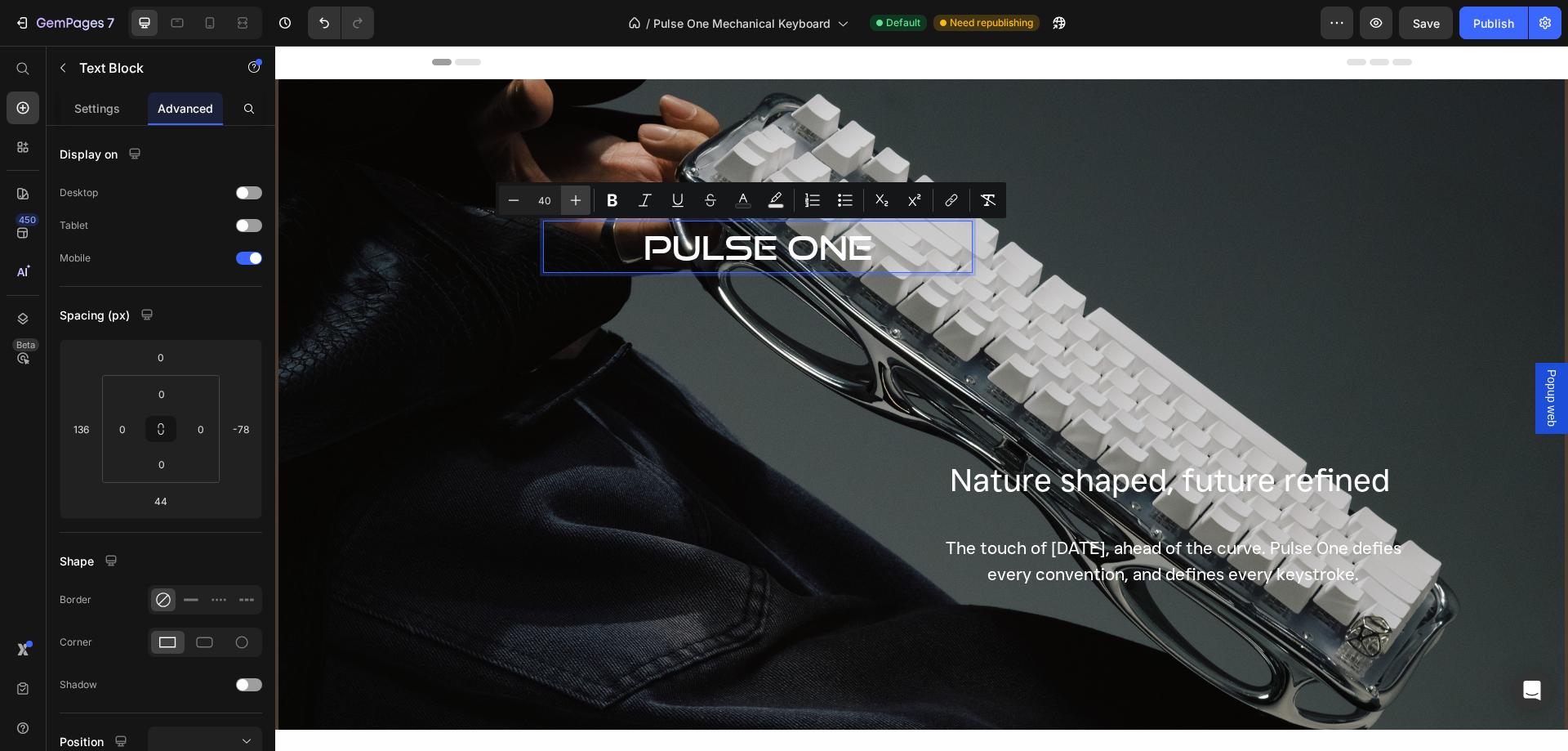click on "Plus" at bounding box center (576, 200) 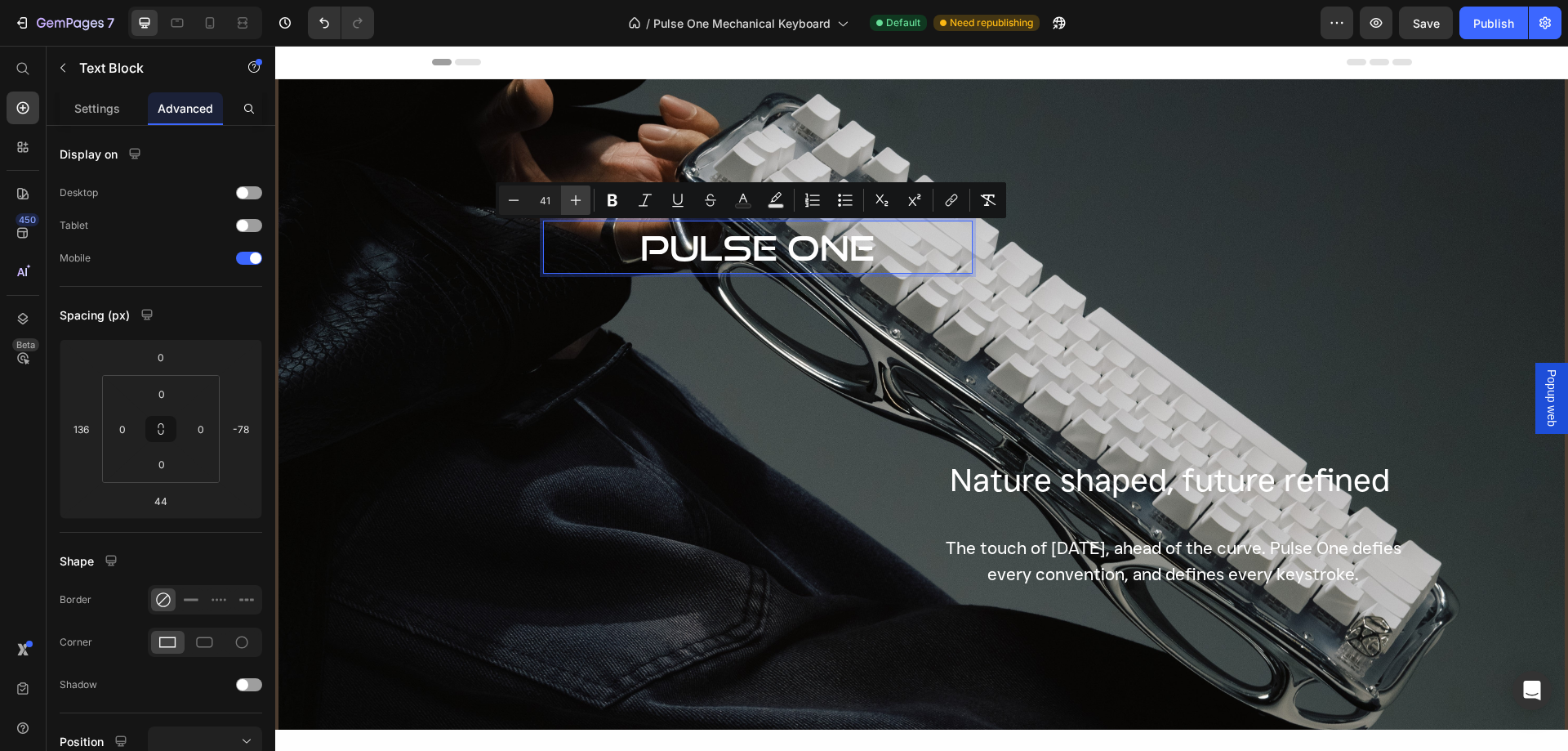 click on "Plus" at bounding box center [576, 200] 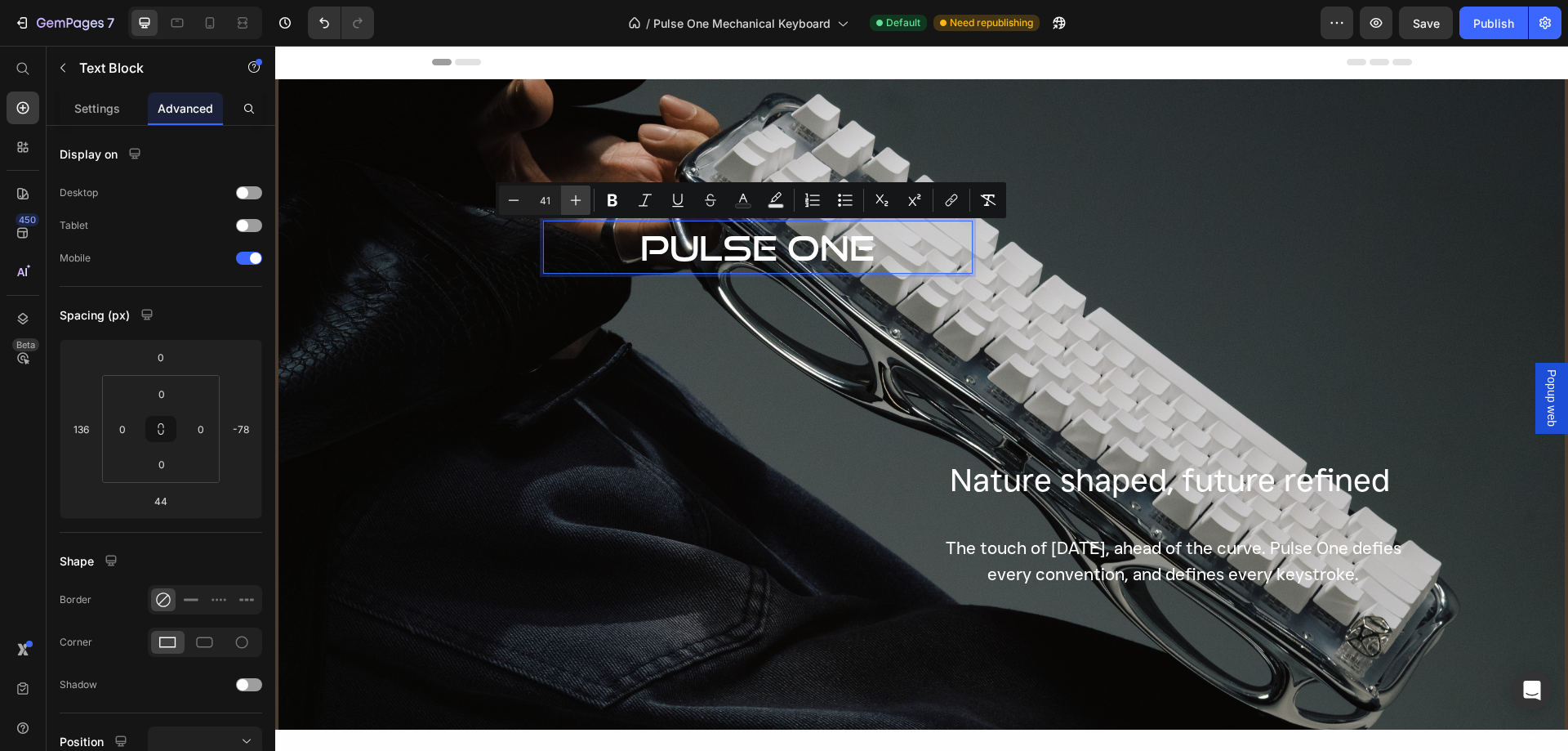 type on "42" 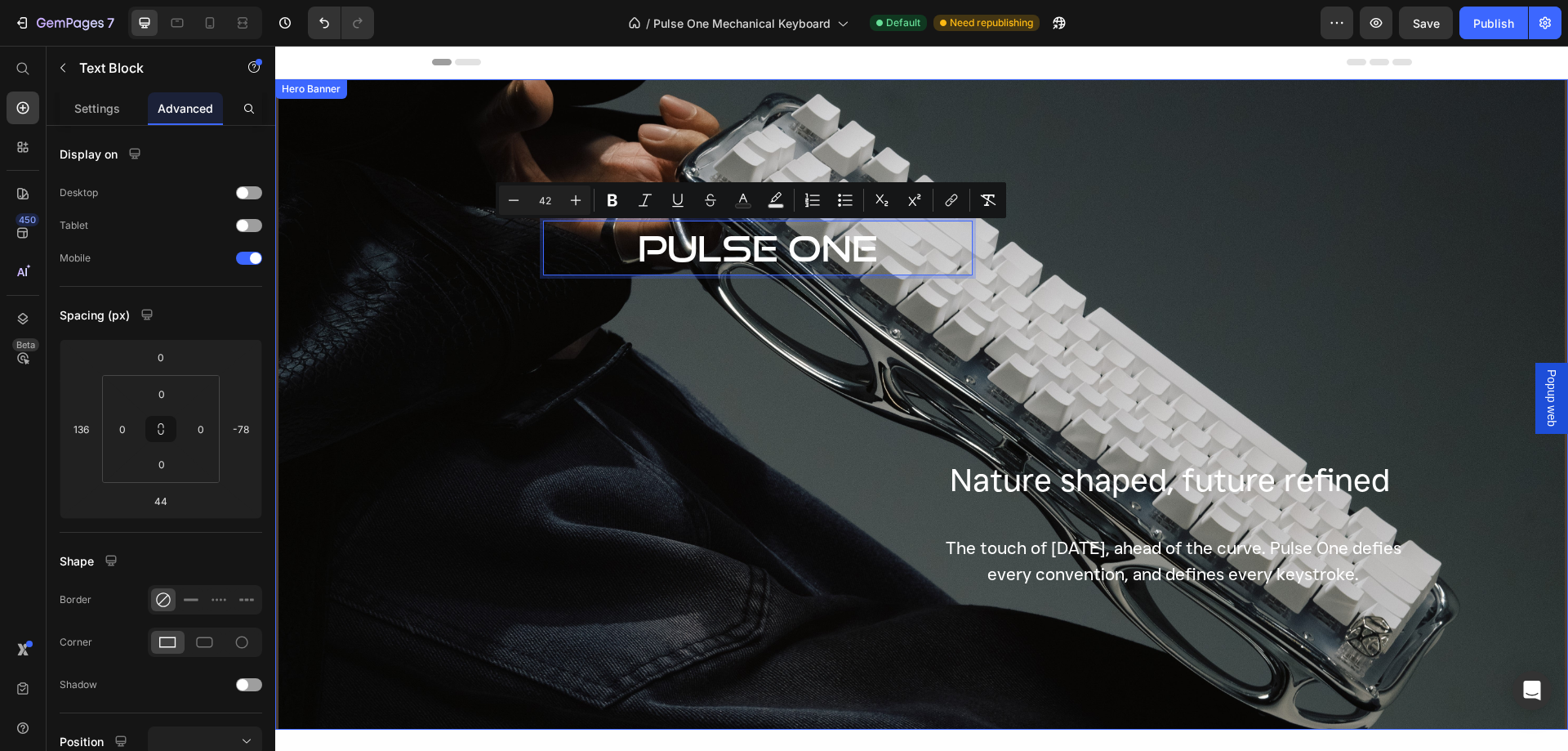 click on "PULSE ONE Text Block   44" at bounding box center (670, 405) 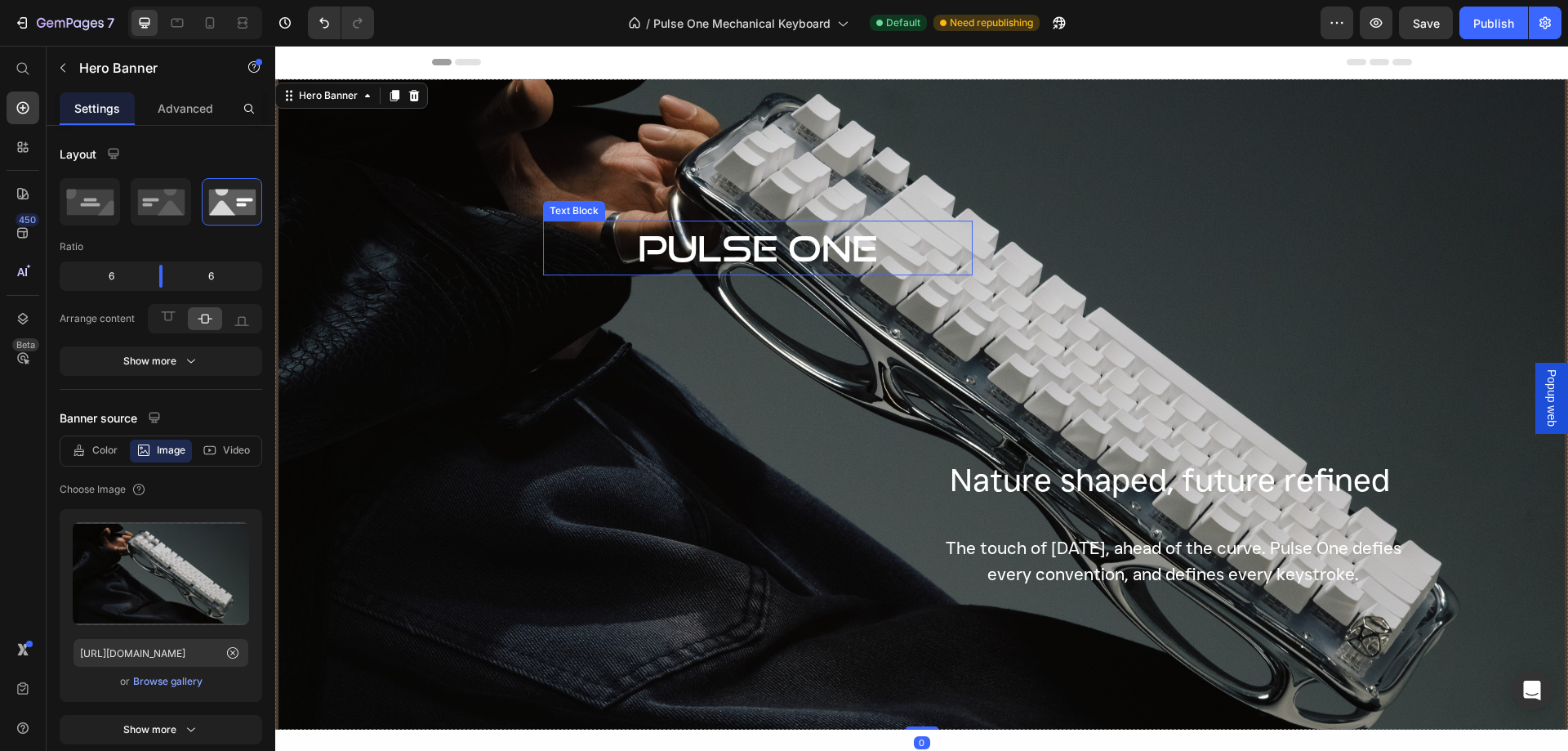 click on "PULSE ONE" at bounding box center [758, 248] 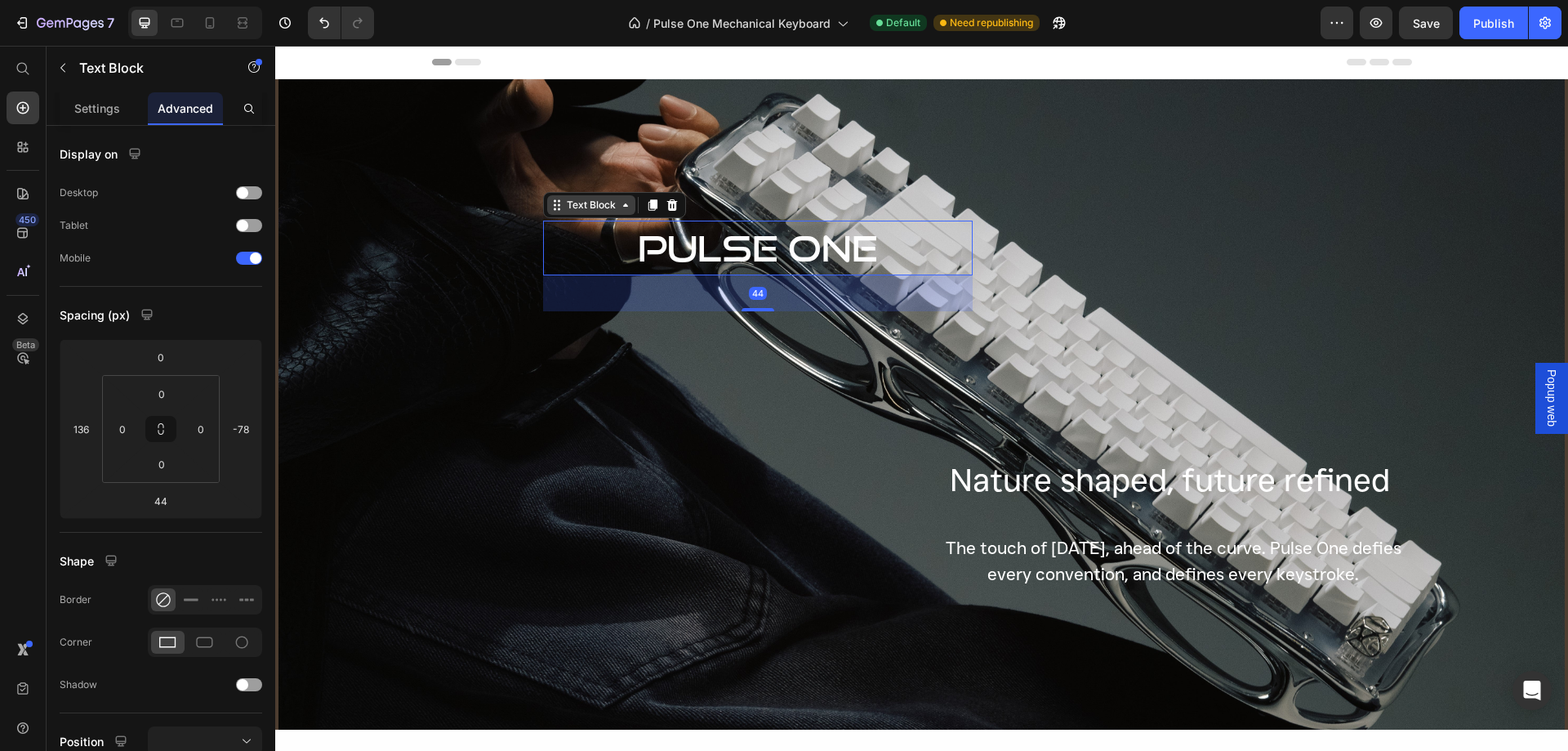 click 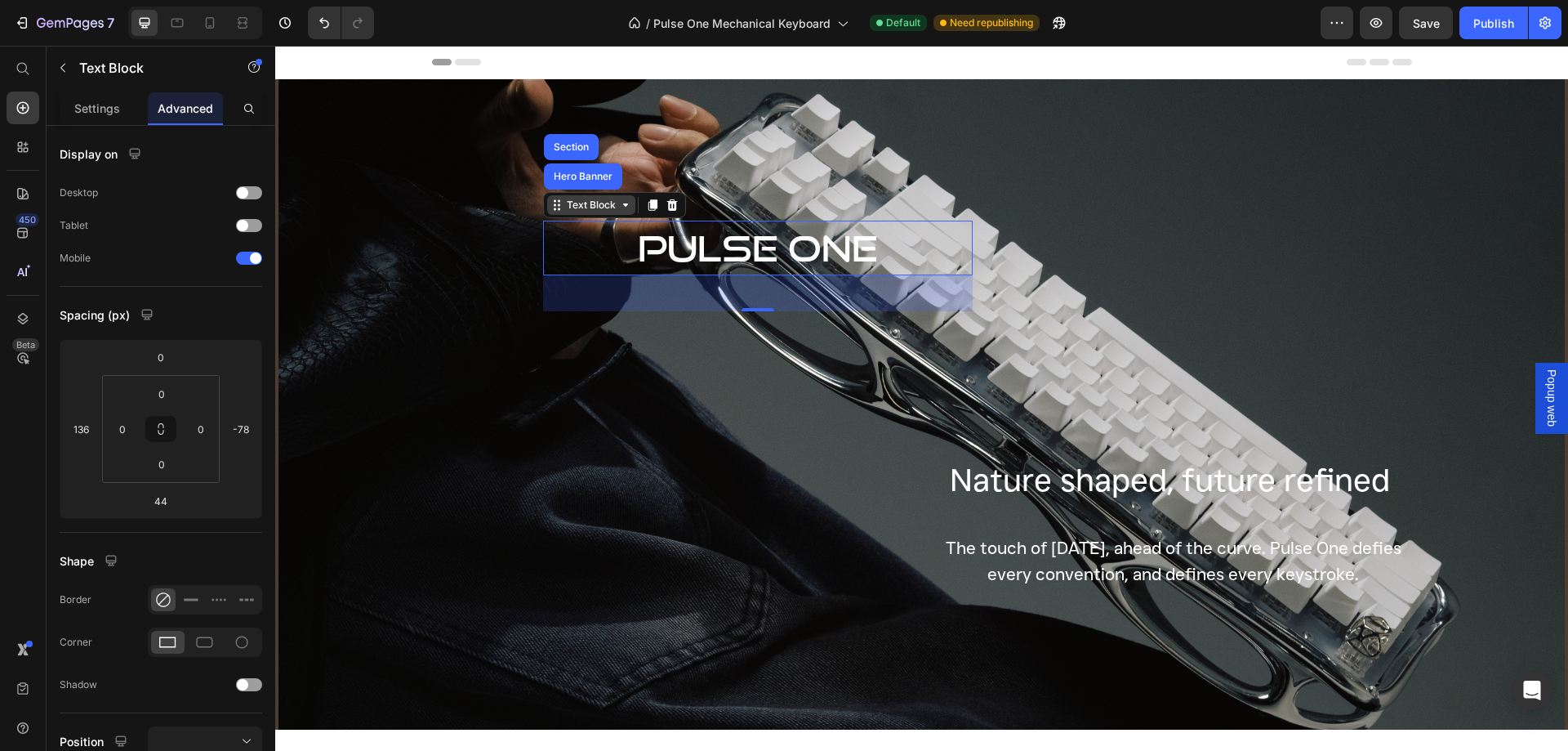 click 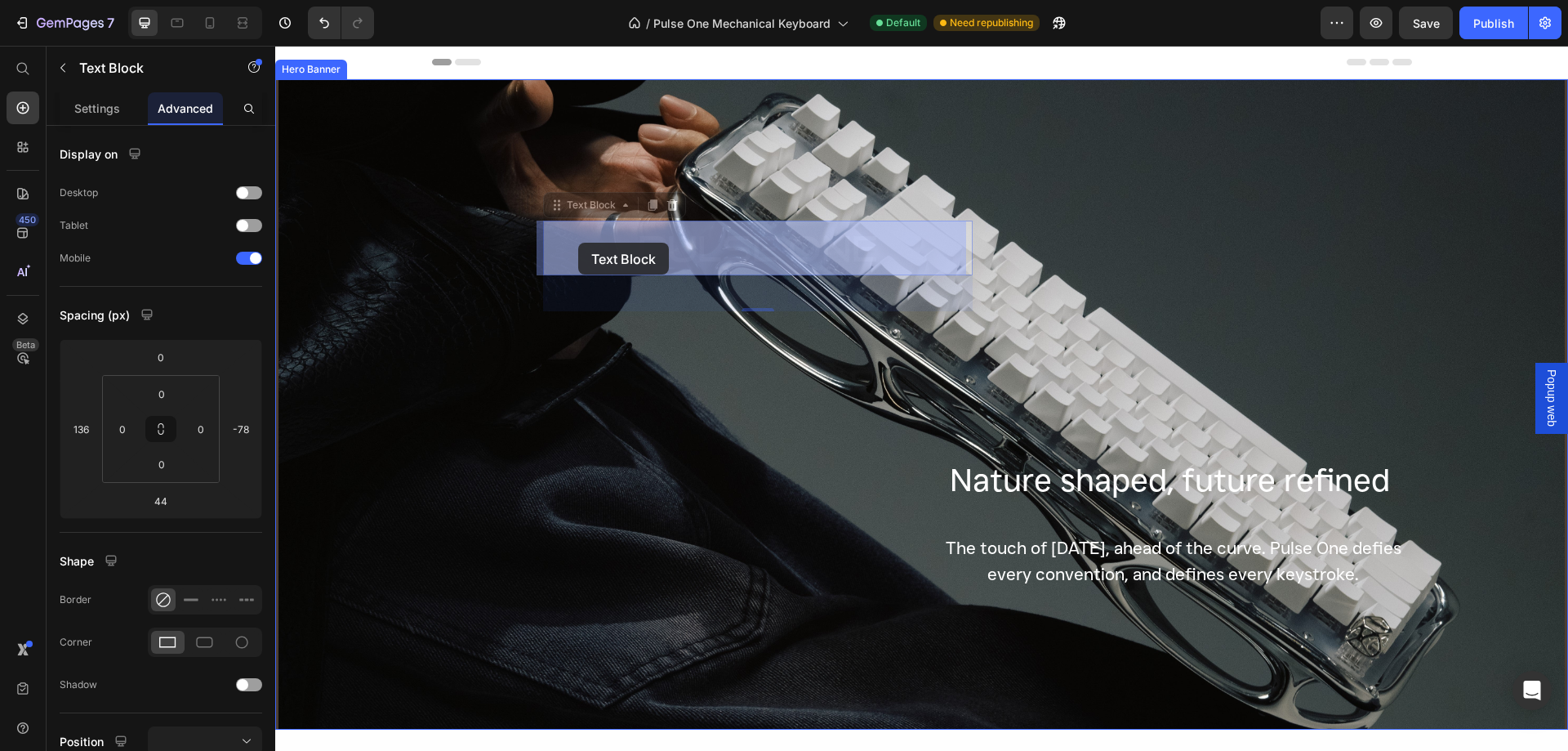 drag, startPoint x: 549, startPoint y: 208, endPoint x: 578, endPoint y: 243, distance: 45.4533 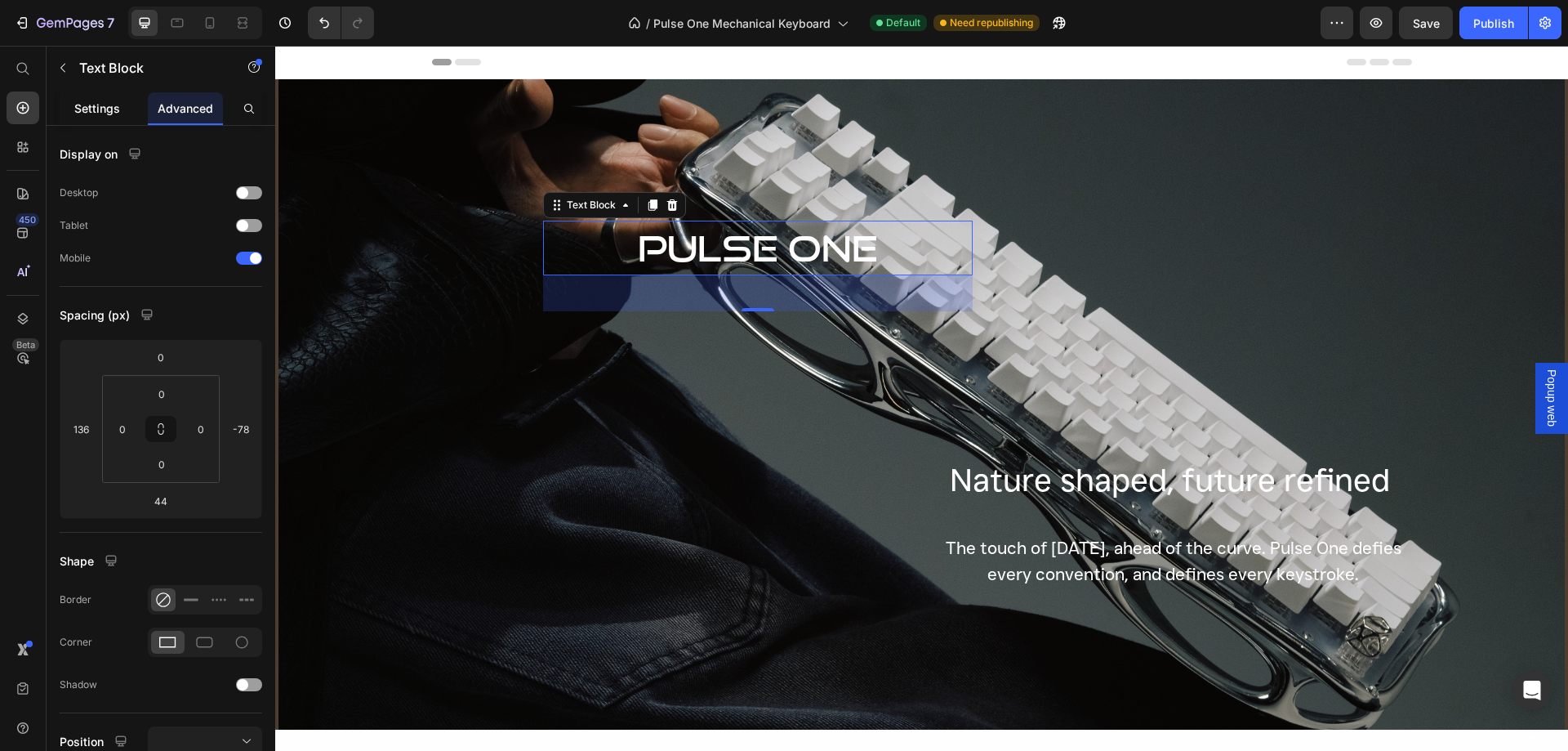 click on "Settings" 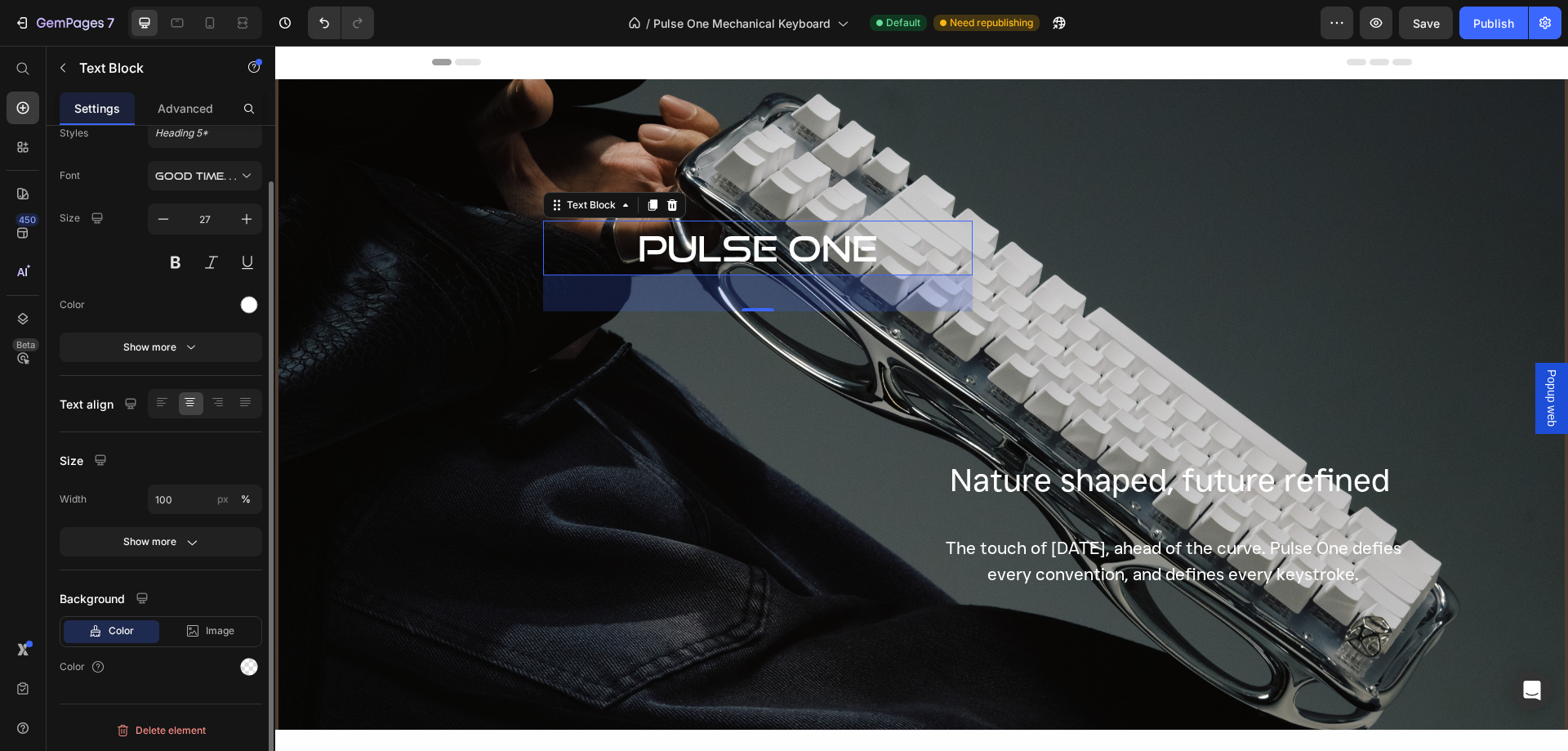 scroll, scrollTop: 0, scrollLeft: 0, axis: both 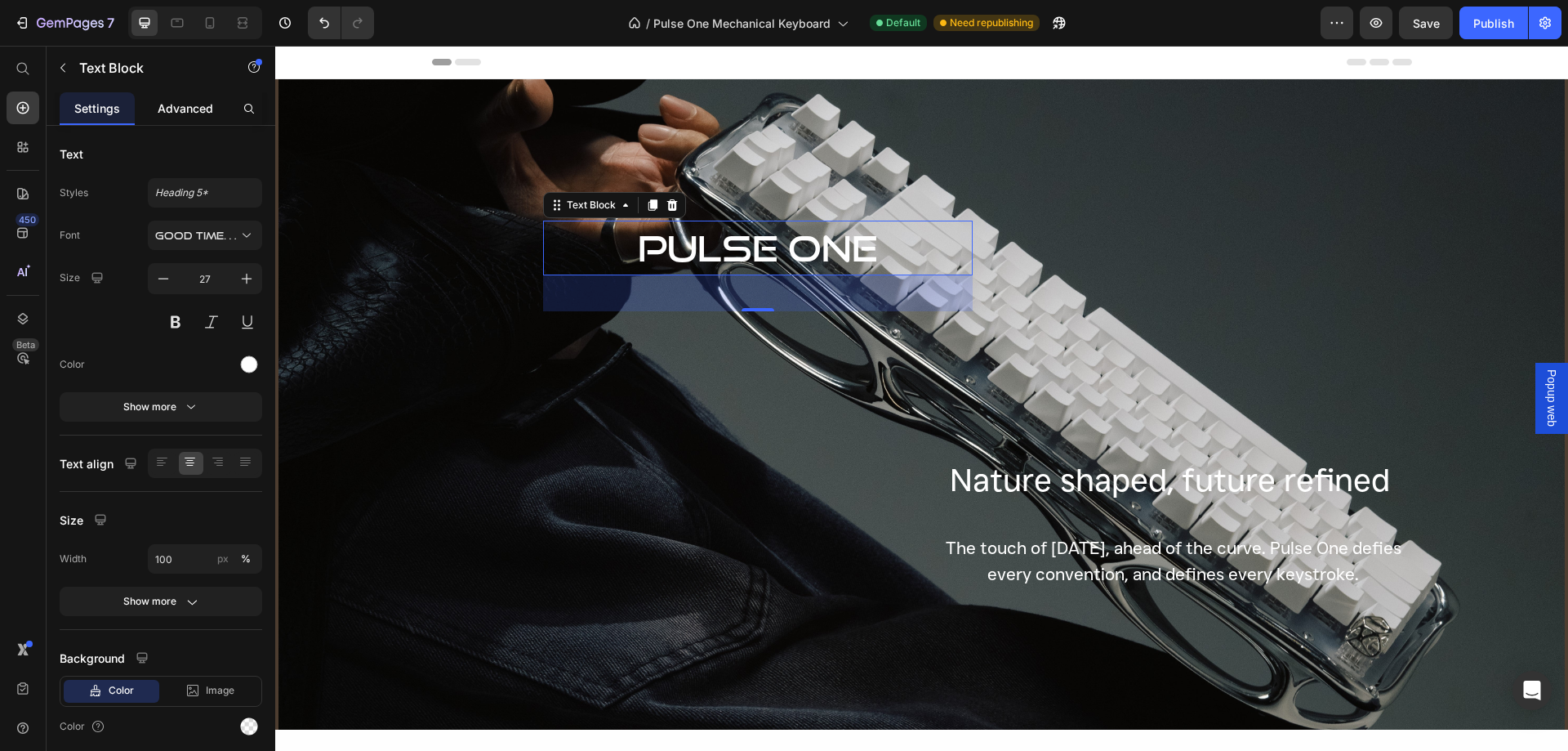 click on "Advanced" 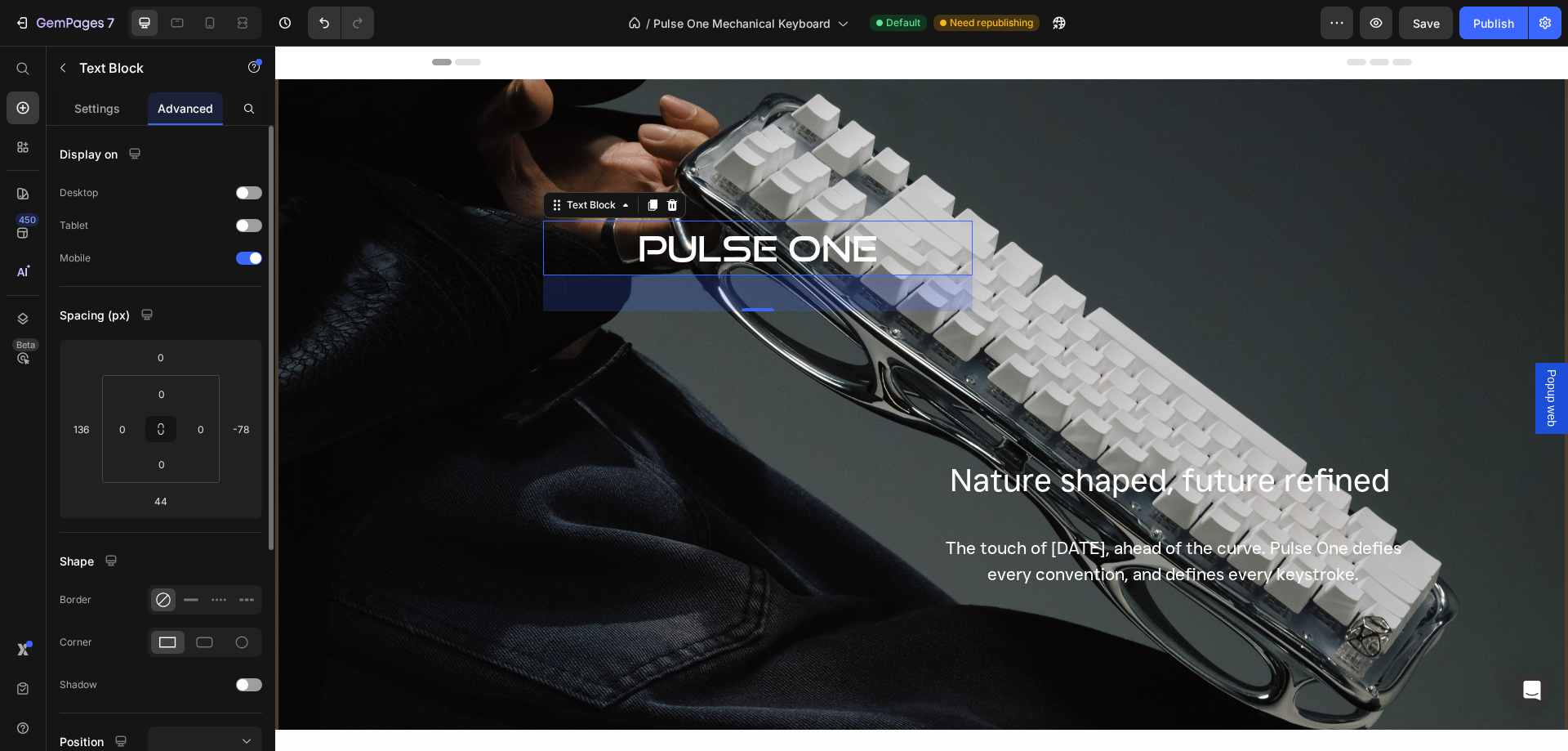 click on "Display on Desktop Tablet Mobile Spacing (px) 0 136 44 -78 0 0 0 0 Shape Border Corner Shadow Position Opacity 100 % Animation Upgrade to Build plan  to unlock Animation & other premium features. Interaction Upgrade to Optimize plan  to unlock Interaction & other premium features. CSS class" at bounding box center (161, 619) 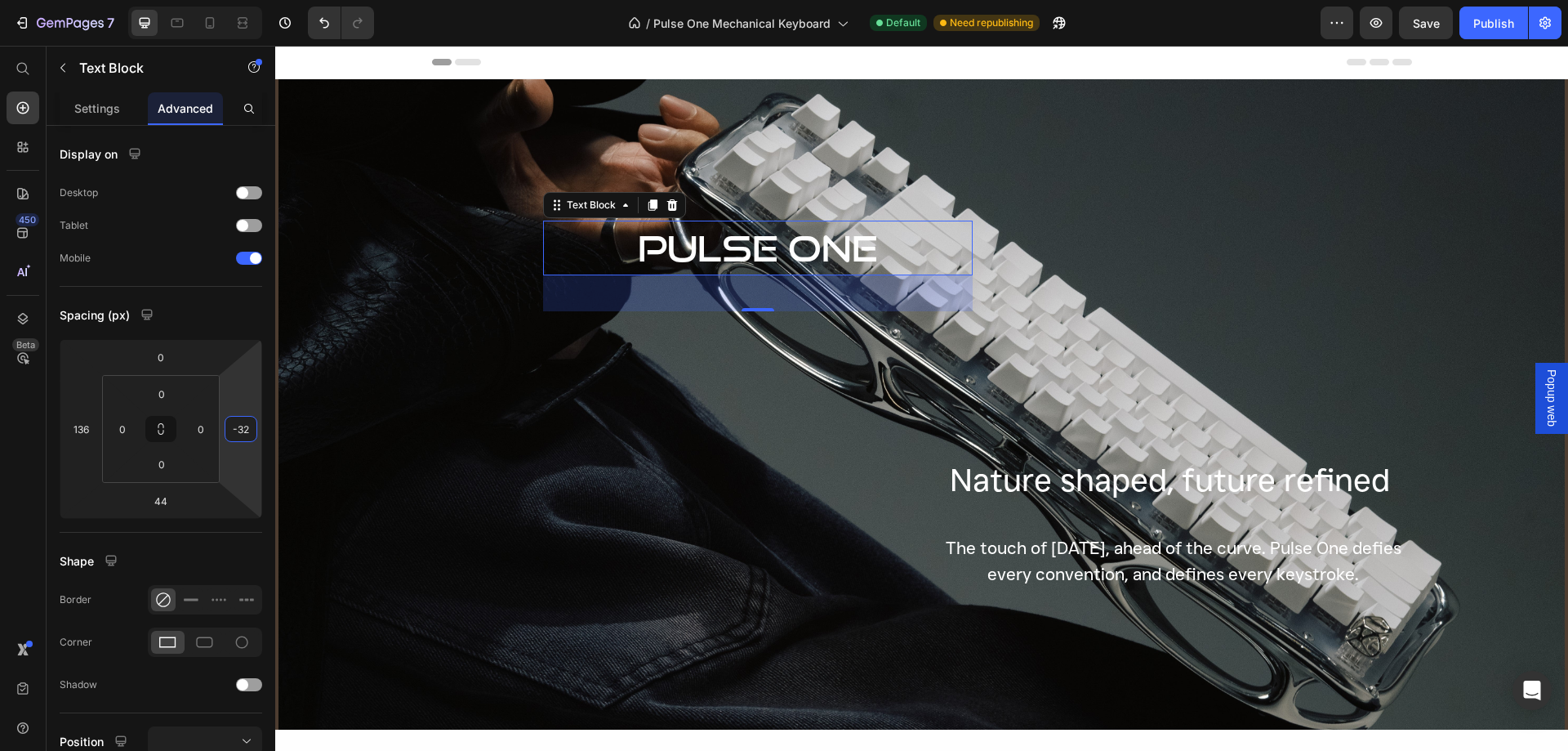 type on "-28" 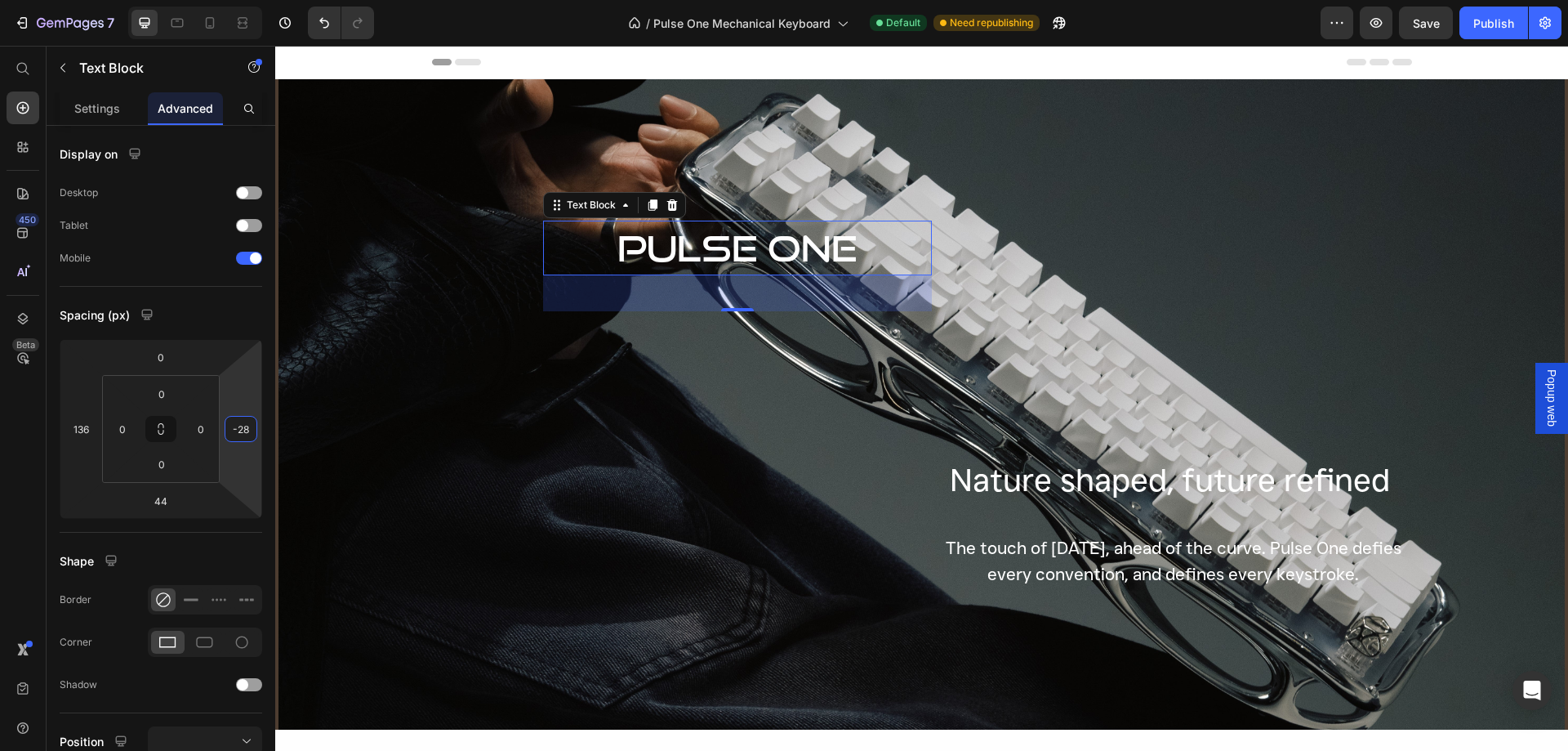 drag, startPoint x: 245, startPoint y: 461, endPoint x: 247, endPoint y: 440, distance: 21.095023 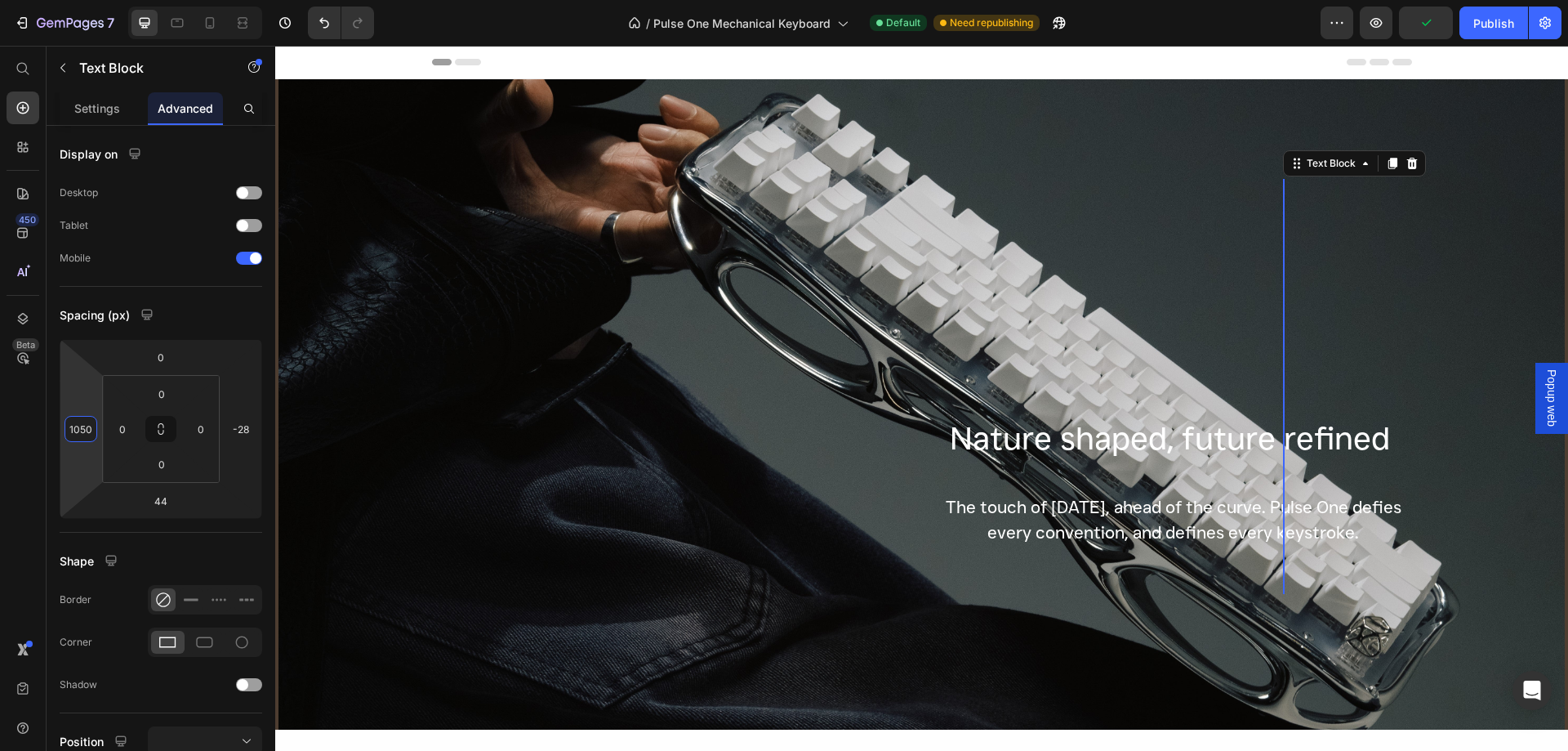 type on "1052" 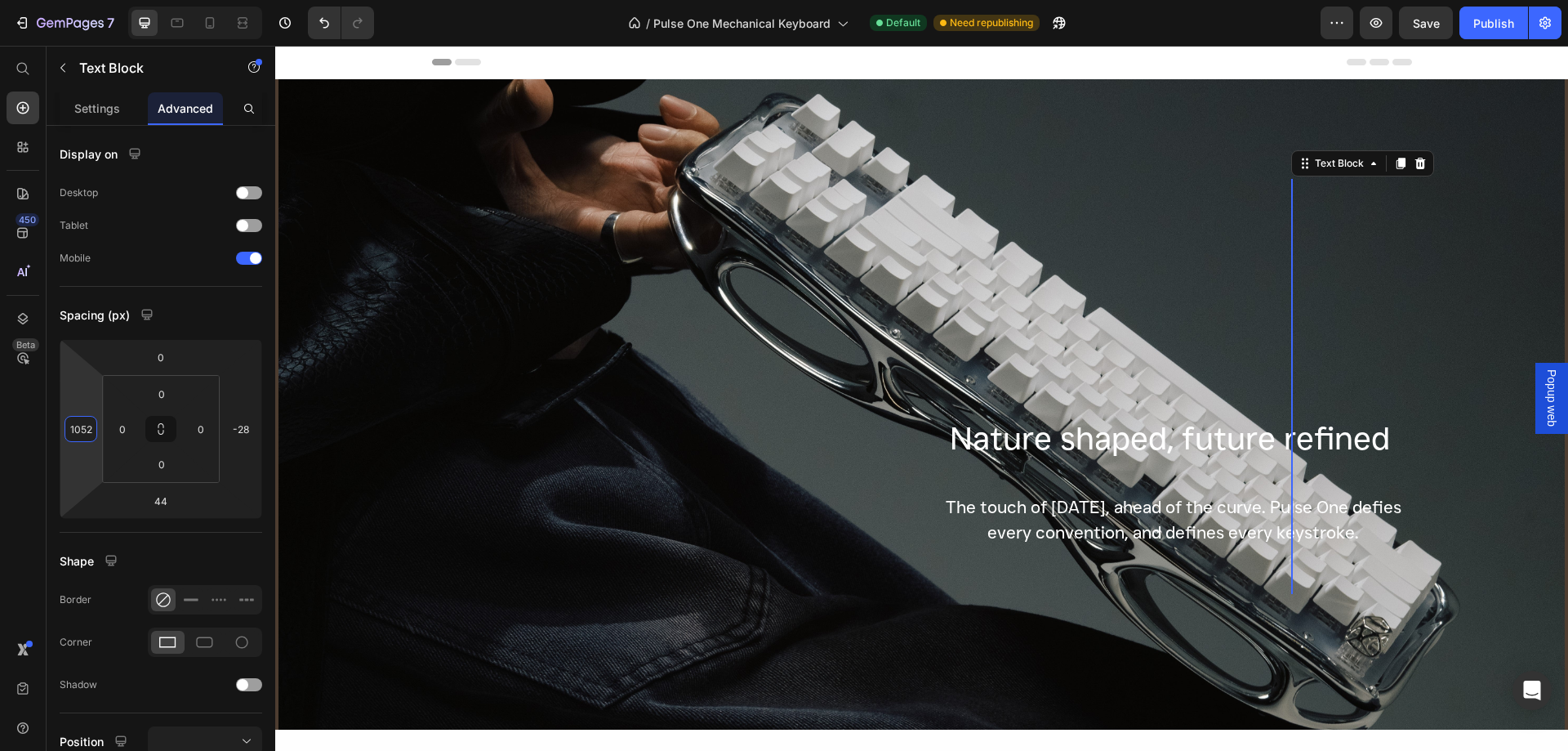 drag, startPoint x: 74, startPoint y: 463, endPoint x: 147, endPoint y: 88, distance: 382.03926 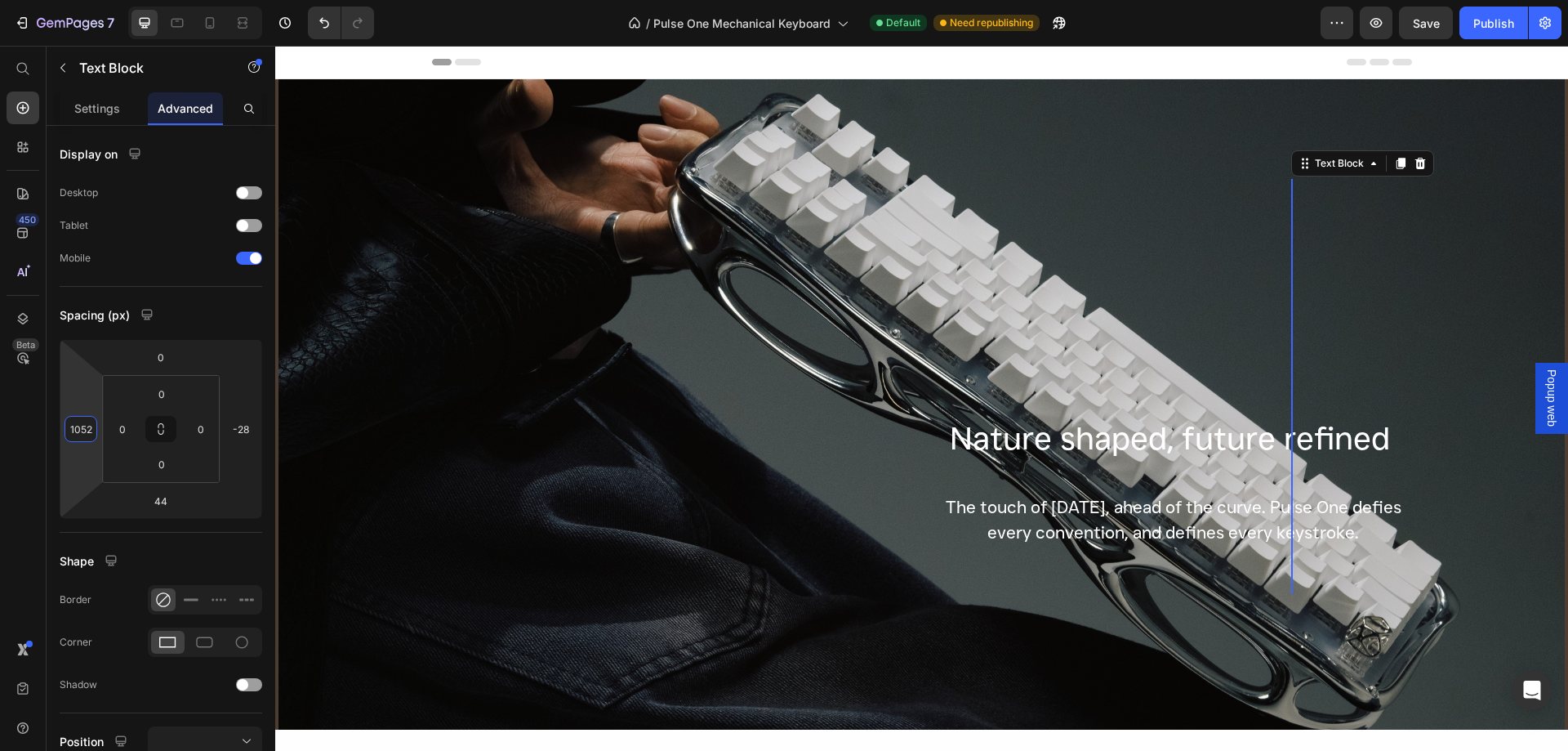 click on "7   /  Pulse One Mechanical Keyboard Default Need republishing Preview  Save   Publish  450 Beta Start with Sections Elements Hero Section Product Detail Brands Trusted Badges Guarantee Product Breakdown How to use Testimonials Compare Bundle FAQs Social Proof Brand Story Product List Collection Blog List Contact Sticky Add to Cart Custom Footer Browse Library 450 Layout
Row
Row
Row
Row Text
Heading
Text Block Button
Button
Button
Sticky Back to top Media
Image" at bounding box center (784, 0) 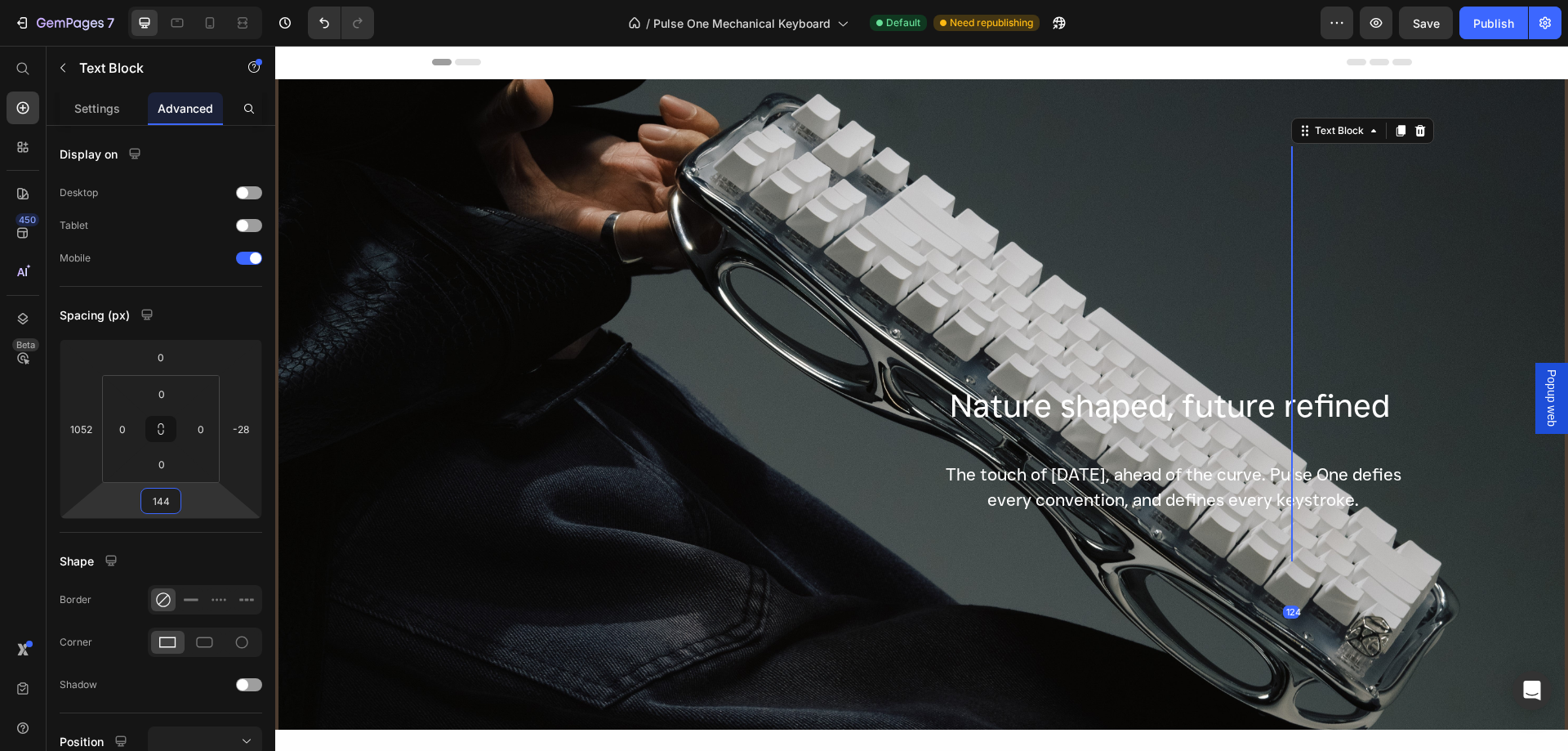 drag, startPoint x: 204, startPoint y: 501, endPoint x: 203, endPoint y: 460, distance: 41.012193 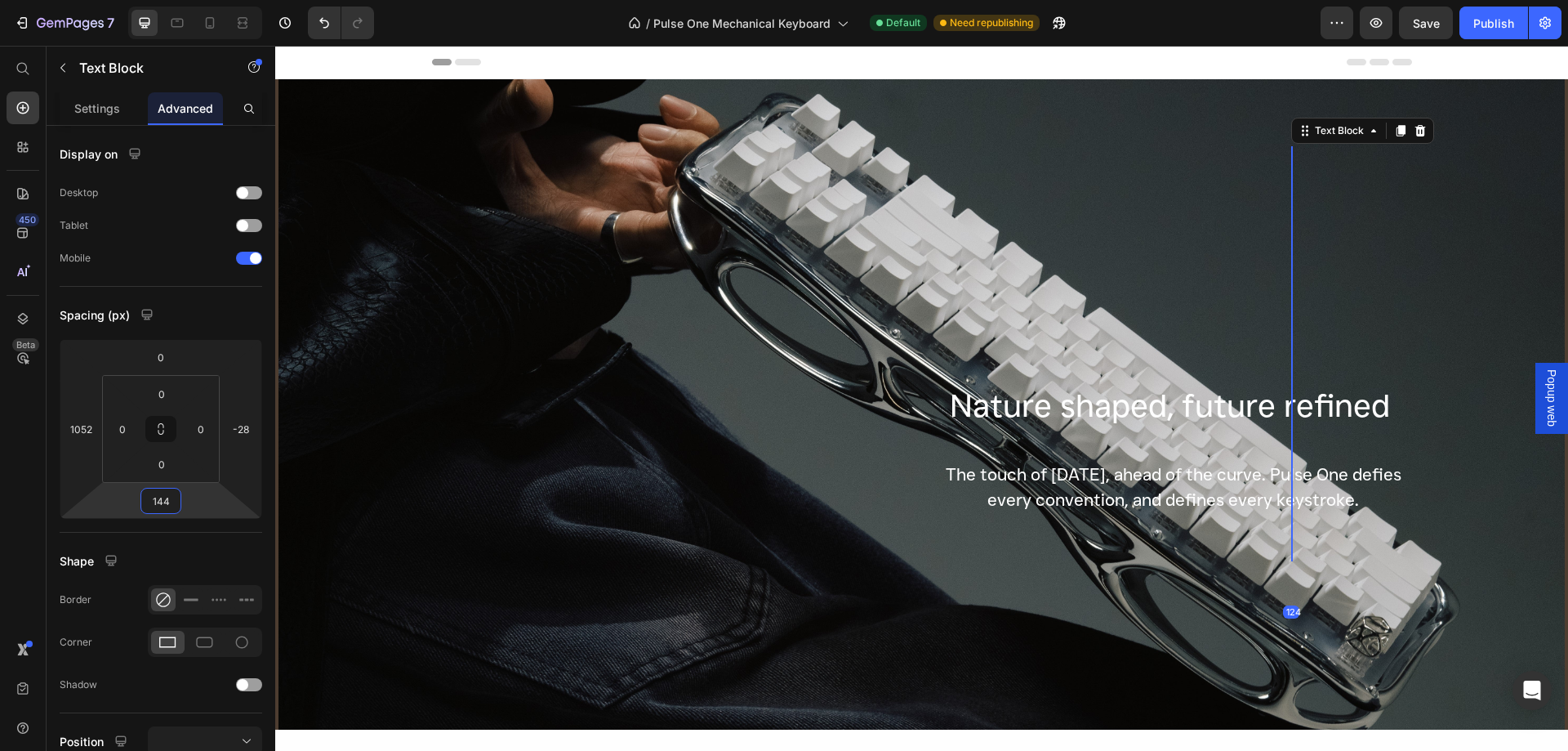 click on "7   /  Pulse One Mechanical Keyboard Default Need republishing Preview  Save   Publish  450 Beta Start with Sections Elements Hero Section Product Detail Brands Trusted Badges Guarantee Product Breakdown How to use Testimonials Compare Bundle FAQs Social Proof Brand Story Product List Collection Blog List Contact Sticky Add to Cart Custom Footer Browse Library 450 Layout
Row
Row
Row
Row Text
Heading
Text Block Button
Button
Button
Sticky Back to top Media
Image" at bounding box center [784, 0] 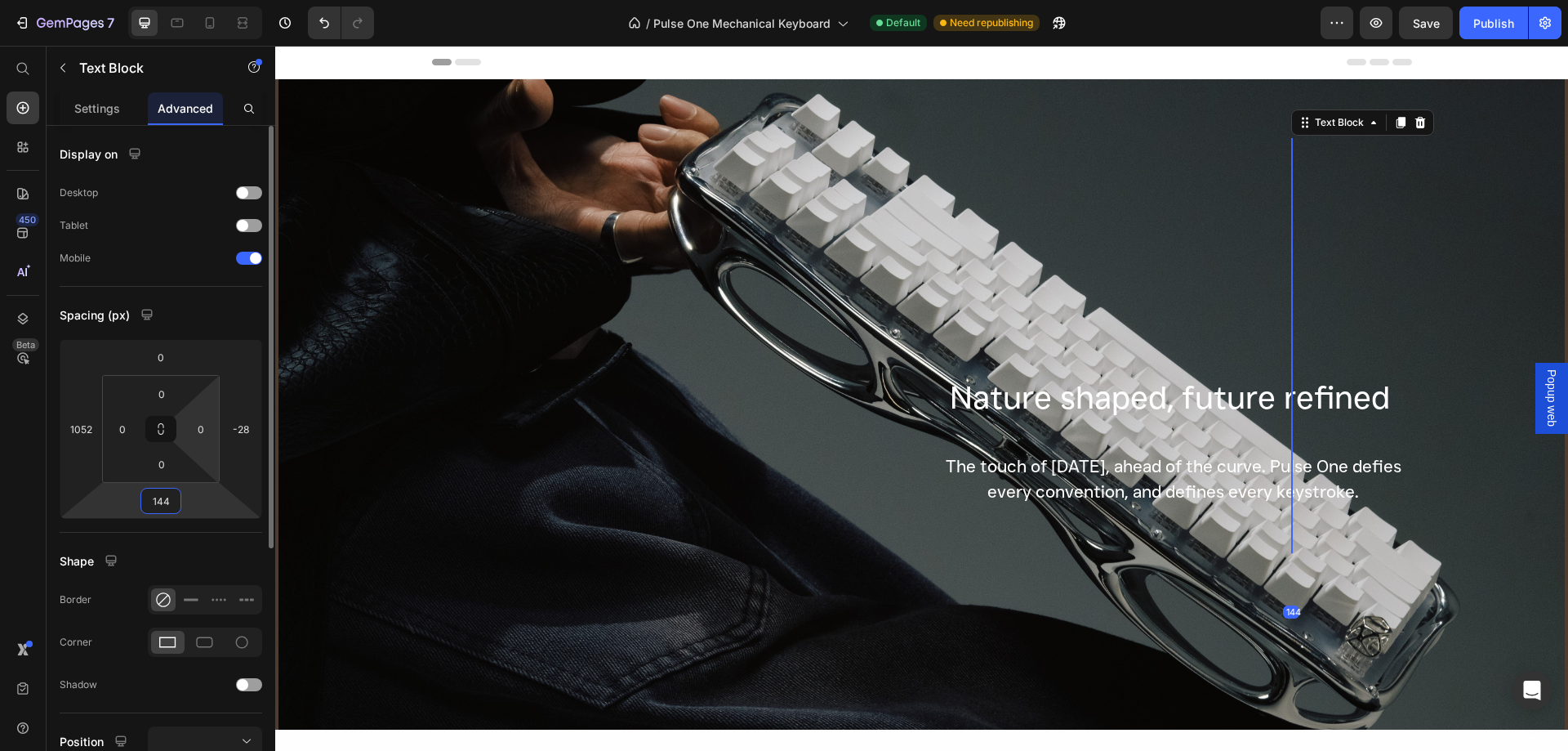 type on "44" 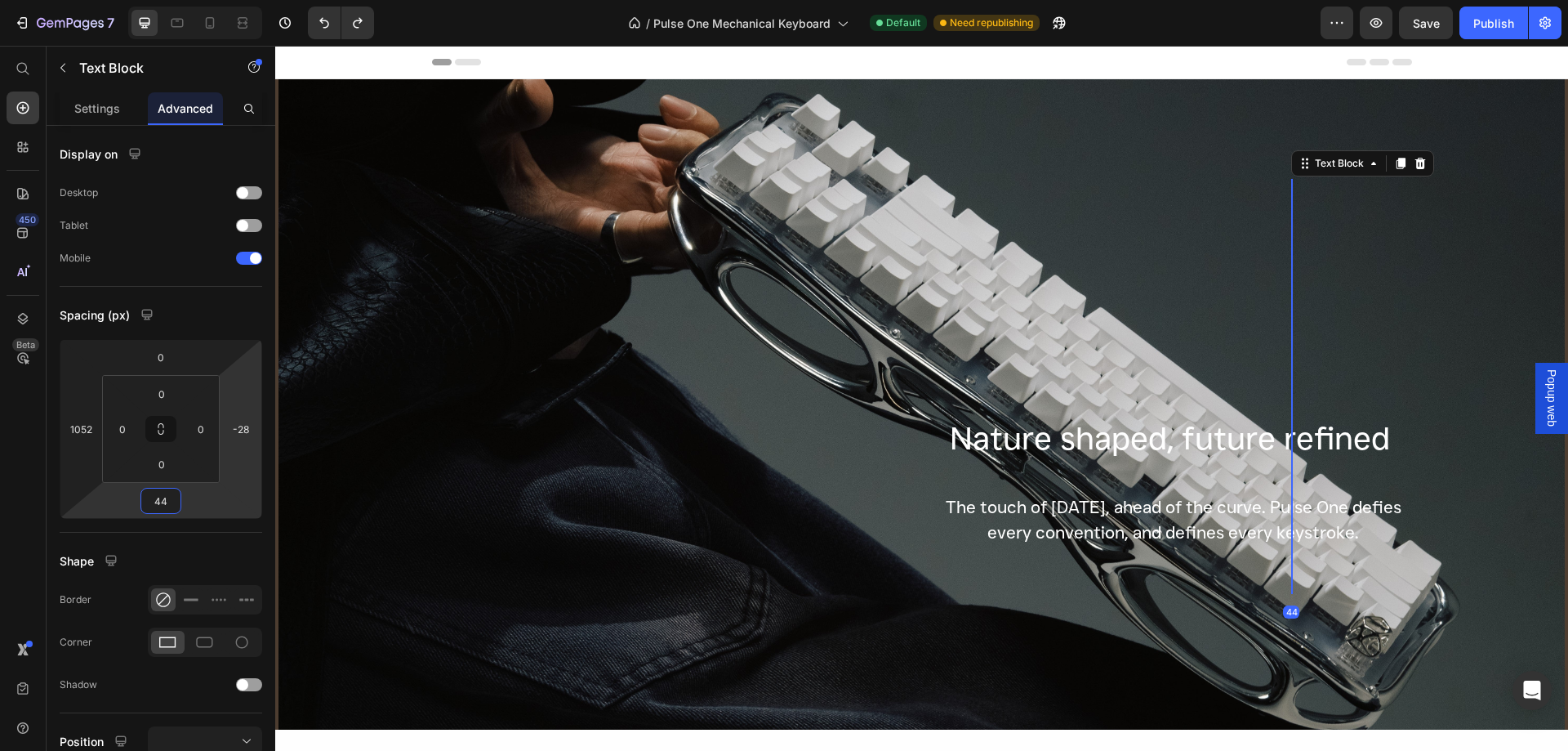 type on "136" 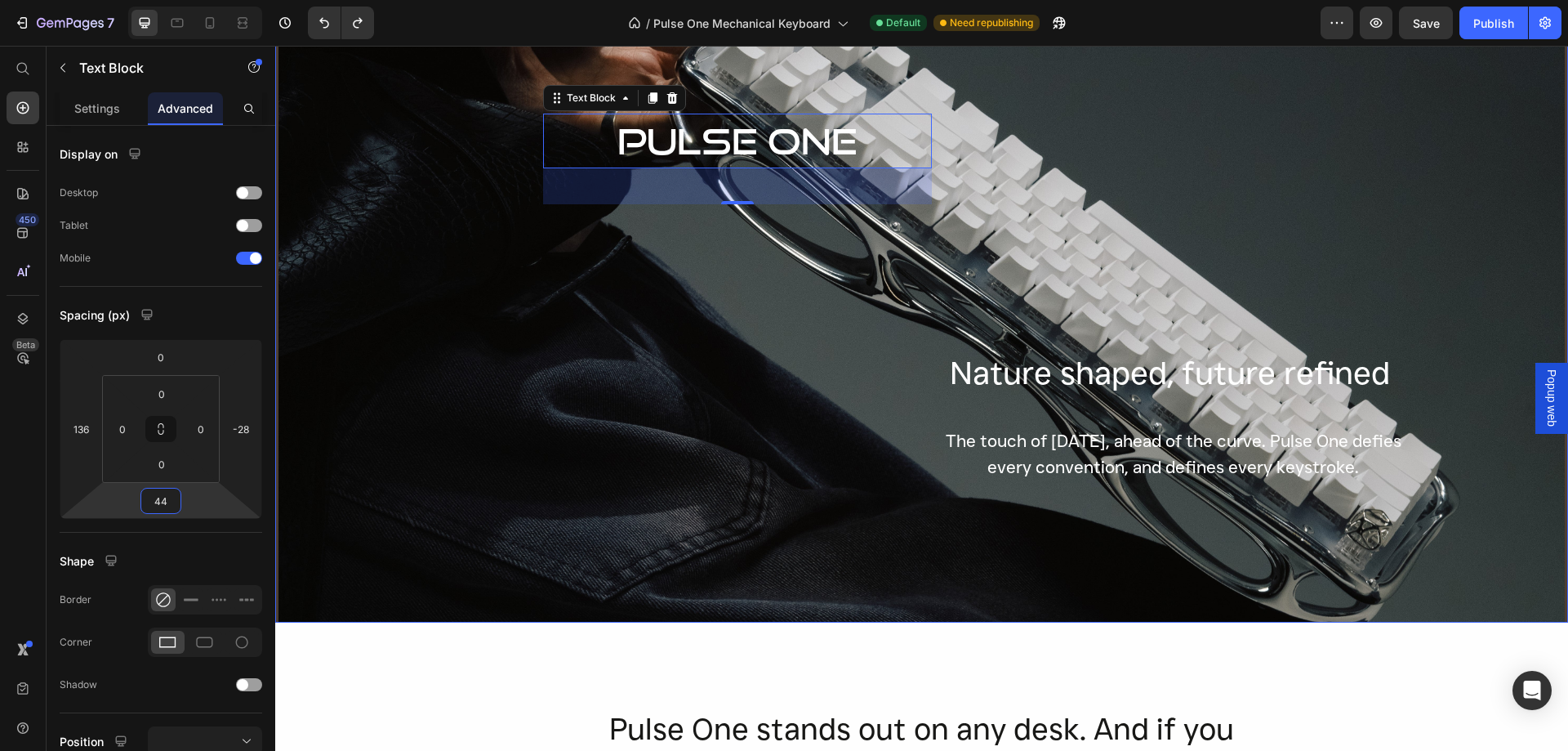 scroll, scrollTop: 82, scrollLeft: 0, axis: vertical 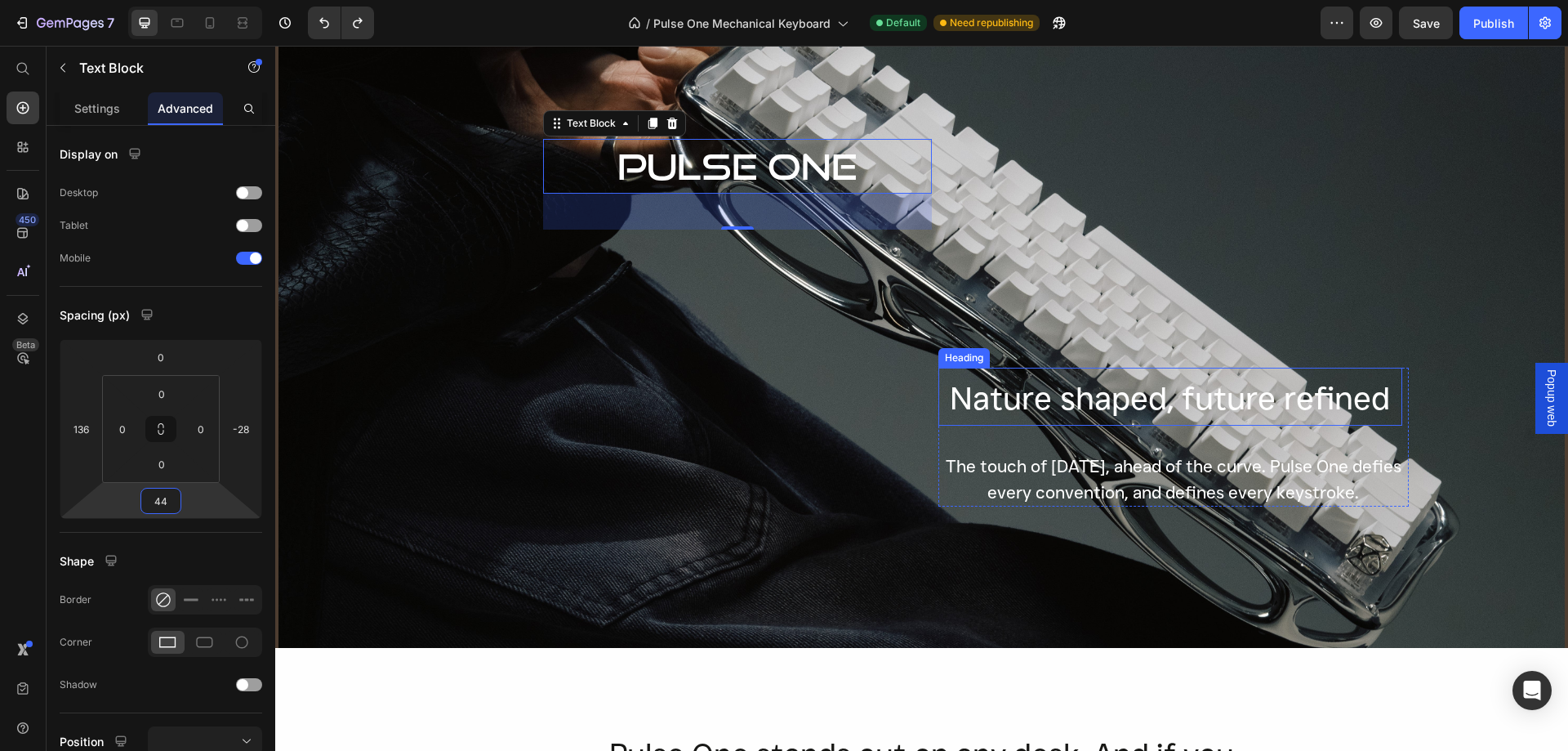 click on "Nature shaped, future refined" at bounding box center [1169, 398] 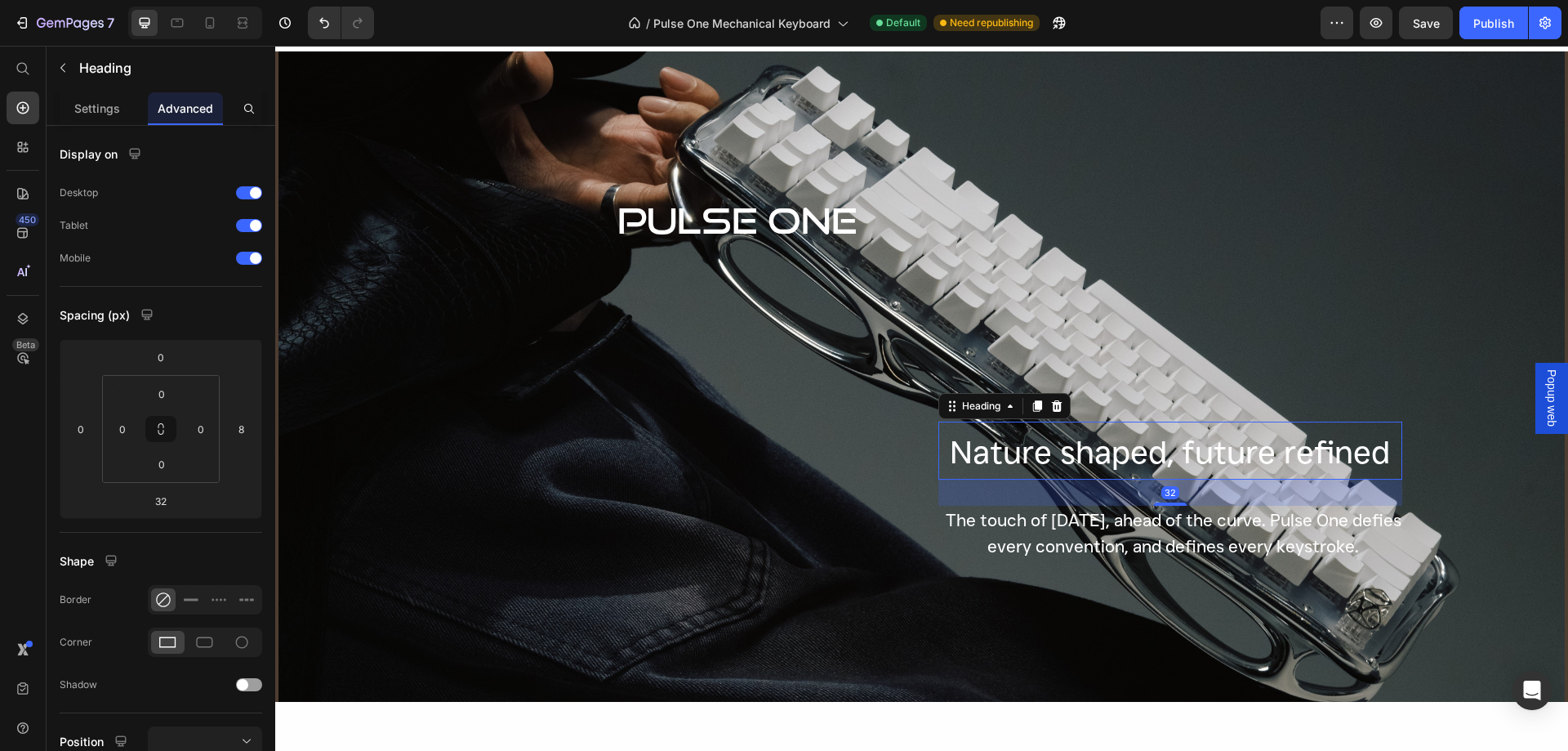 scroll, scrollTop: 0, scrollLeft: 0, axis: both 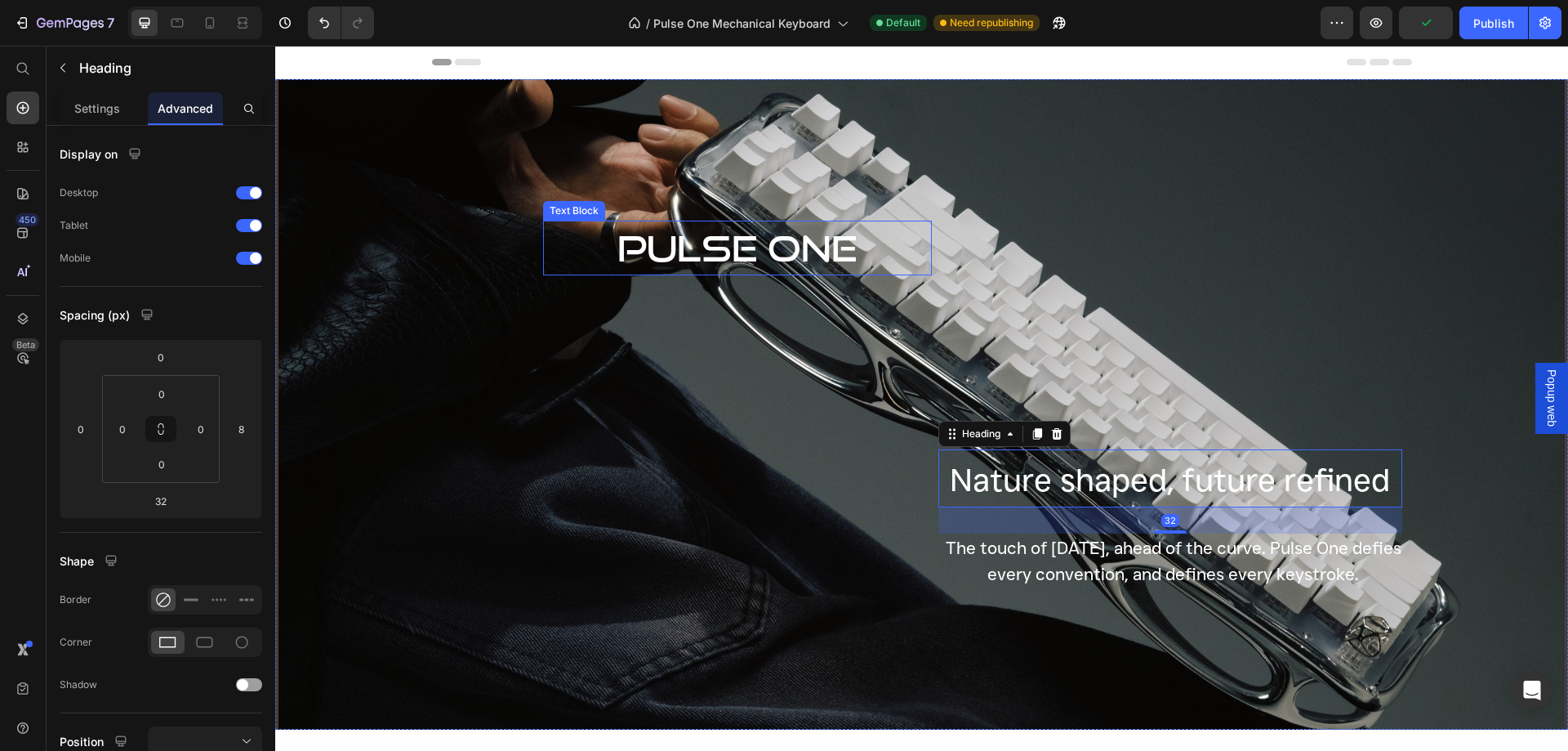 click on "PULSE ONE" at bounding box center [737, 248] 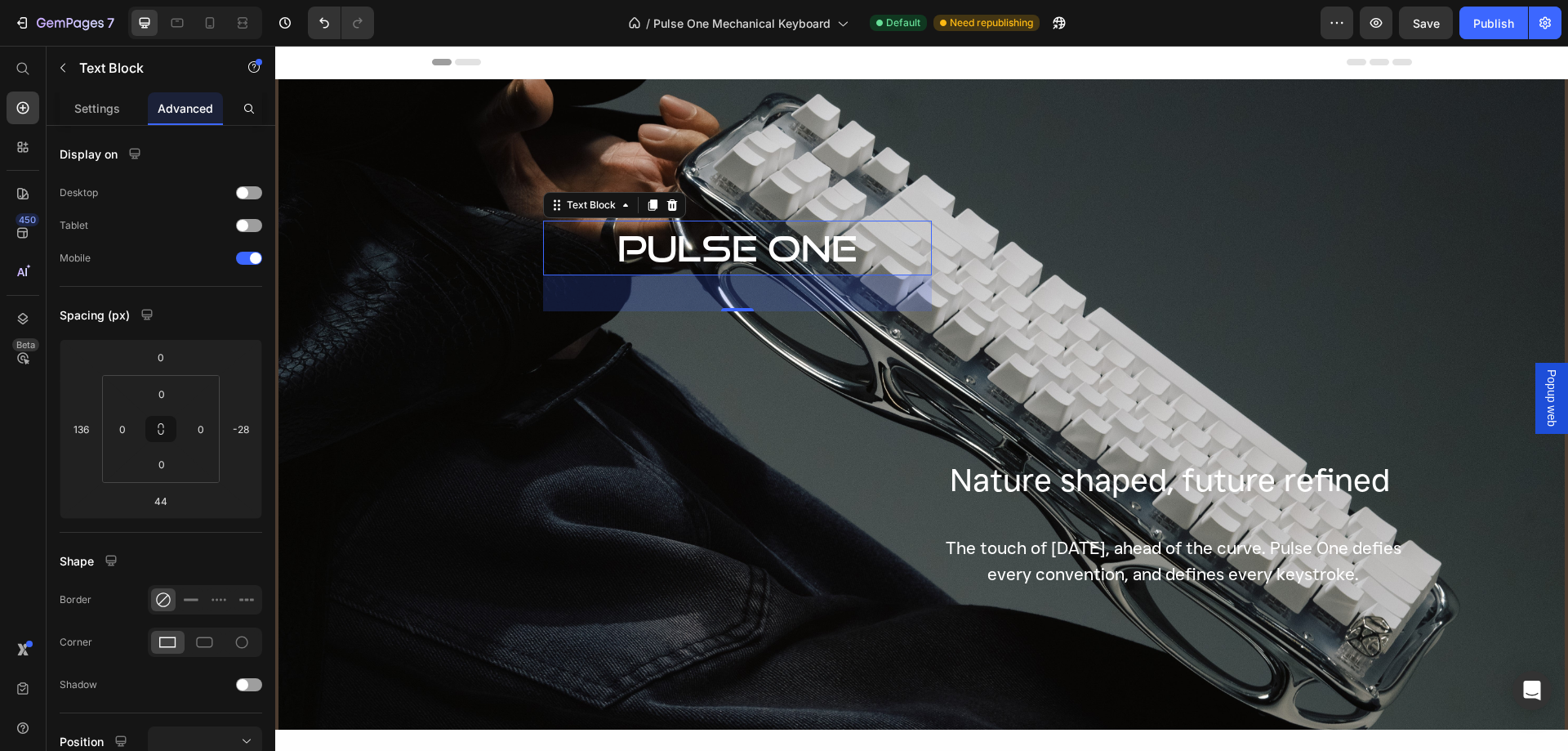 click 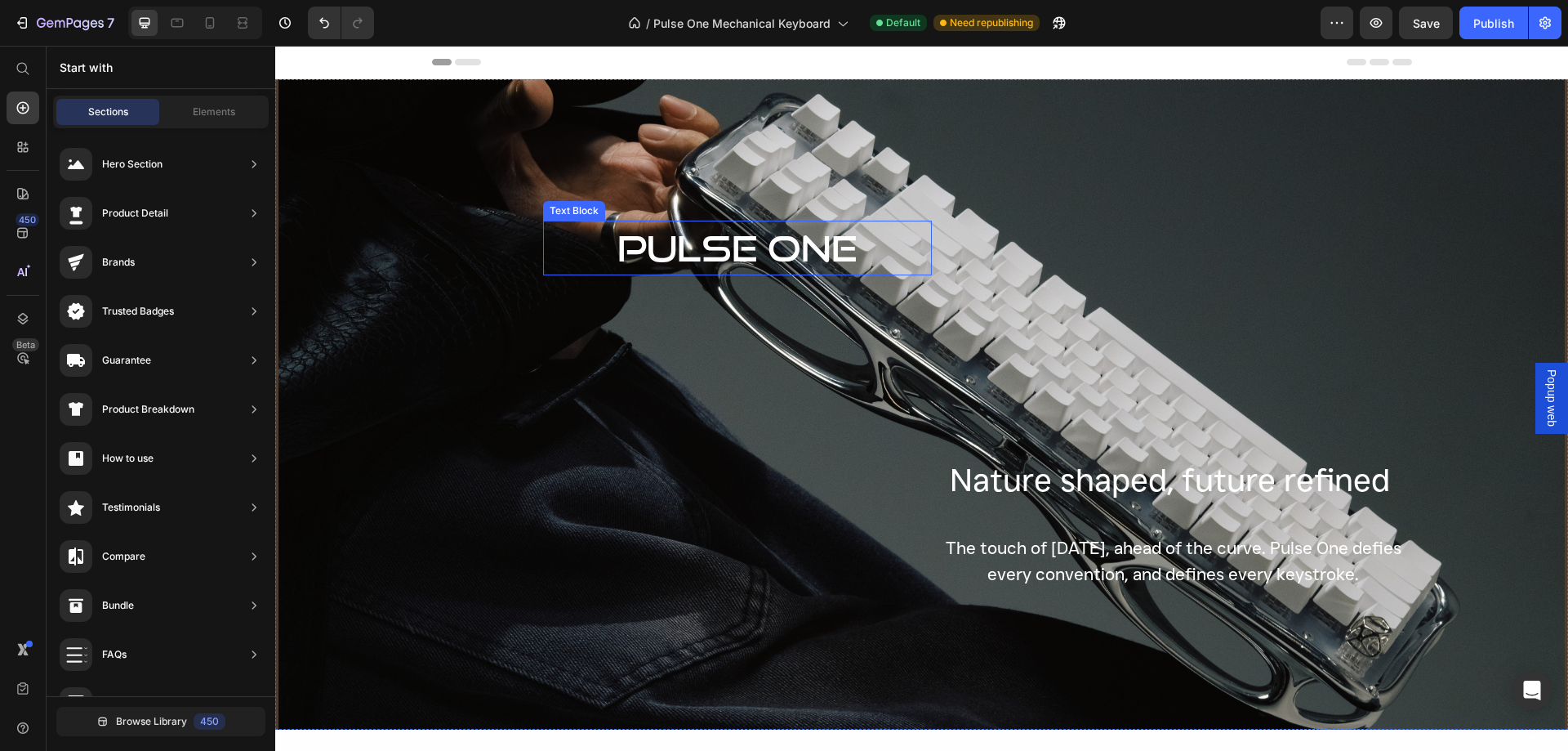 click on "PULSE ONE" at bounding box center [737, 248] 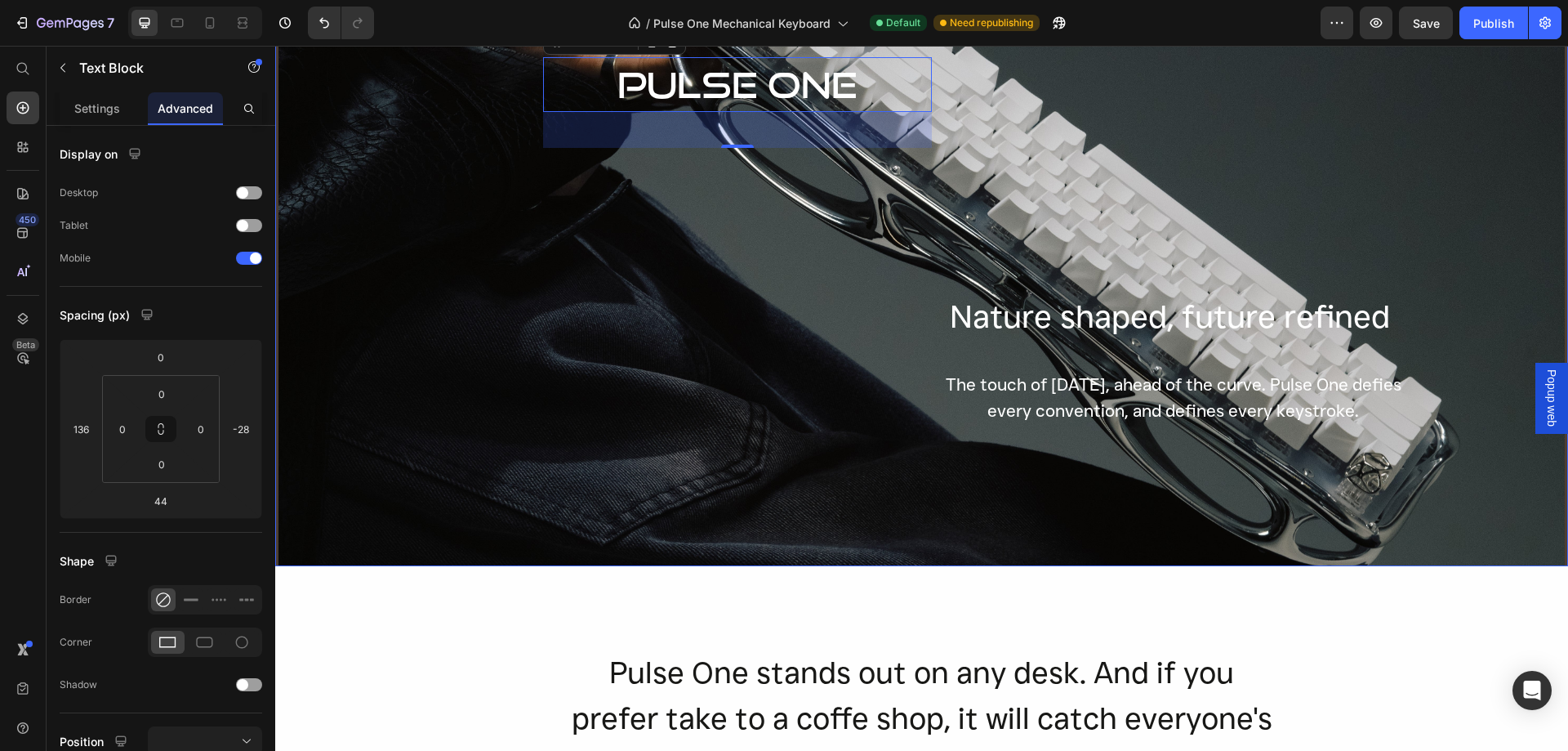 scroll, scrollTop: 0, scrollLeft: 0, axis: both 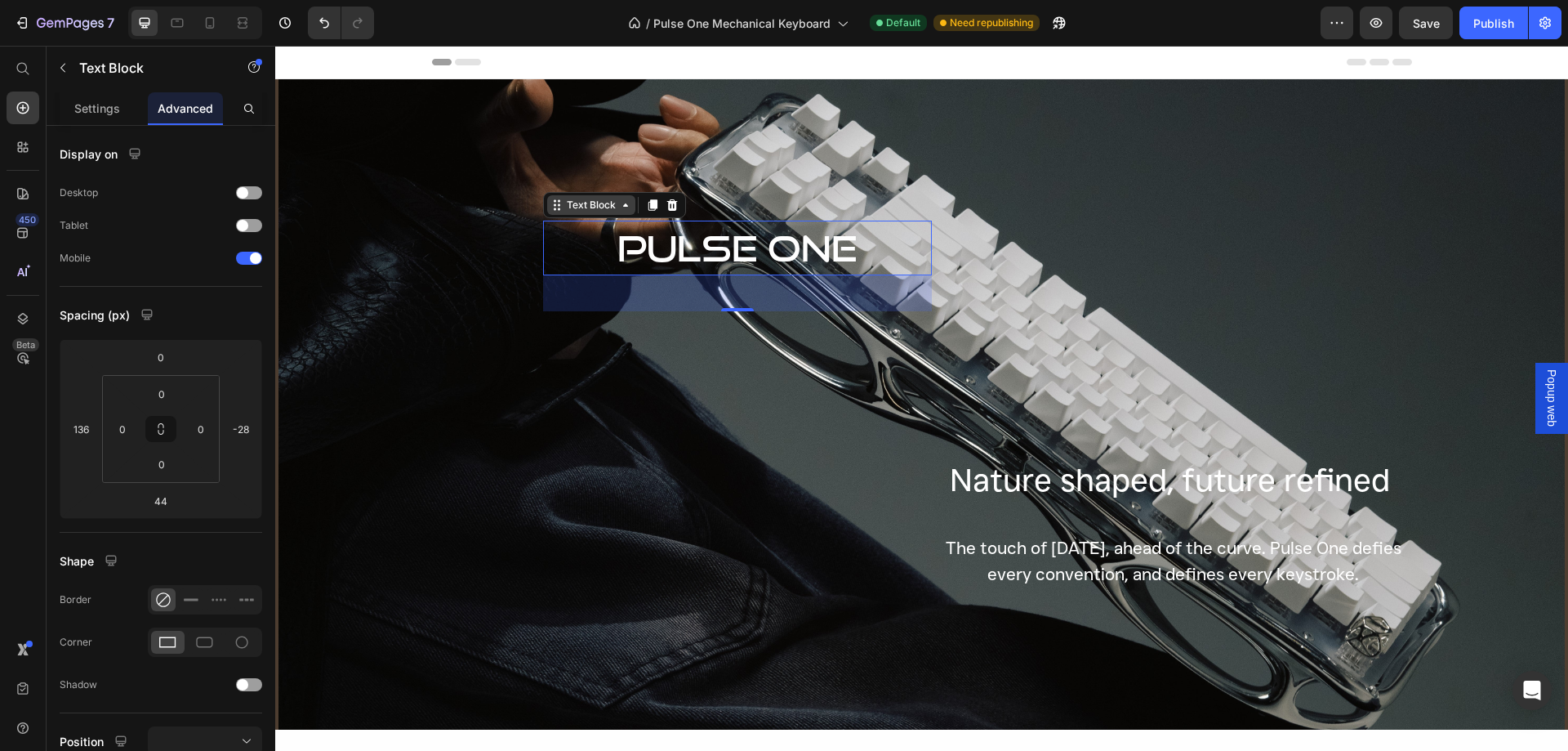 click on "Text Block" at bounding box center (591, 205) 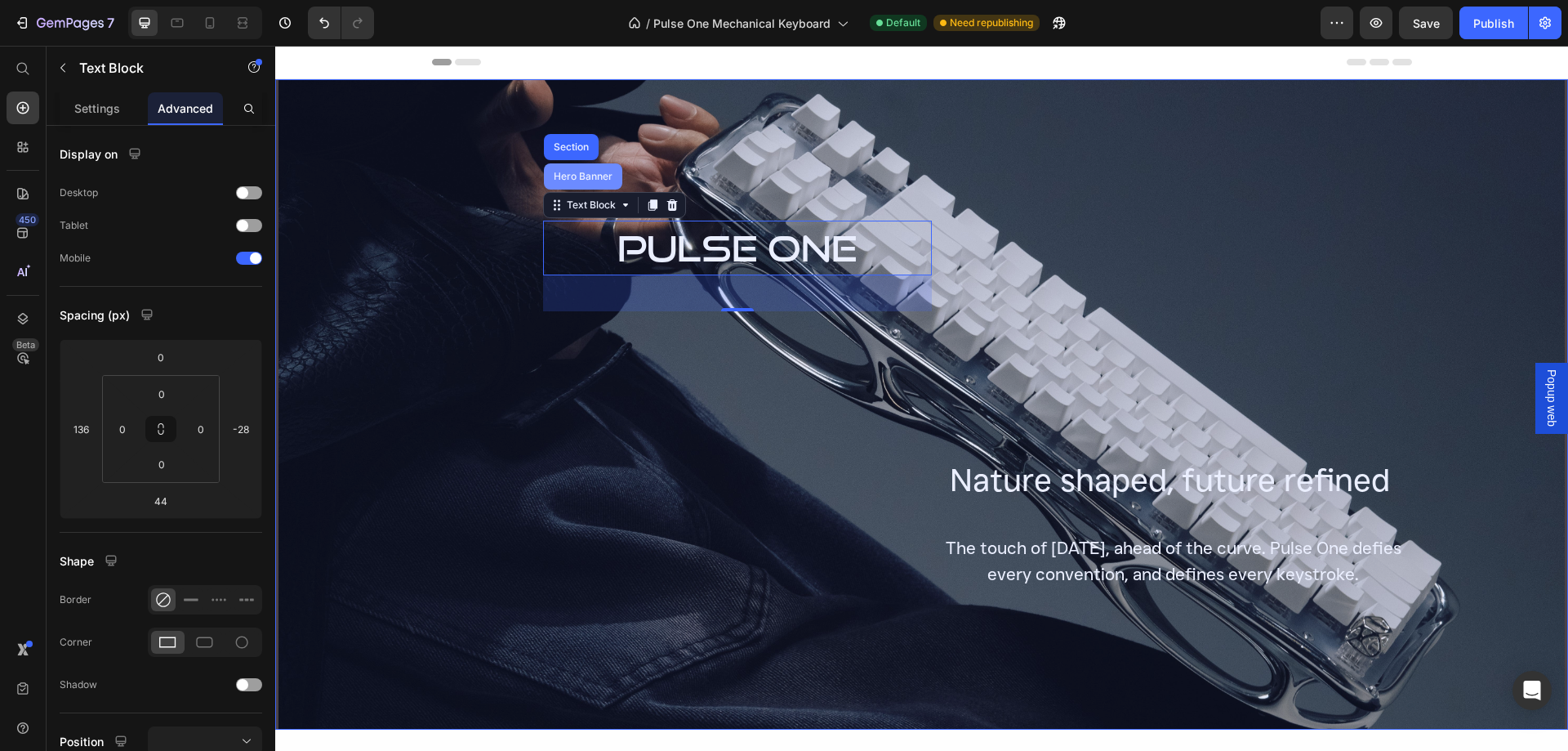 click on "Hero Banner" at bounding box center [583, 177] 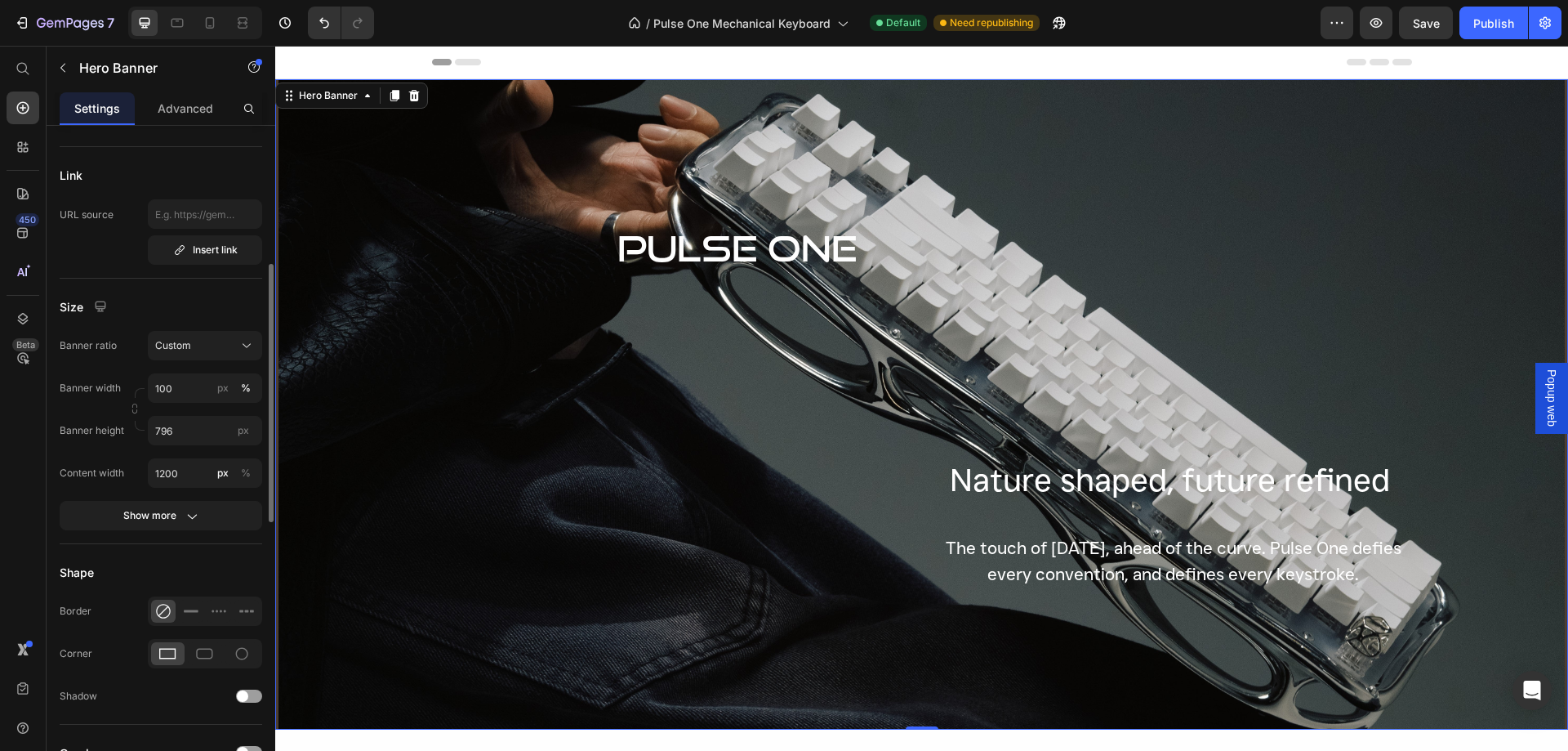 scroll, scrollTop: 572, scrollLeft: 0, axis: vertical 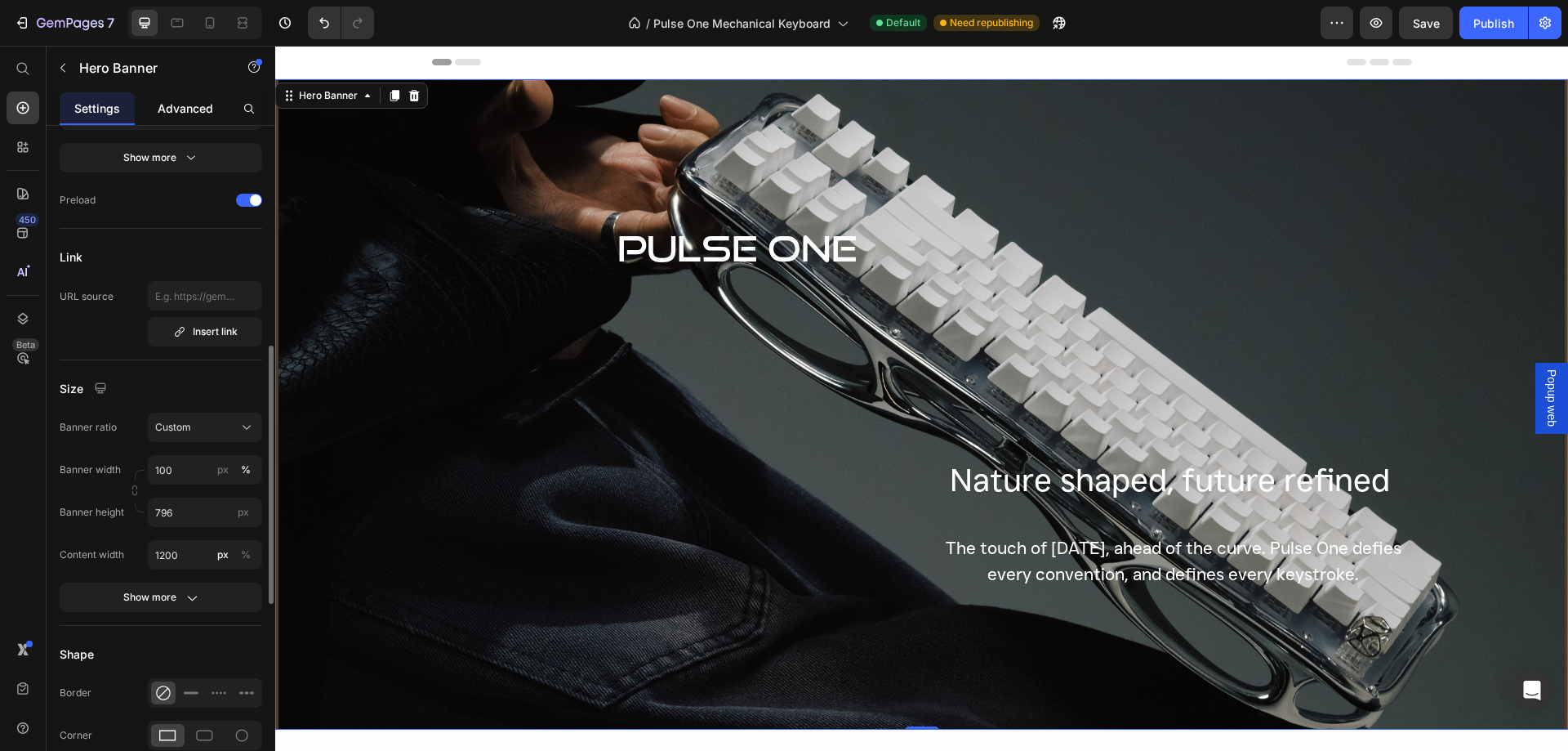 click on "Advanced" at bounding box center [185, 108] 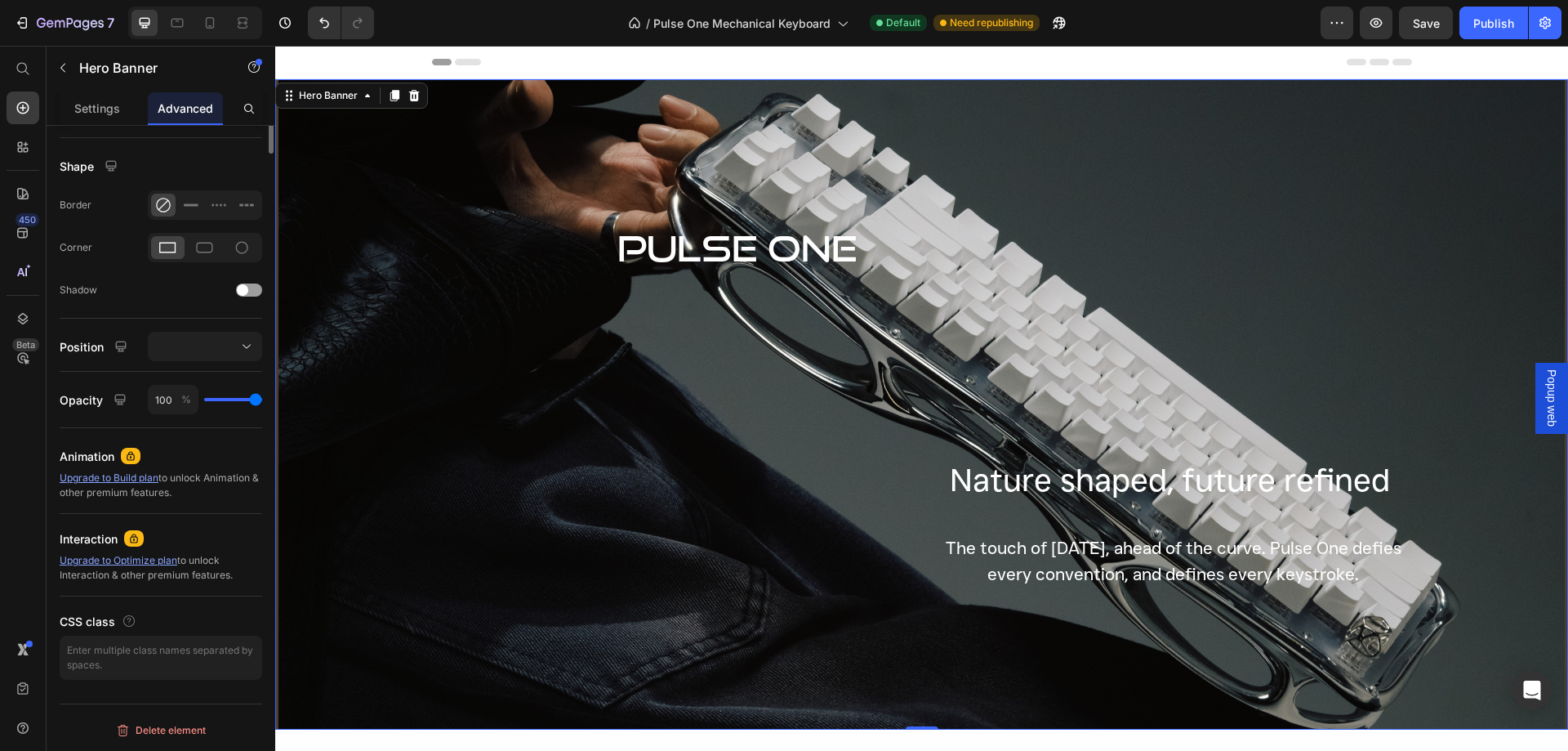 scroll, scrollTop: 0, scrollLeft: 0, axis: both 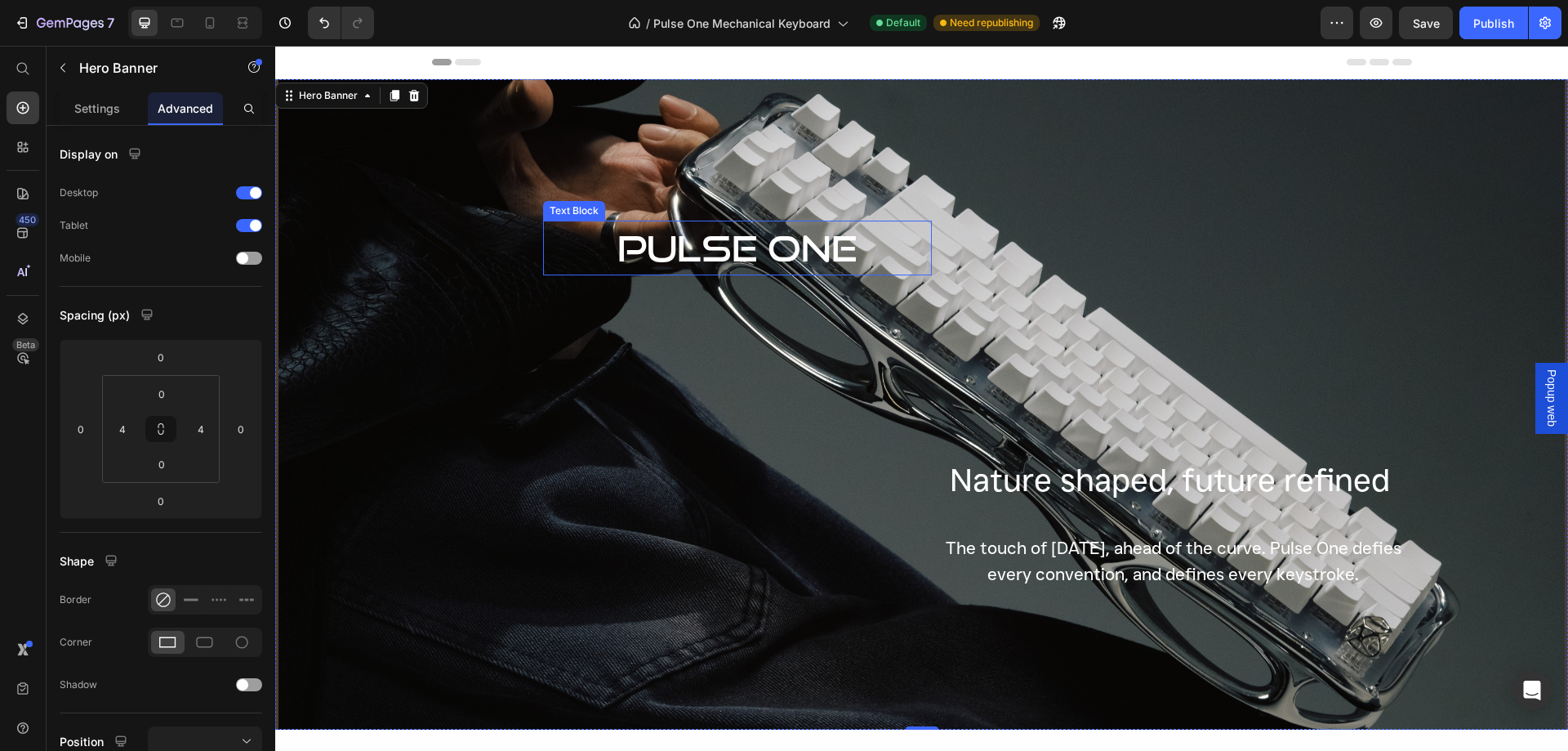 click on "PULSE ONE" at bounding box center (737, 248) 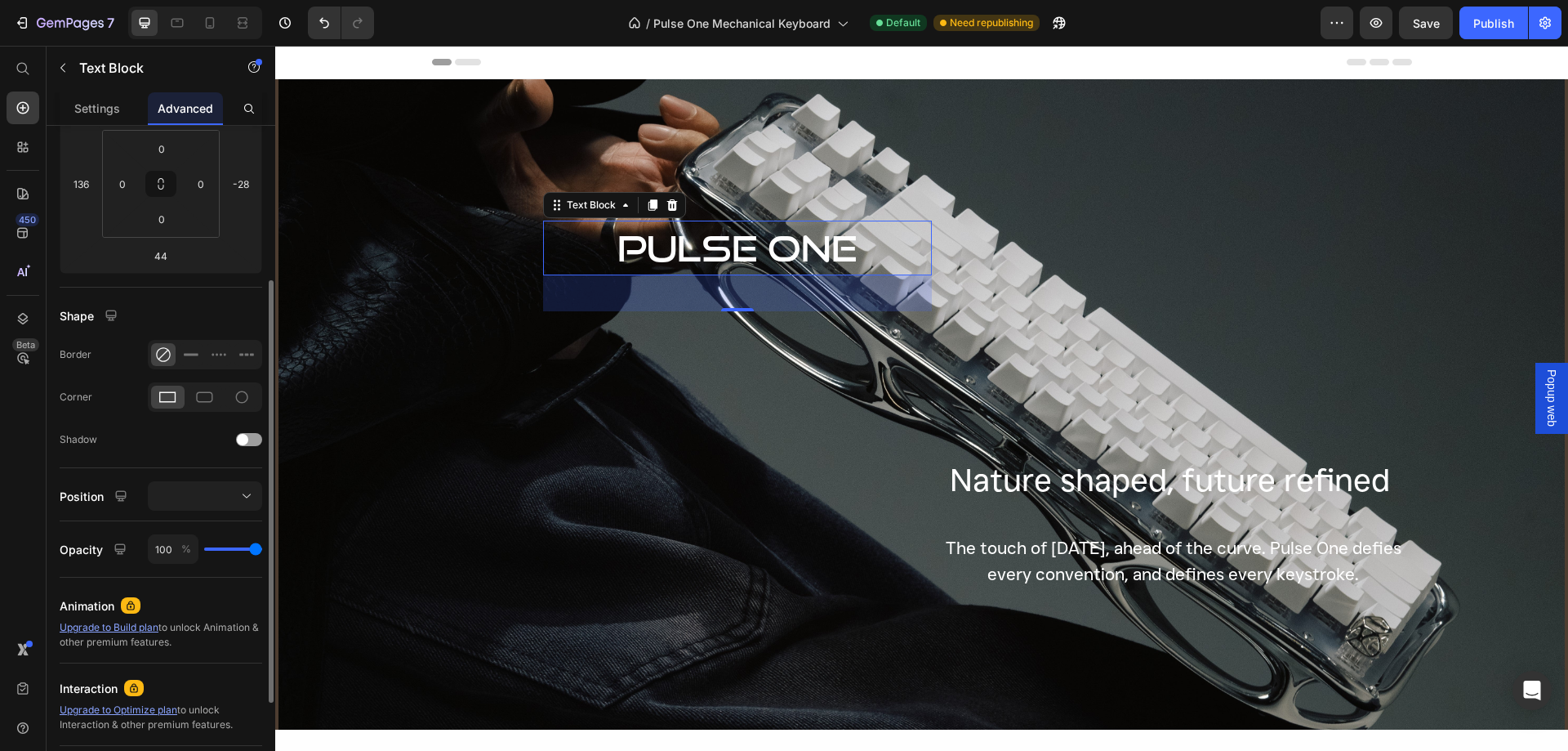 scroll, scrollTop: 327, scrollLeft: 0, axis: vertical 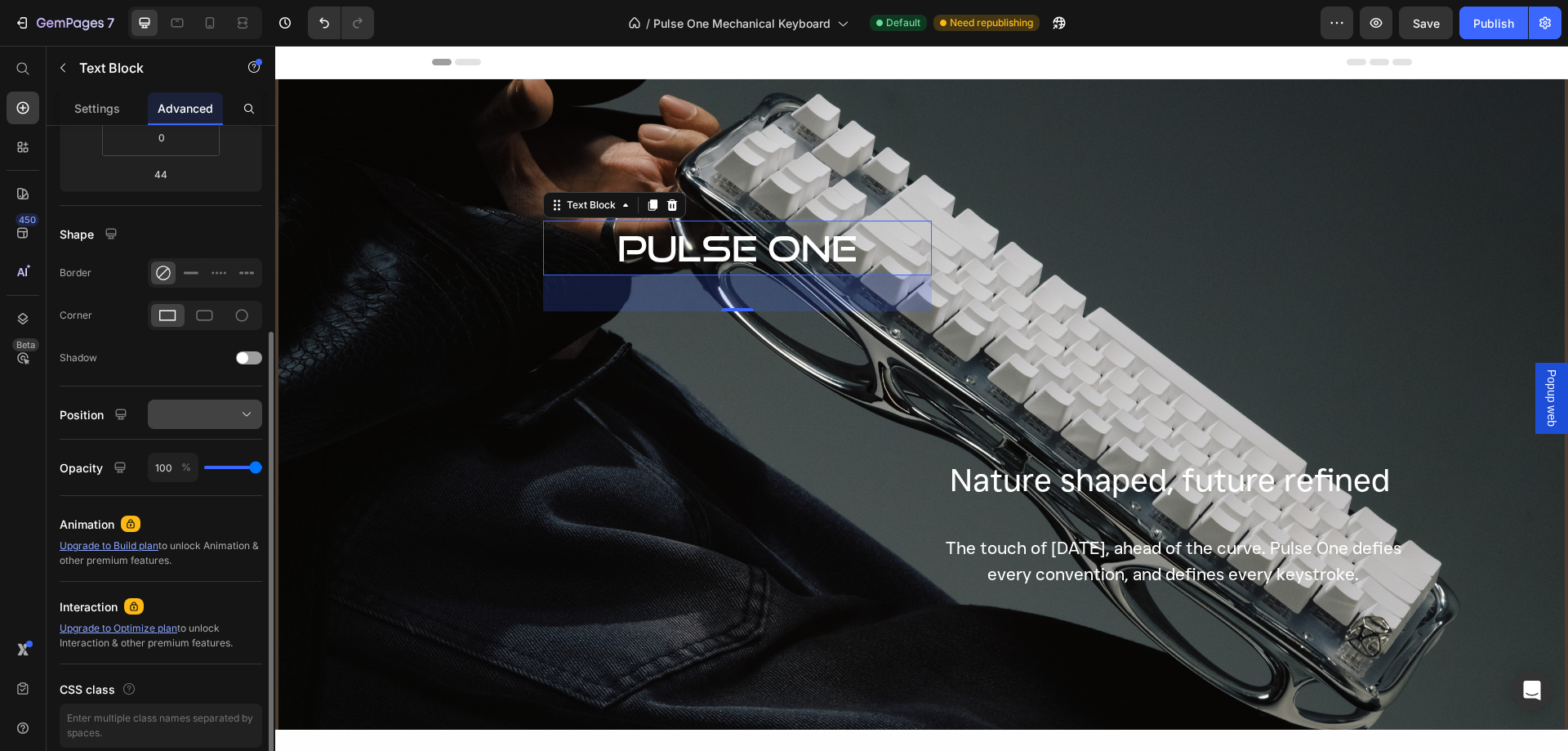 click at bounding box center (205, 414) 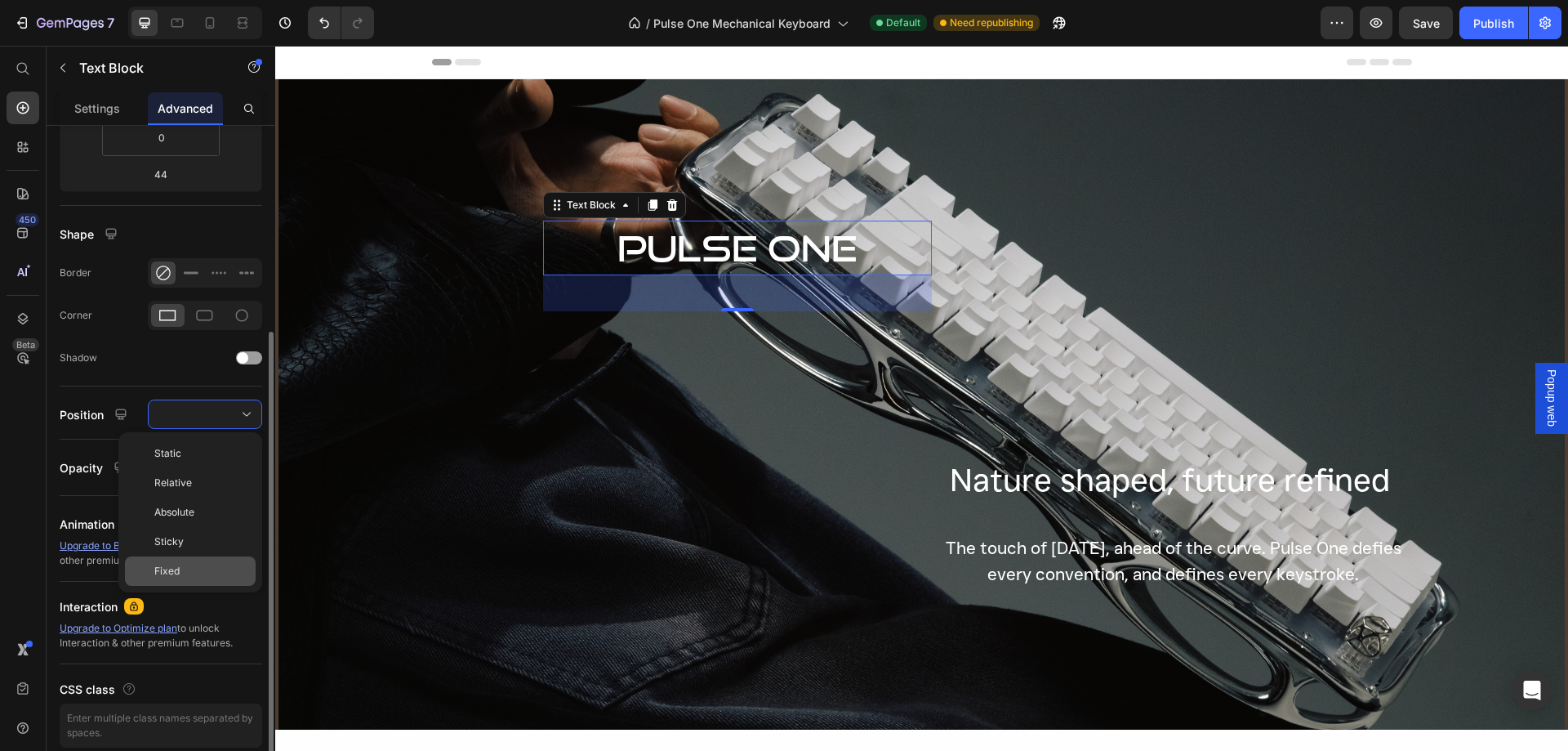click on "Fixed" 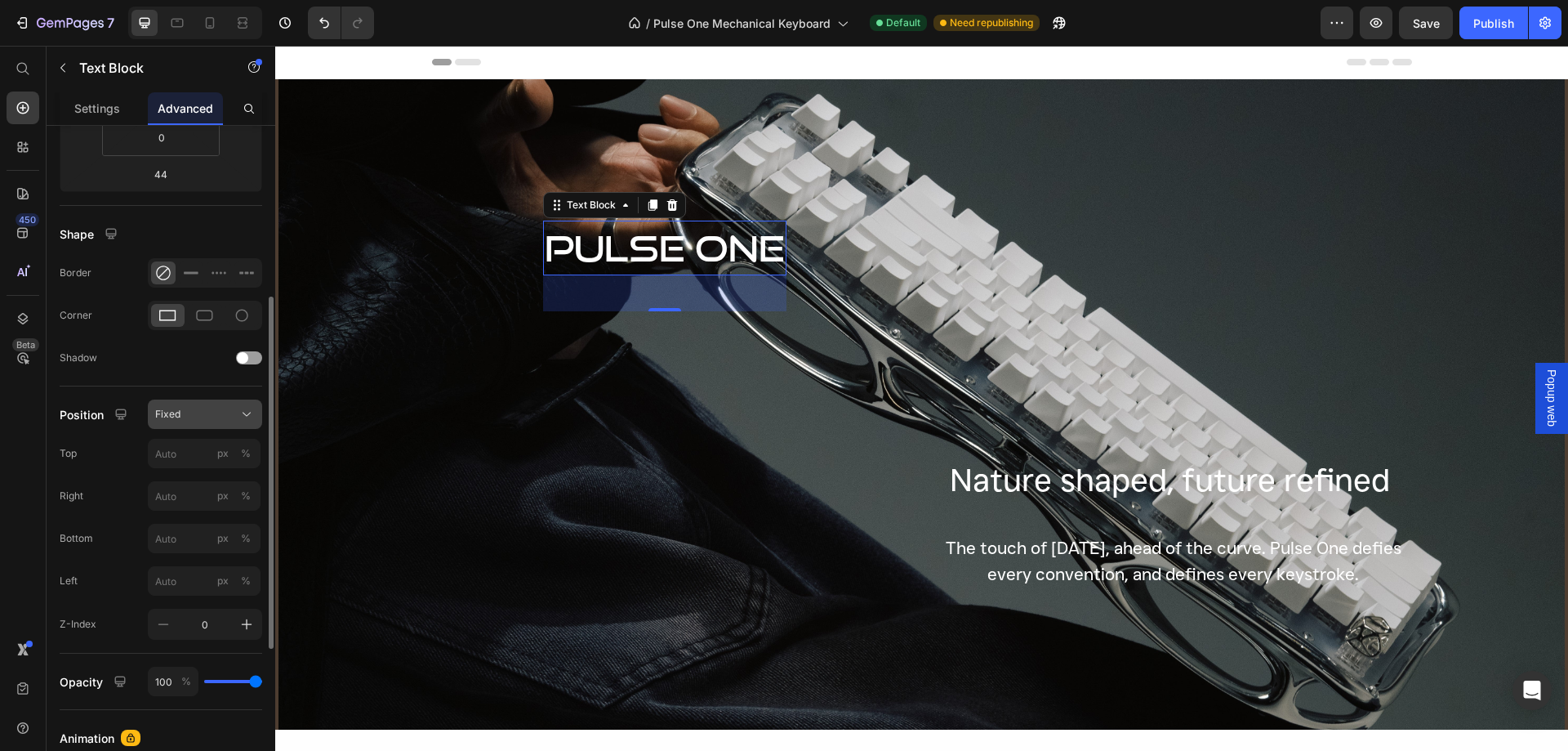 click on "Fixed" at bounding box center (205, 414) 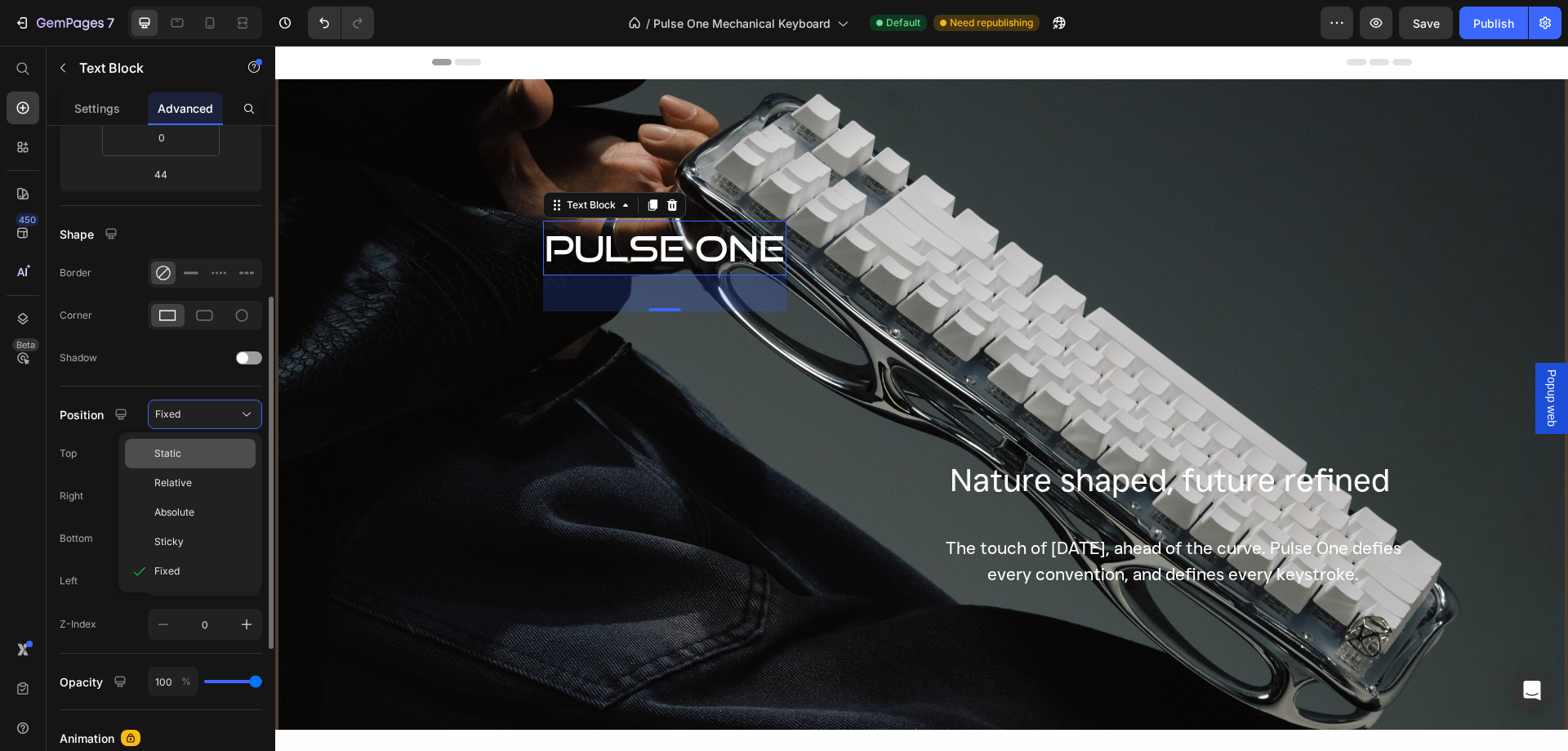 click on "Static" at bounding box center (202, 454) 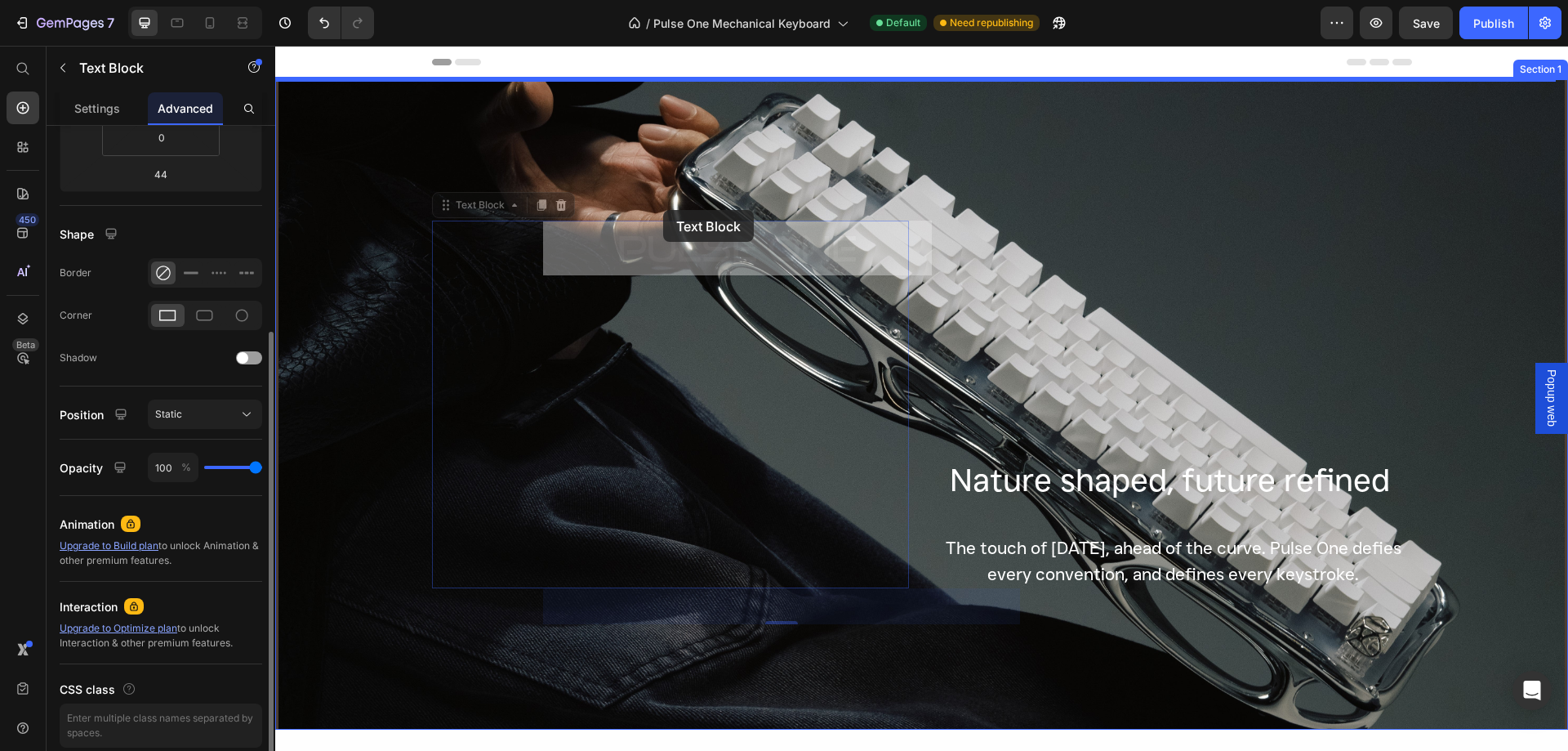 drag, startPoint x: 443, startPoint y: 208, endPoint x: 663, endPoint y: 210, distance: 220.00909 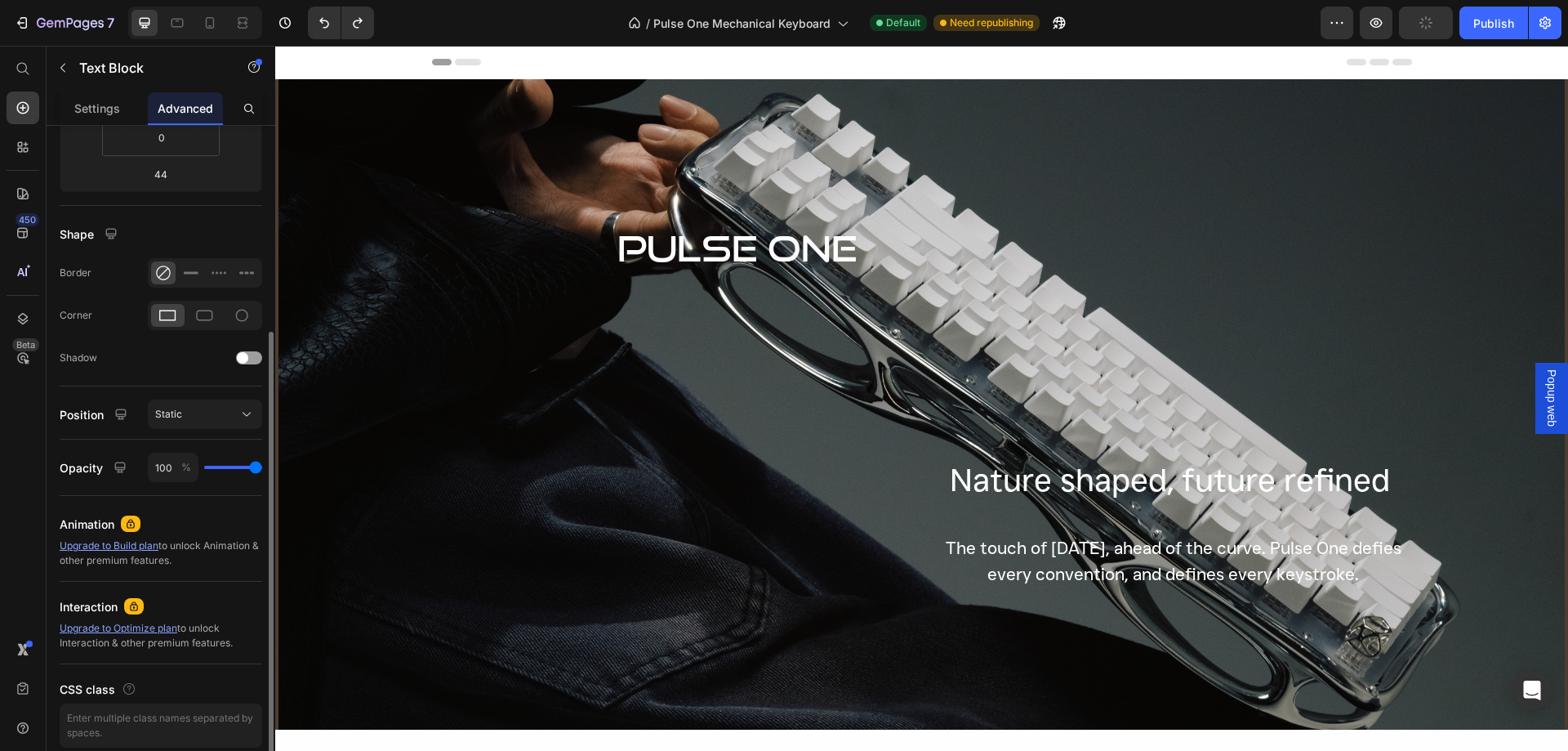click on "PULSE ONE" at bounding box center (737, 248) 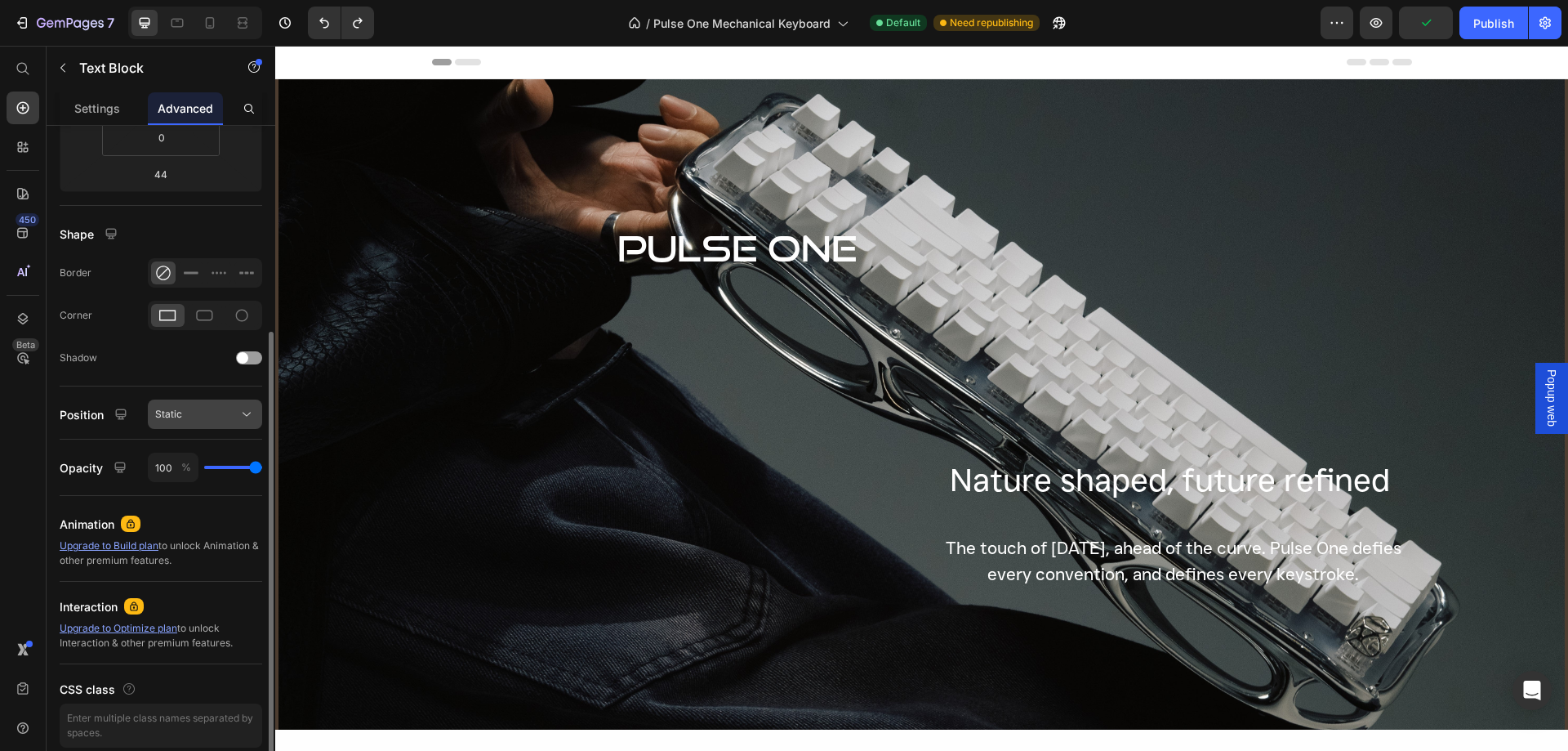 click on "Static" at bounding box center (205, 414) 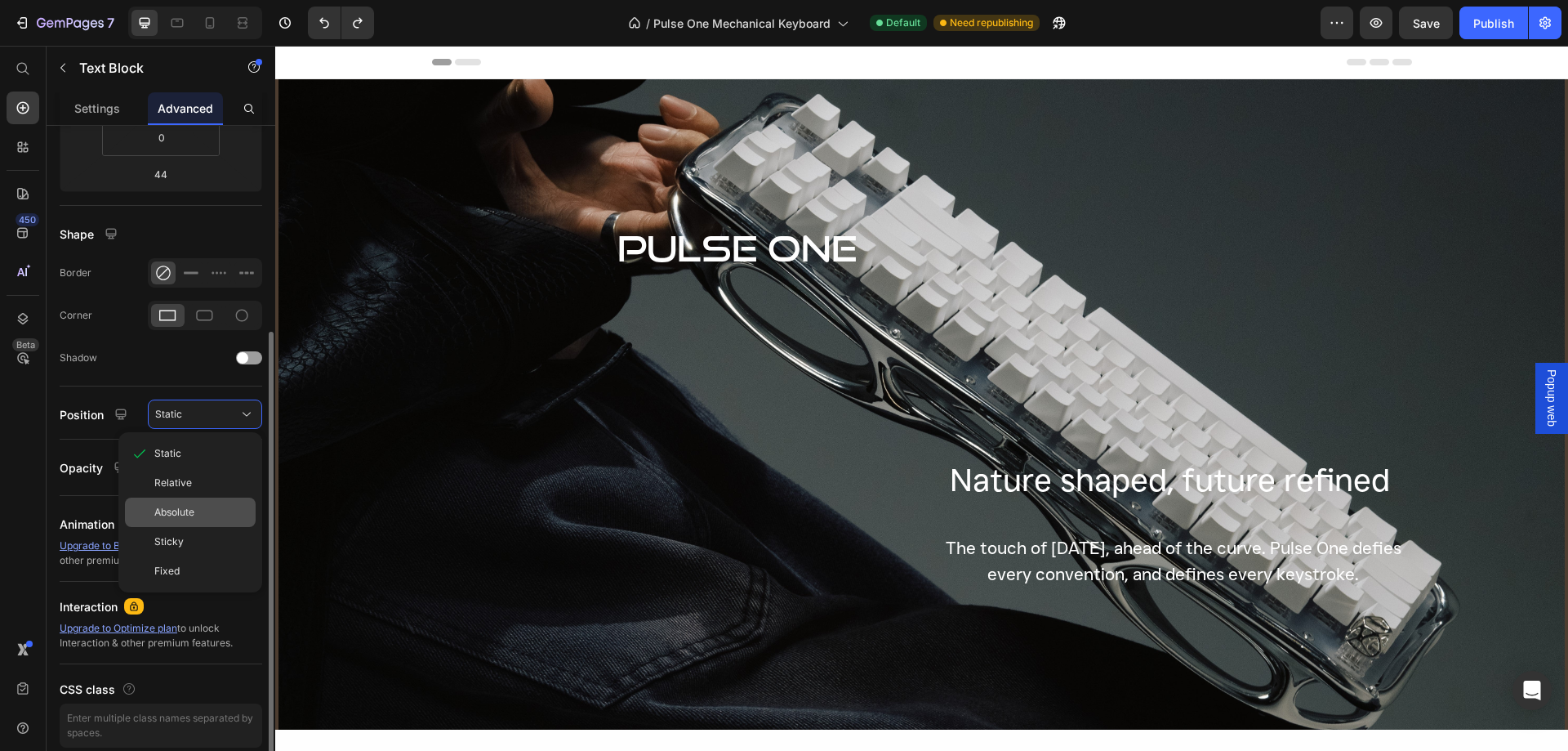 click on "Absolute" at bounding box center (202, 512) 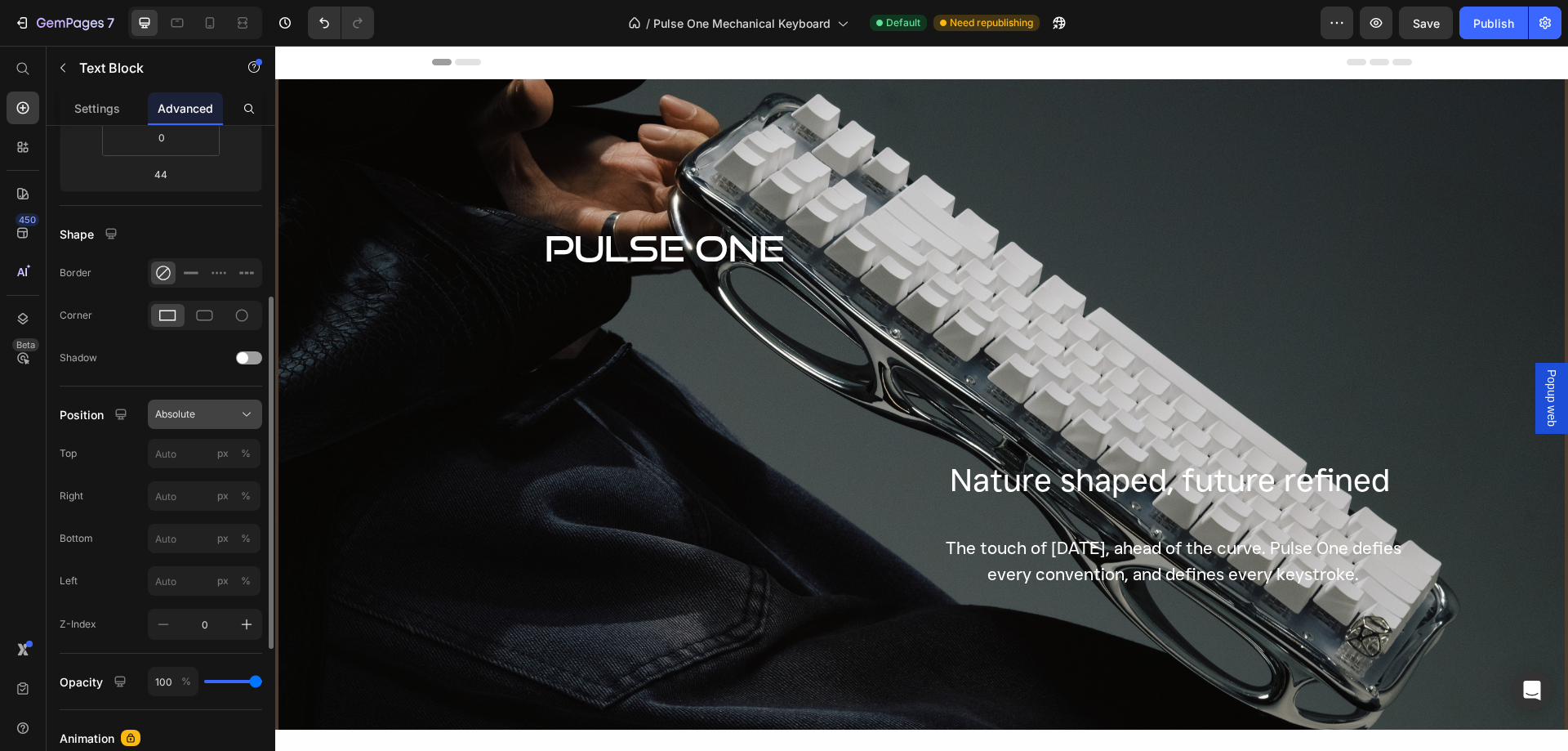 click on "Absolute" at bounding box center (205, 414) 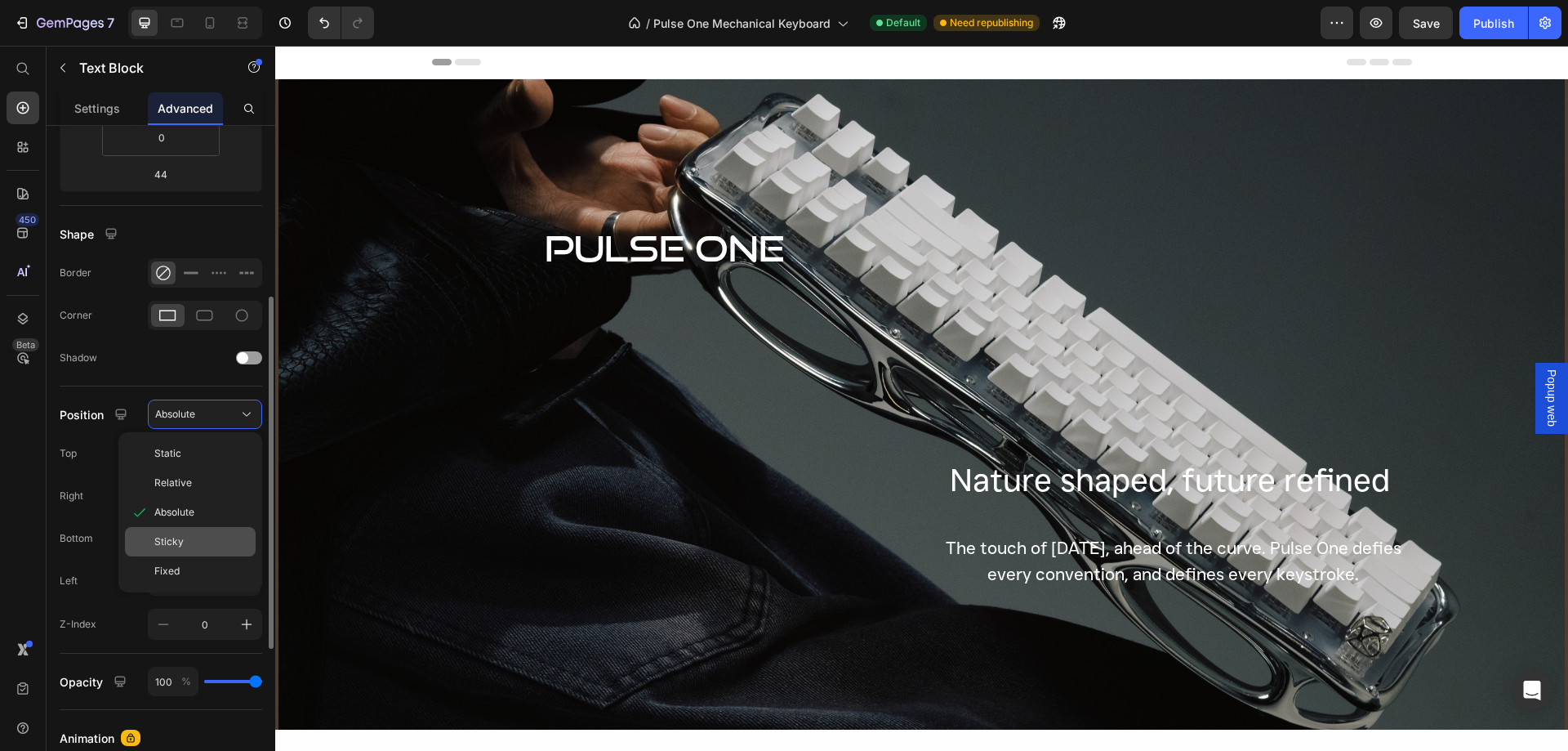 click on "Sticky" at bounding box center (202, 542) 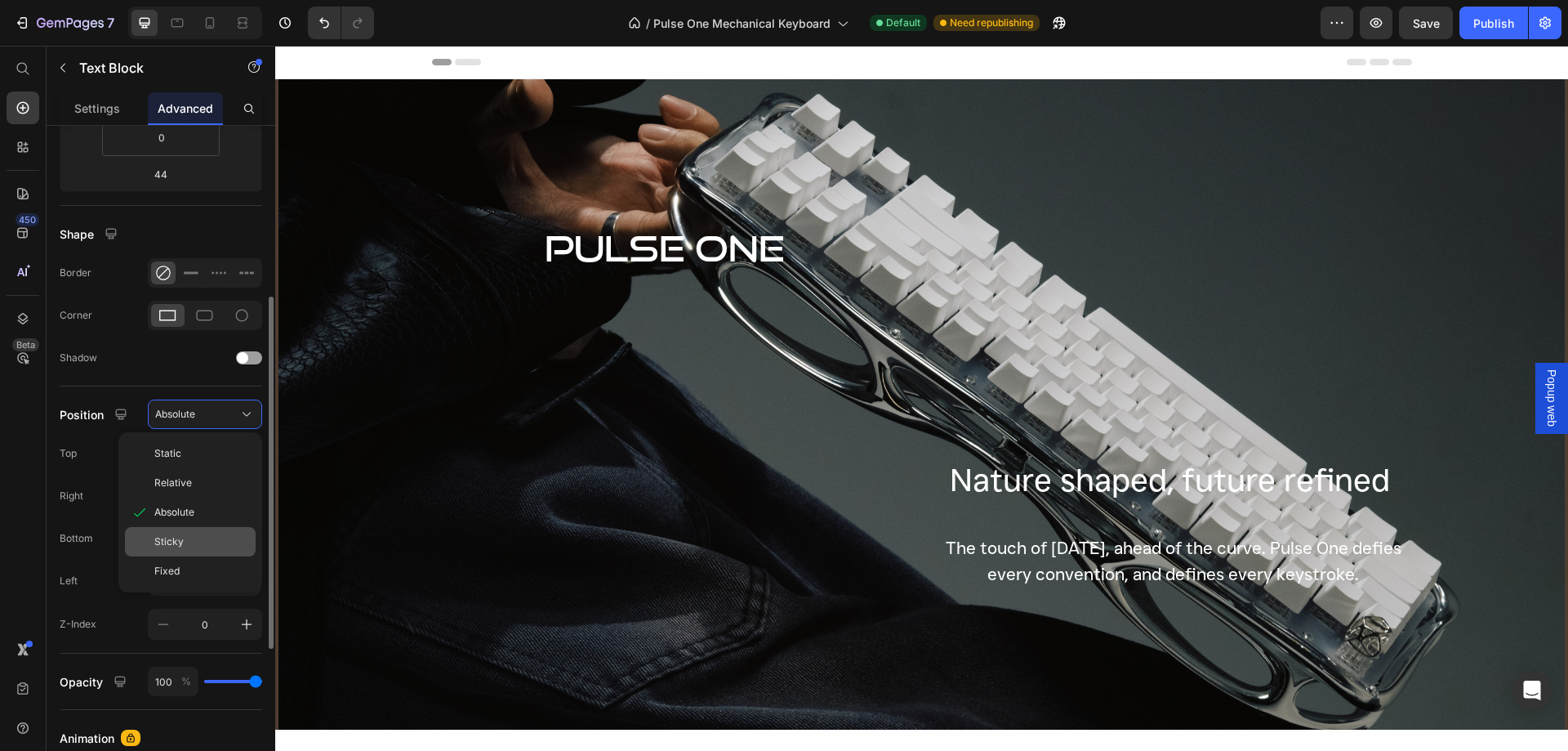 type on "0" 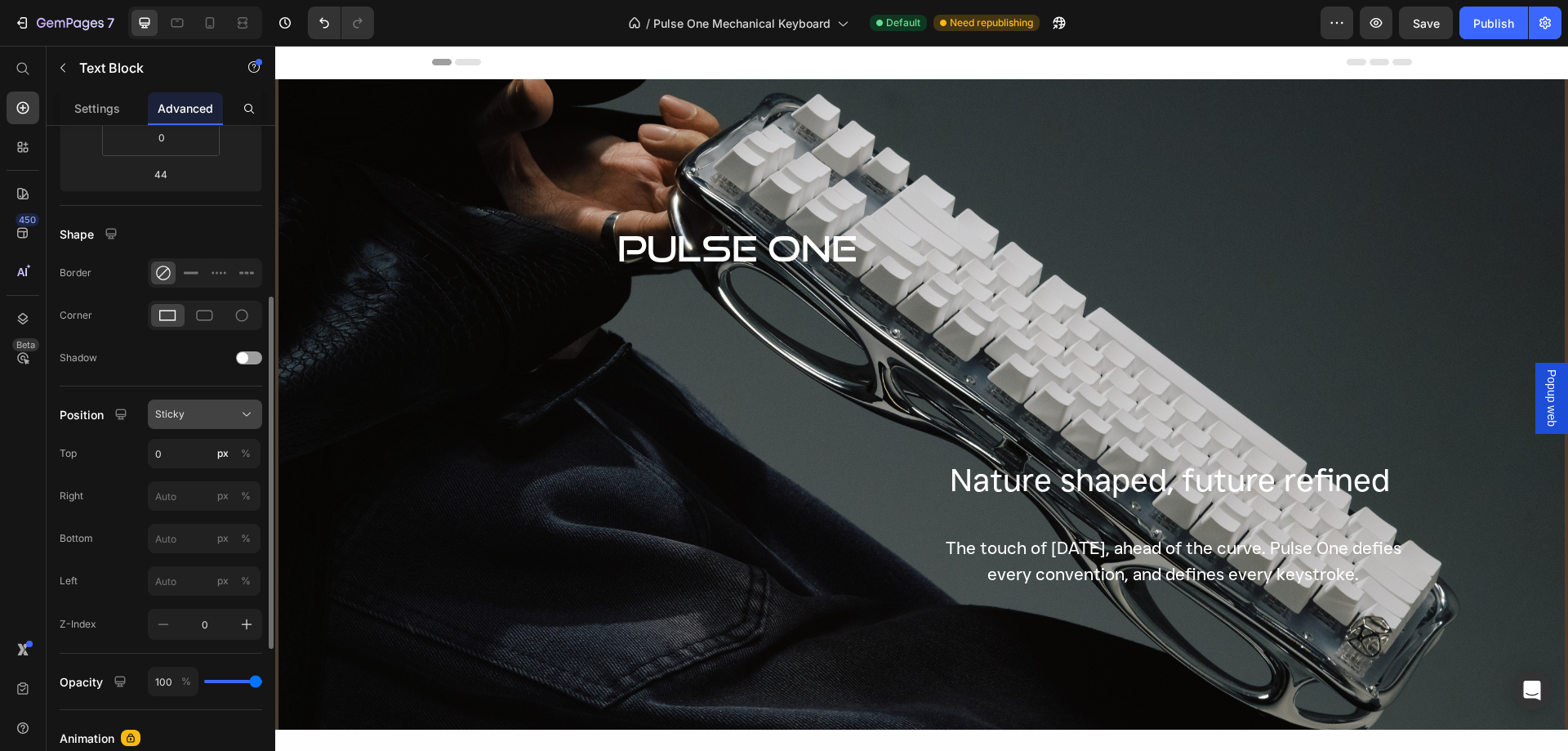 click on "Sticky" at bounding box center [205, 414] 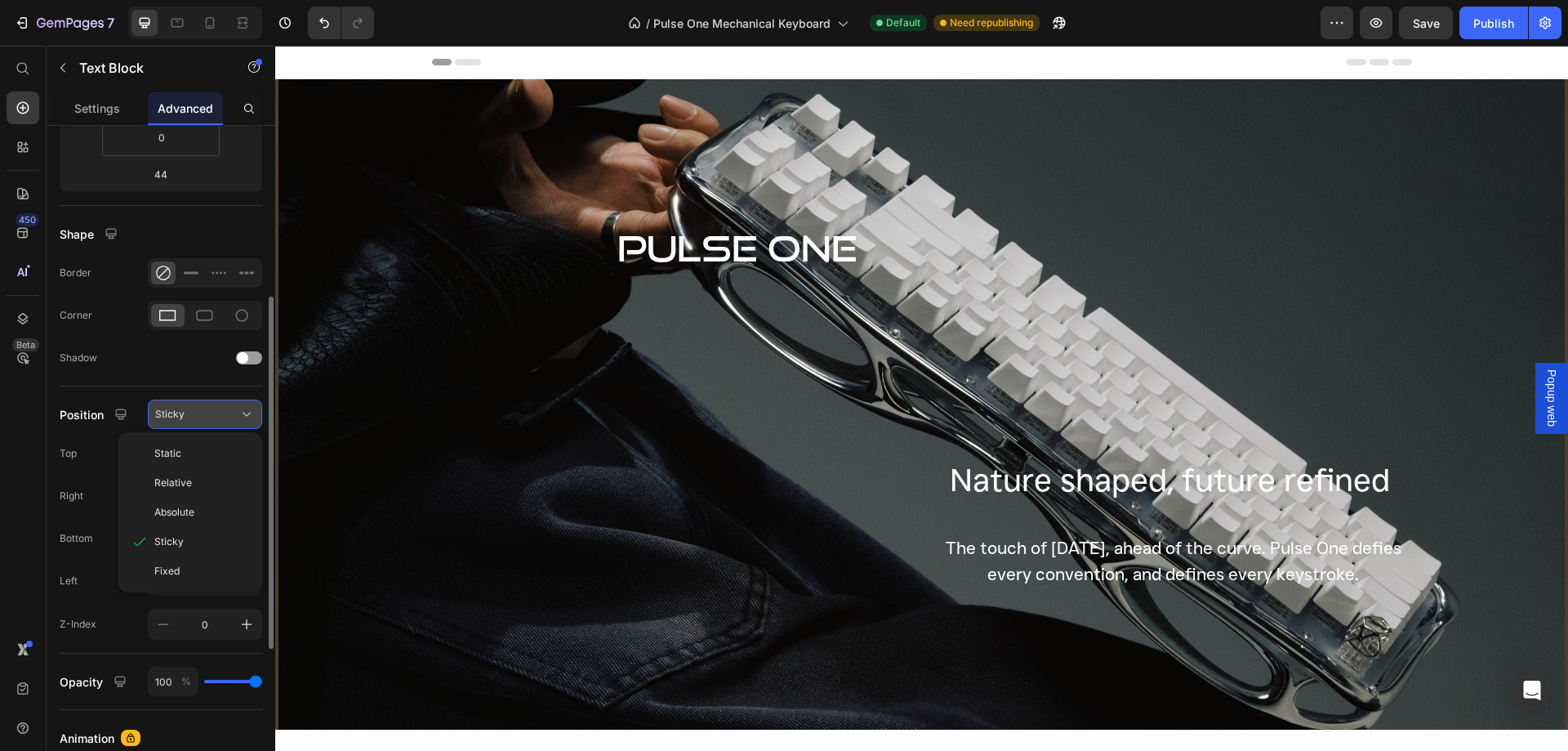 click on "Sticky" at bounding box center [205, 414] 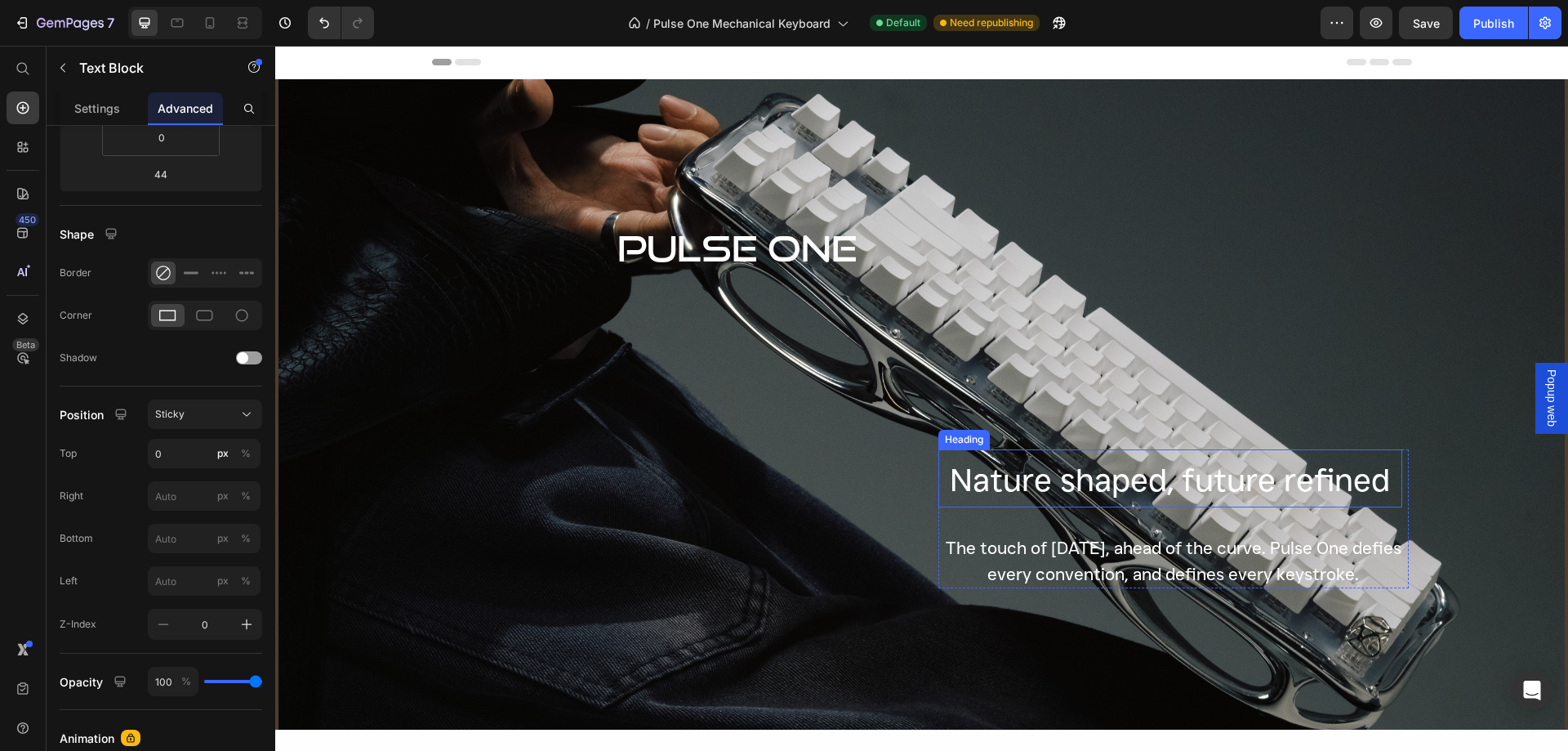 click on "Nature shaped, future refined" at bounding box center [1169, 480] 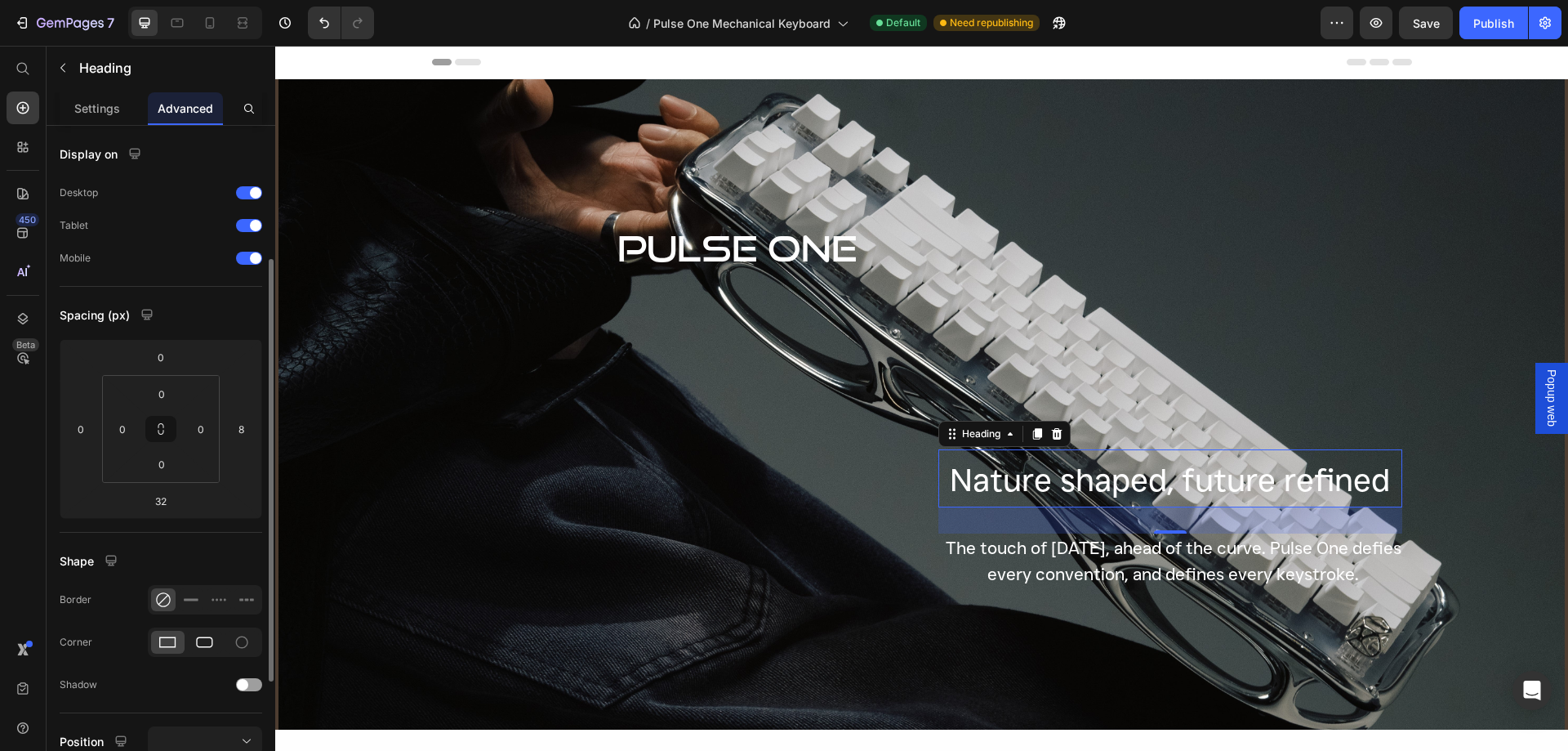 scroll, scrollTop: 163, scrollLeft: 0, axis: vertical 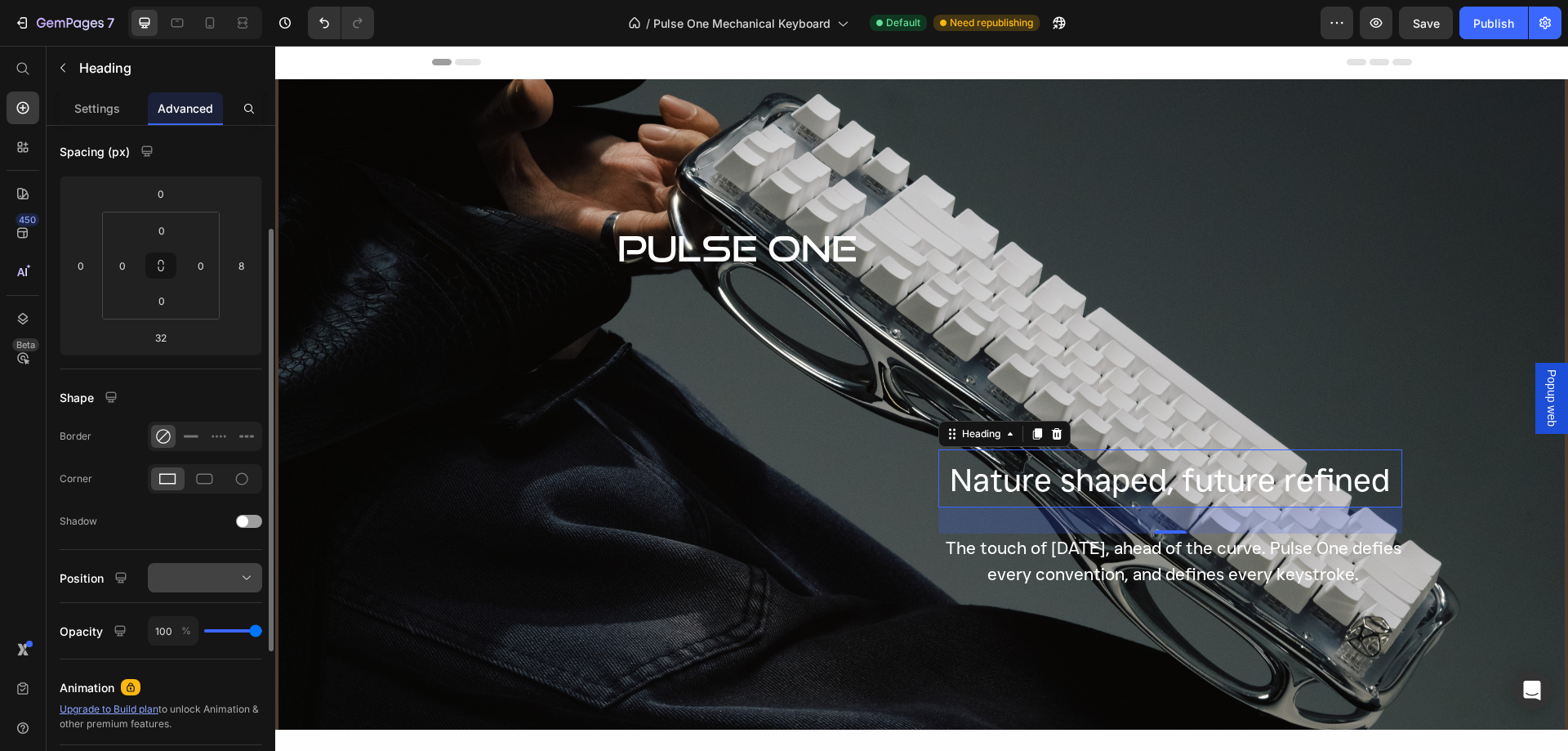 click at bounding box center [205, 578] 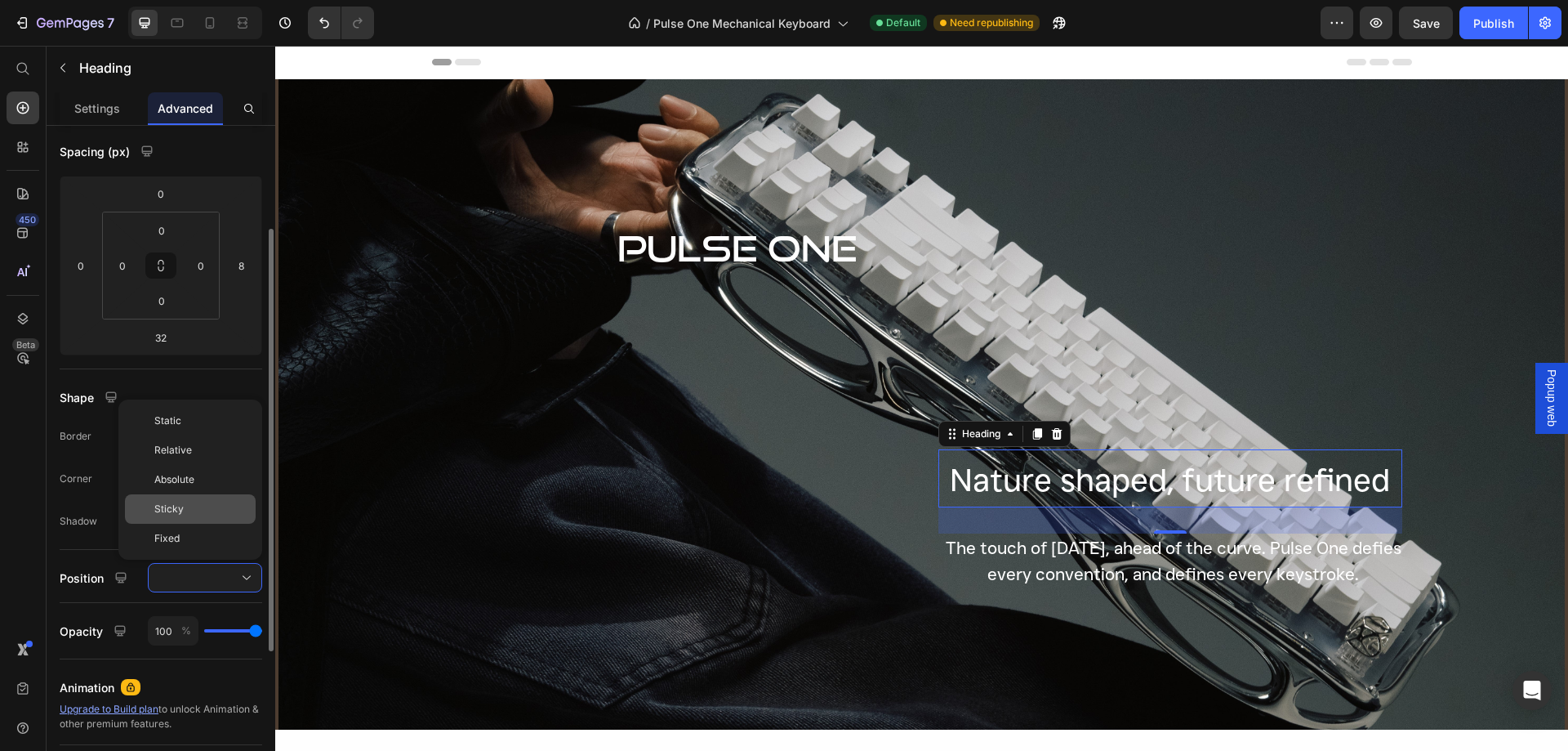 click on "Sticky" 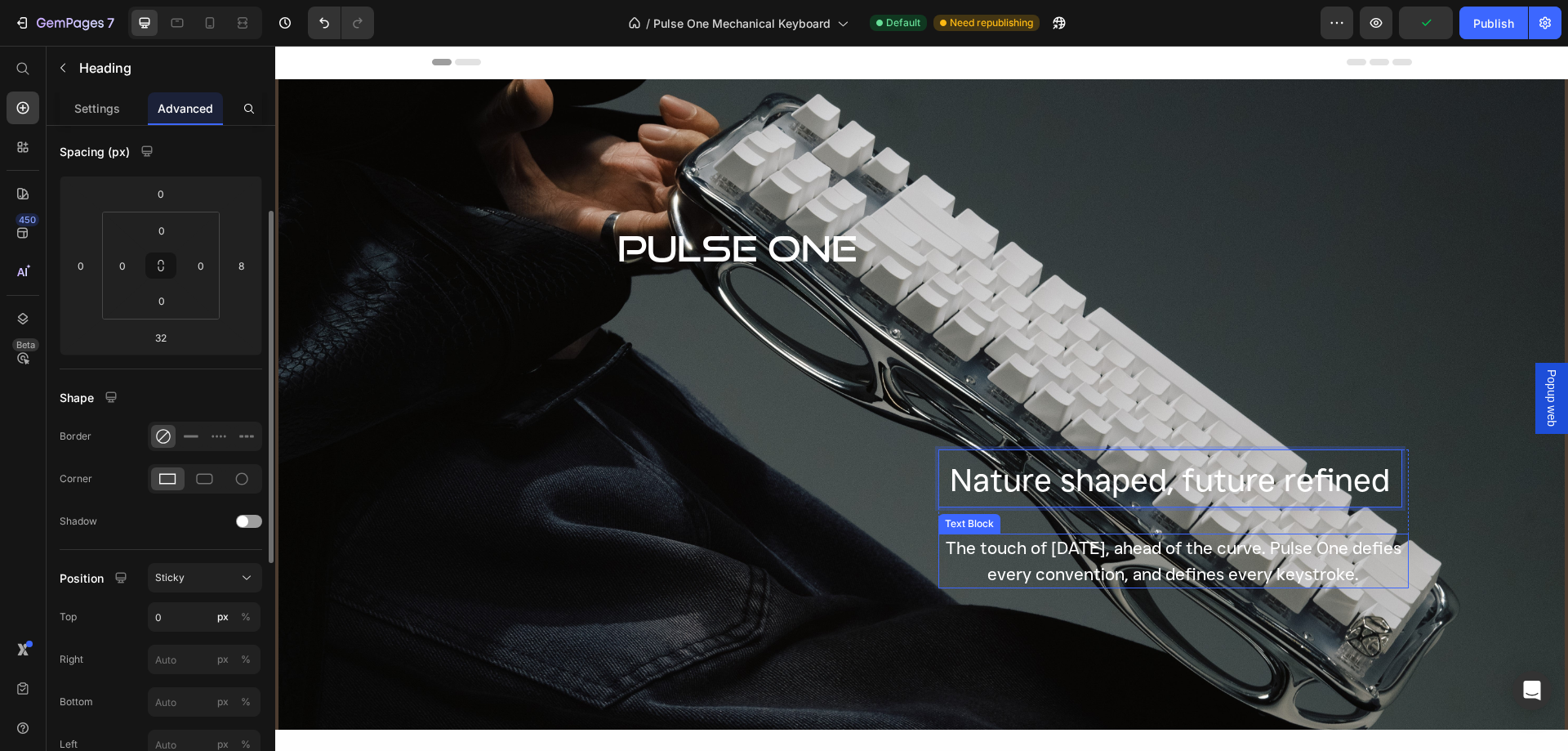 click on "The touch of [DATE], ahead of the curve. Pulse One defies every convention, and defines every keystroke." at bounding box center (1174, 561) 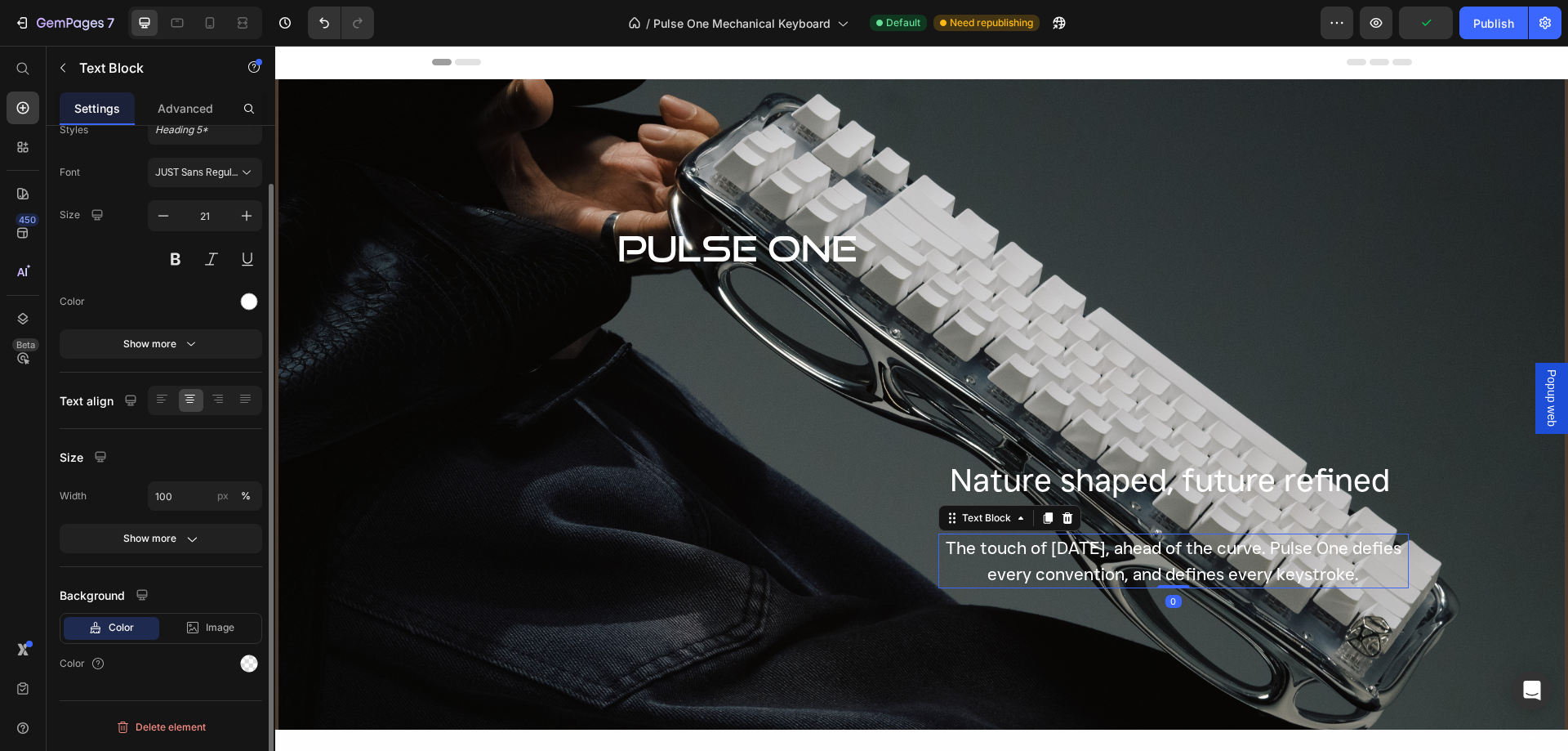 scroll, scrollTop: 0, scrollLeft: 0, axis: both 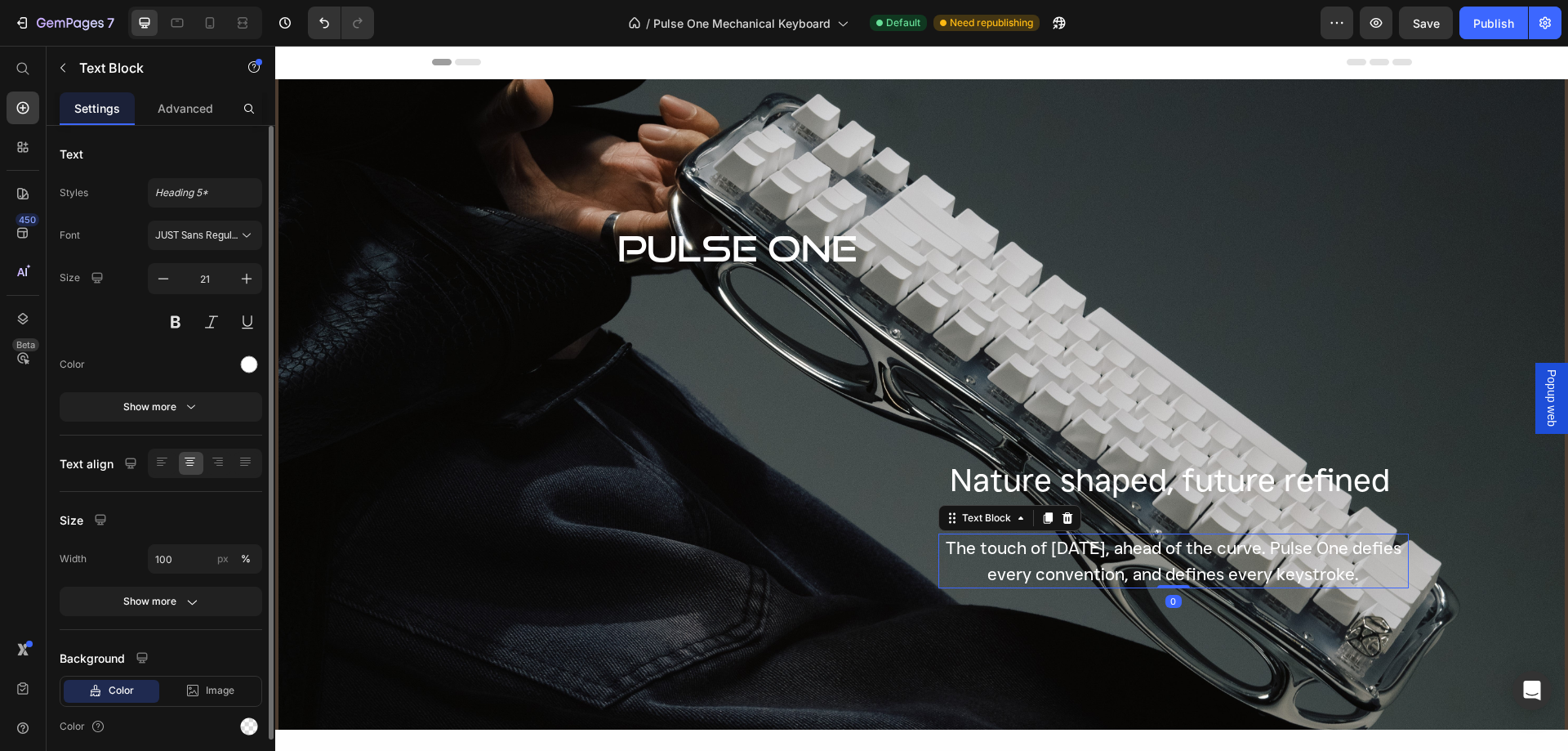 click on "Nature shaped, future refined" at bounding box center [1169, 480] 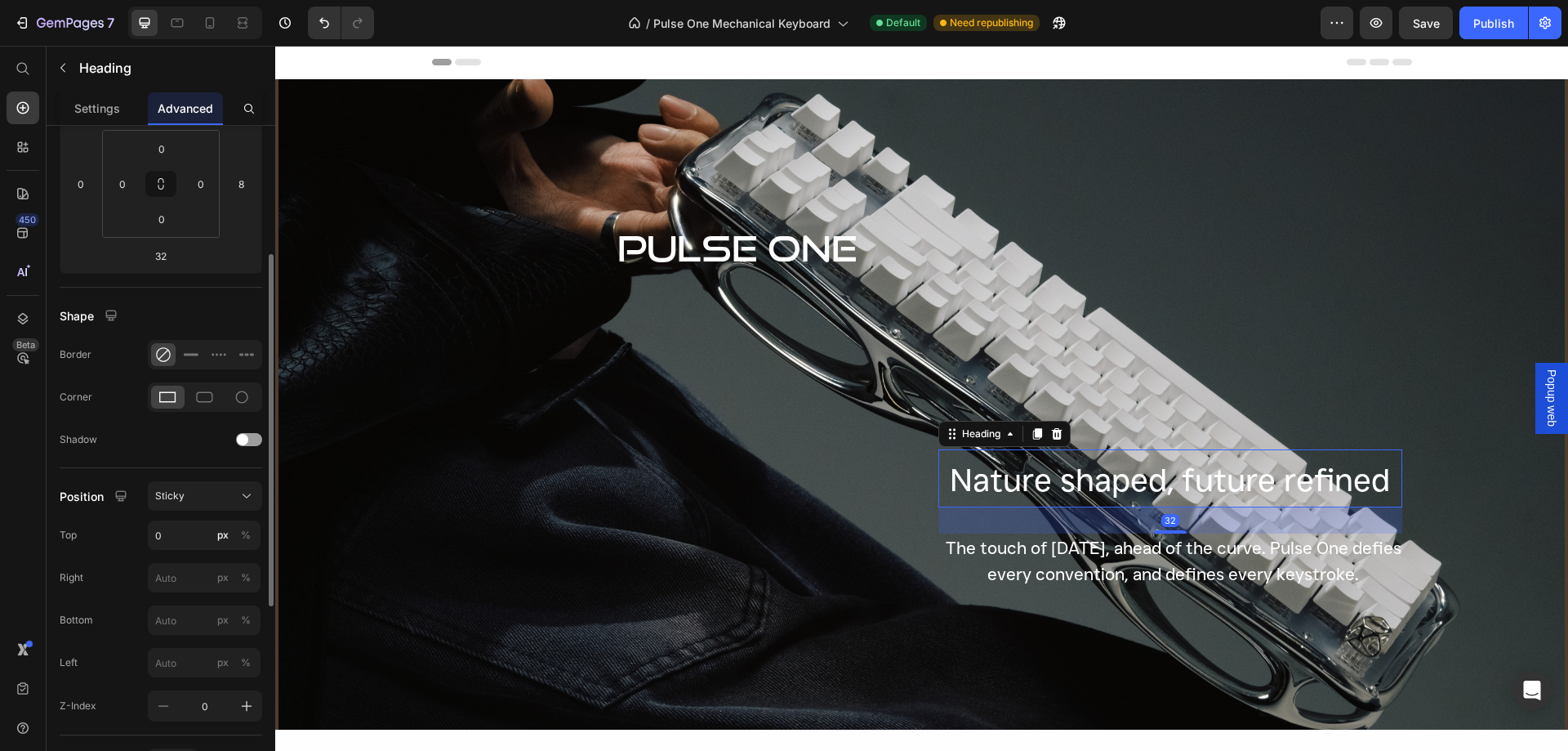 scroll, scrollTop: 327, scrollLeft: 0, axis: vertical 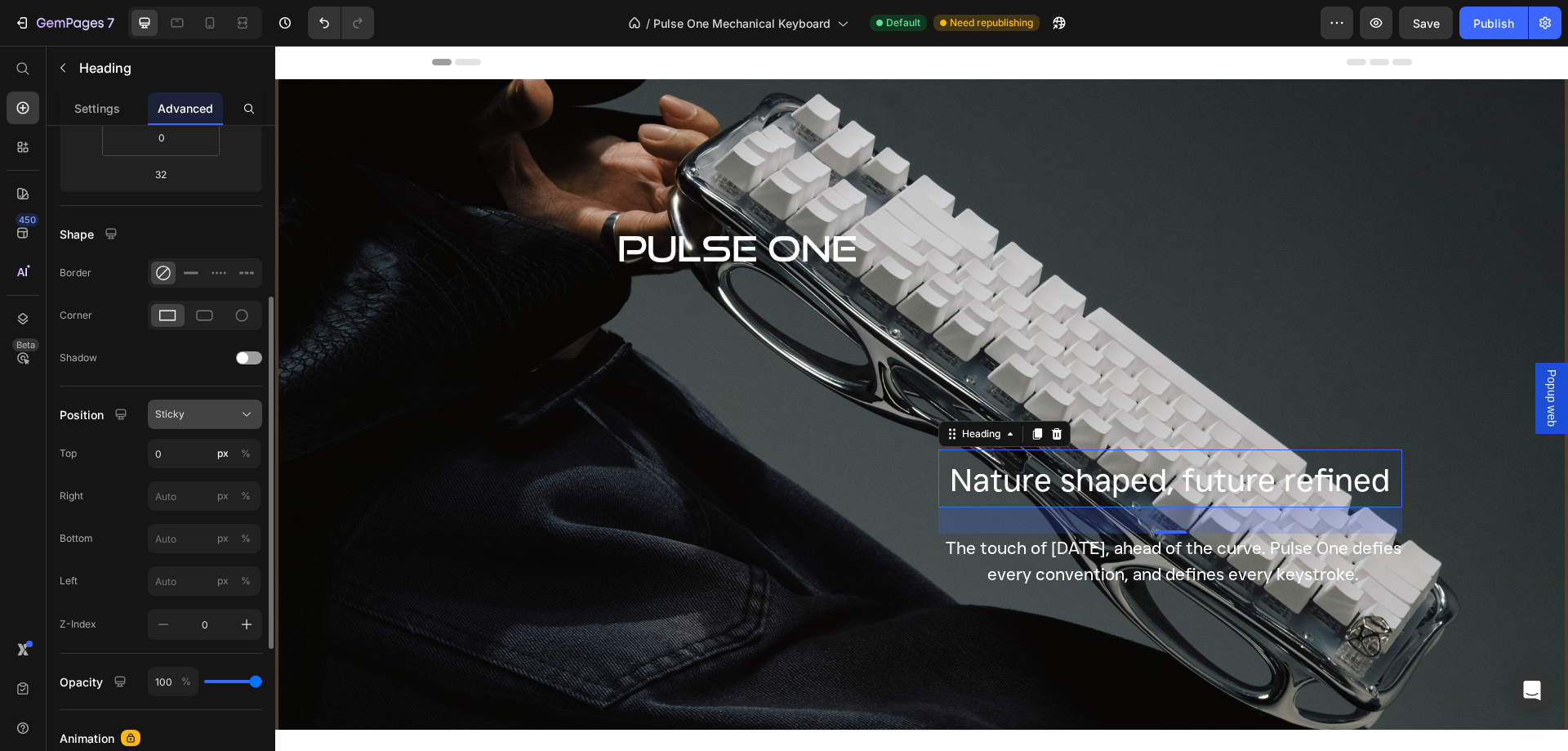 click on "Sticky" at bounding box center [205, 414] 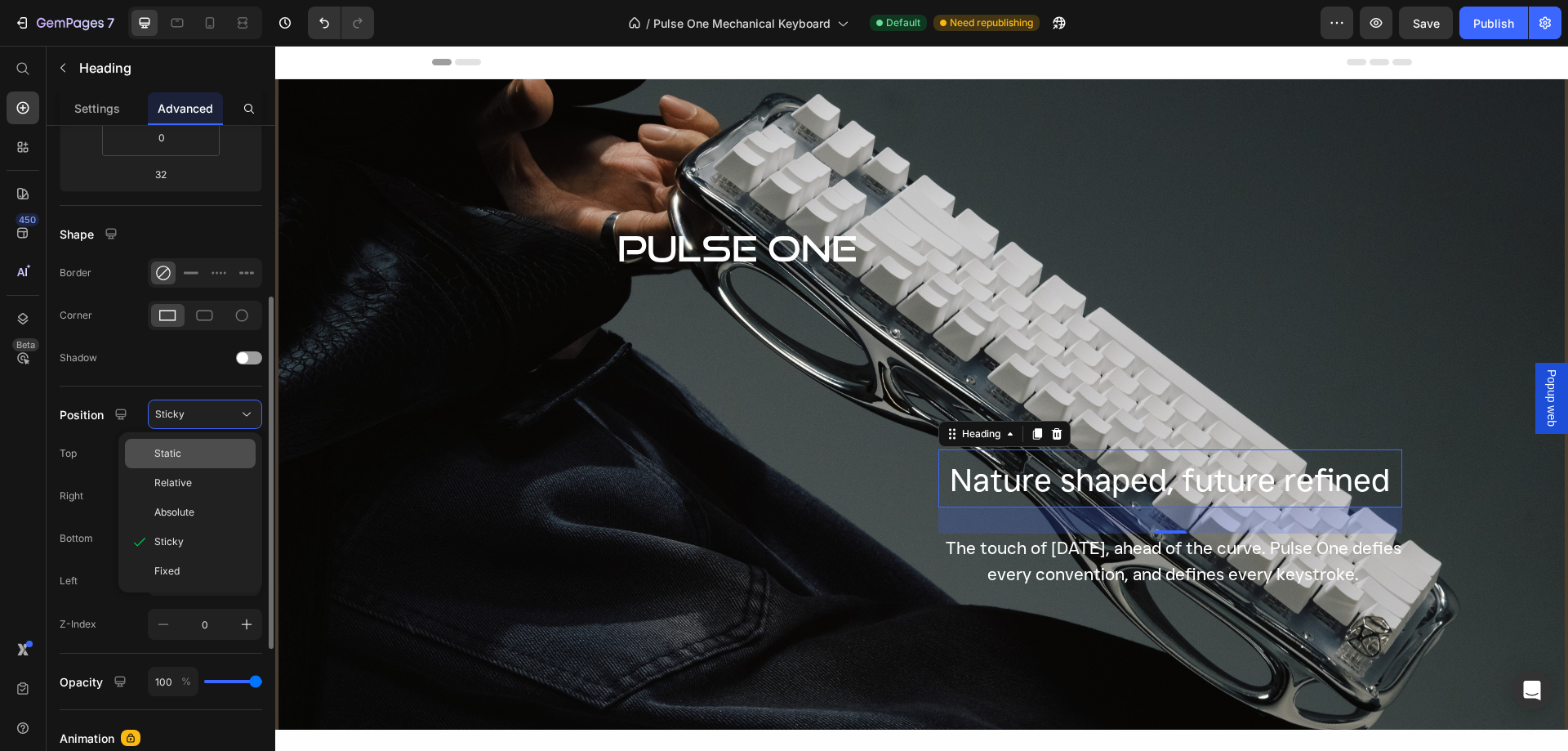 click on "Static" at bounding box center (202, 454) 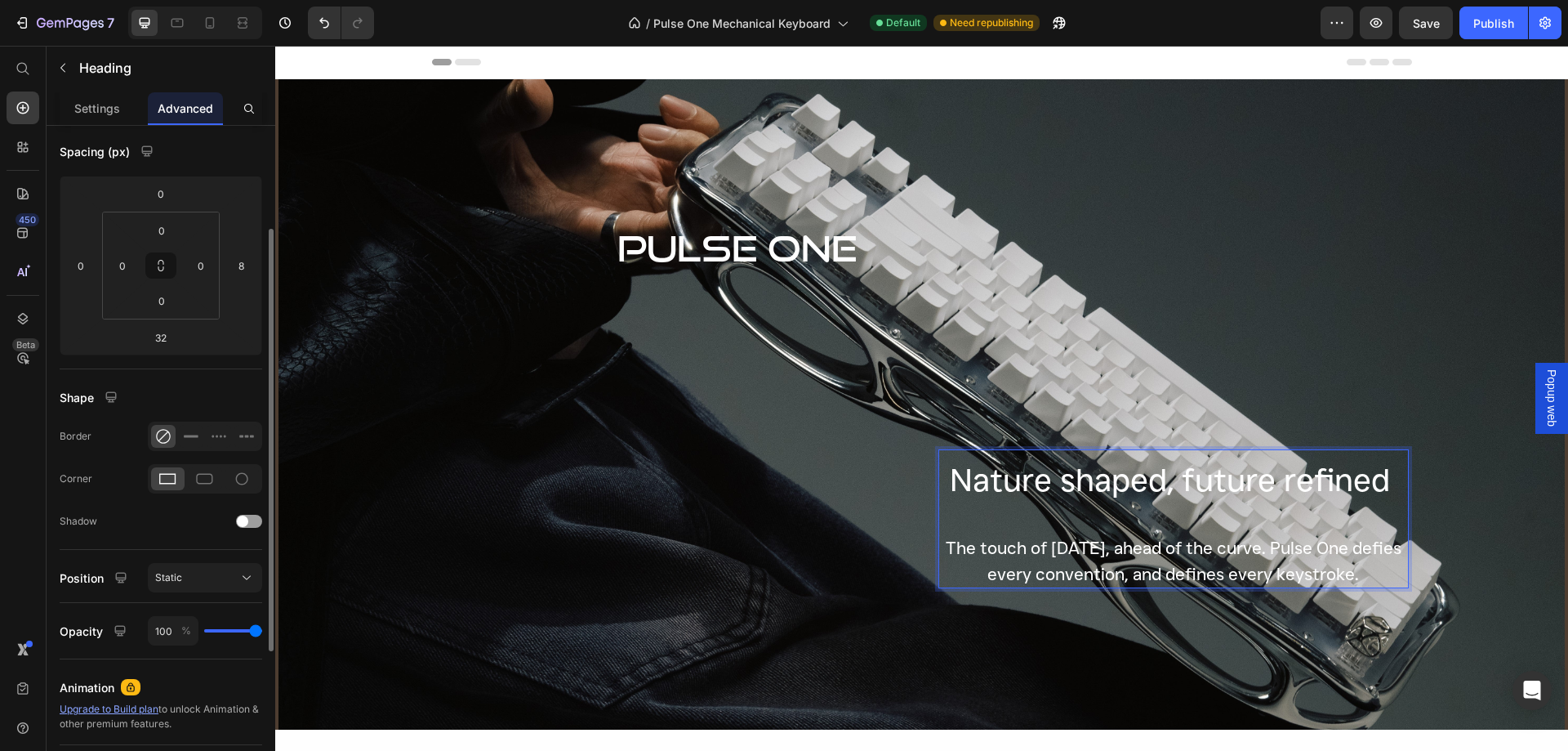 scroll, scrollTop: 245, scrollLeft: 0, axis: vertical 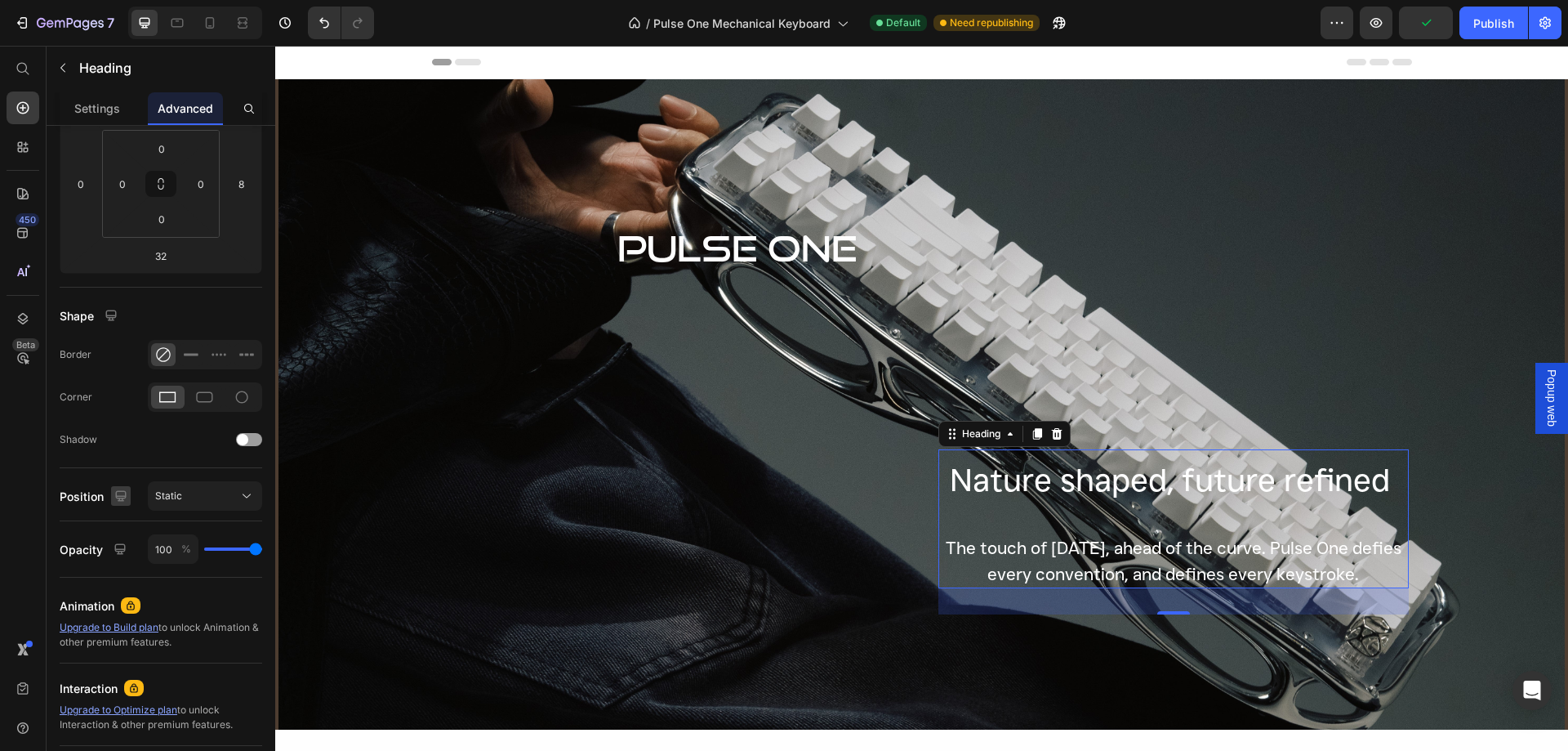 click 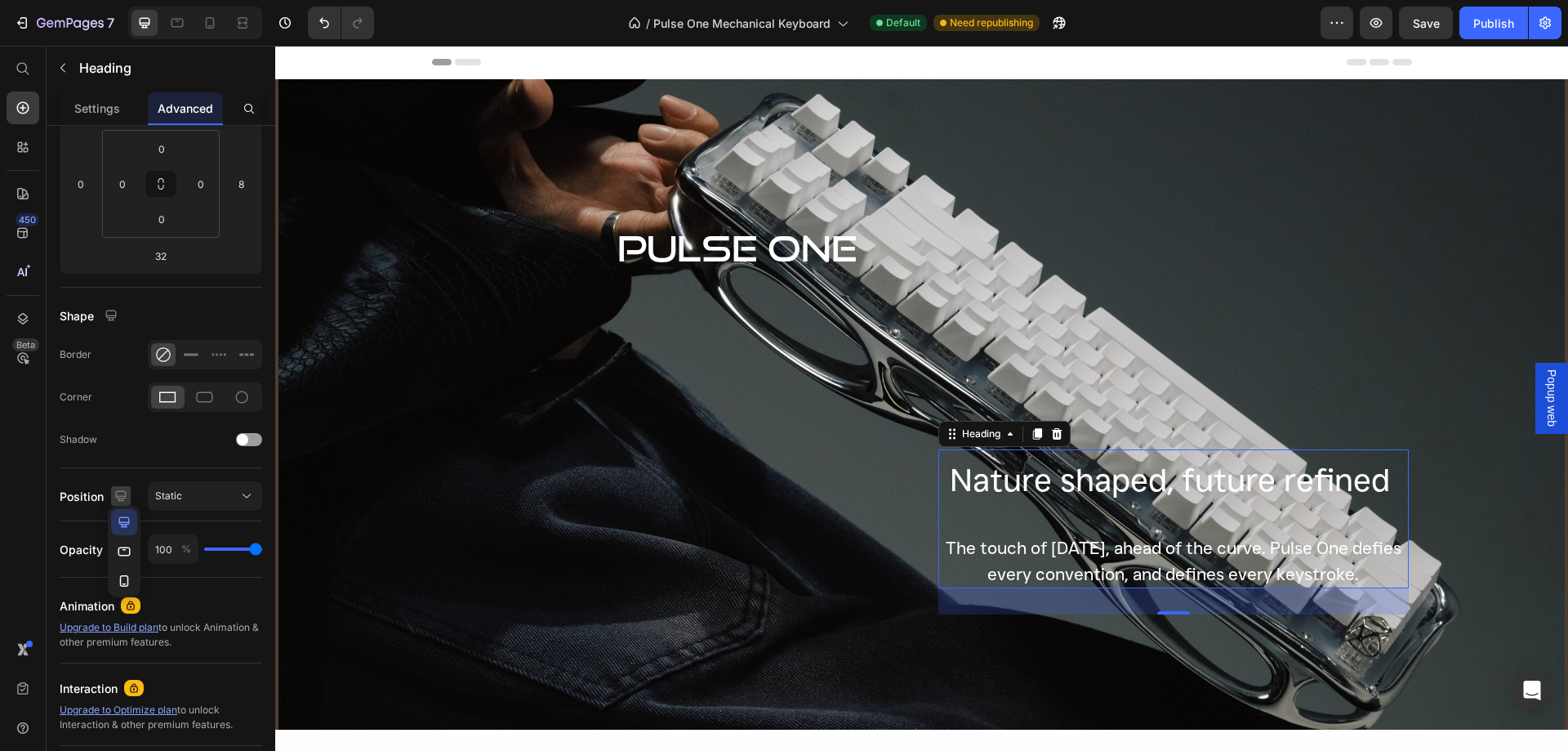 click 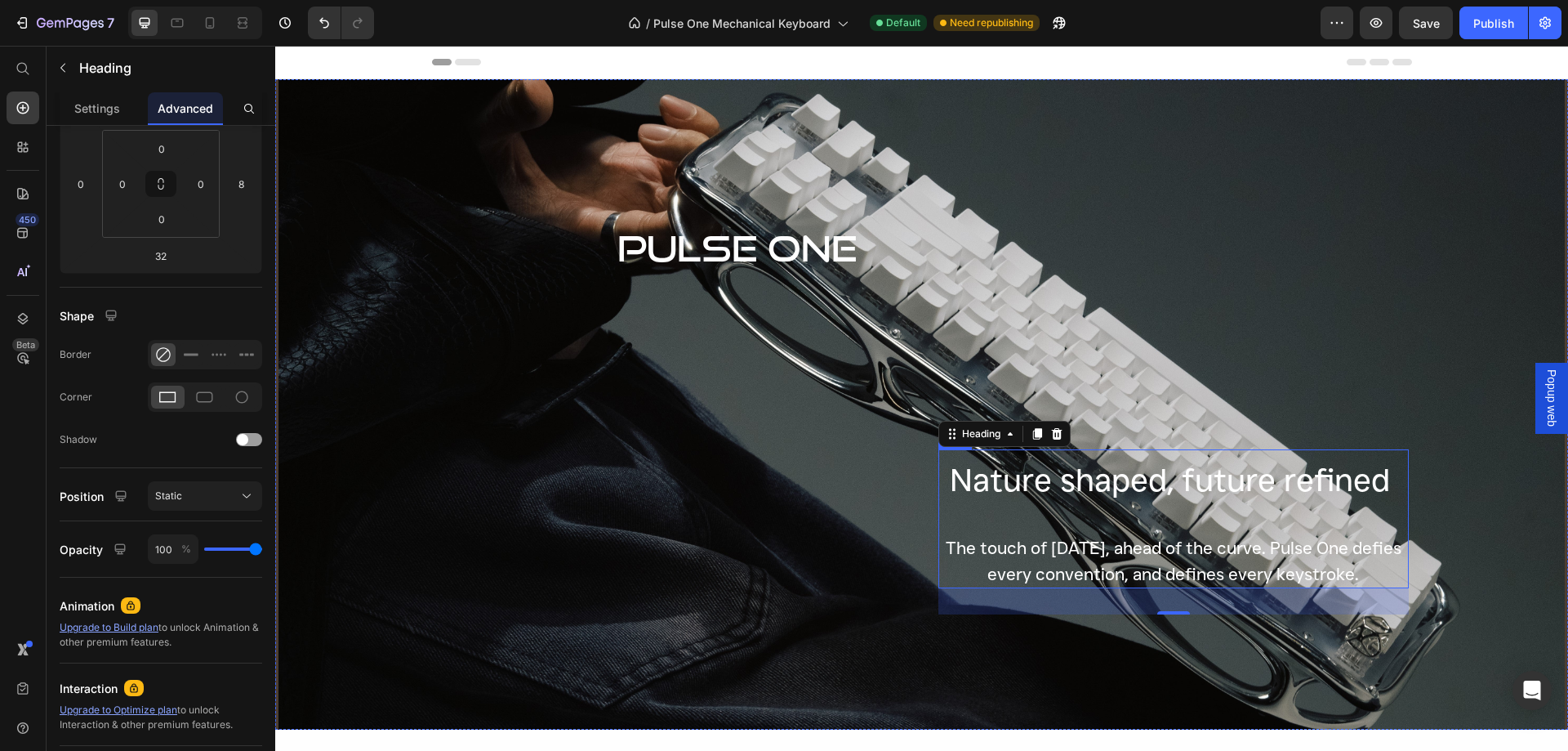 click on "⁠⁠⁠⁠⁠⁠⁠ Nature shaped, future refined Heading   32 The touch of [DATE], ahead of the curve. Pulse One defies every convention, and defines every keystroke. Text Block" at bounding box center [1174, 519] 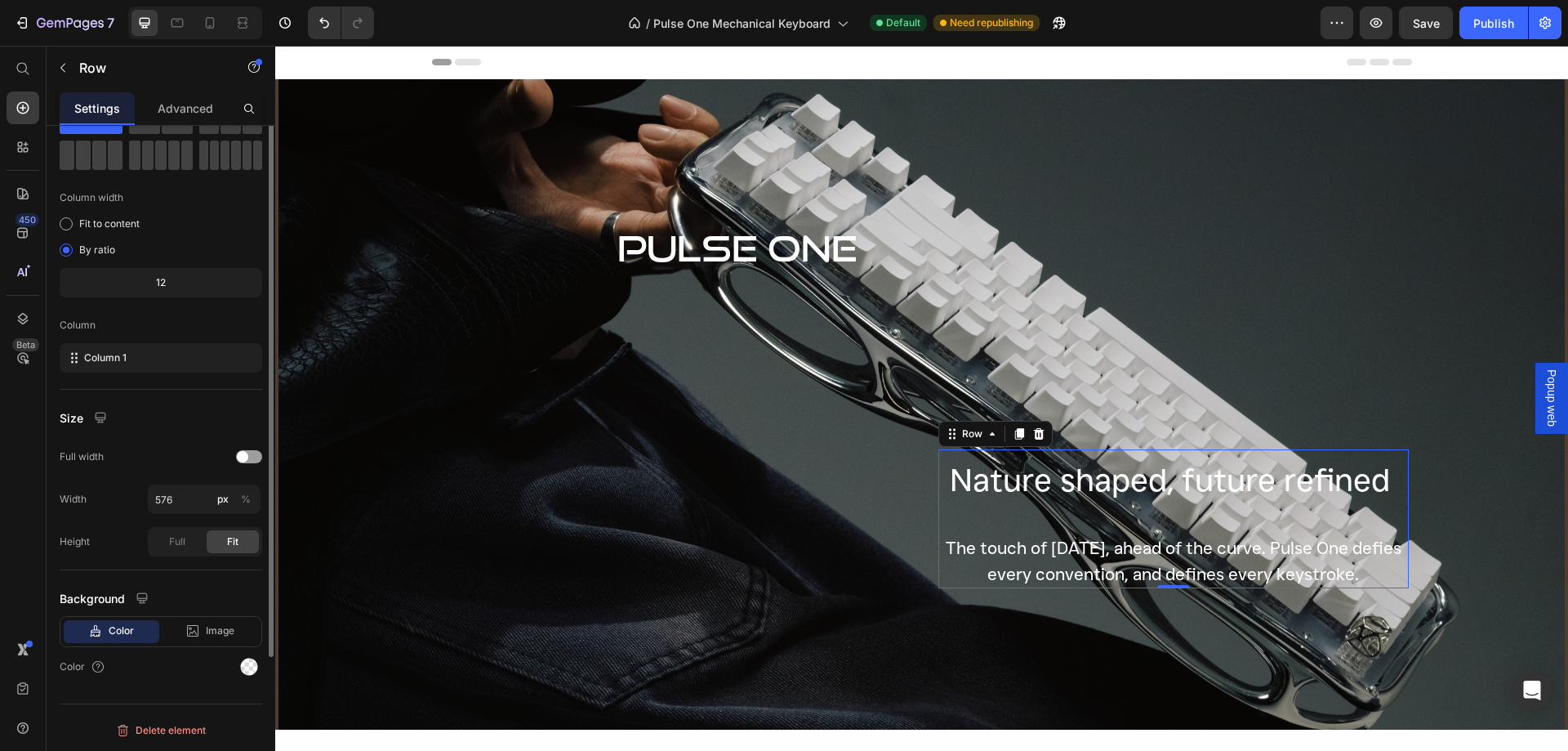 scroll, scrollTop: 0, scrollLeft: 0, axis: both 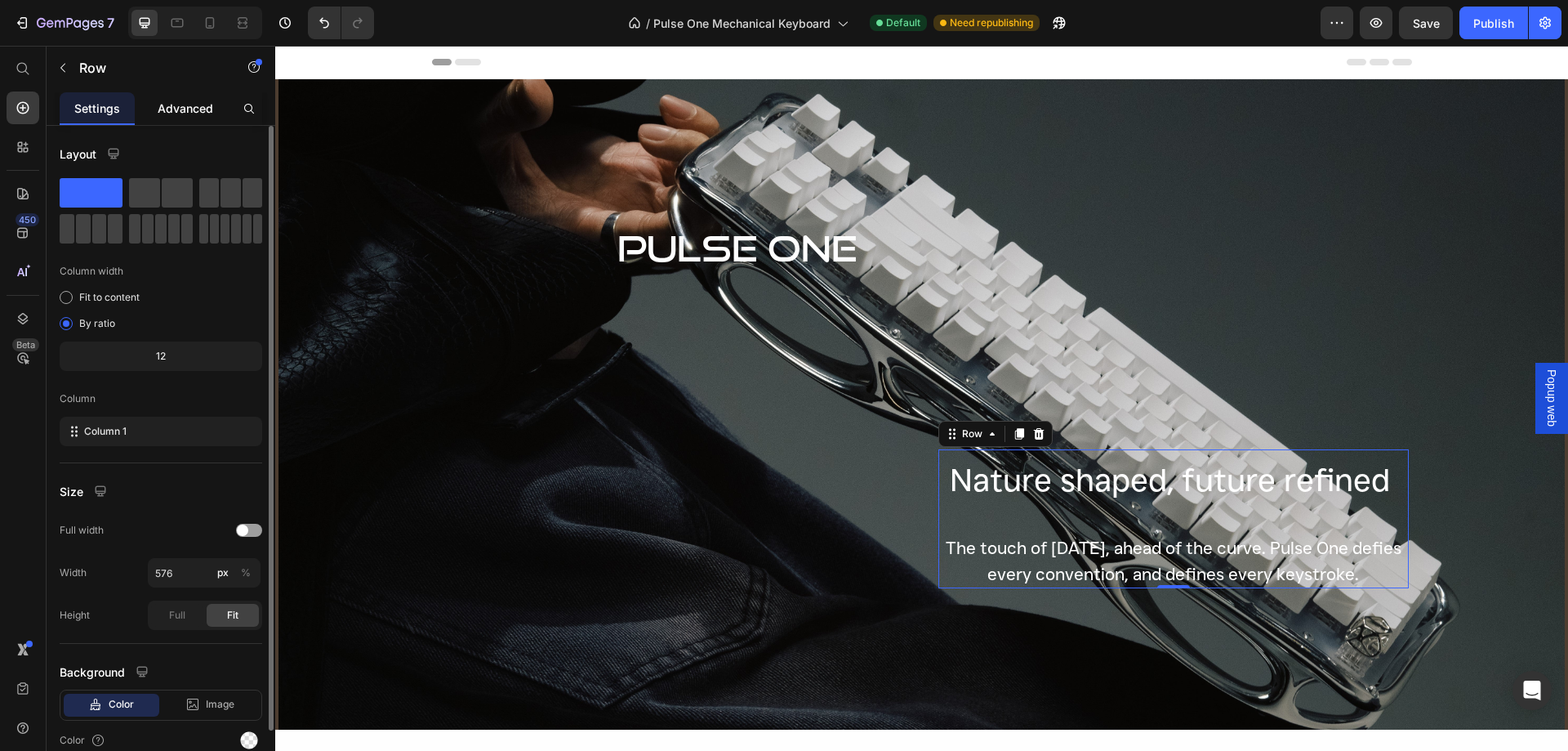 click on "Advanced" at bounding box center [185, 108] 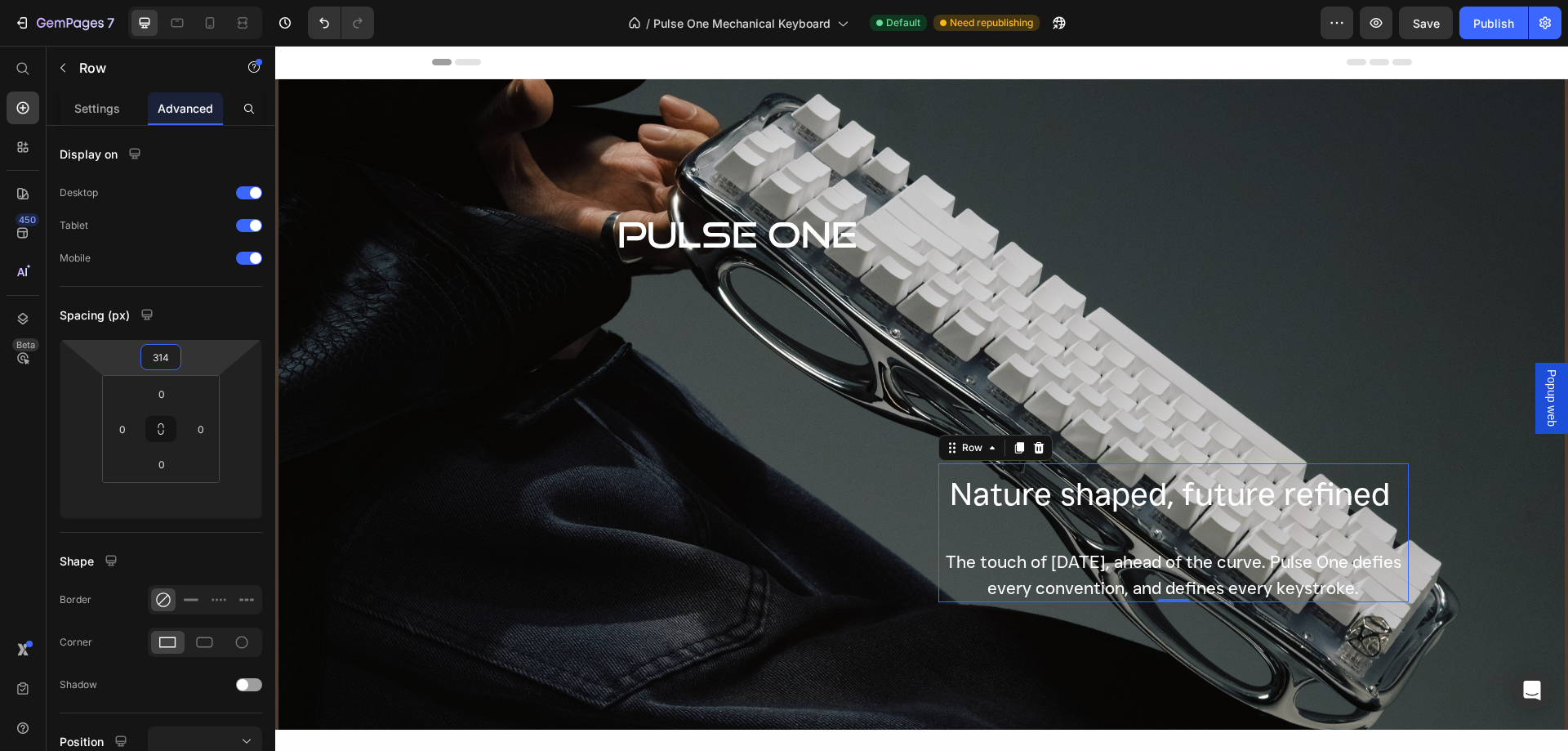 type on "316" 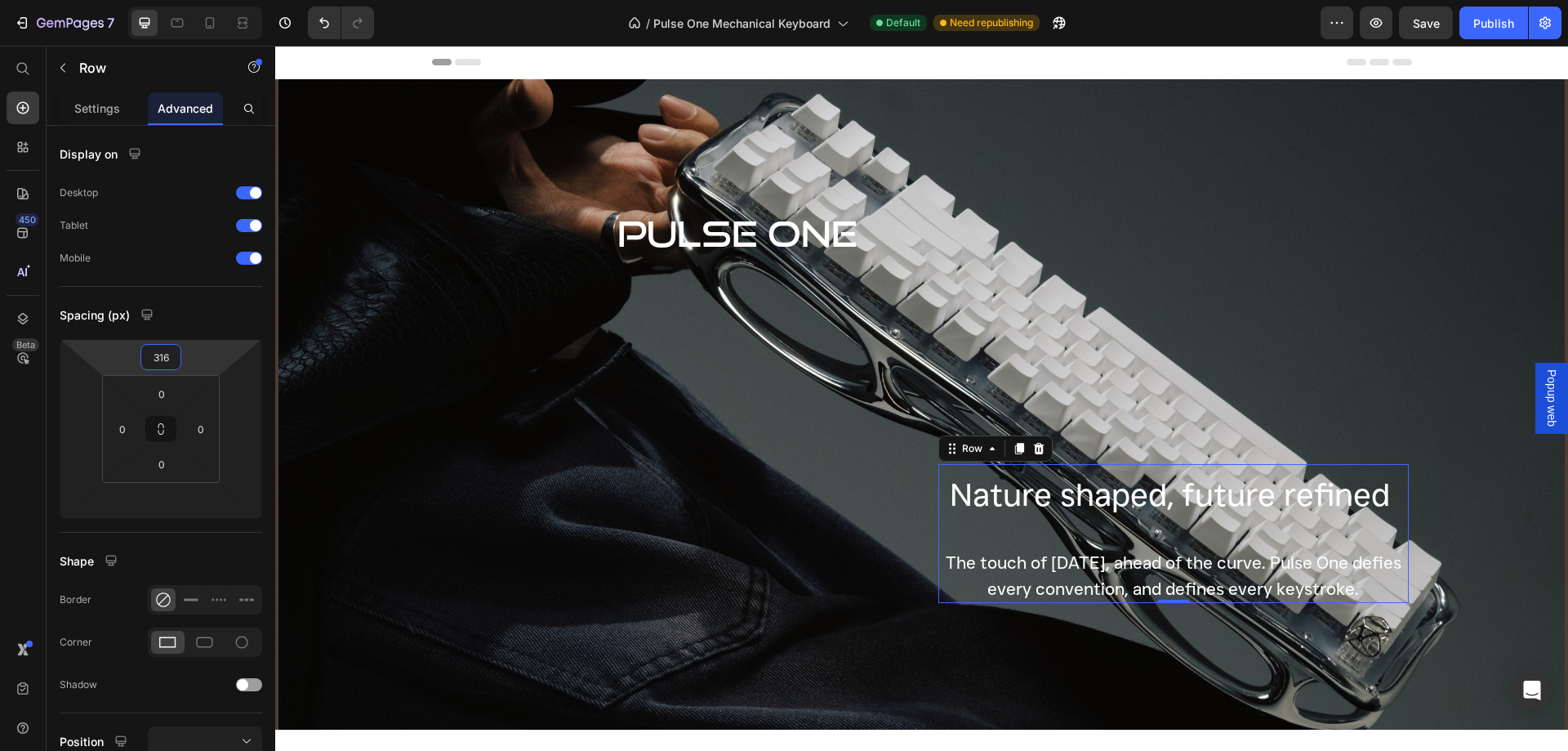 drag, startPoint x: 189, startPoint y: 365, endPoint x: 237, endPoint y: 307, distance: 75.28612 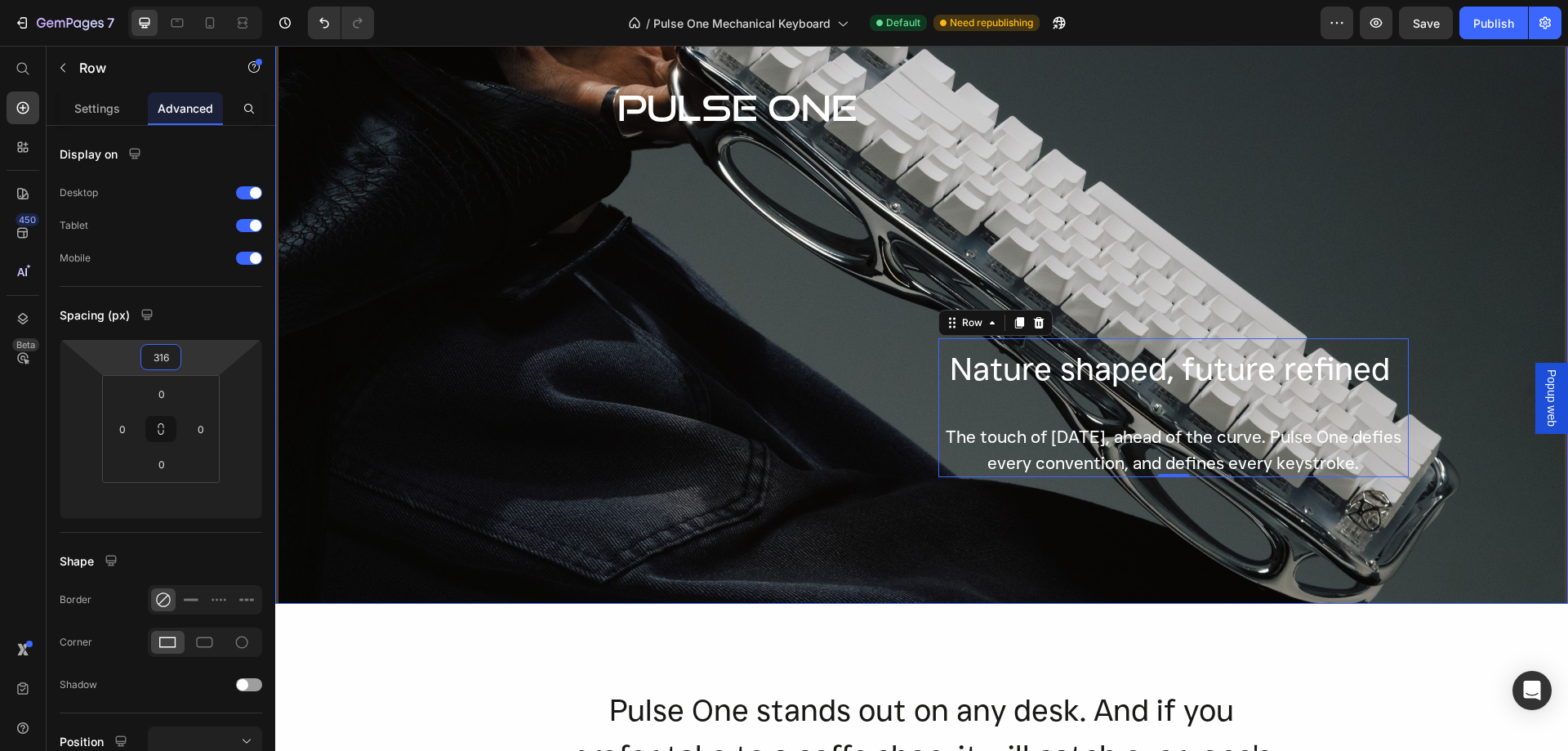 scroll, scrollTop: 0, scrollLeft: 0, axis: both 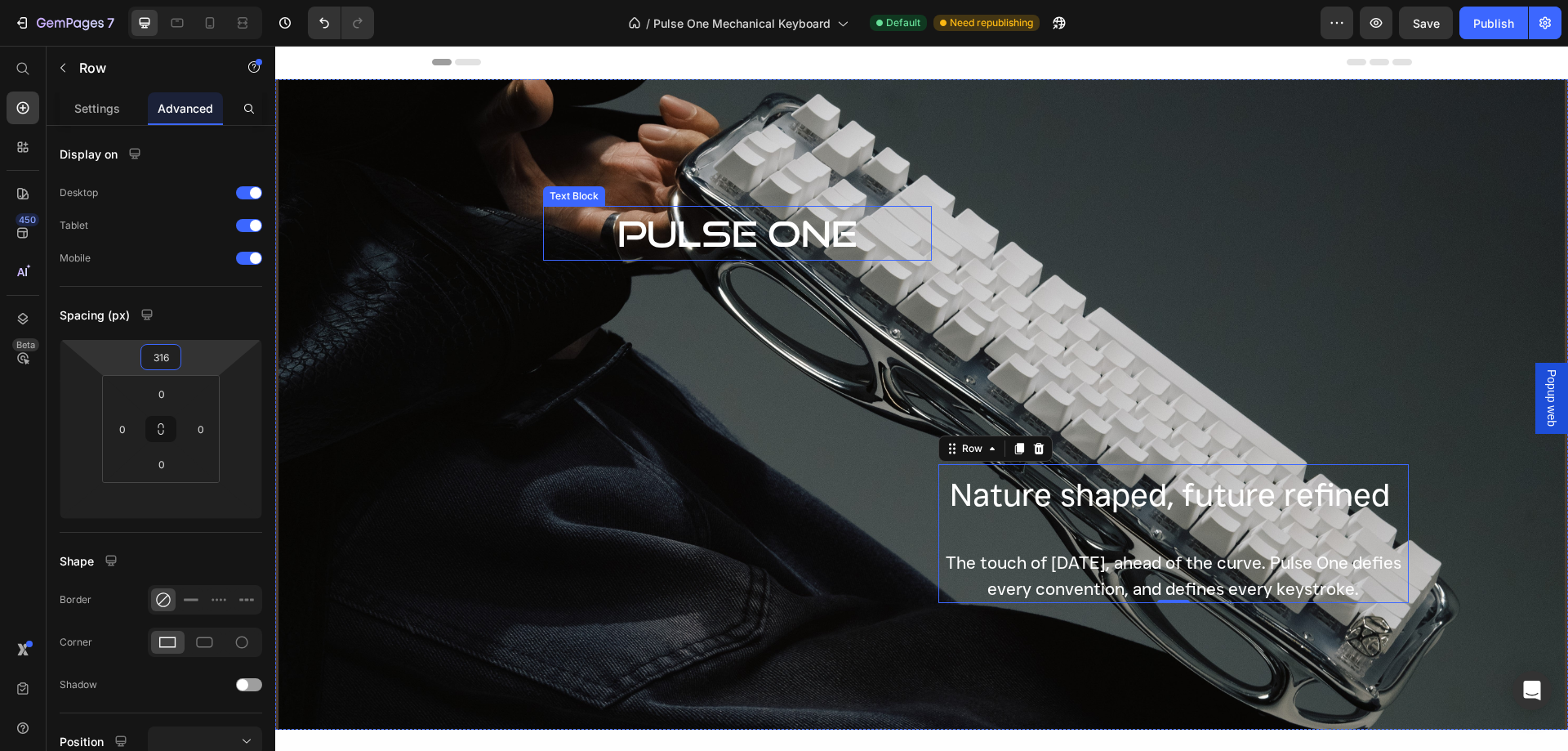click on "PULSE ONE" at bounding box center [737, 233] 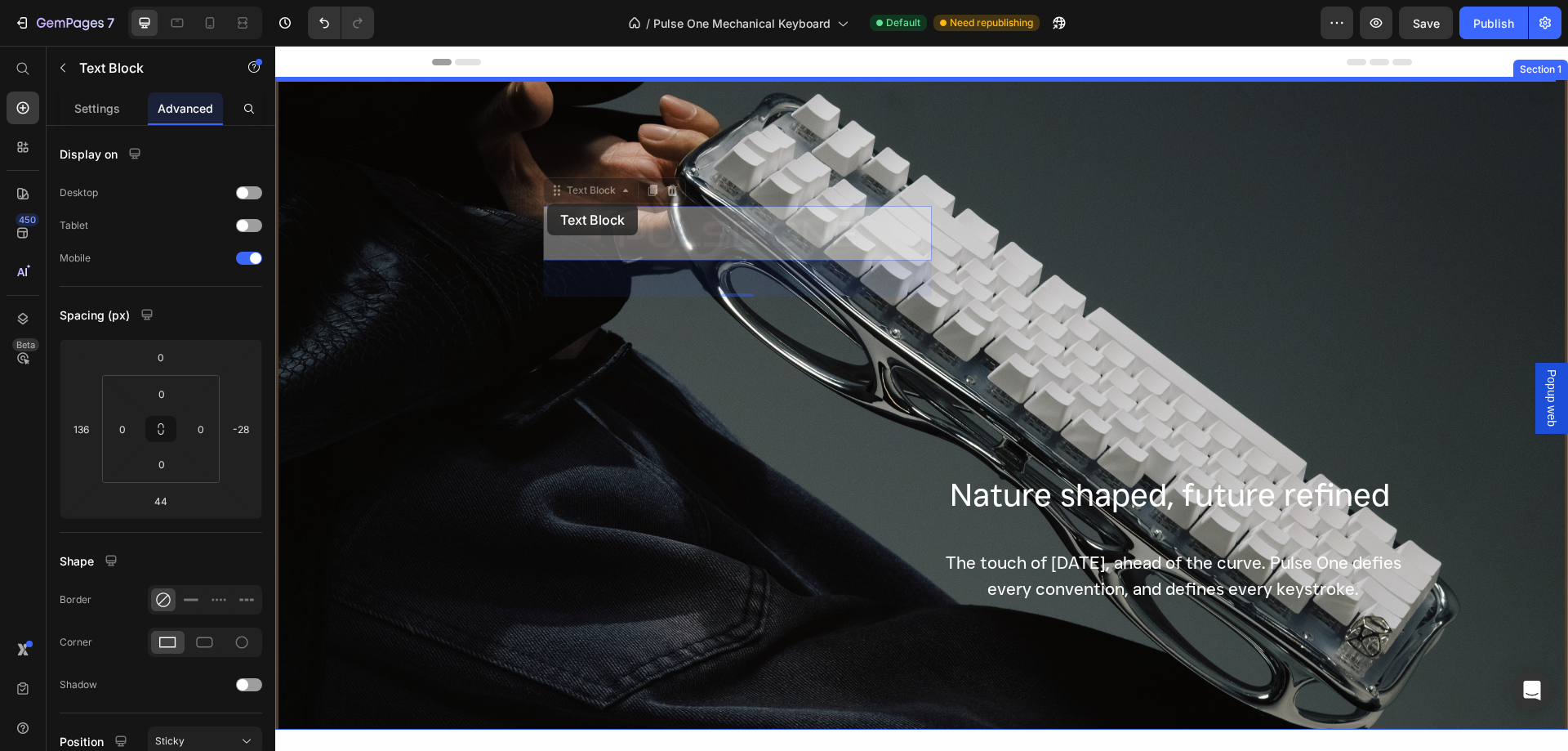 drag, startPoint x: 552, startPoint y: 190, endPoint x: 547, endPoint y: 203, distance: 13.928388 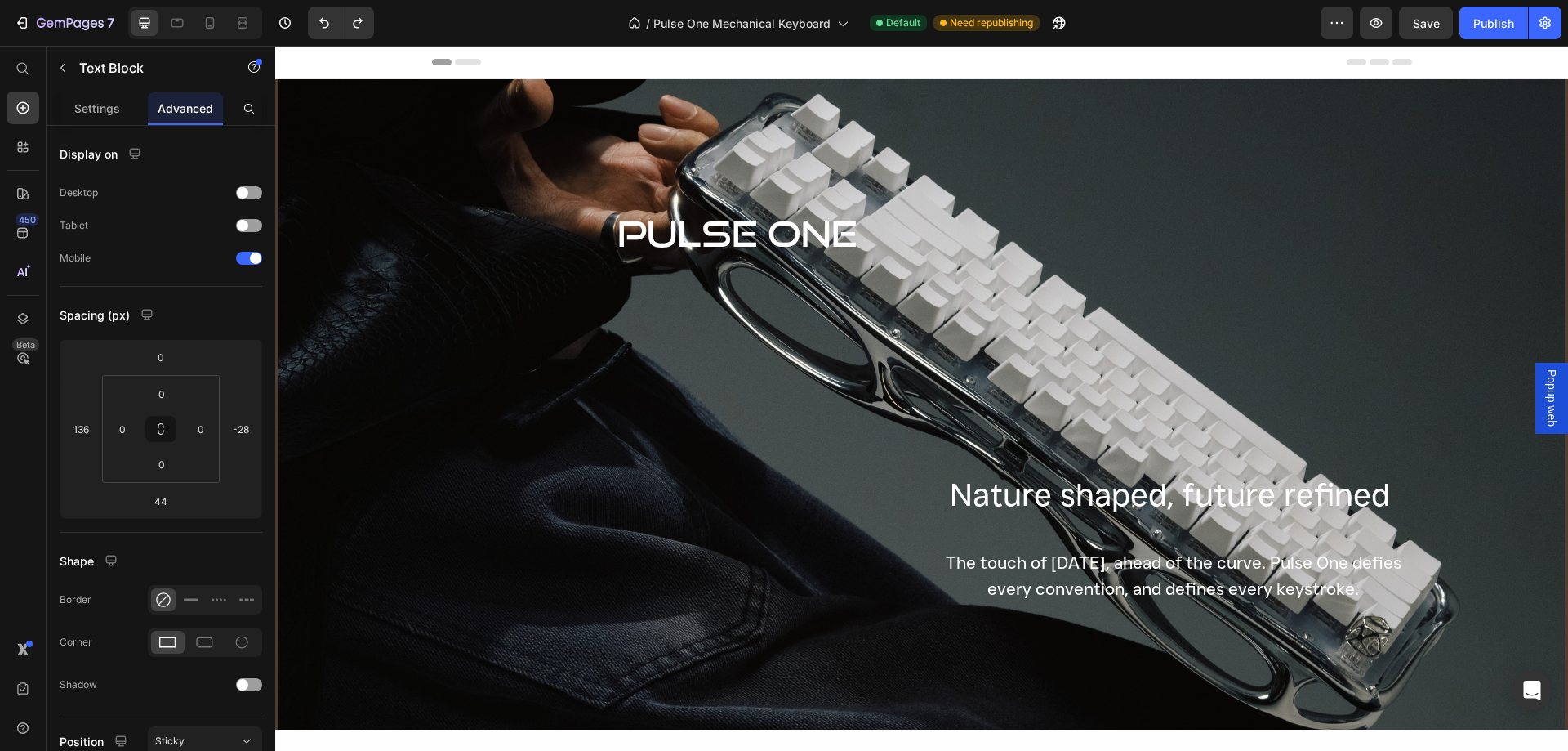 click on "PULSE ONE" at bounding box center (737, 233) 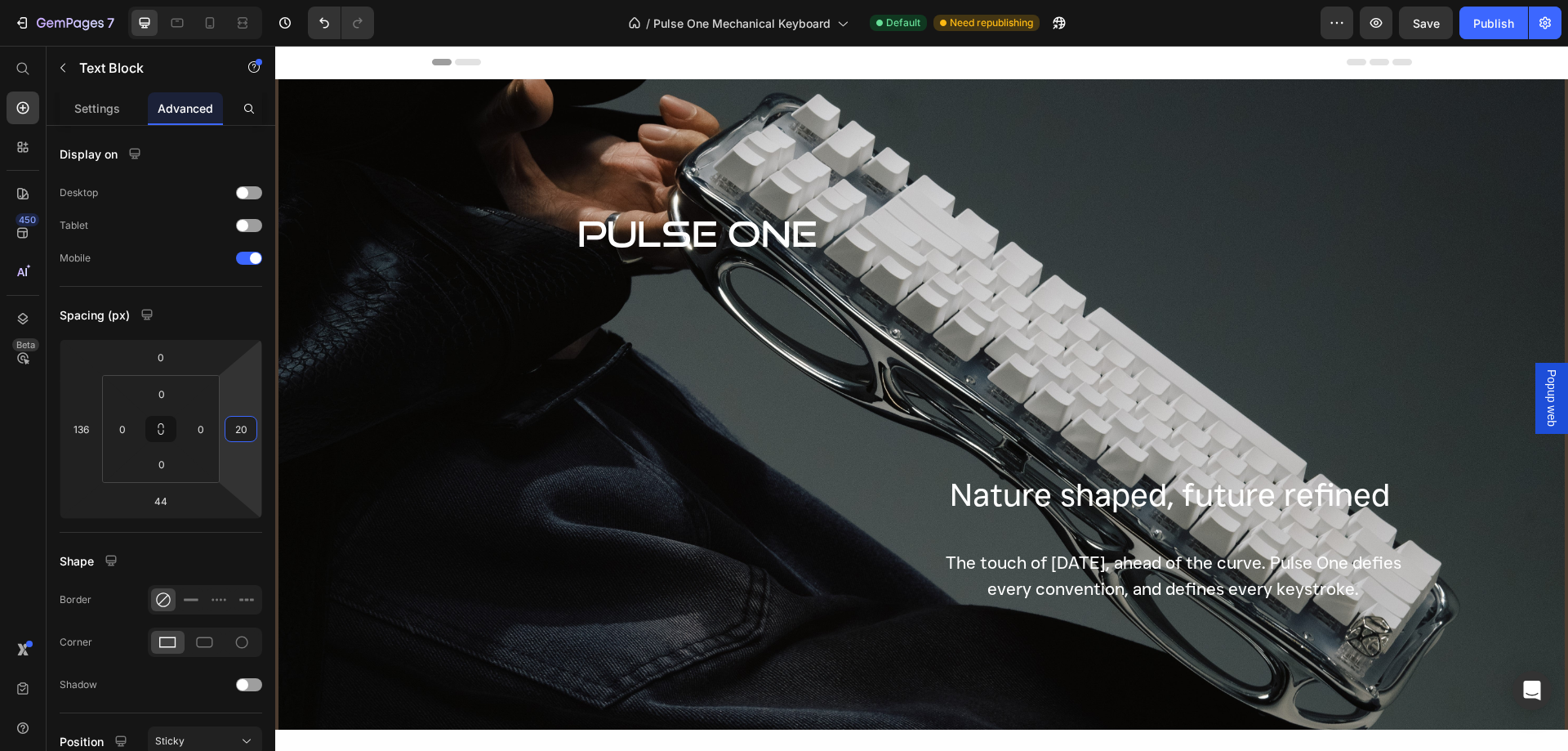 type on "18" 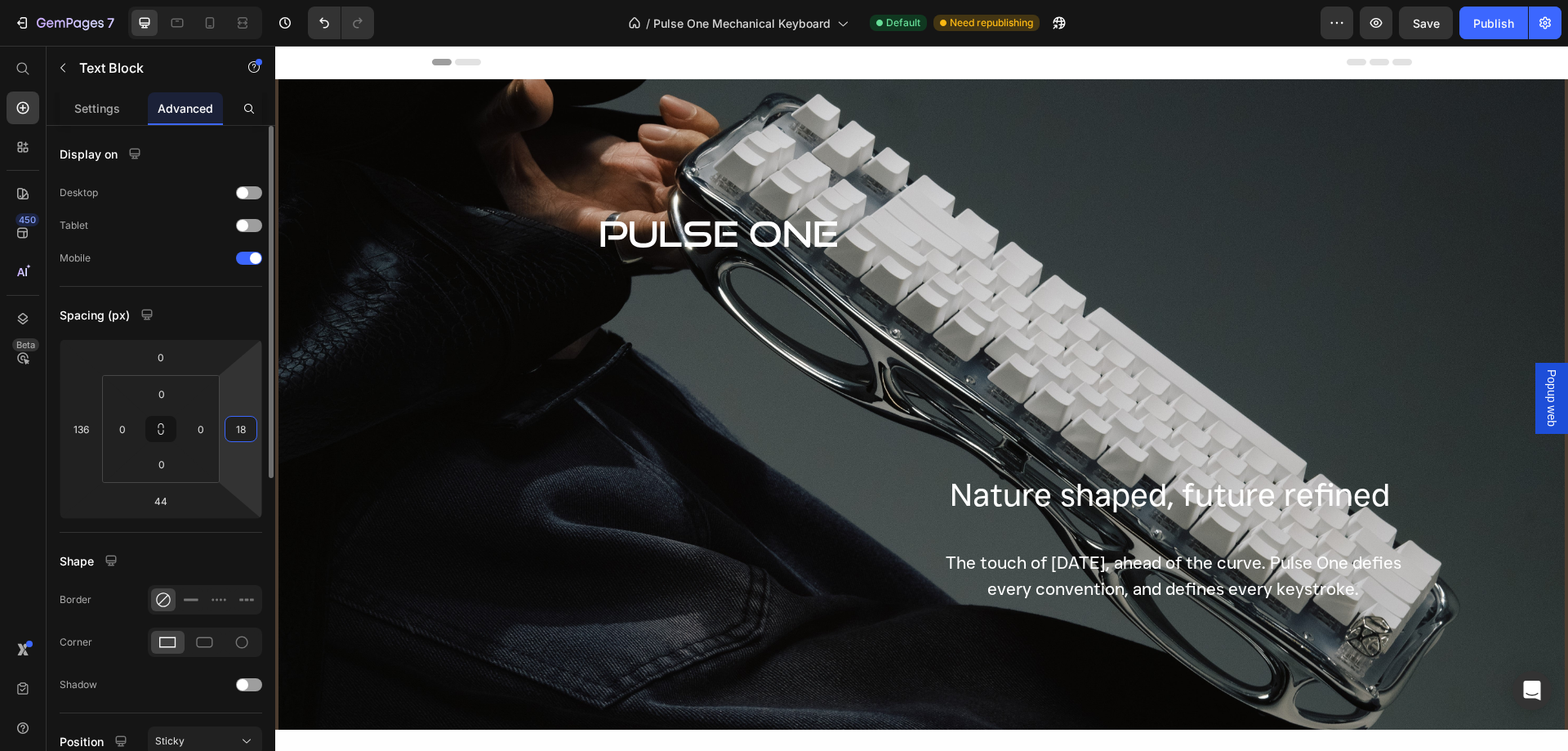 drag, startPoint x: 235, startPoint y: 464, endPoint x: 251, endPoint y: 445, distance: 24.839485 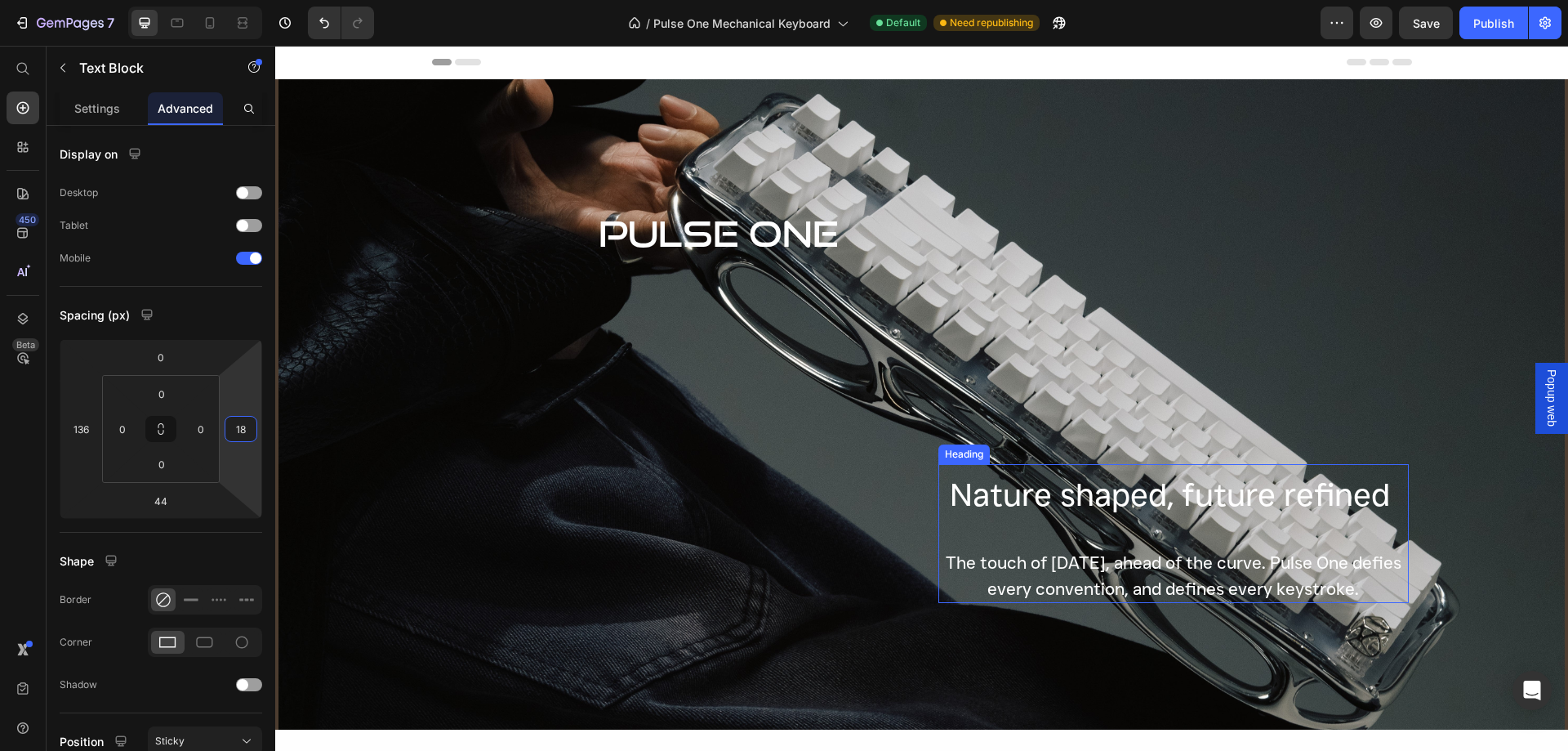 click on "Nature shaped, future refined" at bounding box center [1169, 494] 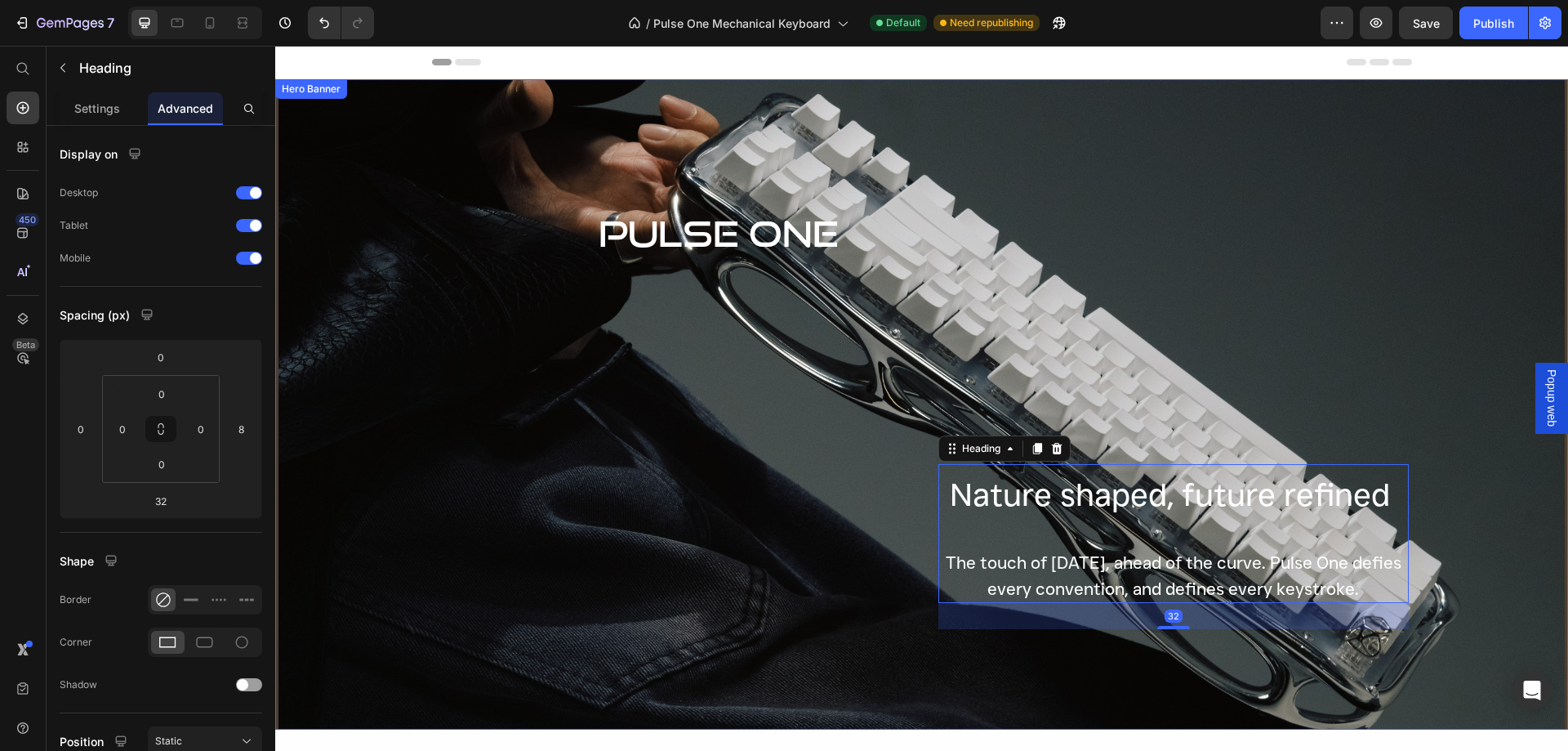 click on "⁠⁠⁠⁠⁠⁠⁠ Nature shaped, future refined Heading   32 The touch of [DATE], ahead of the curve. Pulse One defies every convention, and defines every keystroke. Text Block Row" at bounding box center (1174, 405) 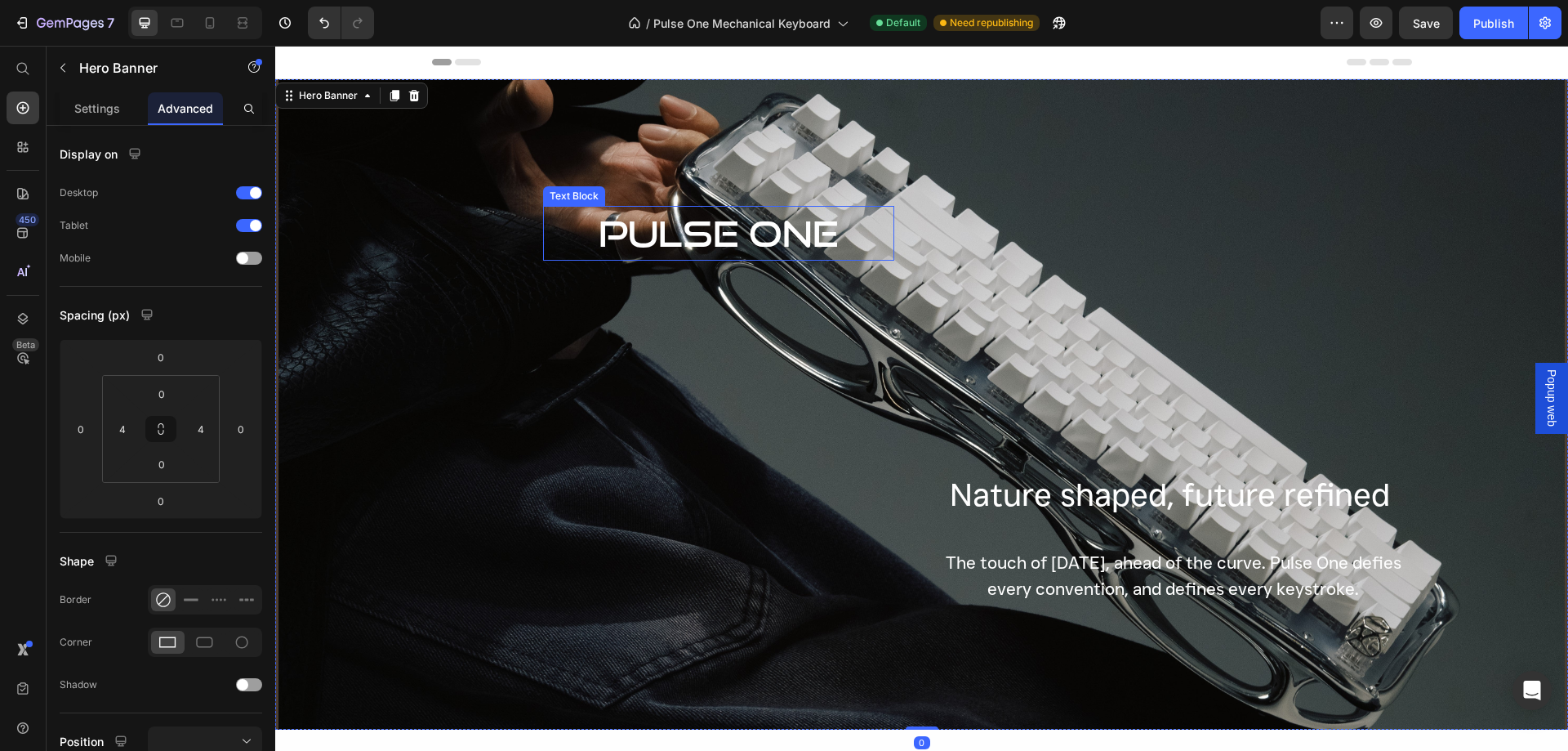 click on "PULSE ONE" at bounding box center (719, 233) 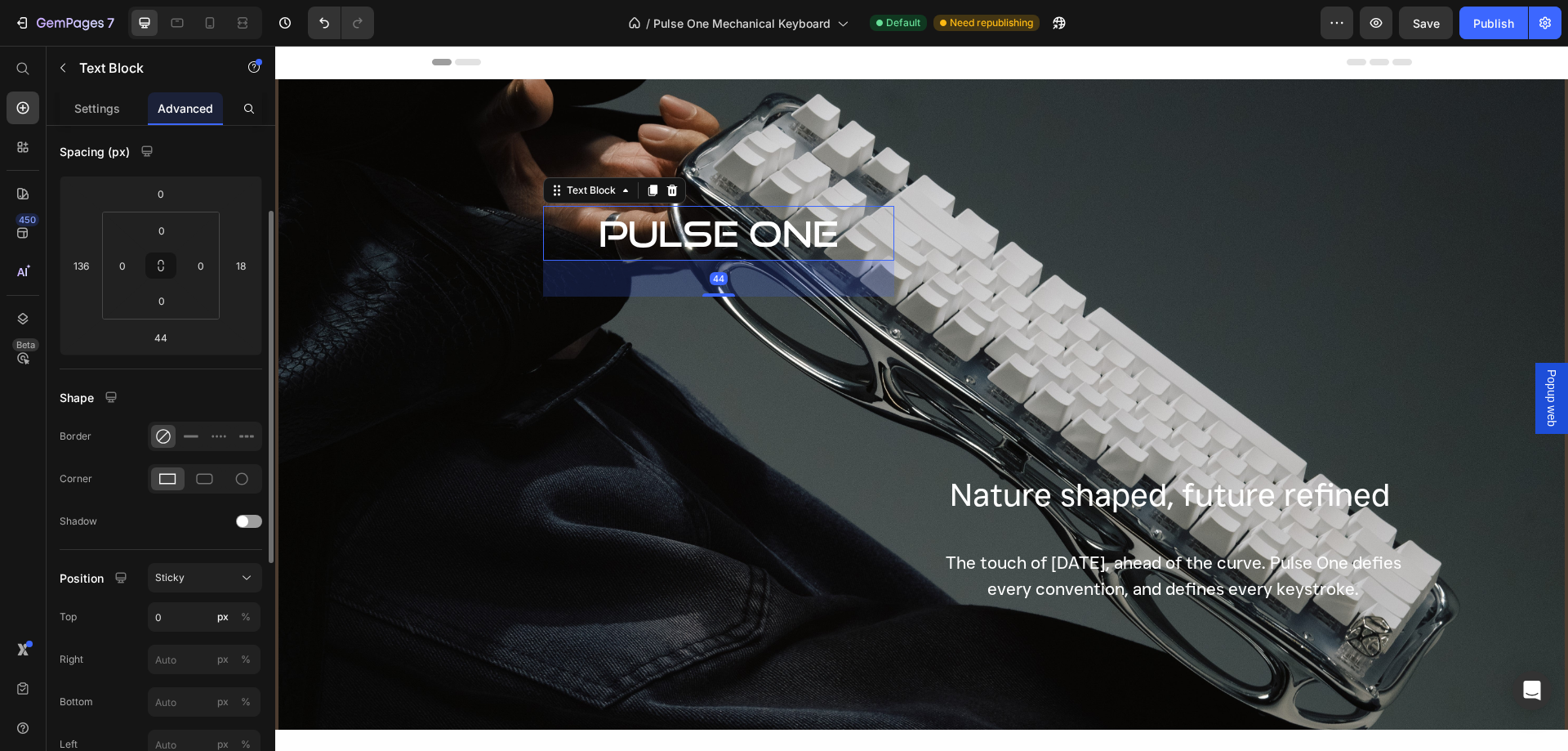 scroll, scrollTop: 409, scrollLeft: 0, axis: vertical 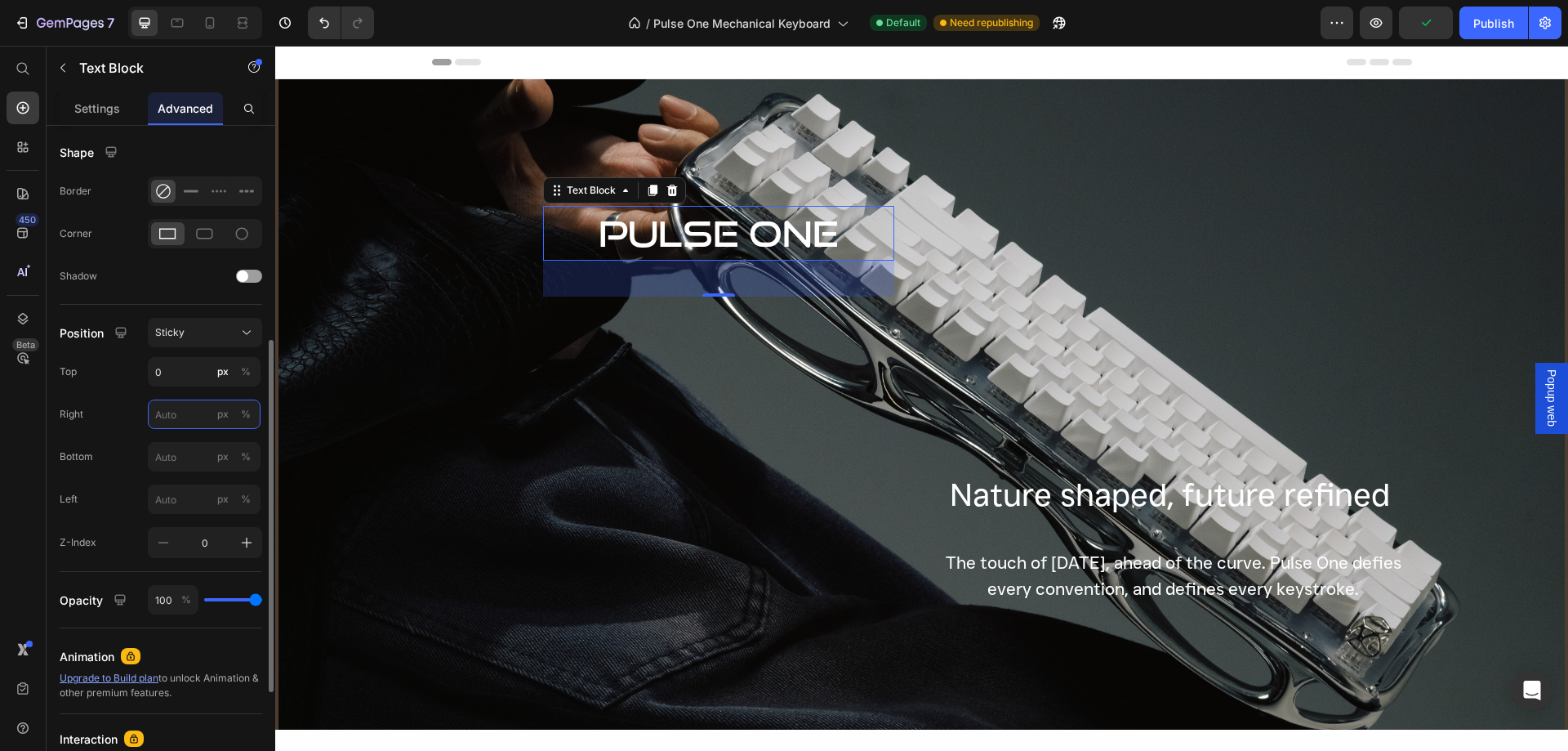 click on "px %" at bounding box center [204, 414] 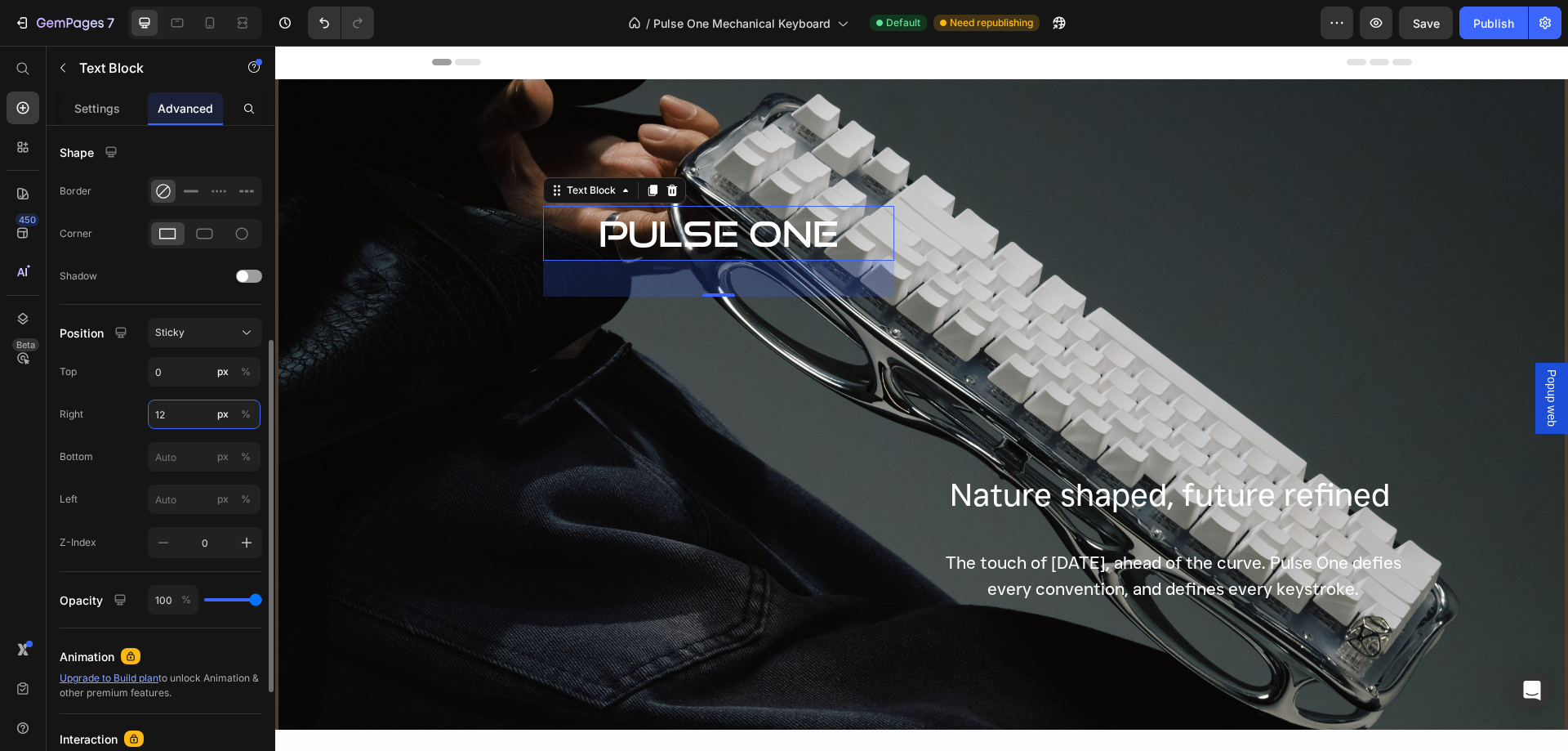type on "1" 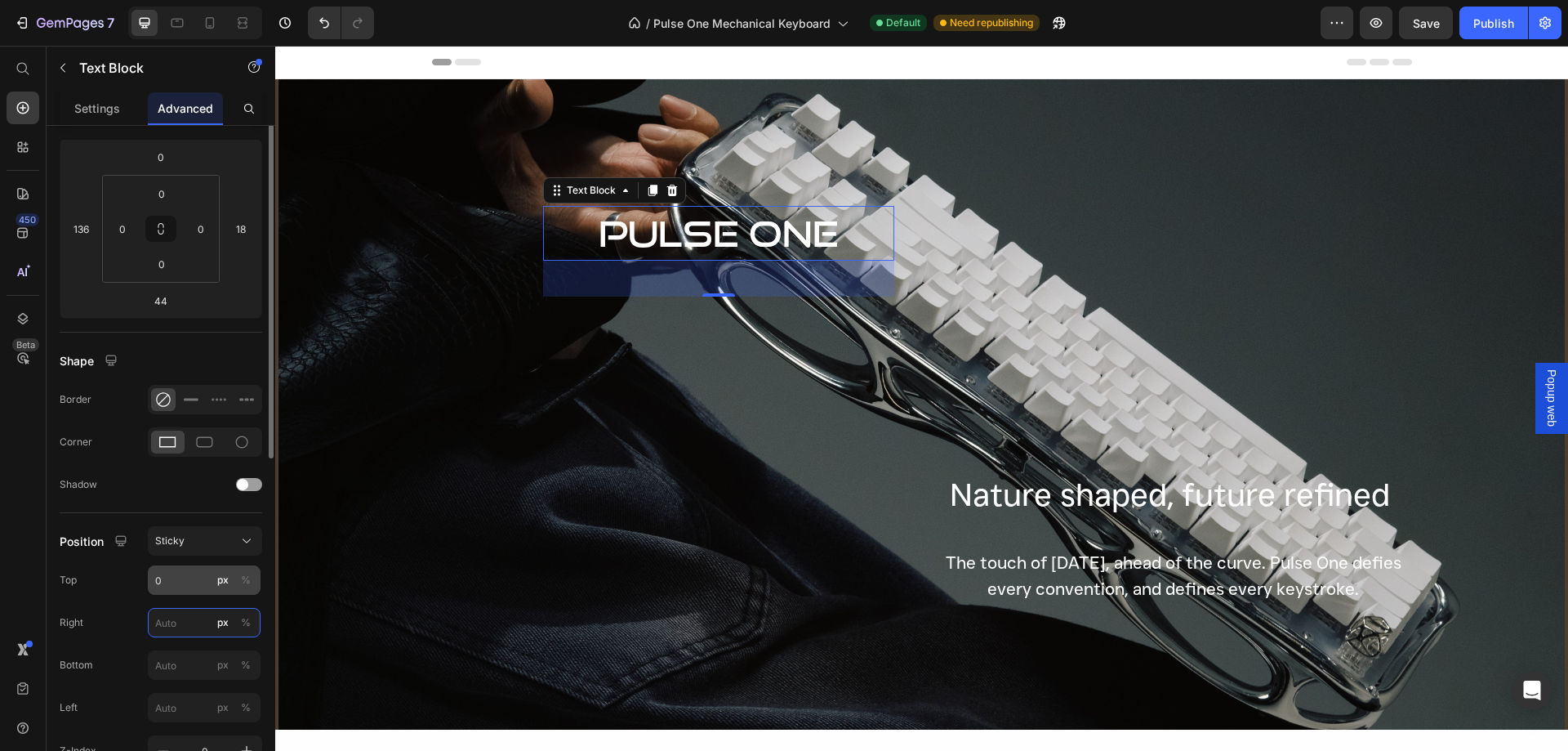 scroll, scrollTop: 118, scrollLeft: 0, axis: vertical 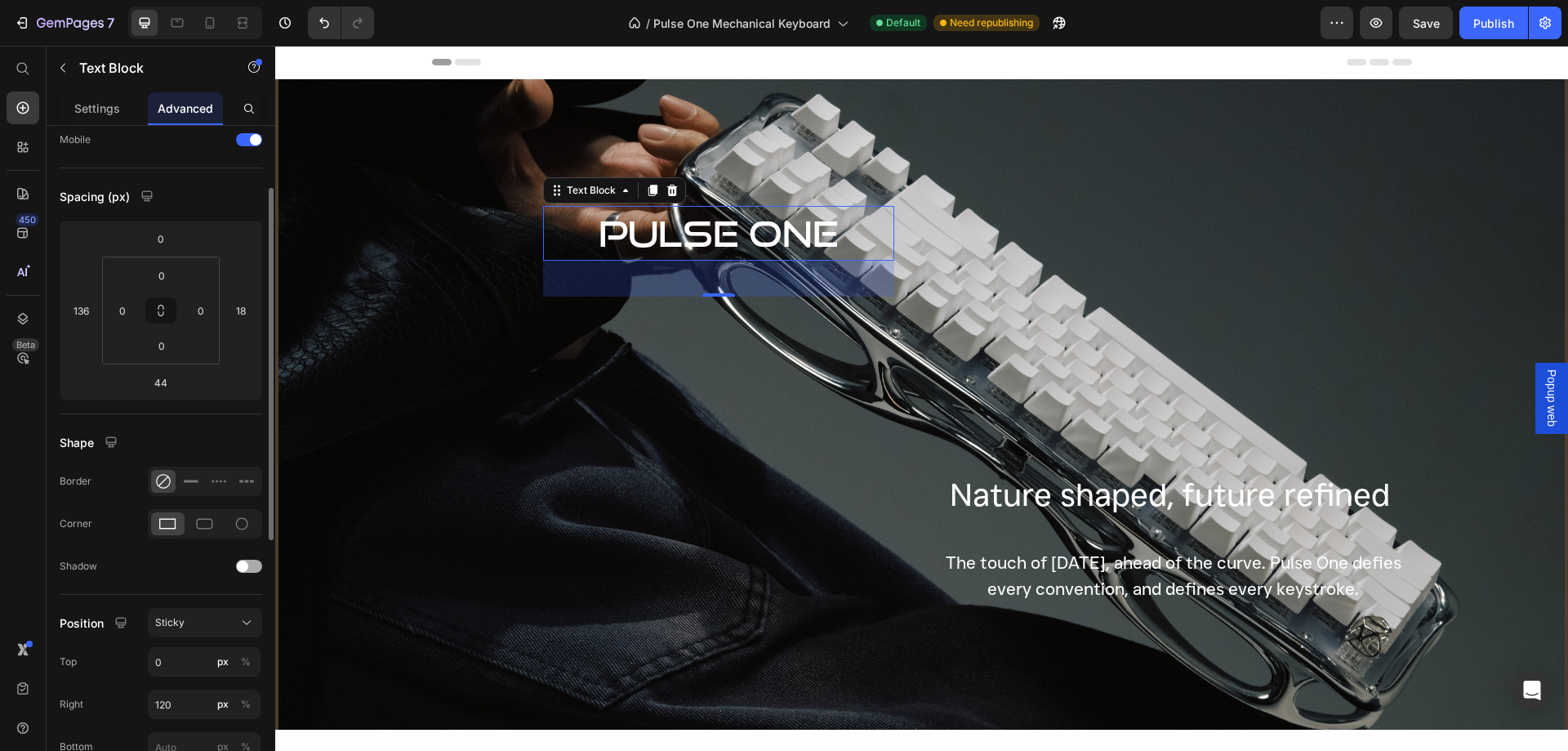 click on "Shadow" 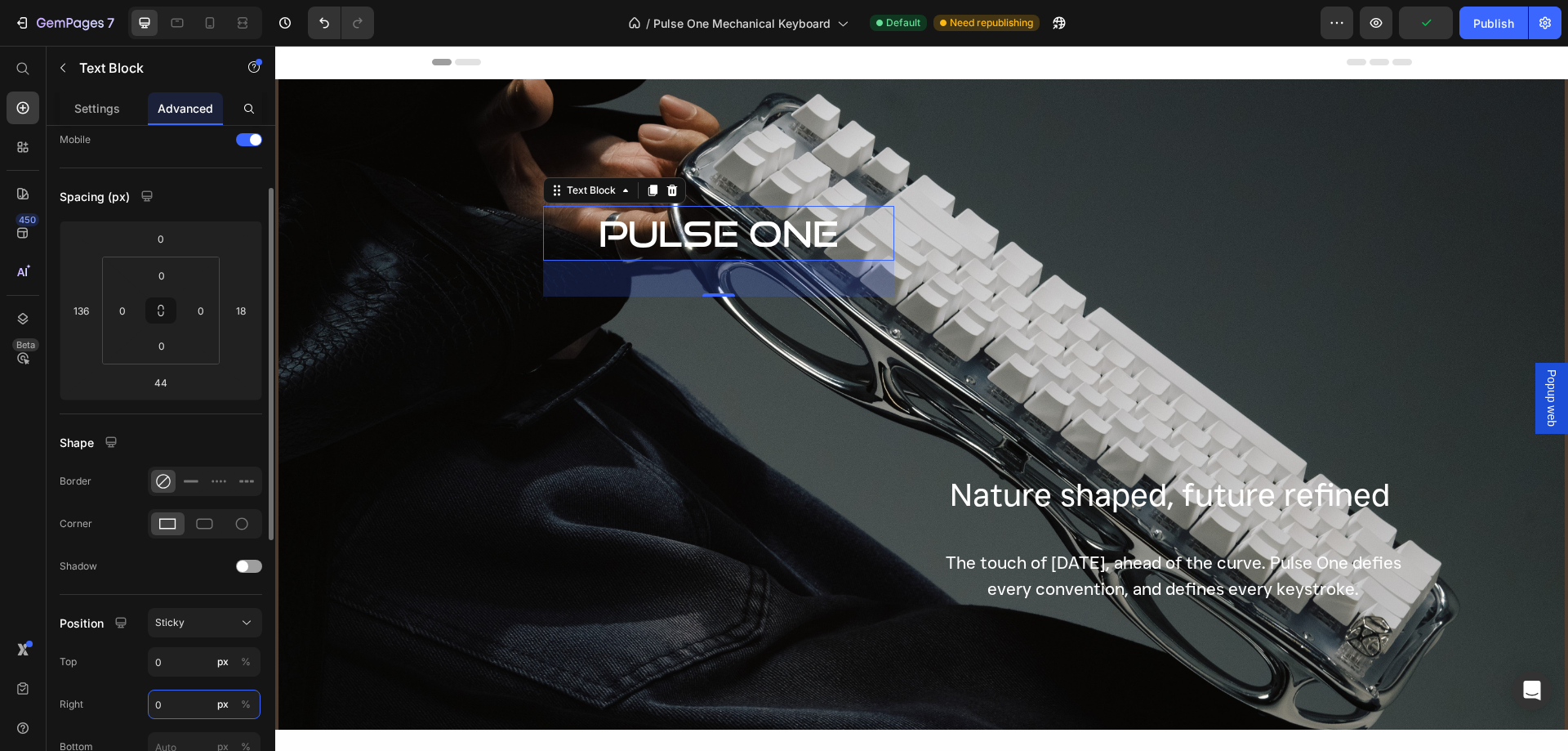 type on "0" 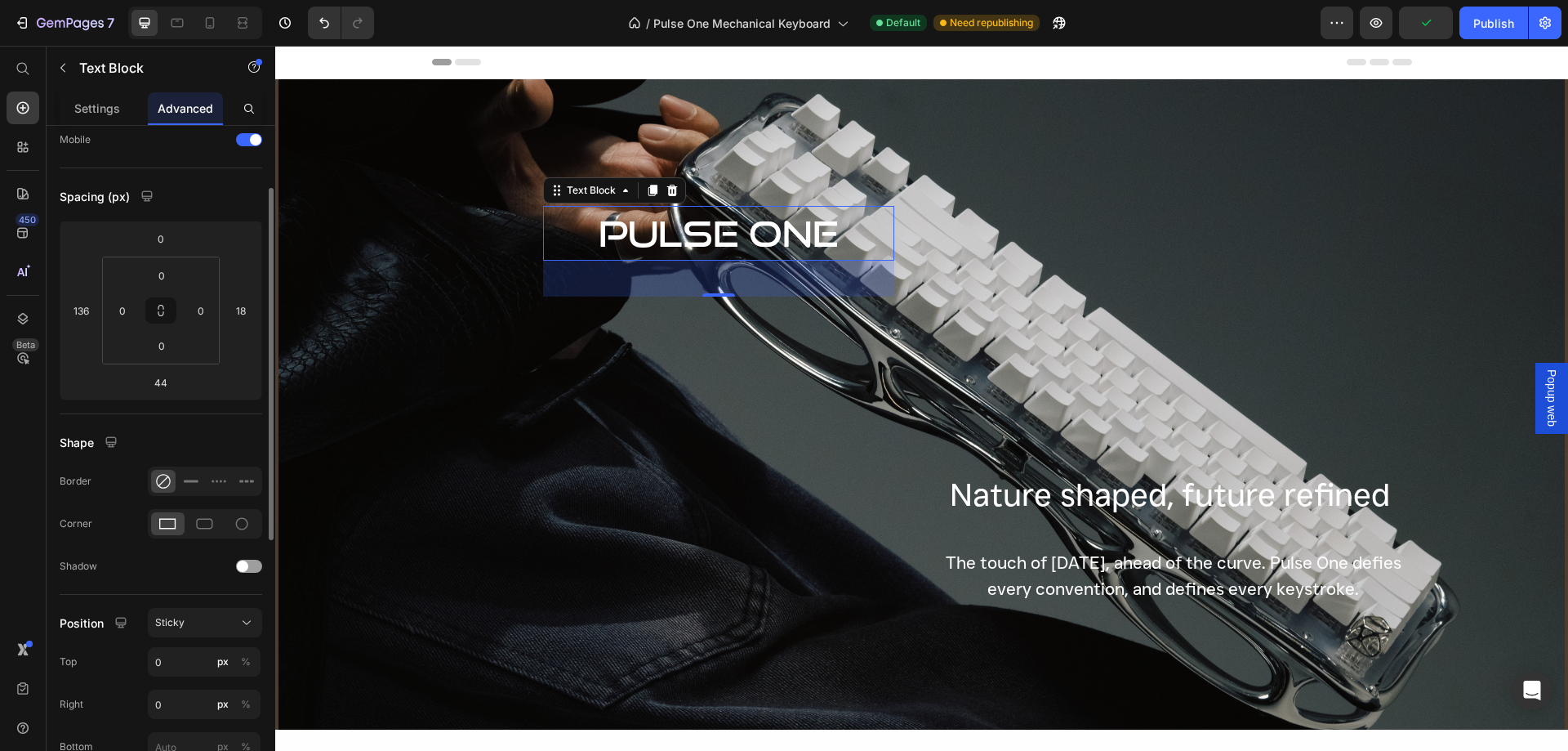 click on "Shape Border Corner Shadow" 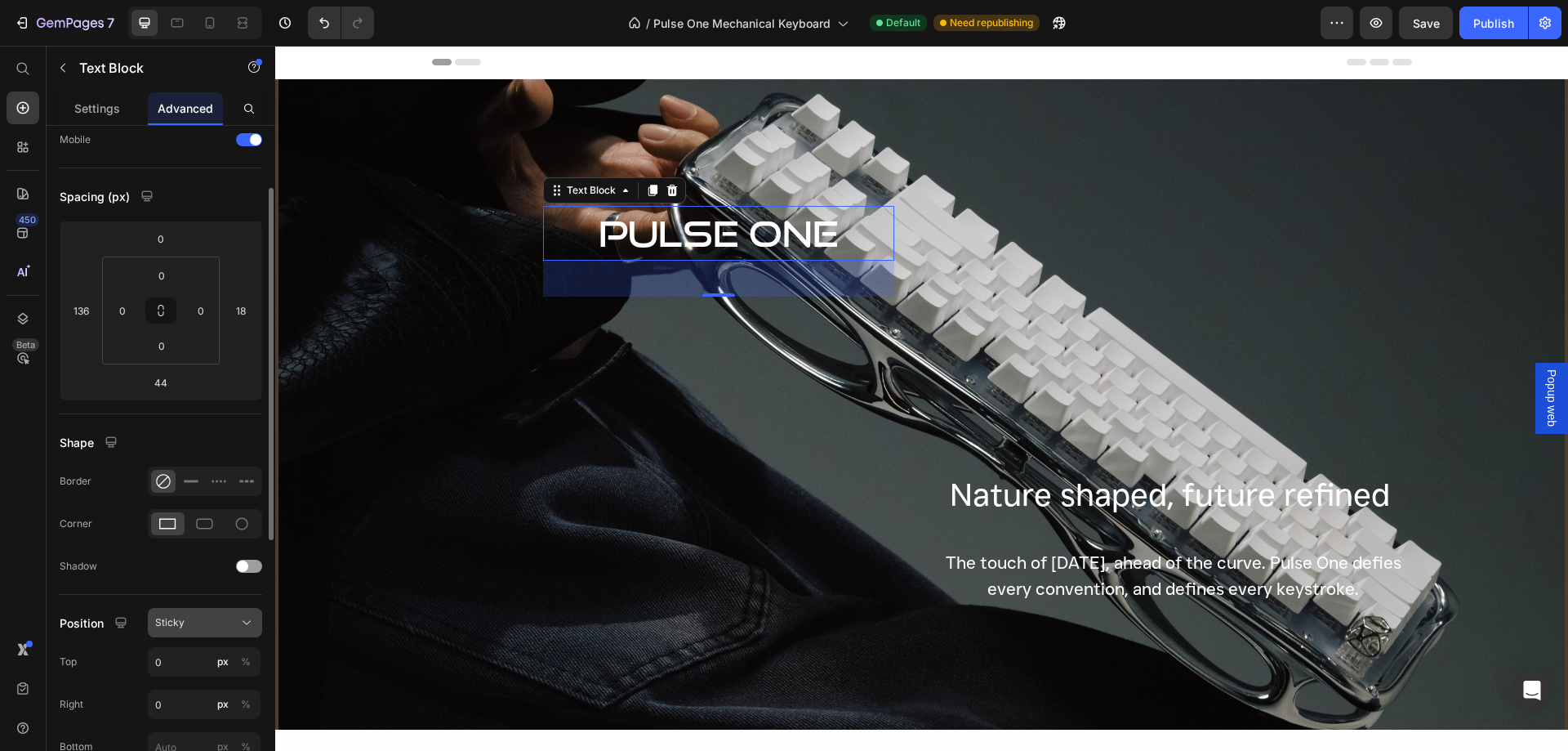 click on "Sticky" 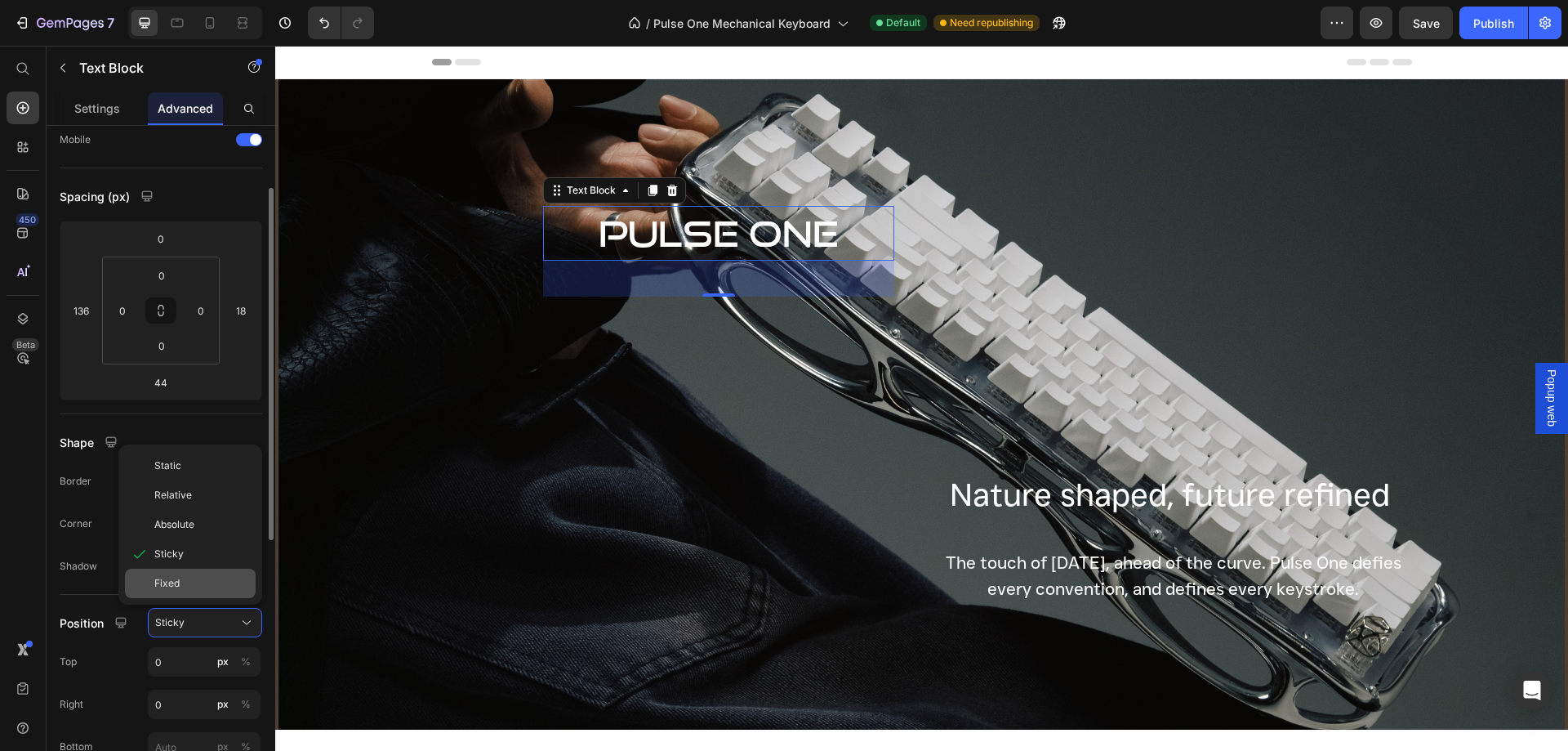 click on "Fixed" at bounding box center (202, 583) 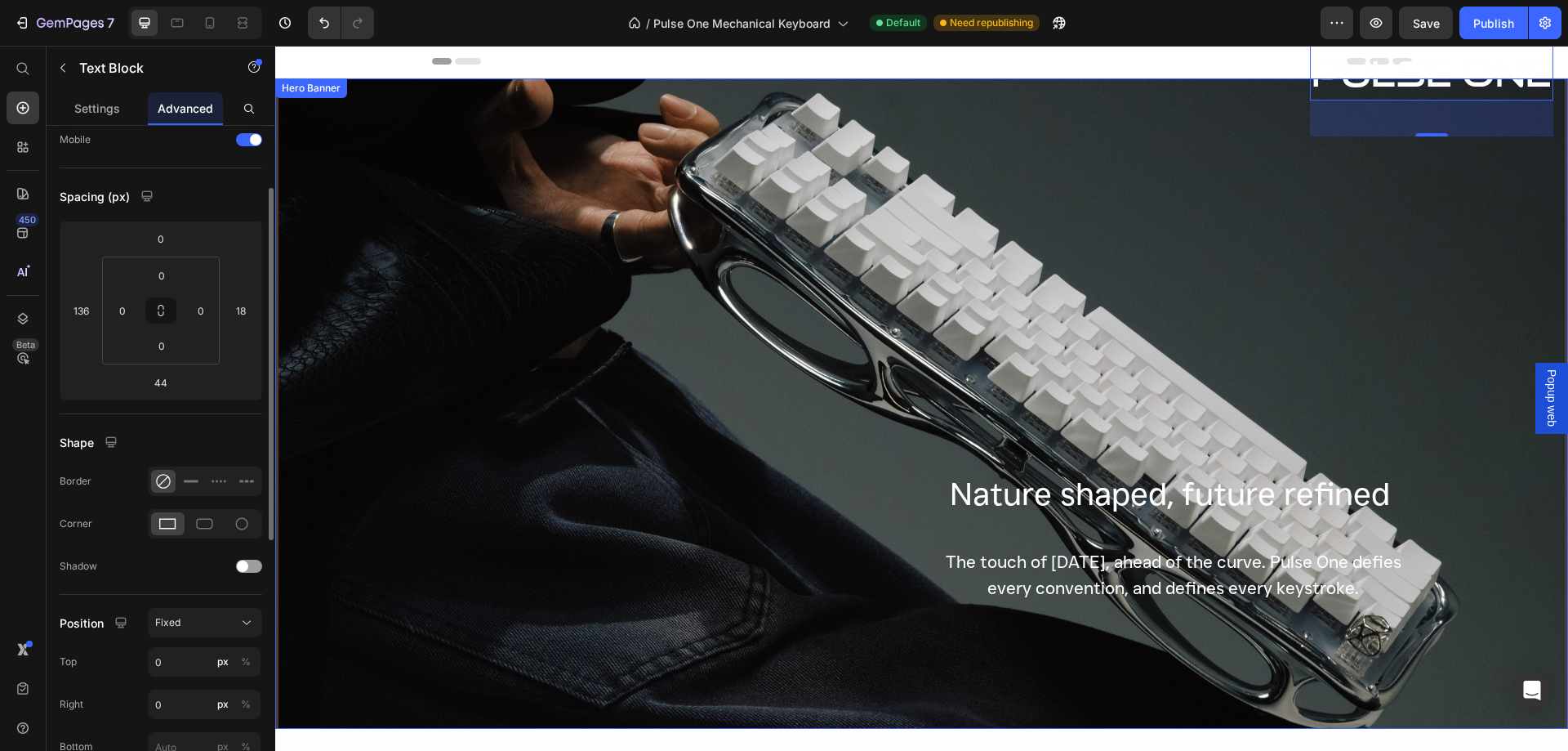 scroll, scrollTop: 0, scrollLeft: 0, axis: both 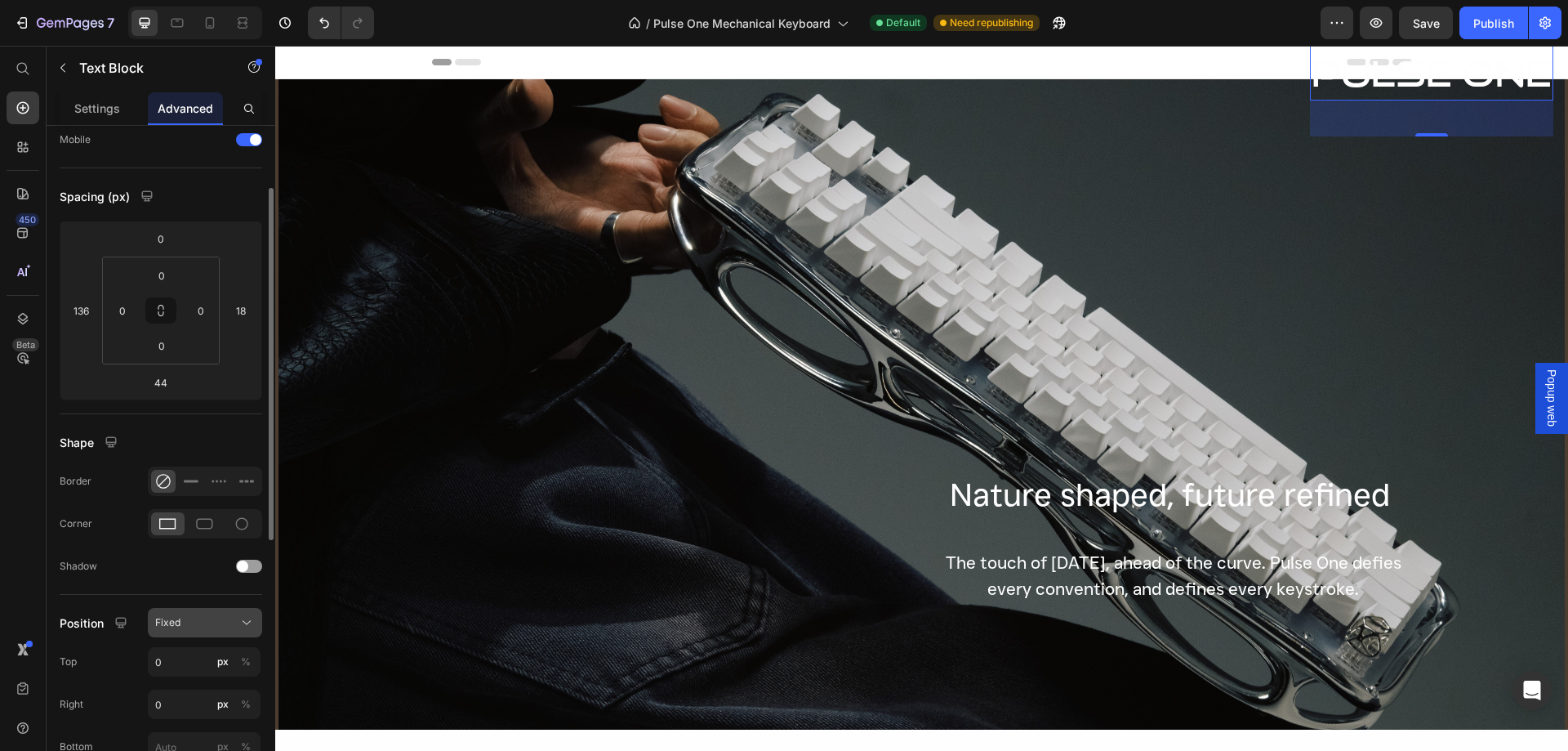 click on "Fixed" 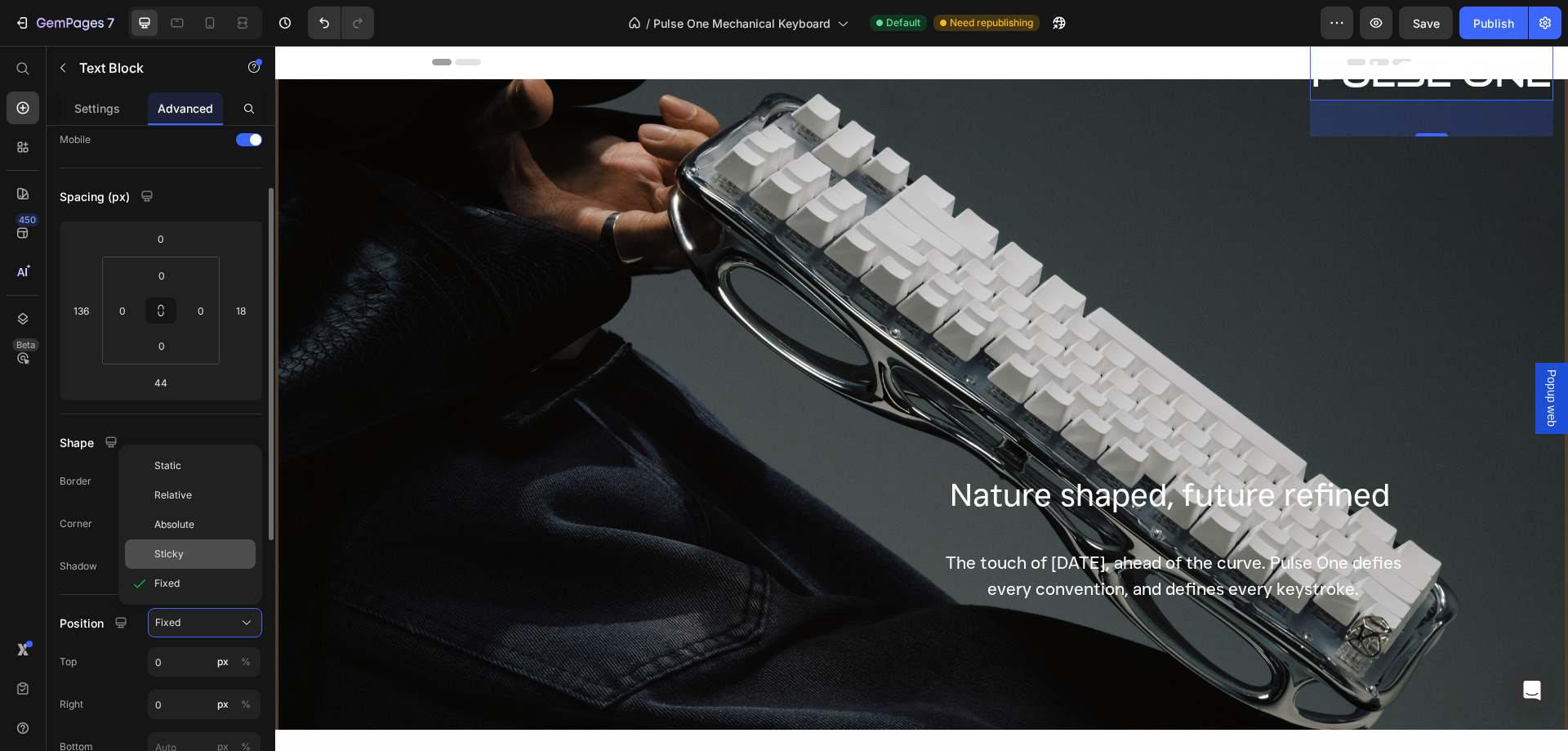 click on "Sticky" at bounding box center [202, 554] 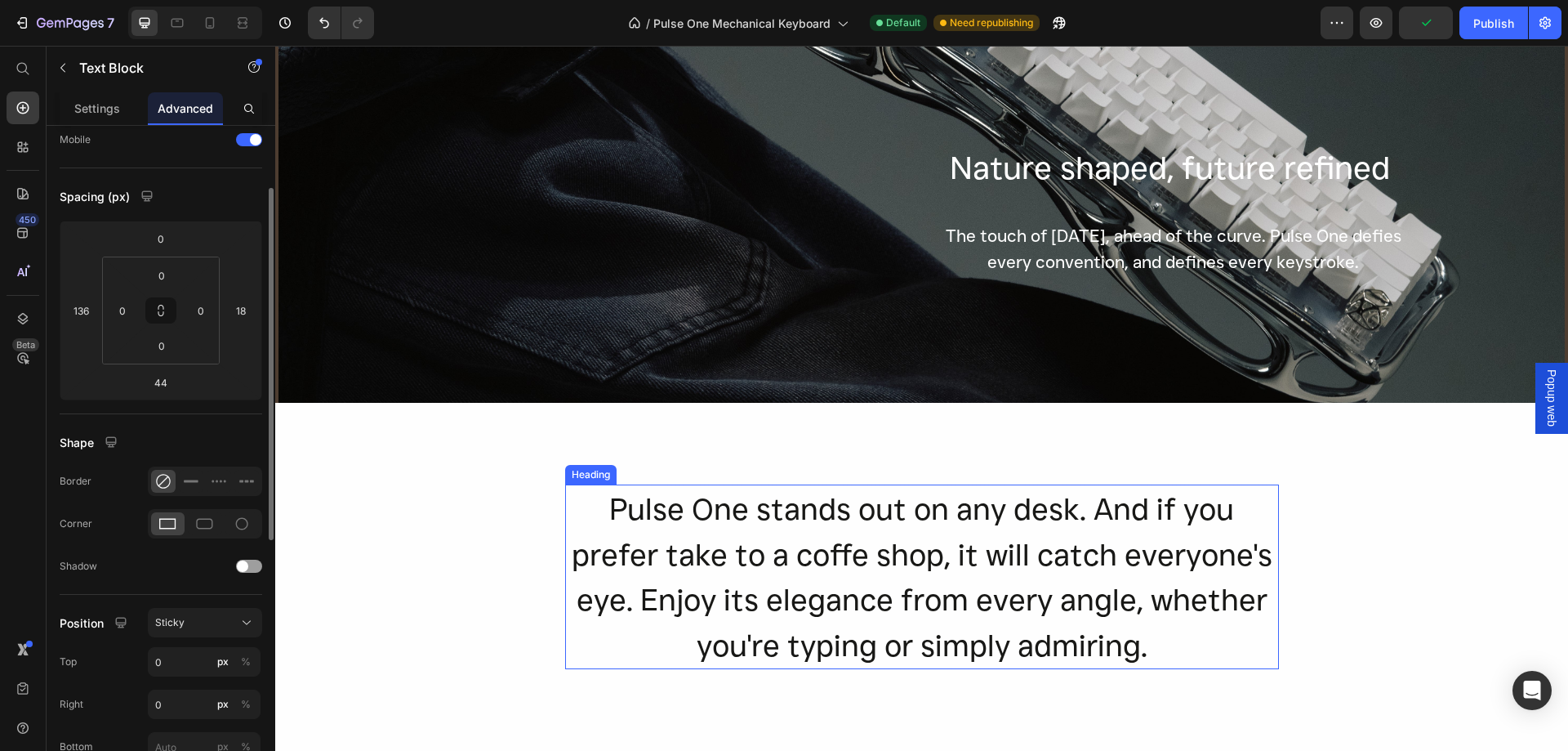 scroll, scrollTop: 0, scrollLeft: 0, axis: both 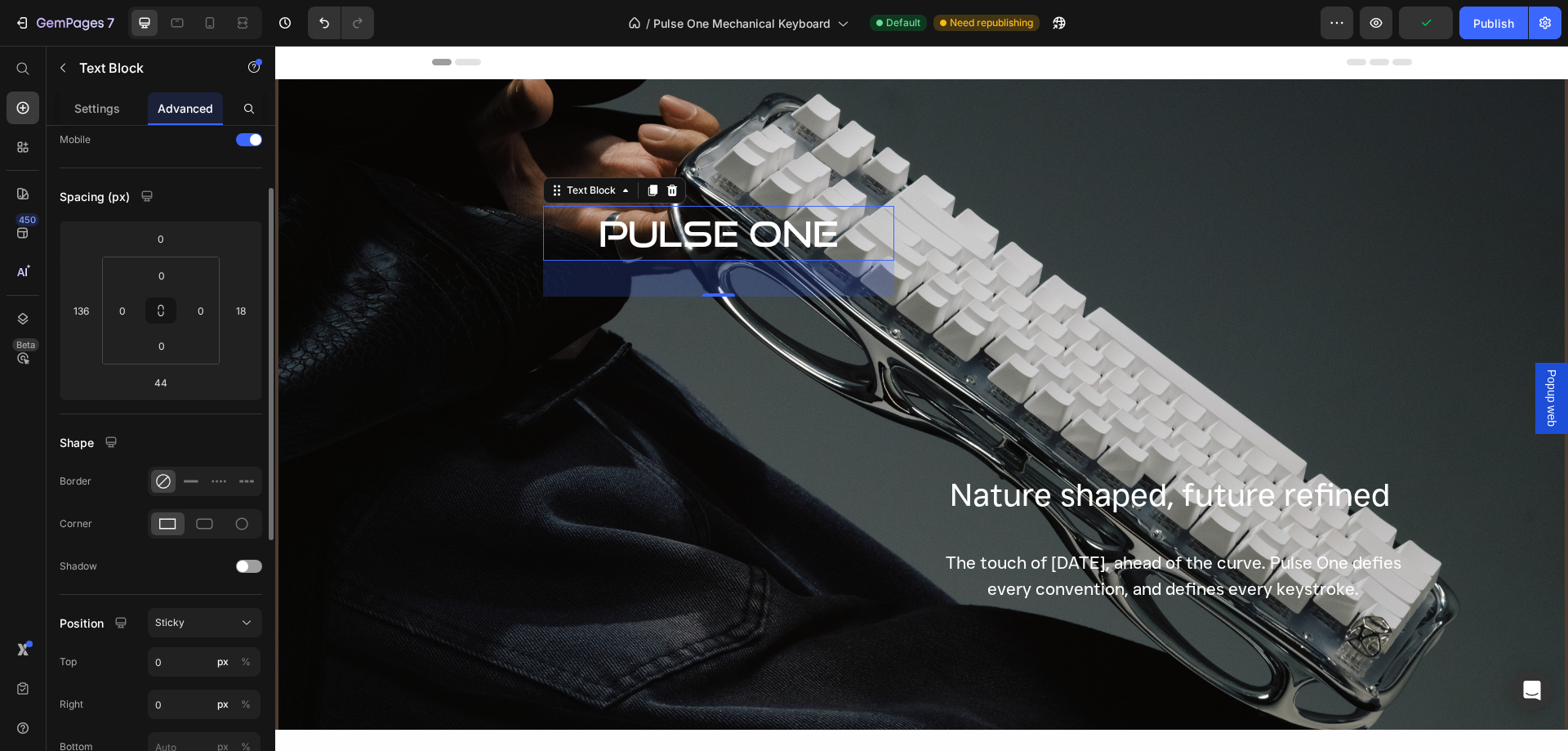 click on "Position Sticky Top 0 px % Right 0 px % Bottom px % Left px % Z-Index 0" 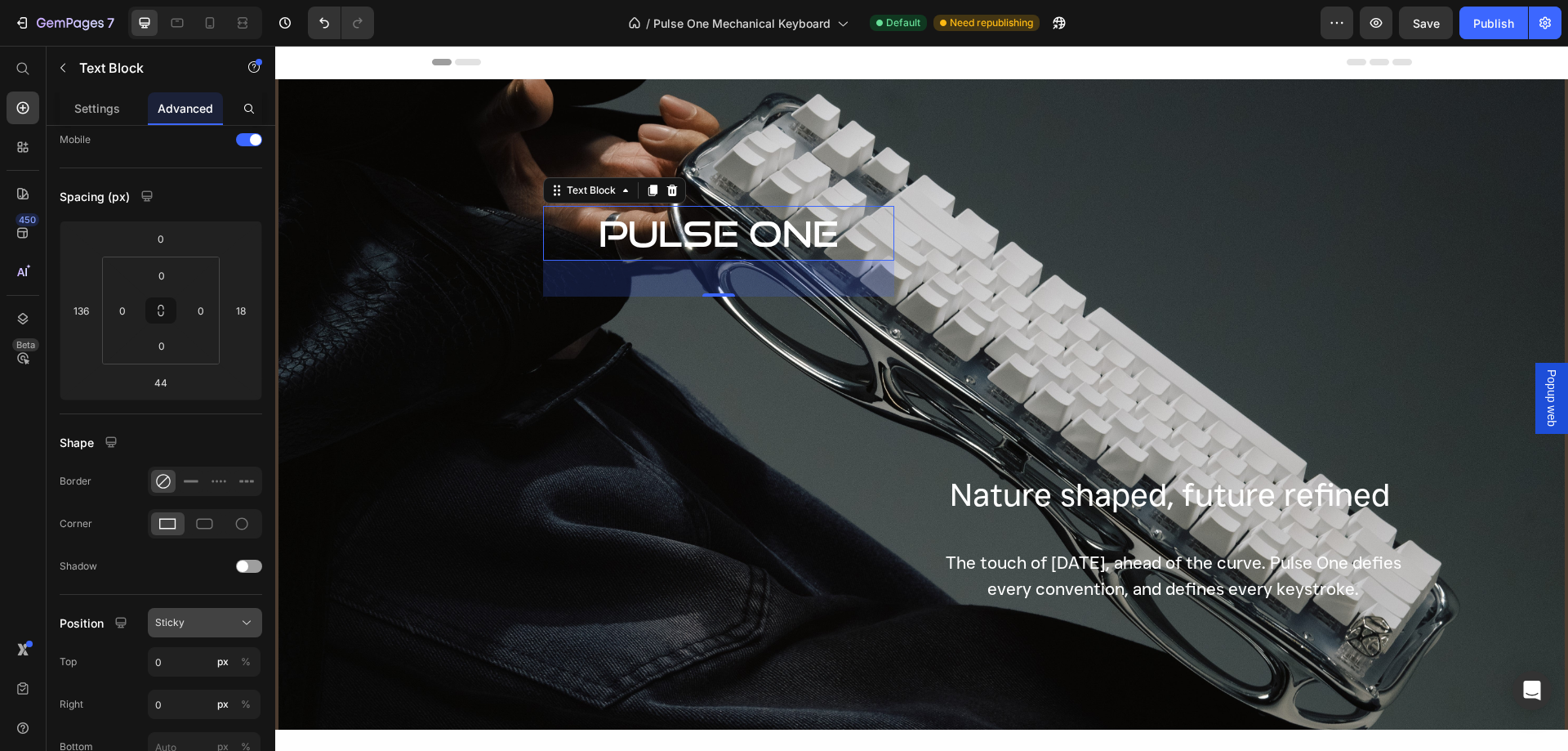 click on "Sticky" at bounding box center [205, 623] 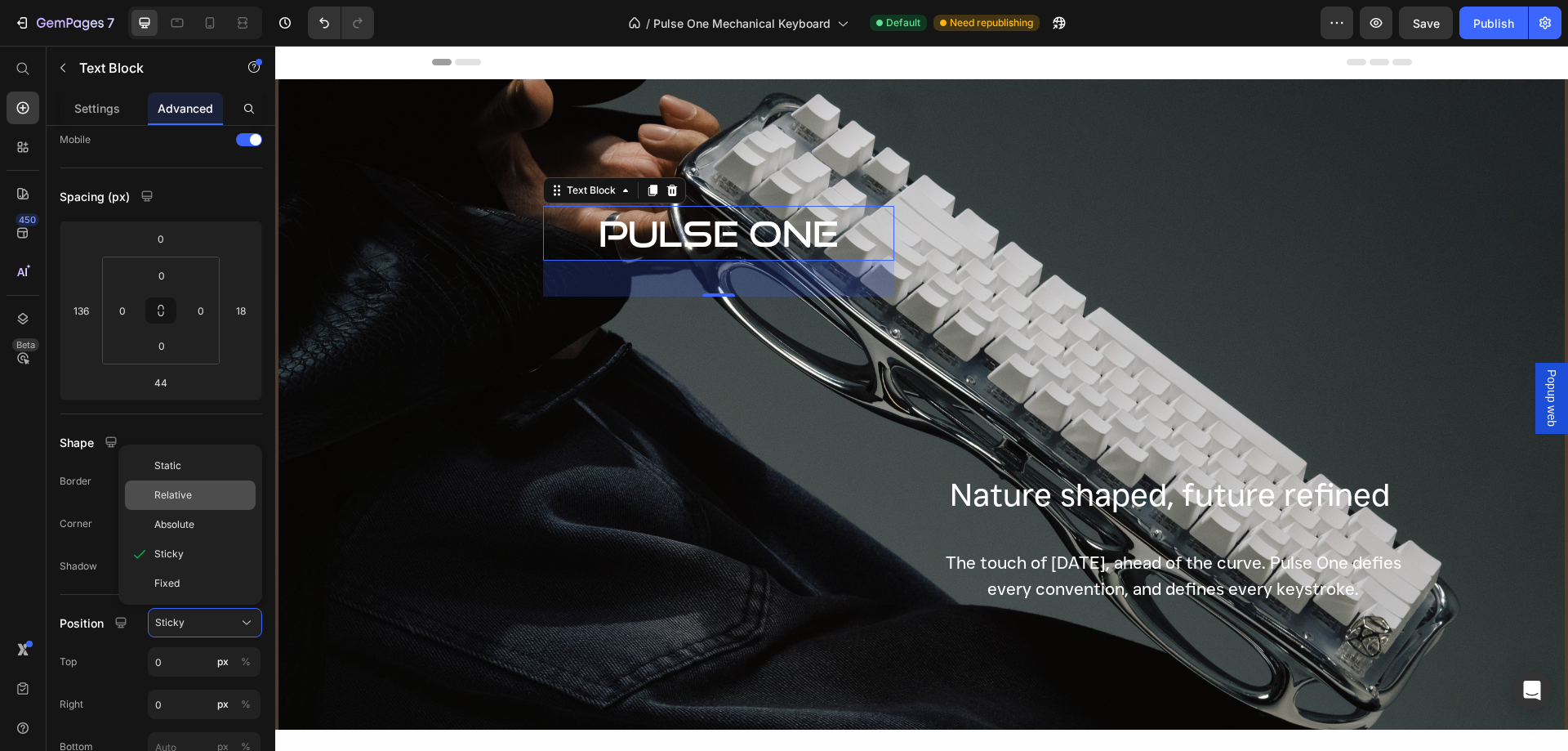 click on "Relative" at bounding box center [202, 495] 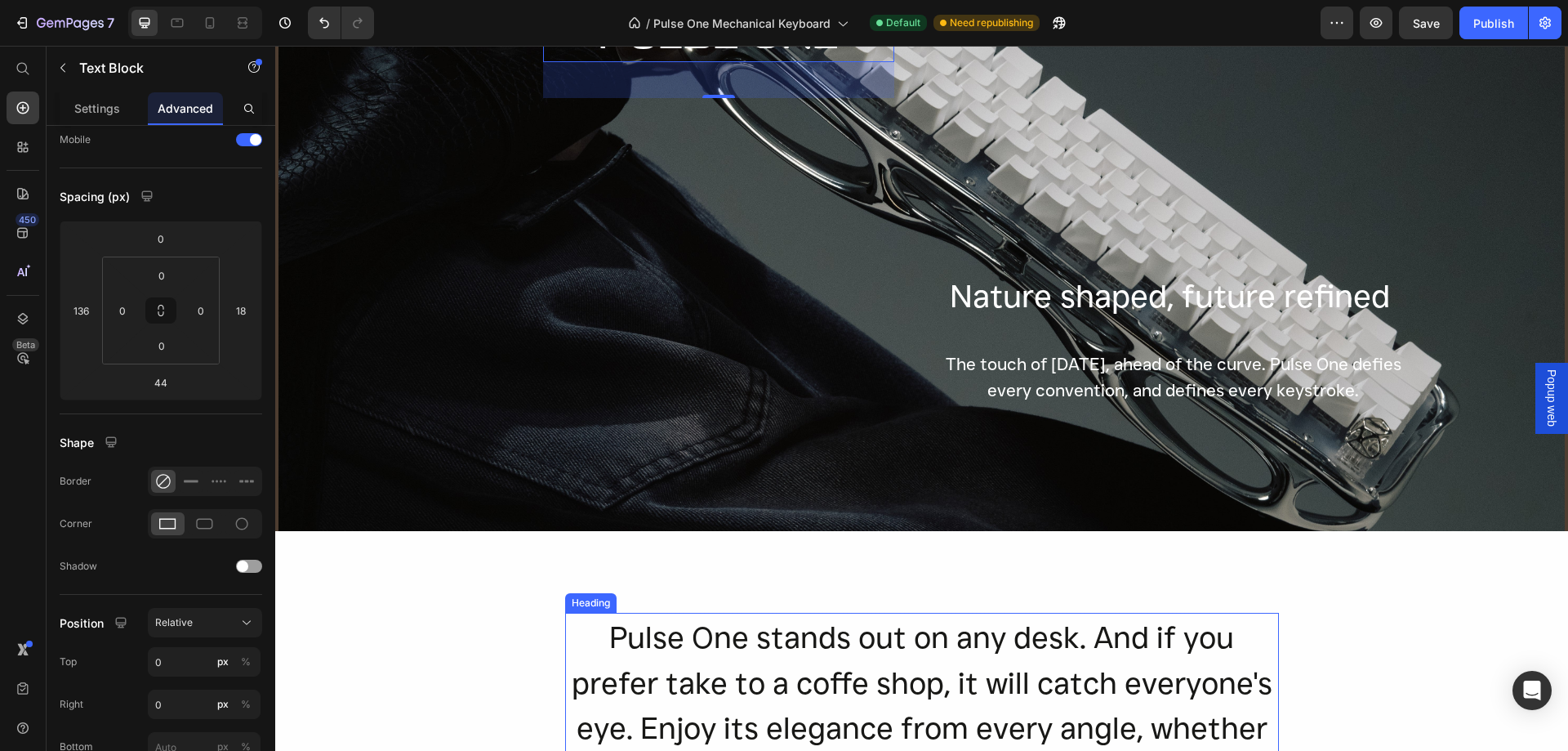 scroll, scrollTop: 0, scrollLeft: 0, axis: both 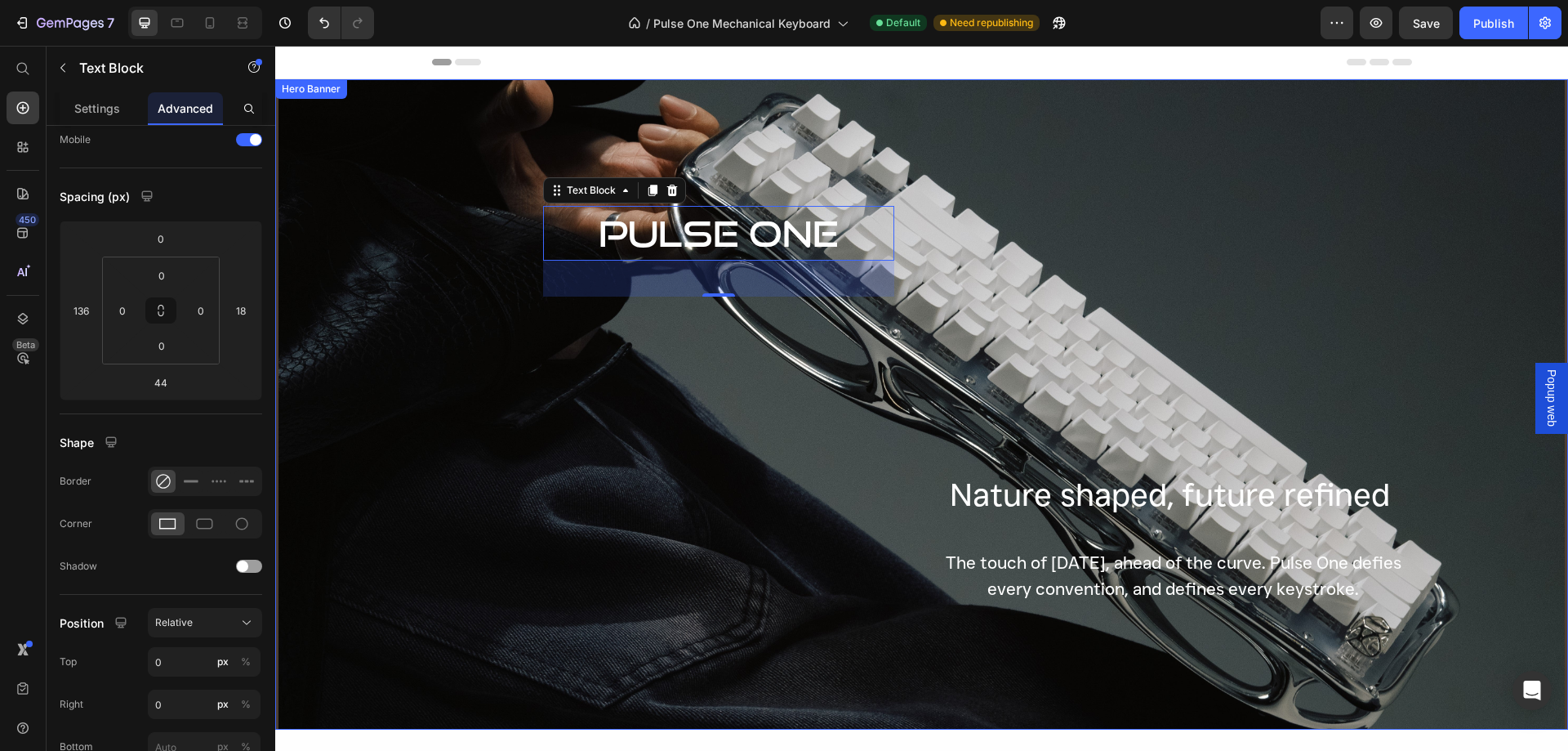click on "PULSE ONE Text Block   44" at bounding box center (670, 405) 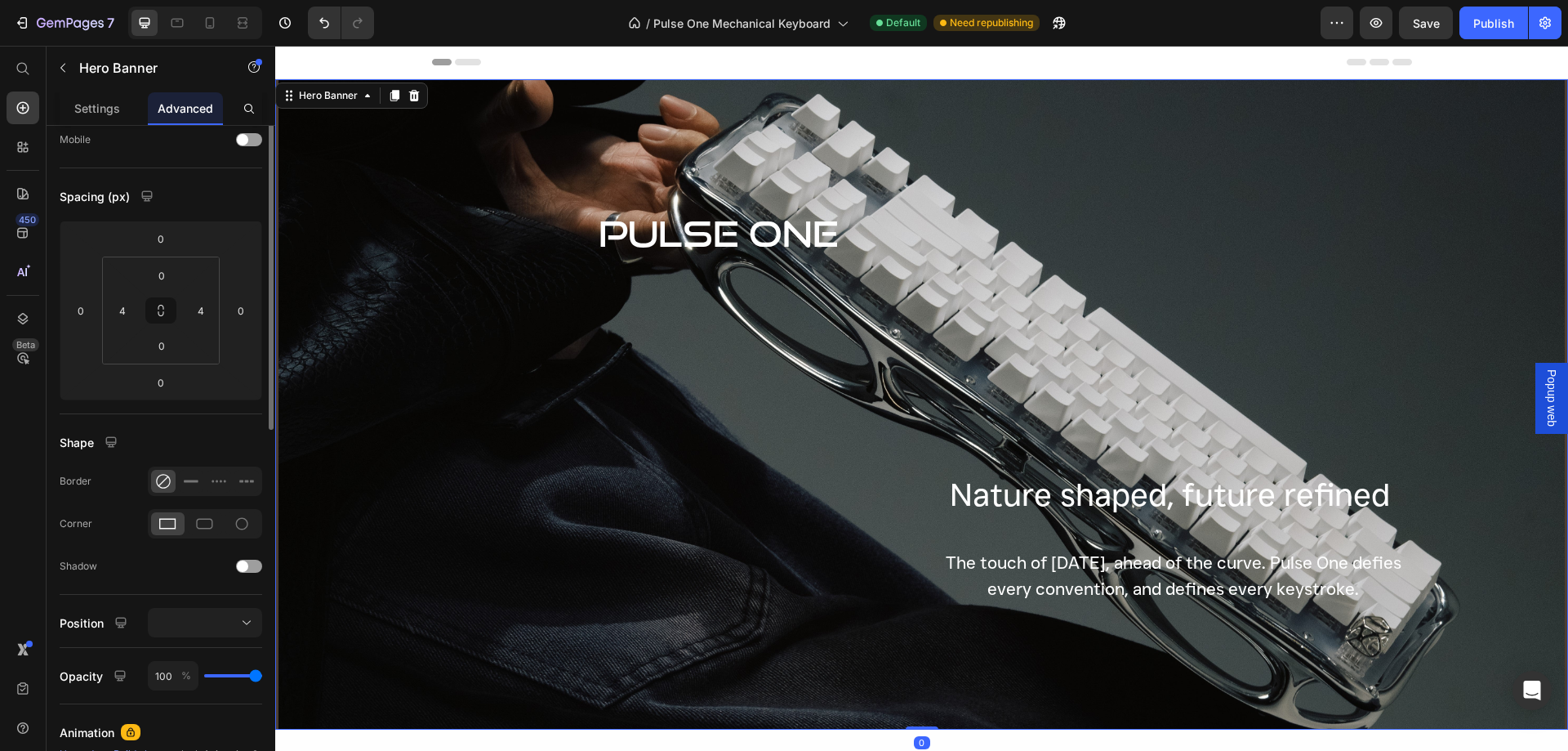 scroll, scrollTop: 0, scrollLeft: 0, axis: both 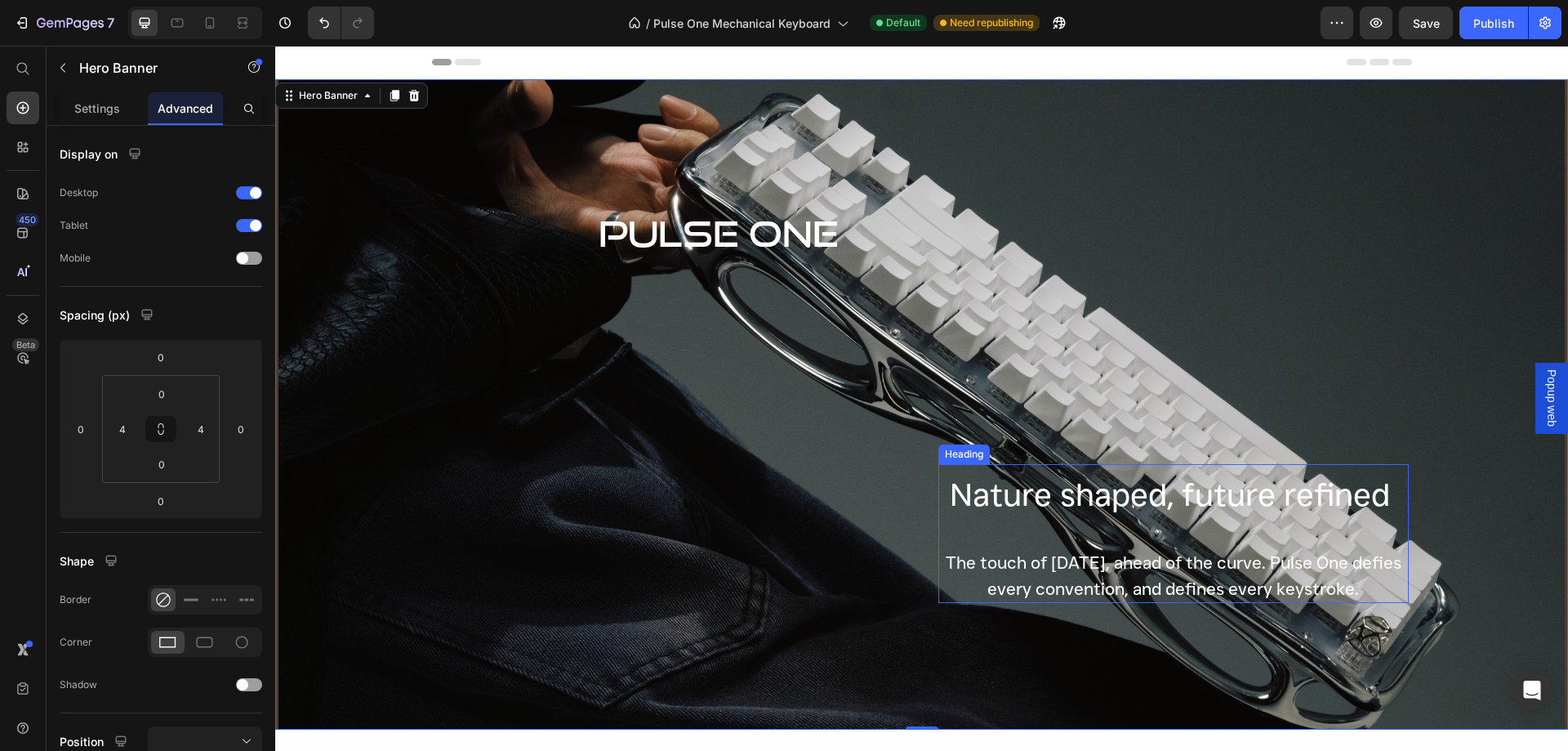 click on "Nature shaped, future refined" at bounding box center [1169, 494] 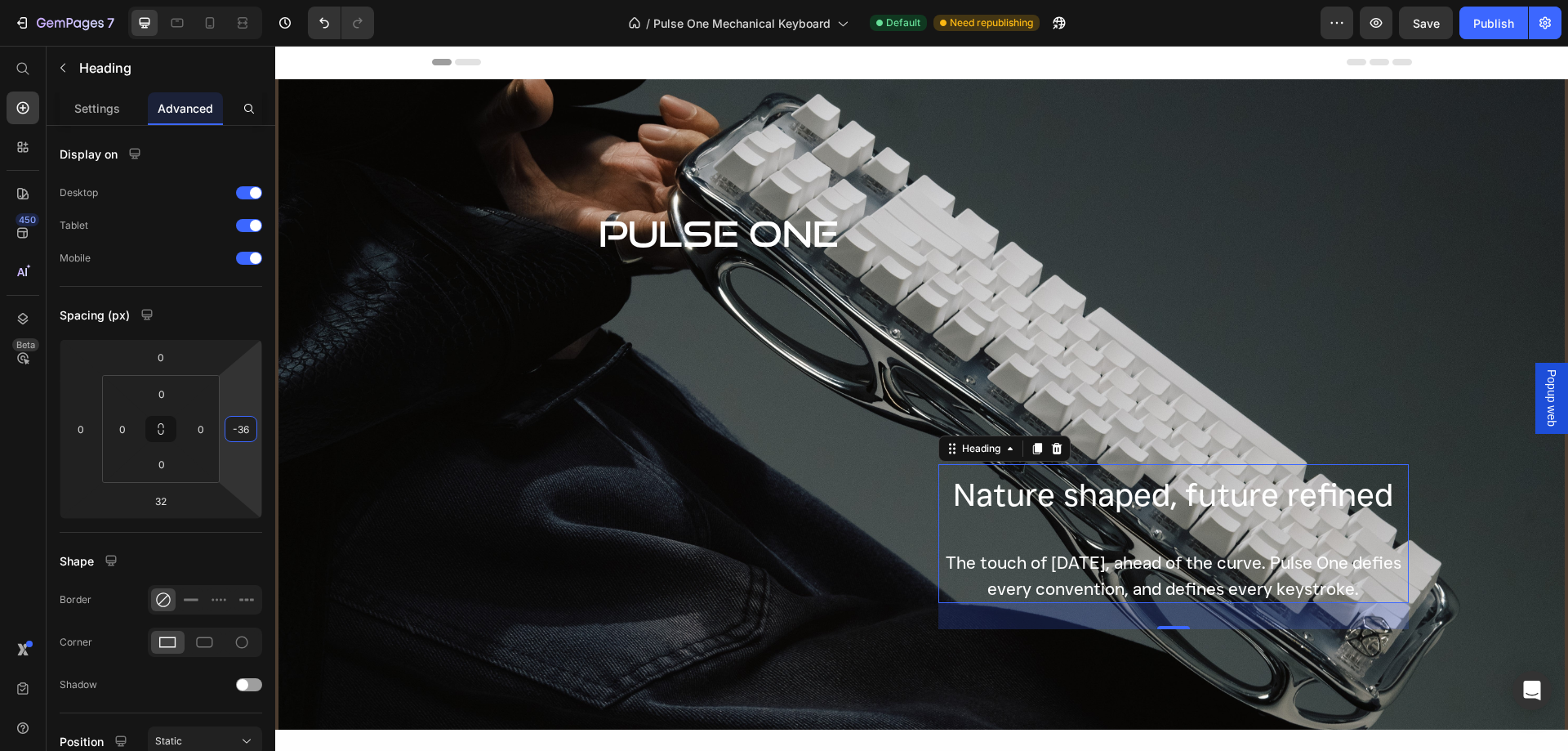 type on "-46" 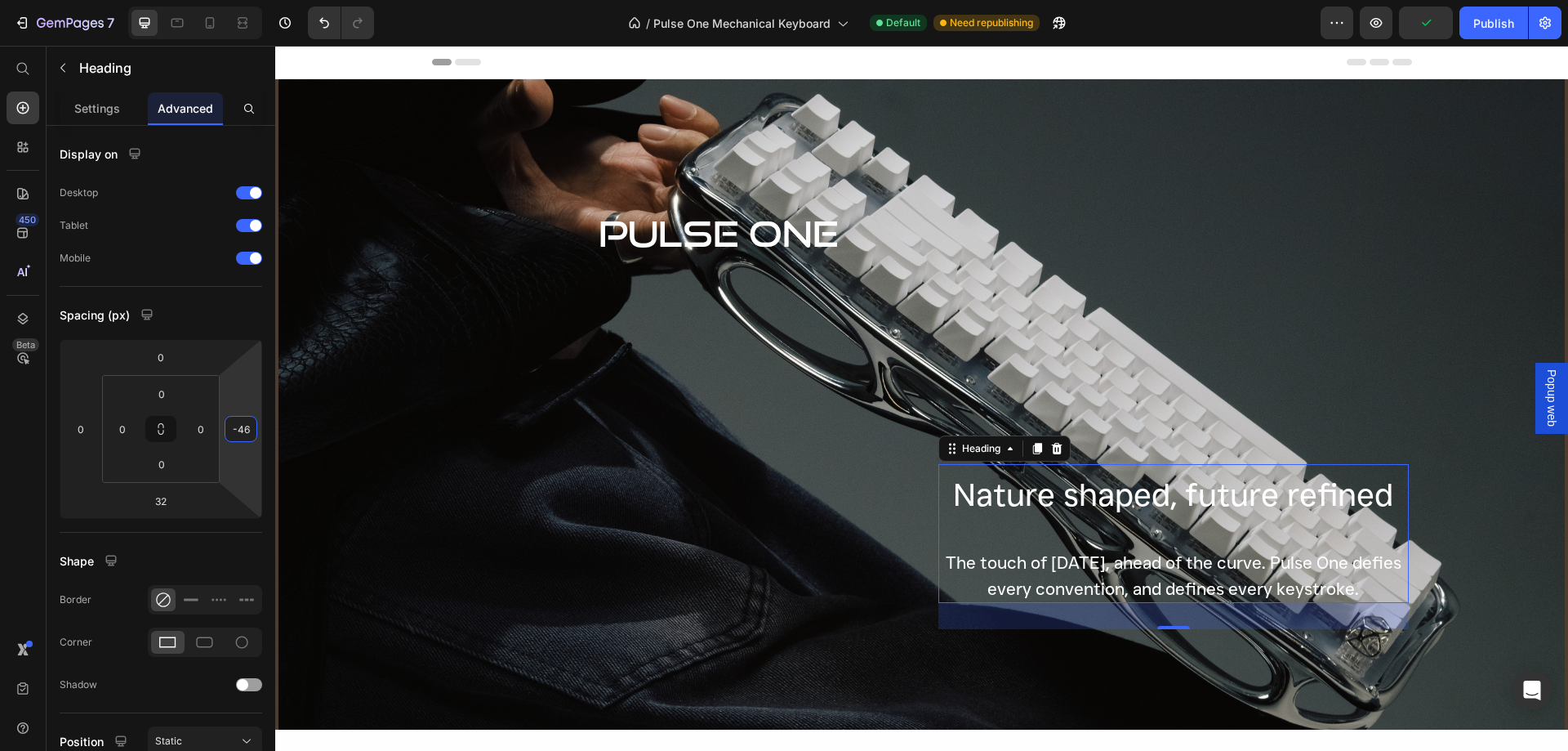 drag, startPoint x: 241, startPoint y: 478, endPoint x: 248, endPoint y: 500, distance: 23.086793 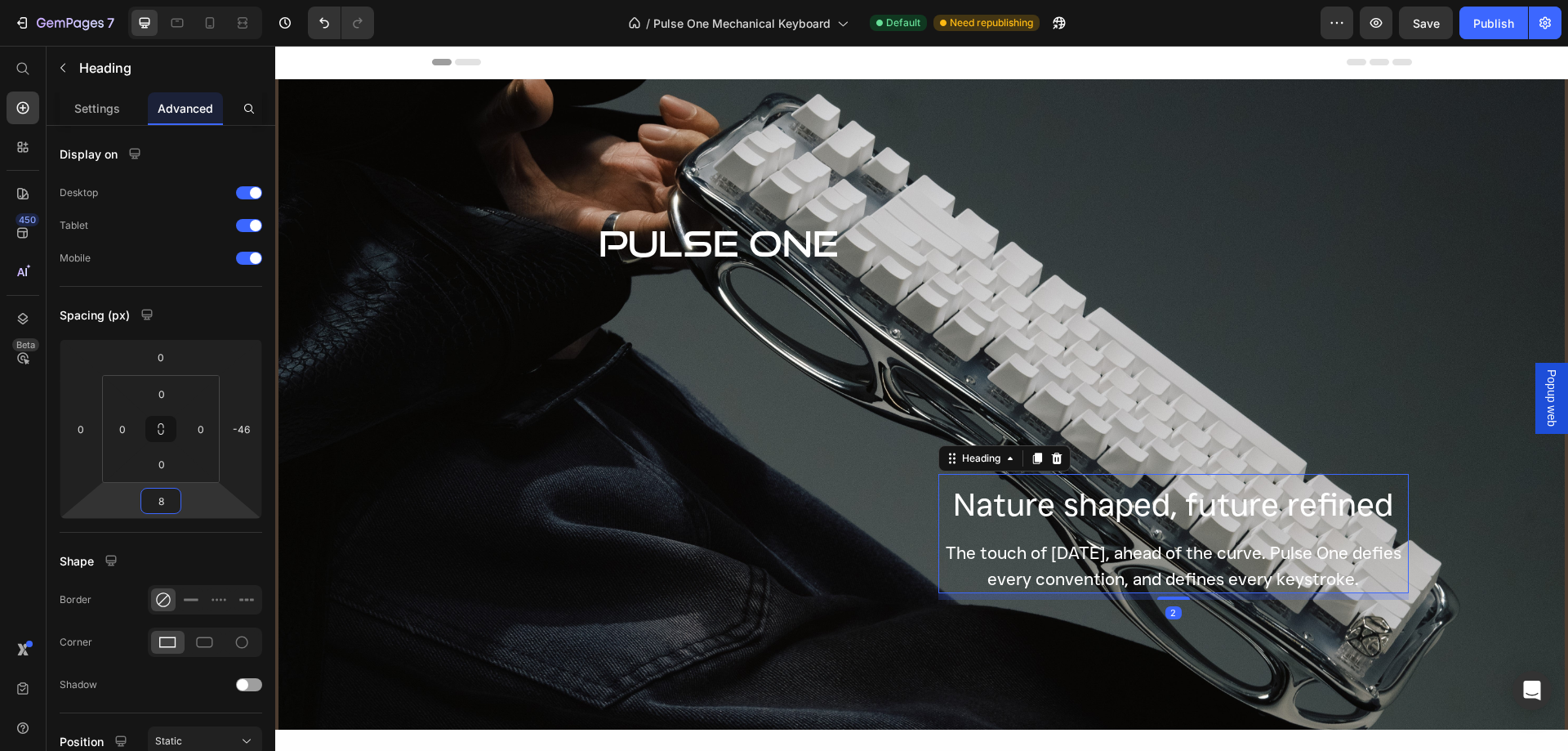 type on "12" 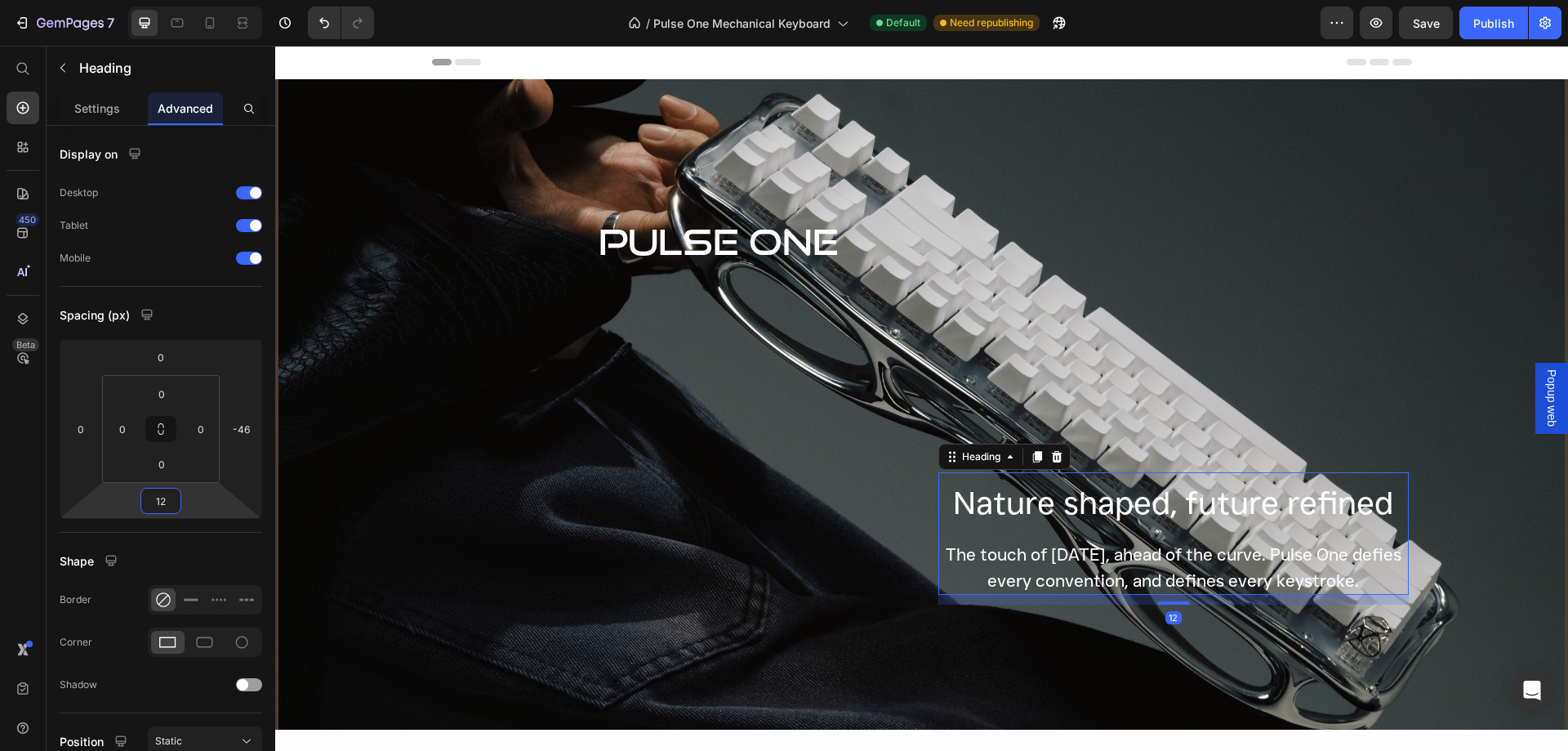 drag, startPoint x: 192, startPoint y: 522, endPoint x: 183, endPoint y: 516, distance: 10.816654 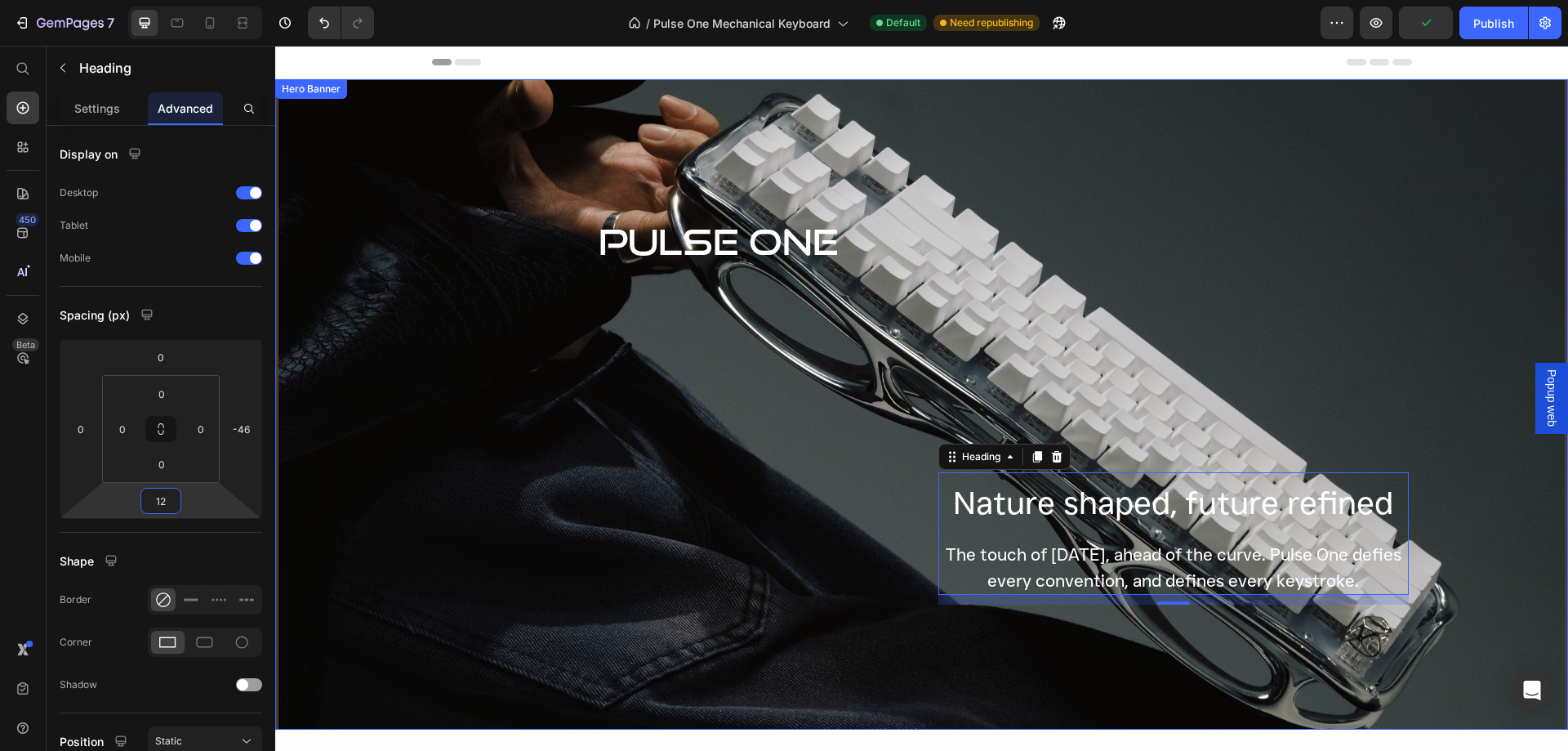 click on "PULSE ONE Text Block" at bounding box center [670, 405] 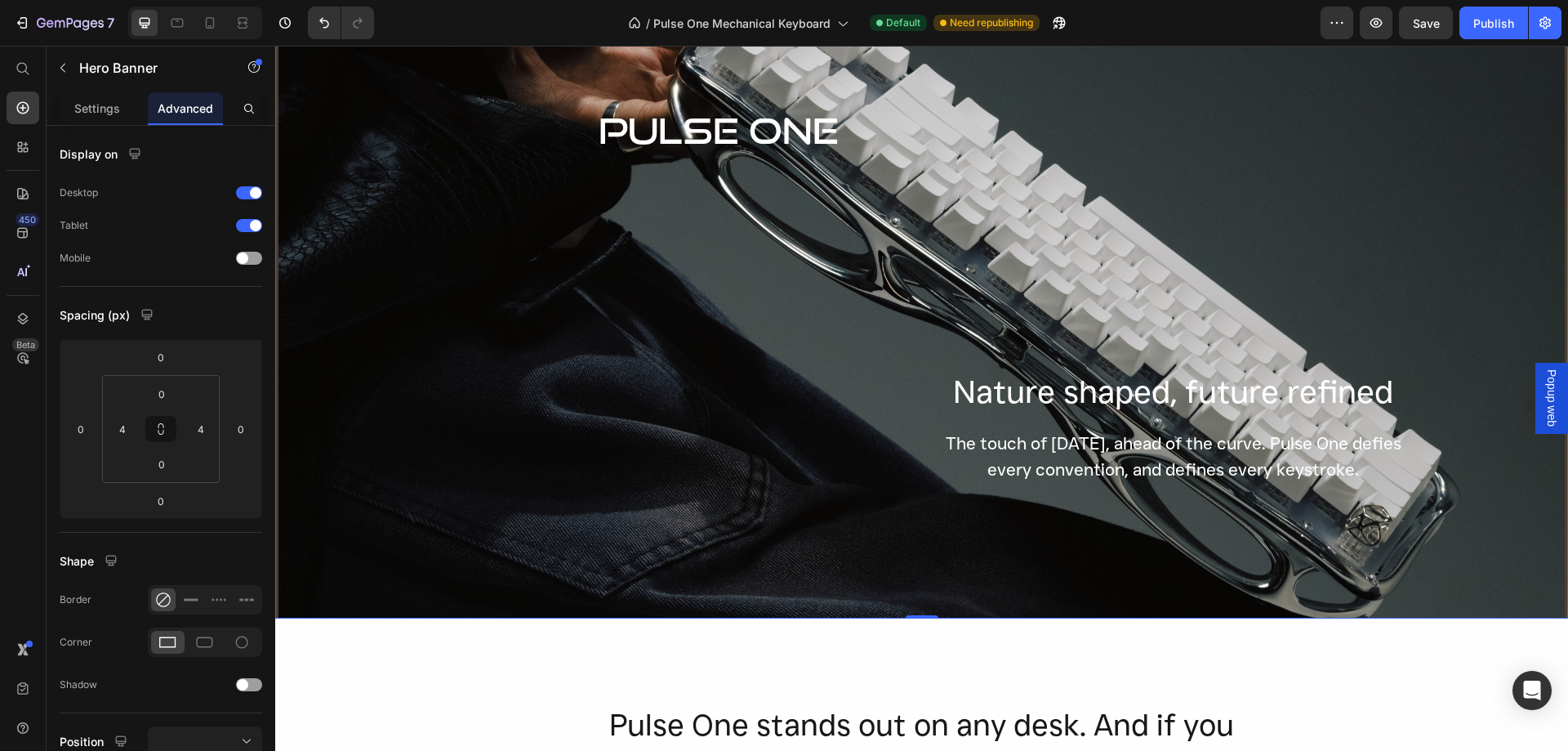 scroll, scrollTop: 163, scrollLeft: 0, axis: vertical 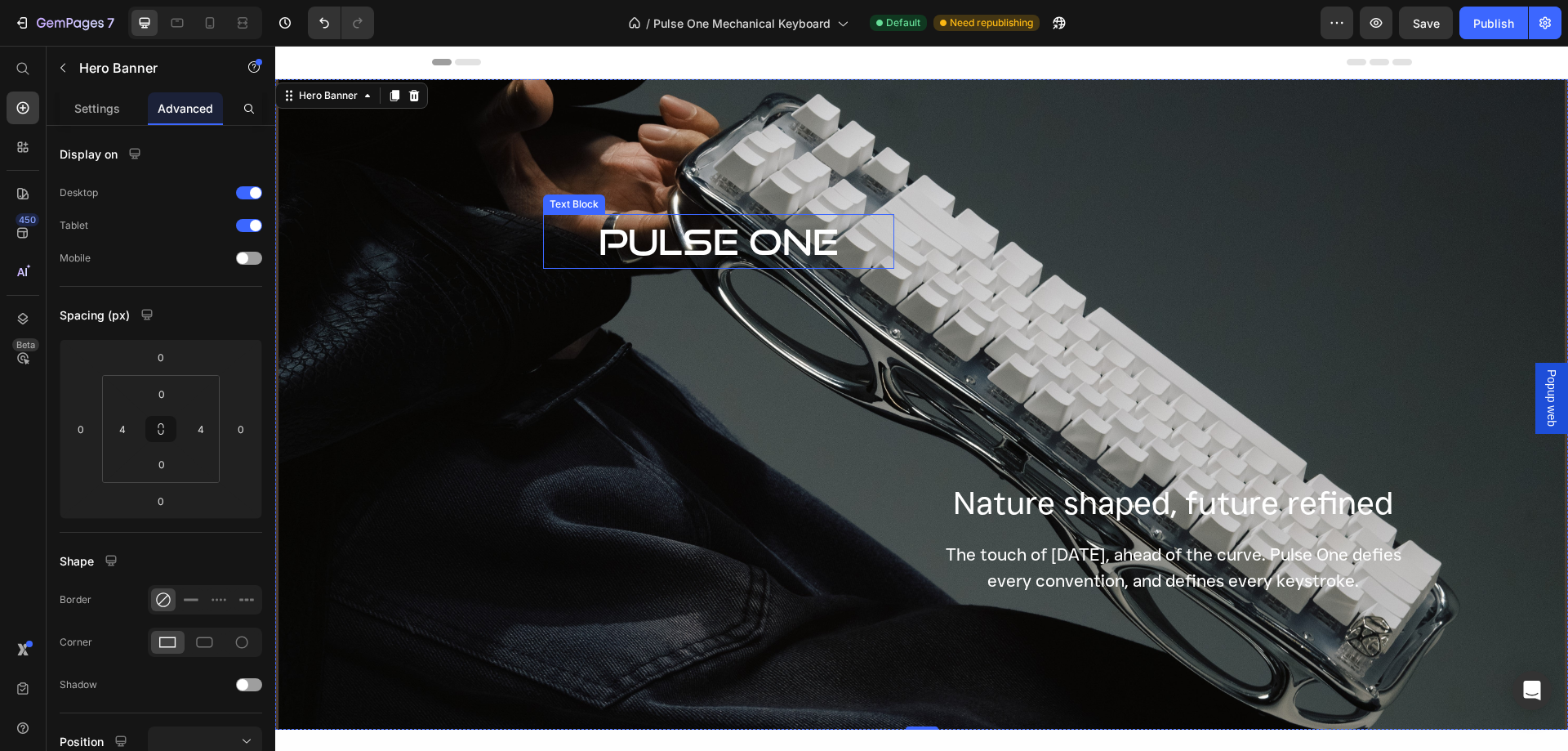 click on "PULSE ONE" at bounding box center [719, 241] 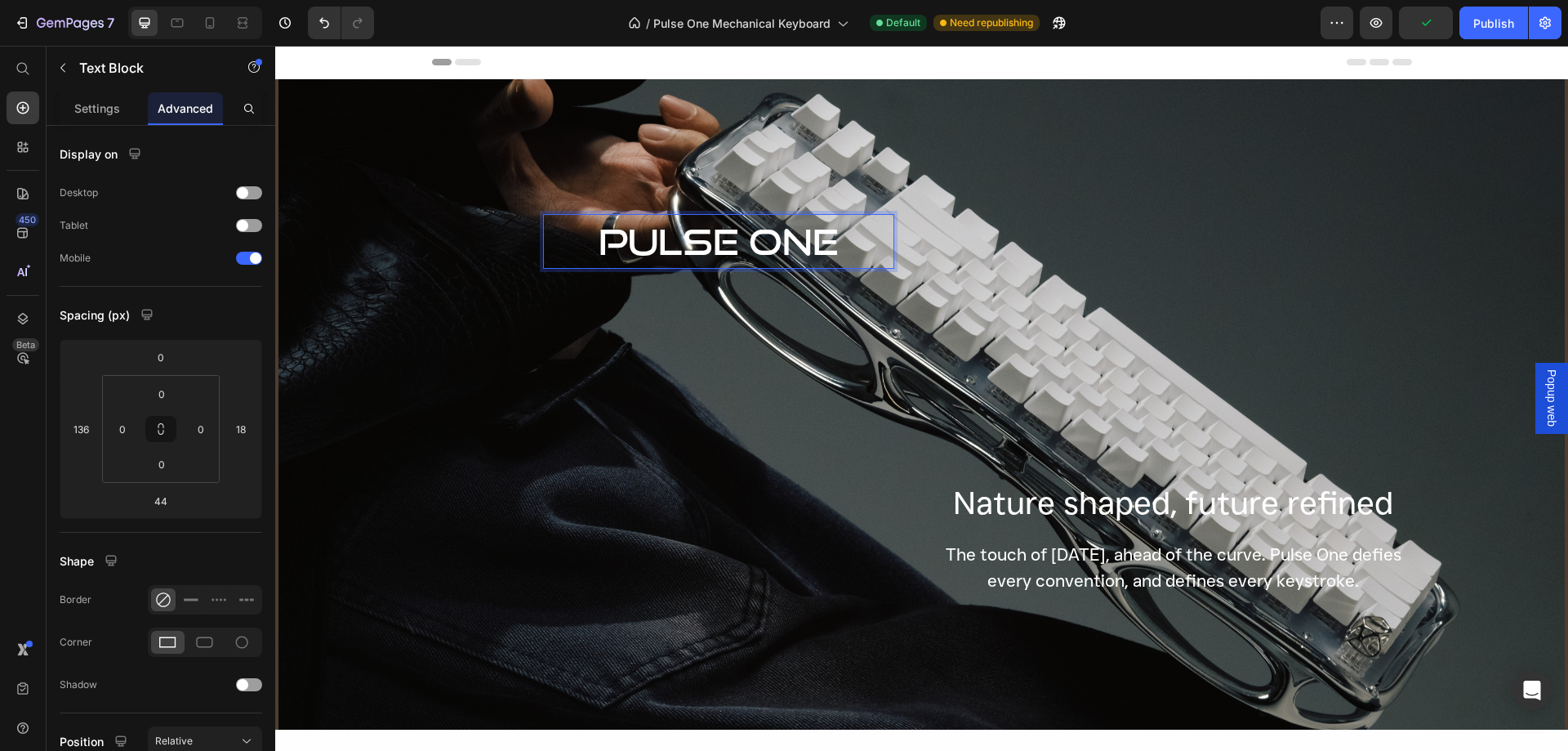 click on "PULSE ONE" at bounding box center [719, 241] 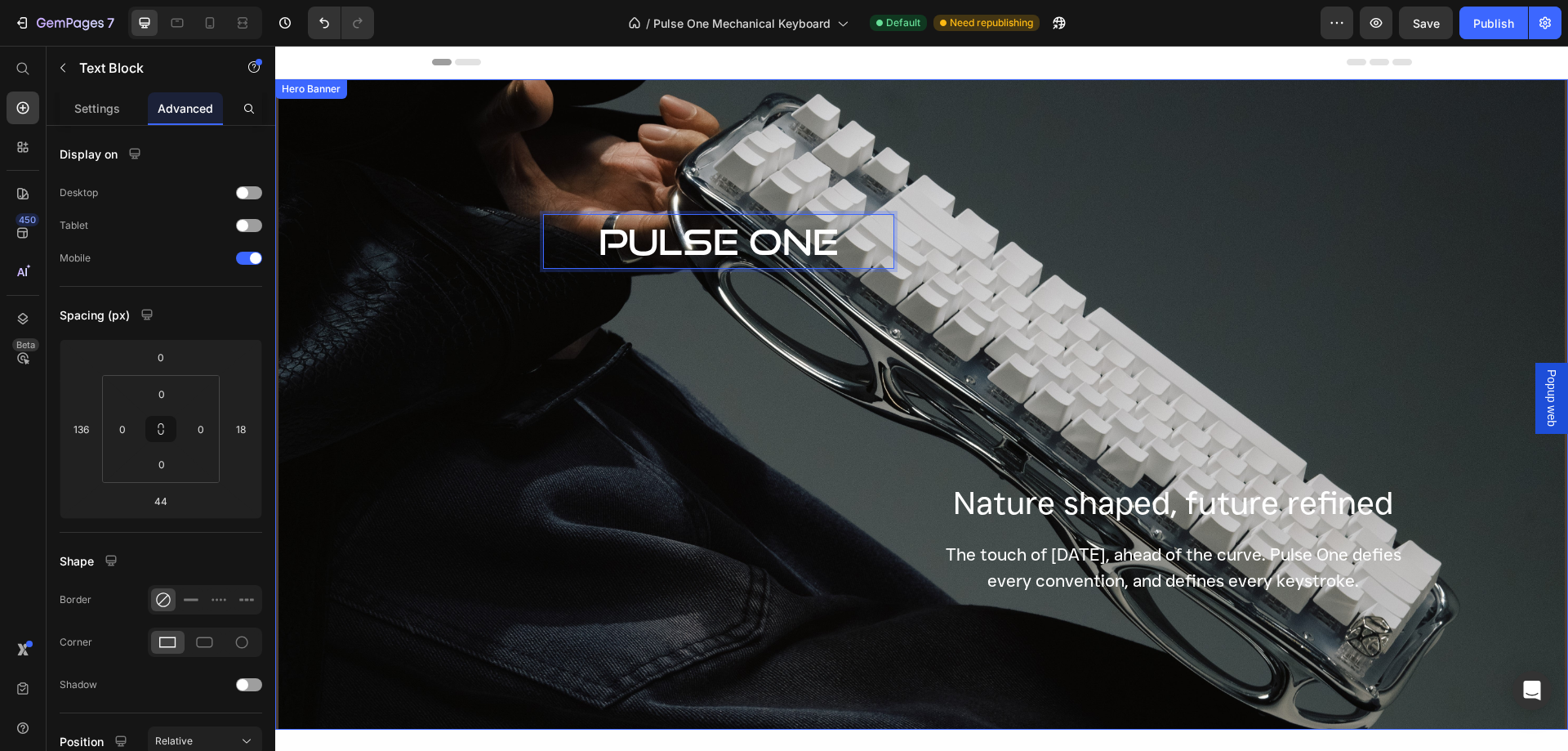 click on "PULSE ONE Text Block   44" at bounding box center [670, 405] 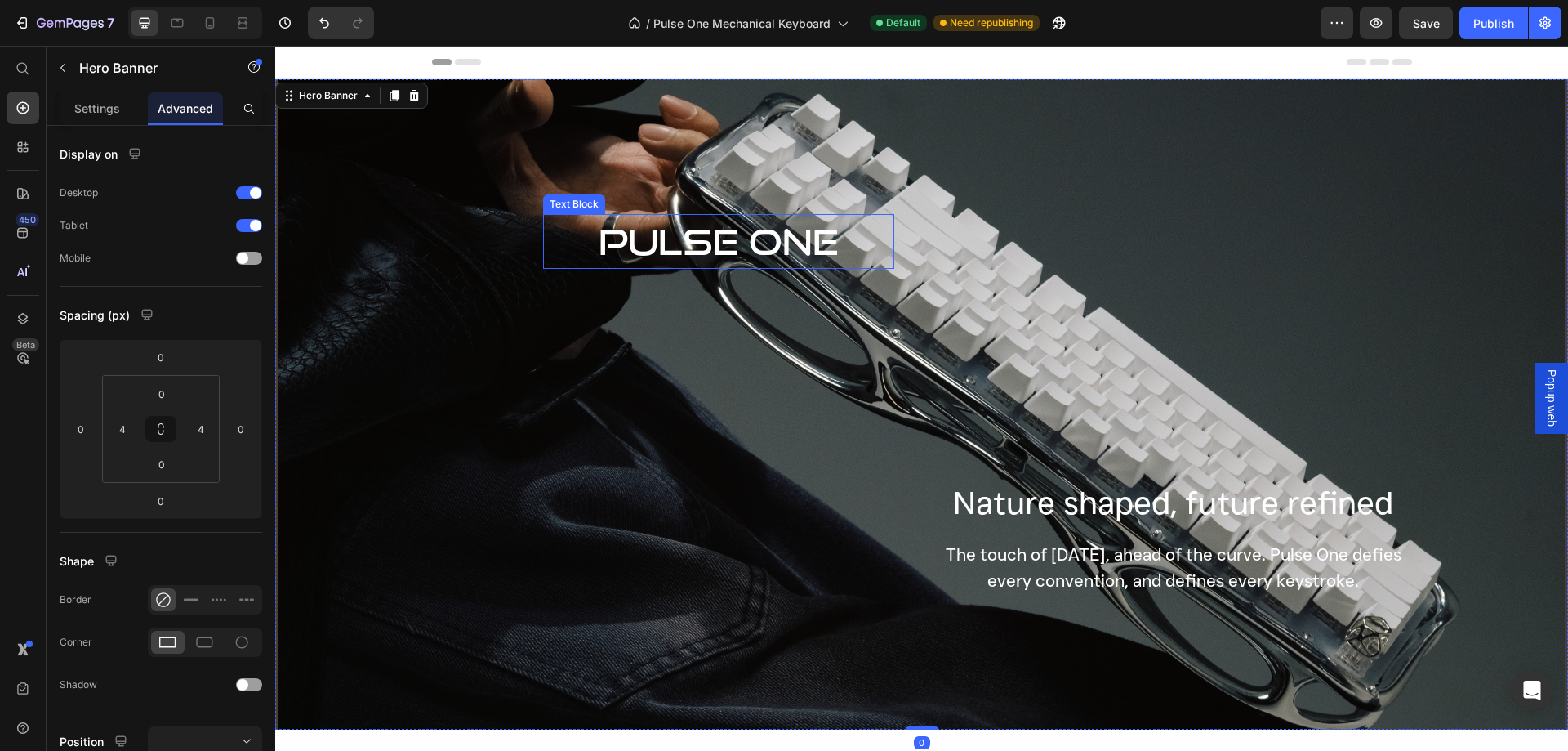 click on "PULSE ONE" at bounding box center [719, 241] 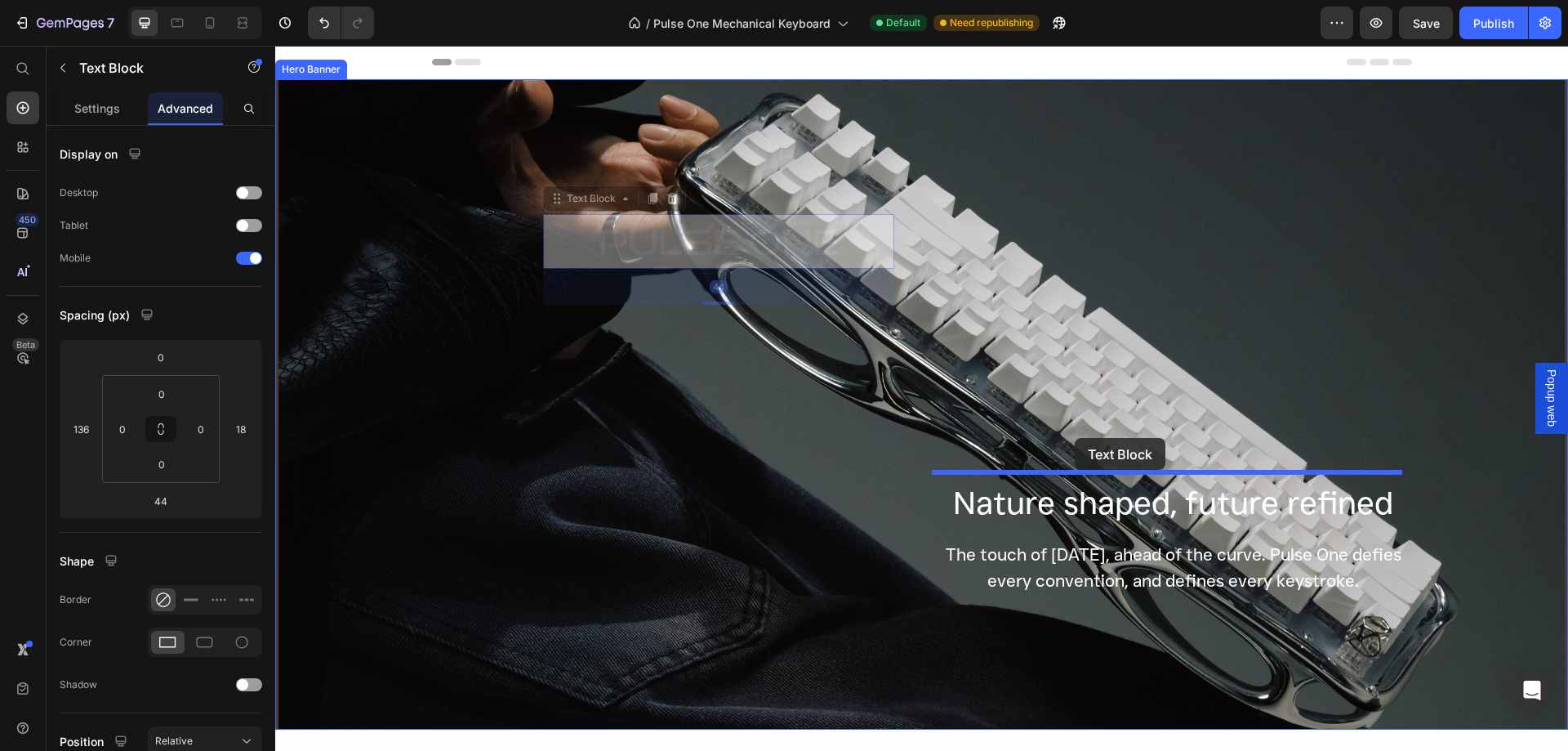 drag, startPoint x: 550, startPoint y: 201, endPoint x: 1075, endPoint y: 438, distance: 576.0156 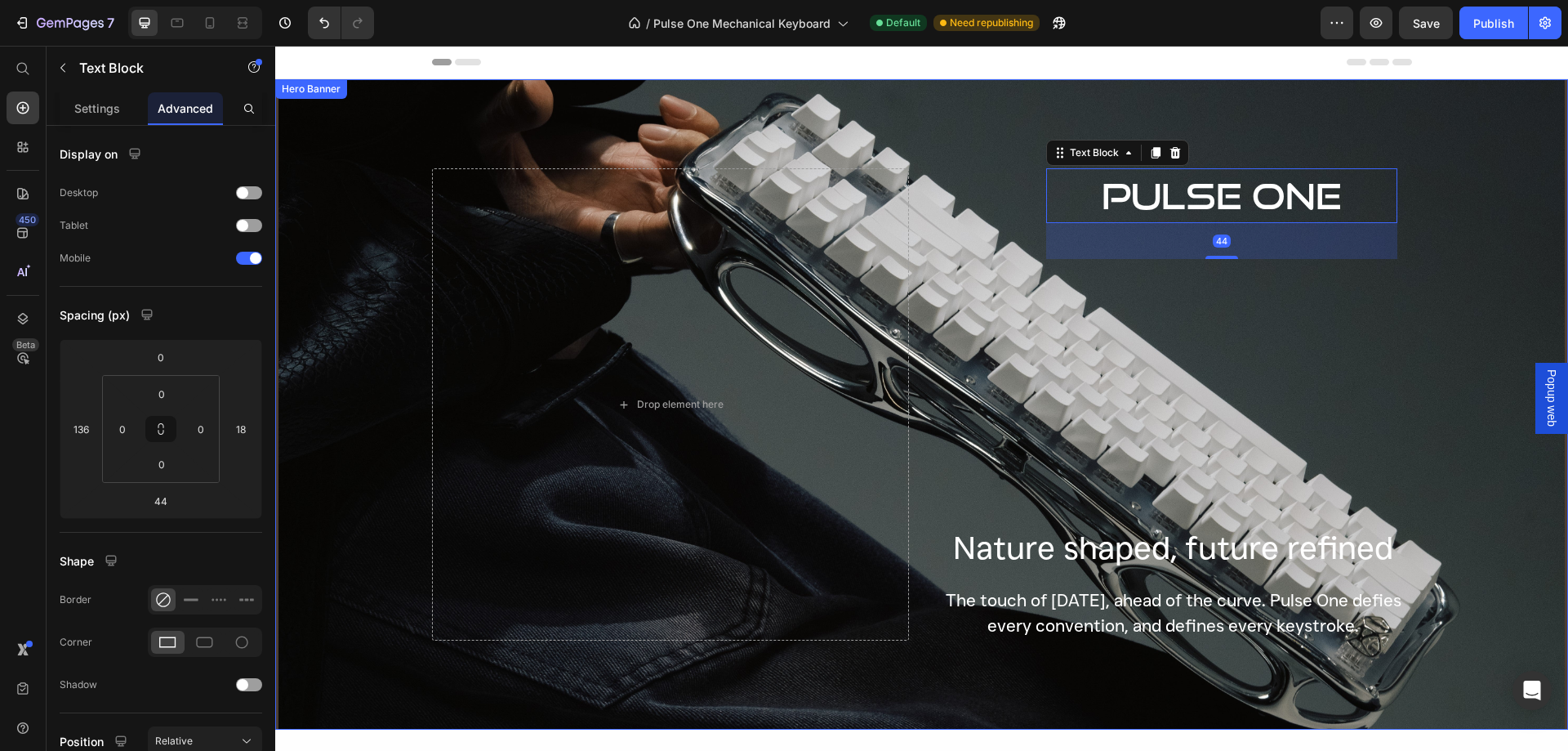 click on "PULSE ONE Text Block   44 ⁠⁠⁠⁠⁠⁠⁠ Nature shaped, future refined Heading The touch of [DATE], ahead of the curve. Pulse One defies every convention, and defines every keystroke. Text Block Row" at bounding box center (1174, 405) 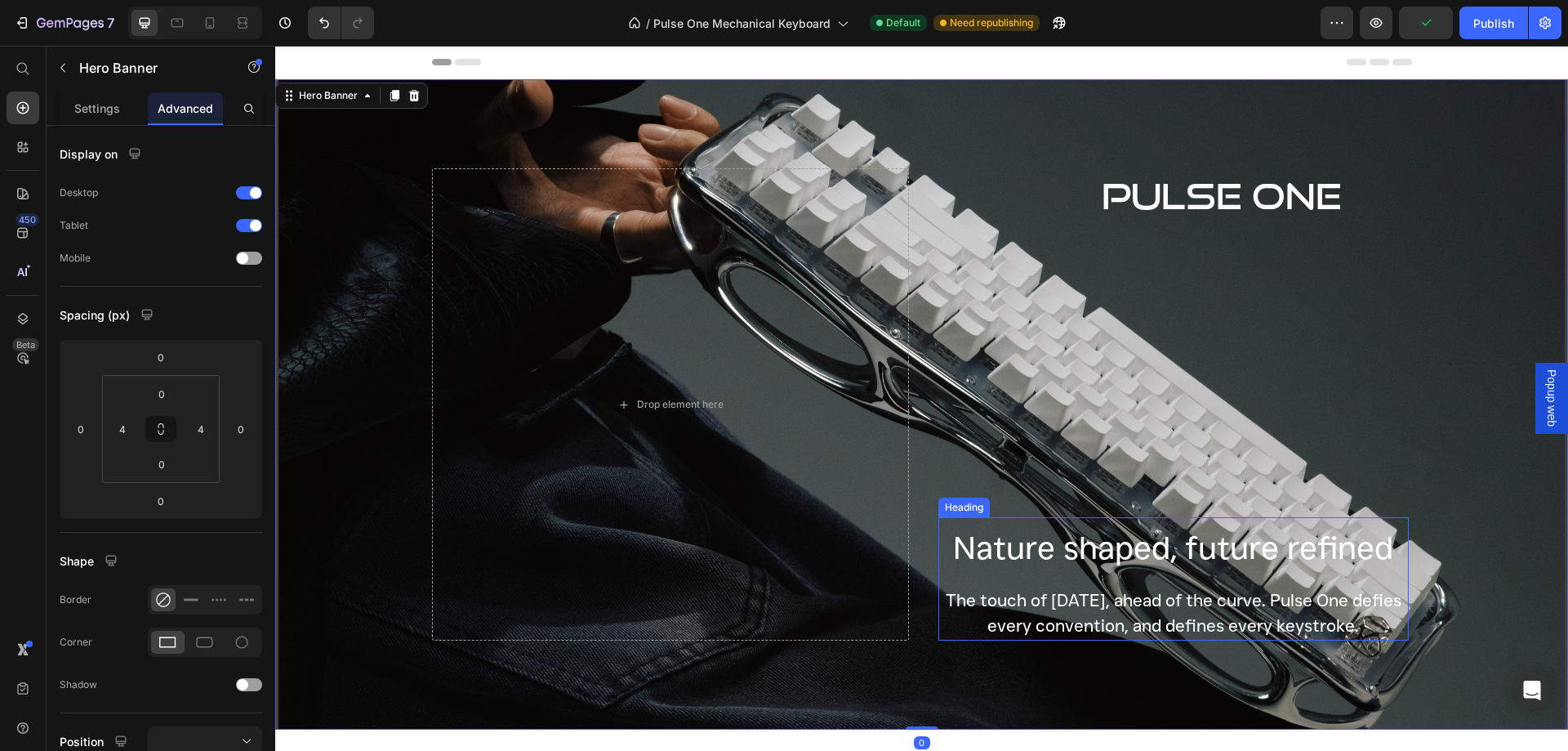 click on "Nature shaped, future refined" at bounding box center (1173, 548) 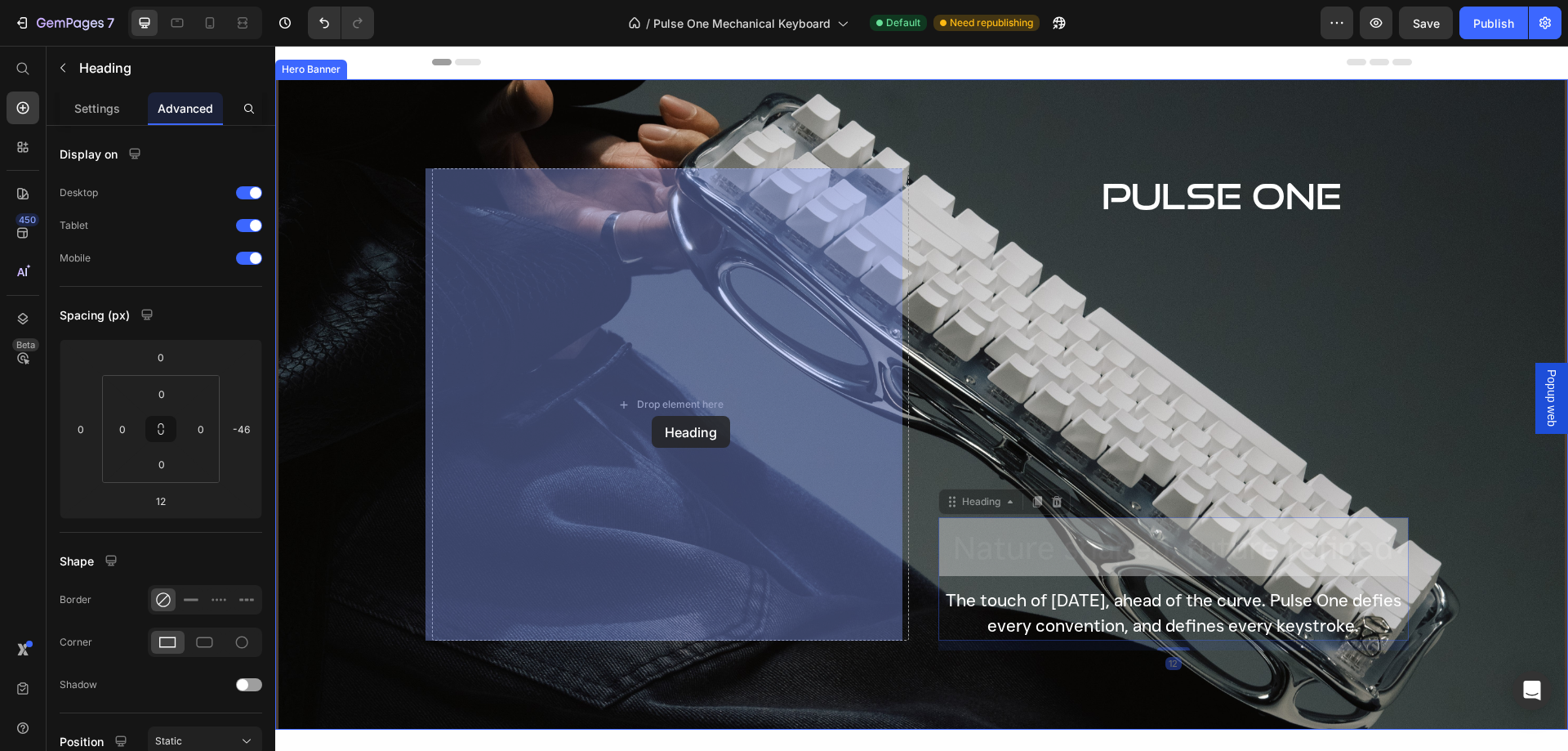 drag, startPoint x: 953, startPoint y: 501, endPoint x: 723, endPoint y: 434, distance: 239.56001 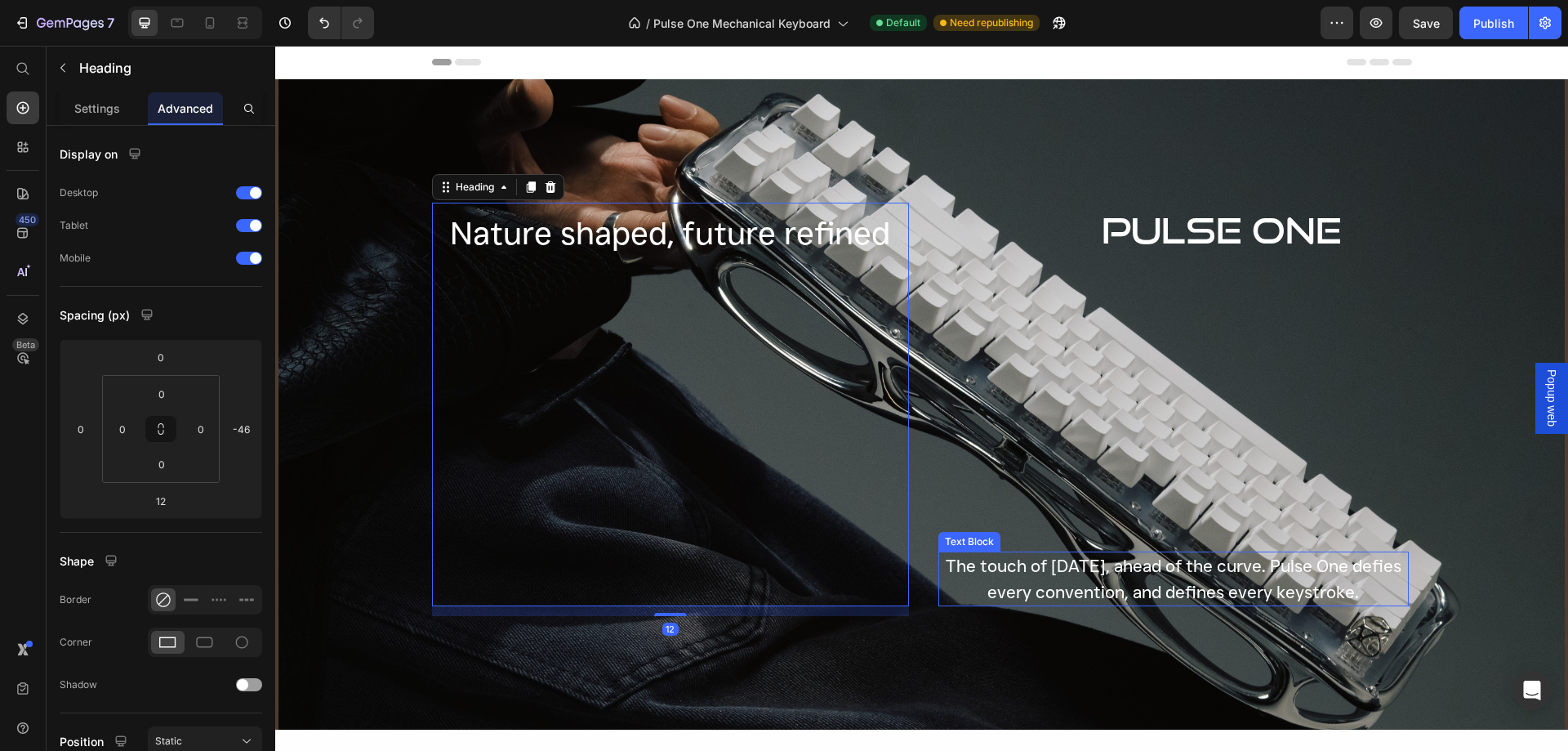 click on "The touch of [DATE], ahead of the curve. Pulse One defies every convention, and defines every keystroke." at bounding box center (1174, 579) 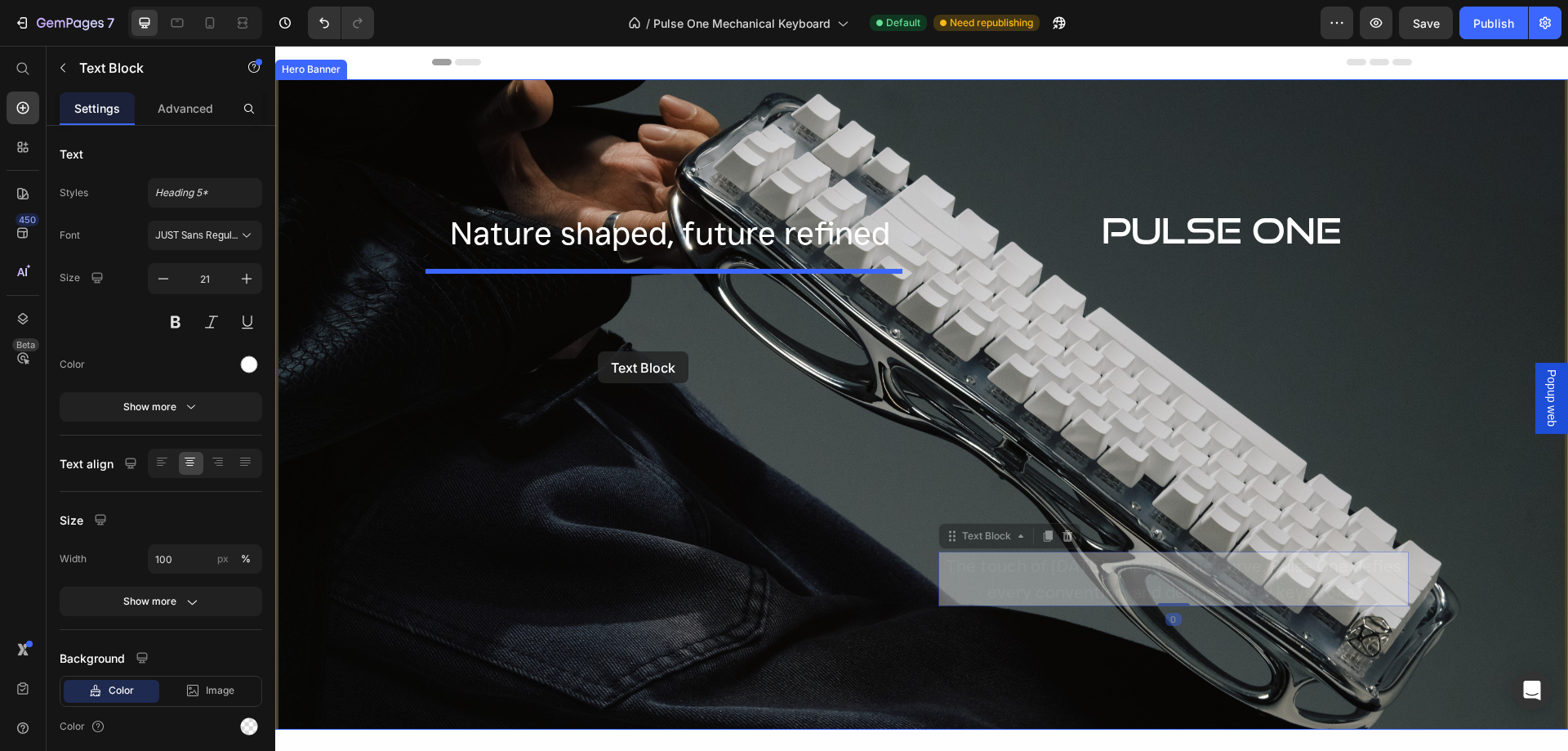 drag, startPoint x: 947, startPoint y: 534, endPoint x: 598, endPoint y: 351, distance: 394.0685 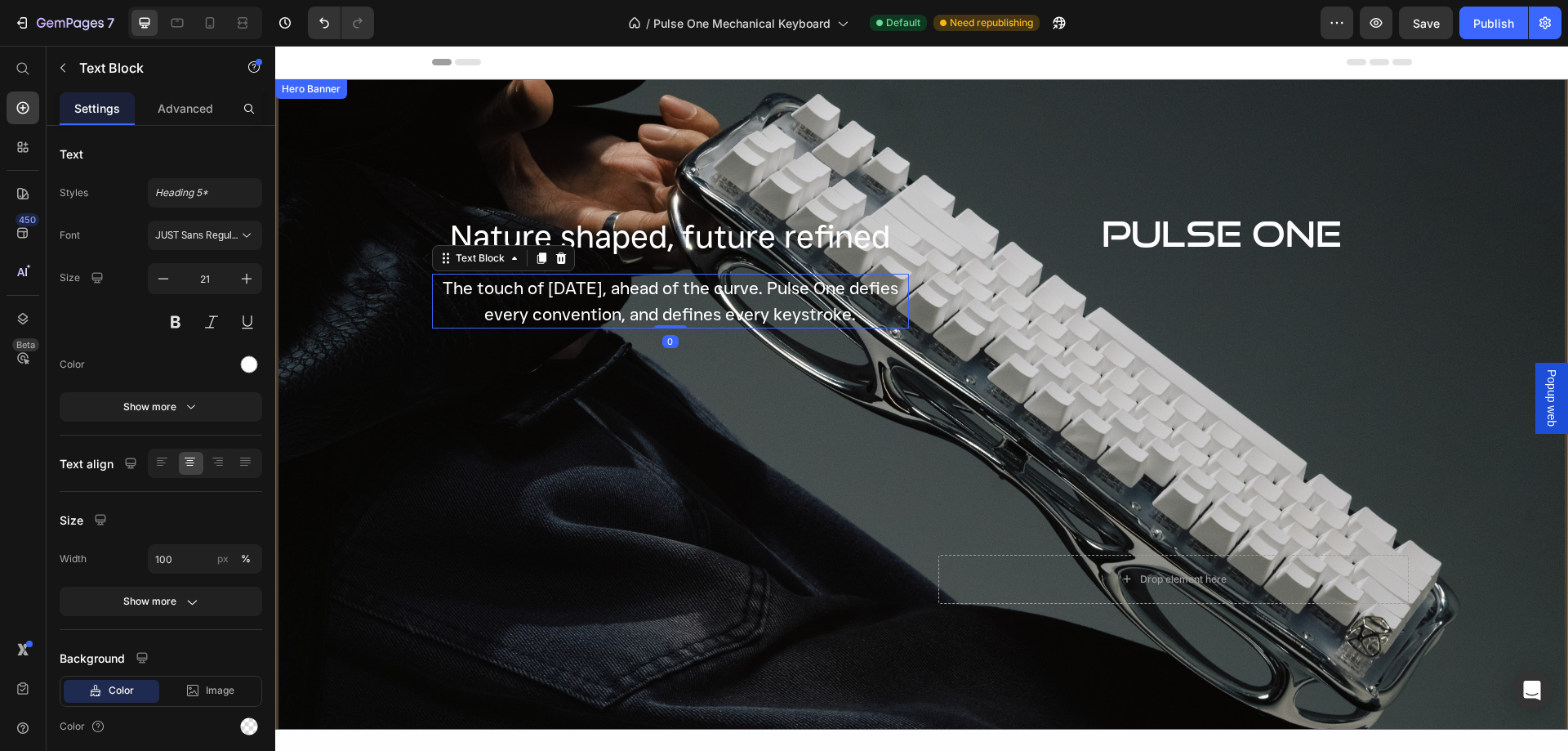 click on "PULSE ONE Text Block
Drop element here Row" at bounding box center [1174, 405] 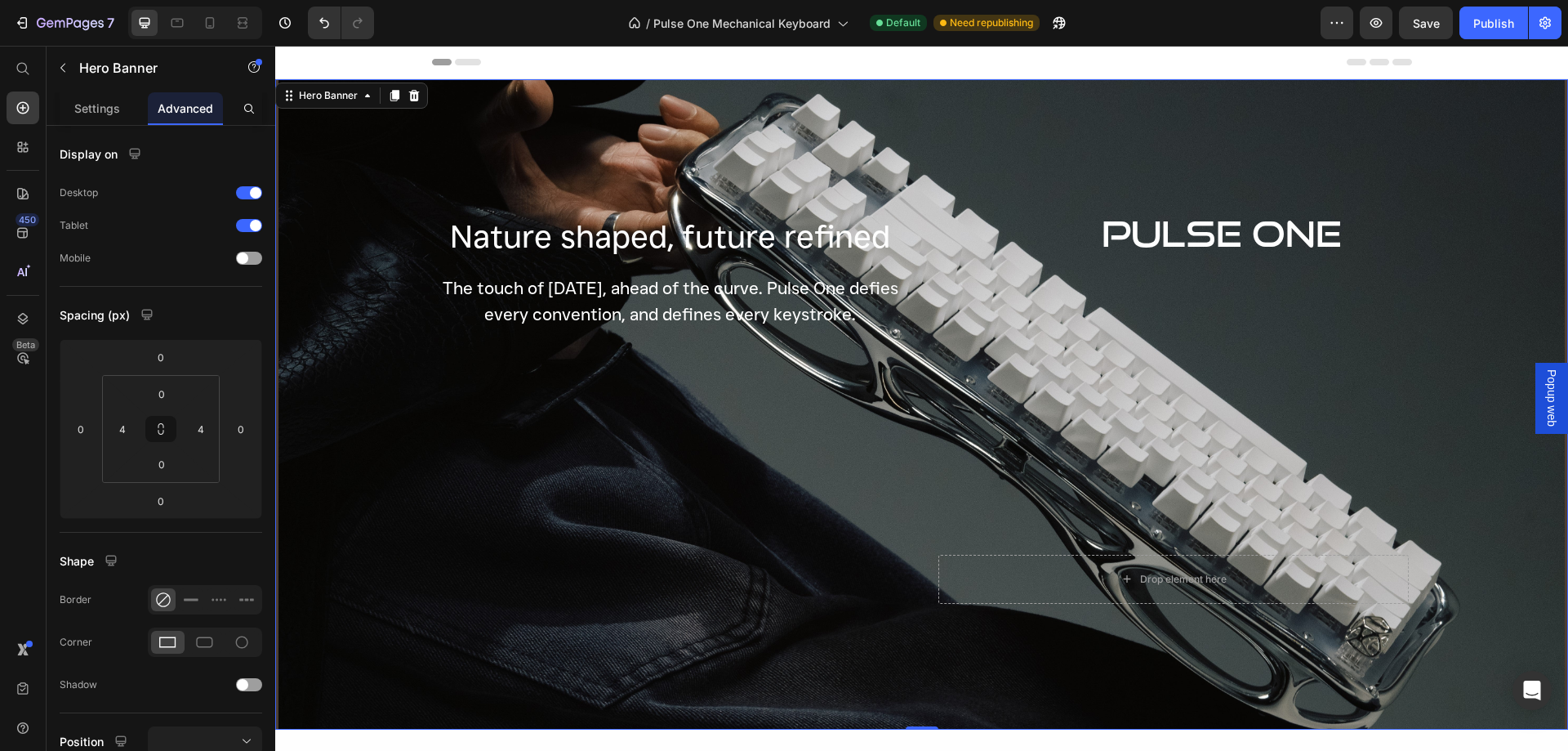 click on "PULSE ONE" at bounding box center [1222, 233] 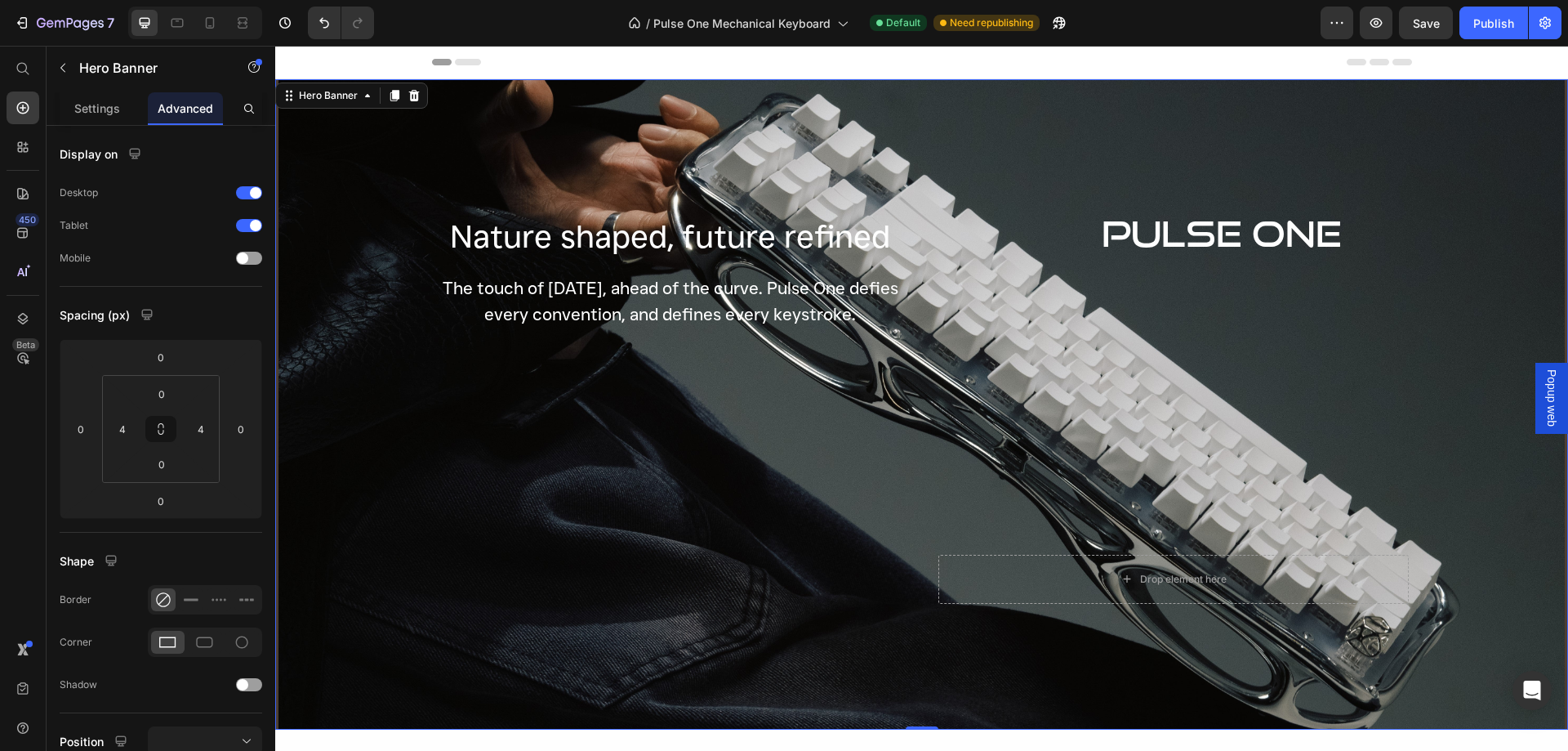 click on "Nature shaped, future refined" at bounding box center (670, 236) 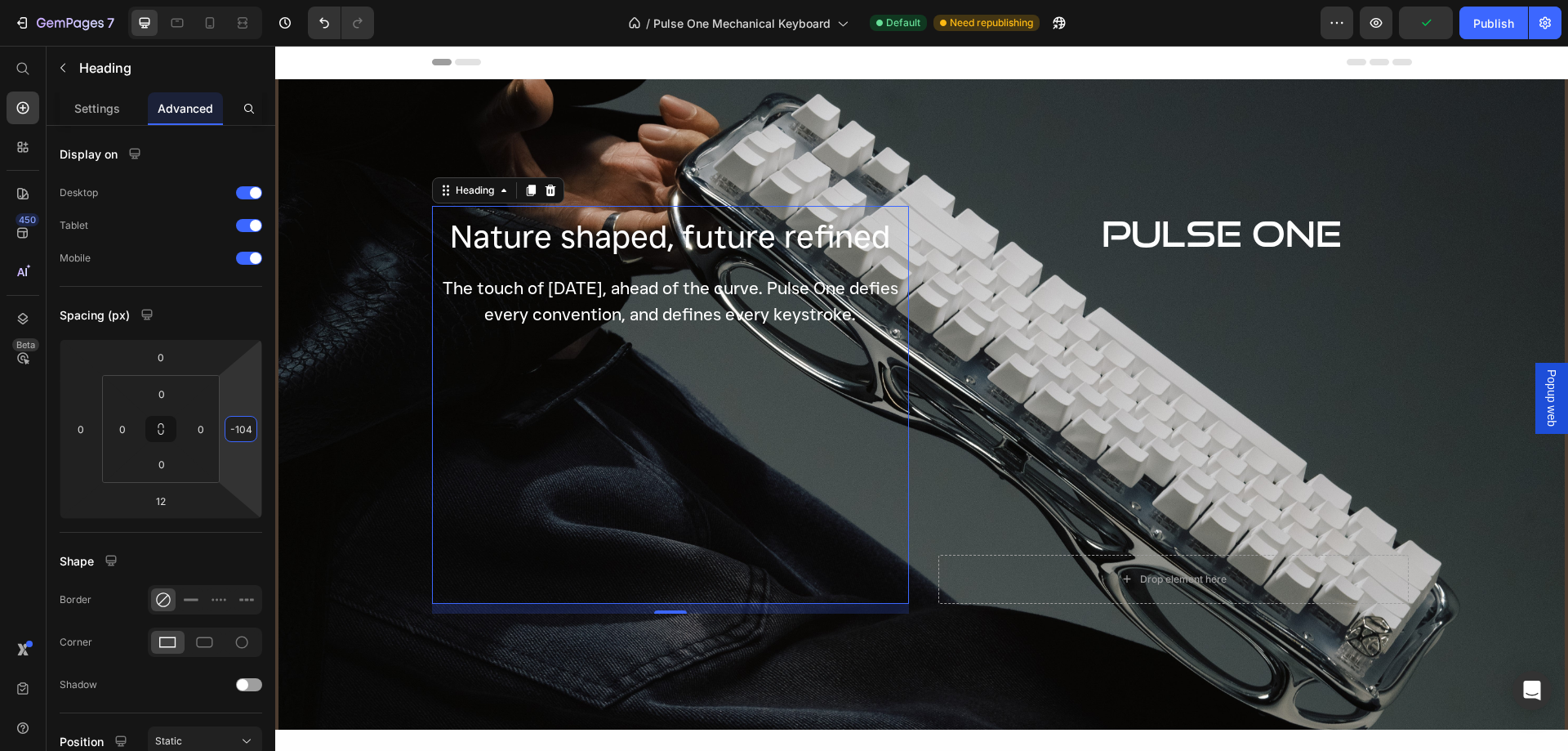 type on "-114" 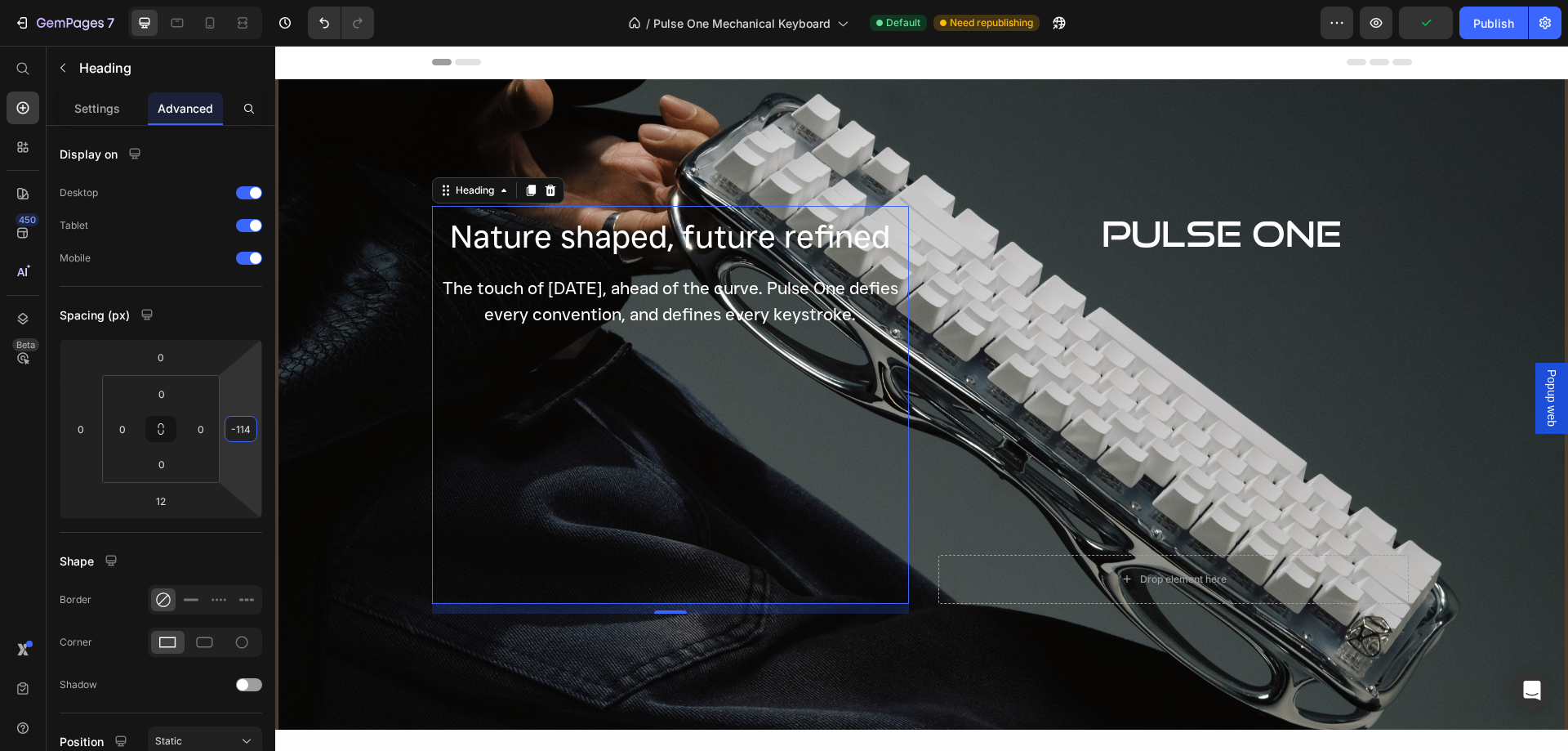 drag, startPoint x: 236, startPoint y: 455, endPoint x: 235, endPoint y: 483, distance: 28.0179 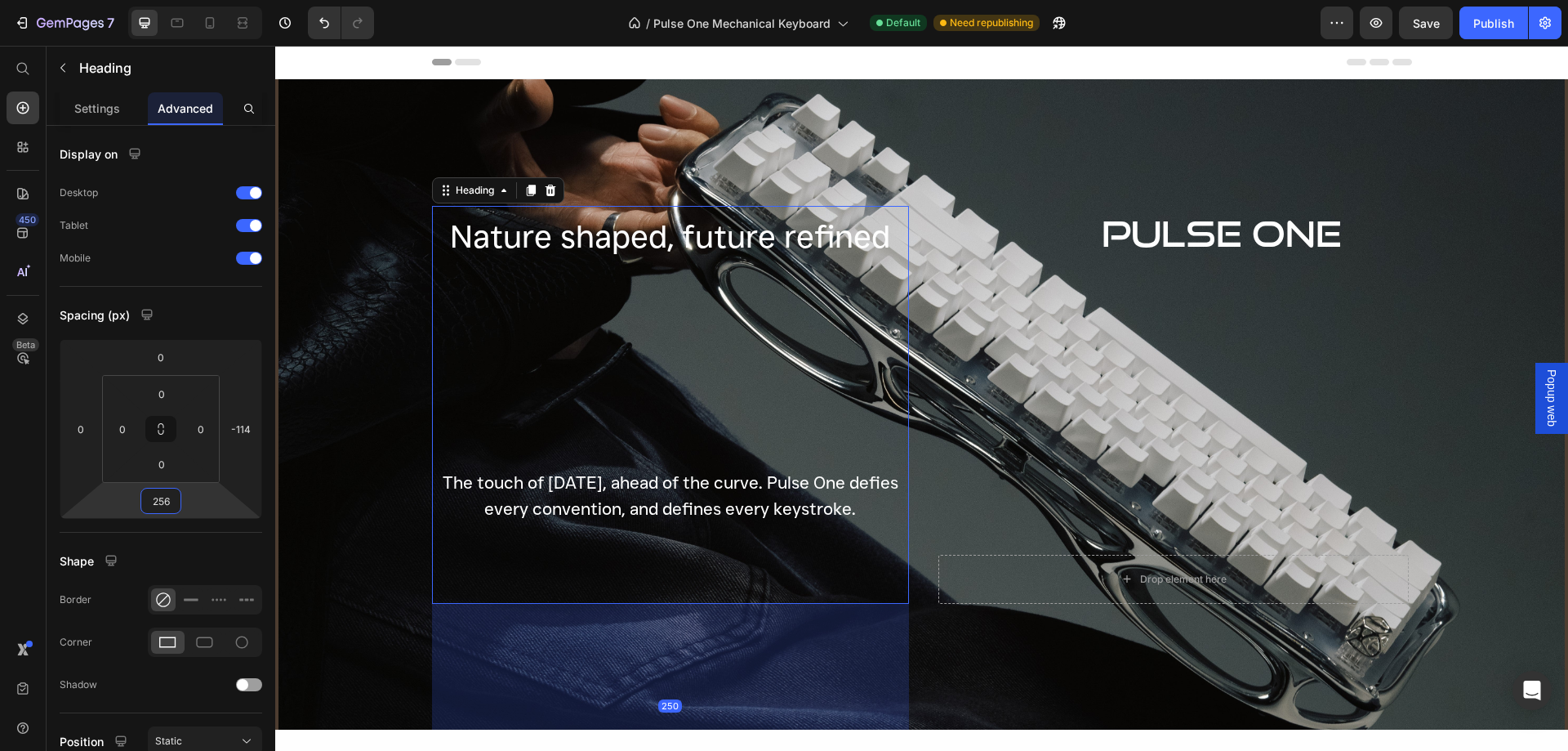 type on "258" 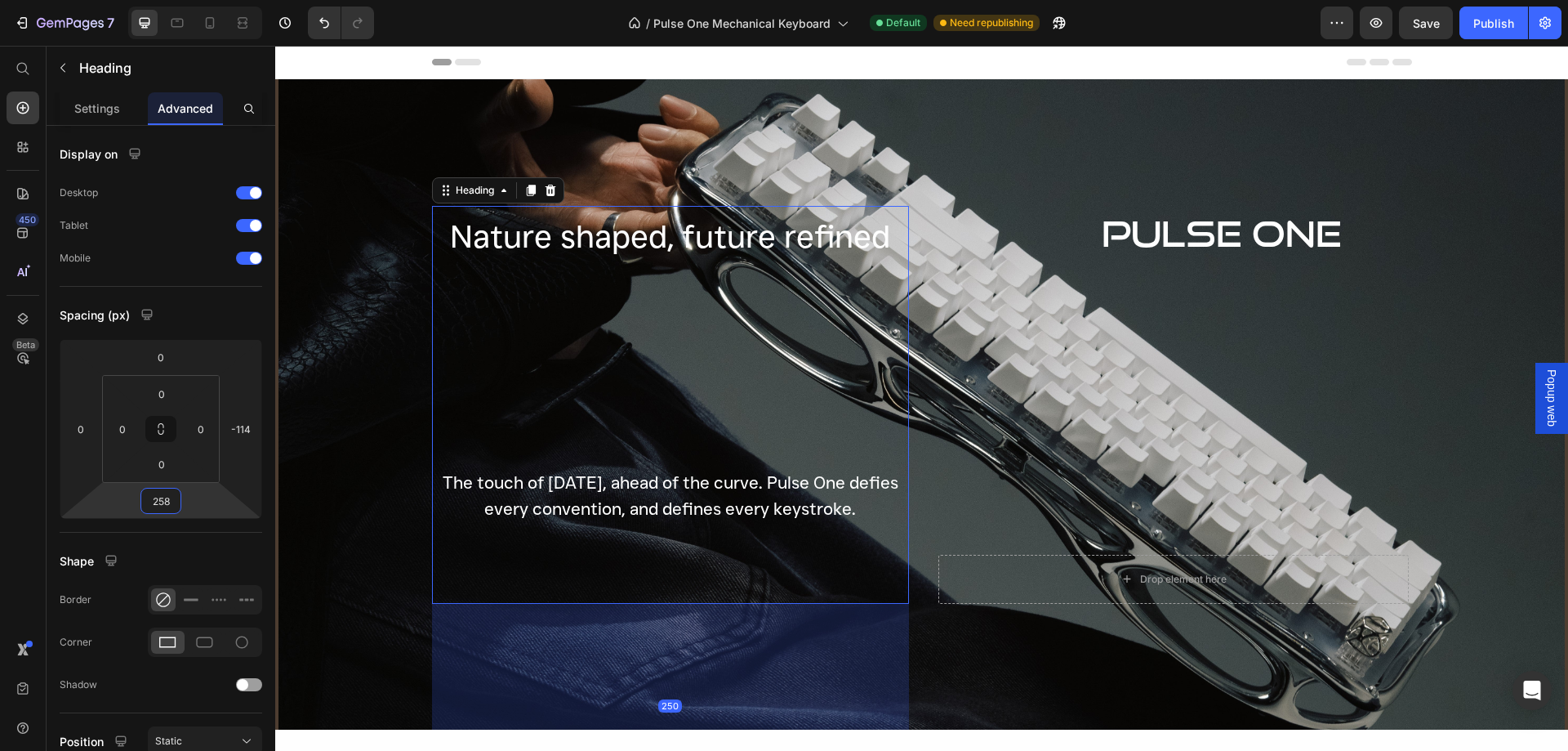 drag, startPoint x: 193, startPoint y: 510, endPoint x: 233, endPoint y: 409, distance: 108.63241 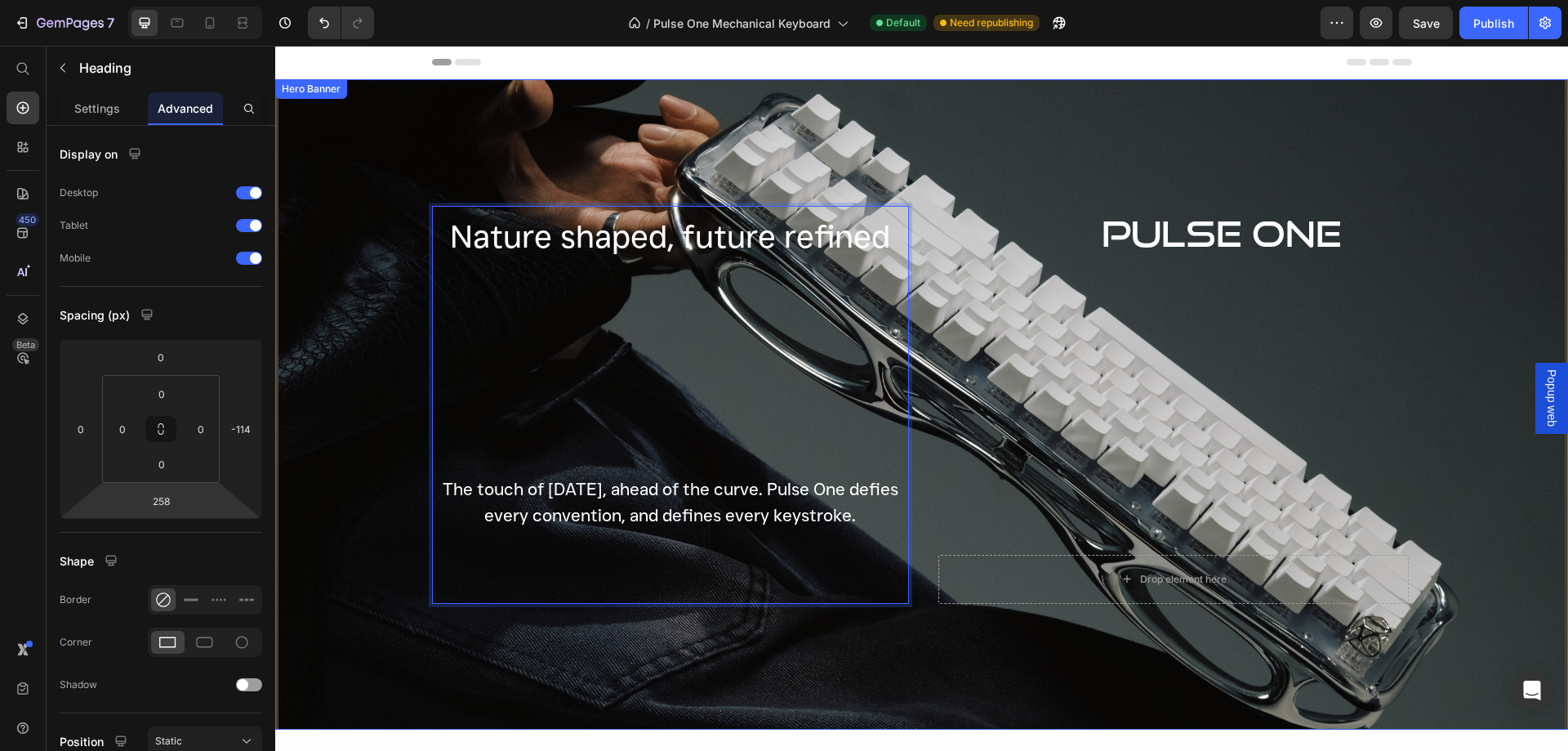 click on "The touch of [DATE], ahead of the curve. Pulse One defies every convention, and defines every keystroke." at bounding box center (670, 502) 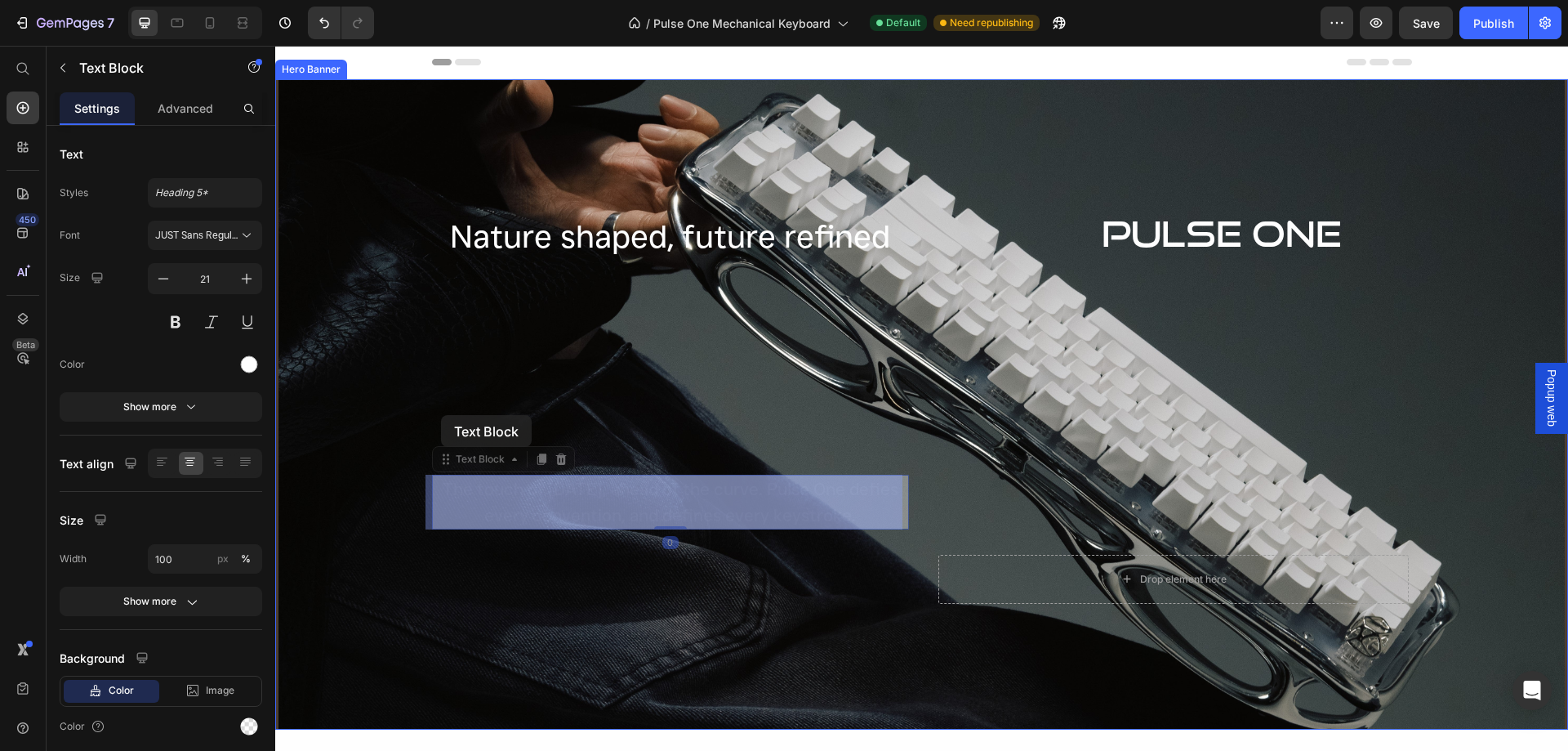 drag, startPoint x: 443, startPoint y: 466, endPoint x: 441, endPoint y: 415, distance: 51.039201 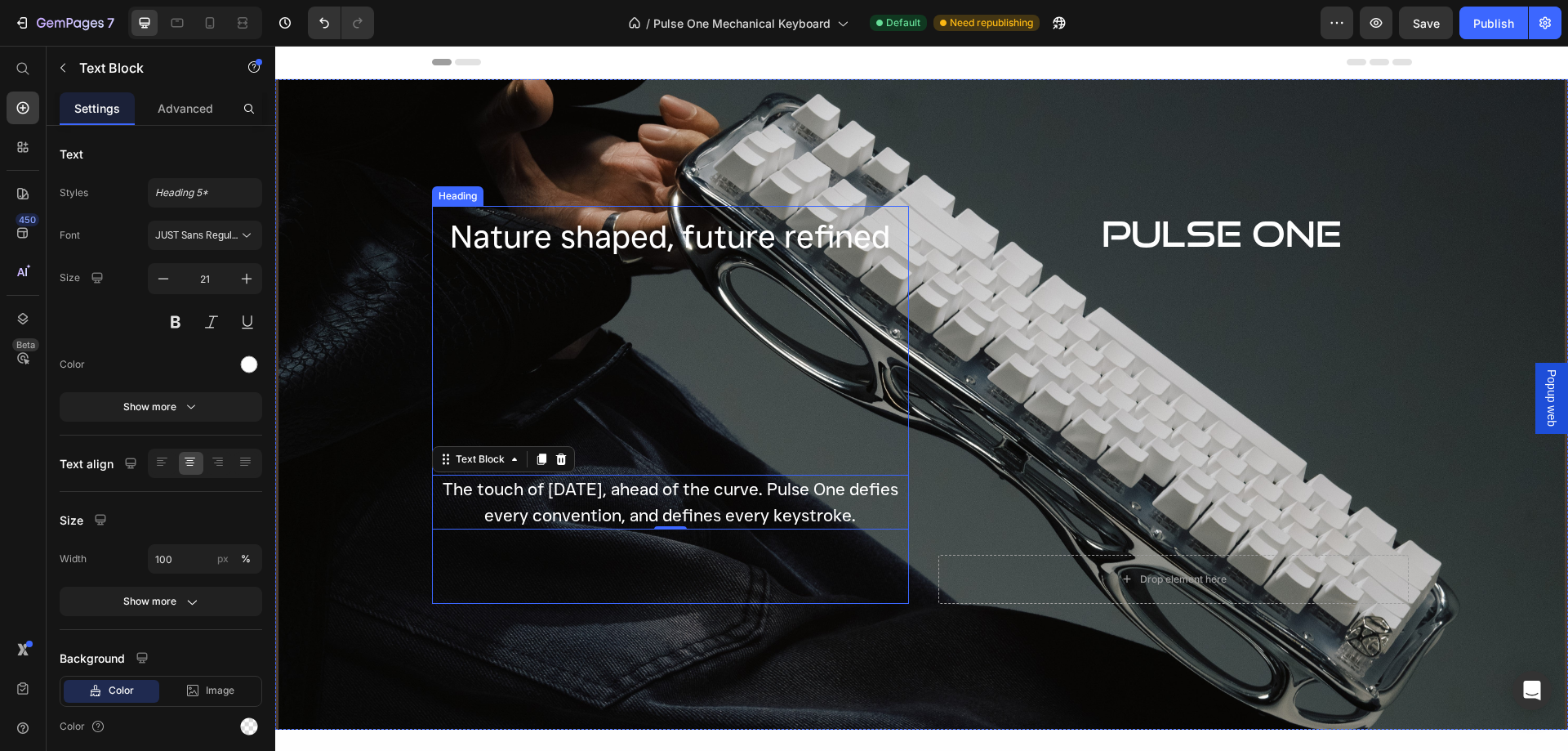 click on "Nature shaped, future refined" at bounding box center [670, 236] 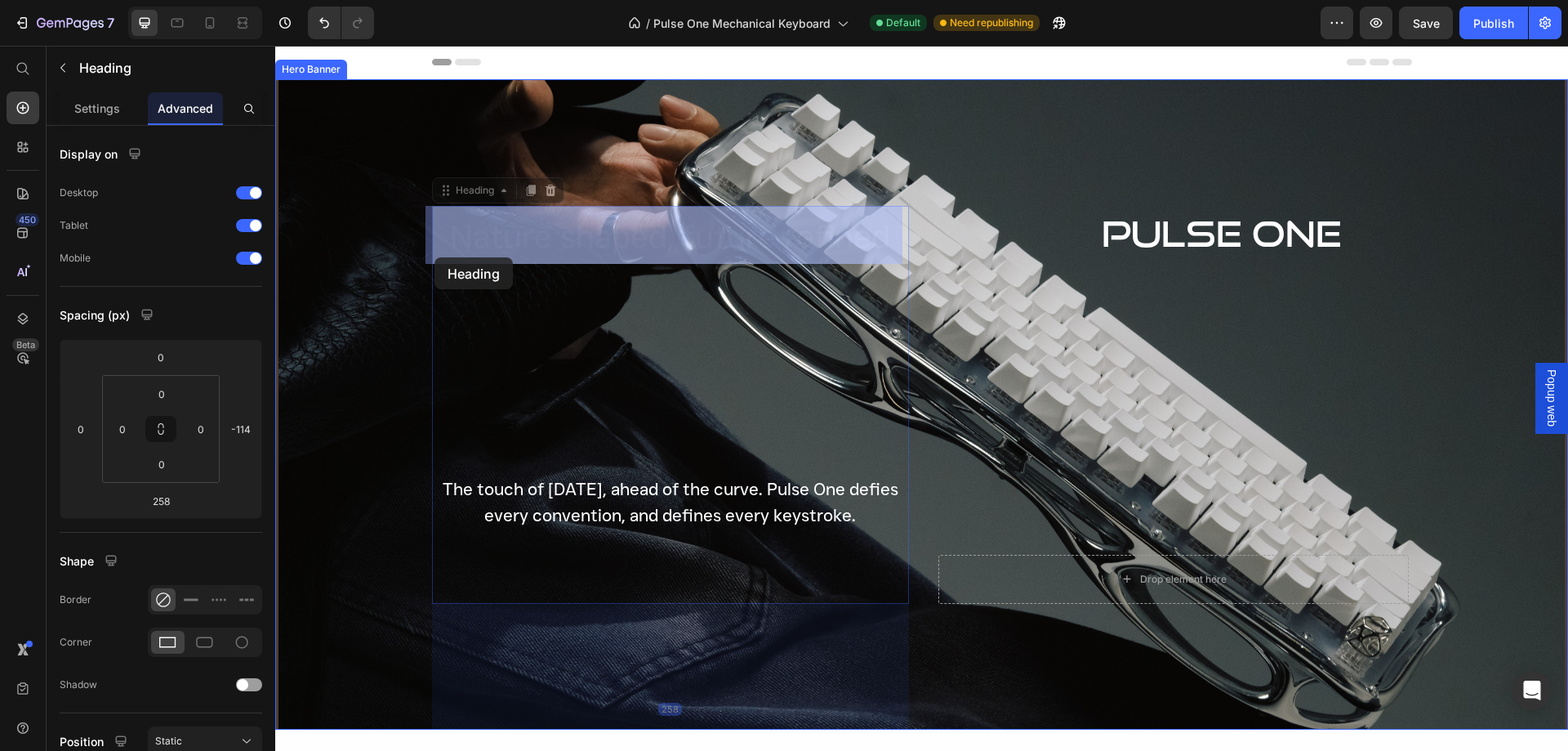 drag, startPoint x: 439, startPoint y: 197, endPoint x: 436, endPoint y: 224, distance: 27.16616 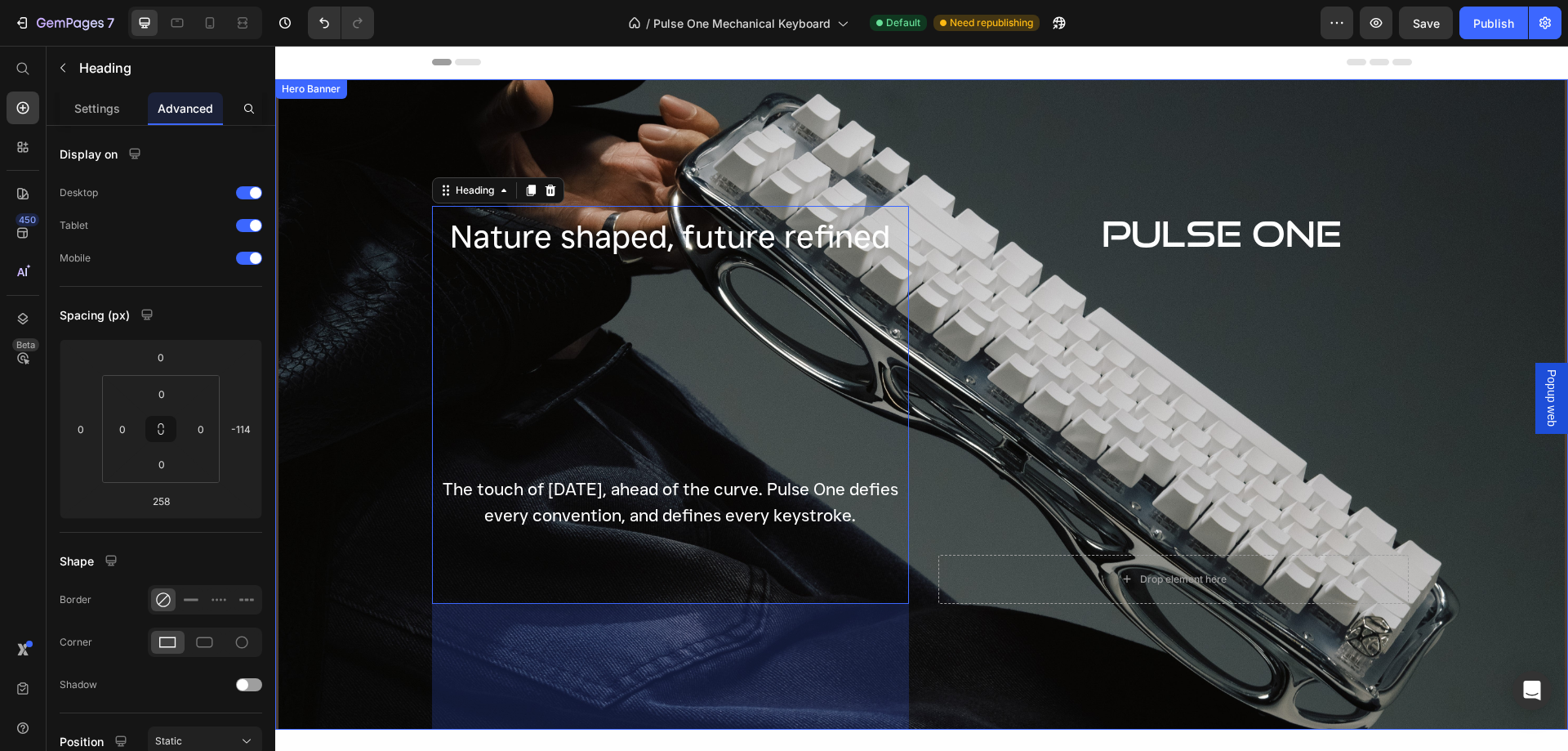 click on "⁠⁠⁠⁠⁠⁠⁠ Nature shaped, future refined Heading   258 The touch of [DATE], ahead of the curve. Pulse One defies every convention, and defines every keystroke. Text Block" at bounding box center [670, 405] 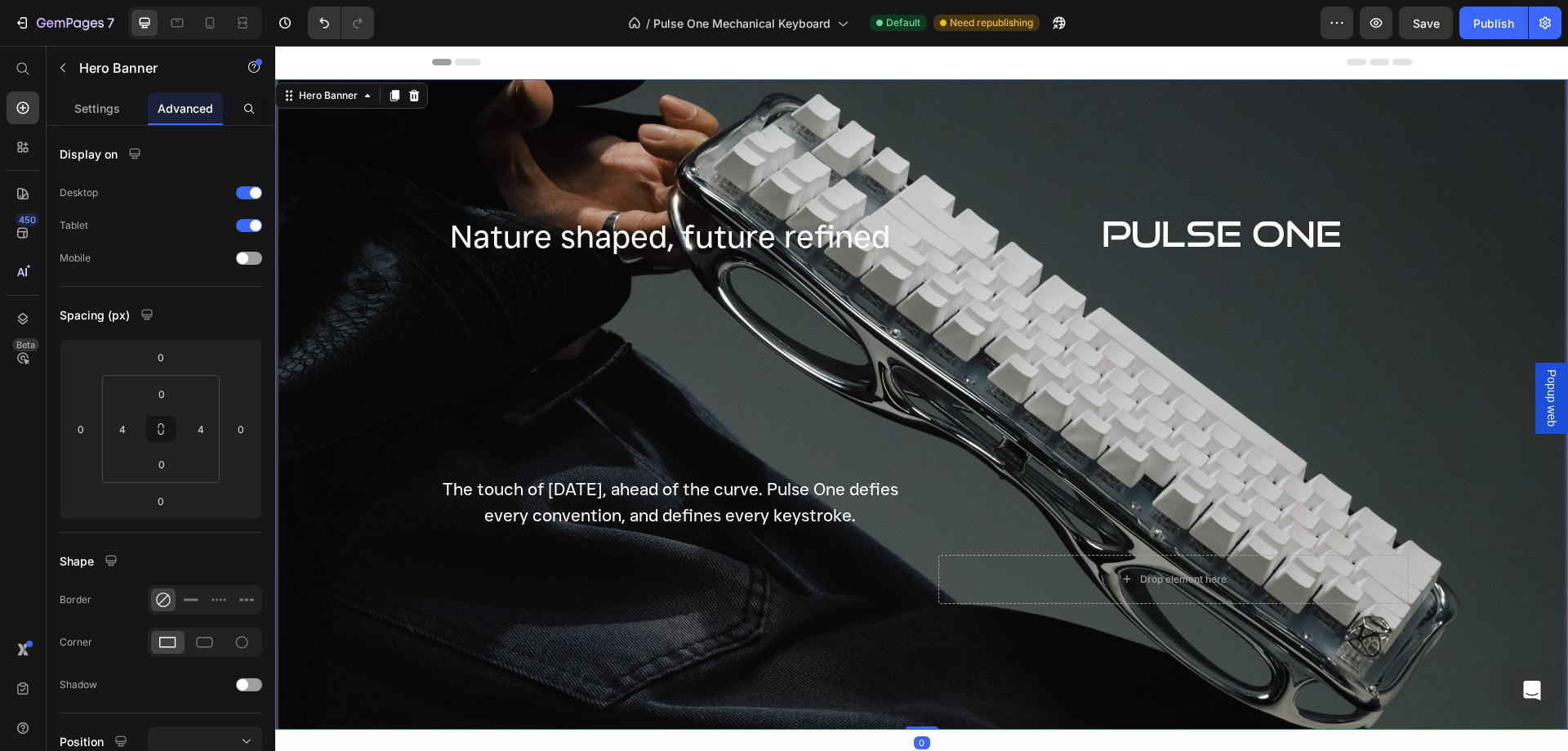 click on "⁠⁠⁠⁠⁠⁠⁠ Nature shaped, future refined Heading The touch of [DATE], ahead of the curve. Pulse One defies every convention, and defines every keystroke. Text Block" at bounding box center [670, 405] 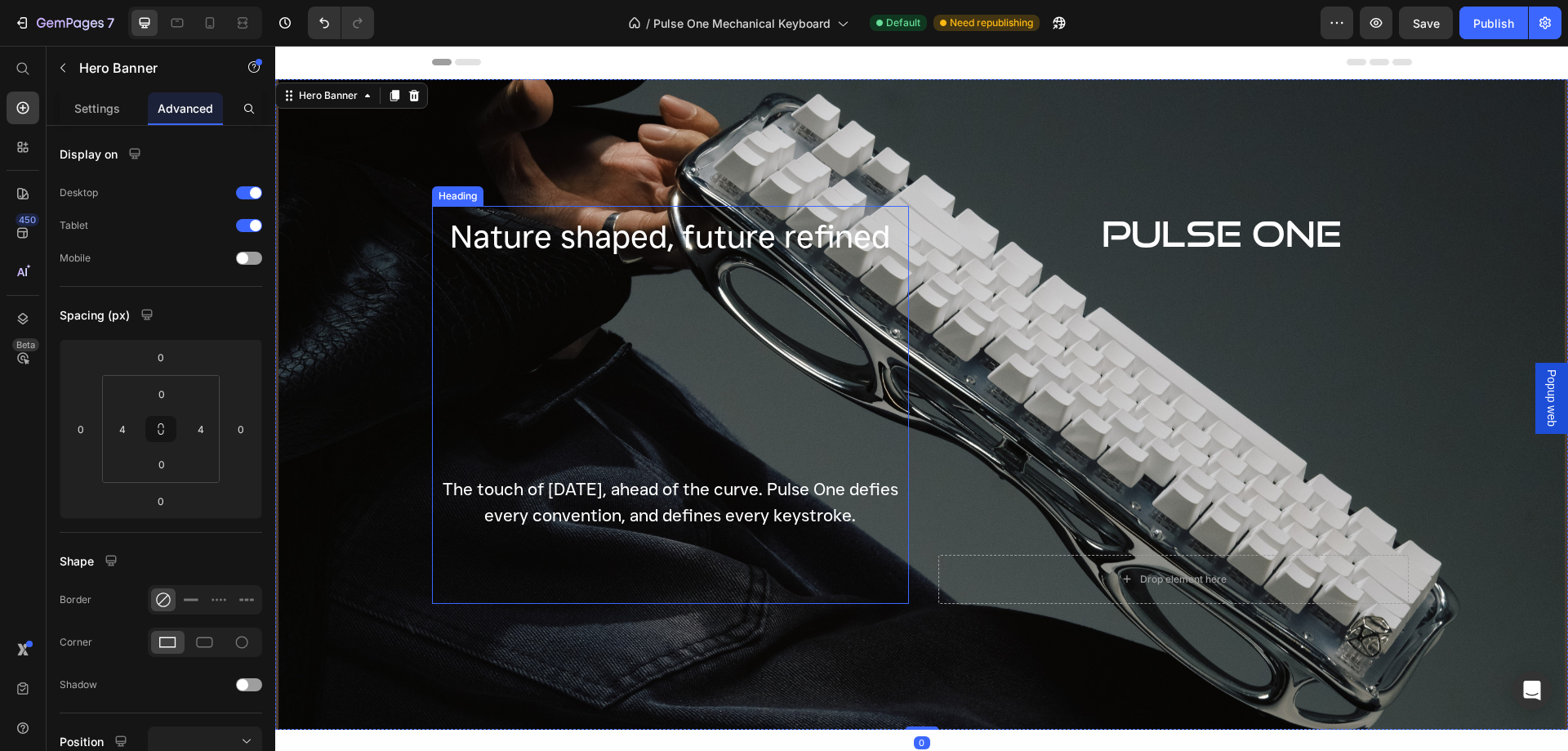 click on "Nature shaped, future refined" at bounding box center (670, 236) 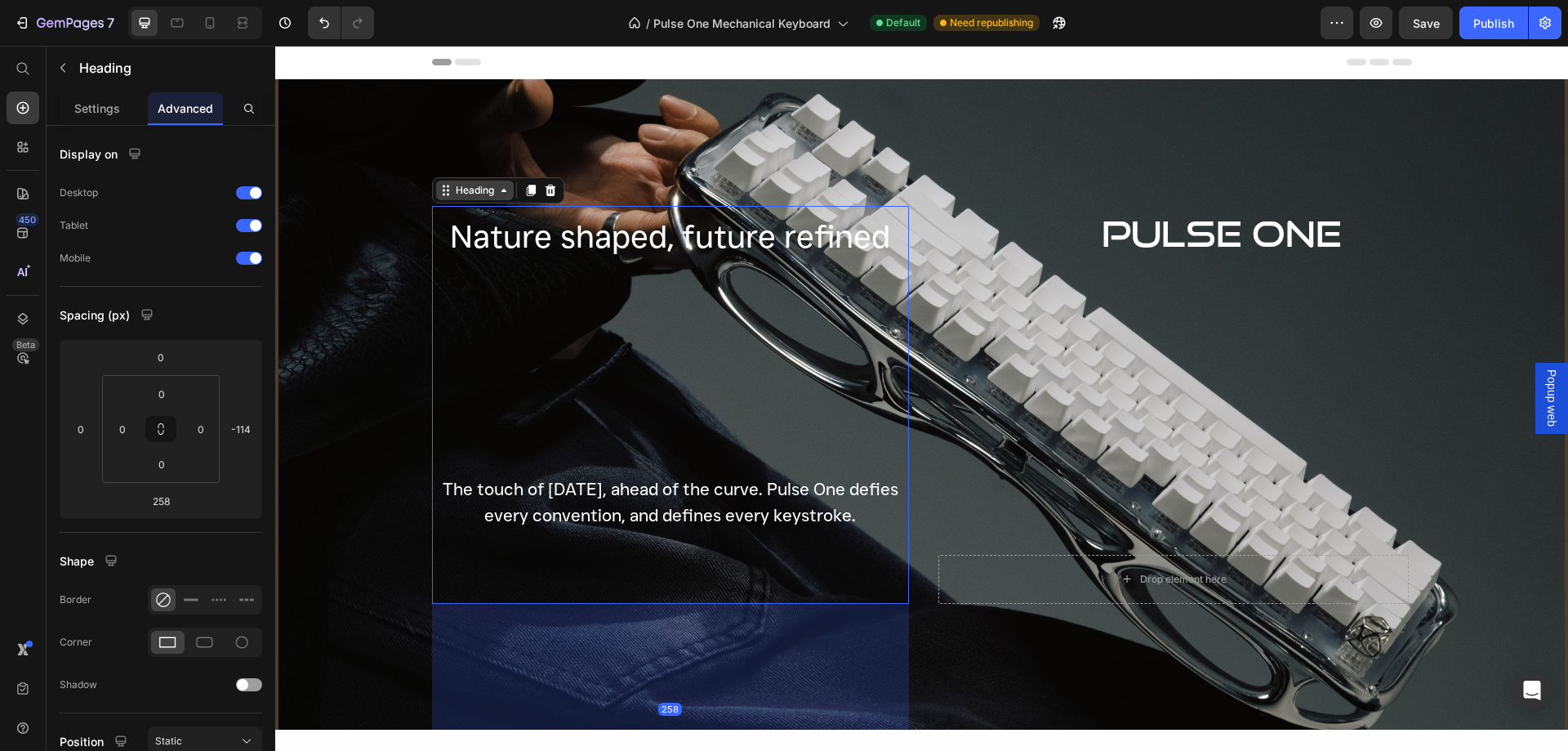 click on "Heading" at bounding box center [474, 190] 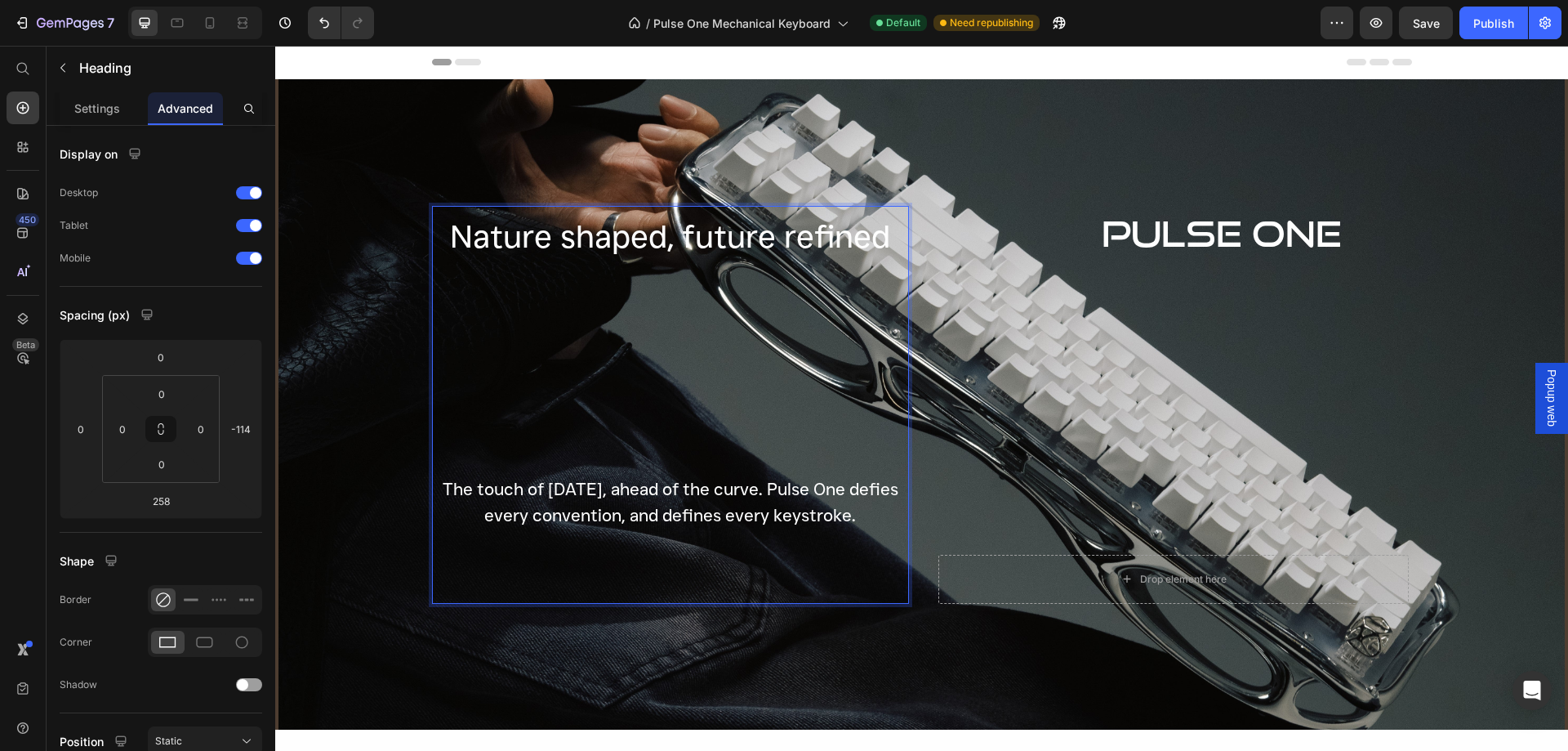 click at bounding box center [921, 405] 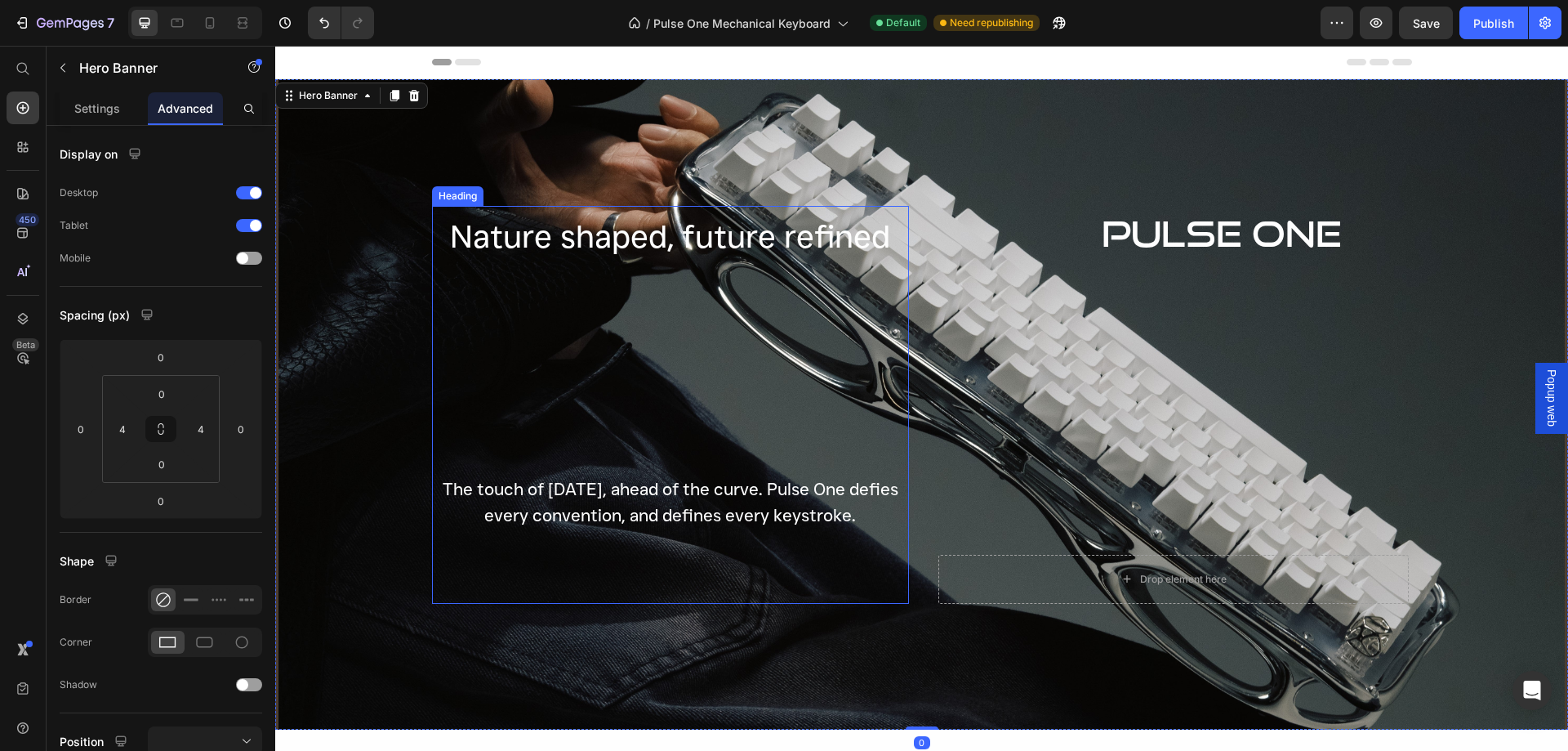 click on "Nature shaped, future refined" at bounding box center [670, 236] 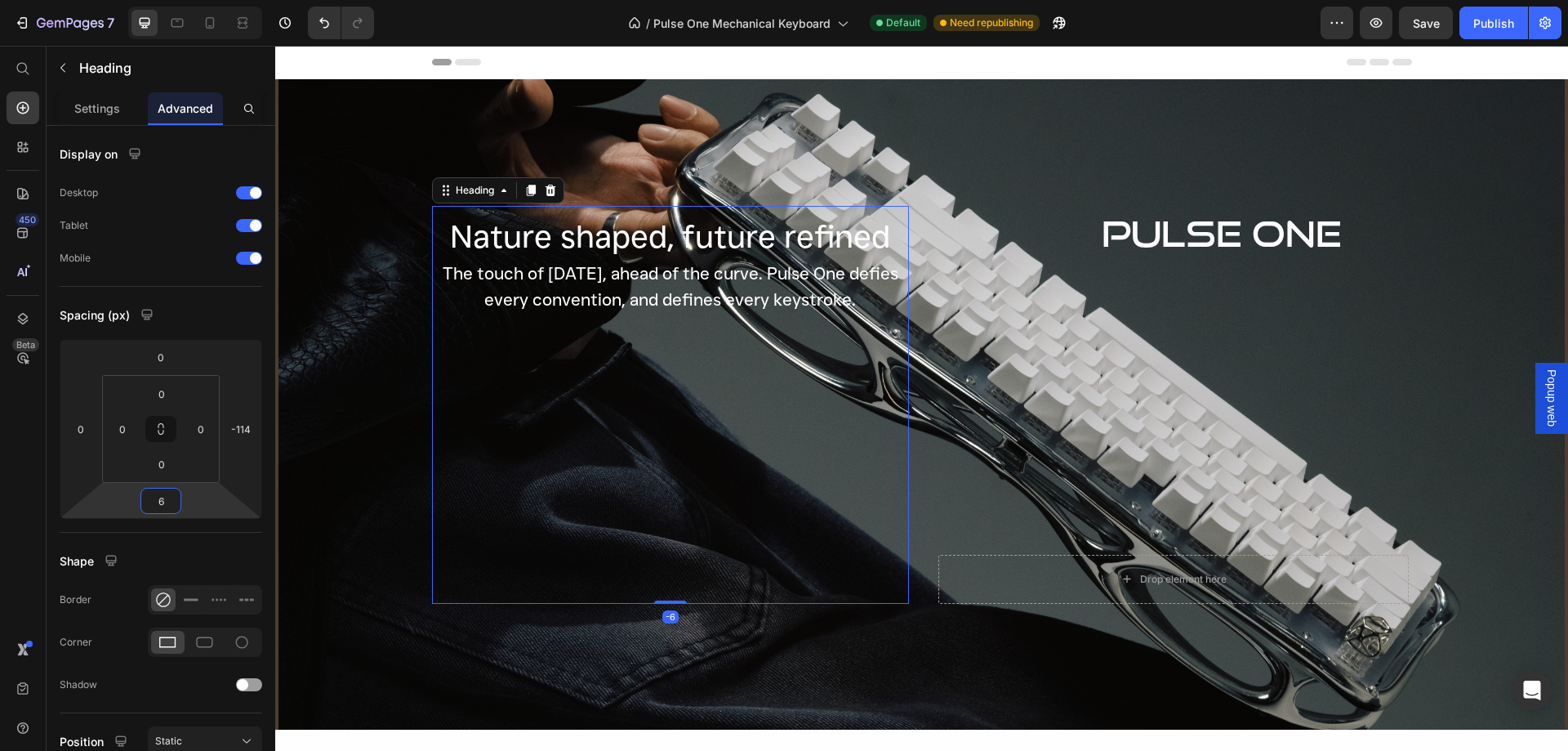 type on "8" 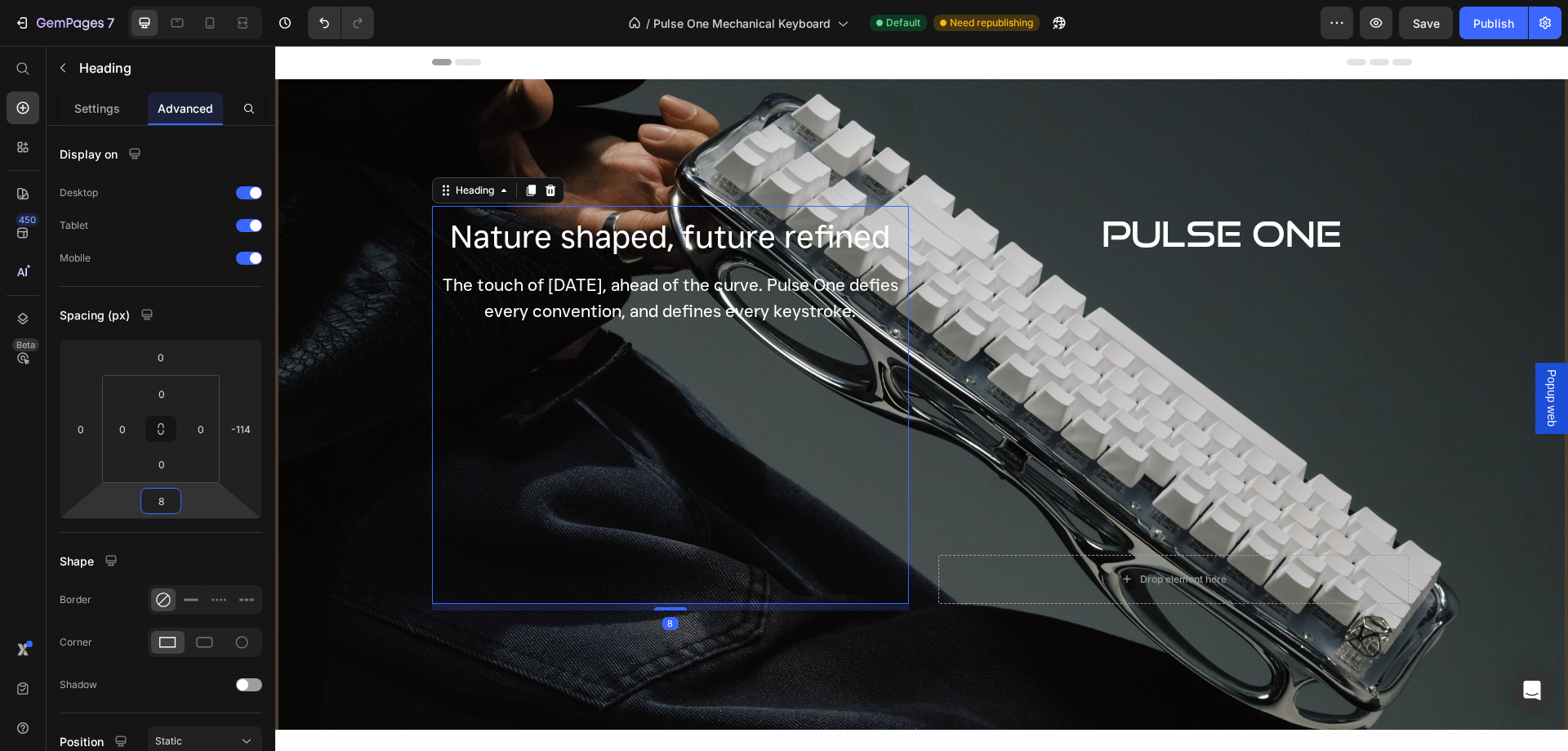 drag, startPoint x: 201, startPoint y: 502, endPoint x: 185, endPoint y: 604, distance: 103.24728 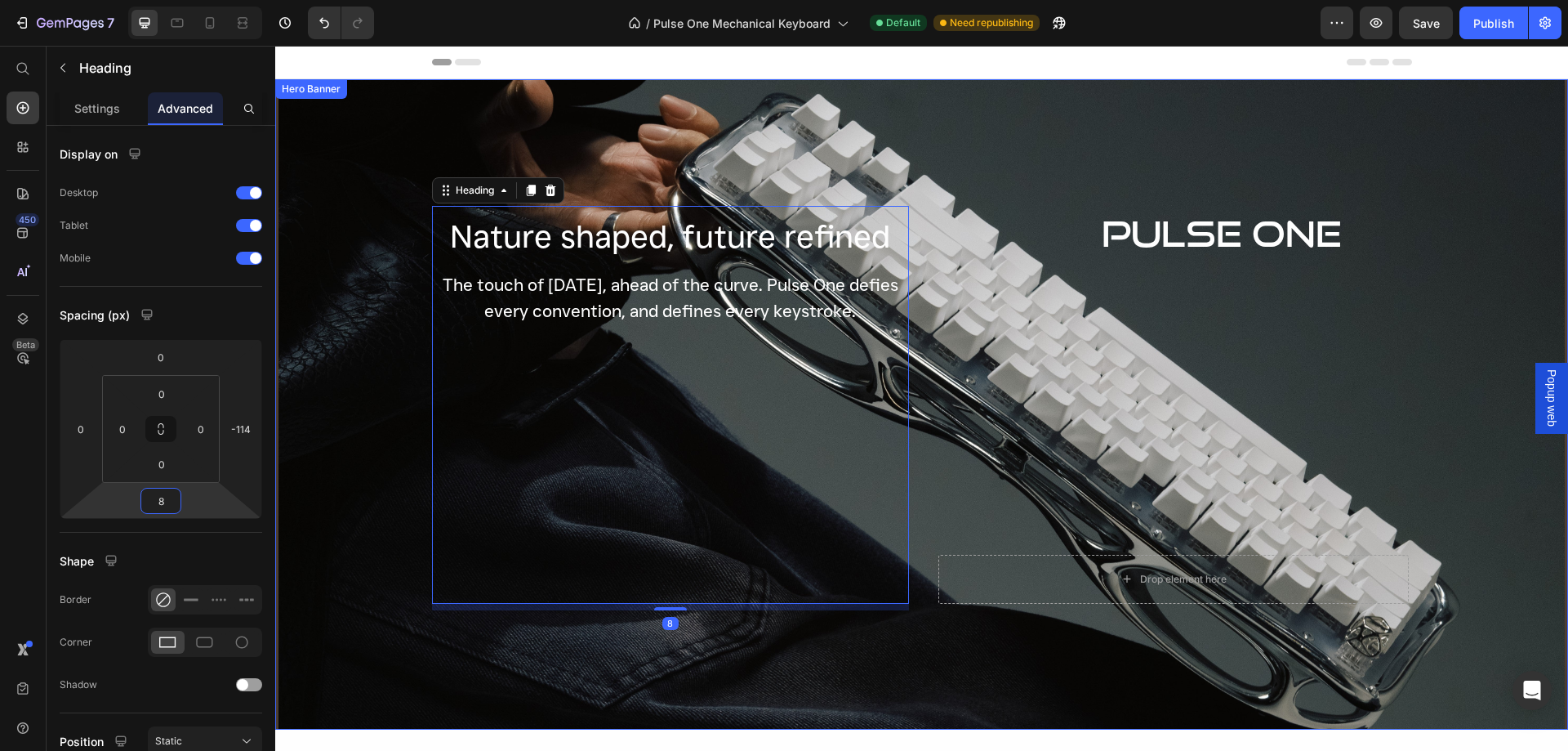 click on "⁠⁠⁠⁠⁠⁠⁠ Nature shaped, future refined Heading   8 The touch of [DATE], ahead of the curve. Pulse One defies every convention, and defines every keystroke. Text Block" at bounding box center (670, 405) 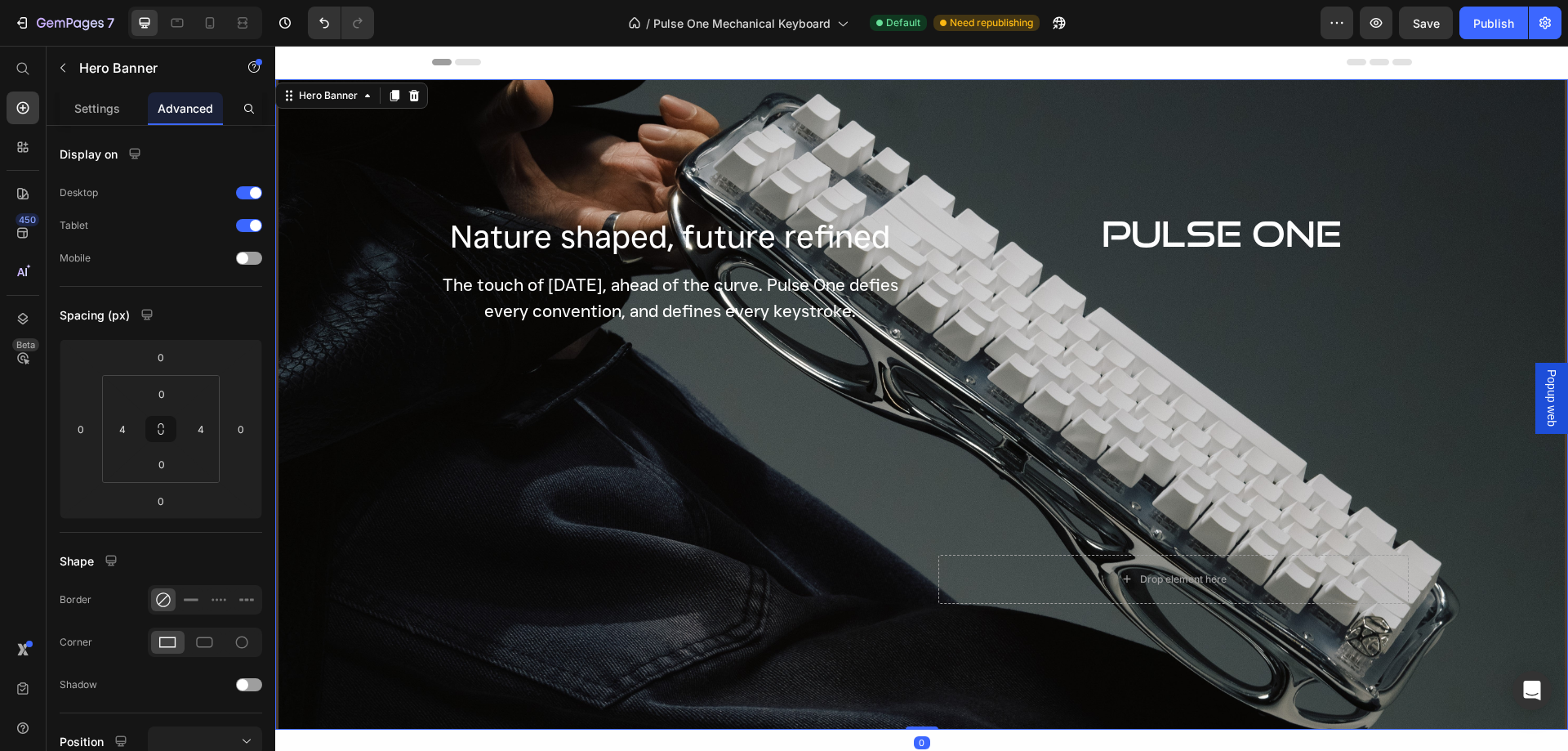 click on "⁠⁠⁠⁠⁠⁠⁠ Nature shaped, future refined Heading The touch of [DATE], ahead of the curve. Pulse One defies every convention, and defines every keystroke. Text Block" at bounding box center (670, 405) 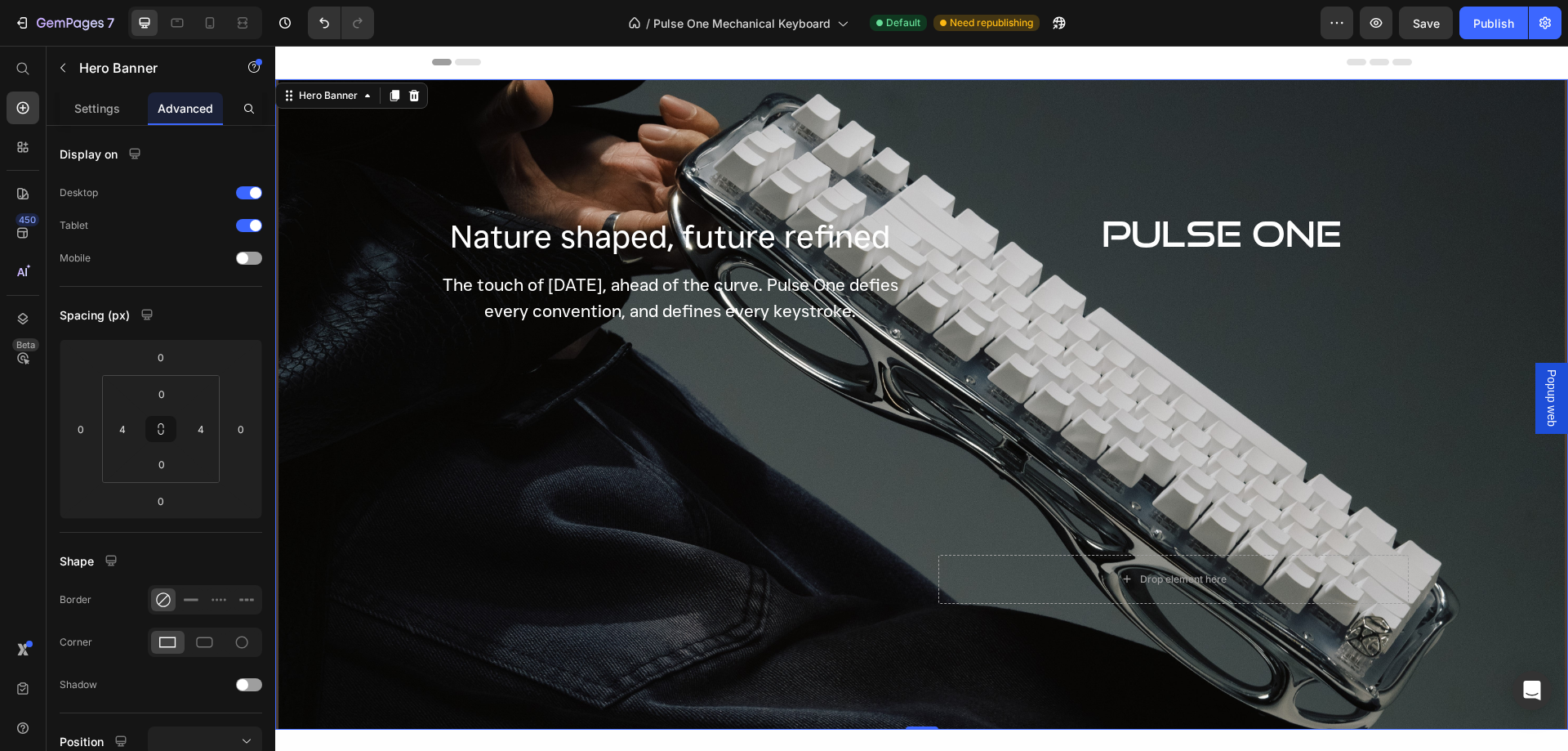 click on "⁠⁠⁠⁠⁠⁠⁠ Nature shaped, future refined Heading The touch of [DATE], ahead of the curve. Pulse One defies every convention, and defines every keystroke. Text Block" at bounding box center (670, 405) 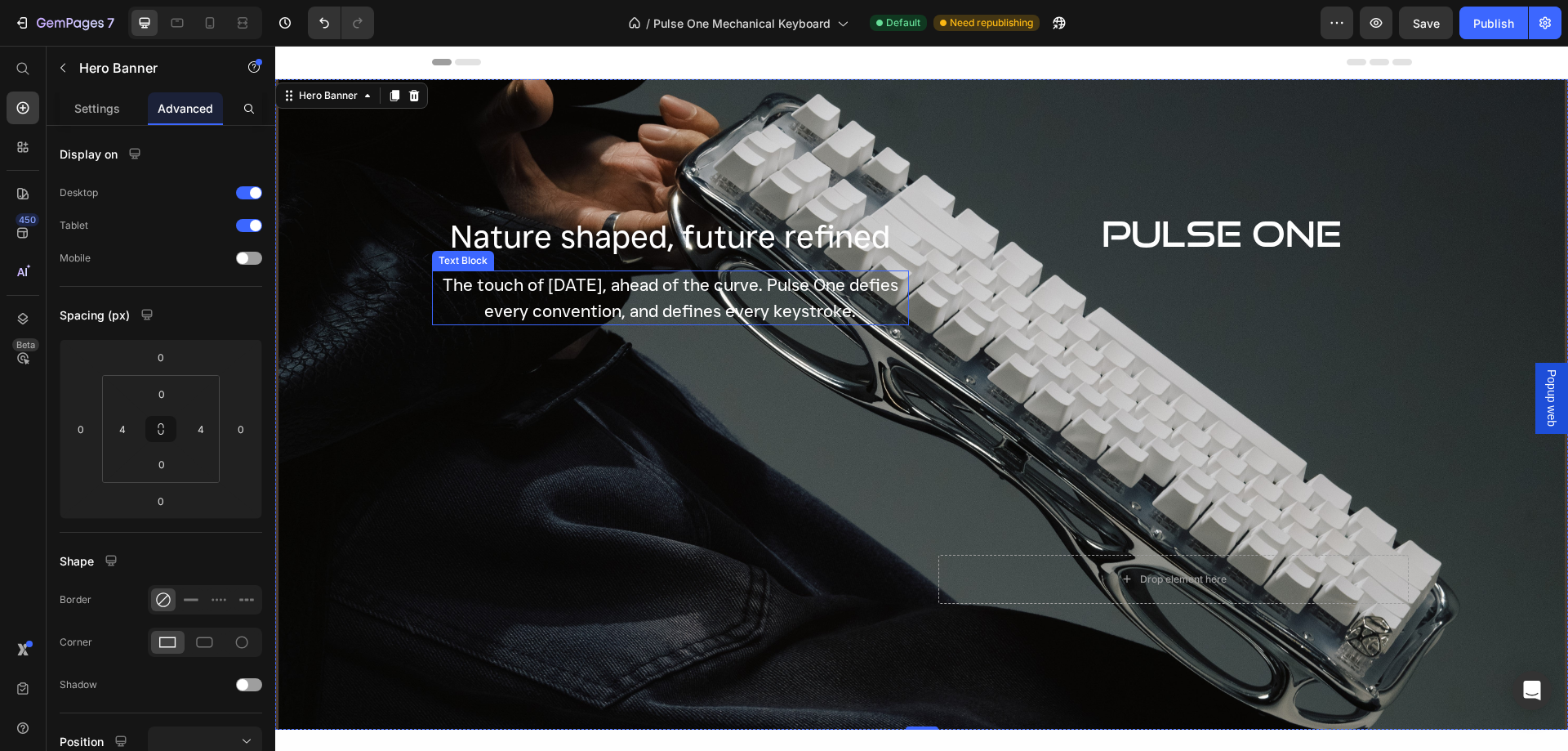 click on "The touch of [DATE], ahead of the curve. Pulse One defies every convention, and defines every keystroke." at bounding box center [670, 297] 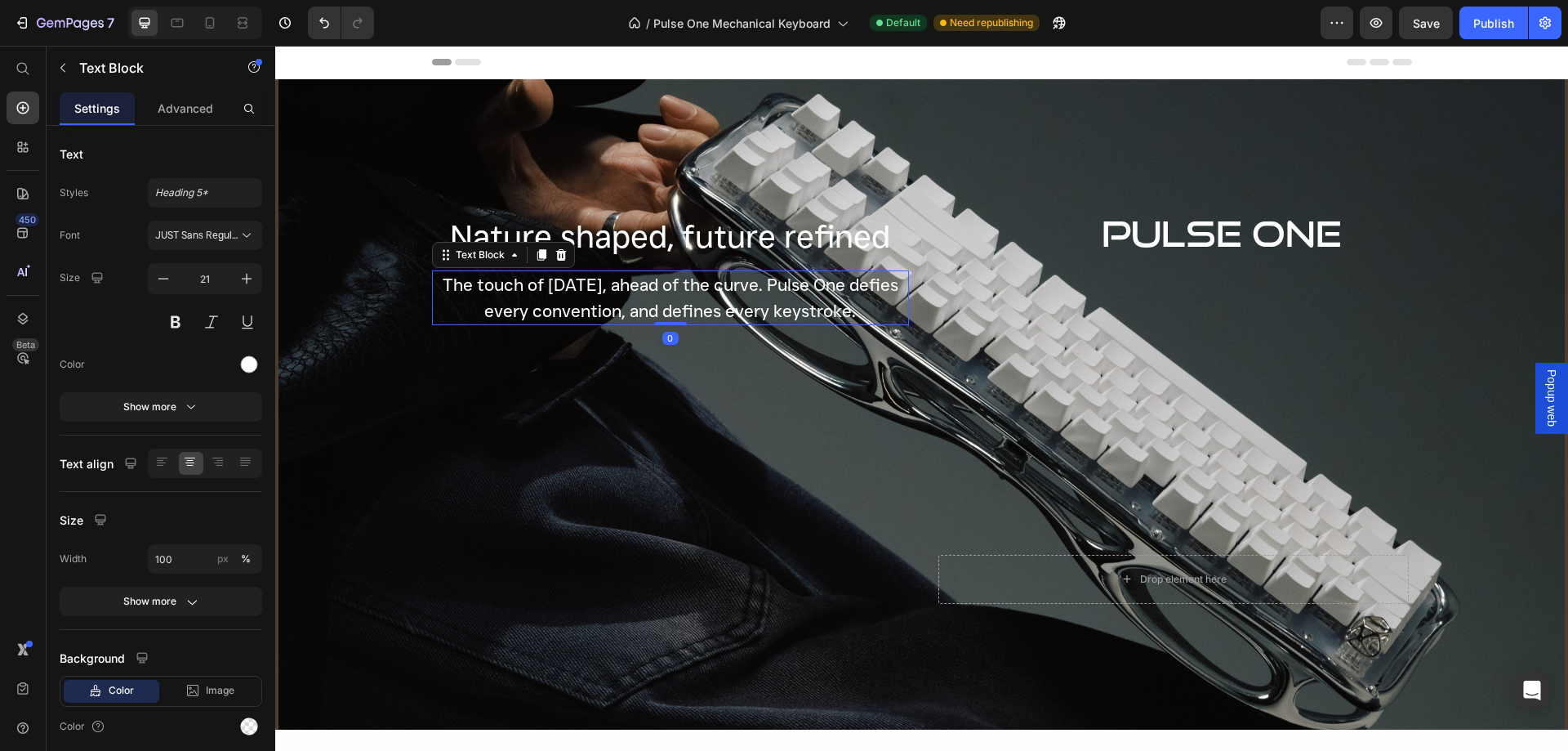 click on "The touch of [DATE], ahead of the curve. Pulse One defies every convention, and defines every keystroke." at bounding box center (670, 297) 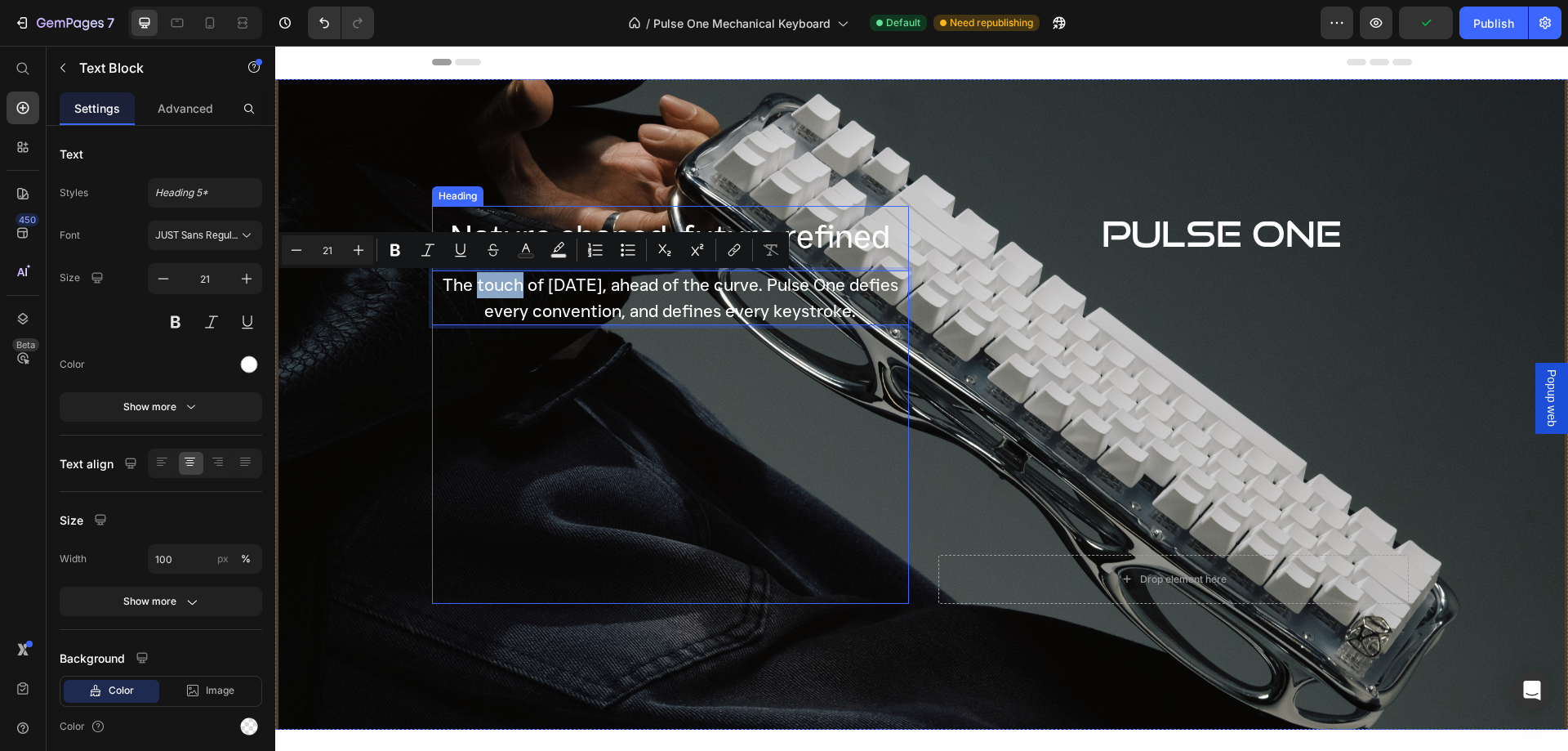 click on "Nature shaped, future refined" at bounding box center [670, 236] 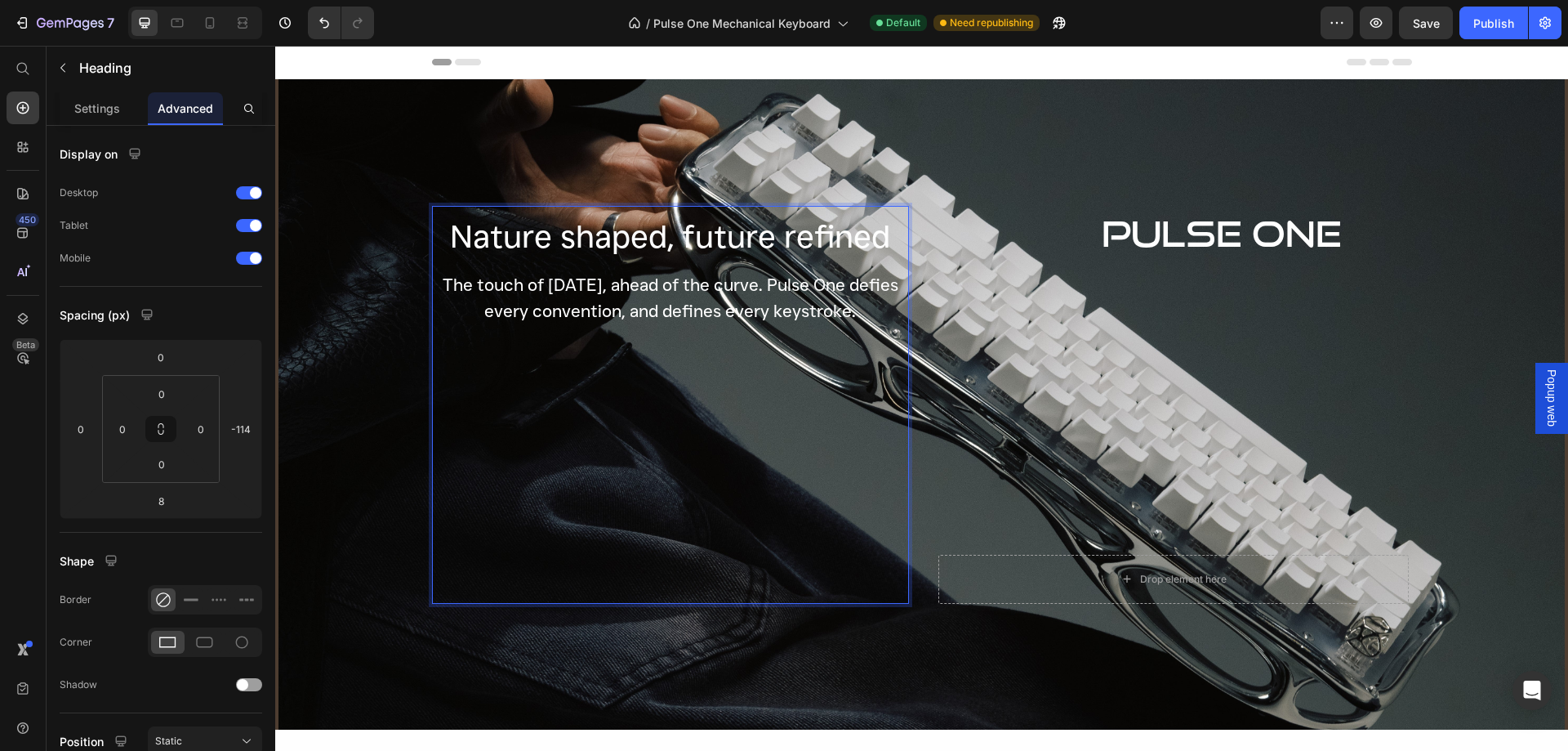 click on "Nature shaped, future refined" at bounding box center [670, 236] 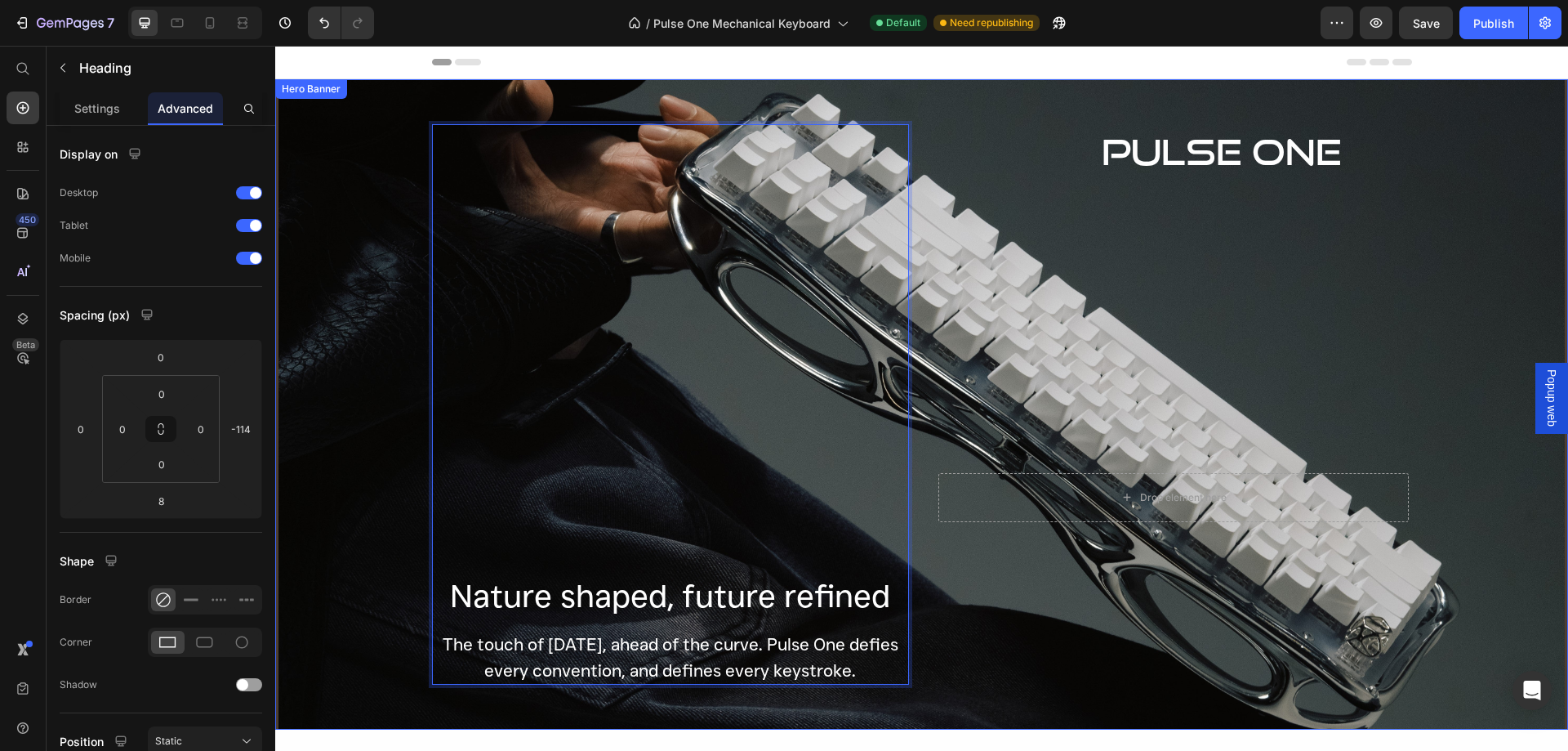 click on "PULSE ONE Text Block
Drop element here Row" at bounding box center [1174, 405] 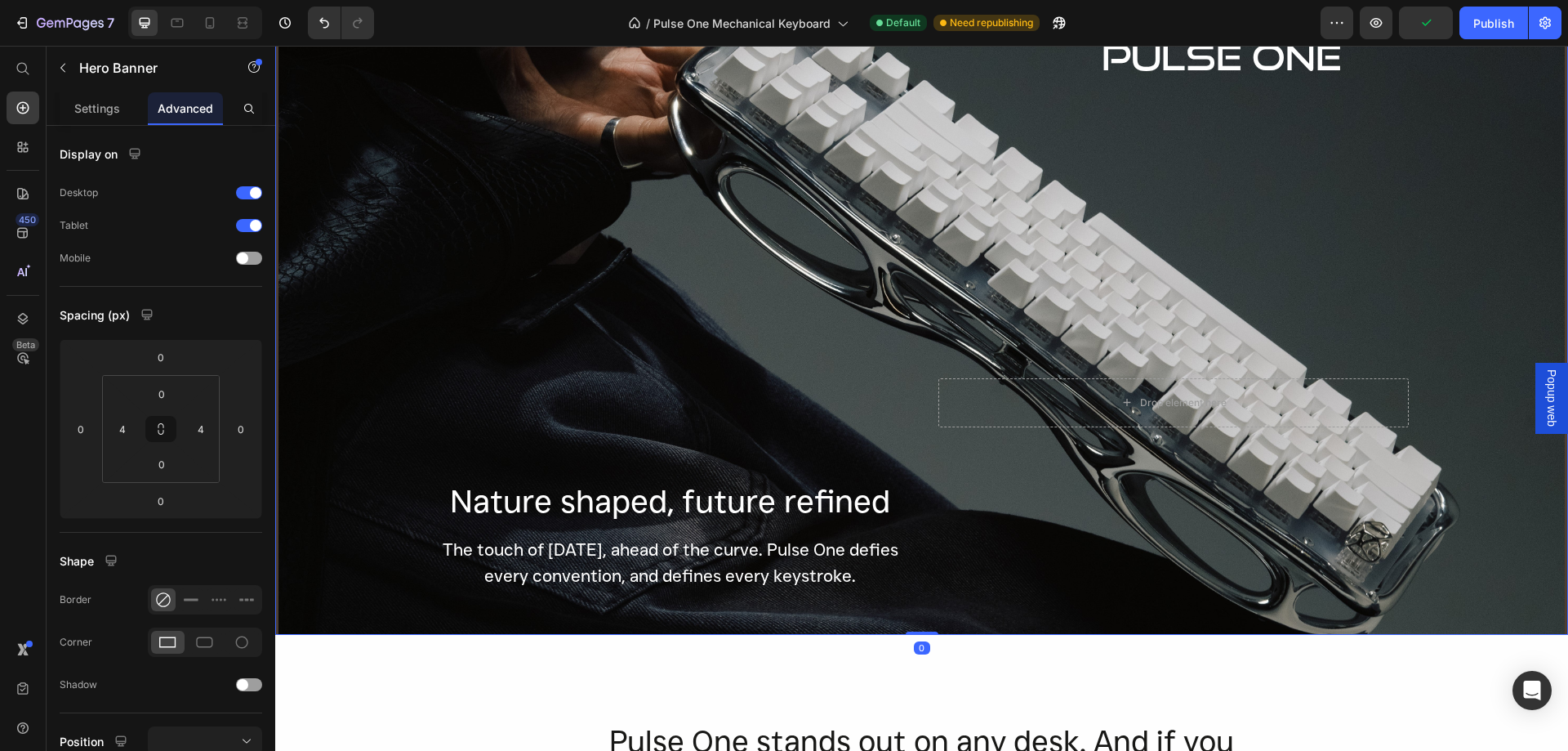 scroll, scrollTop: 0, scrollLeft: 0, axis: both 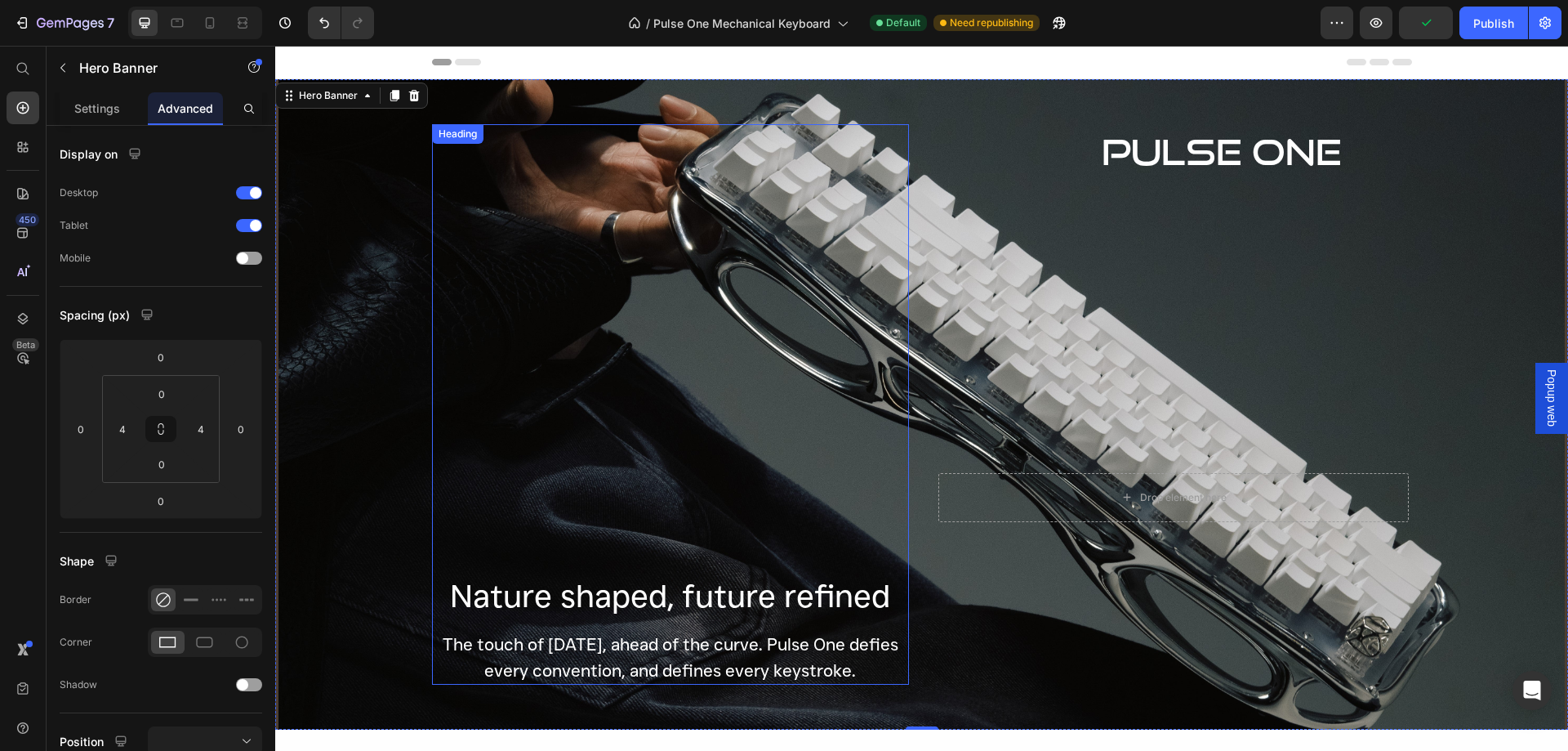 click on "⁠⁠⁠⁠⁠⁠⁠ Nature shaped, future refined" at bounding box center (670, 374) 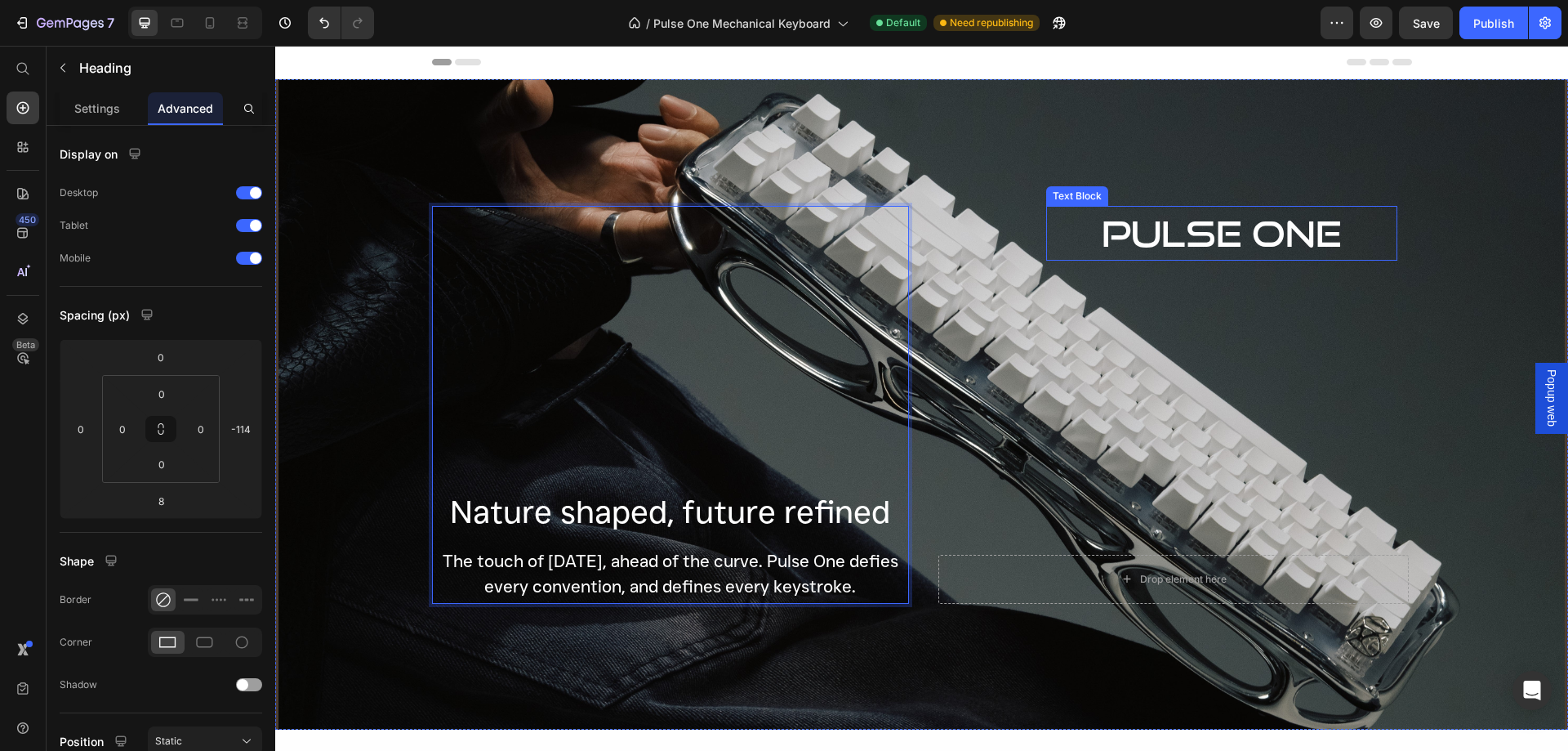 click on "PULSE ONE" at bounding box center (1222, 233) 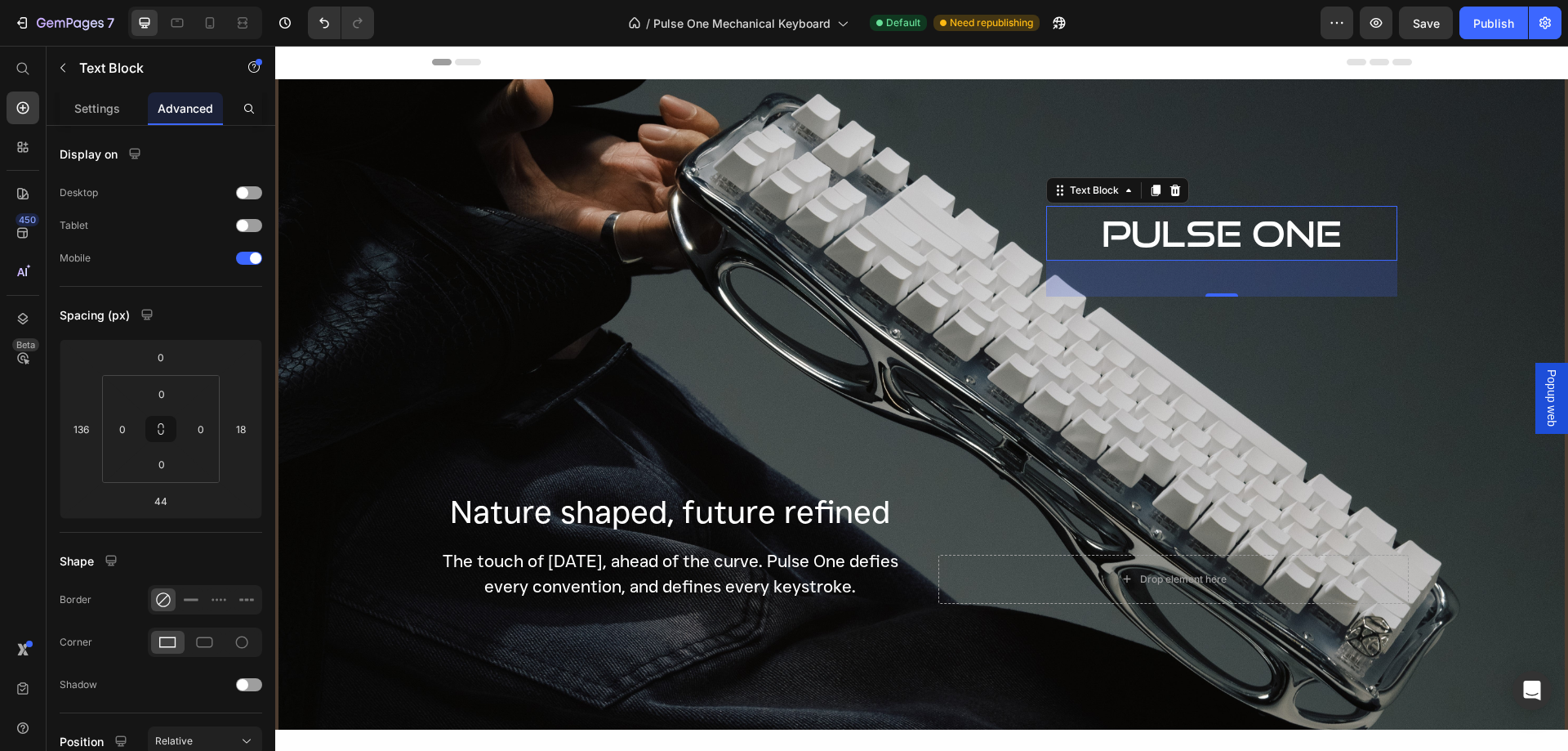 click on "PULSE ONE" at bounding box center [1222, 233] 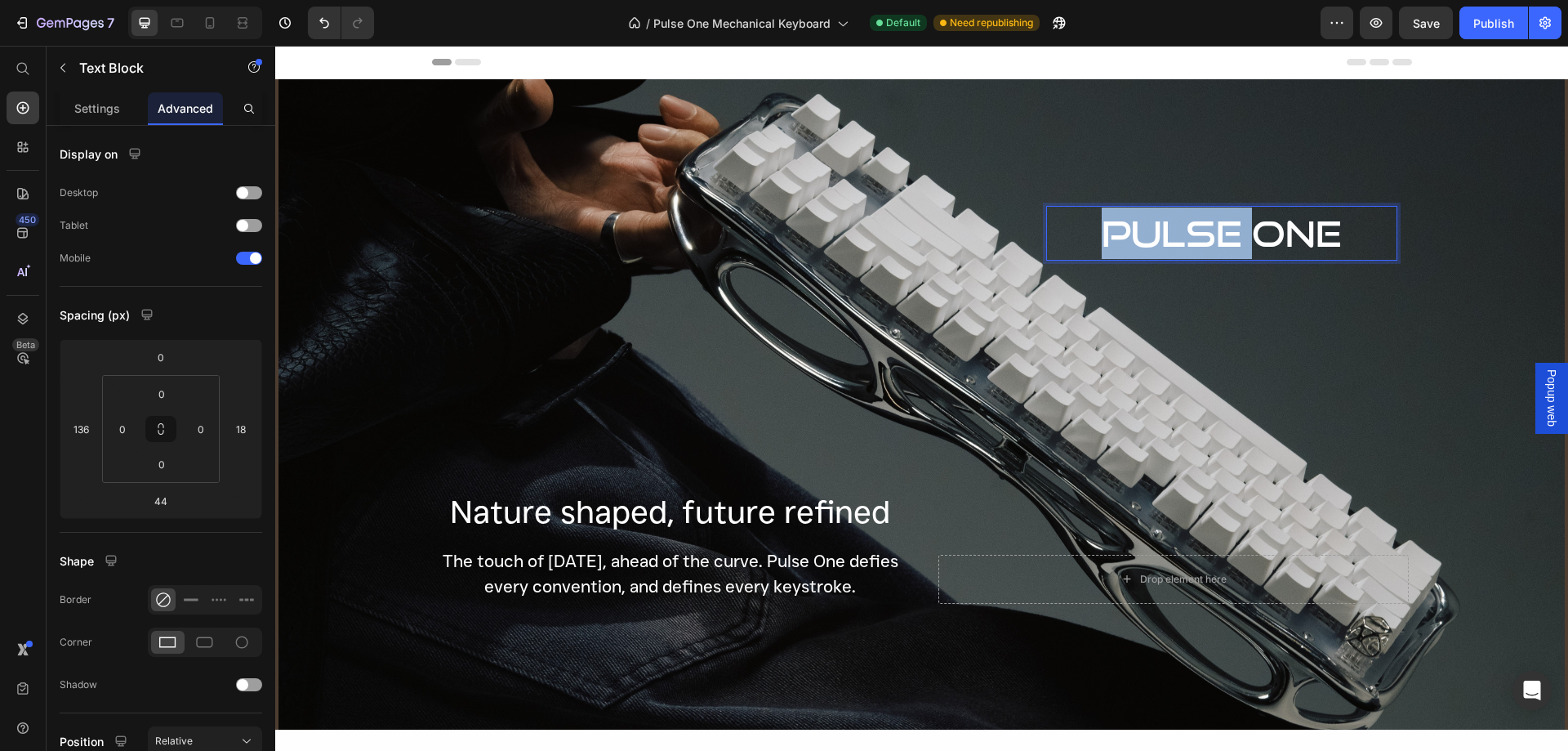click on "PULSE ONE" at bounding box center [1222, 233] 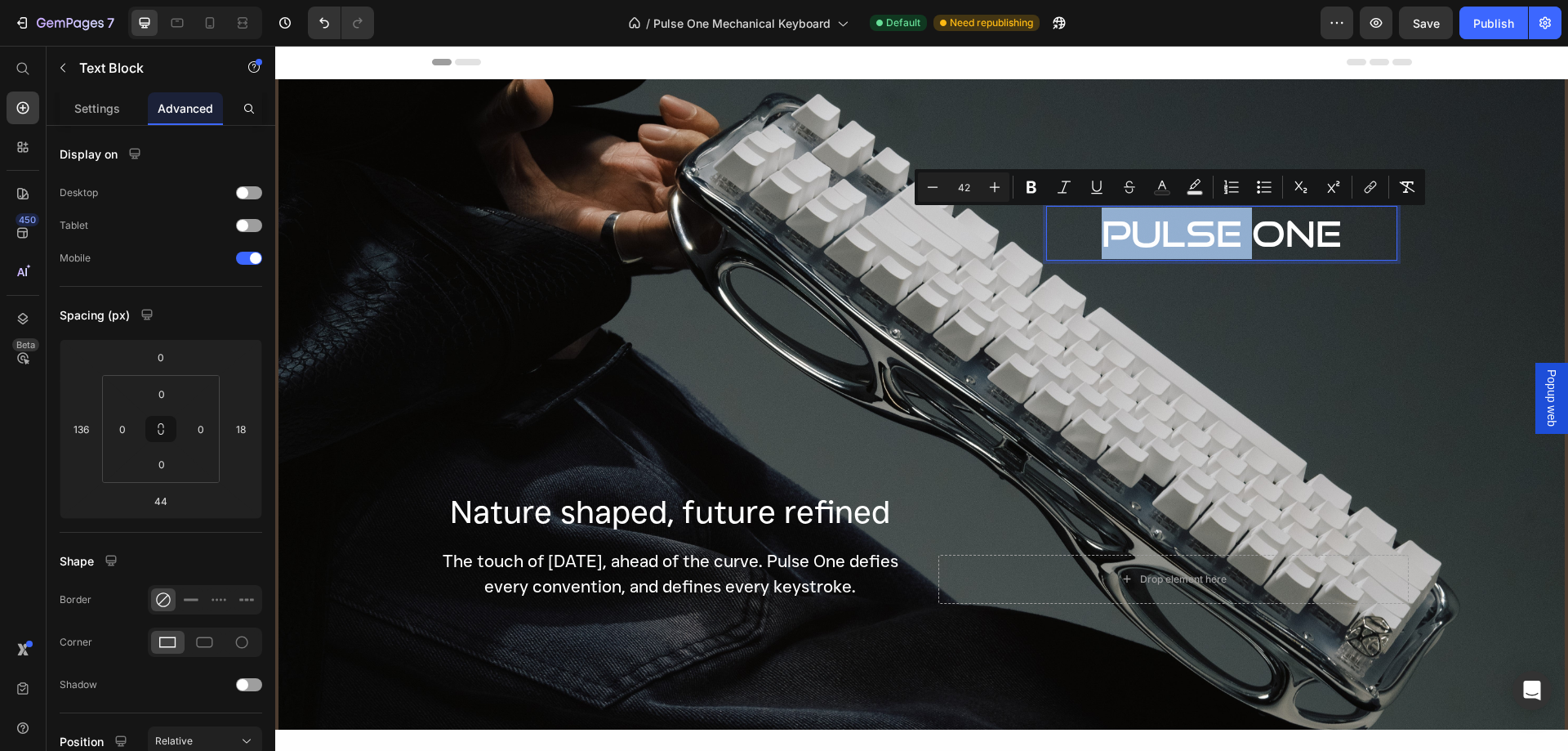 click on "PULSE ONE" at bounding box center (1222, 233) 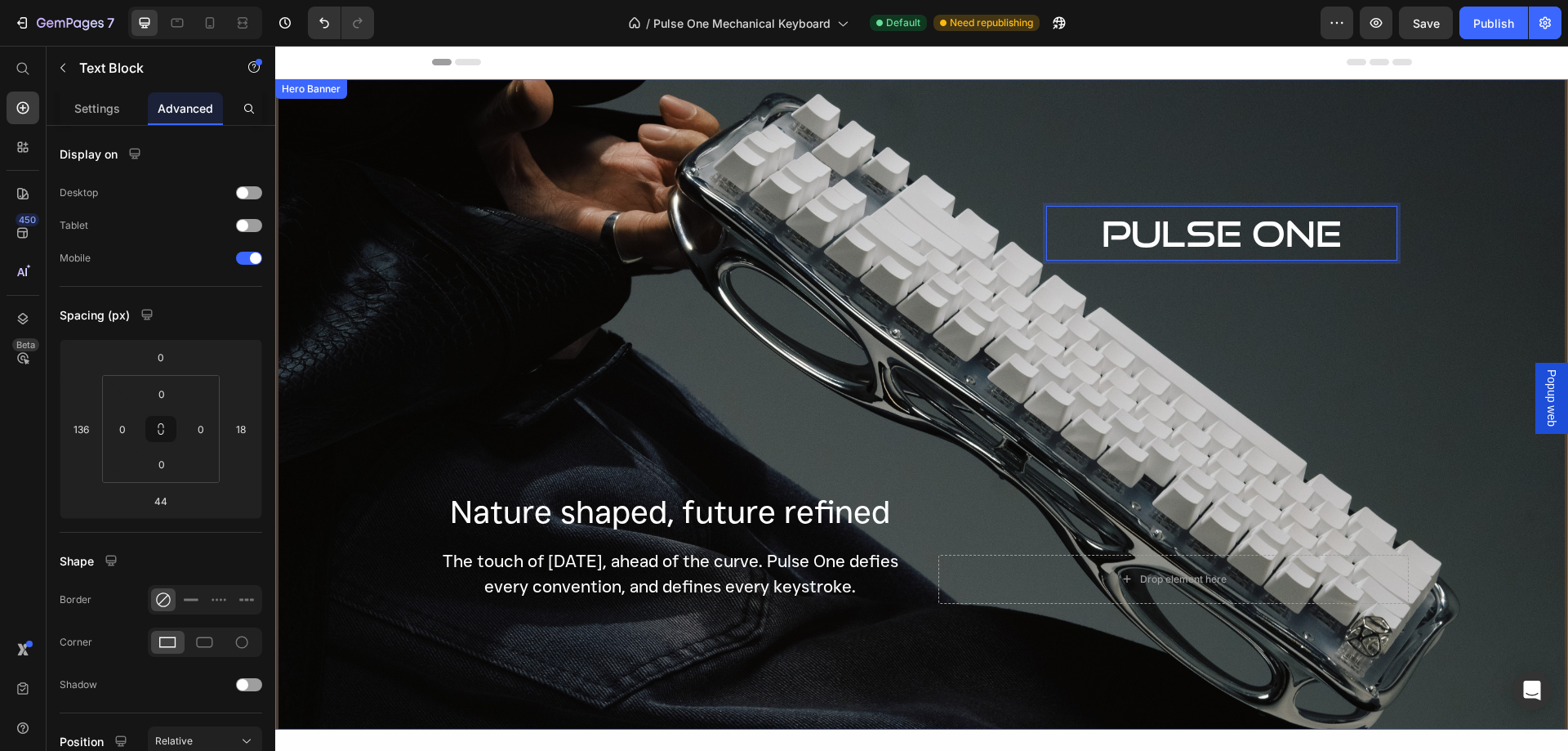 drag, startPoint x: 1116, startPoint y: 228, endPoint x: 1401, endPoint y: 240, distance: 285.2525 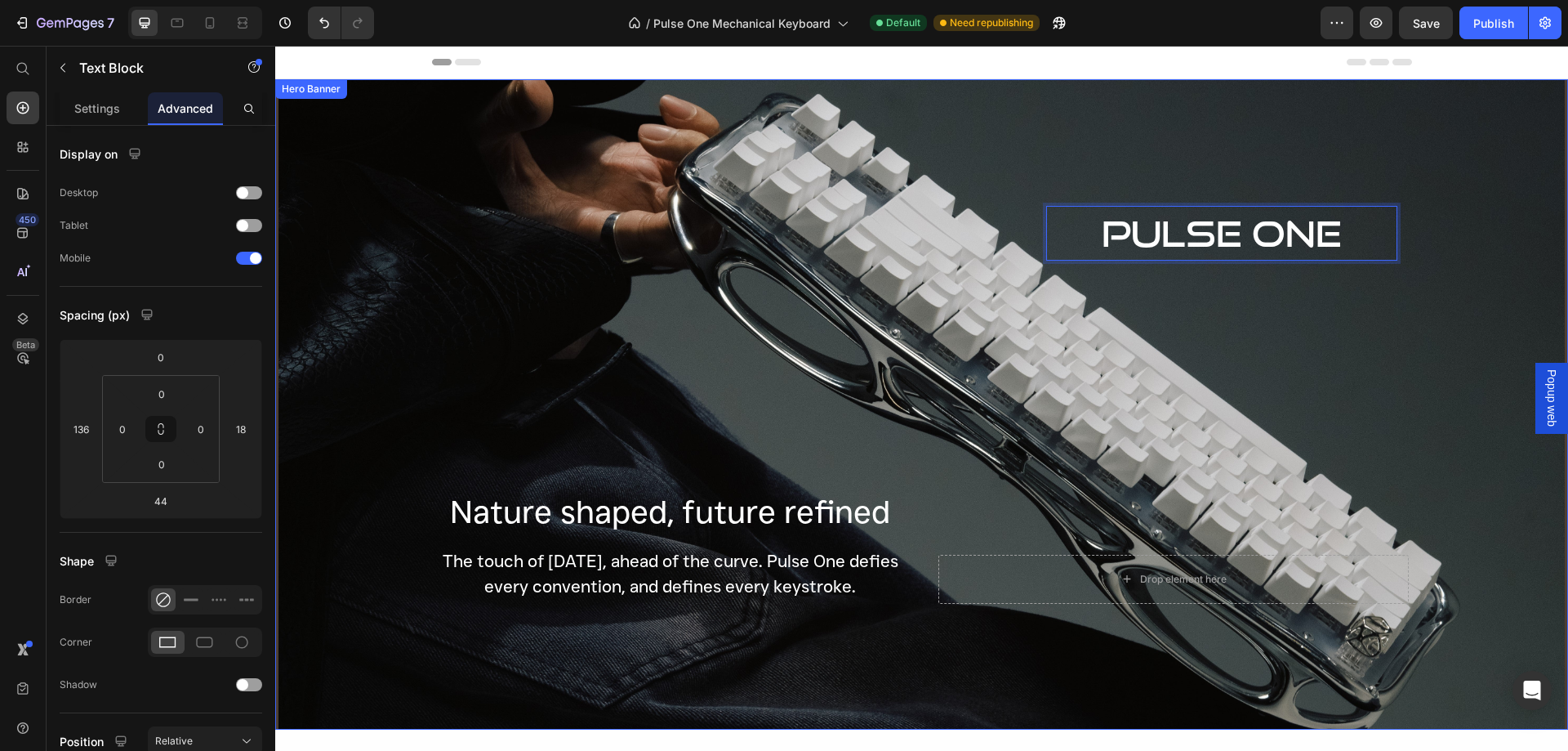 click on "PULSE ONE Text Block   44
Drop element here Row" at bounding box center [1174, 405] 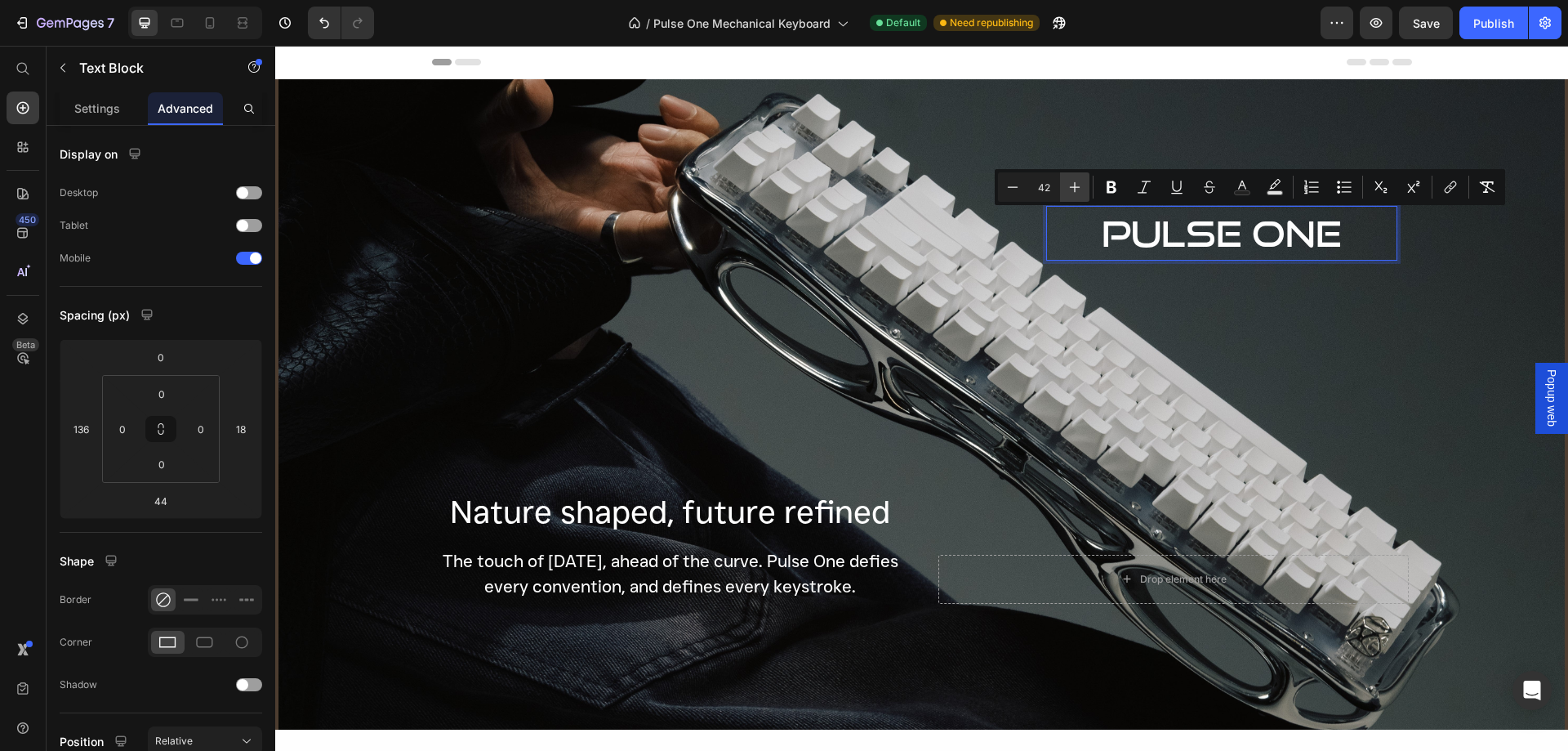 click 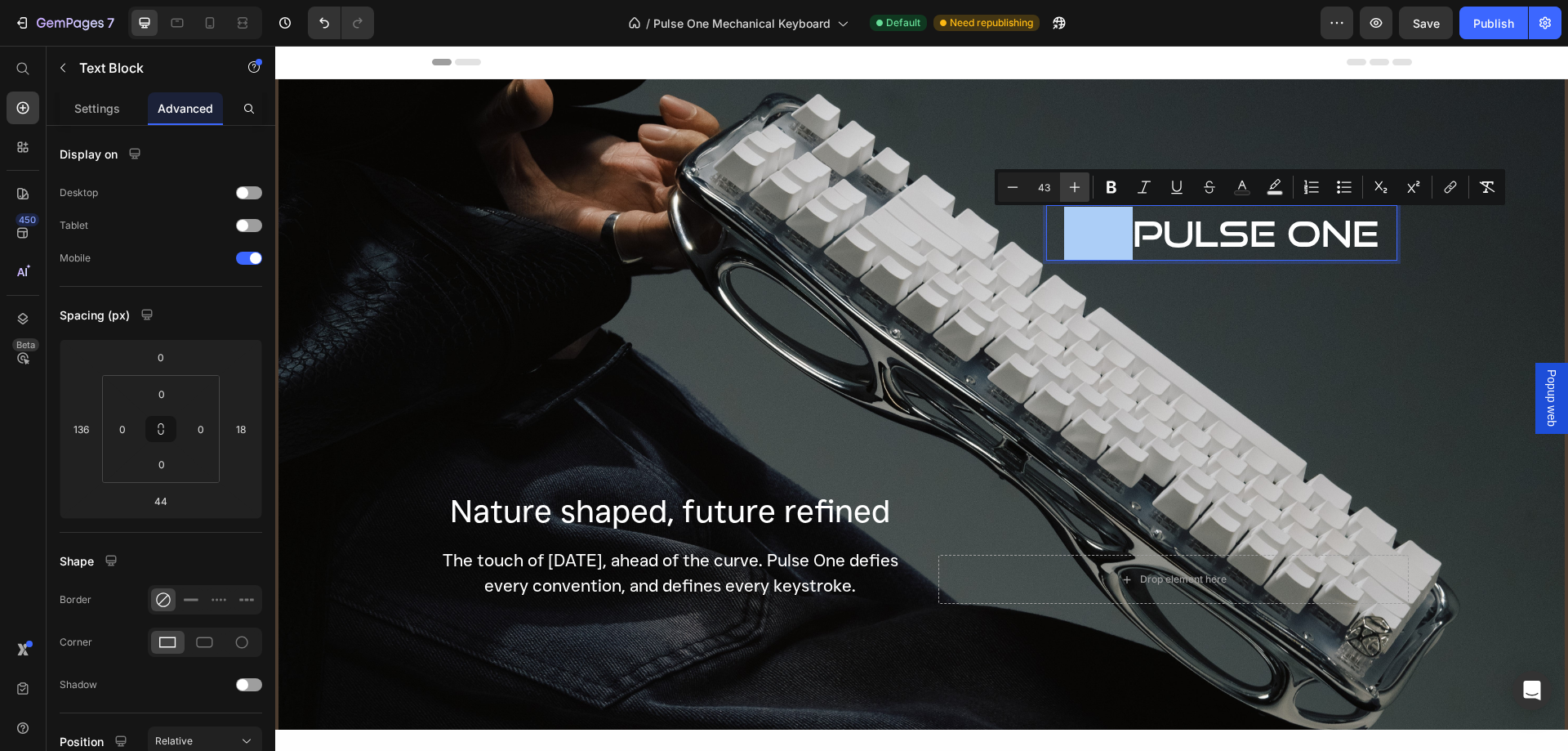 click 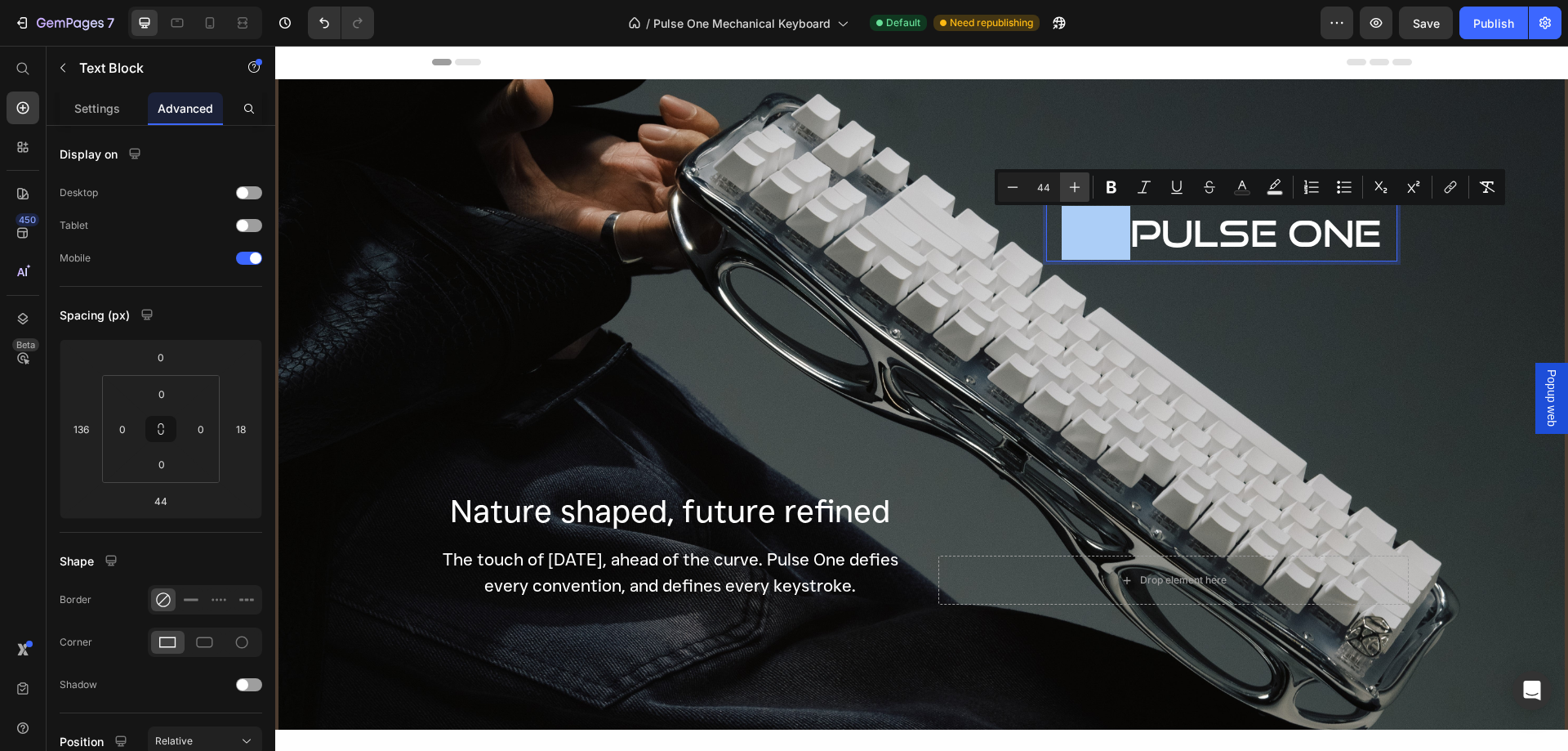 click 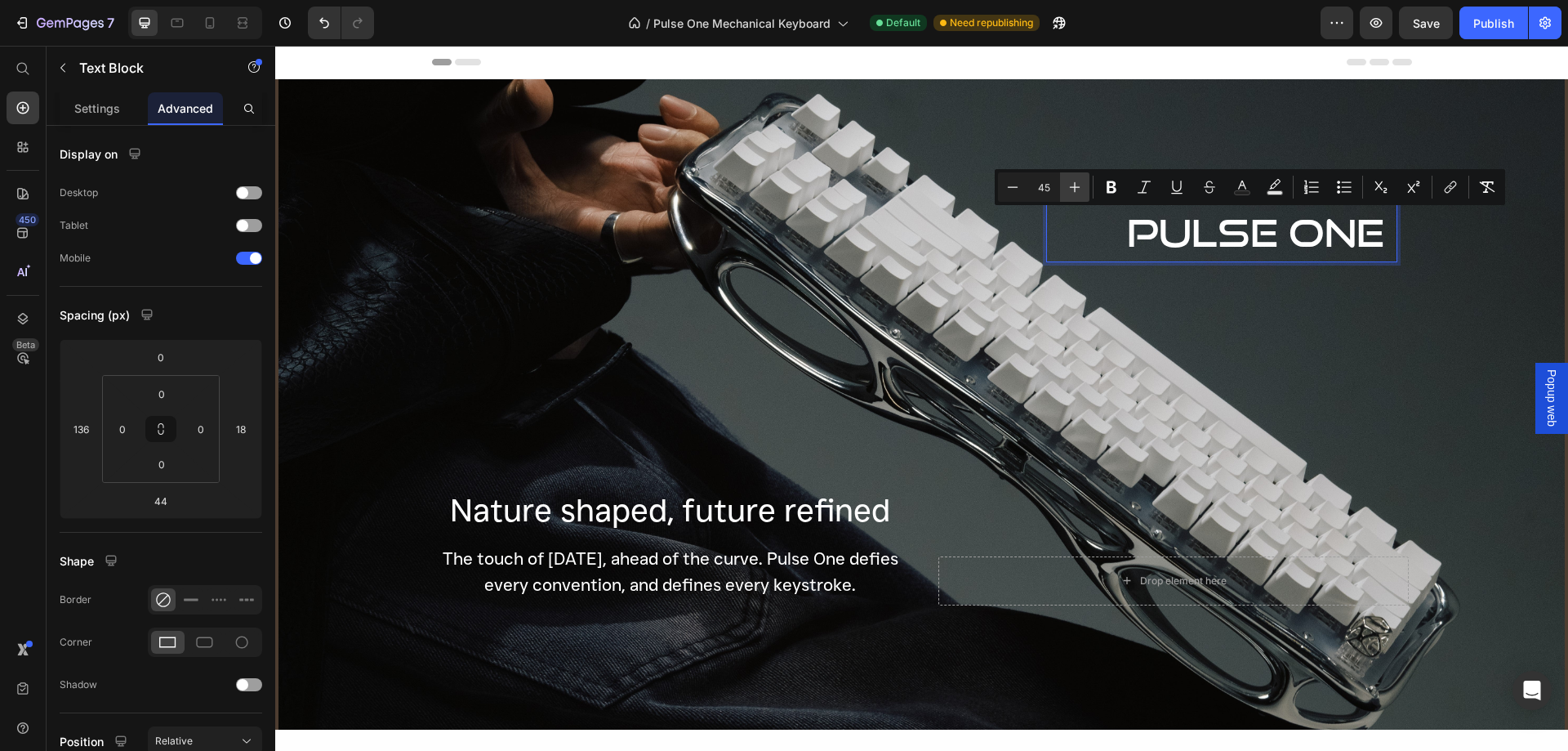 click 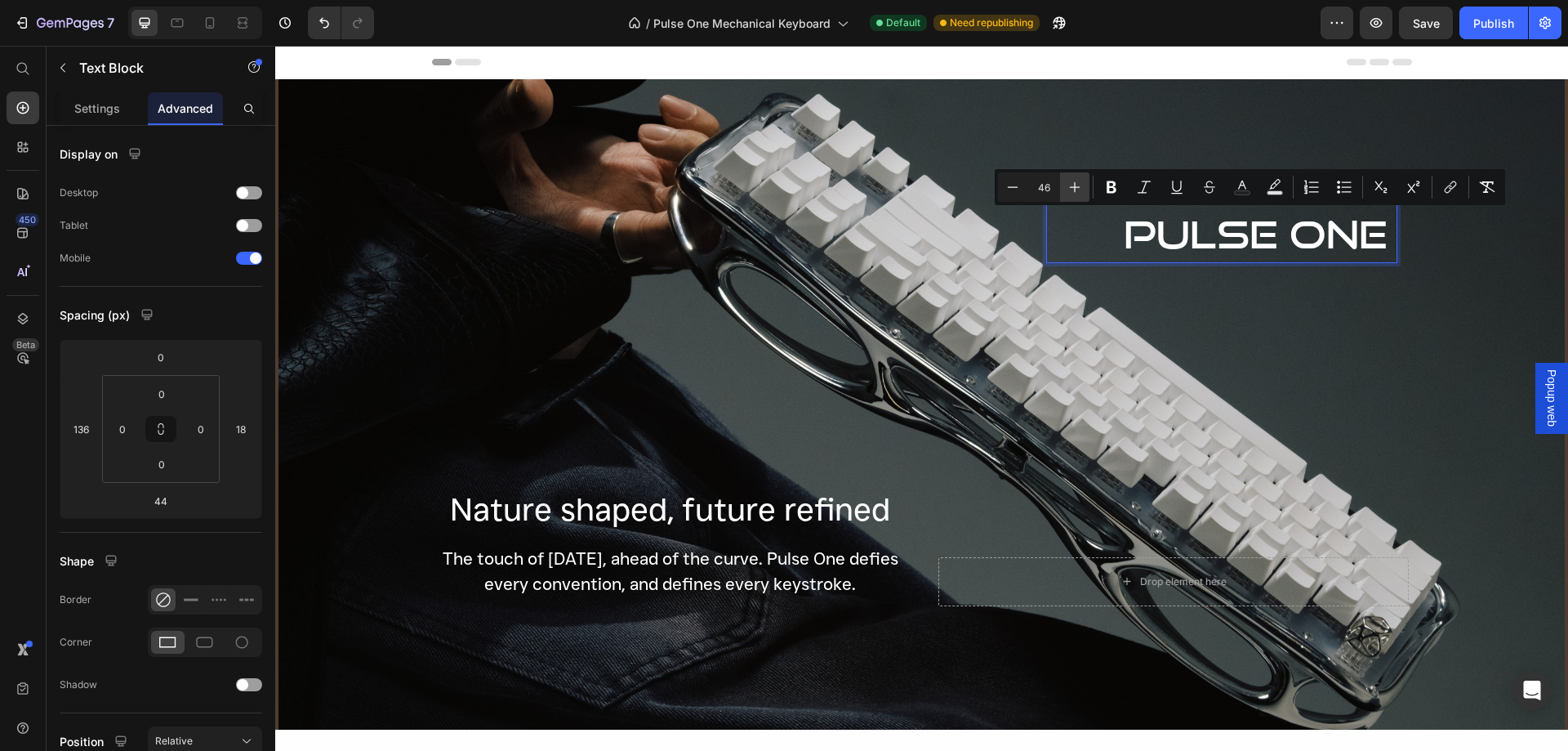 click 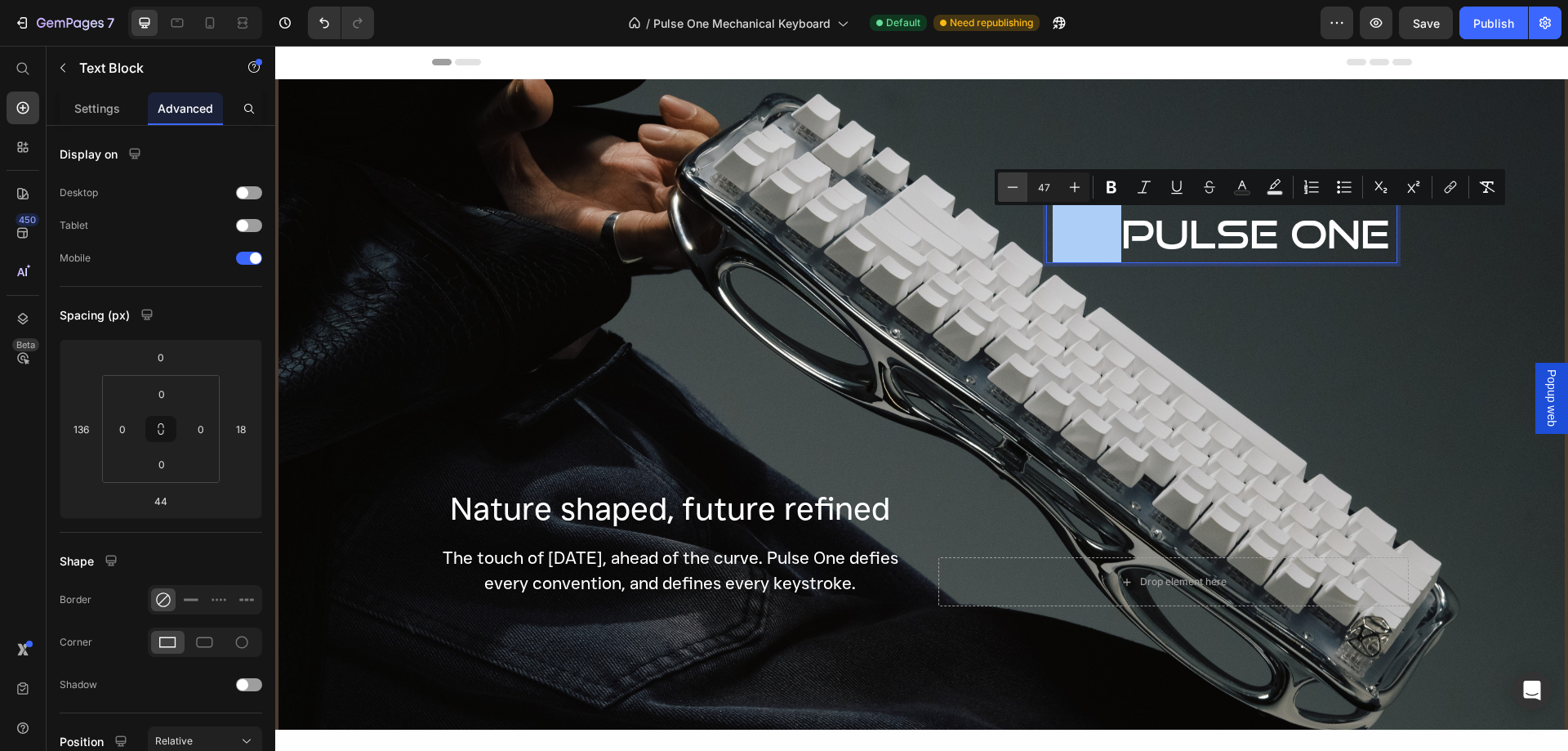 click 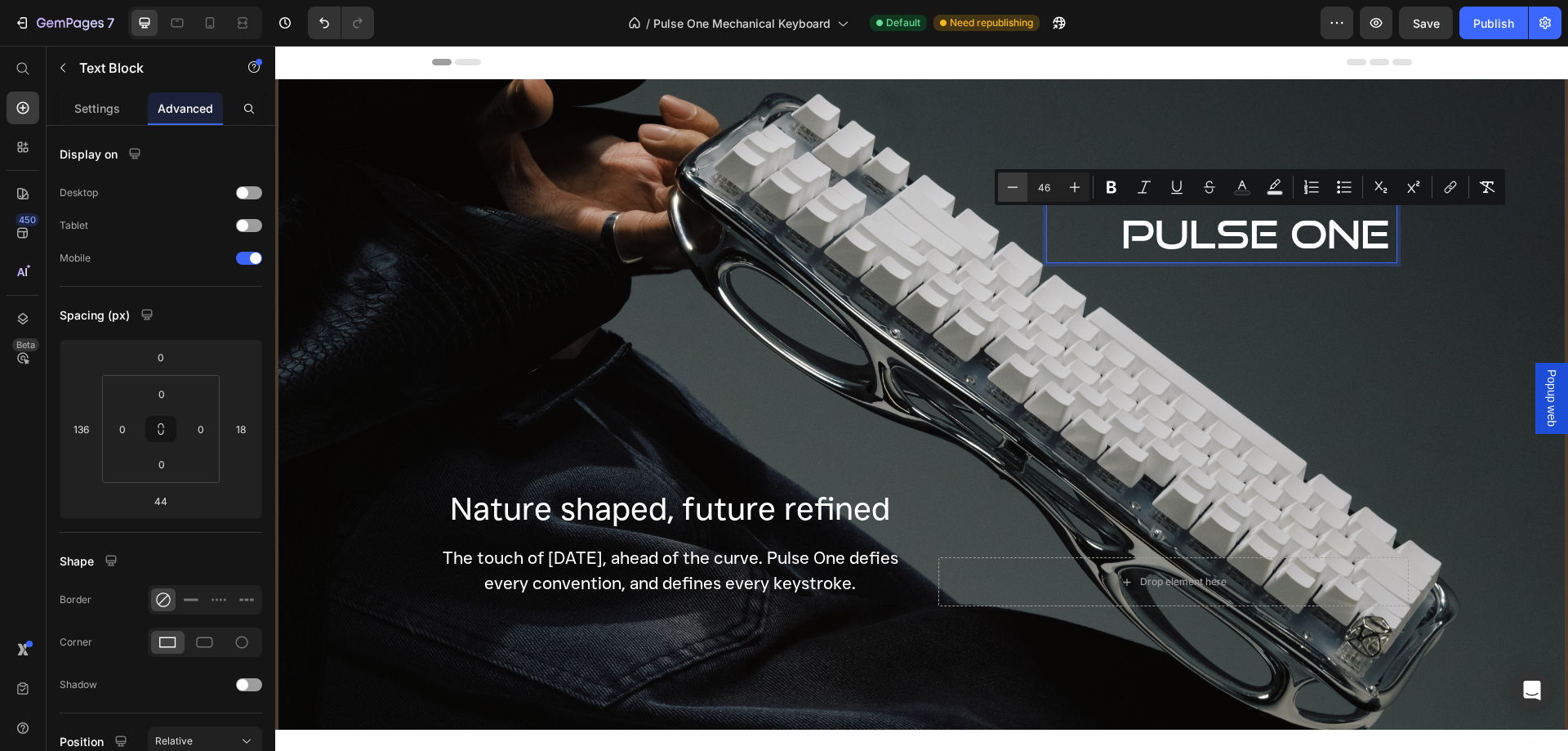 click 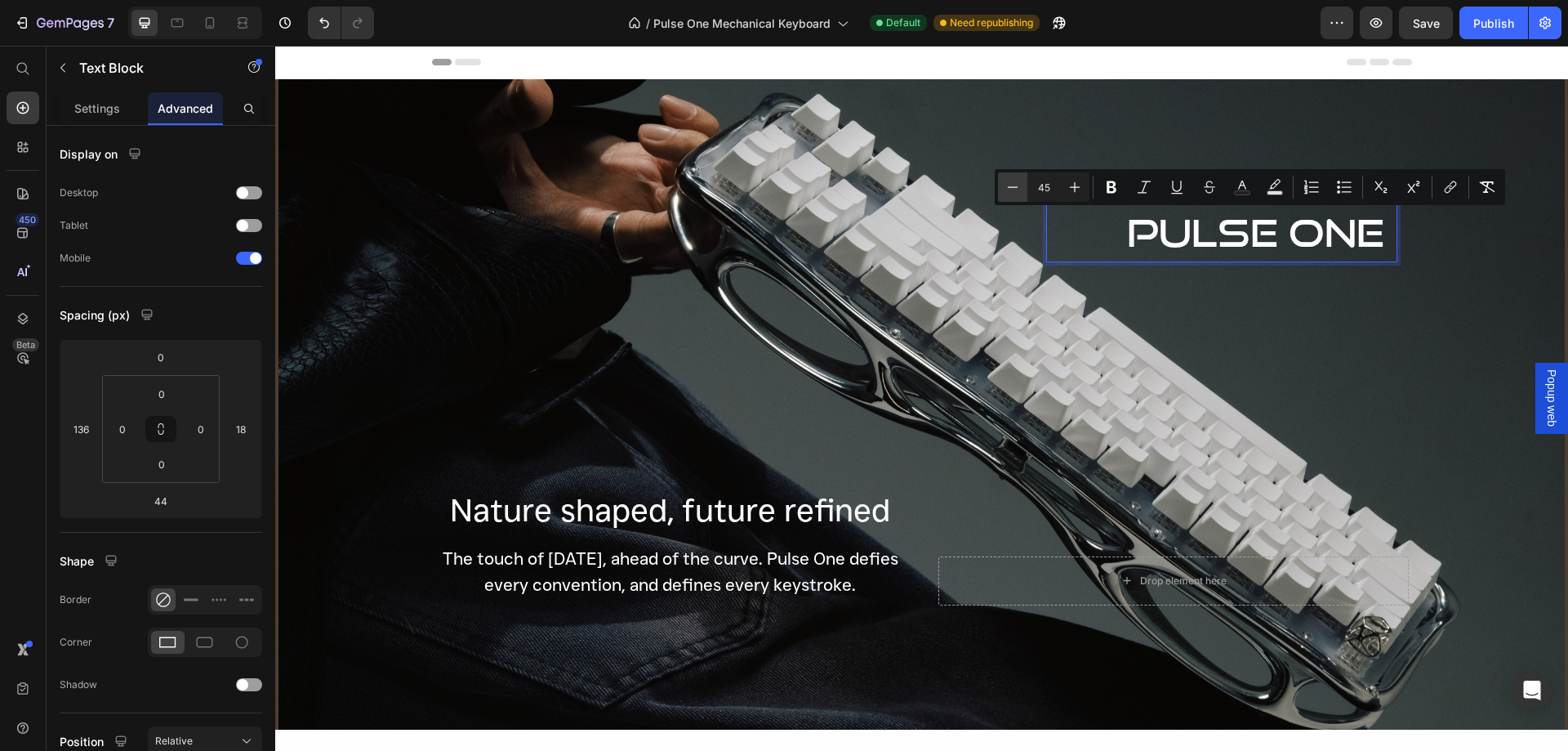 click 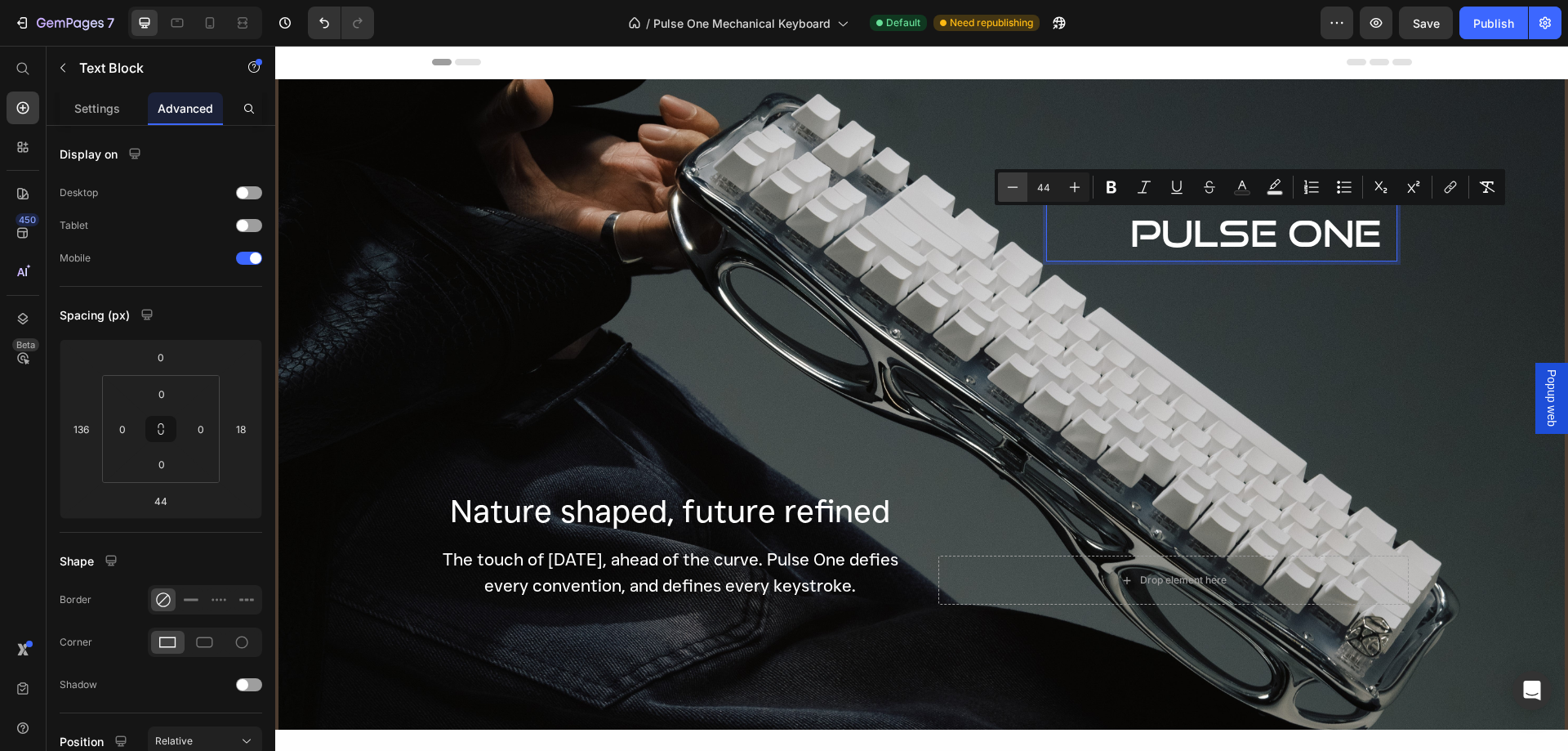click 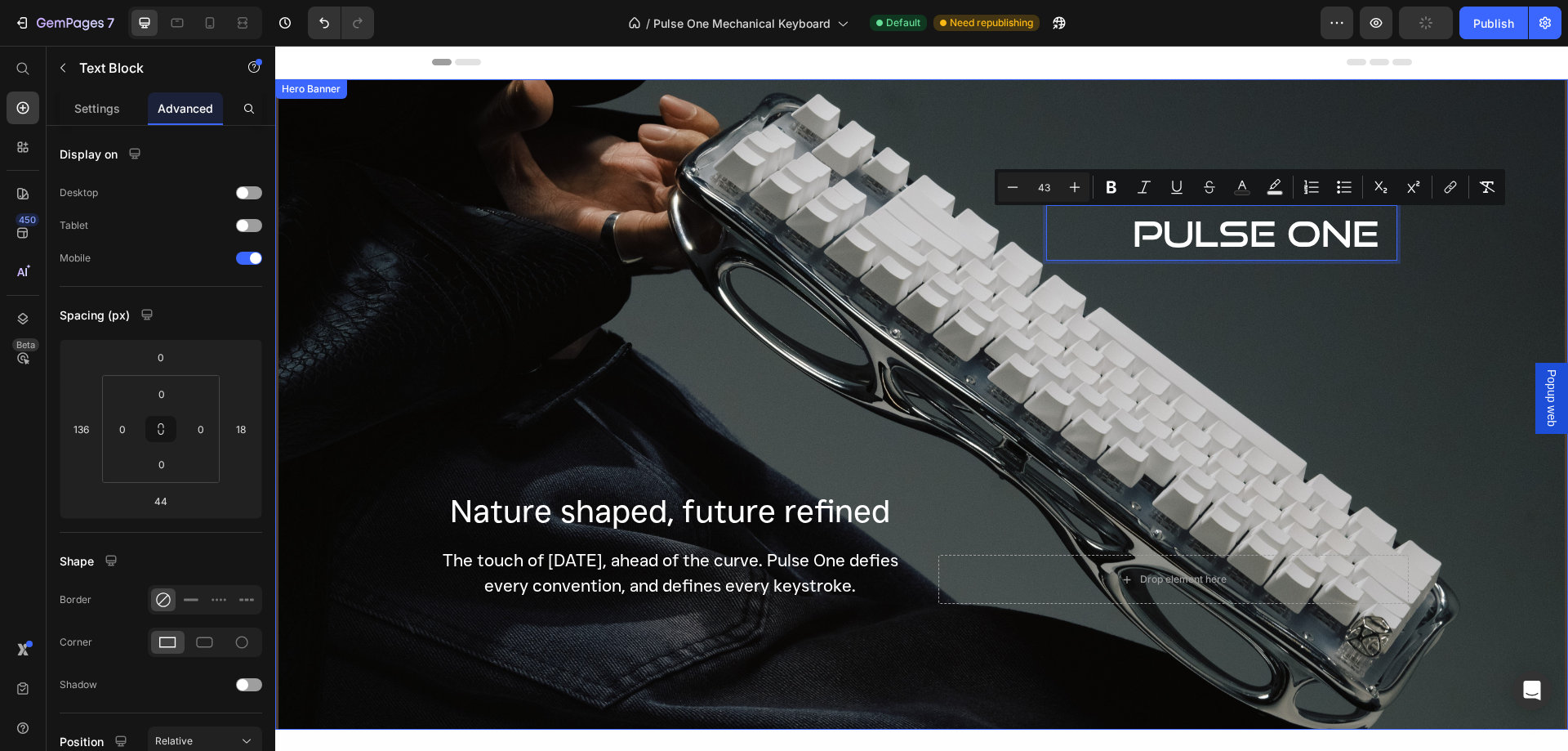 click on "PULSE ONE Text Block   44
Drop element here Row" at bounding box center (1174, 405) 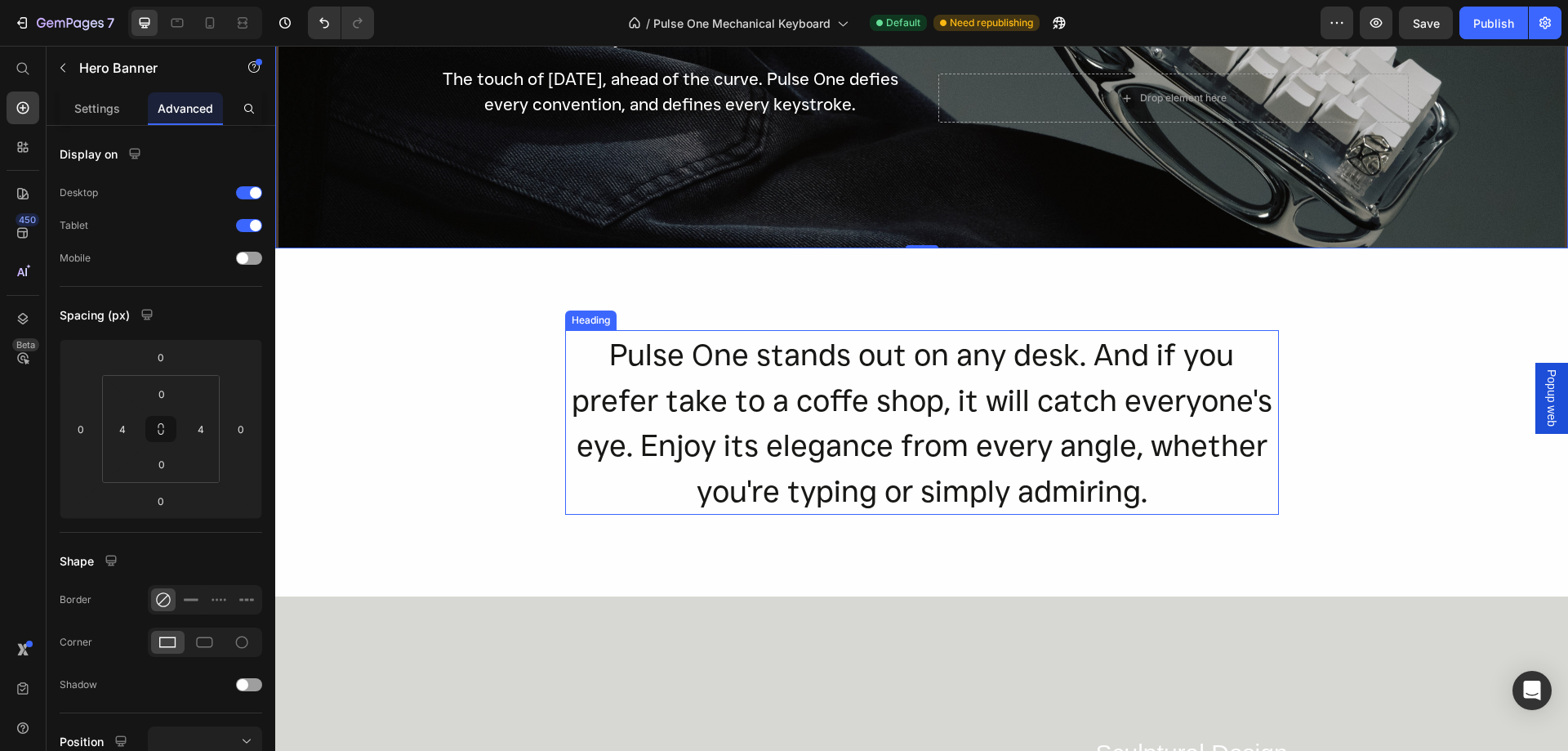 scroll, scrollTop: 572, scrollLeft: 0, axis: vertical 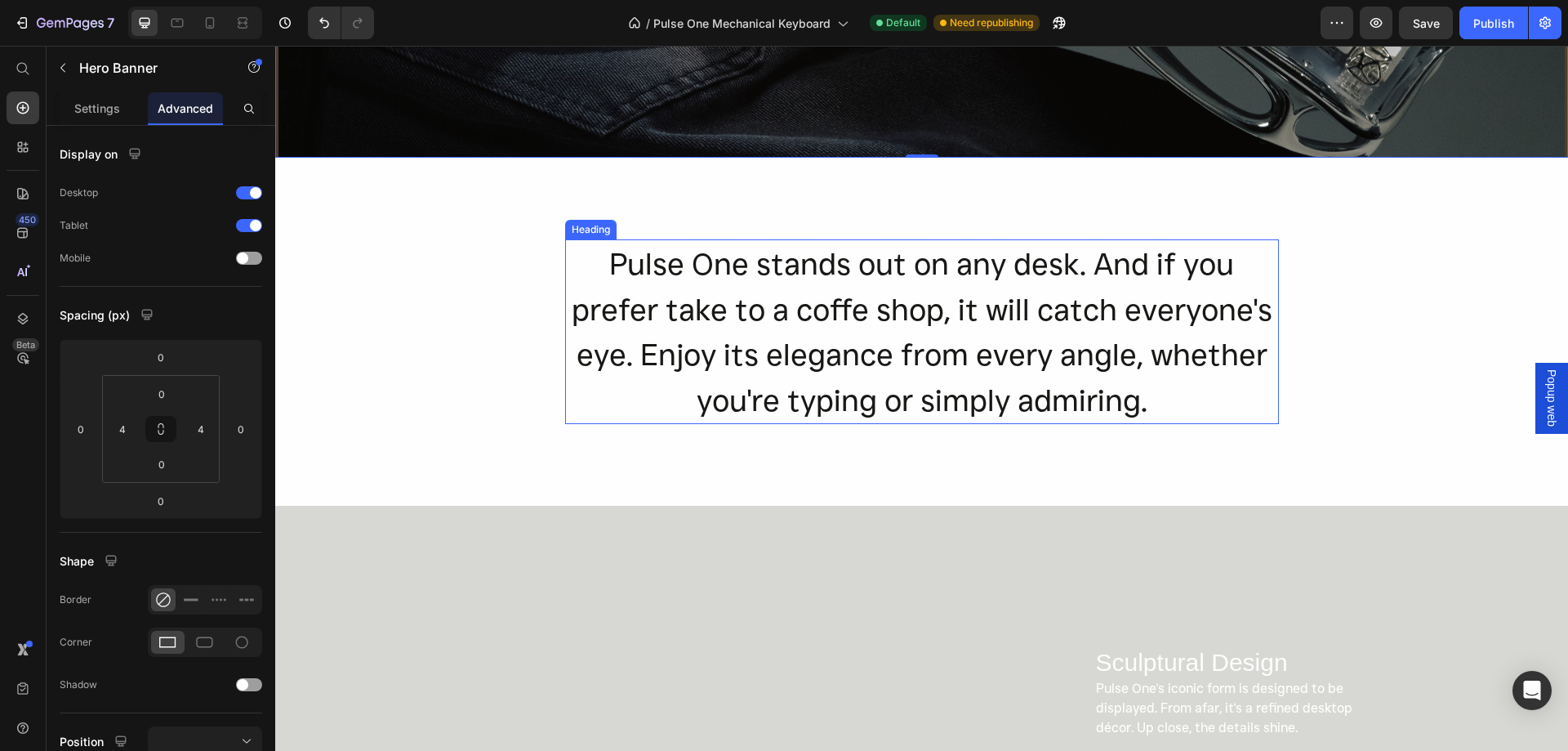 click on "Pulse One stands out on any desk. And if you prefer take to a coffe shop, it will catch everyone's eye. Enjoy its elegance from every angle, whether you're typing or simply admiring." at bounding box center [922, 332] 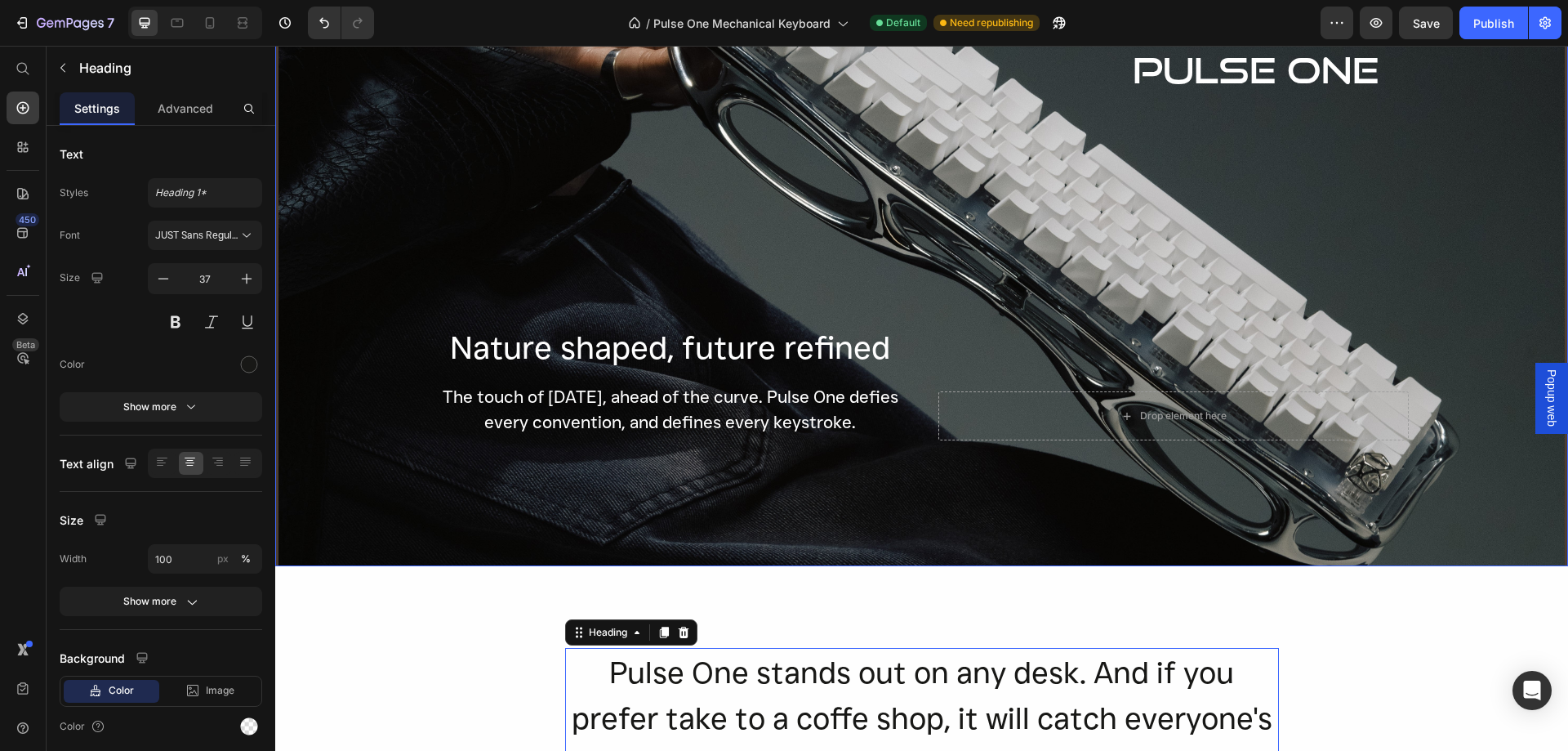 scroll, scrollTop: 245, scrollLeft: 0, axis: vertical 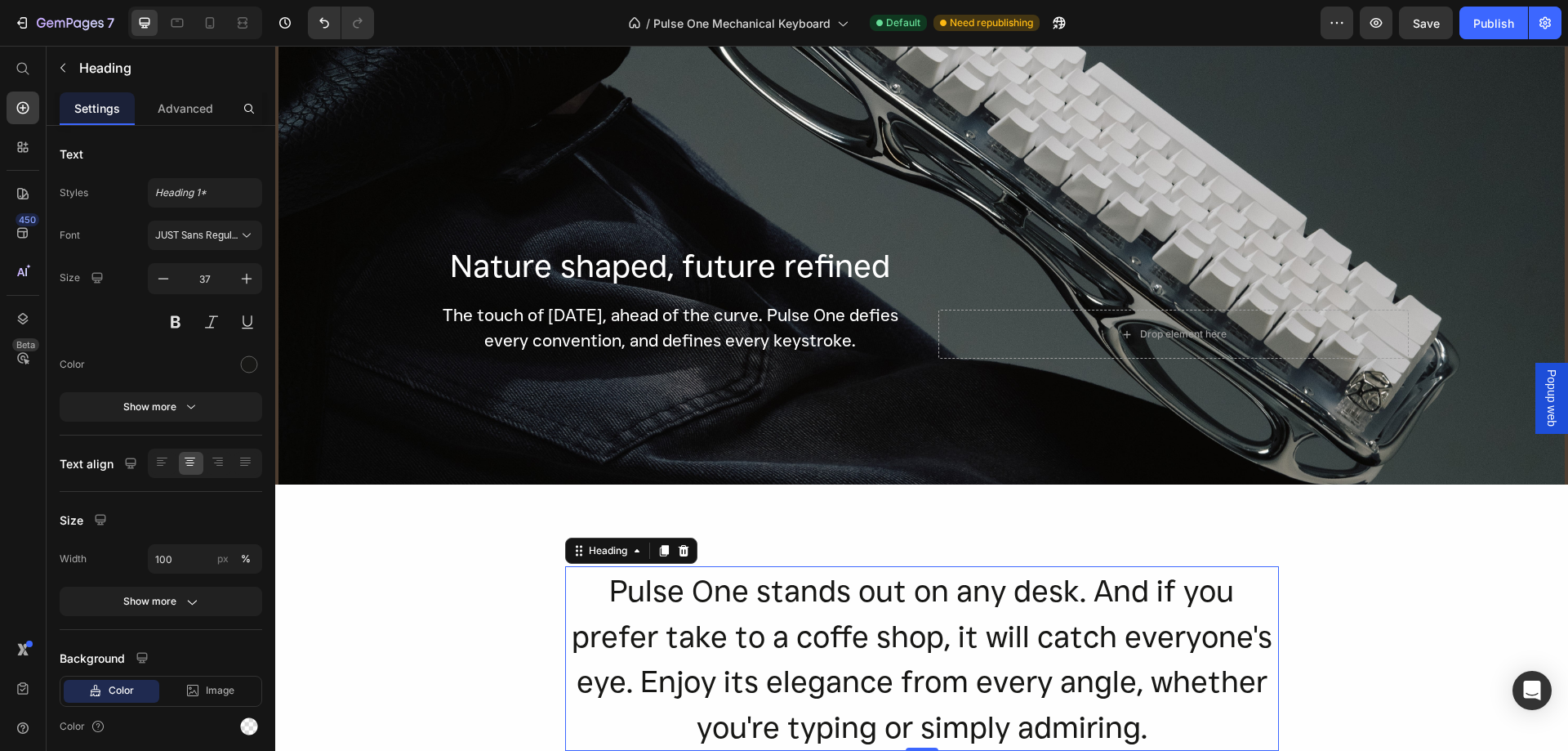 click on "Pulse One stands out on any desk. And if you prefer take to a coffe shop, it will catch everyone's eye. Enjoy its elegance from every angle, whether you're typing or simply admiring." at bounding box center [922, 659] 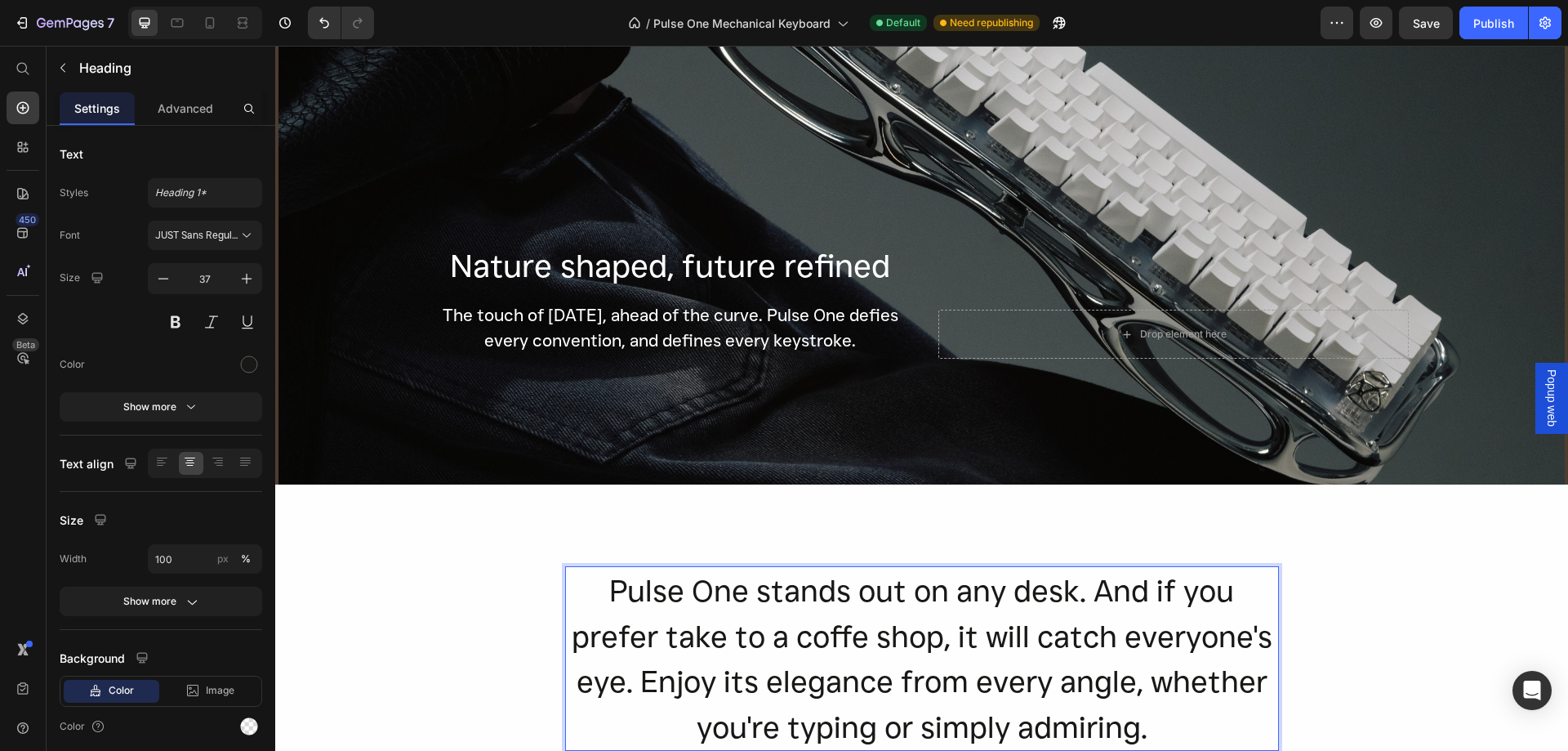 click on "Pulse One stands out on any desk. And if you prefer take to a coffe shop, it will catch everyone's eye. Enjoy its elegance from every angle, whether you're typing or simply admiring." at bounding box center (922, 659) 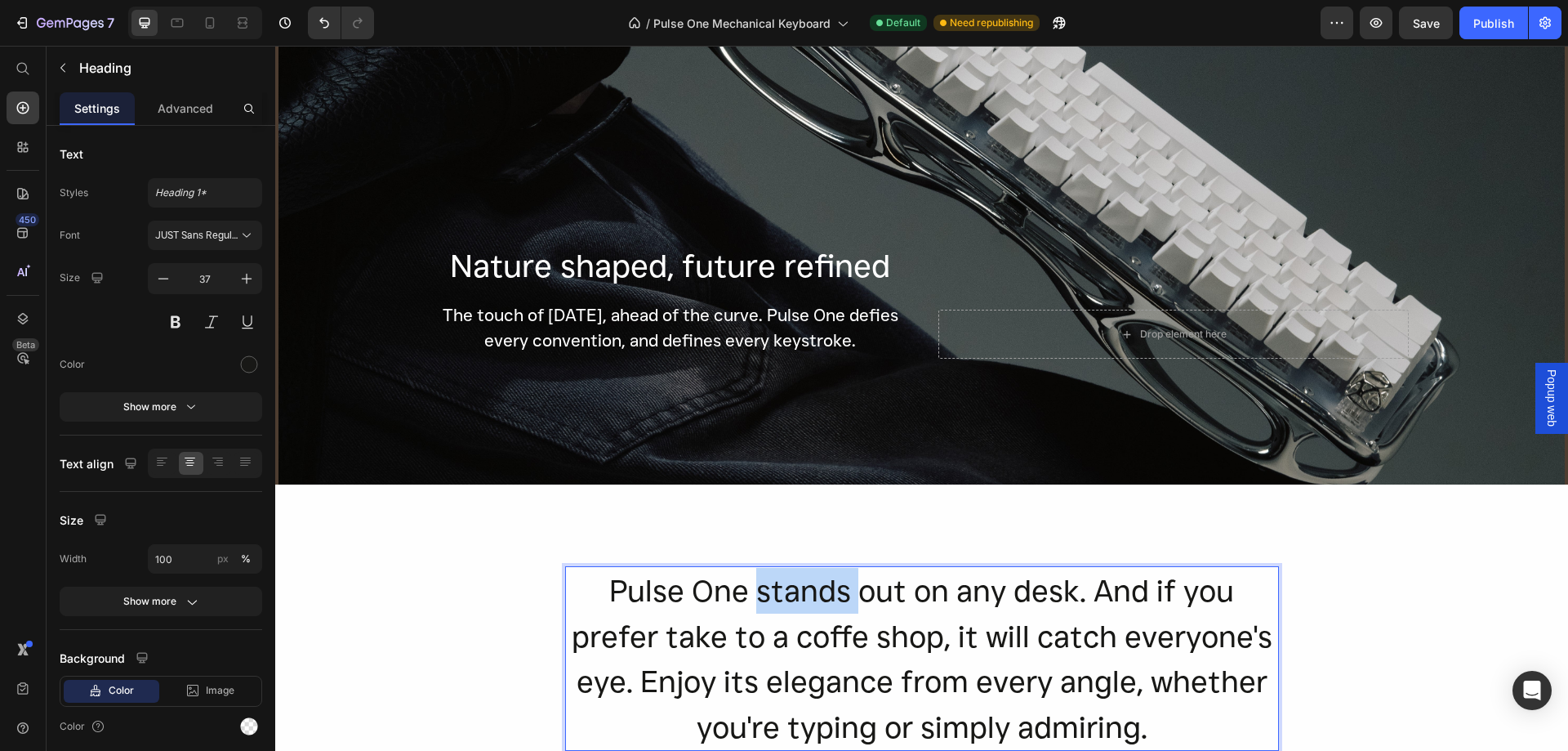 click on "Pulse One stands out on any desk. And if you prefer take to a coffe shop, it will catch everyone's eye. Enjoy its elegance from every angle, whether you're typing or simply admiring." at bounding box center [922, 659] 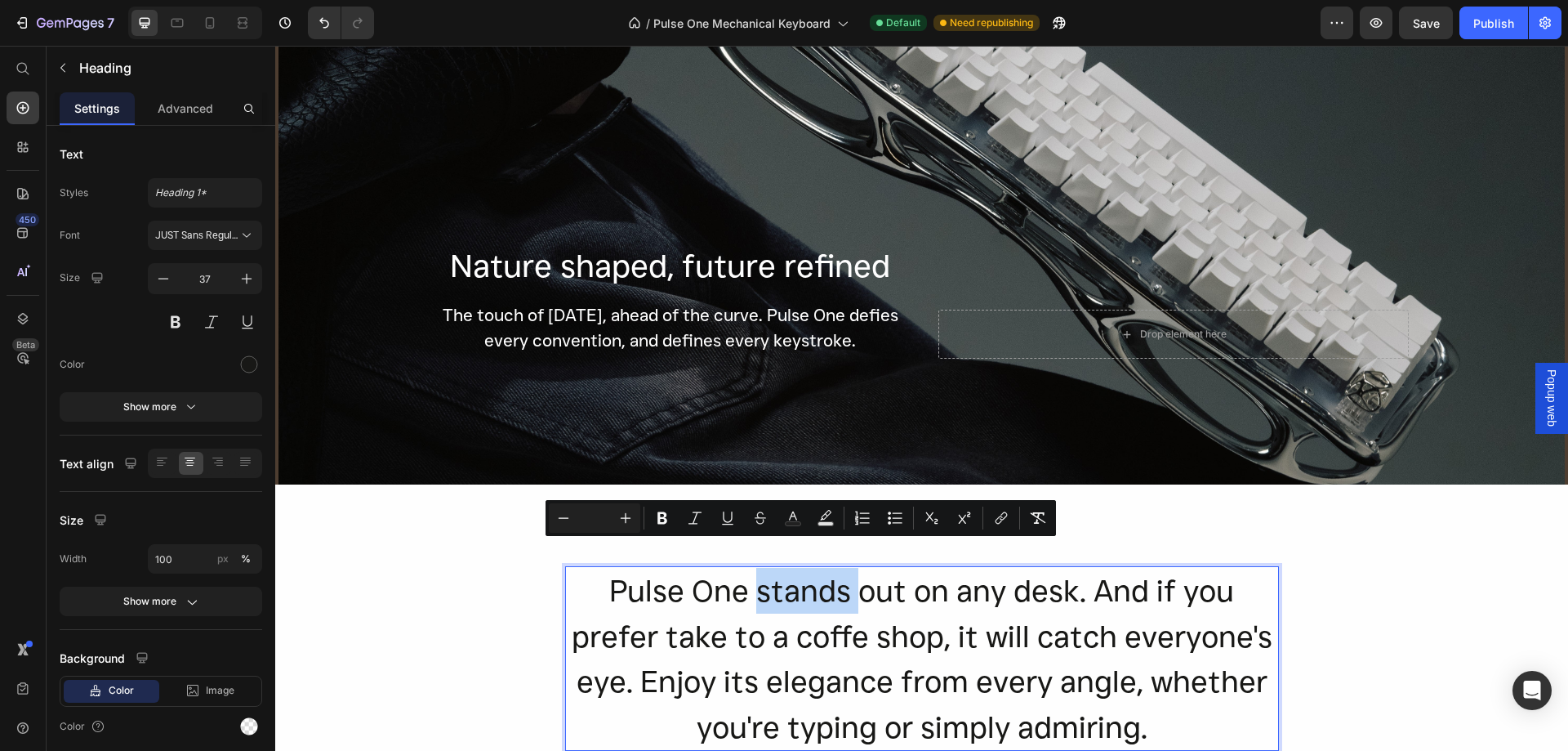 scroll, scrollTop: 327, scrollLeft: 0, axis: vertical 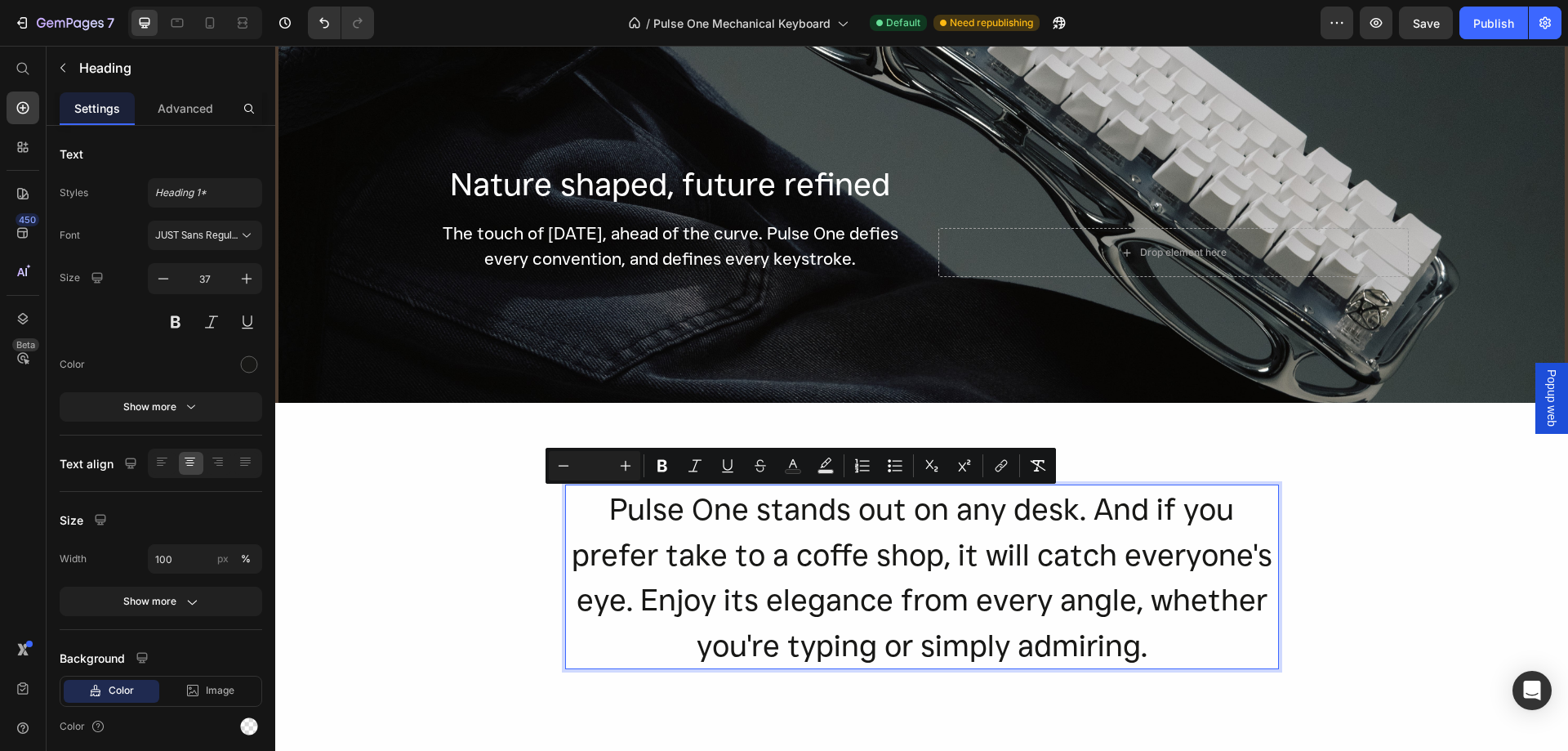 click on "Pulse One stands out on any desk. And if you prefer take to a coffe shop, it will catch everyone's eye. Enjoy its elegance from every angle, whether you're typing or simply admiring." at bounding box center [922, 577] 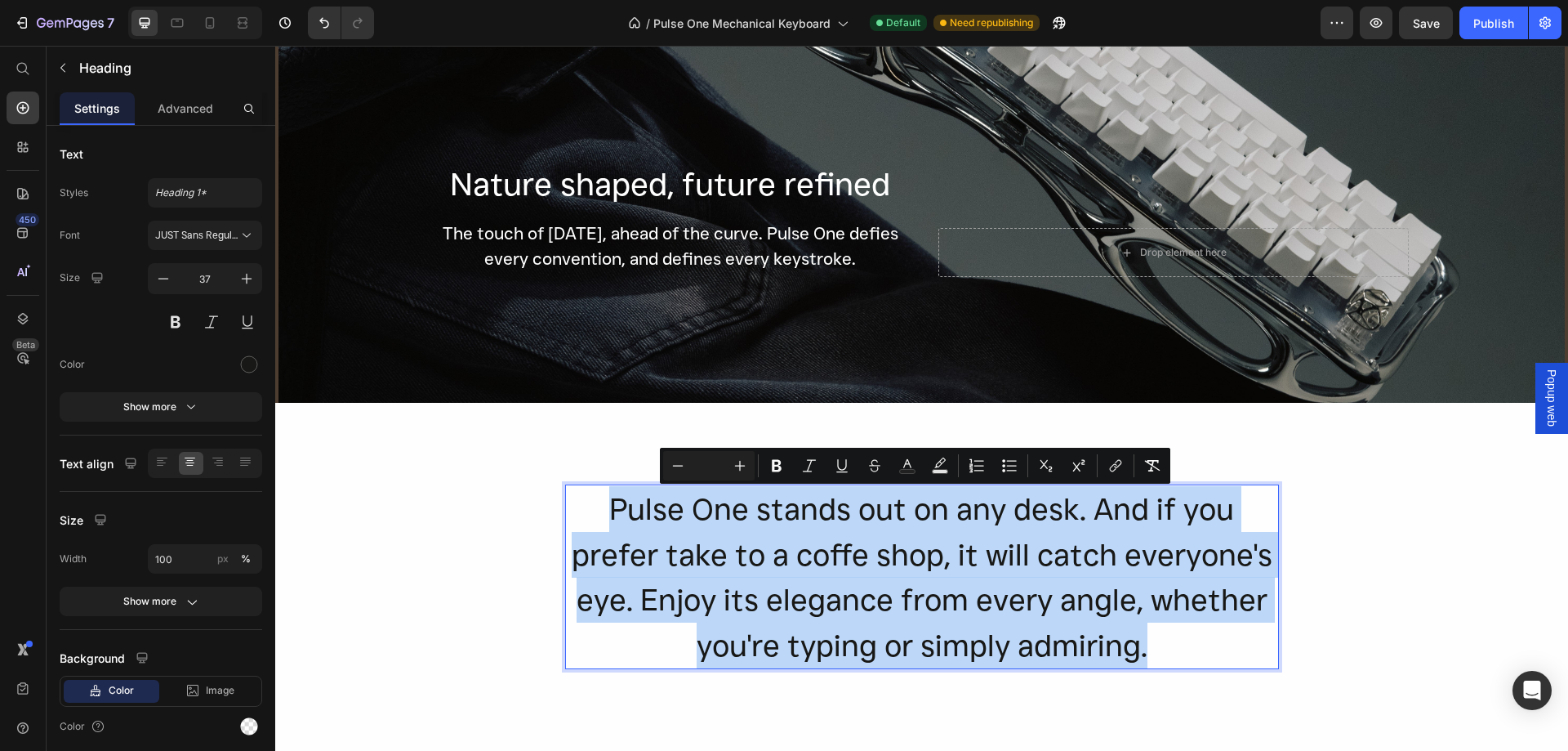 drag, startPoint x: 604, startPoint y: 505, endPoint x: 1177, endPoint y: 637, distance: 588.0077 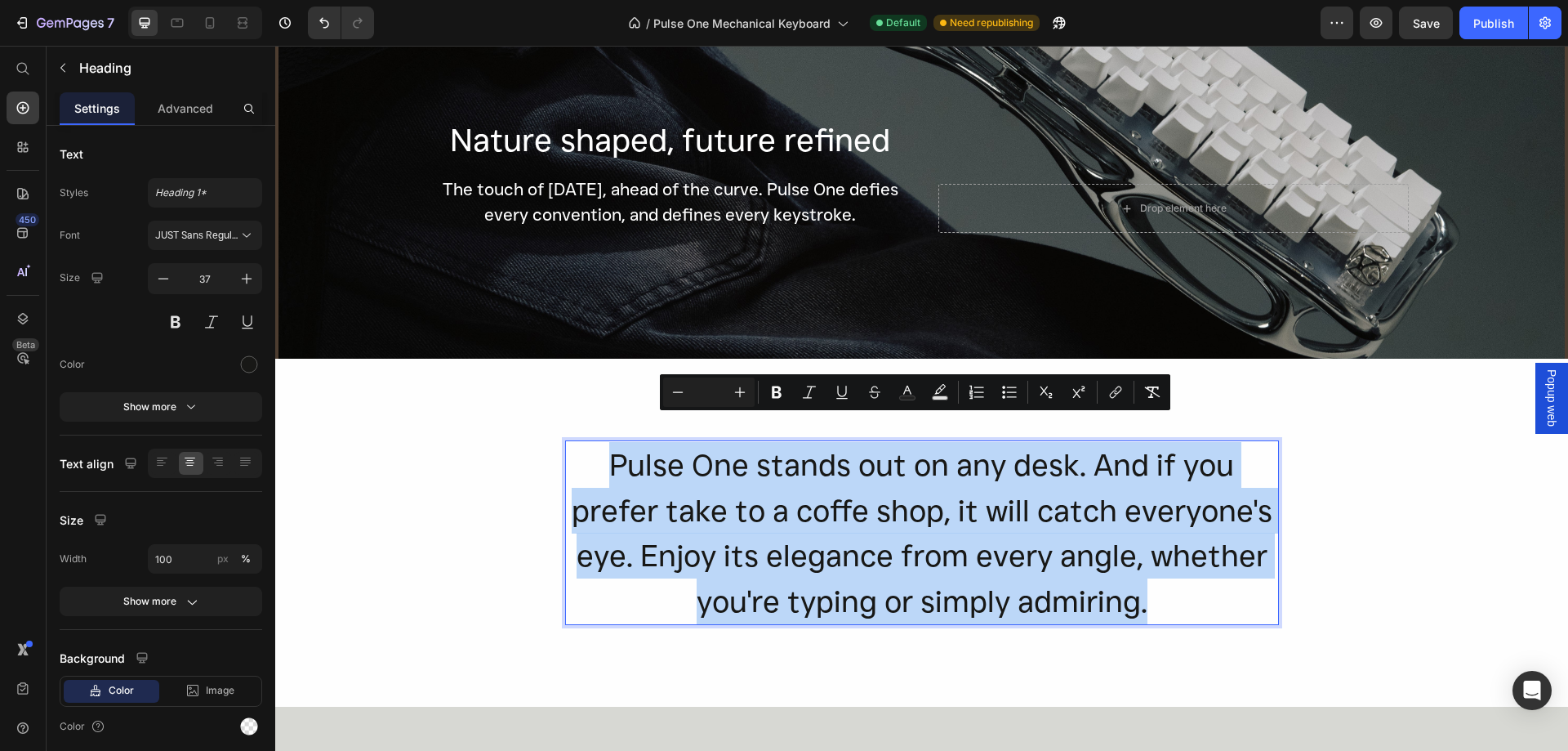 scroll, scrollTop: 409, scrollLeft: 0, axis: vertical 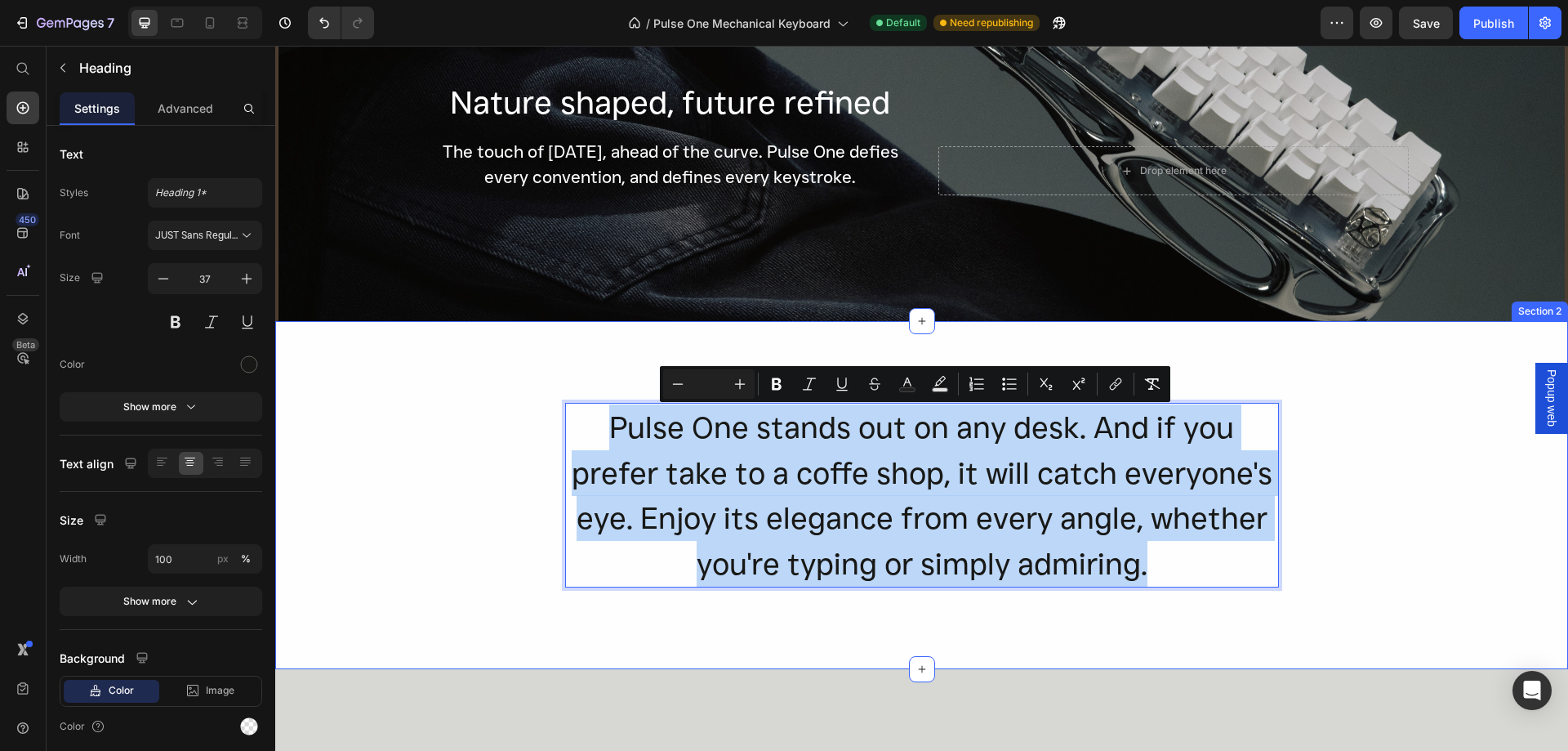 click on "Pulse One stands out on any desk. And if you prefer take to a coffe shop, it will catch everyone's eye. Enjoy its elegance from every angle, whether you're typing or simply admiring. Heading   0 Pulse One stands out on any desk. And if you prefer take to a coffe shop, it will catch everyone's eye. Enjoy its elegance from every angle, whether you're typing or simply admiring. Heading Row" at bounding box center [921, 495] 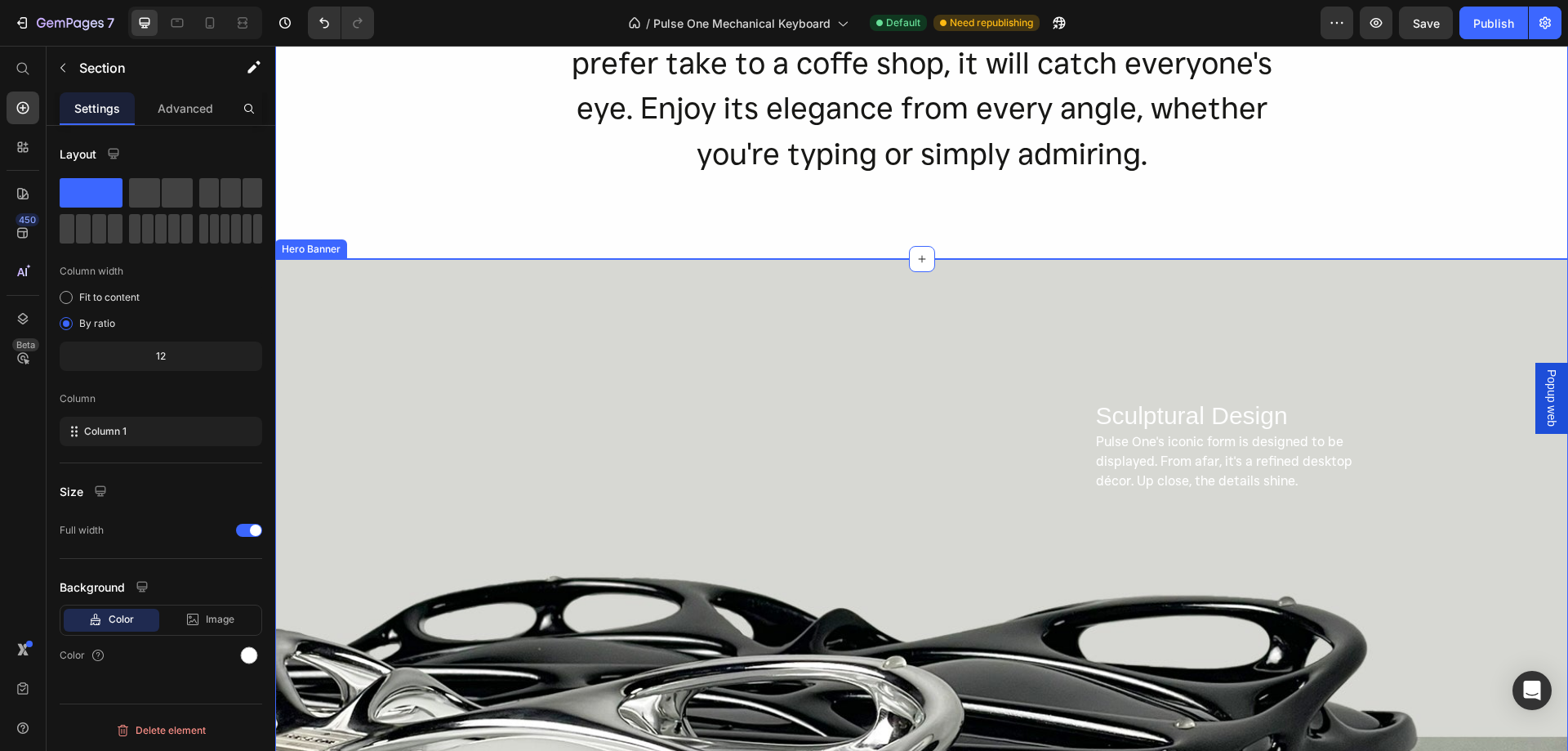 scroll, scrollTop: 899, scrollLeft: 0, axis: vertical 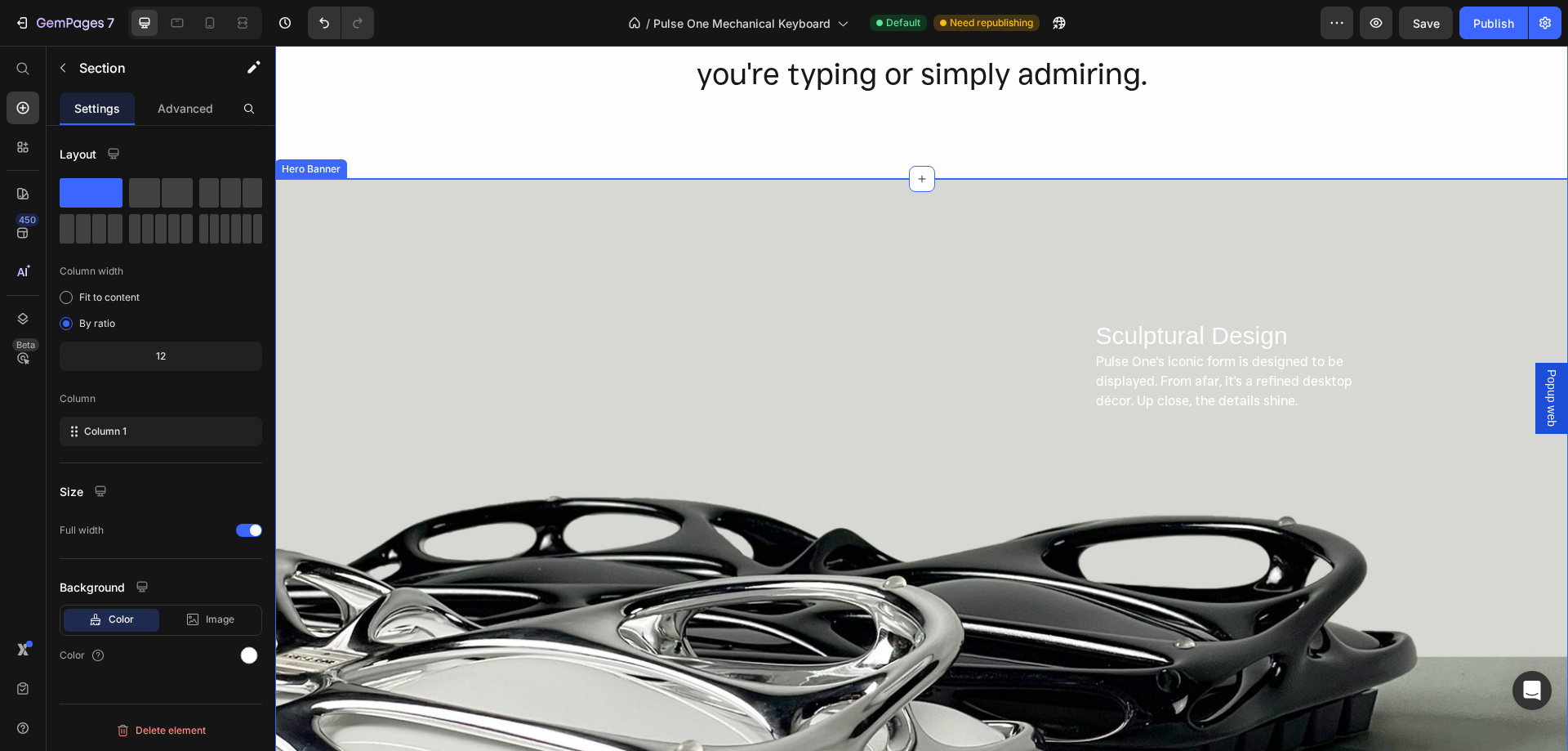 click on "Sculptural Design Heading Pulse One's iconic form is designed to be displayed. From afar, it's a refined desktop décor. Up close, the details shine. Text Block Row" at bounding box center (922, 559) 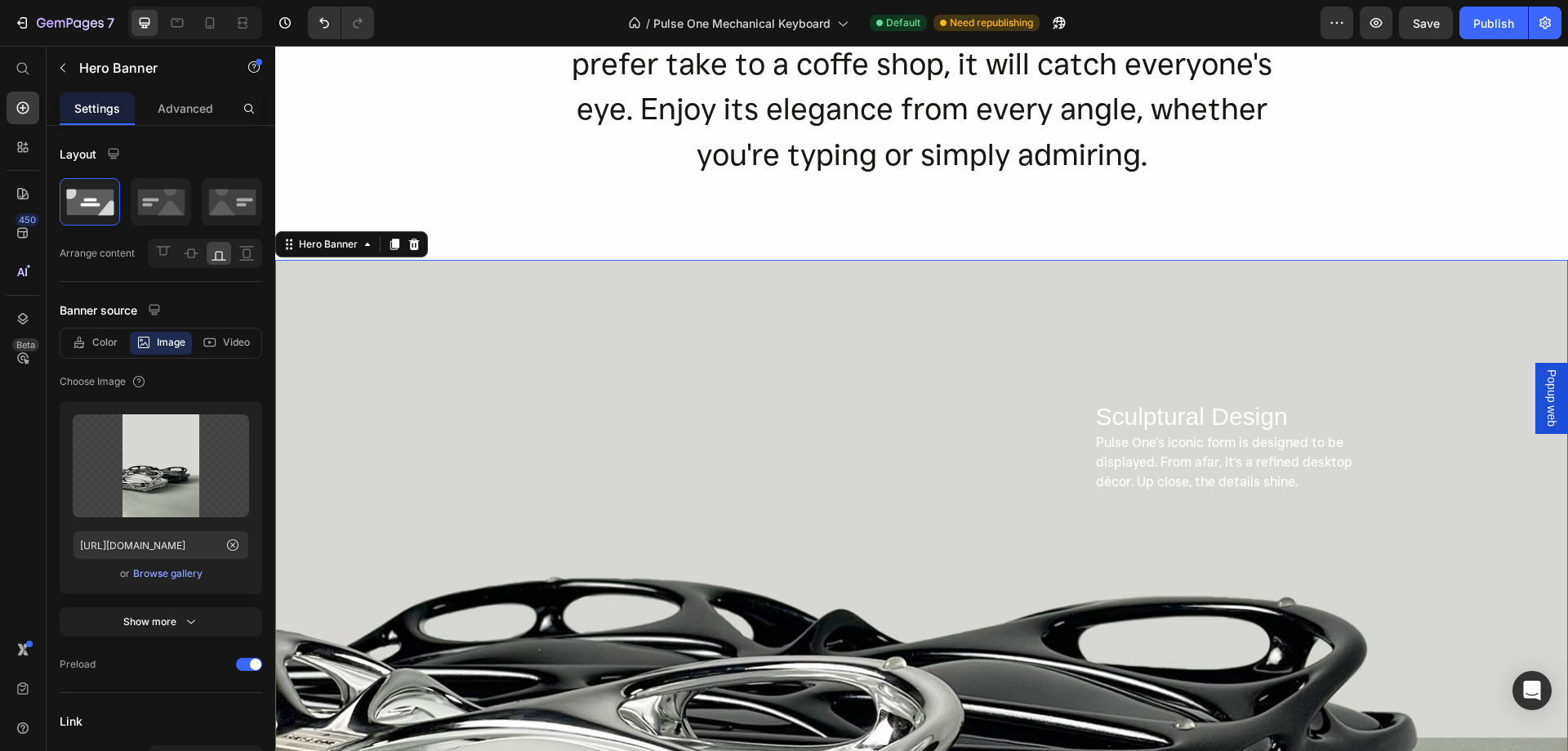 scroll, scrollTop: 1062, scrollLeft: 0, axis: vertical 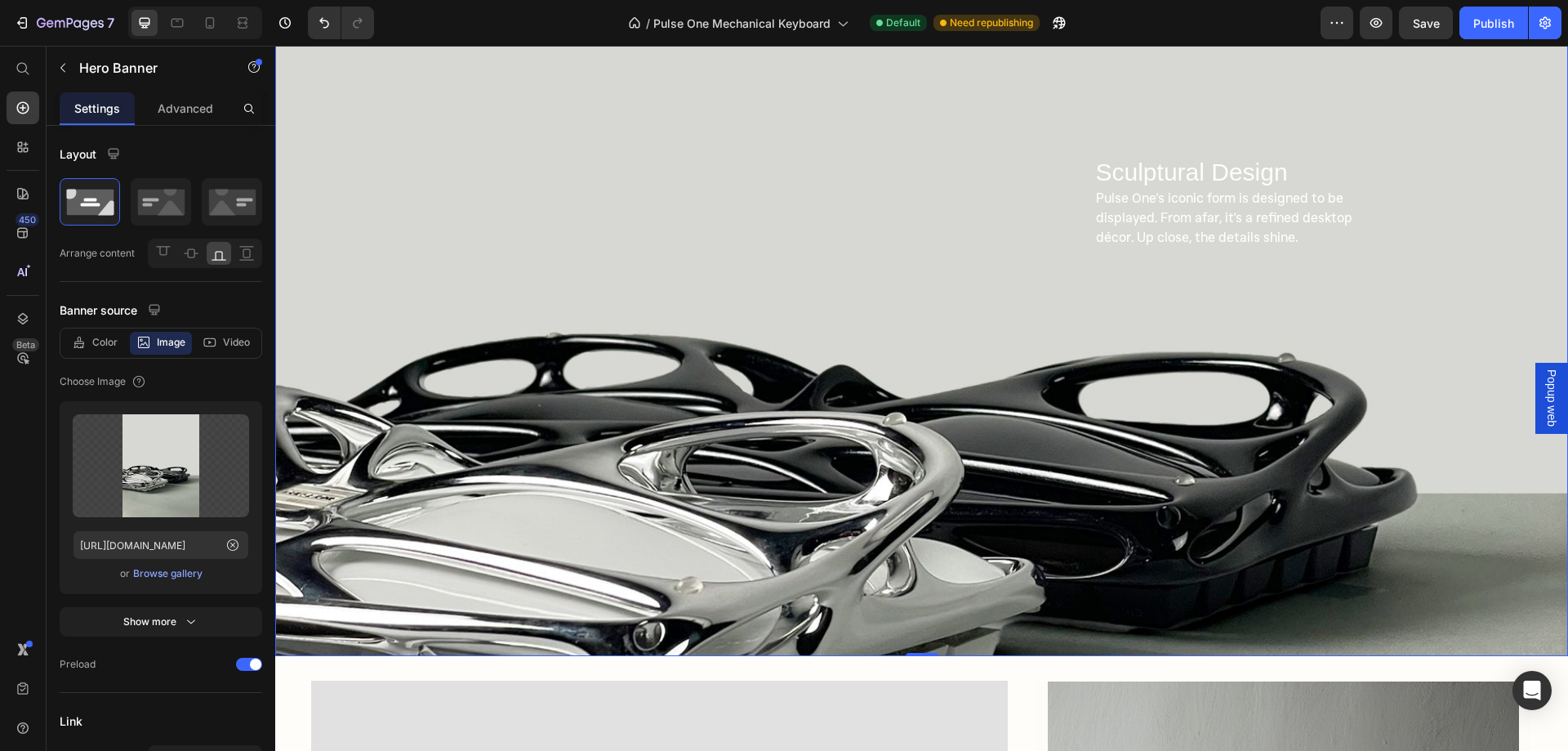 click on "Sculptural Design Heading Pulse One's iconic form is designed to be displayed. From afar, it's a refined desktop décor. Up close, the details shine. Text Block Row" at bounding box center [922, 396] 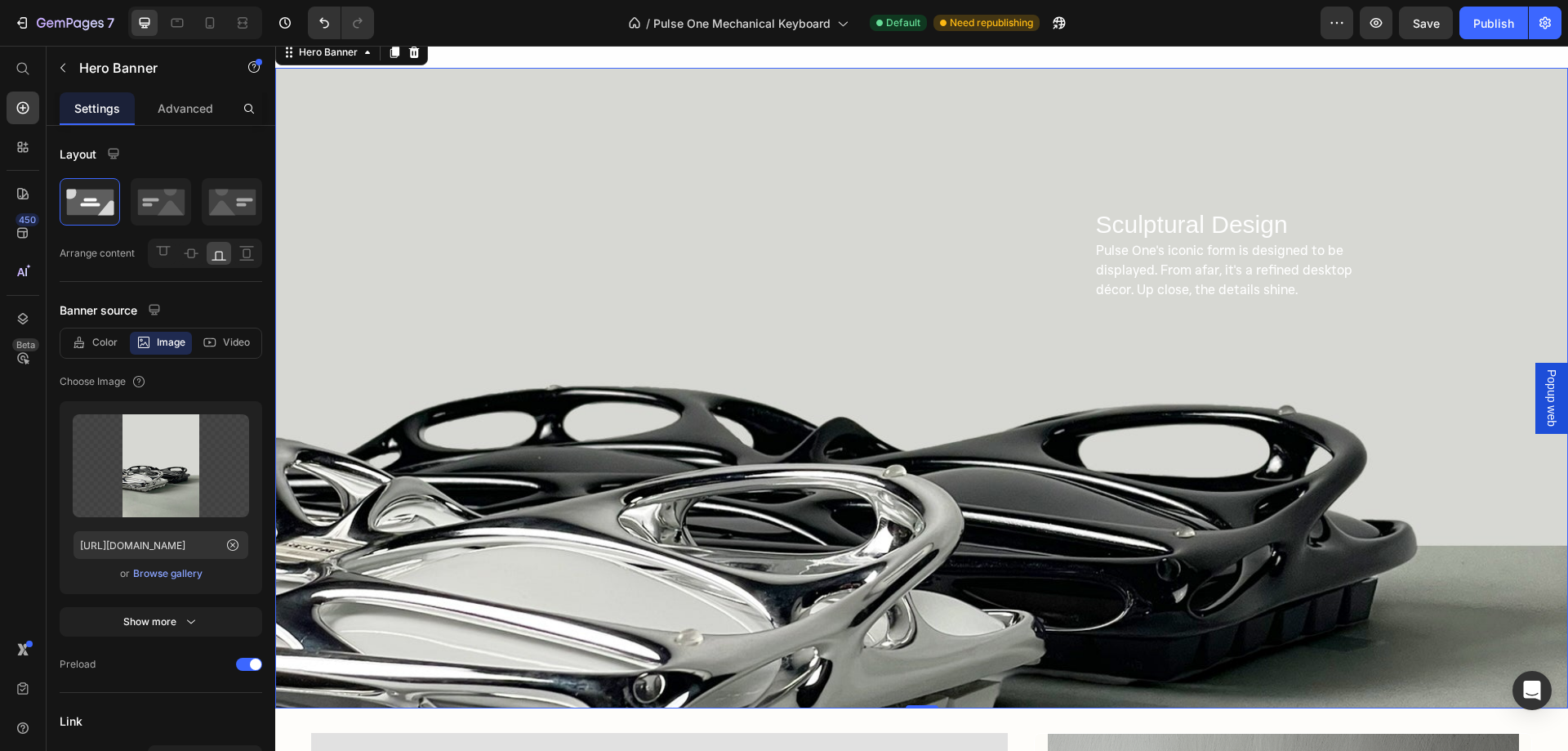 scroll, scrollTop: 981, scrollLeft: 0, axis: vertical 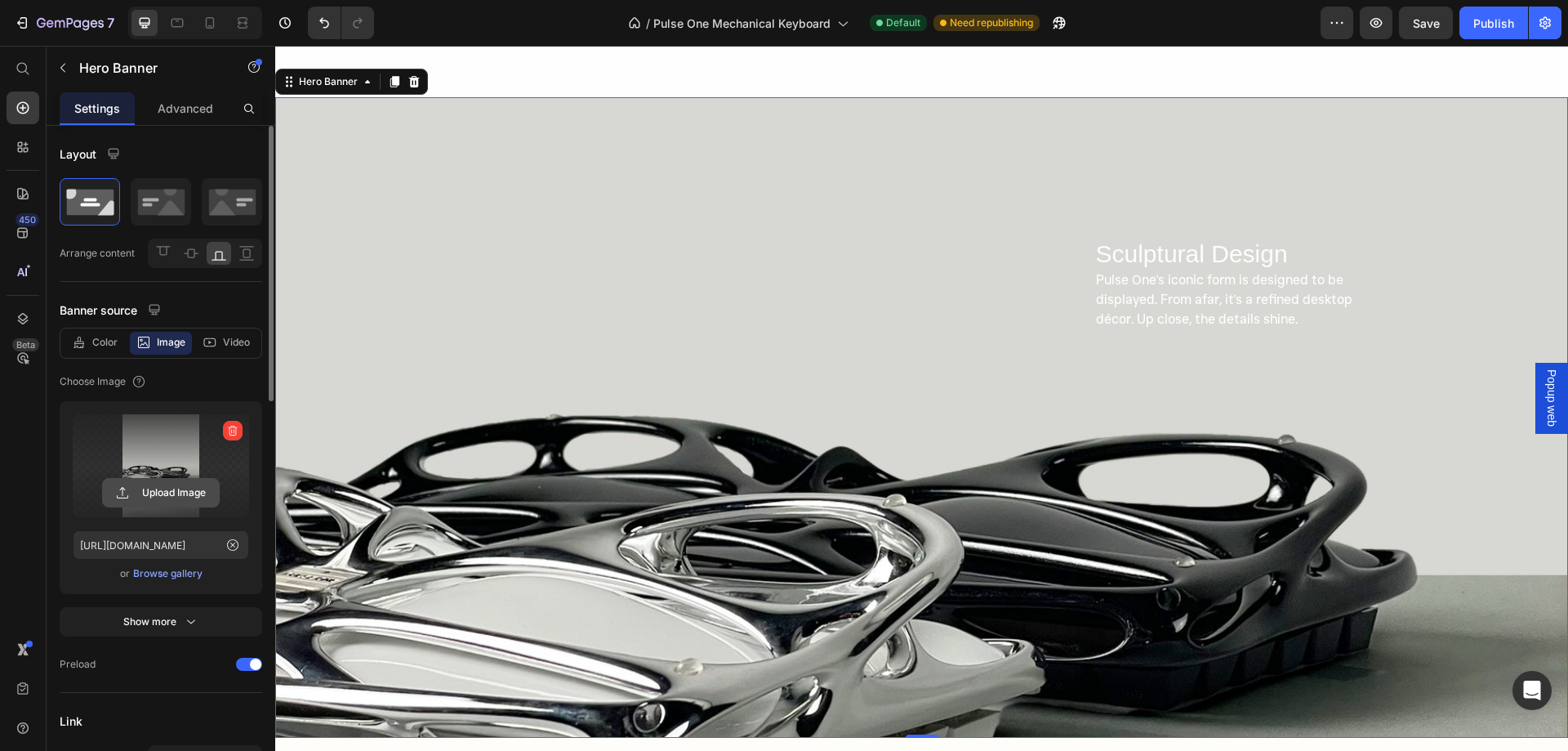 click 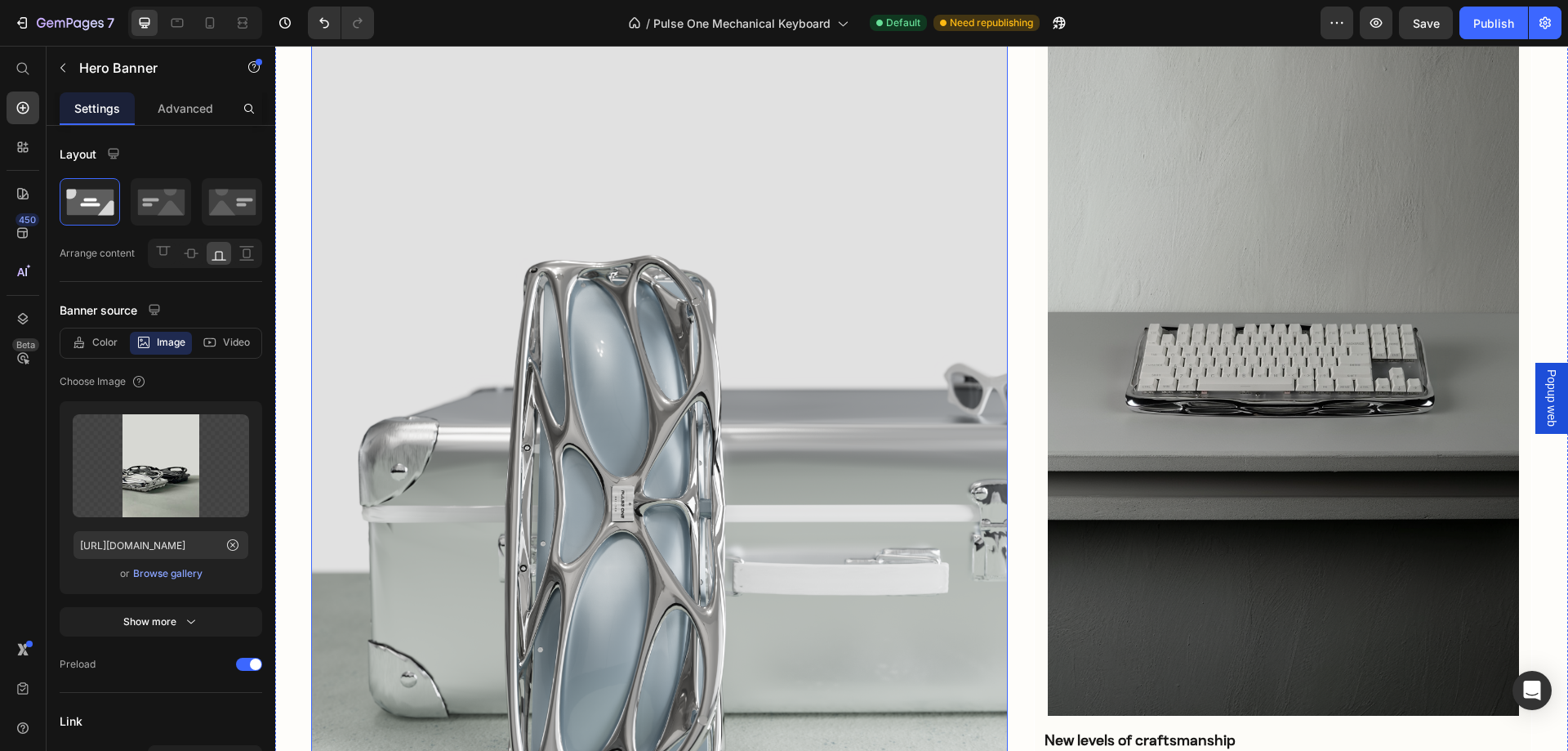 scroll, scrollTop: 1798, scrollLeft: 0, axis: vertical 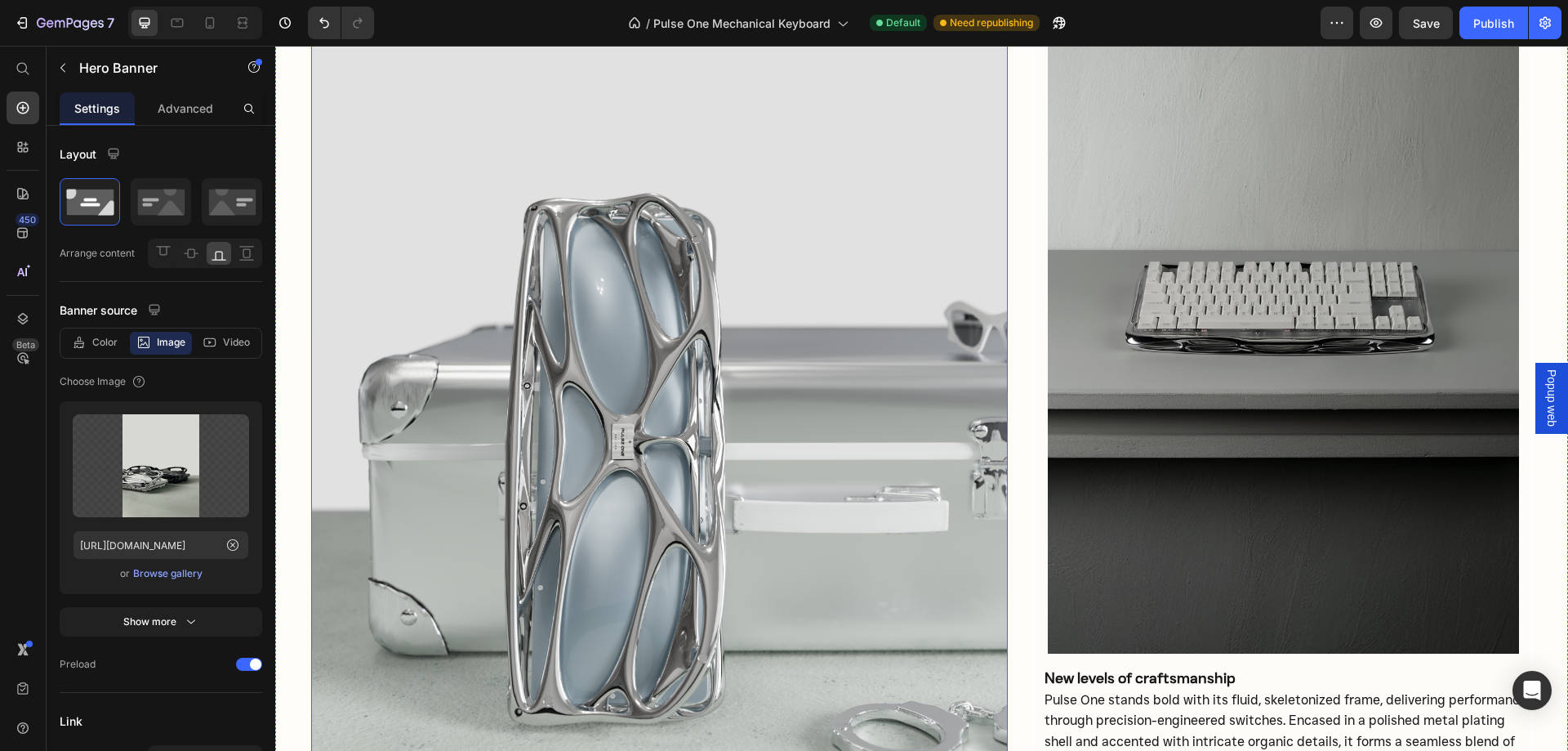 click at bounding box center [659, 395] 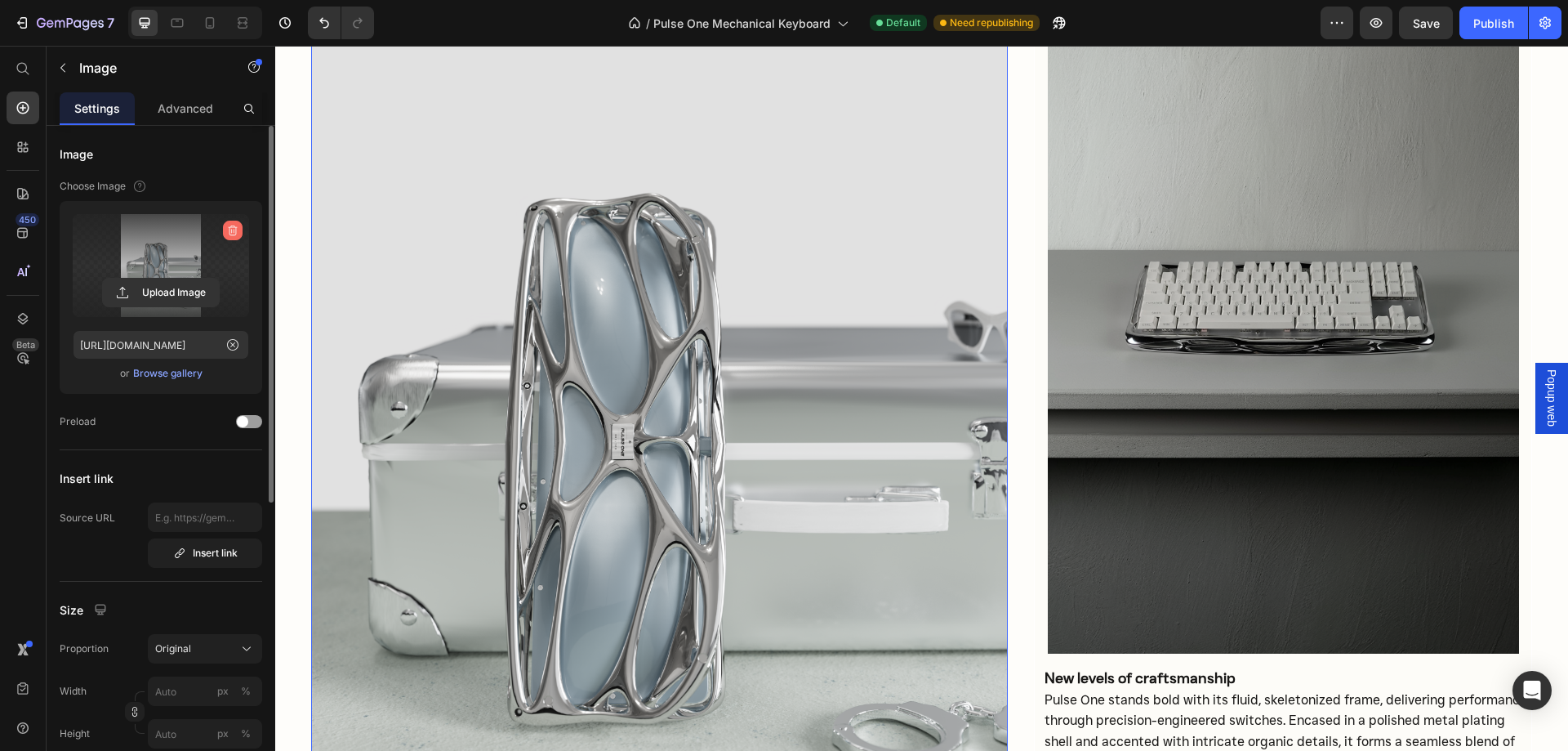 click at bounding box center [233, 230] 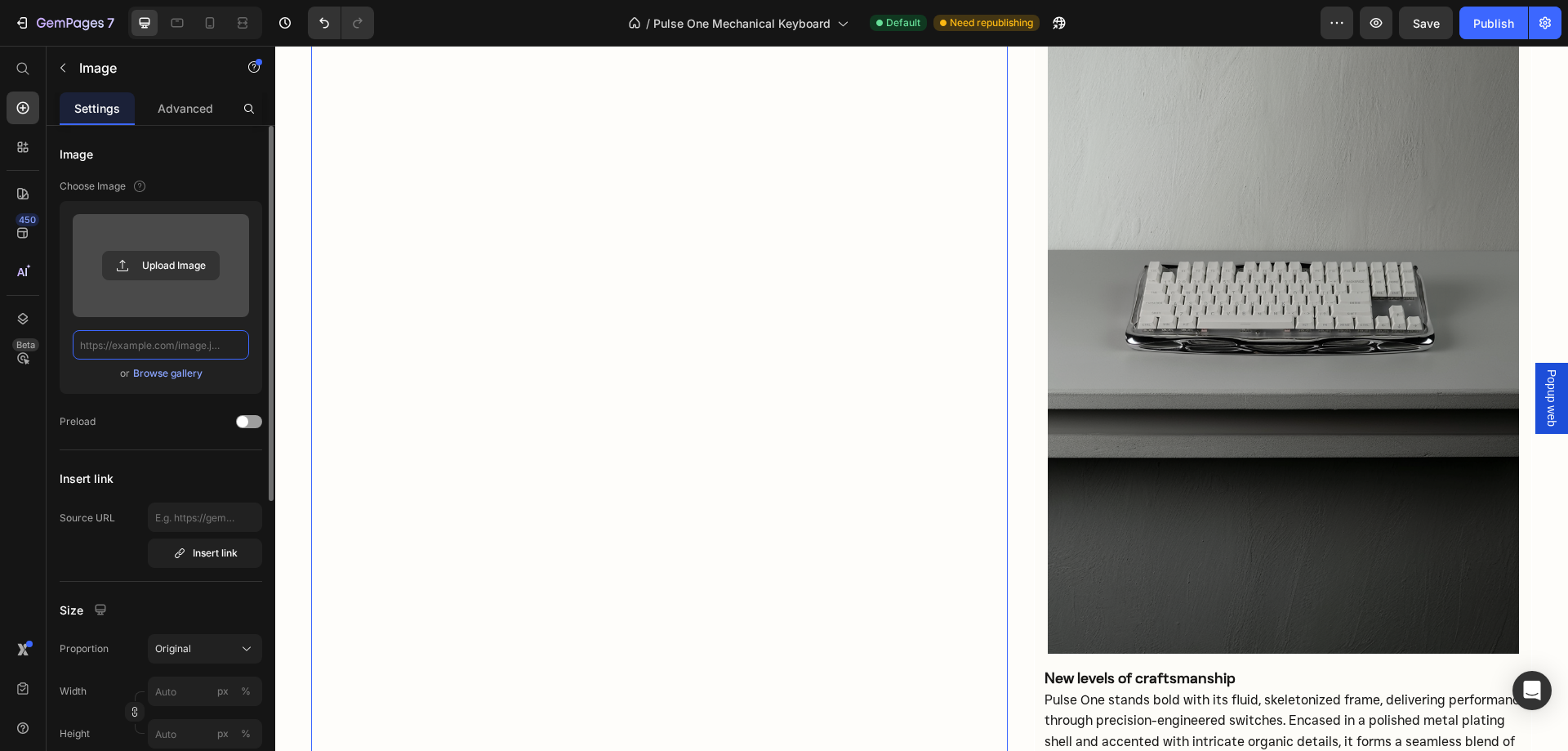 scroll, scrollTop: 0, scrollLeft: 0, axis: both 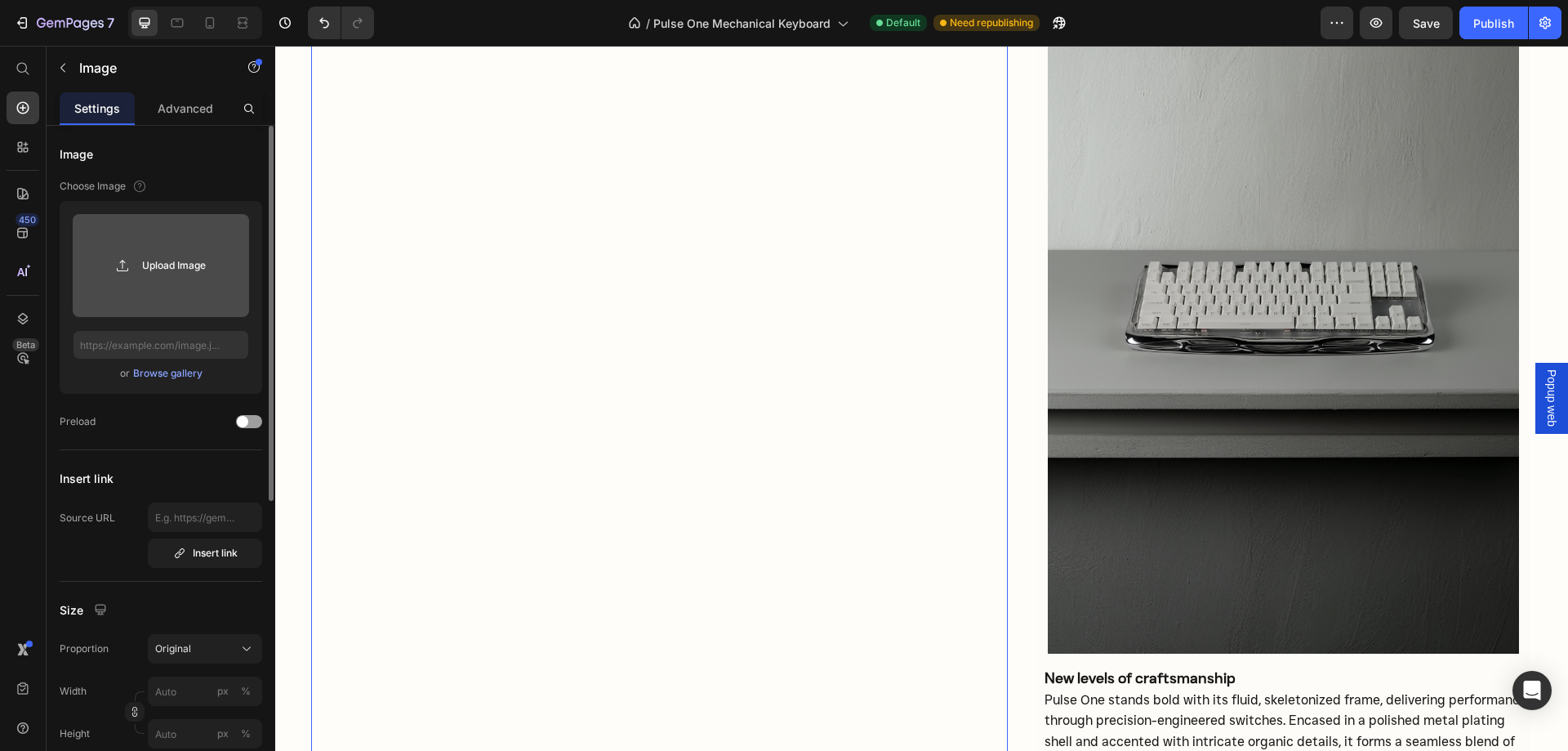 click 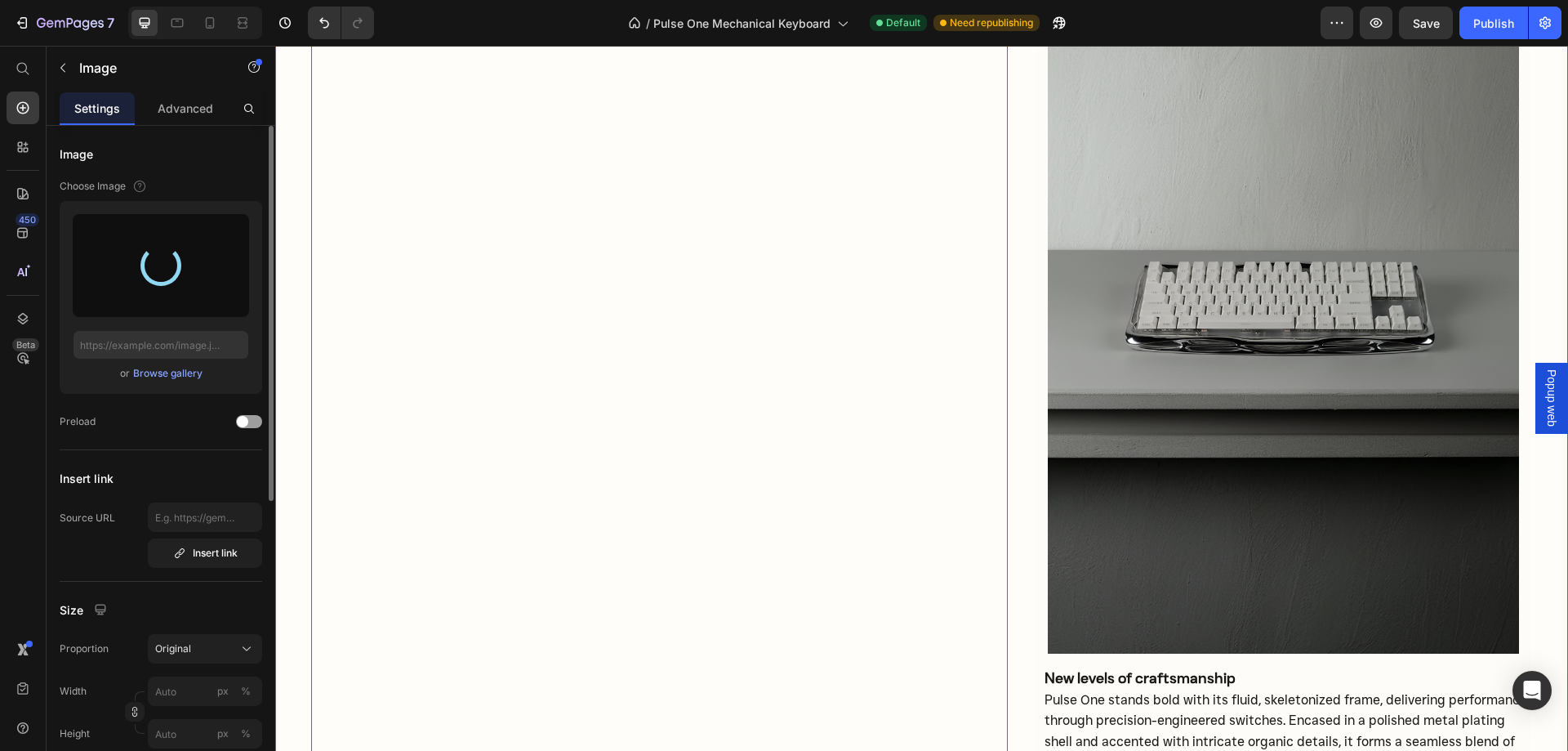 type on "[URL][DOMAIN_NAME]" 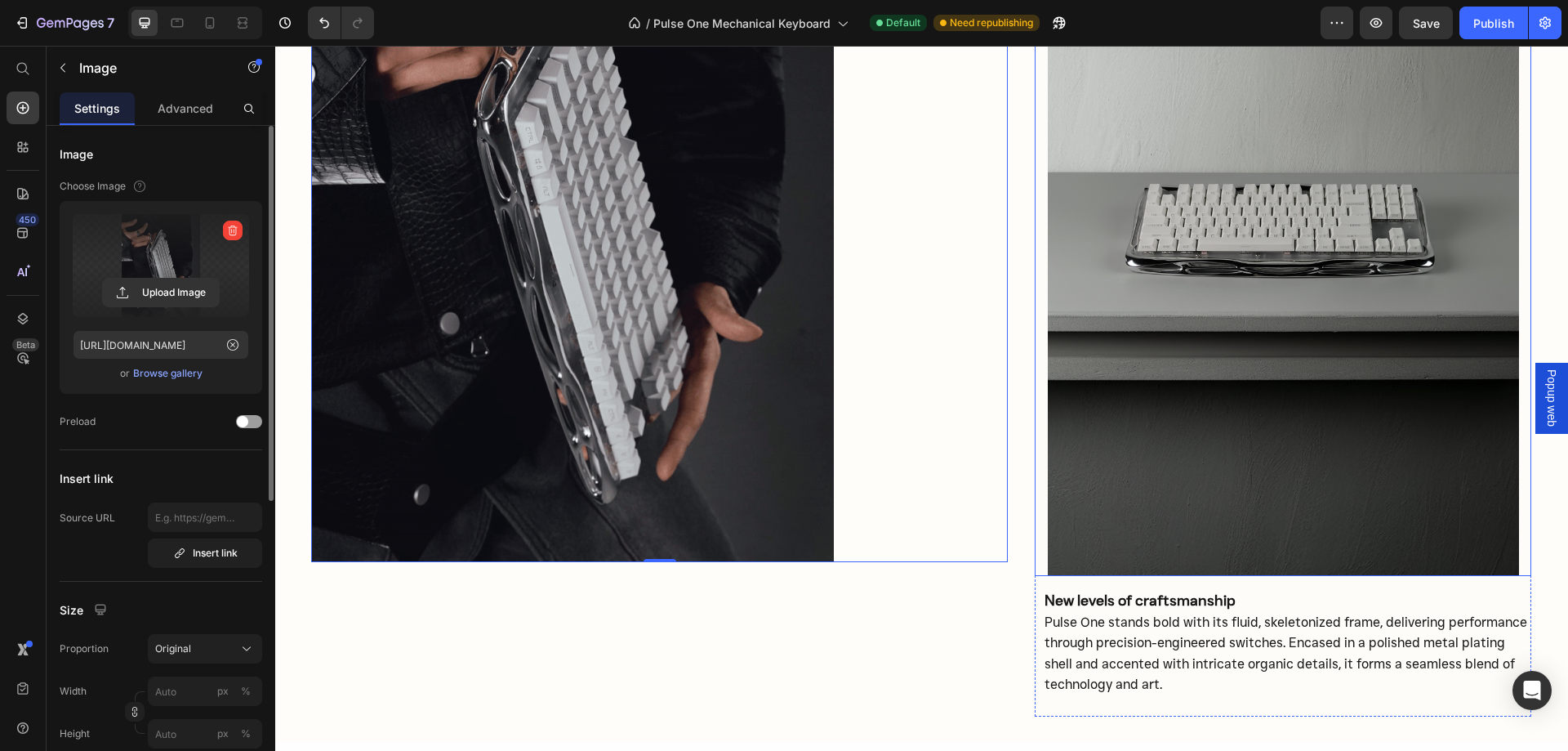 scroll, scrollTop: 1961, scrollLeft: 0, axis: vertical 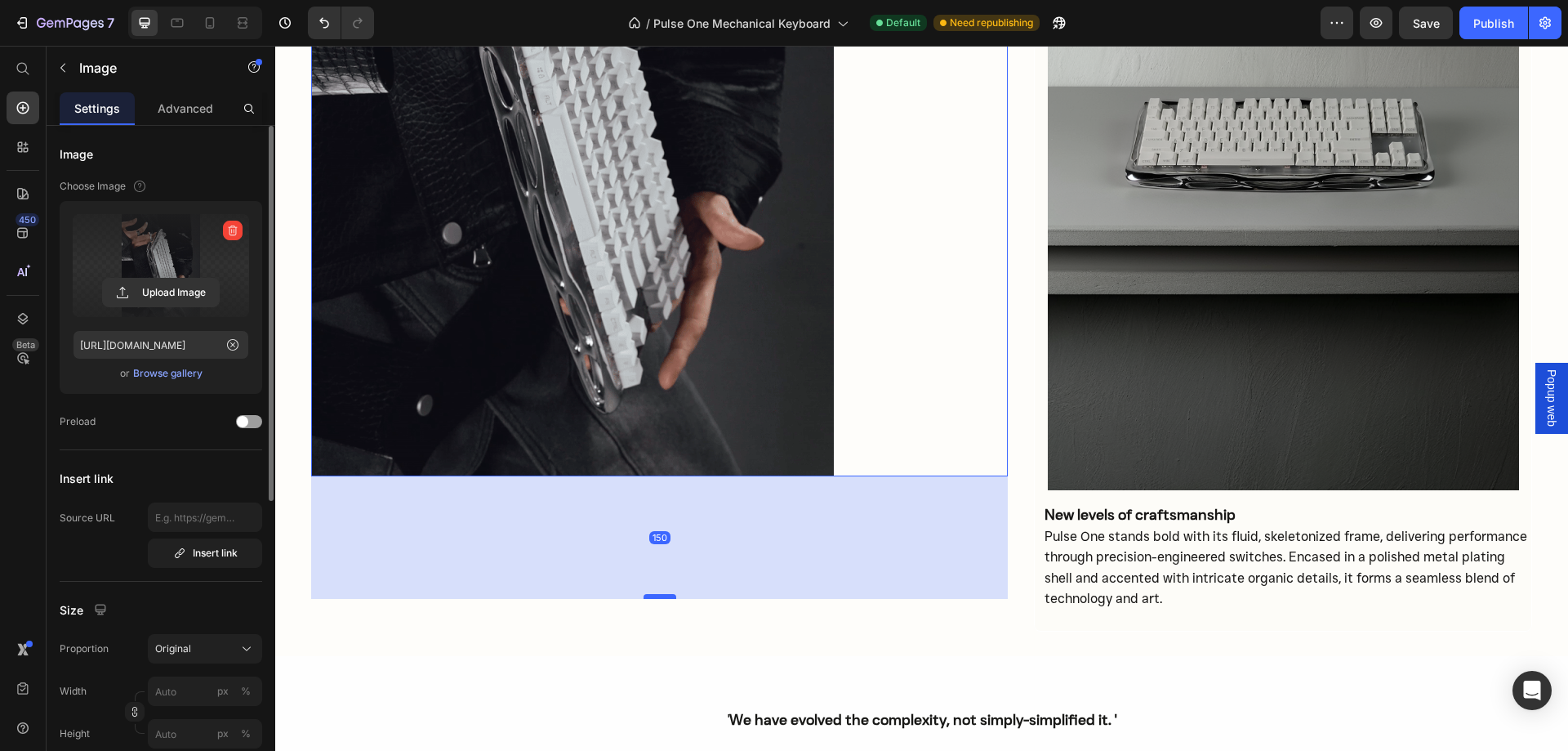 drag, startPoint x: 658, startPoint y: 475, endPoint x: 657, endPoint y: 599, distance: 124.00403 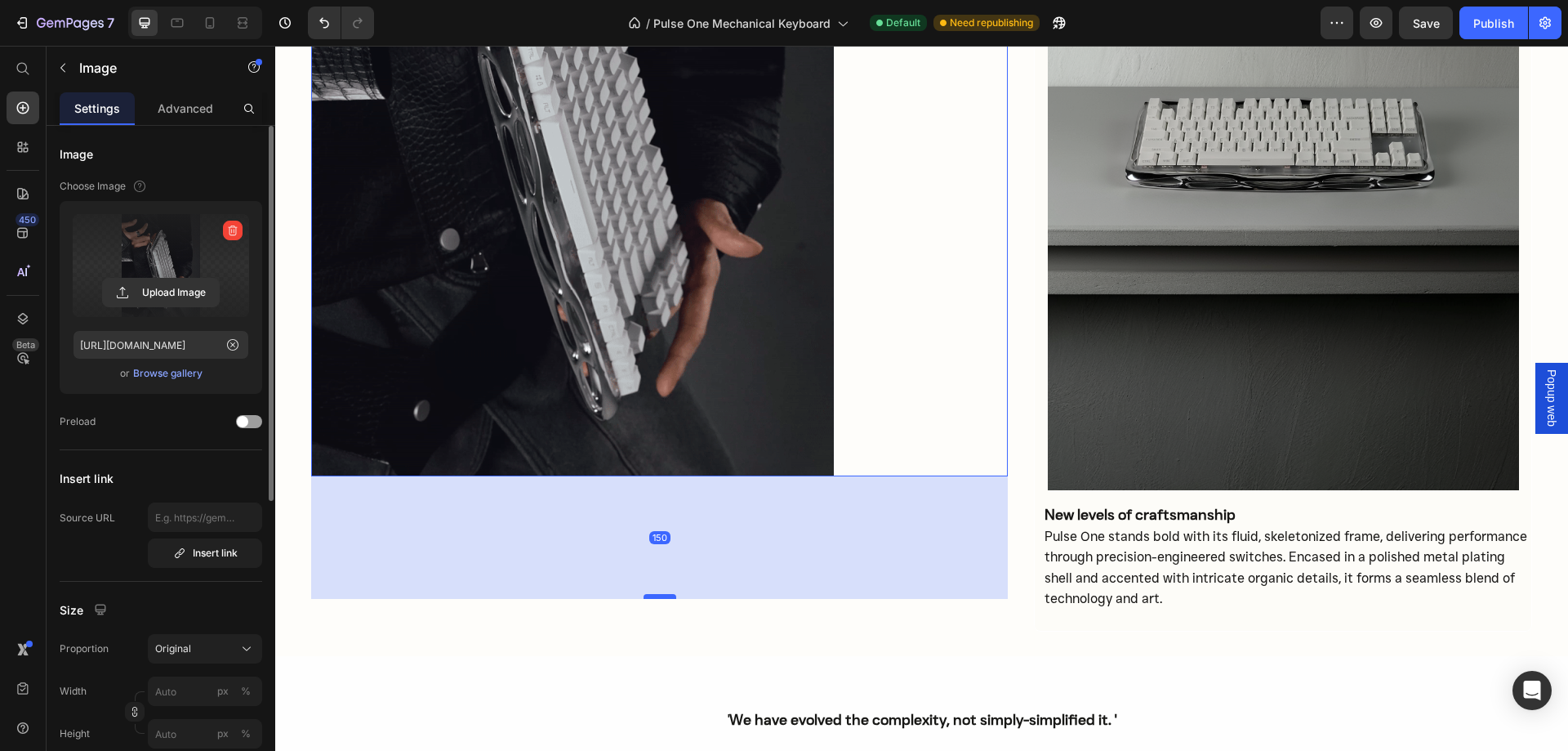click at bounding box center (660, 597) 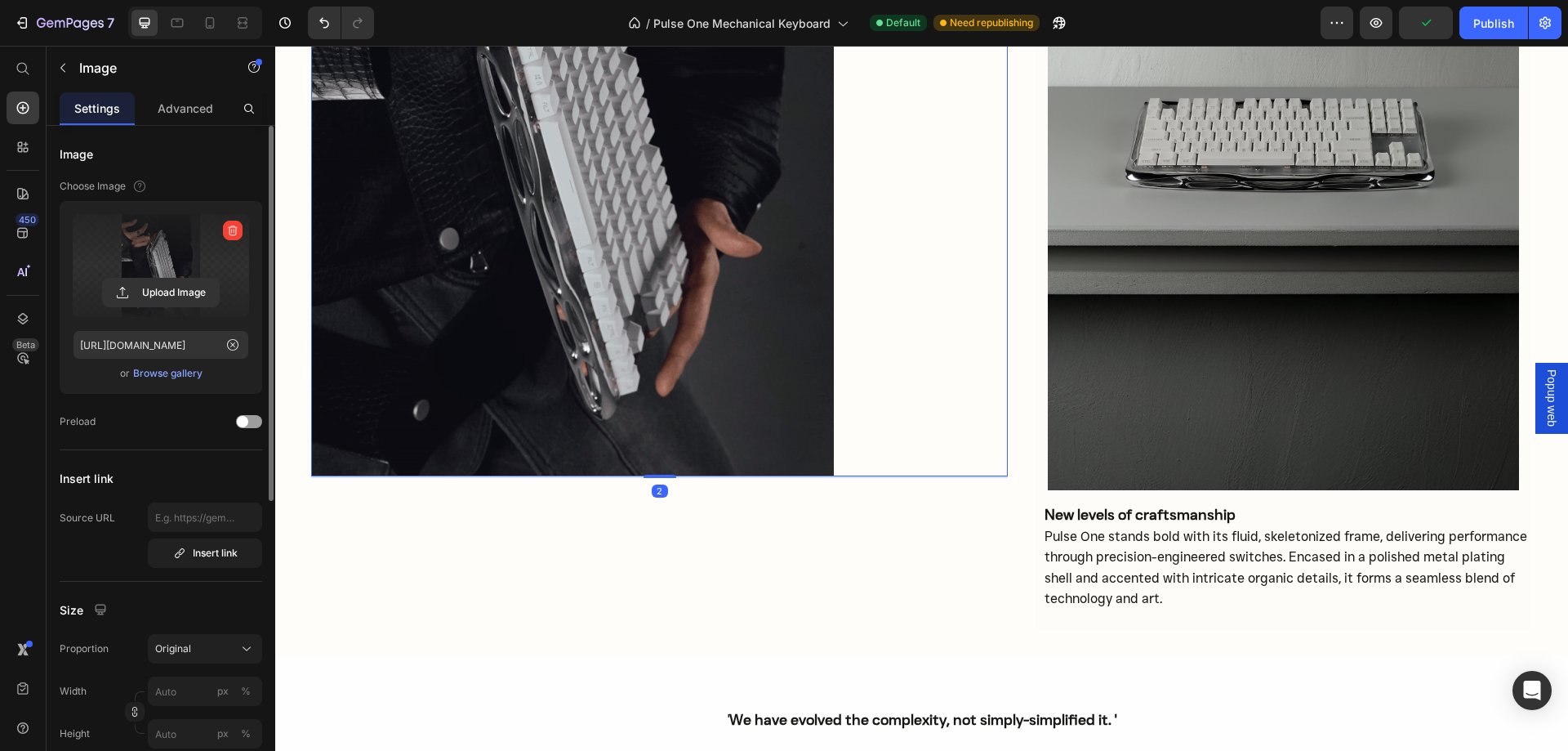 drag, startPoint x: 651, startPoint y: 599, endPoint x: 701, endPoint y: 476, distance: 132.774 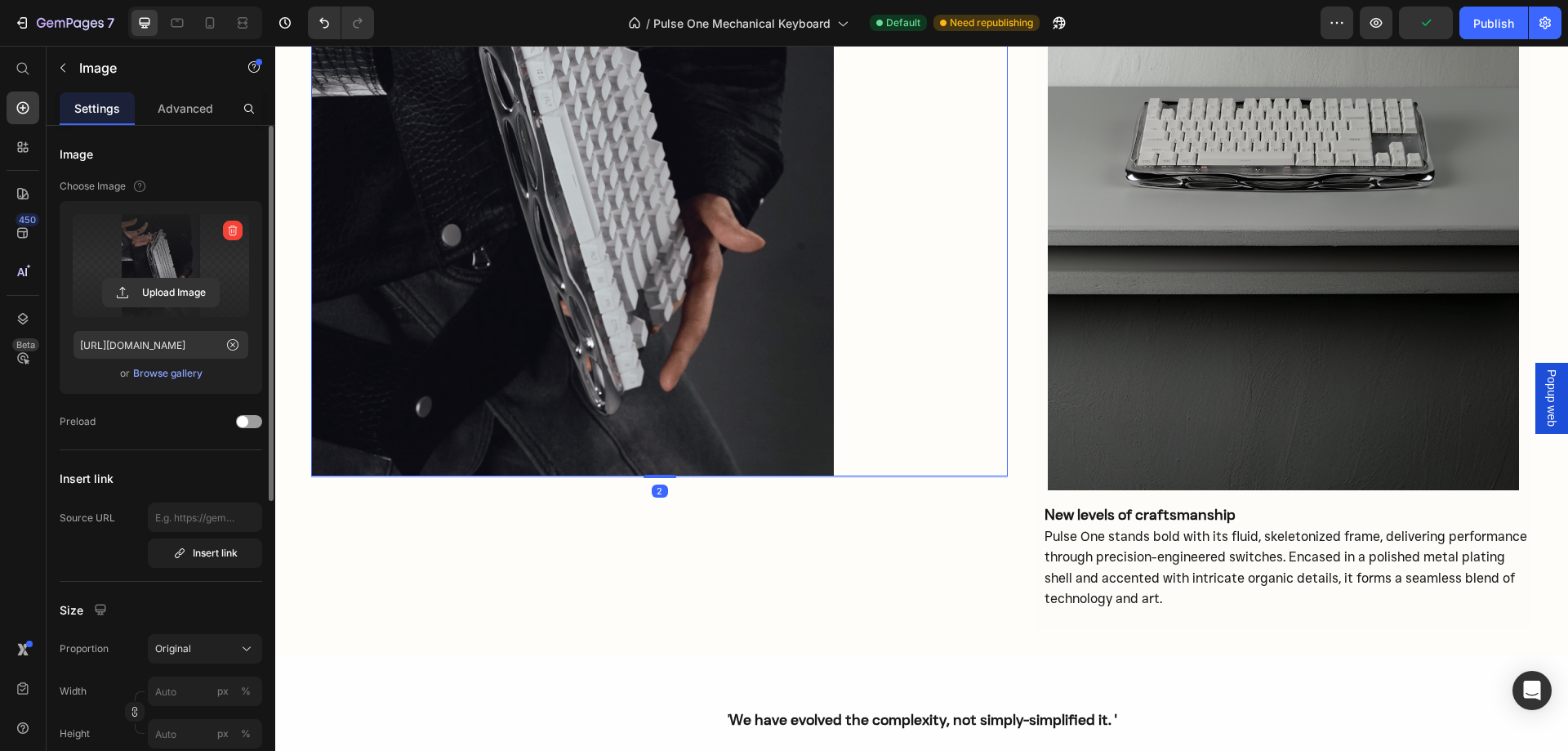 click on "2" at bounding box center [659, 476] 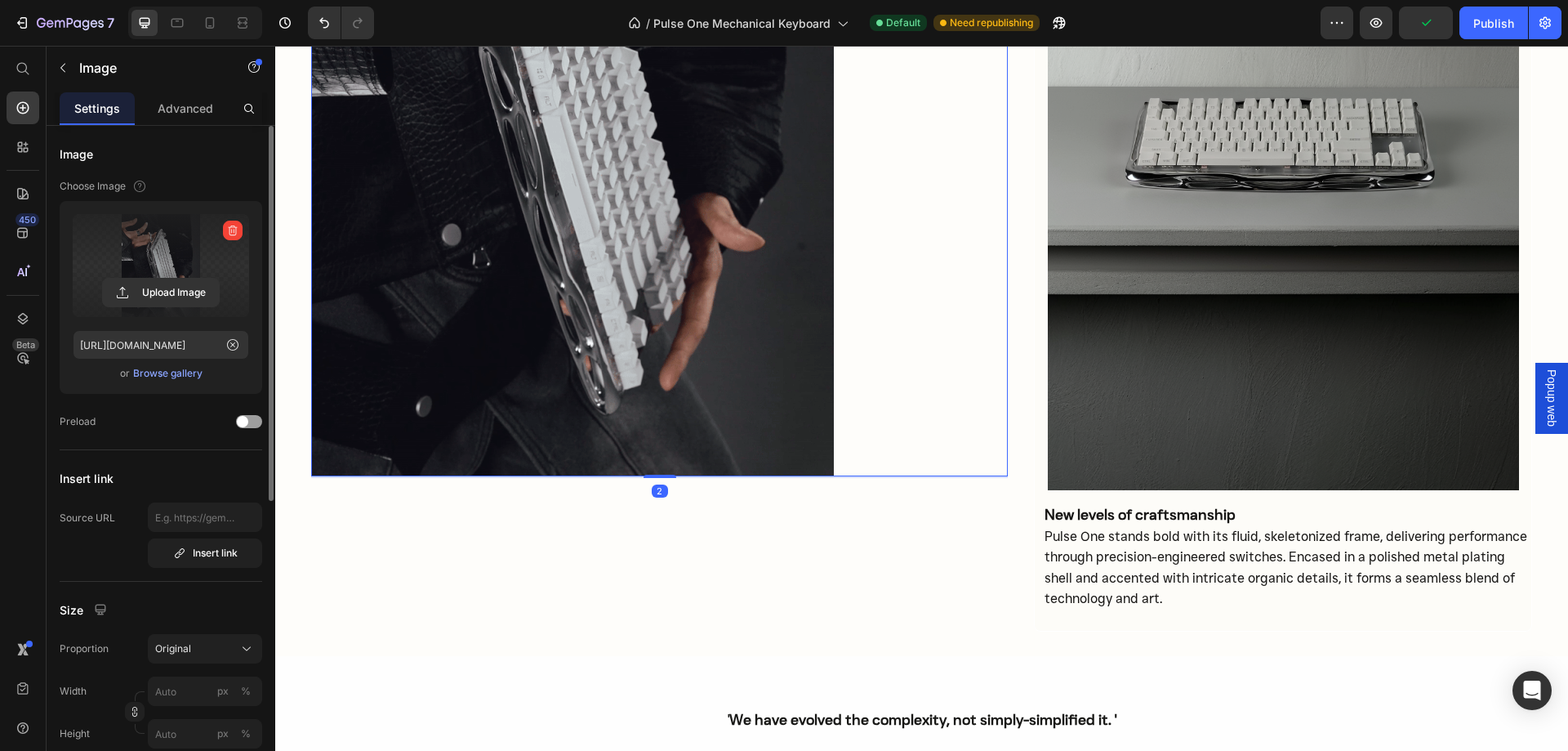 click at bounding box center (659, 129) 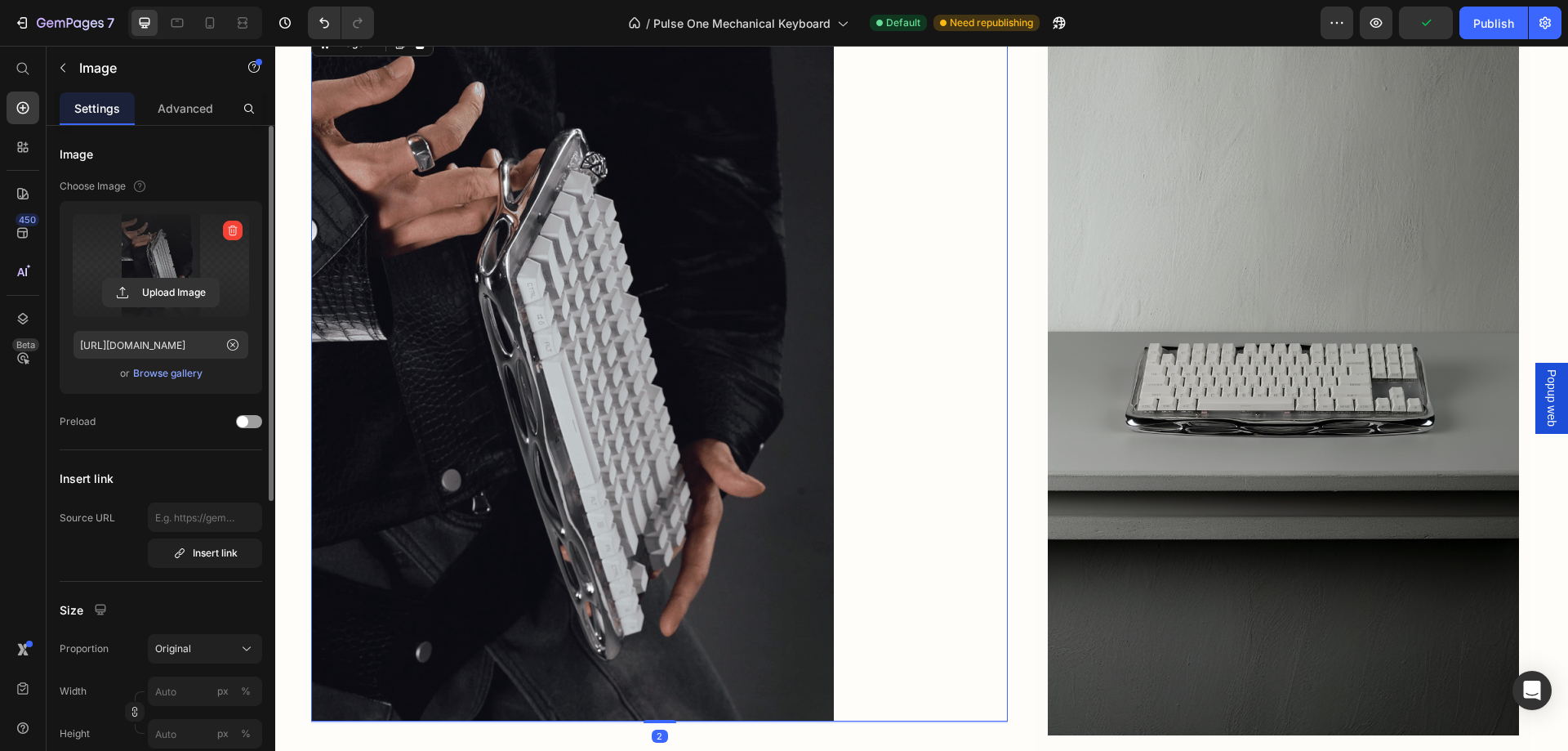 scroll, scrollTop: 1634, scrollLeft: 0, axis: vertical 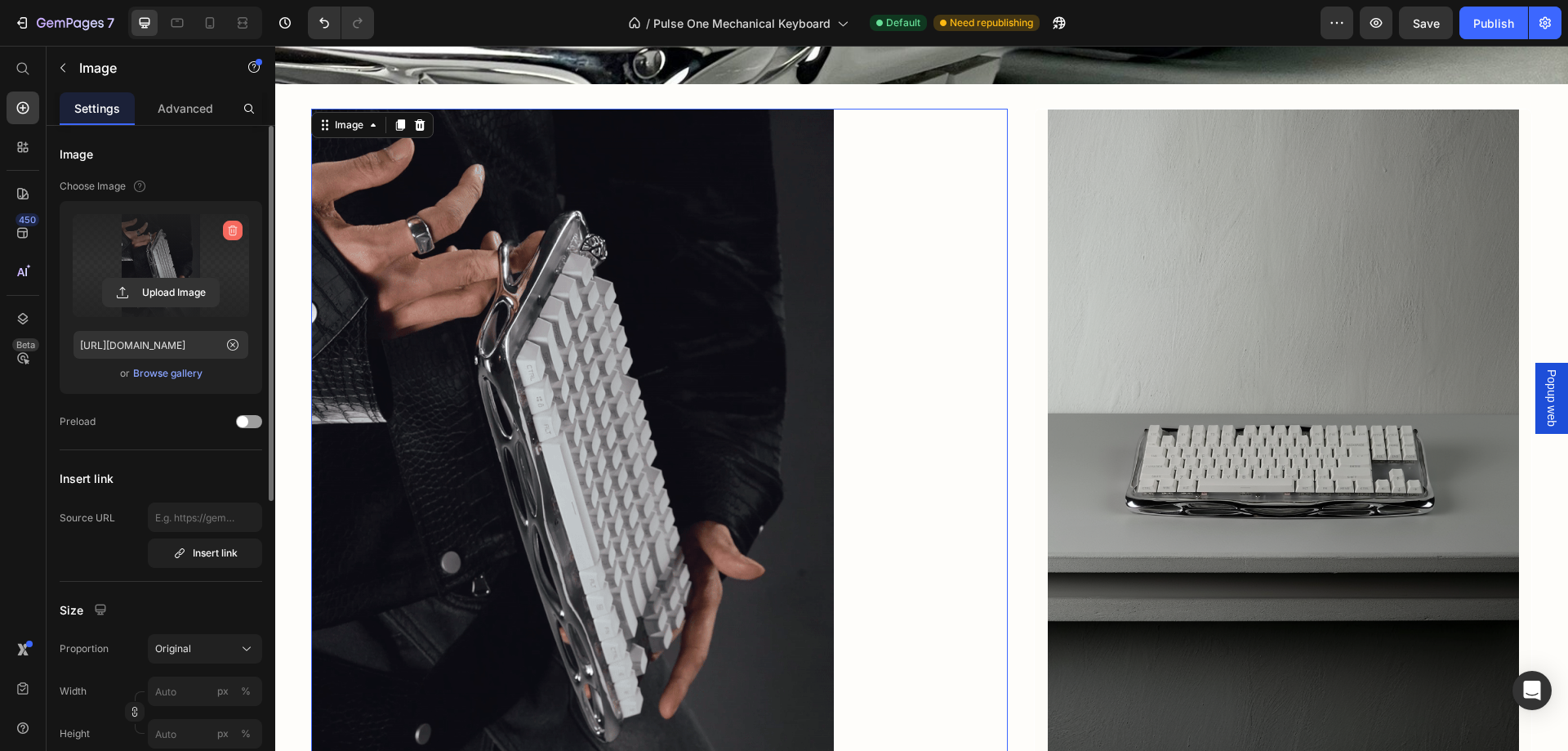 click 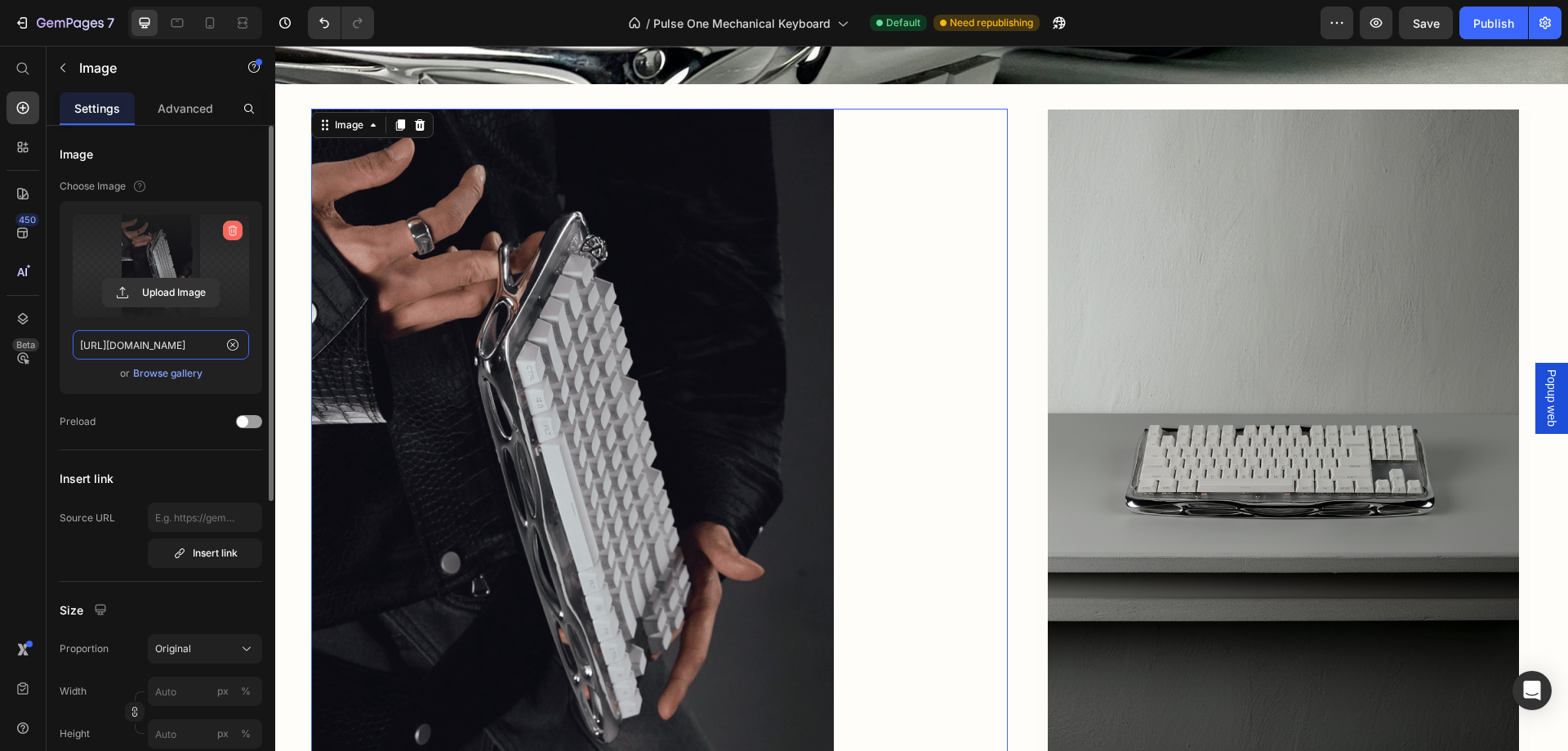 type 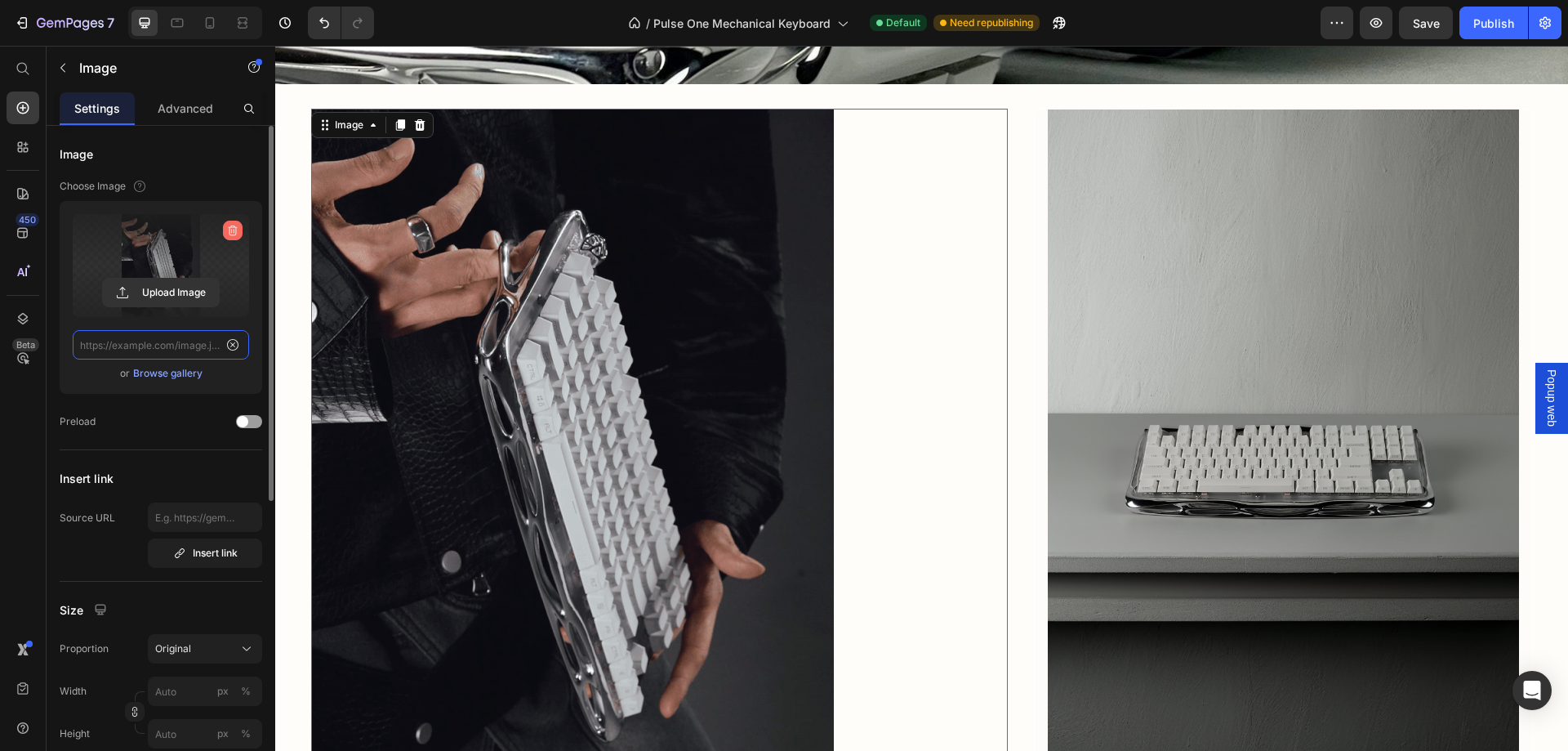scroll, scrollTop: 0, scrollLeft: 0, axis: both 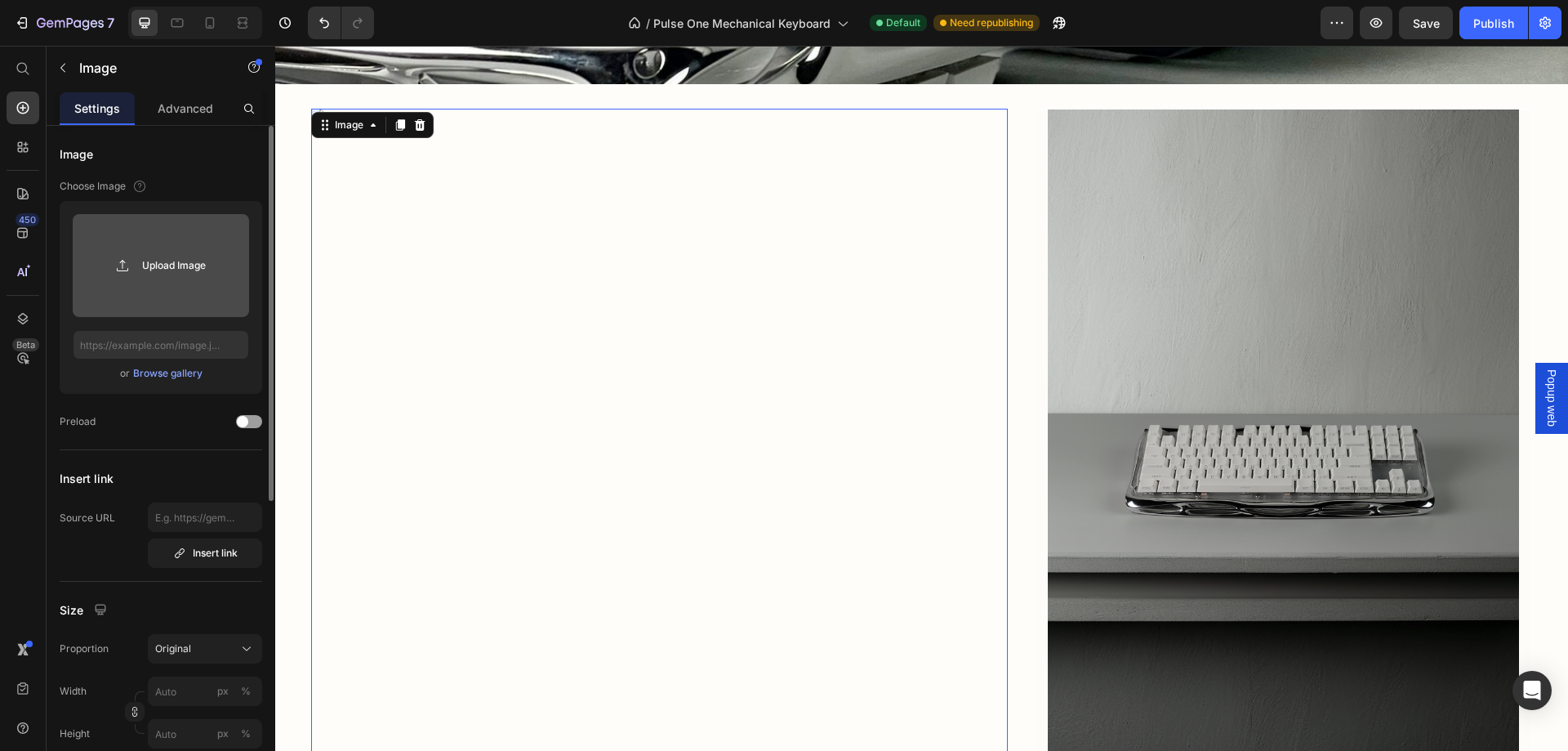 click 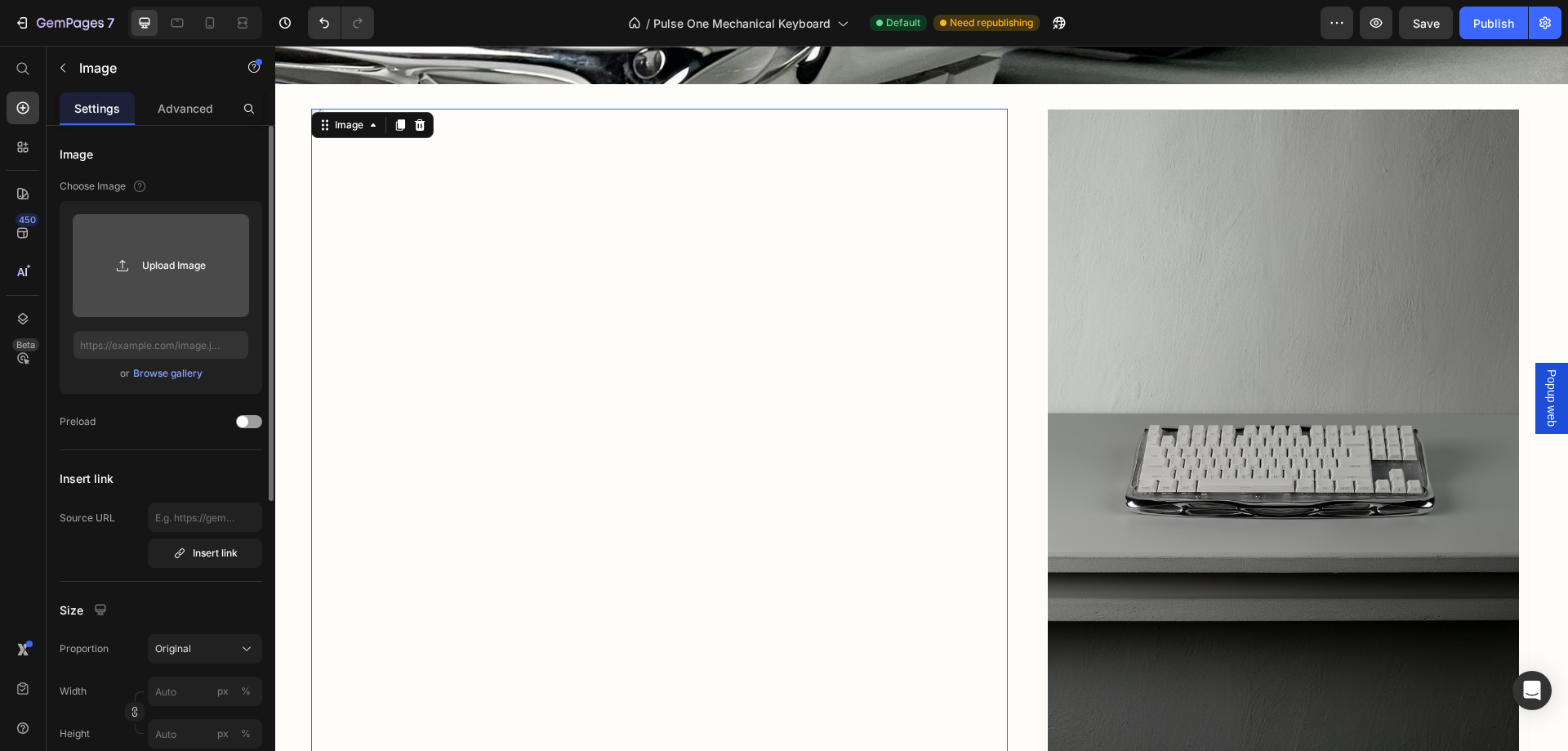type on "C:\fakepath\00216497_V1-0004-ezgif.com-video-to-gif-converter.gif" 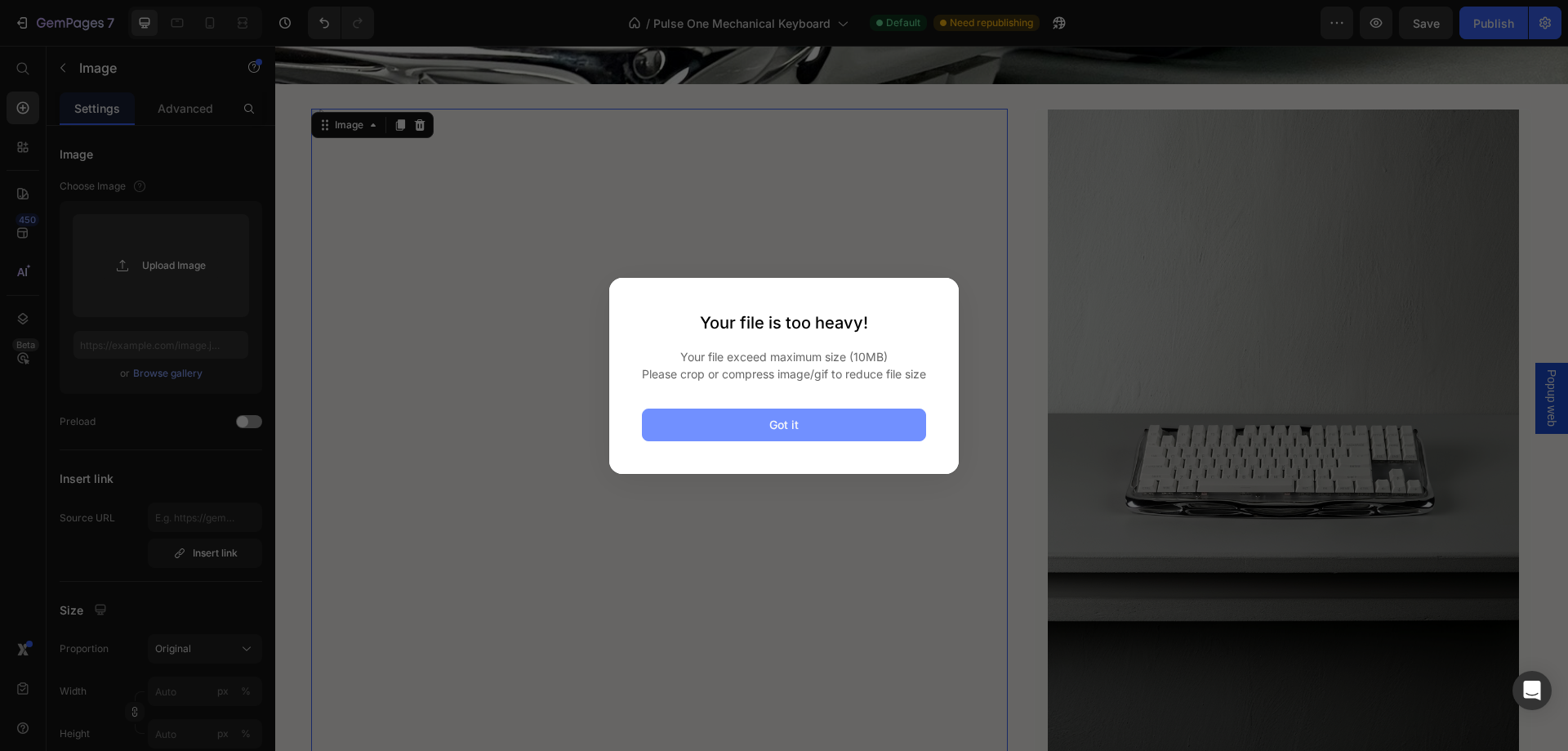 click on "Got it" at bounding box center [784, 425] 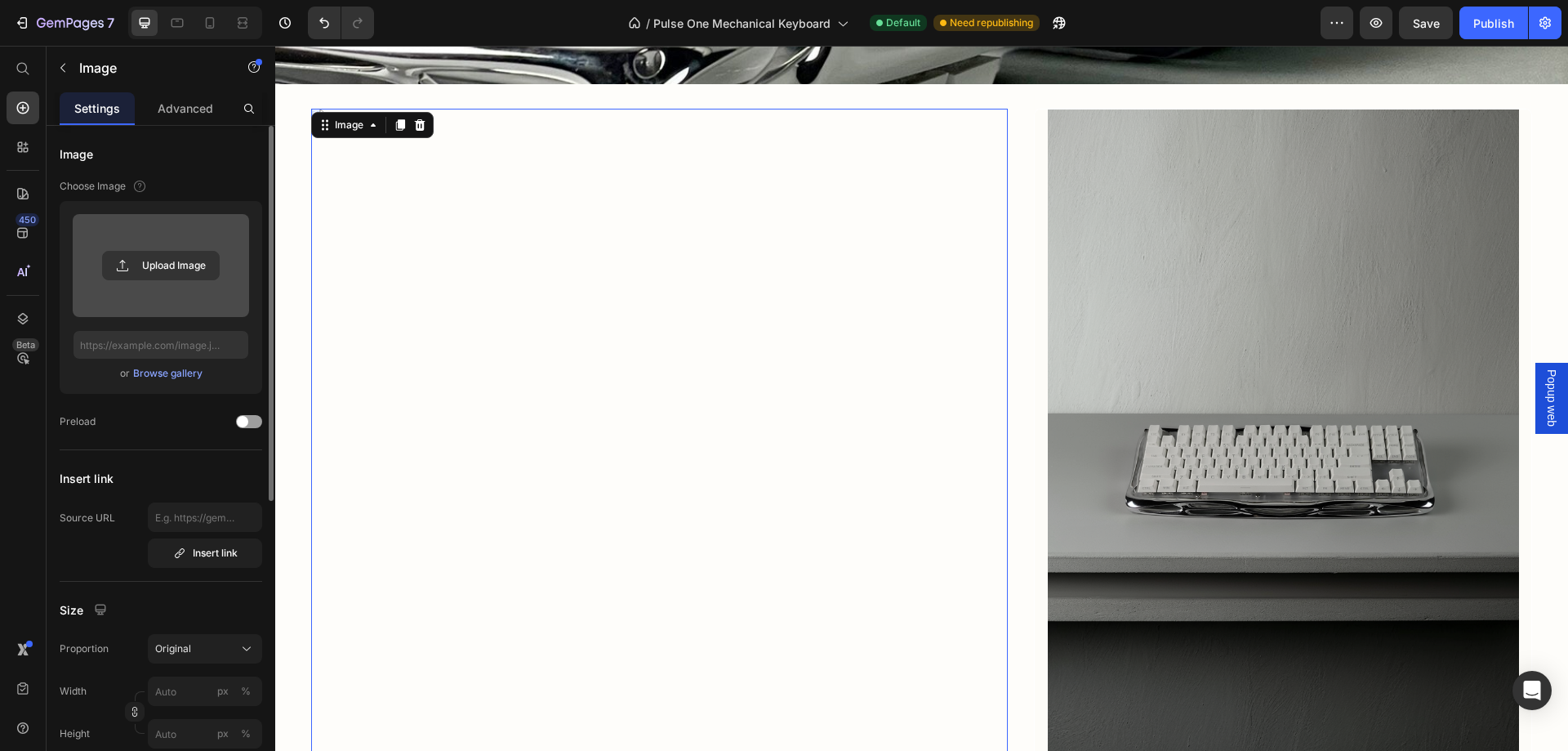 click at bounding box center [161, 266] 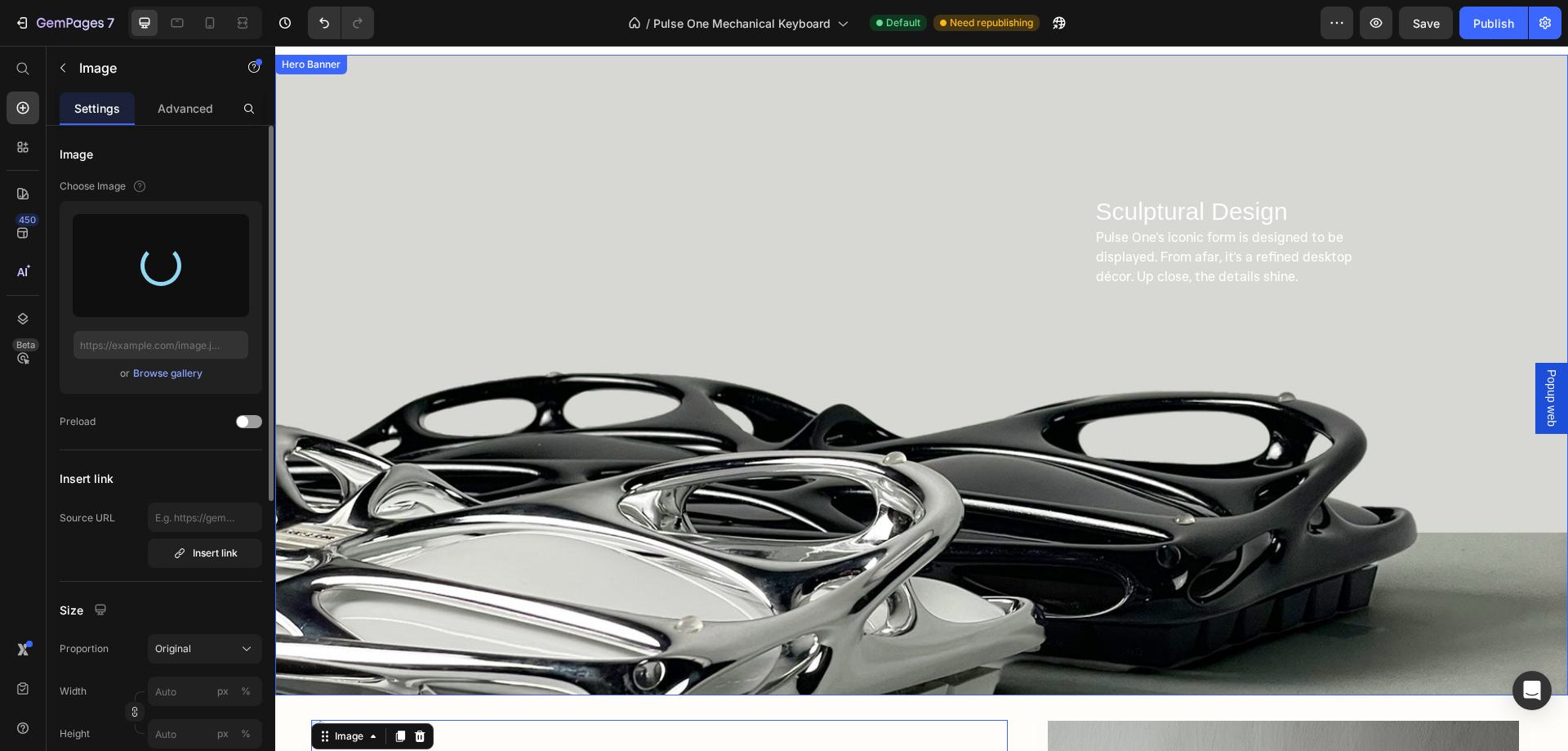 type on "[URL][DOMAIN_NAME]" 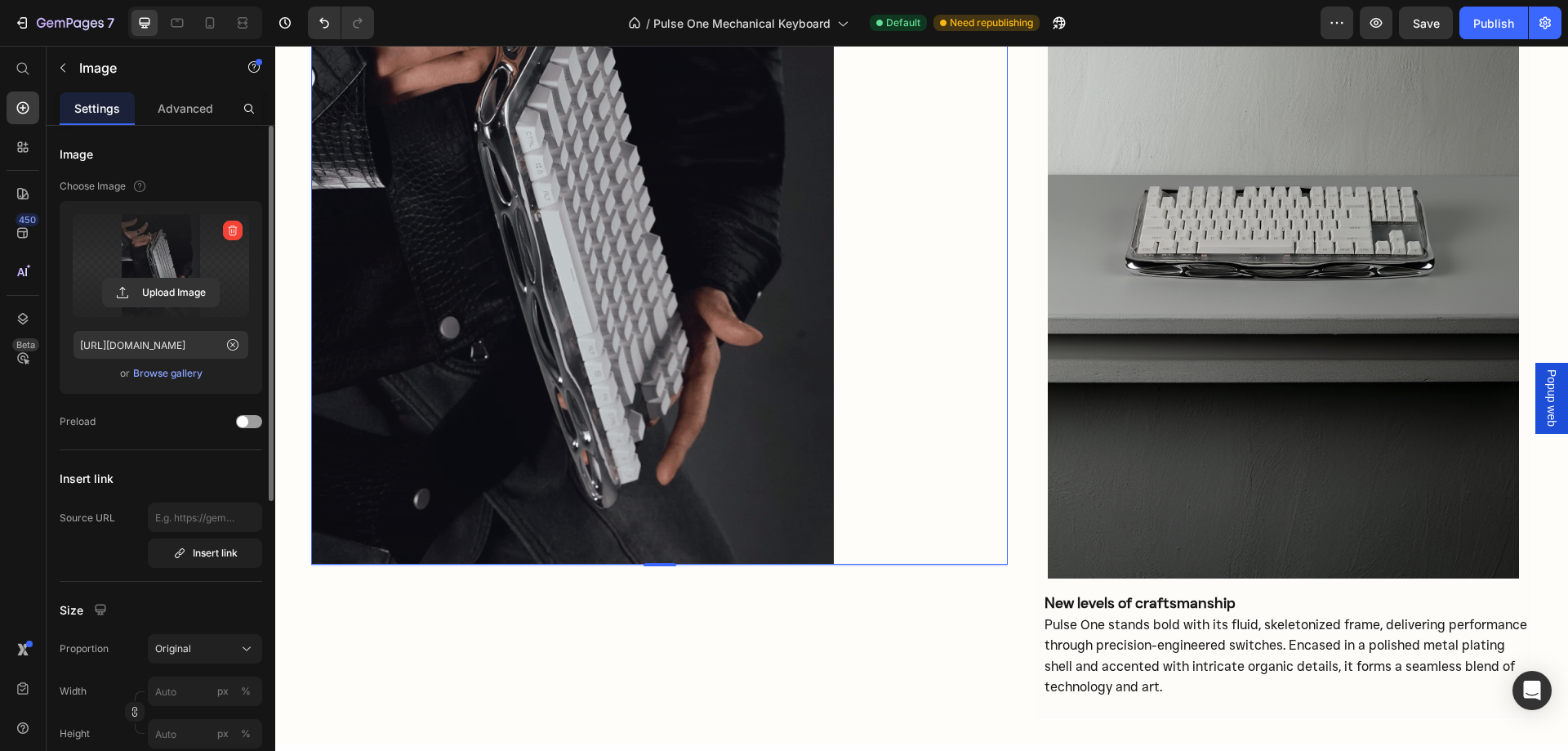 scroll, scrollTop: 1961, scrollLeft: 0, axis: vertical 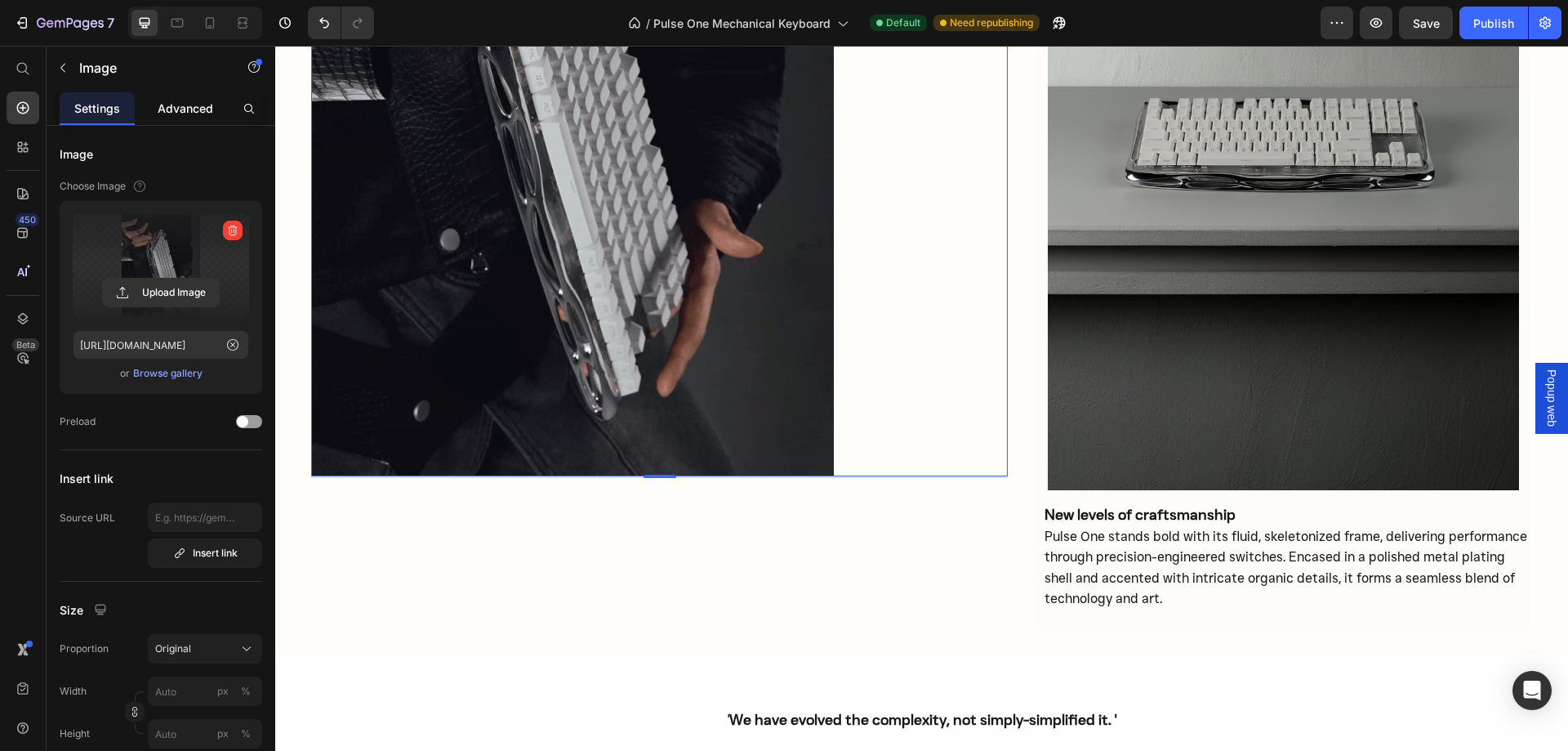 click on "Advanced" at bounding box center (185, 108) 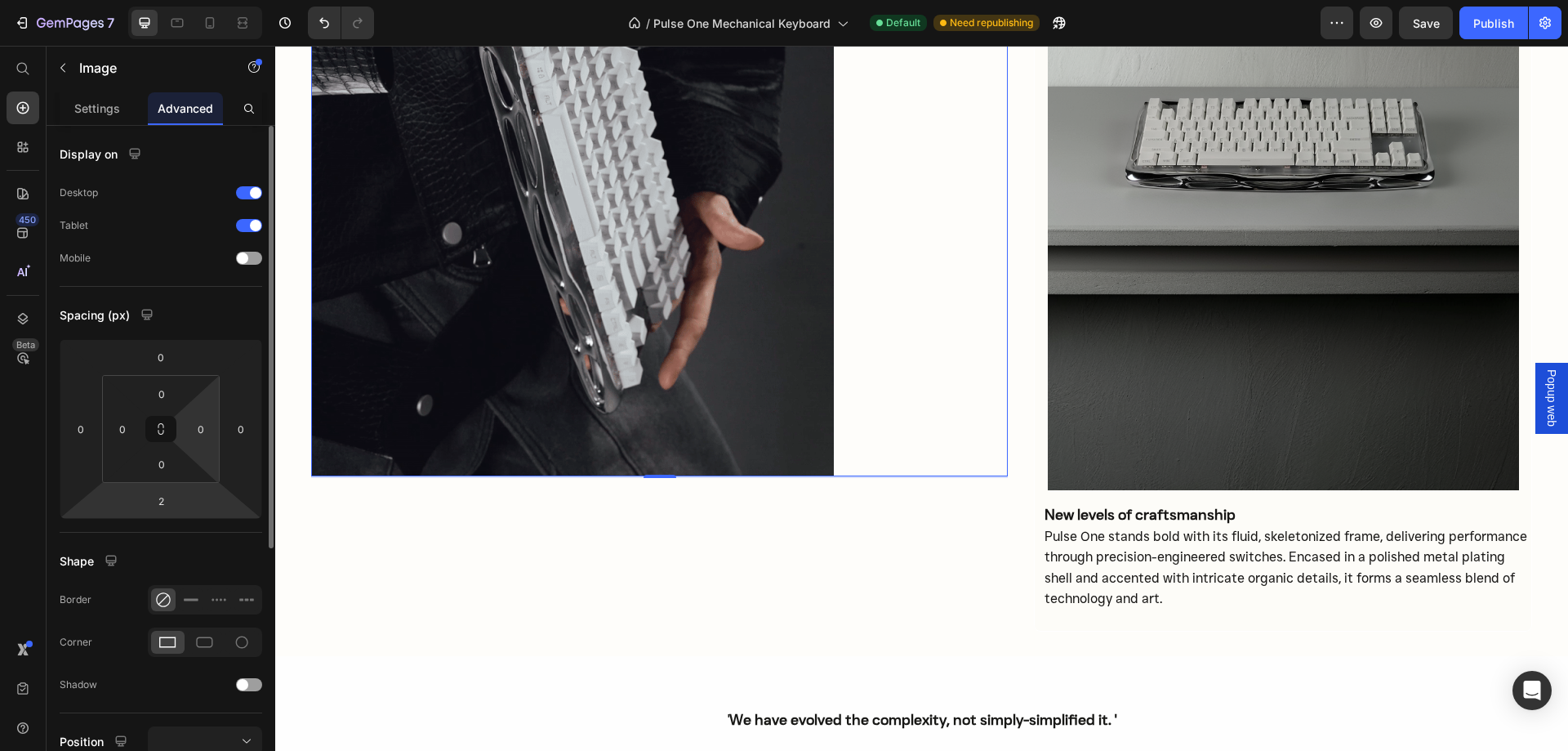 scroll, scrollTop: 82, scrollLeft: 0, axis: vertical 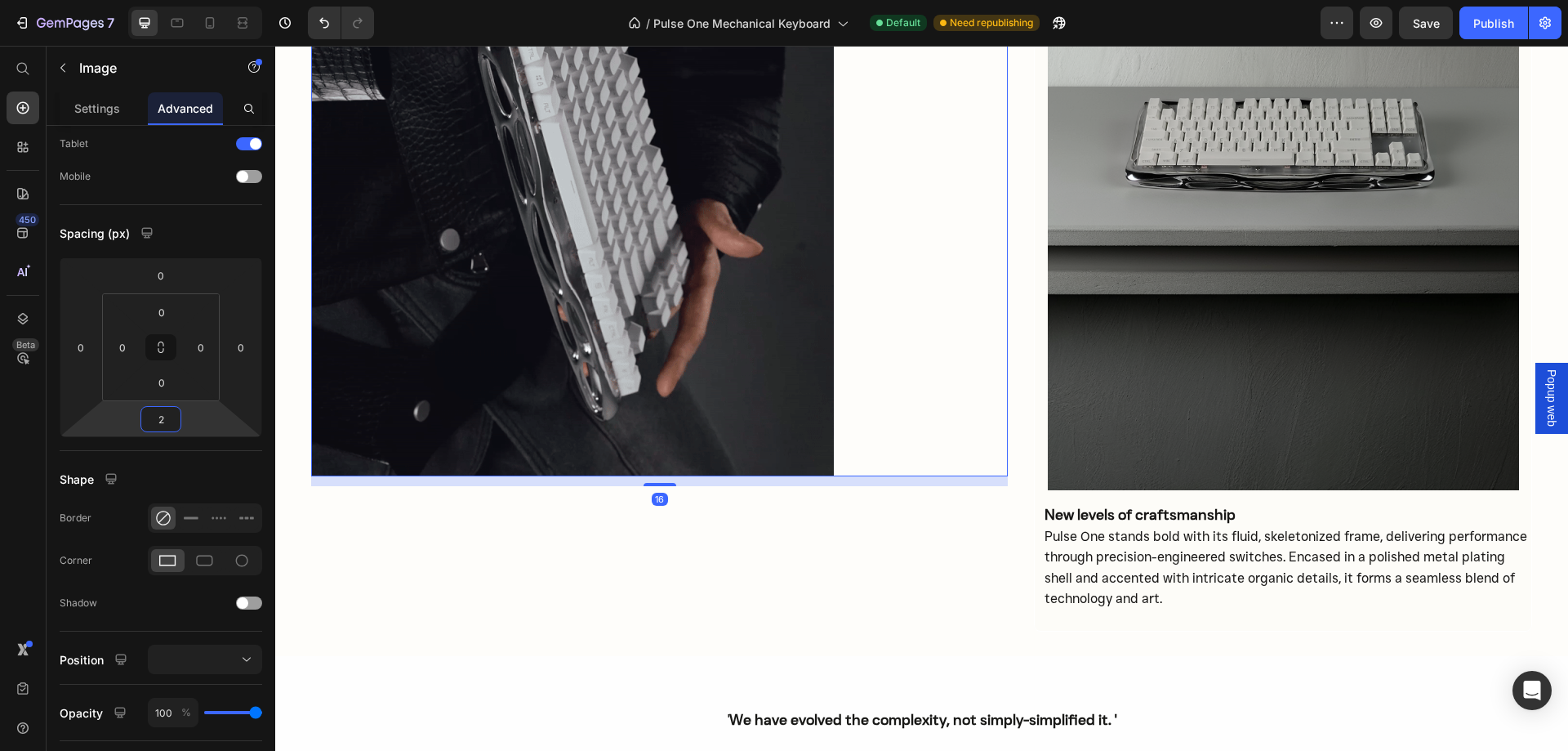 type on "-2" 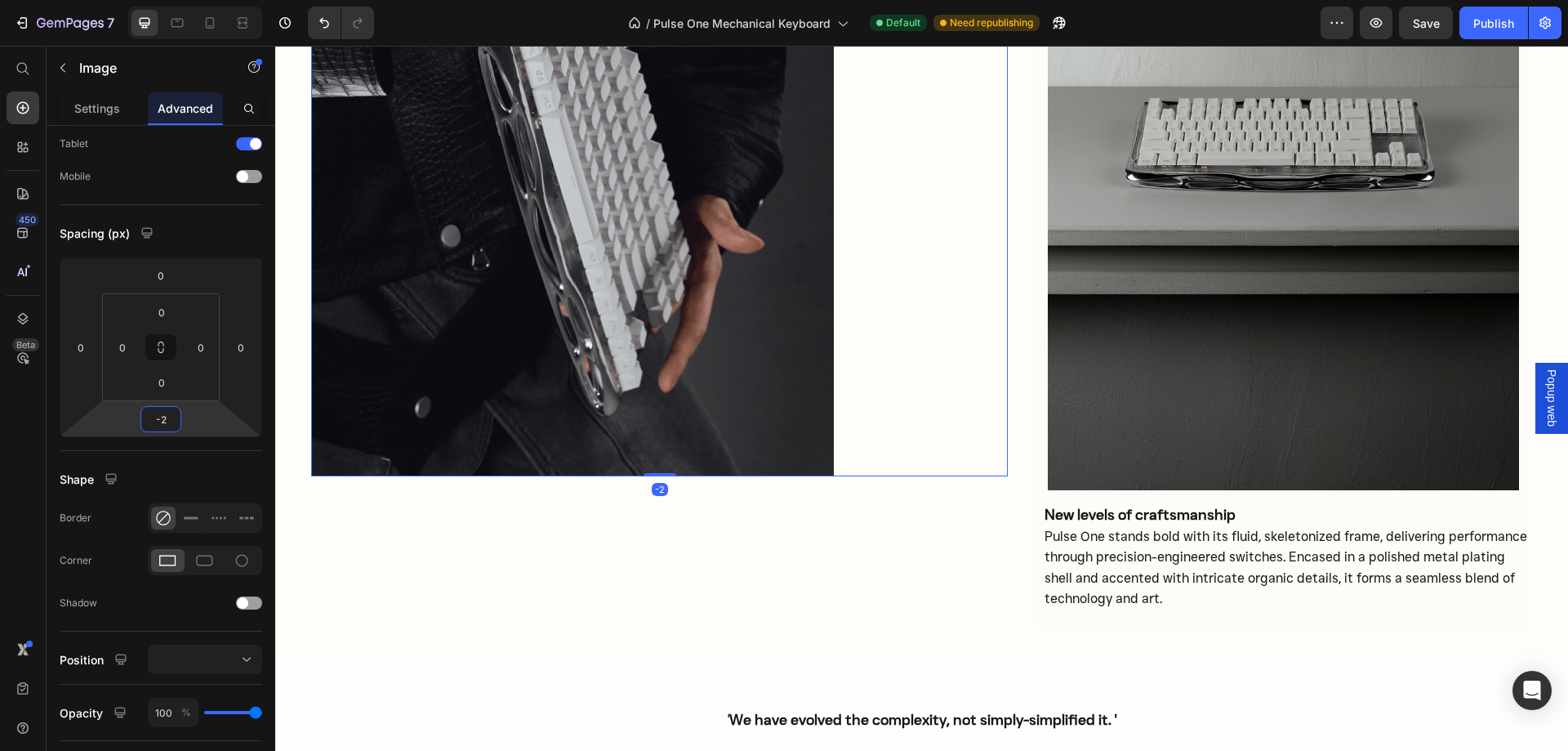 drag, startPoint x: 193, startPoint y: 420, endPoint x: 179, endPoint y: 422, distance: 14.142136 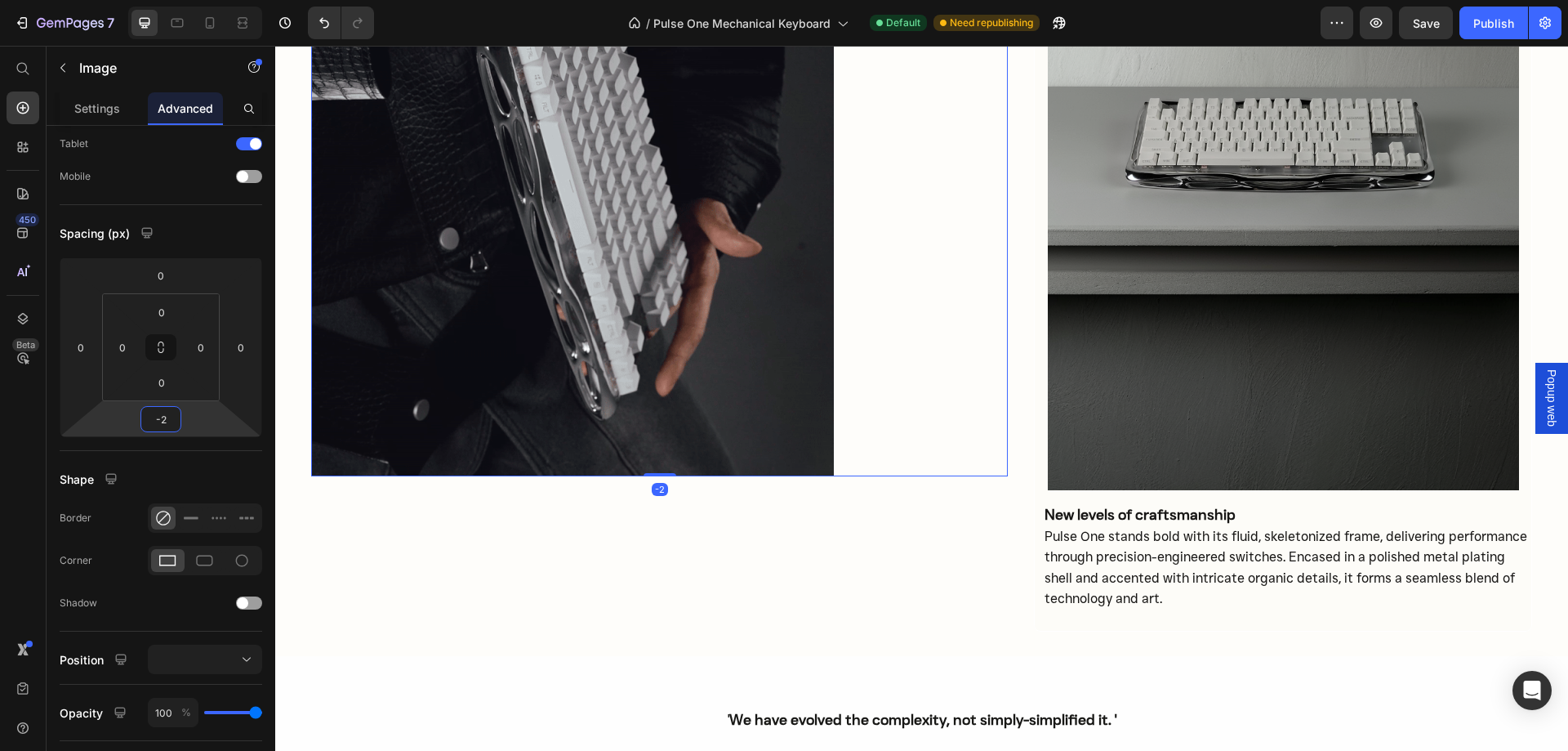 click on "7   /  Pulse One Mechanical Keyboard Default Need republishing Preview  Save   Publish  450 Beta Start with Sections Elements Hero Section Product Detail Brands Trusted Badges Guarantee Product Breakdown How to use Testimonials Compare Bundle FAQs Social Proof Brand Story Product List Collection Blog List Contact Sticky Add to Cart Custom Footer Browse Library 450 Layout
Row
Row
Row
Row Text
Heading
Text Block Button
Button
Button
Sticky Back to top Media
Image" at bounding box center [784, 0] 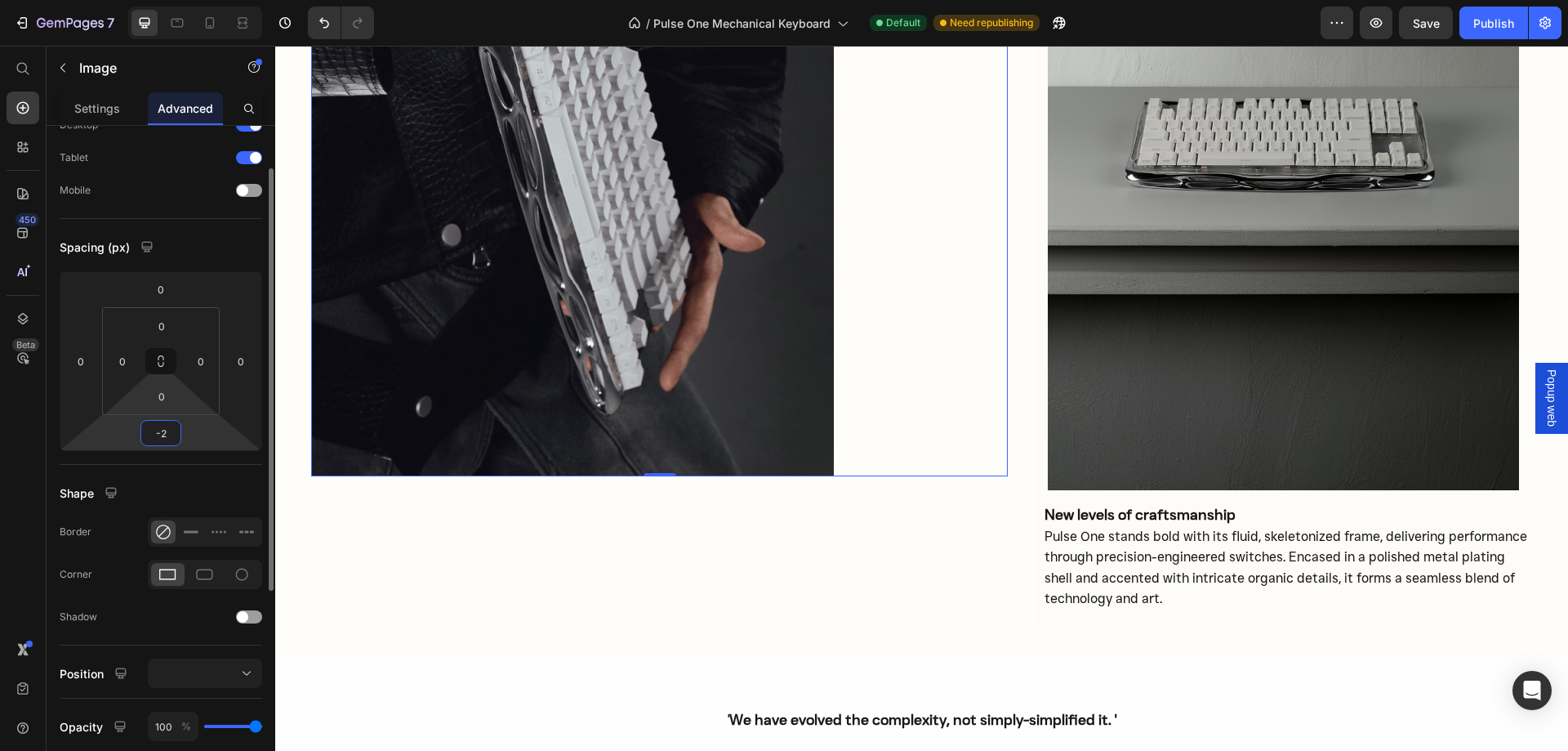 scroll, scrollTop: 0, scrollLeft: 0, axis: both 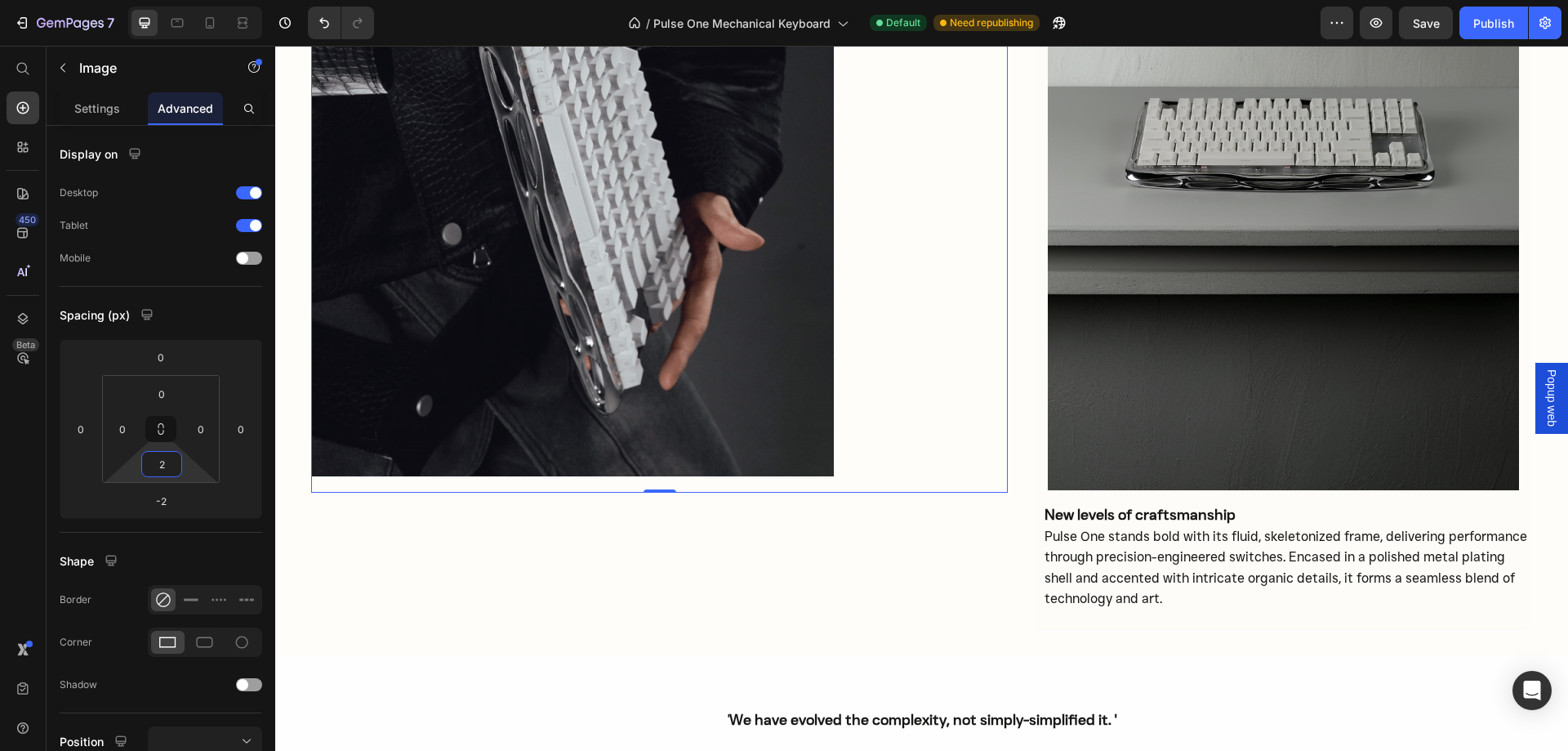 type on "0" 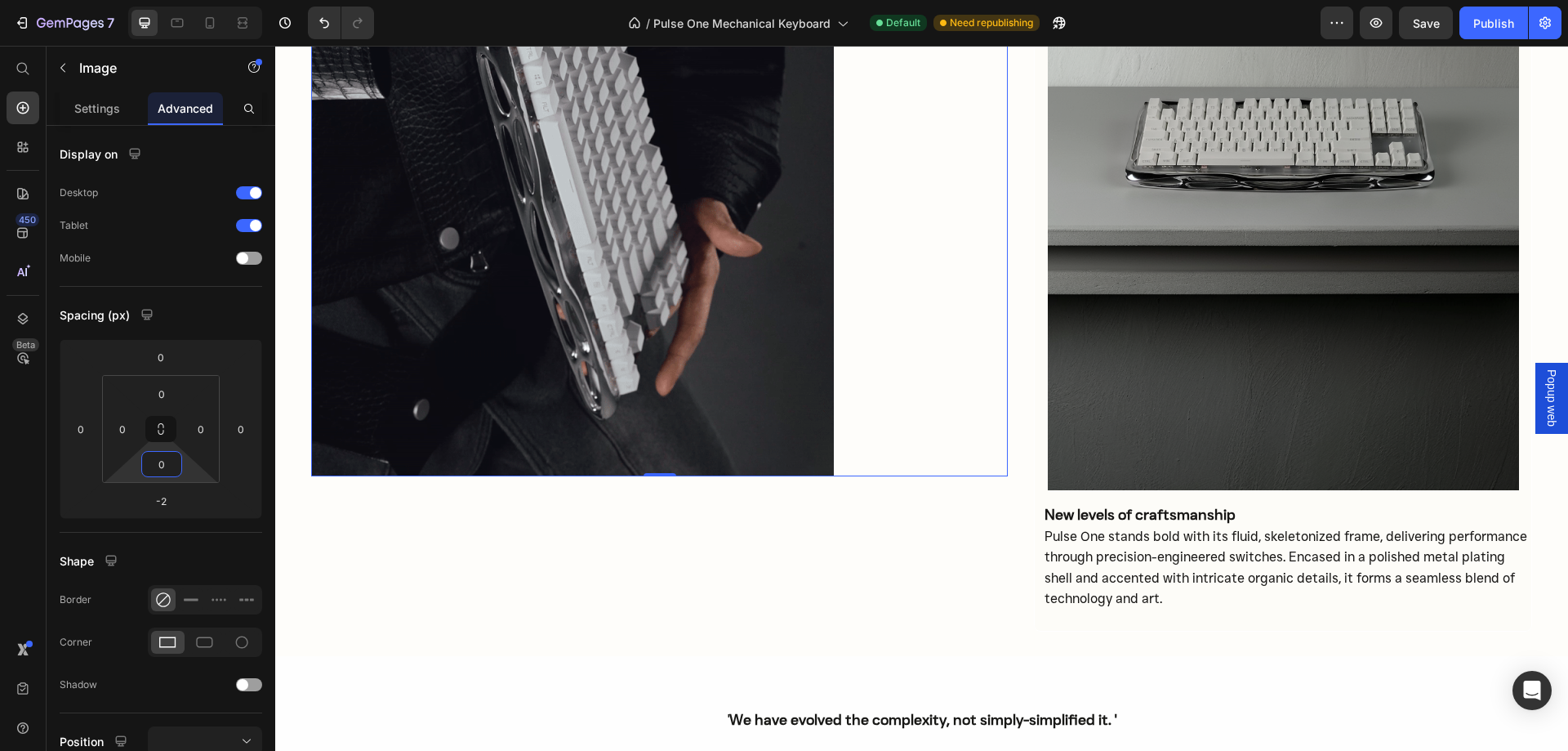drag, startPoint x: 189, startPoint y: 468, endPoint x: 186, endPoint y: 482, distance: 14.317821 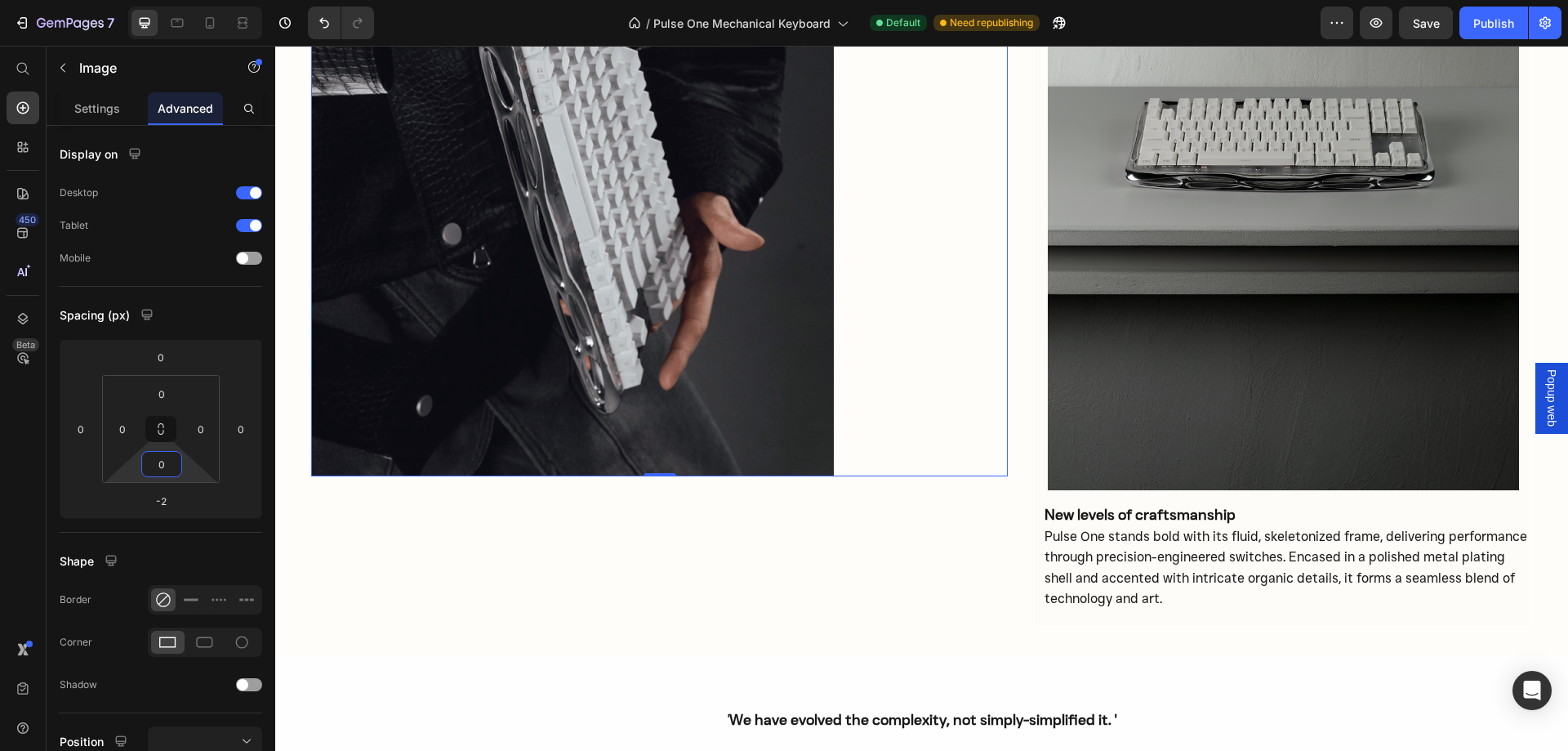 click on "7   /  Pulse One Mechanical Keyboard Default Need republishing Preview  Save   Publish  450 Beta Start with Sections Elements Hero Section Product Detail Brands Trusted Badges Guarantee Product Breakdown How to use Testimonials Compare Bundle FAQs Social Proof Brand Story Product List Collection Blog List Contact Sticky Add to Cart Custom Footer Browse Library 450 Layout
Row
Row
Row
Row Text
Heading
Text Block Button
Button
Button
Sticky Back to top Media
Image" at bounding box center (784, 0) 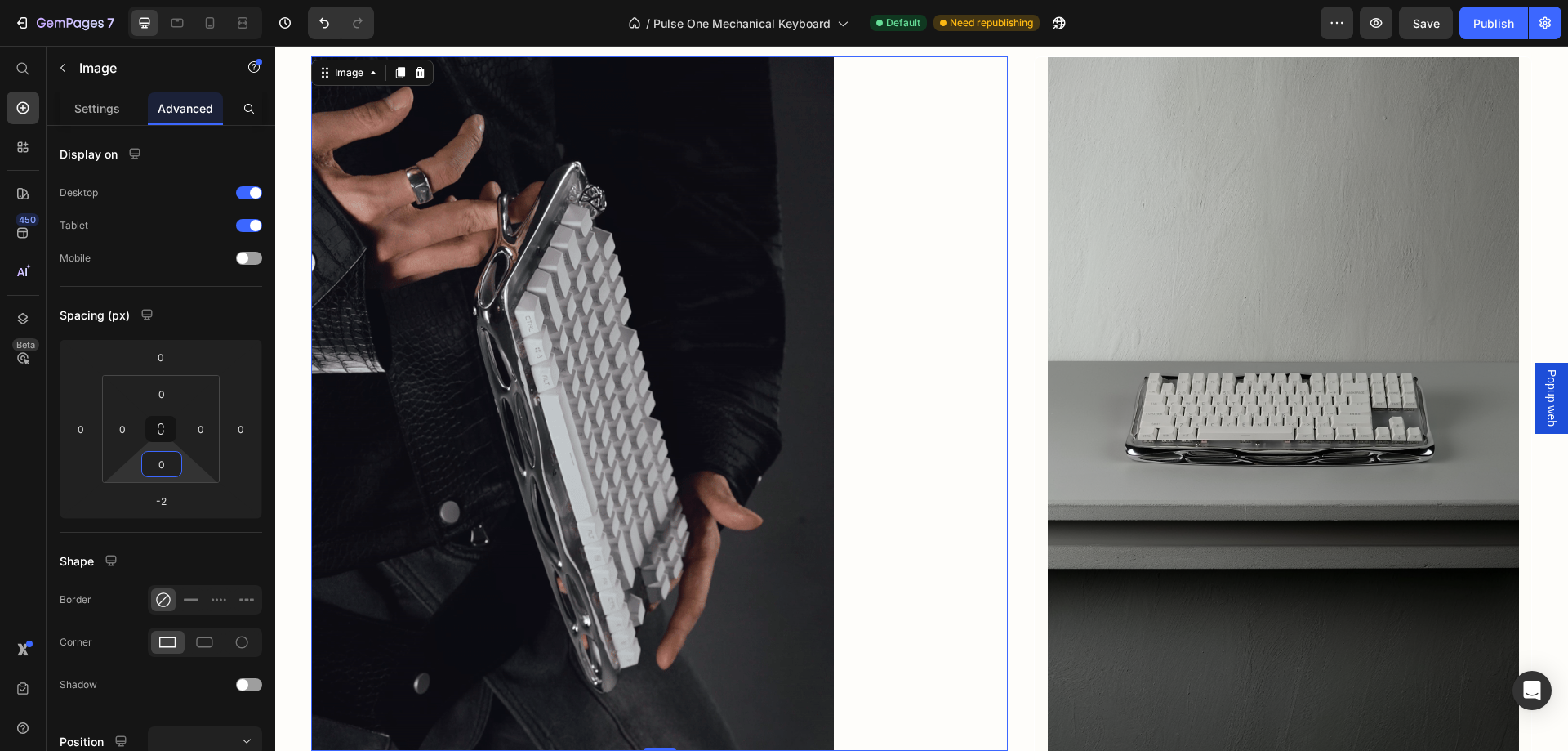scroll, scrollTop: 1716, scrollLeft: 0, axis: vertical 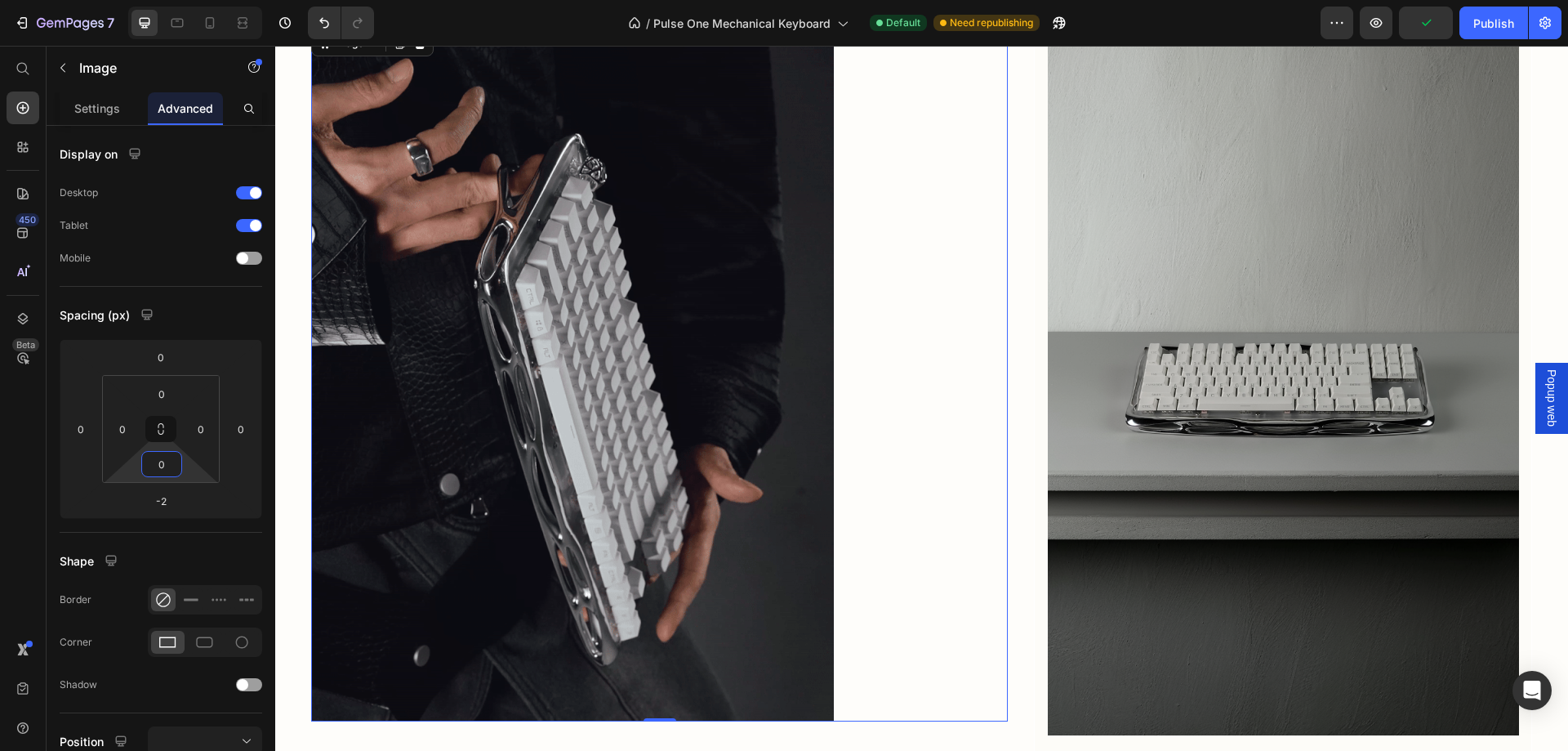 click at bounding box center (659, 374) 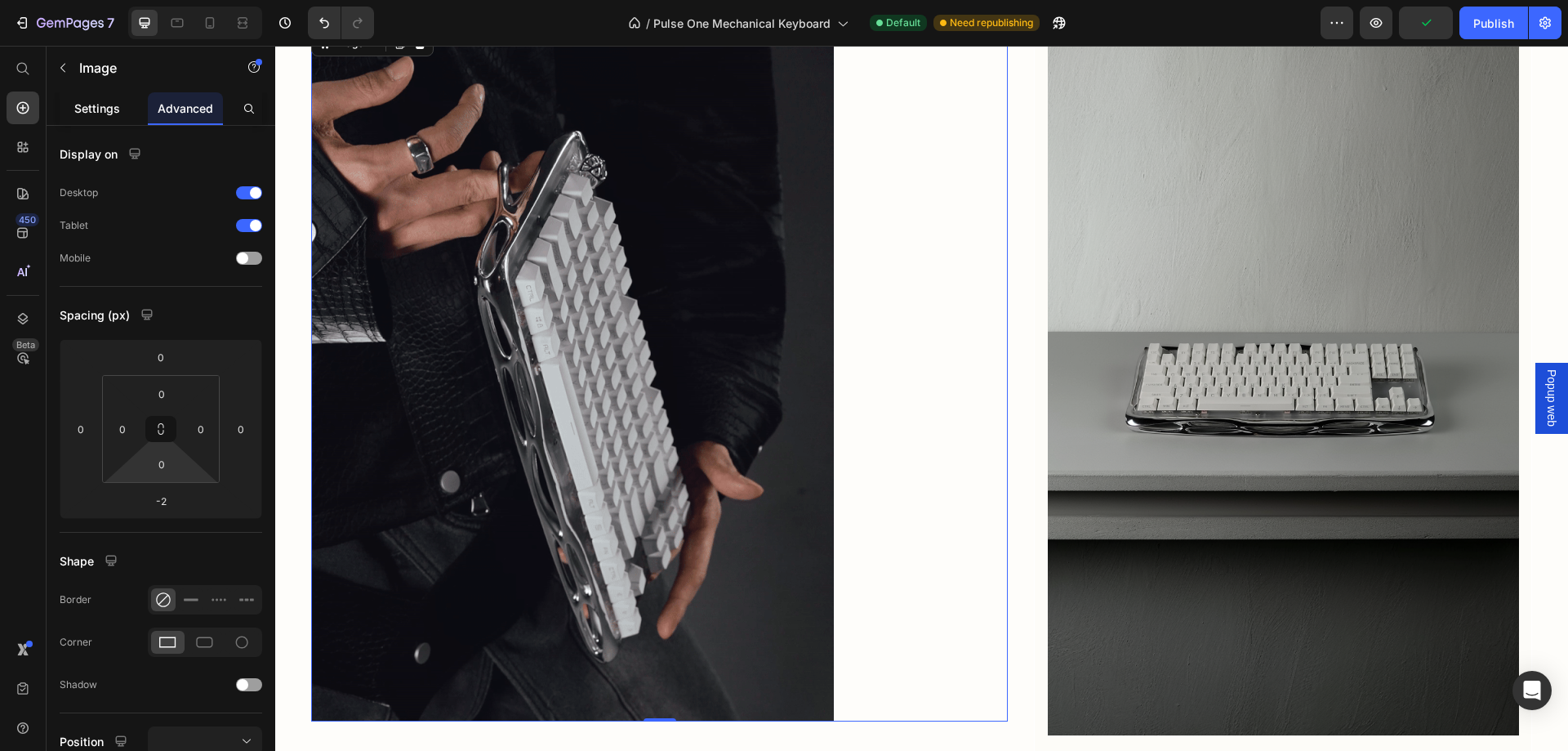 click on "Settings" at bounding box center [97, 108] 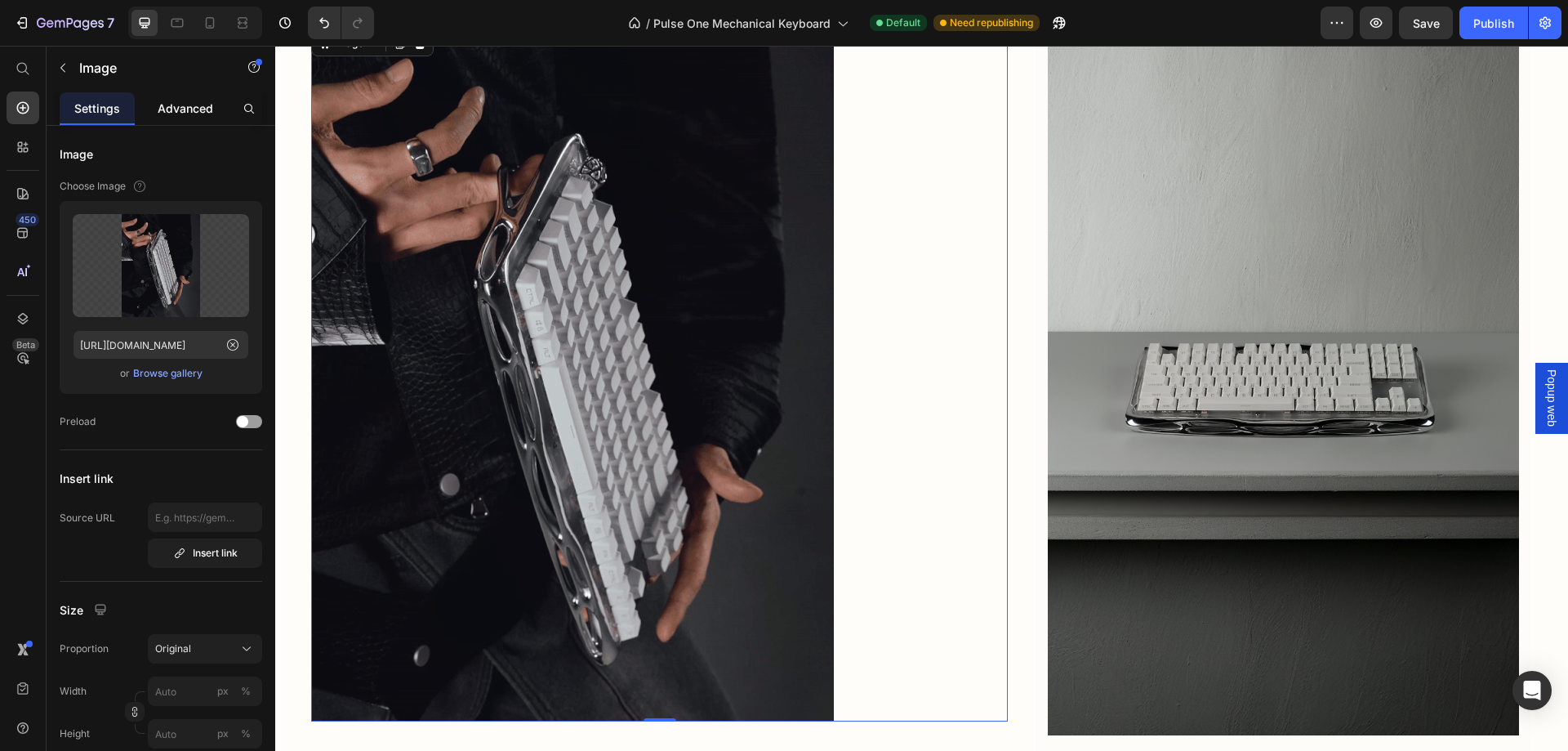 click on "Advanced" at bounding box center [185, 108] 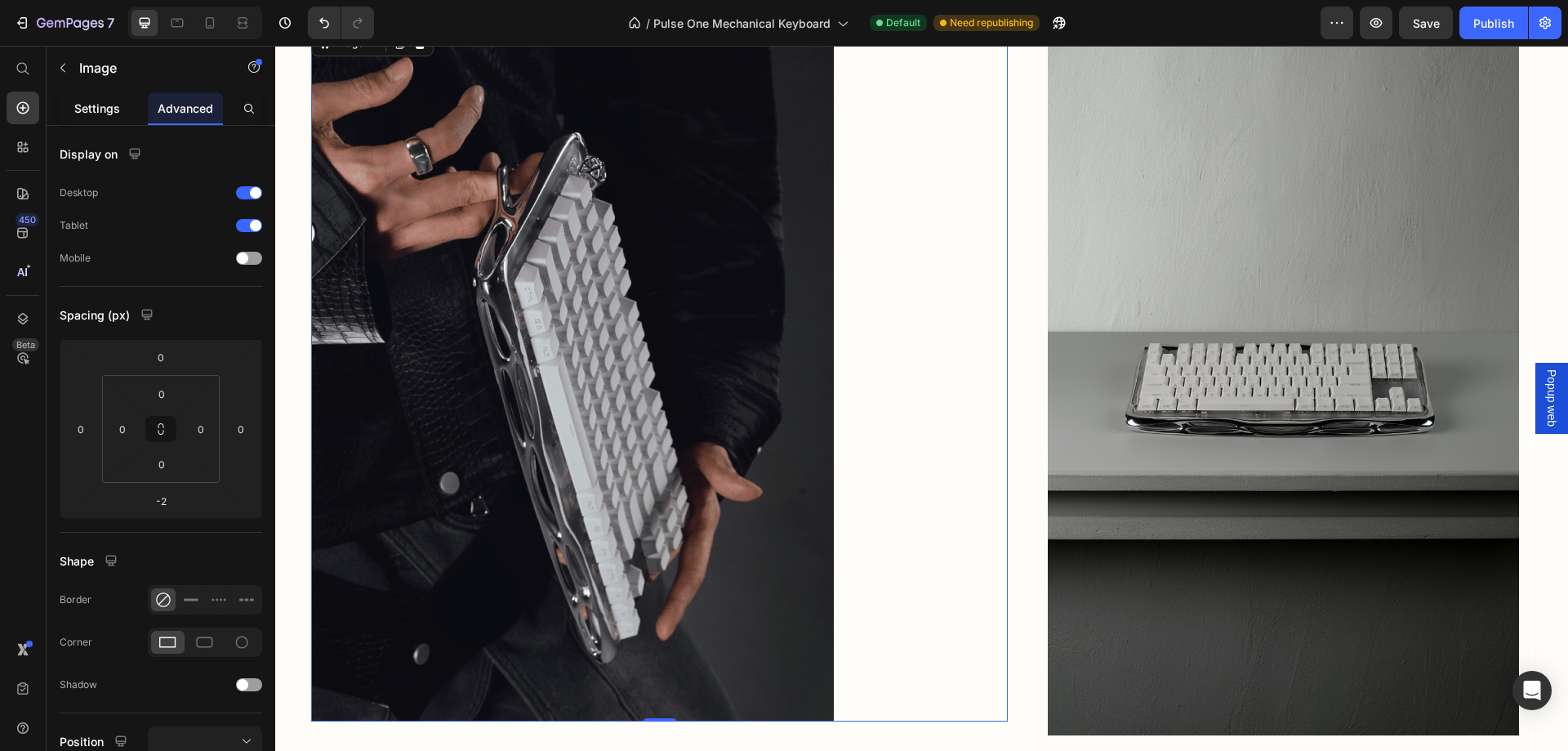 click on "Settings" at bounding box center (97, 108) 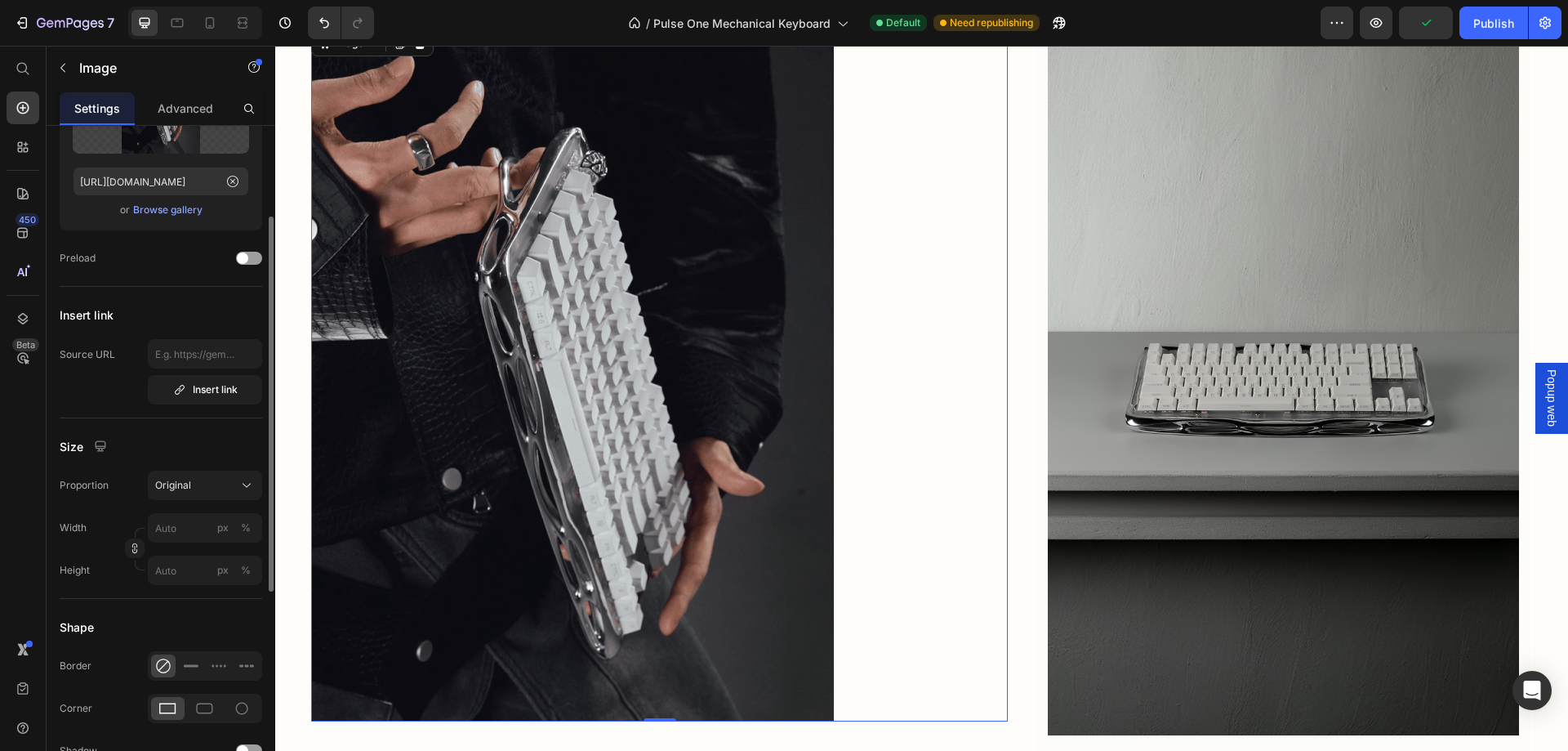 scroll, scrollTop: 245, scrollLeft: 0, axis: vertical 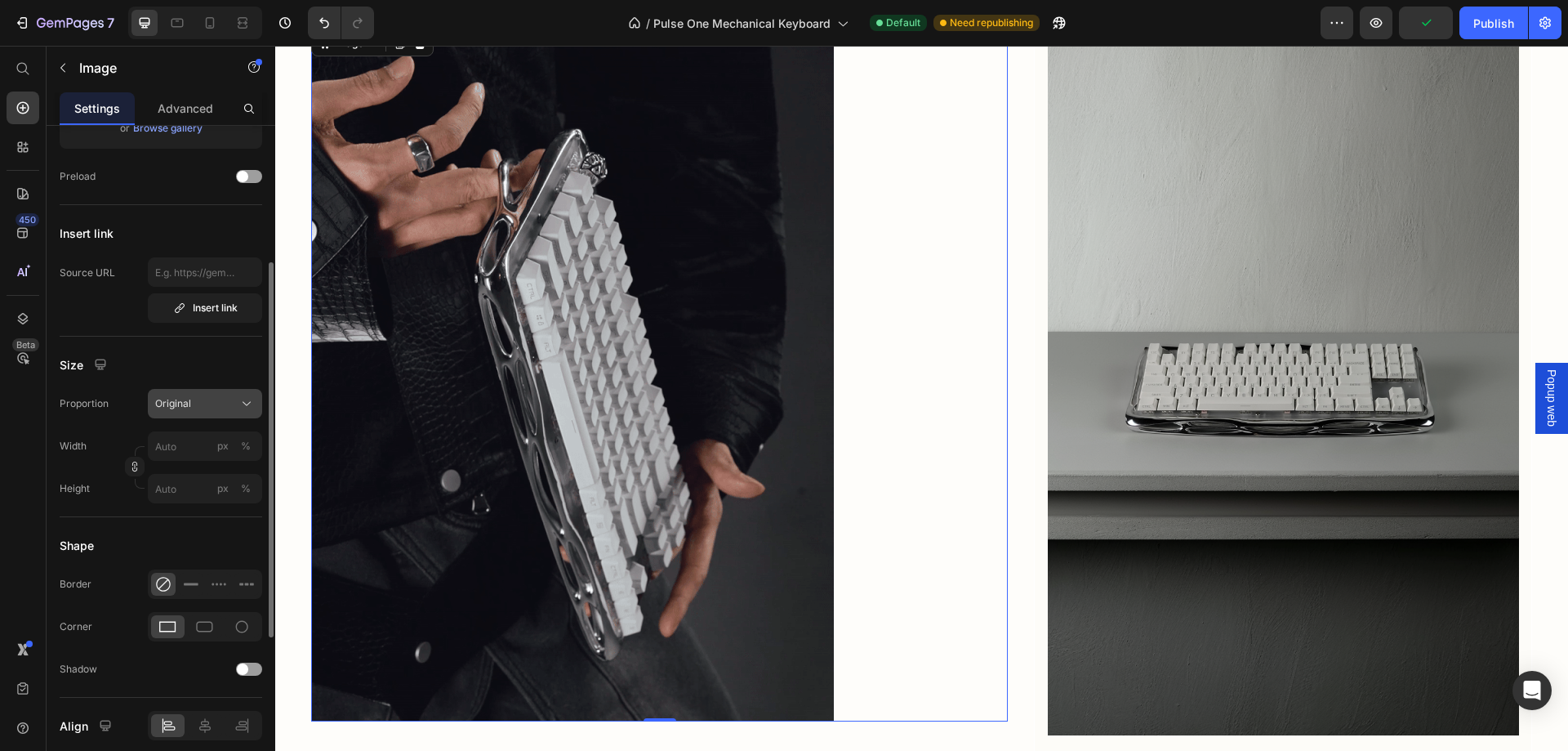 click on "Original" 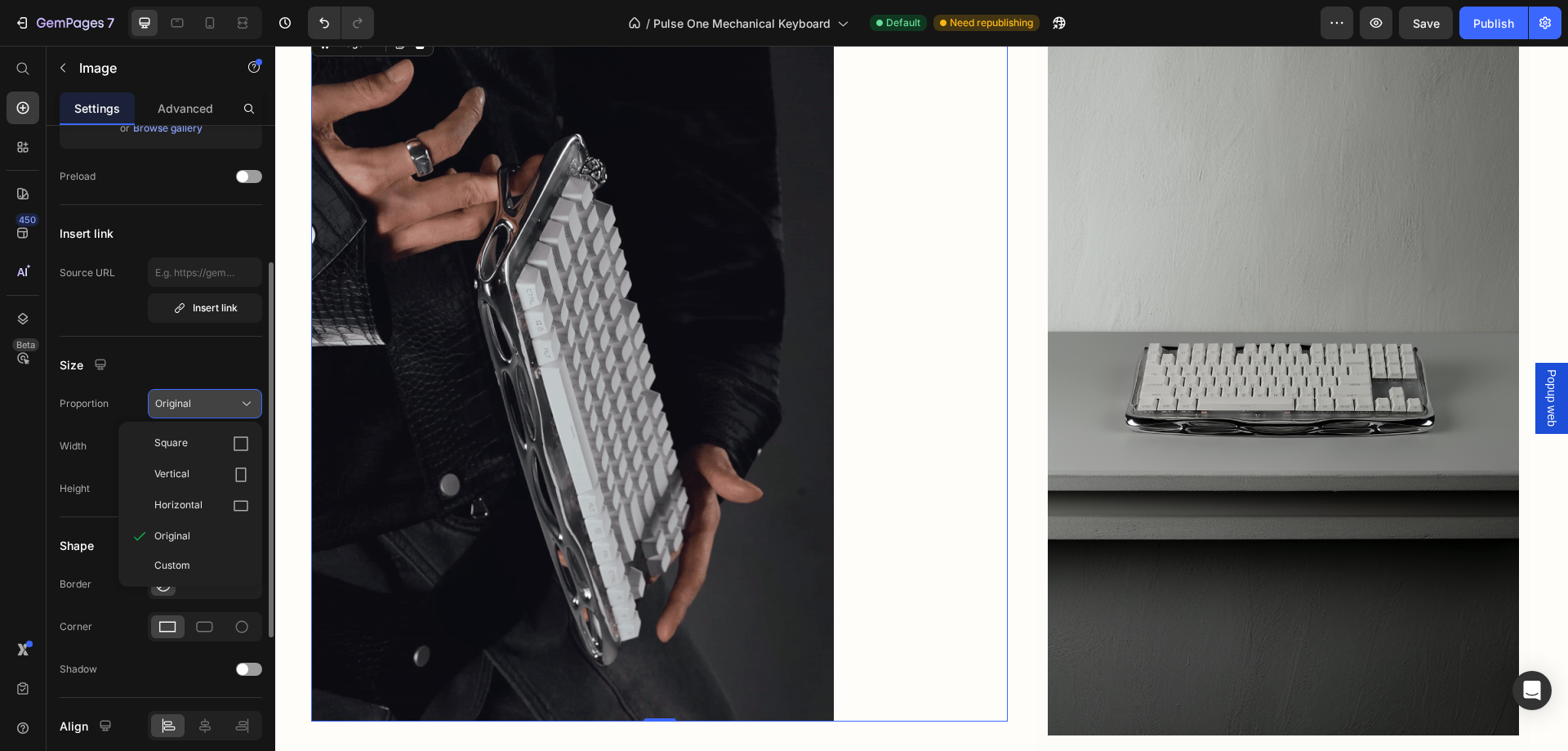 click on "Original" 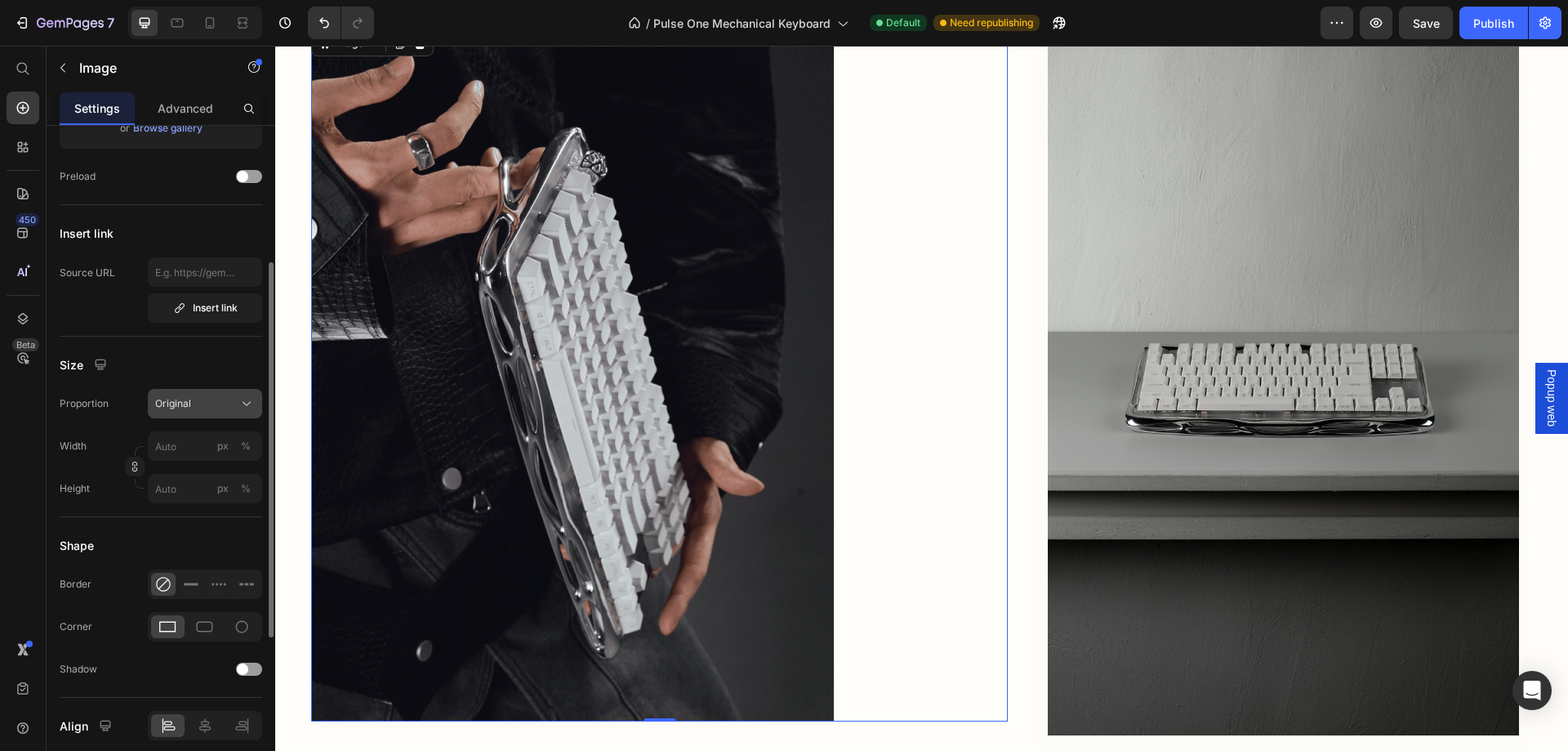 click on "Original" 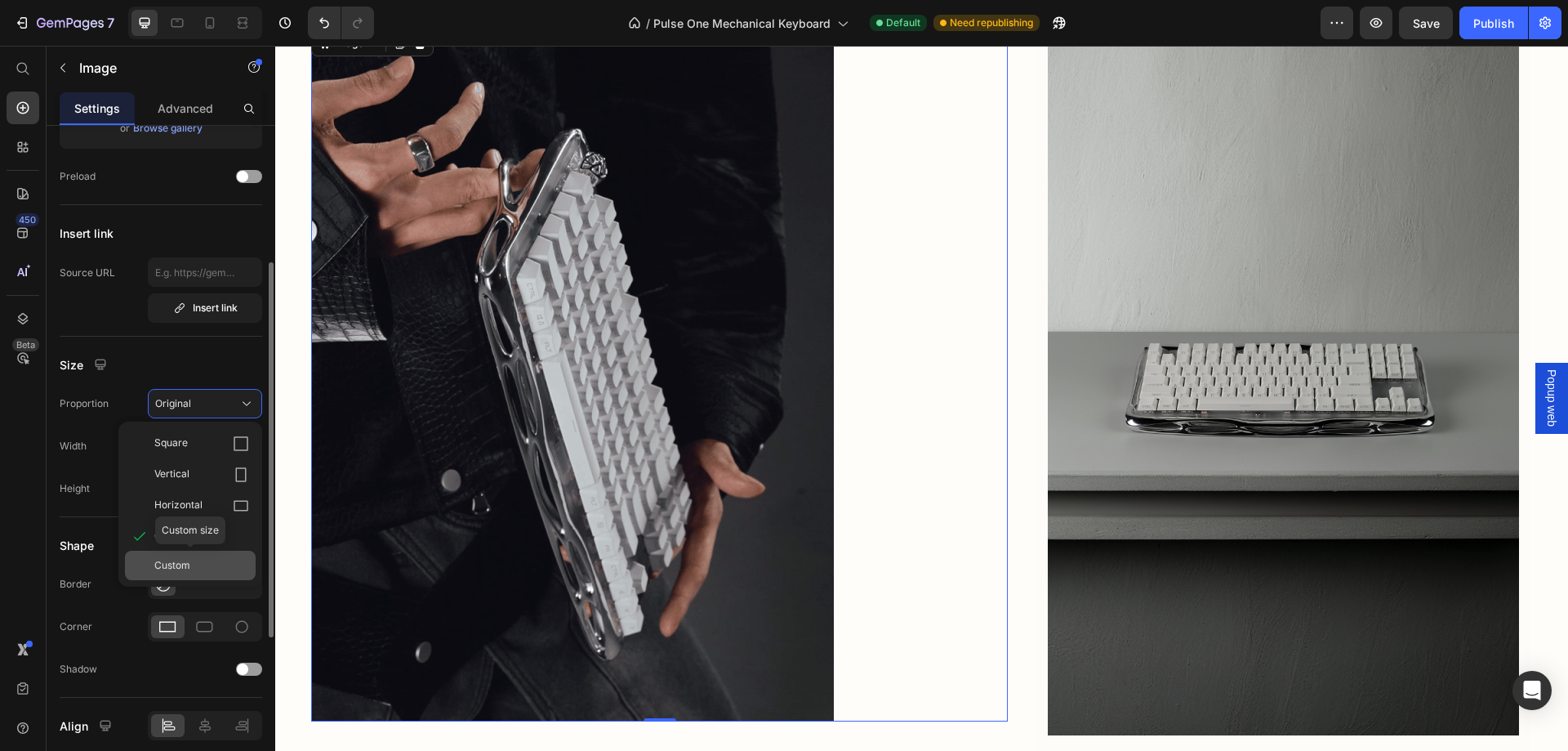 click on "Custom" at bounding box center (202, 565) 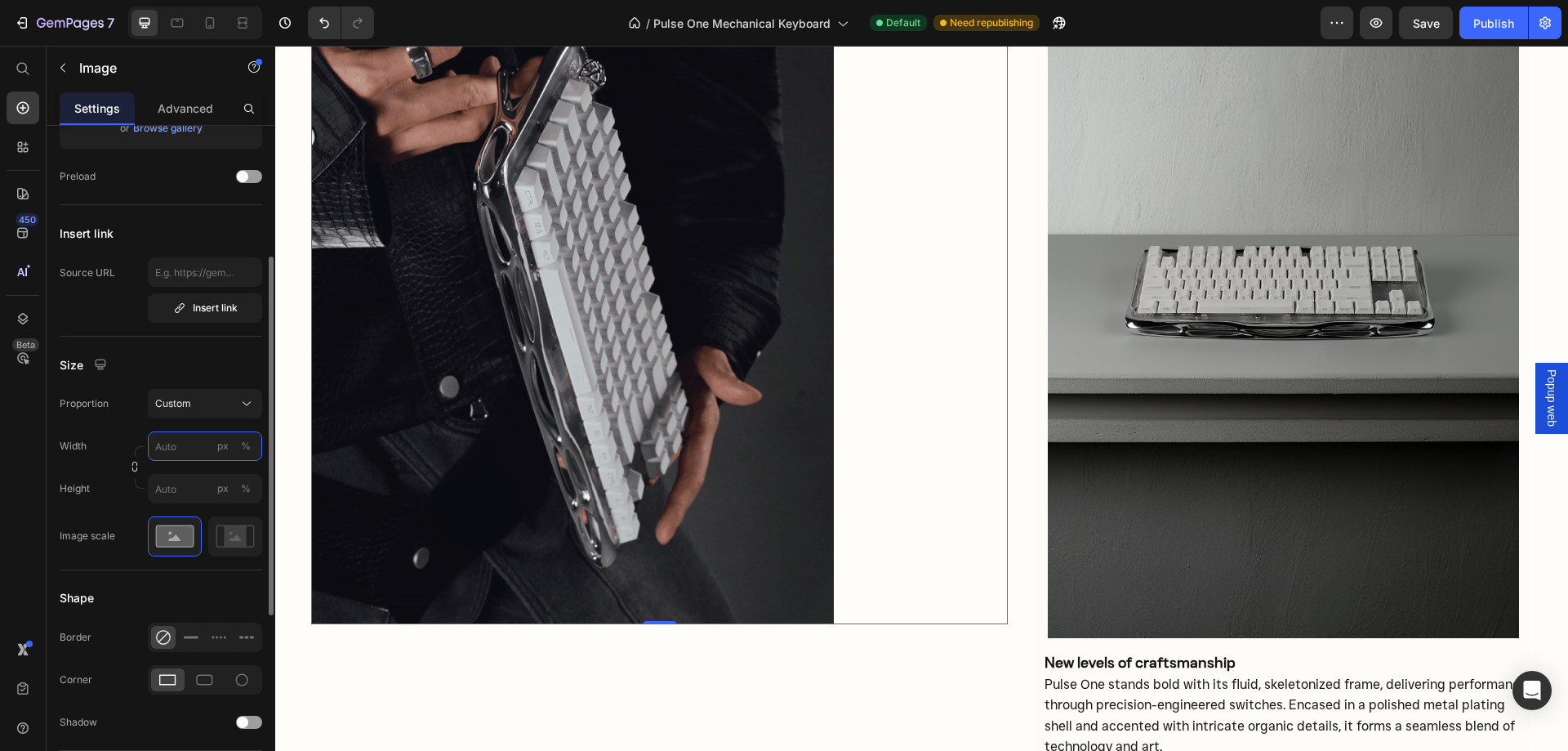 scroll, scrollTop: 1961, scrollLeft: 0, axis: vertical 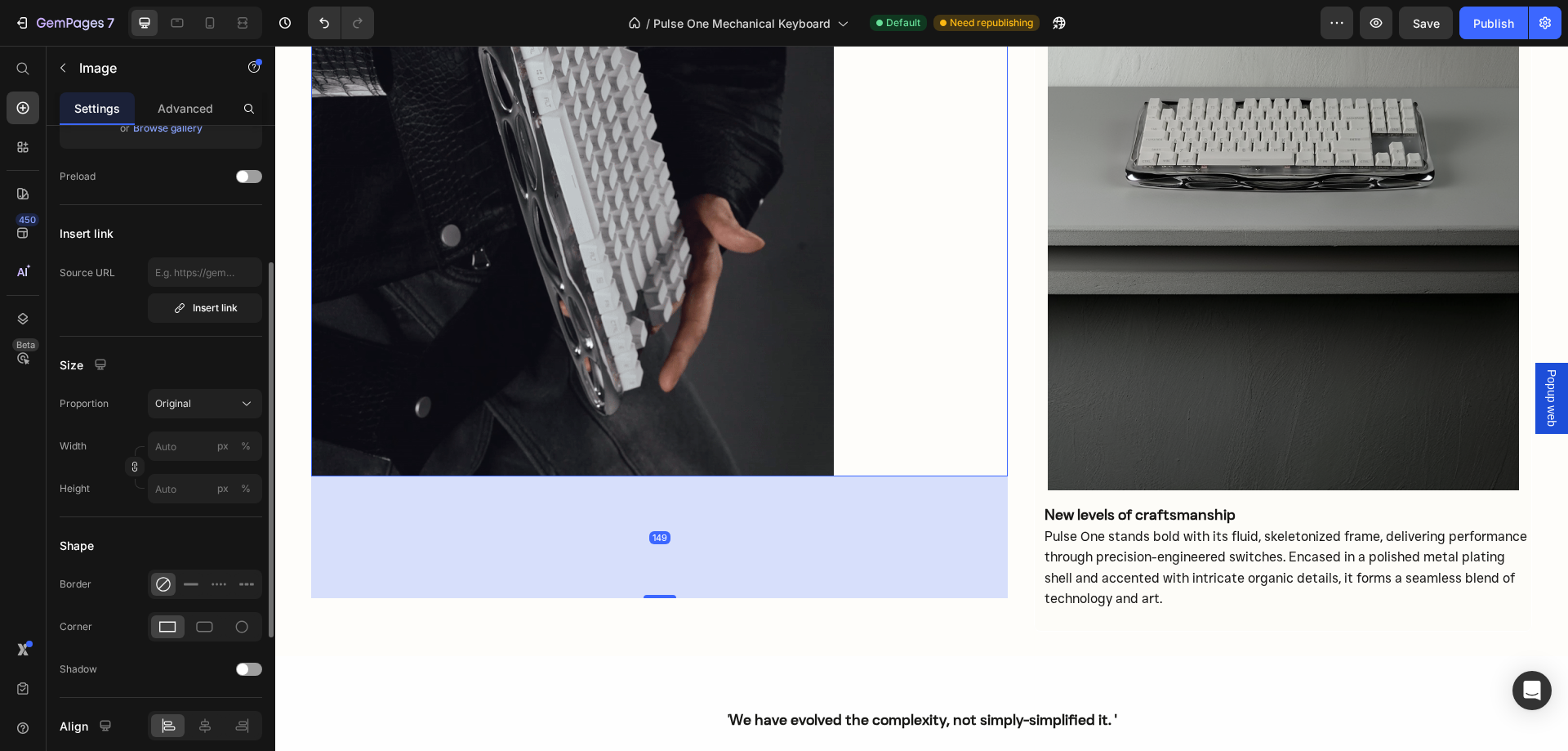 drag, startPoint x: 663, startPoint y: 475, endPoint x: 666, endPoint y: 597, distance: 122.03688 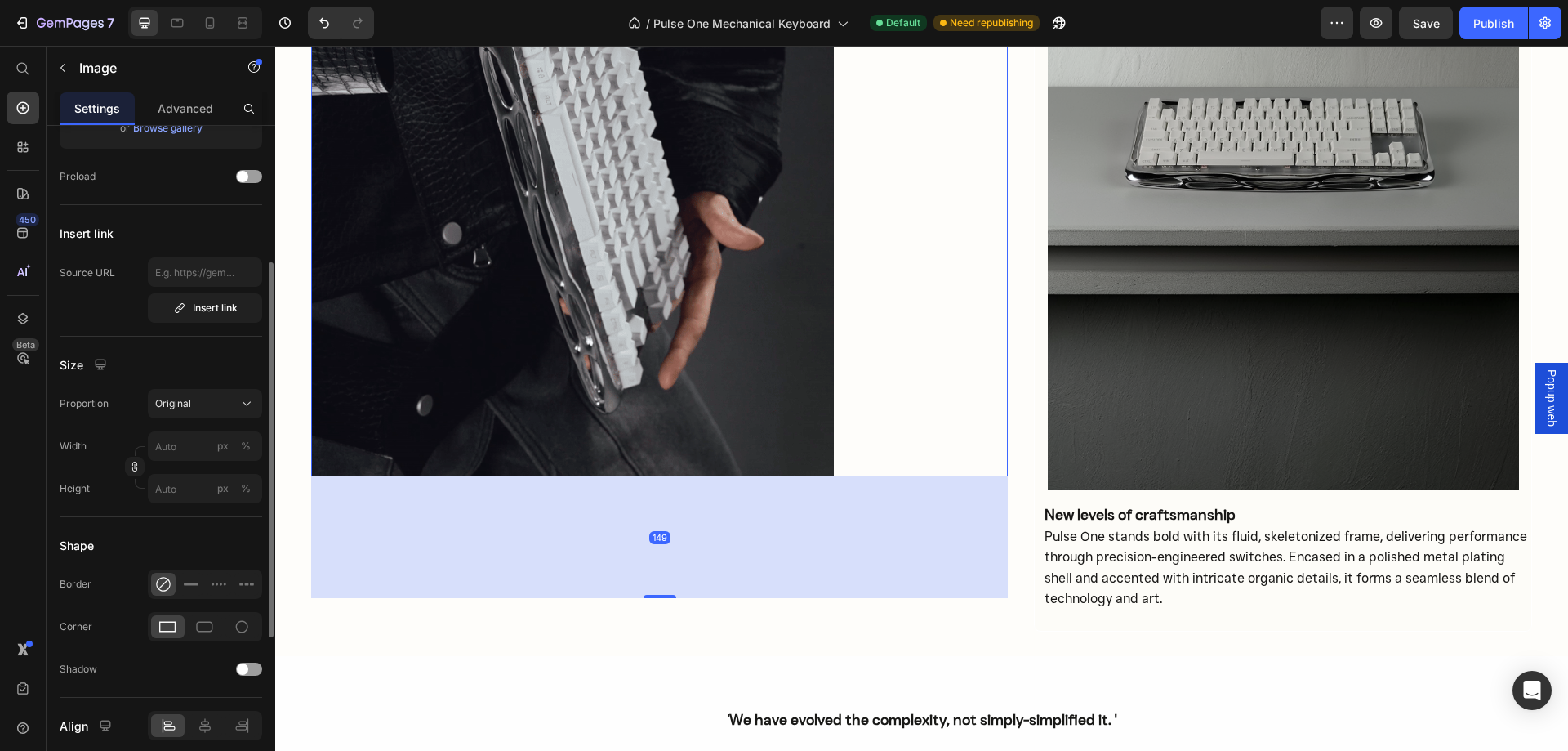 click at bounding box center (660, 597) 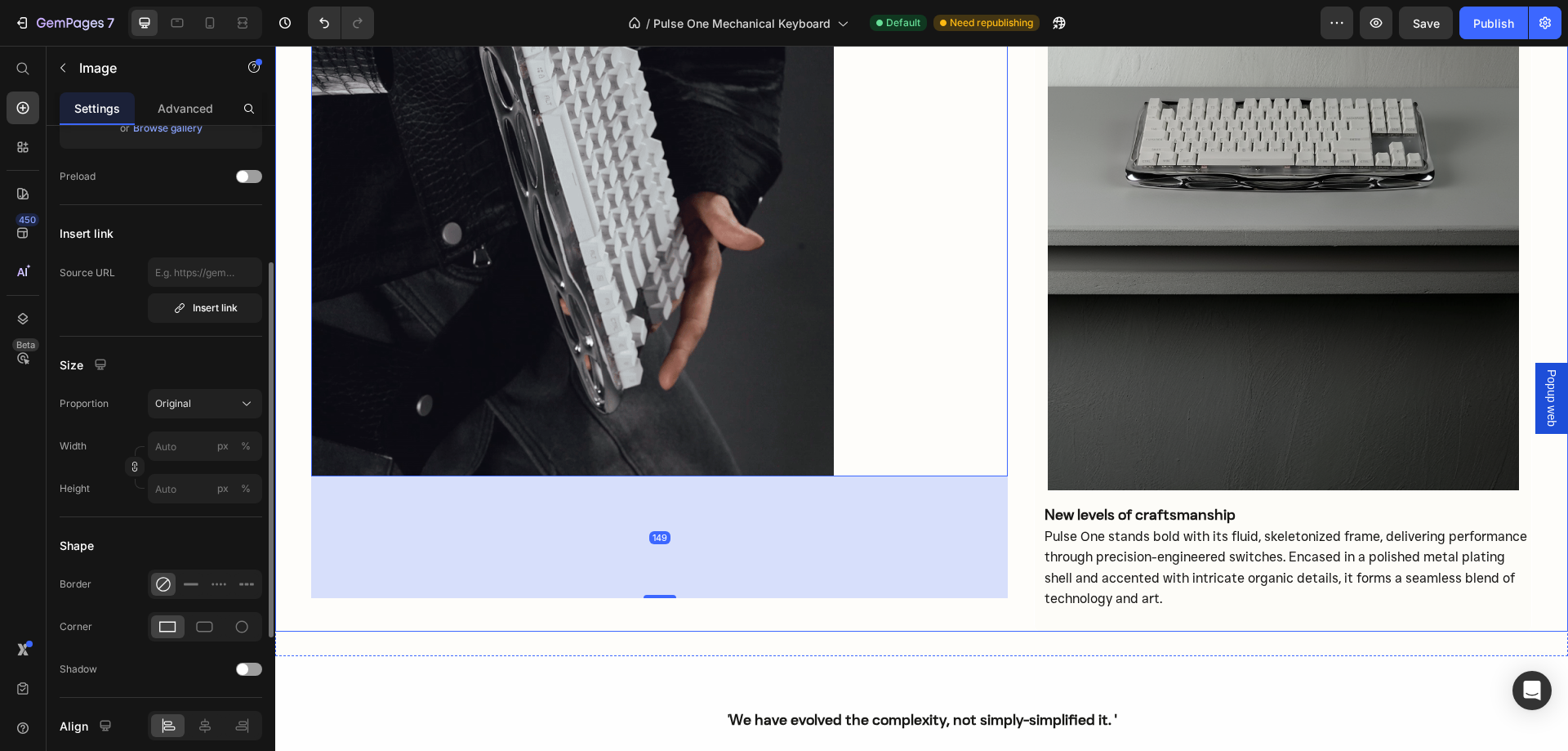 click on "Image   149" at bounding box center [659, 207] 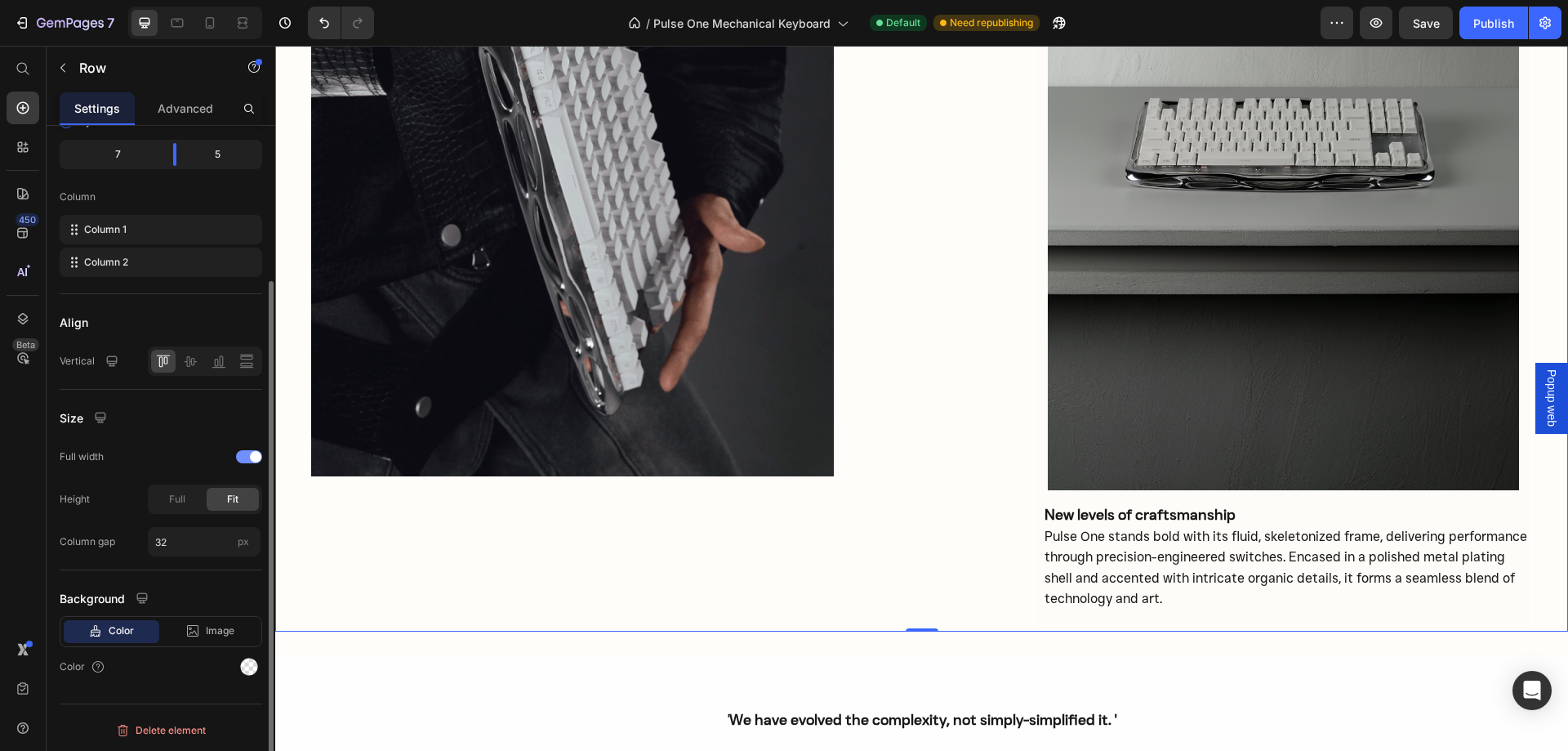 scroll, scrollTop: 0, scrollLeft: 0, axis: both 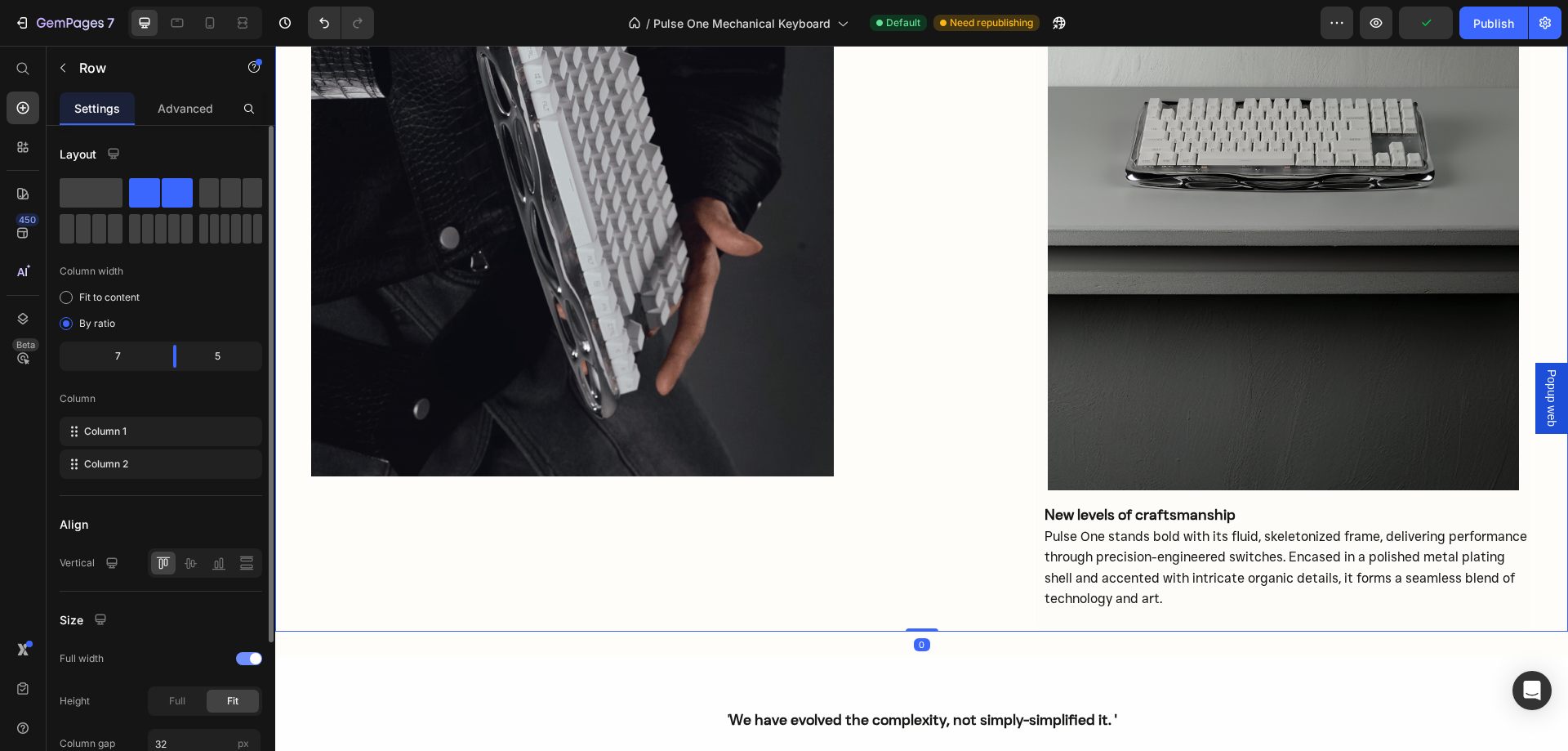 click on "Image" at bounding box center [659, 207] 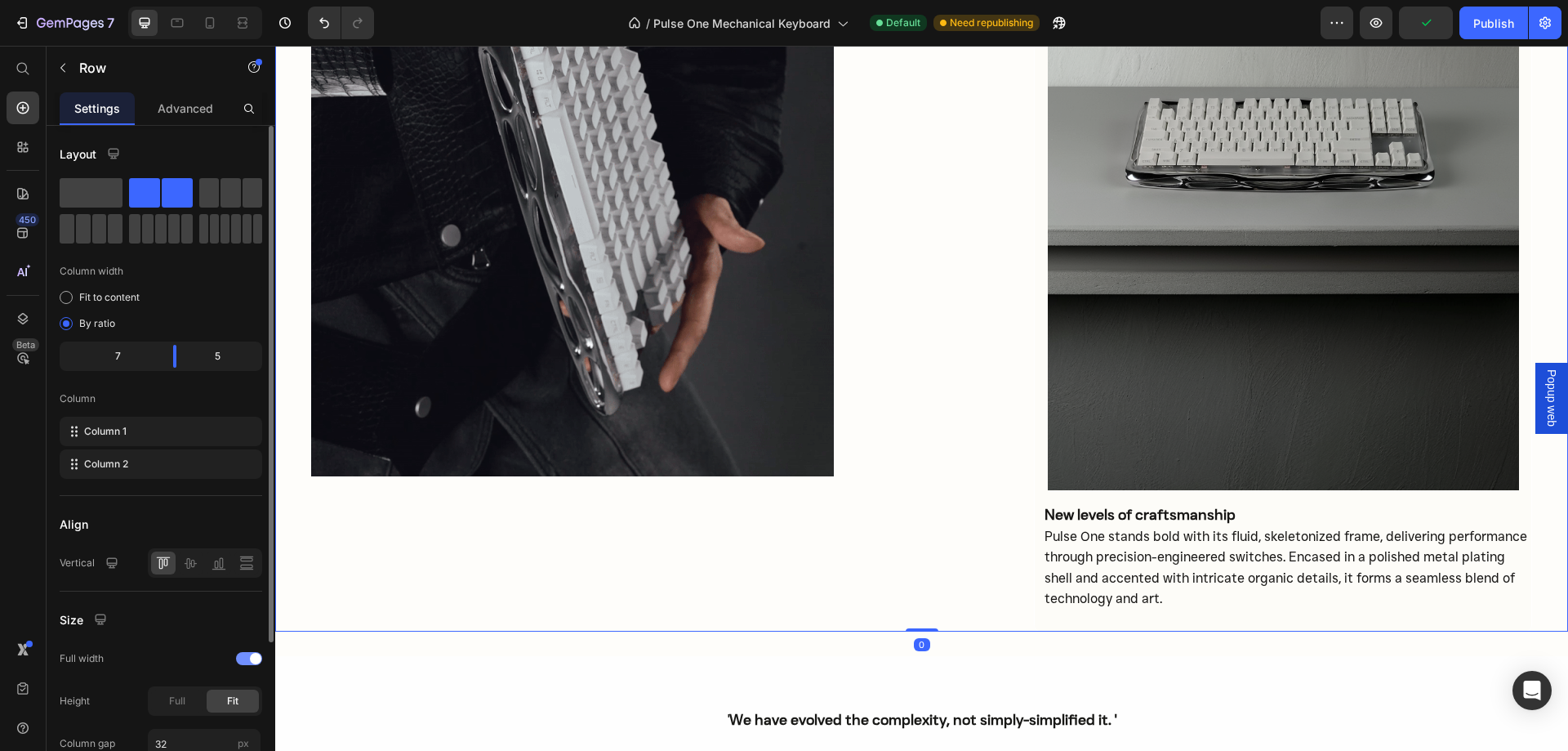 click at bounding box center [659, 129] 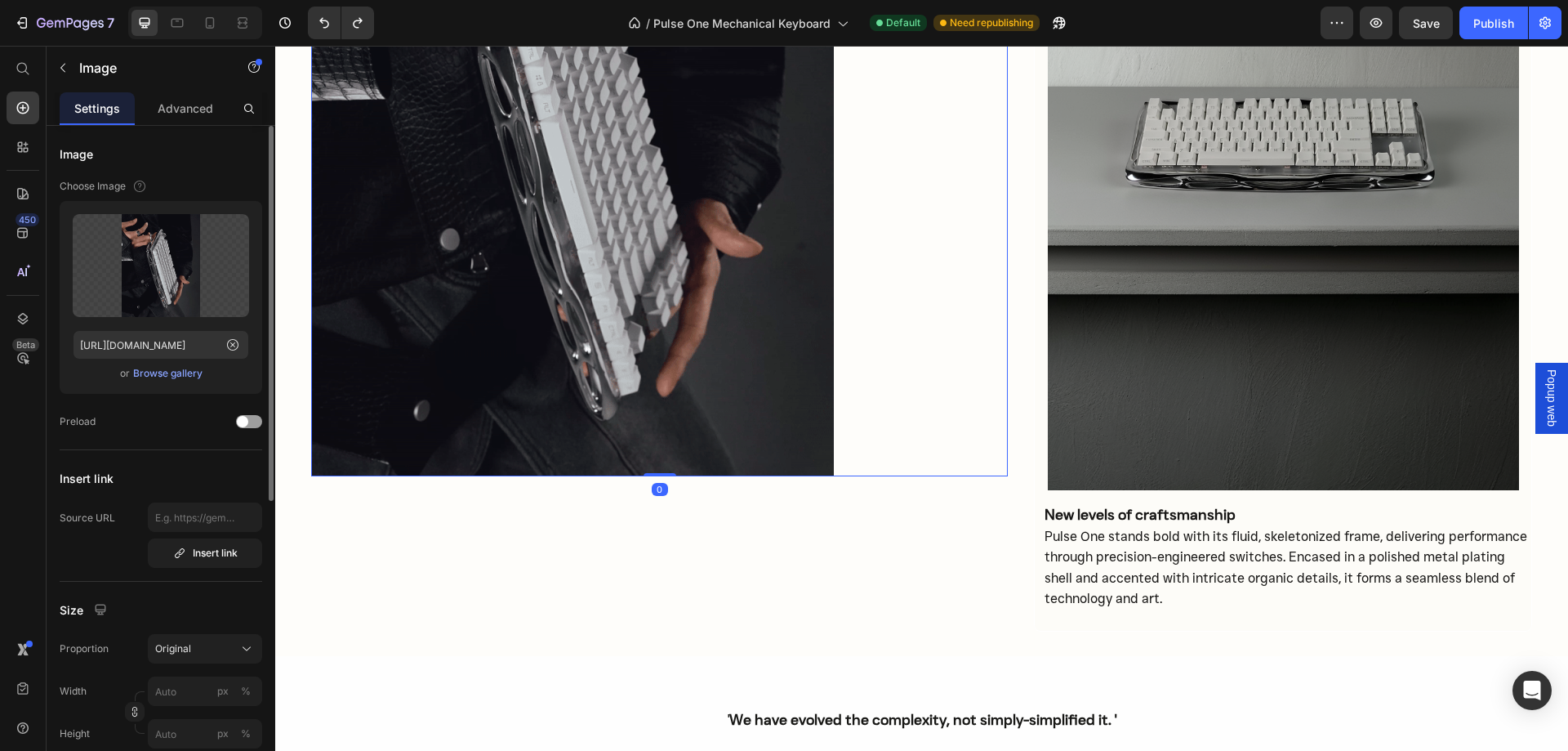 drag, startPoint x: 664, startPoint y: 597, endPoint x: 750, endPoint y: 467, distance: 155.87174 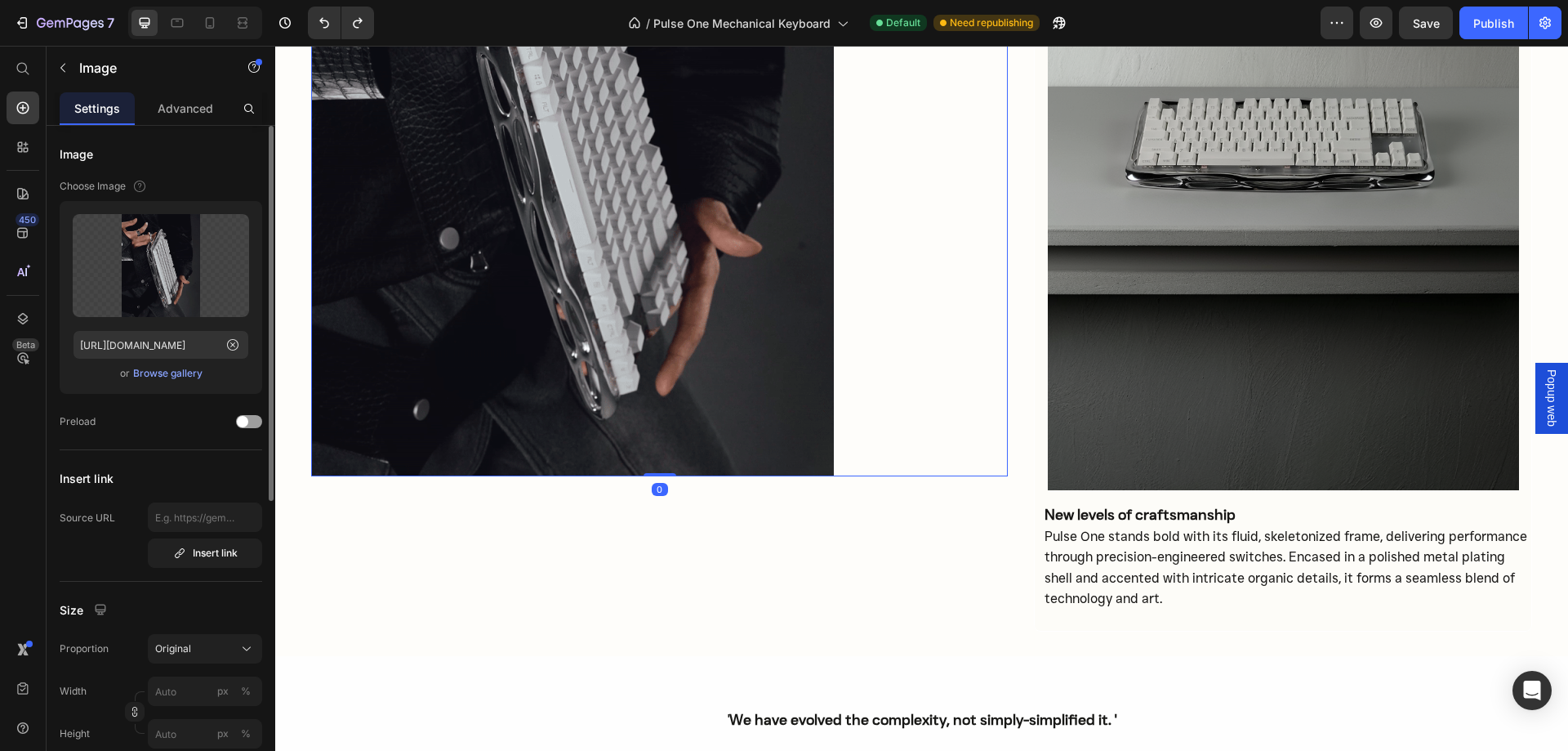 click on "Image   0" at bounding box center [659, 129] 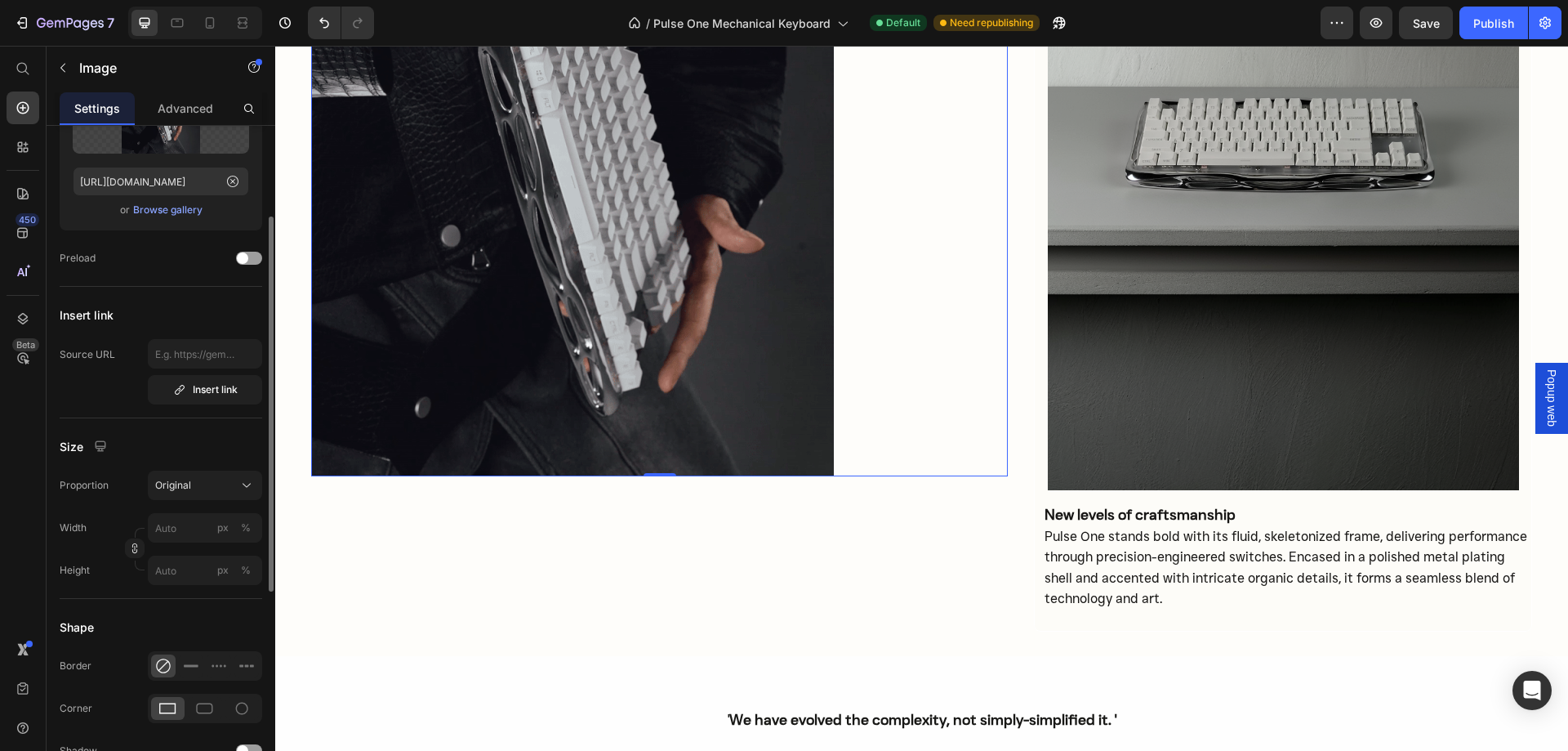 scroll, scrollTop: 245, scrollLeft: 0, axis: vertical 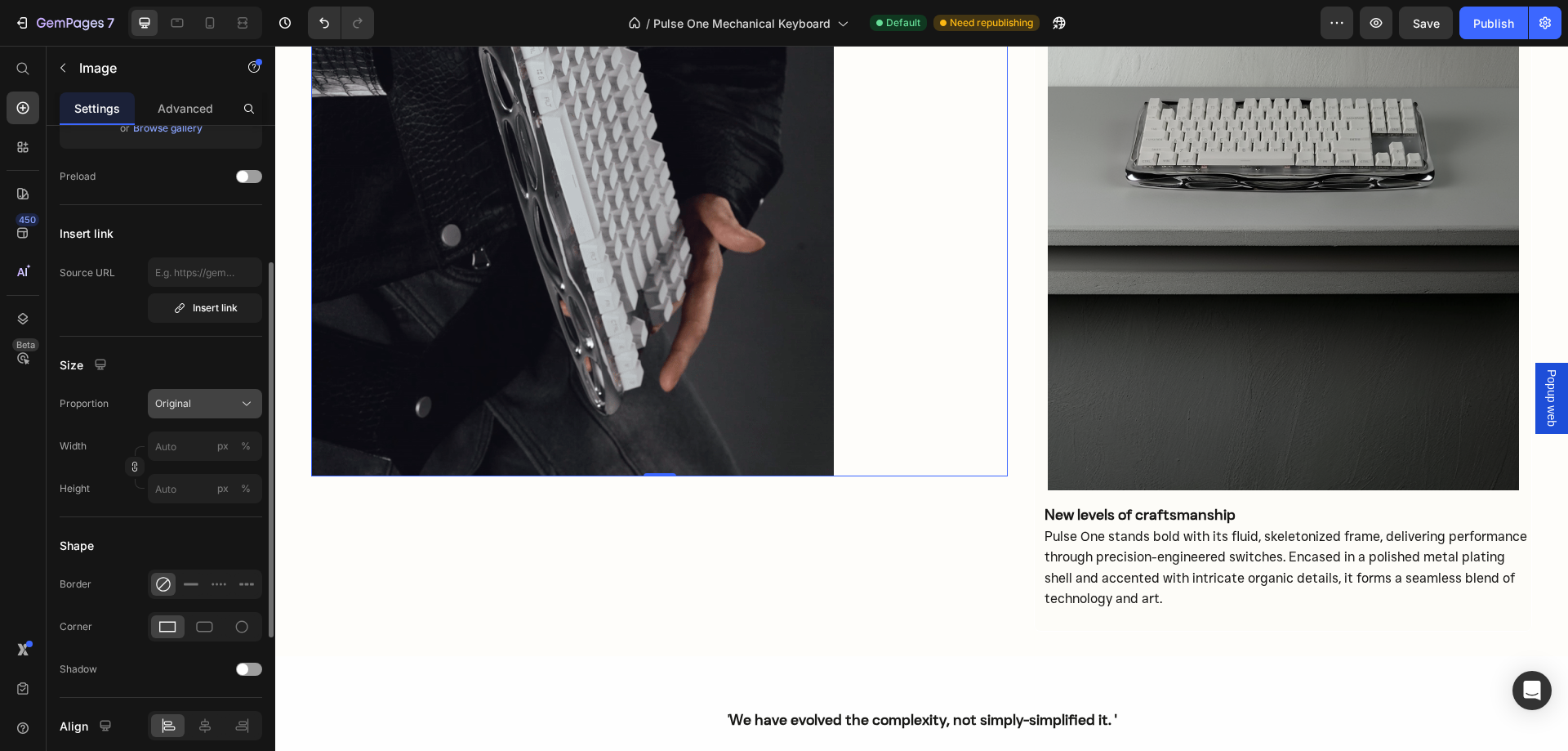click 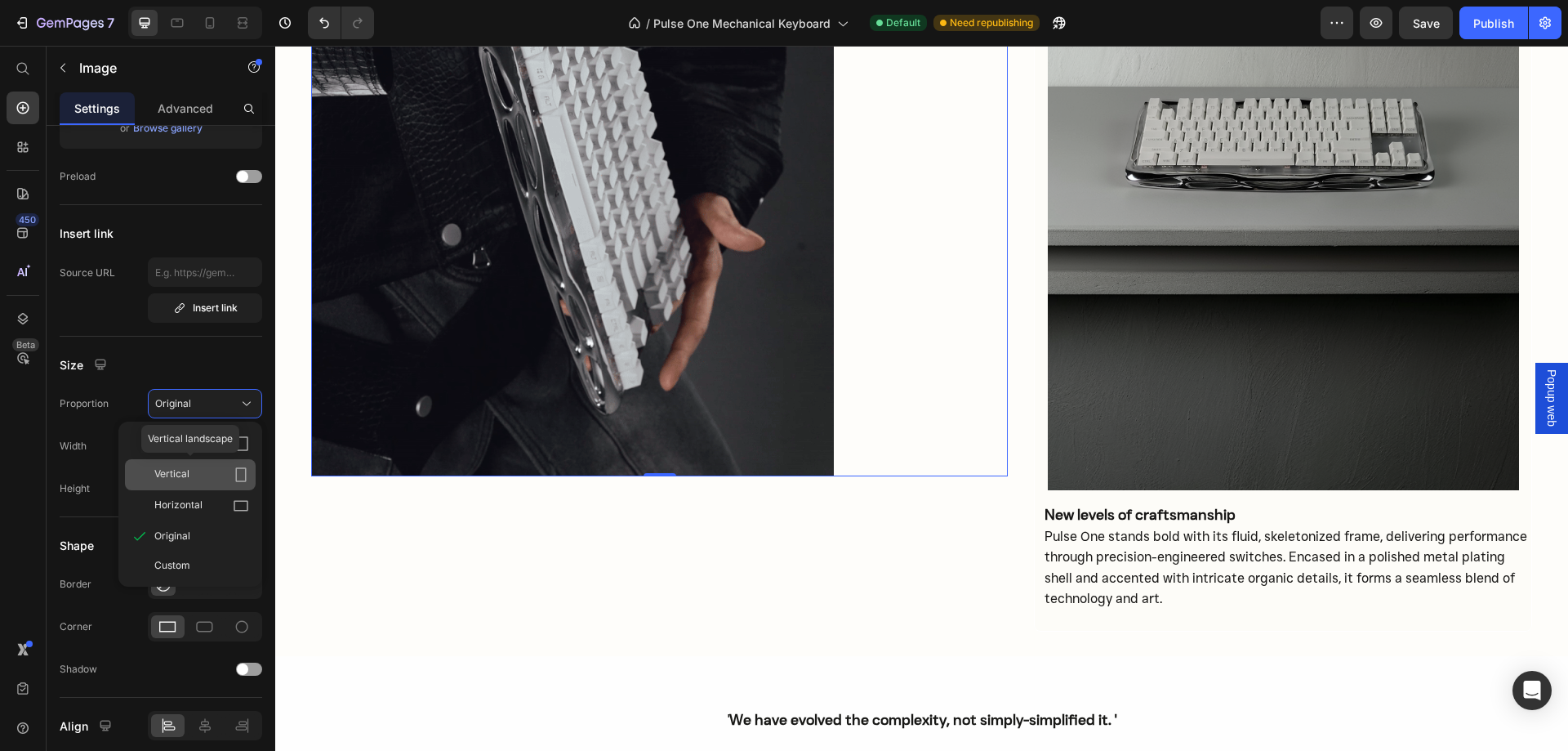 click on "Vertical" 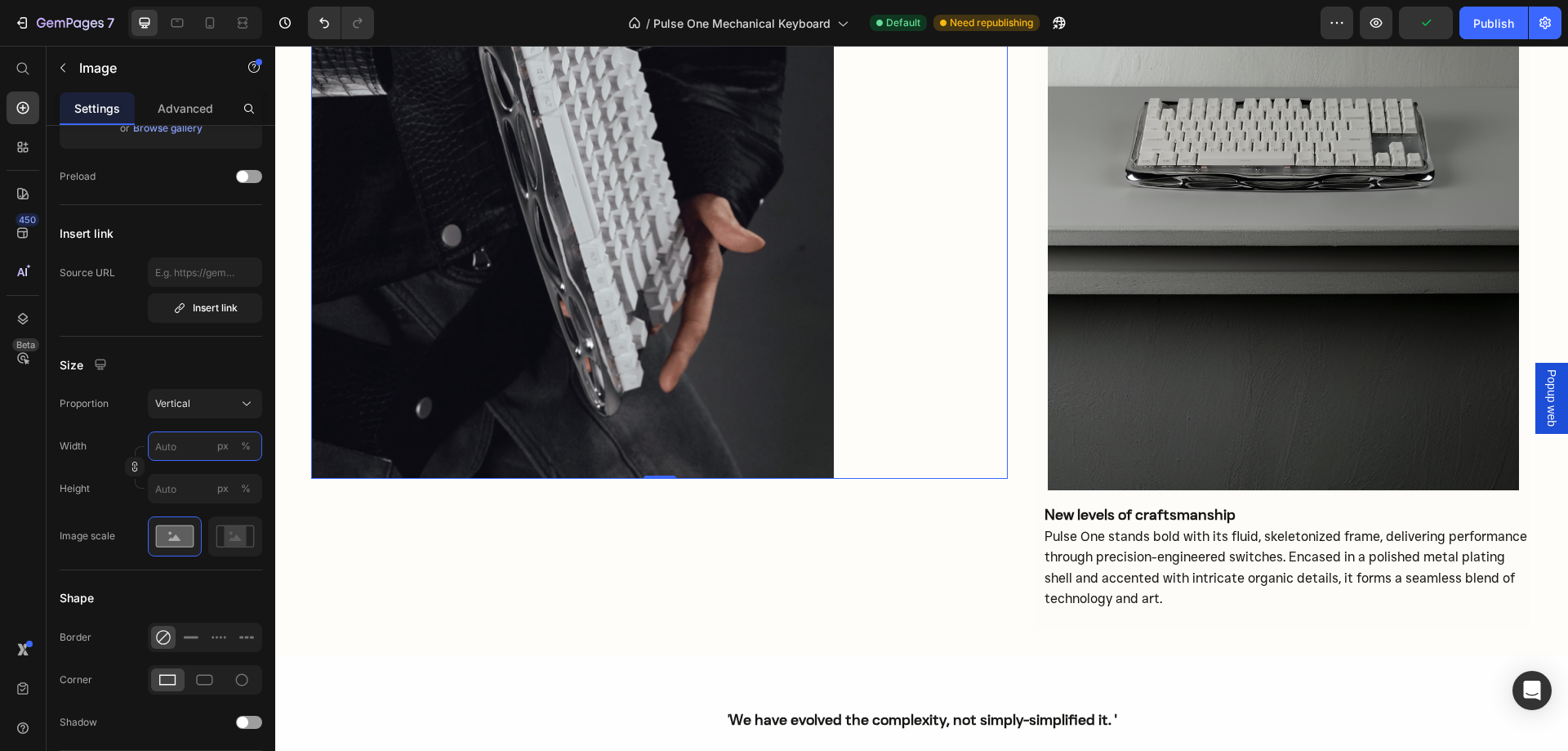click on "px %" at bounding box center [205, 446] 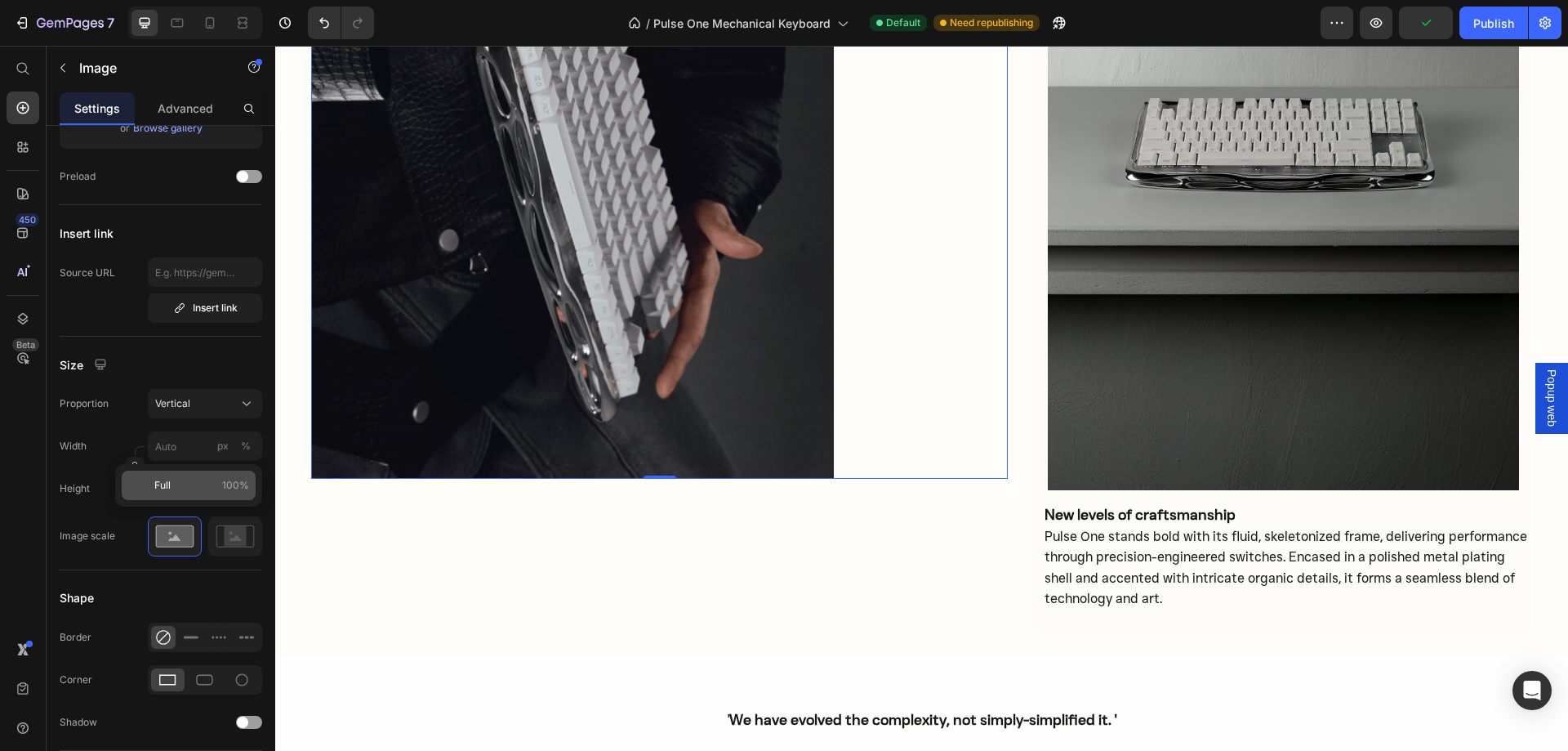 click on "Full 100%" at bounding box center [202, 485] 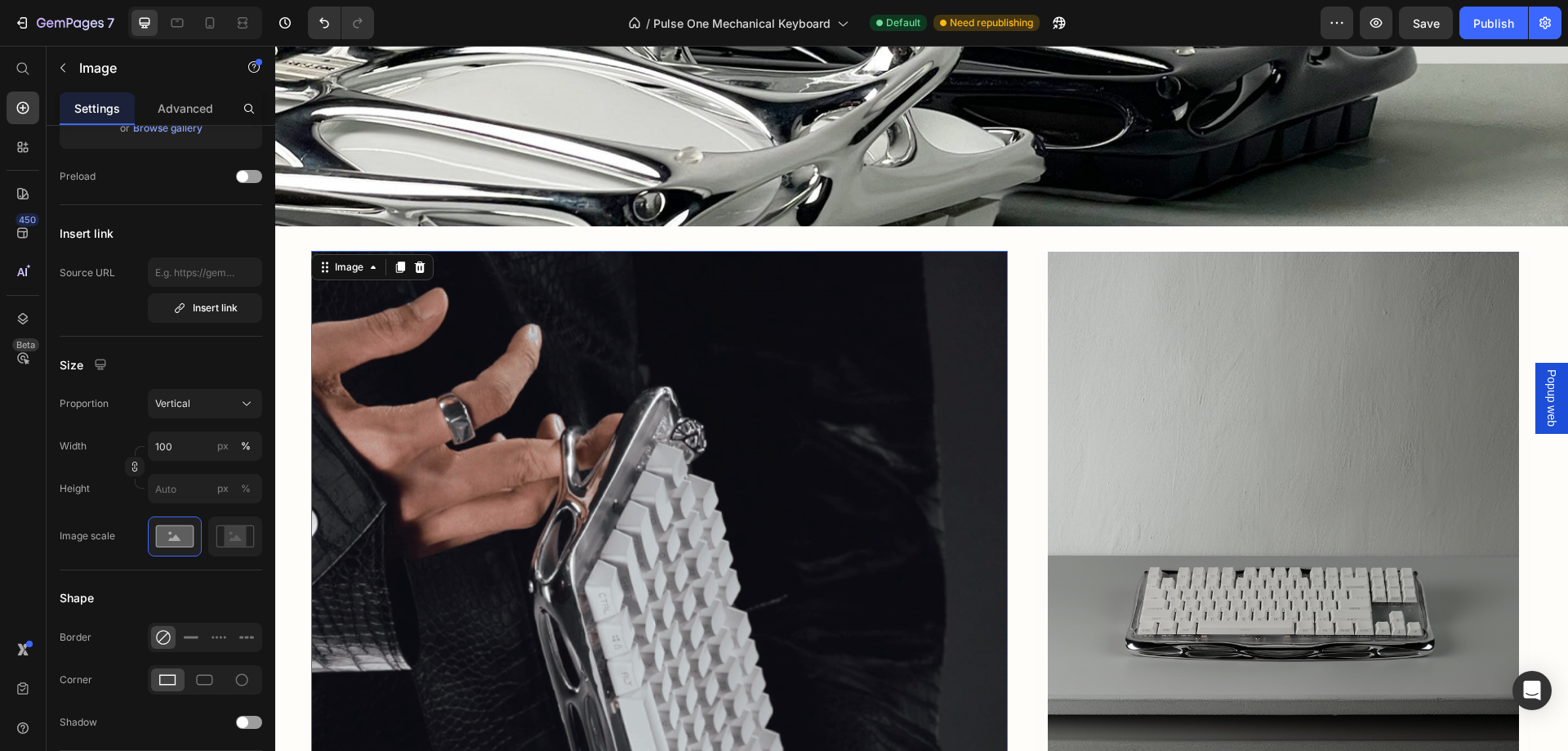 scroll, scrollTop: 1798, scrollLeft: 0, axis: vertical 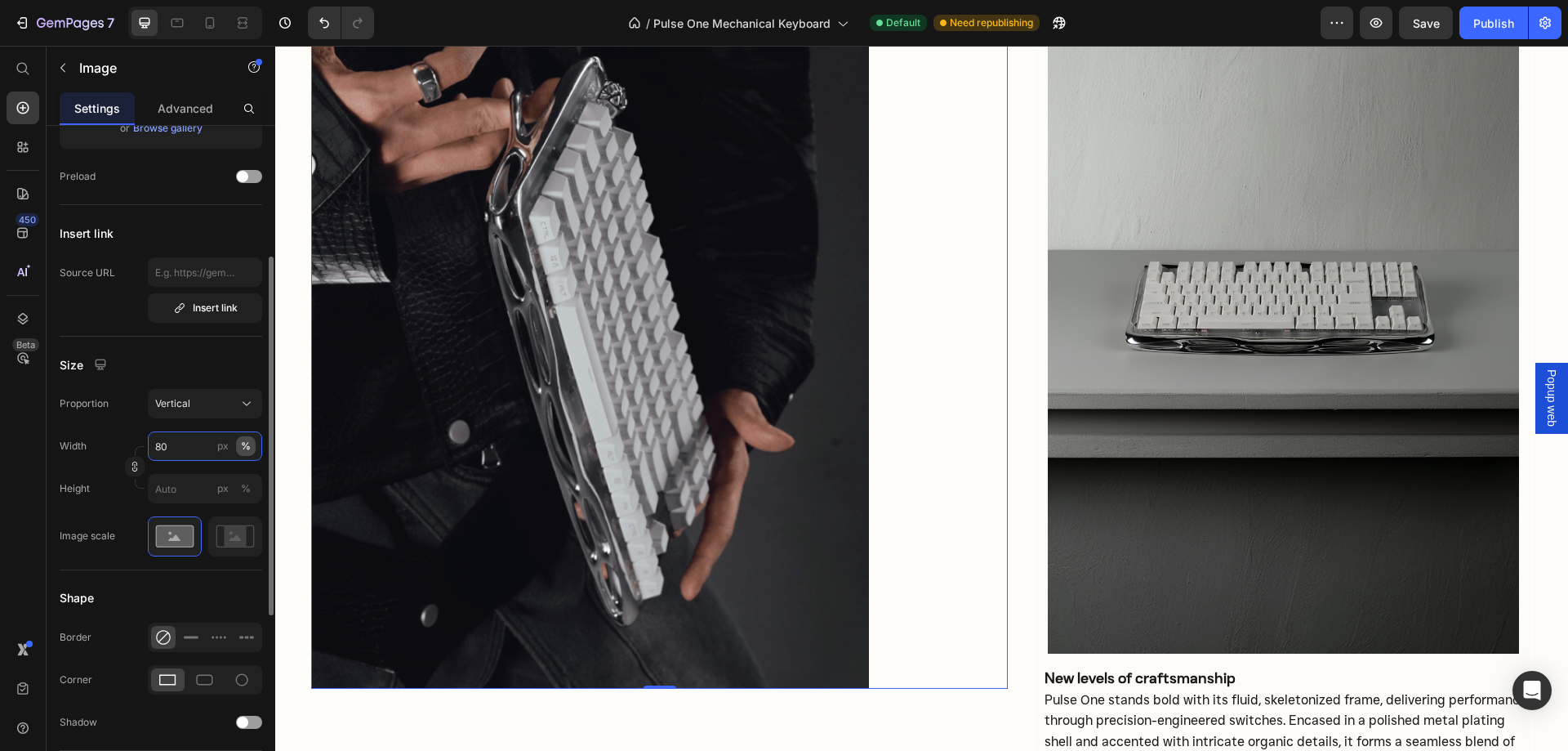 type on "8" 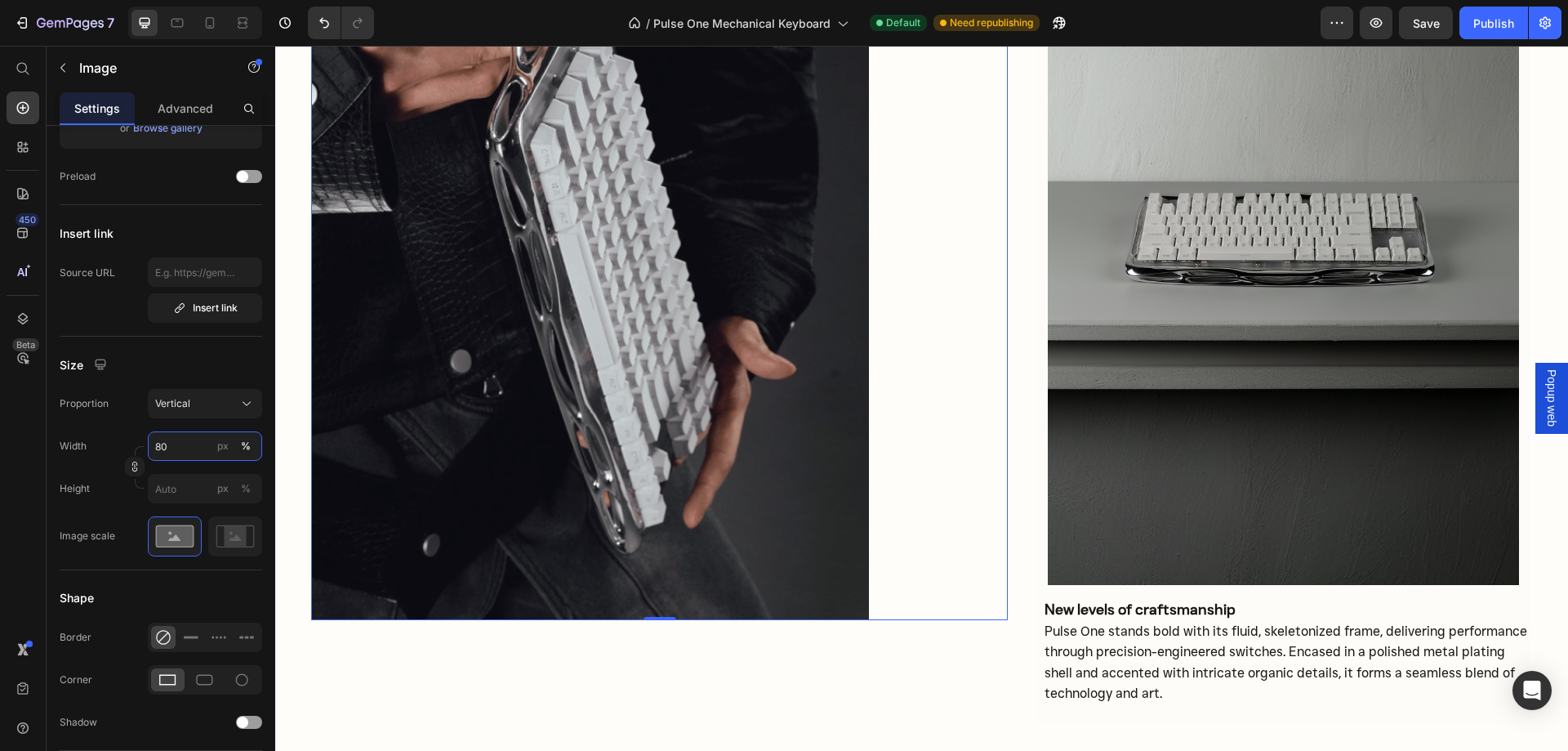 scroll, scrollTop: 1961, scrollLeft: 0, axis: vertical 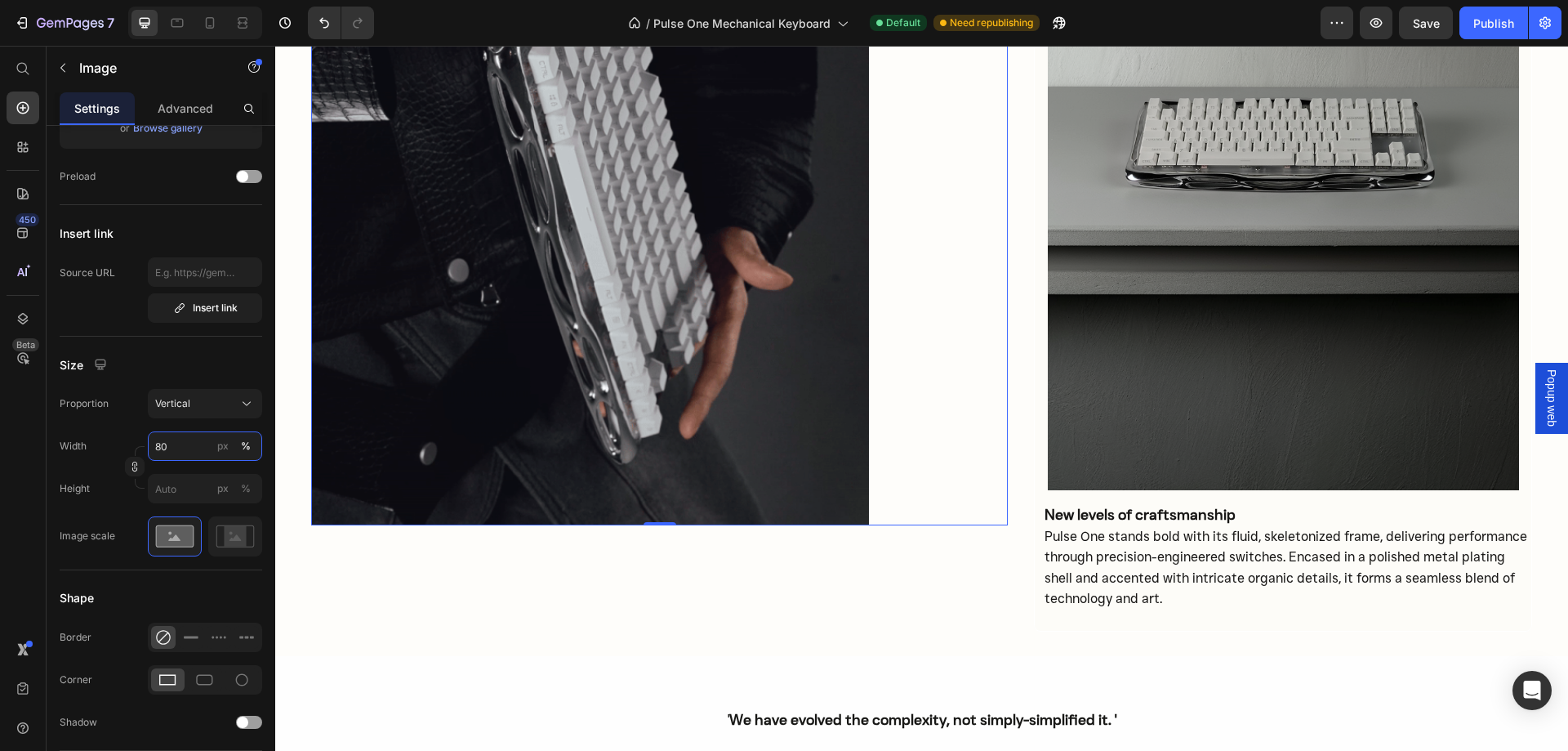 type on "8" 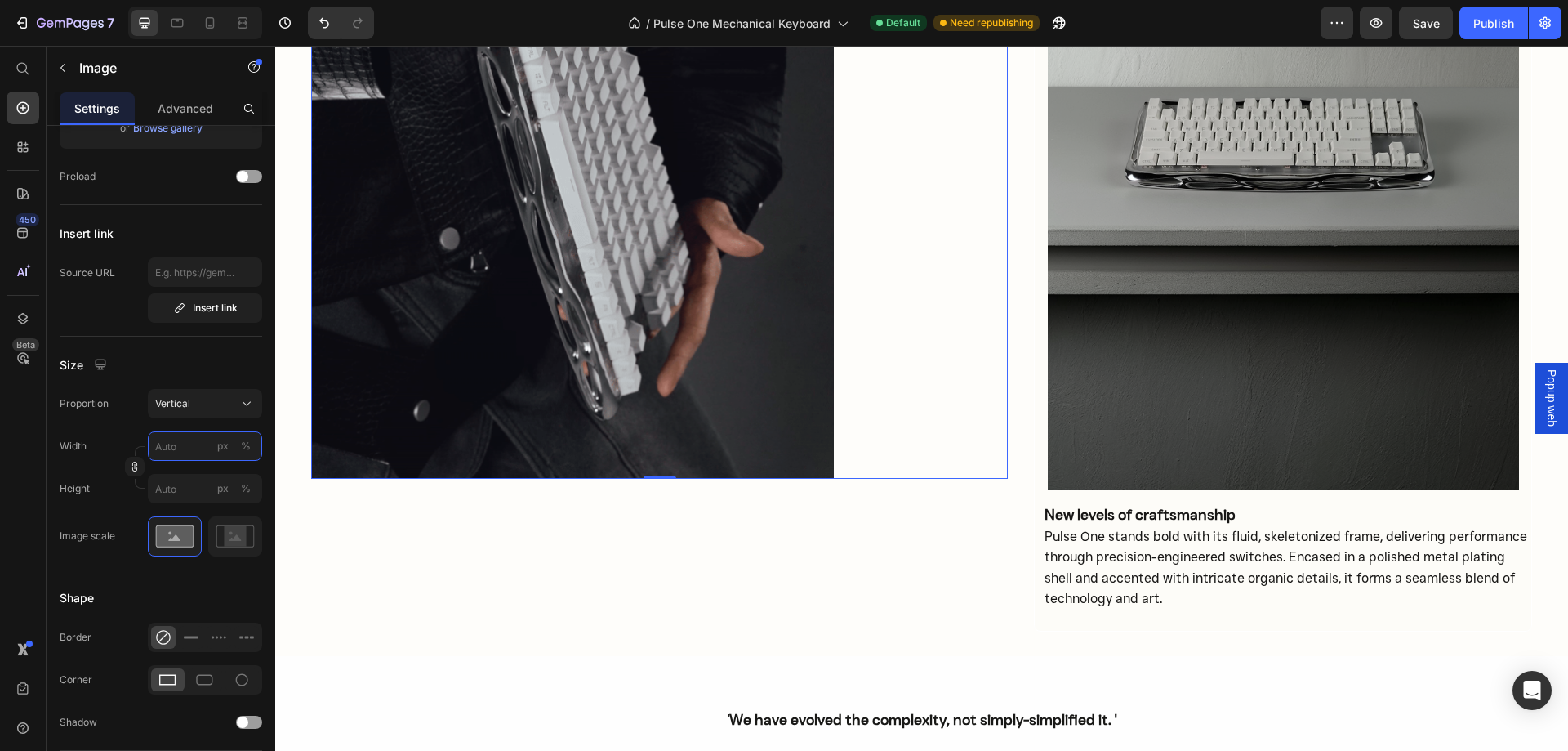 type on "1" 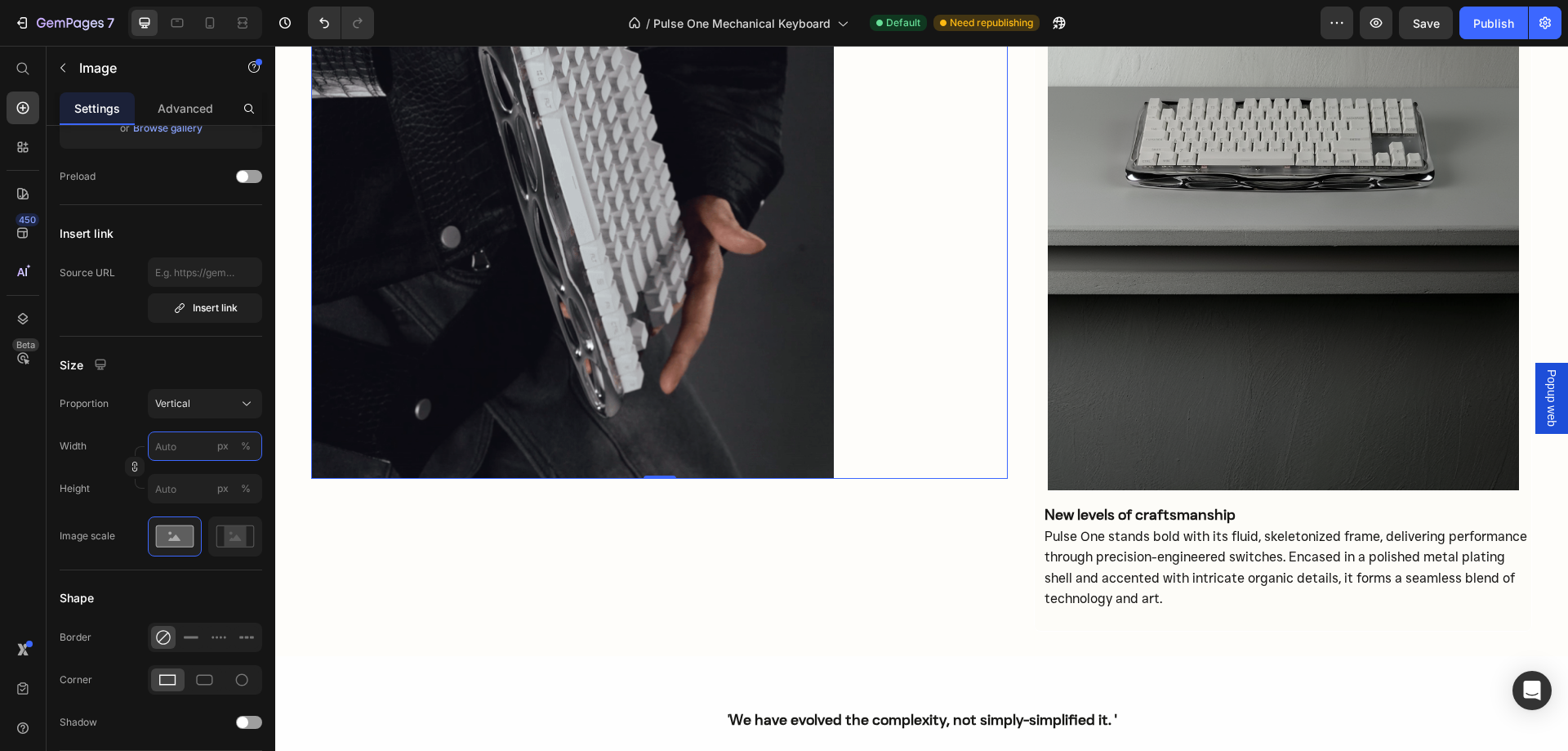 type on "1" 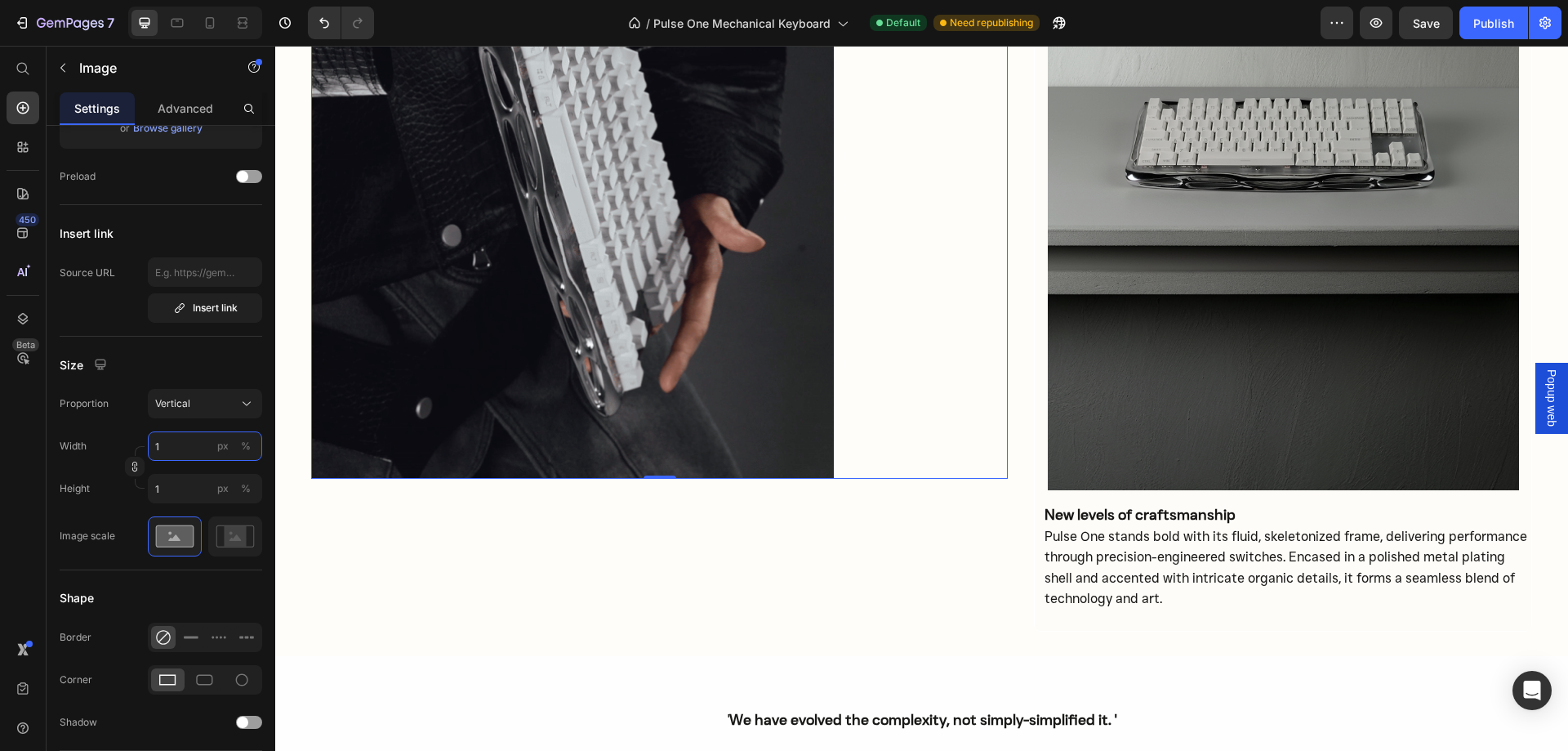 type on "10" 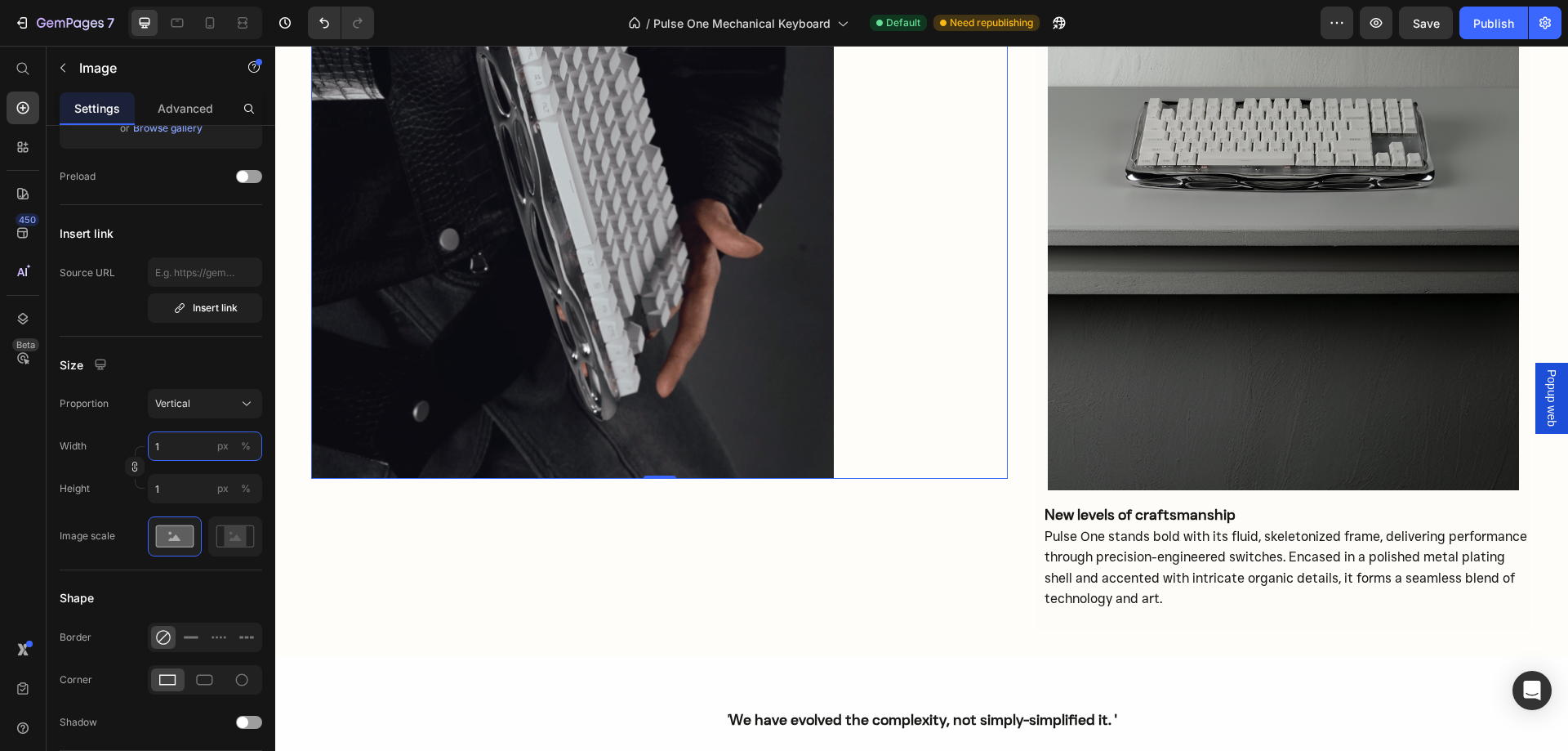 type on "13" 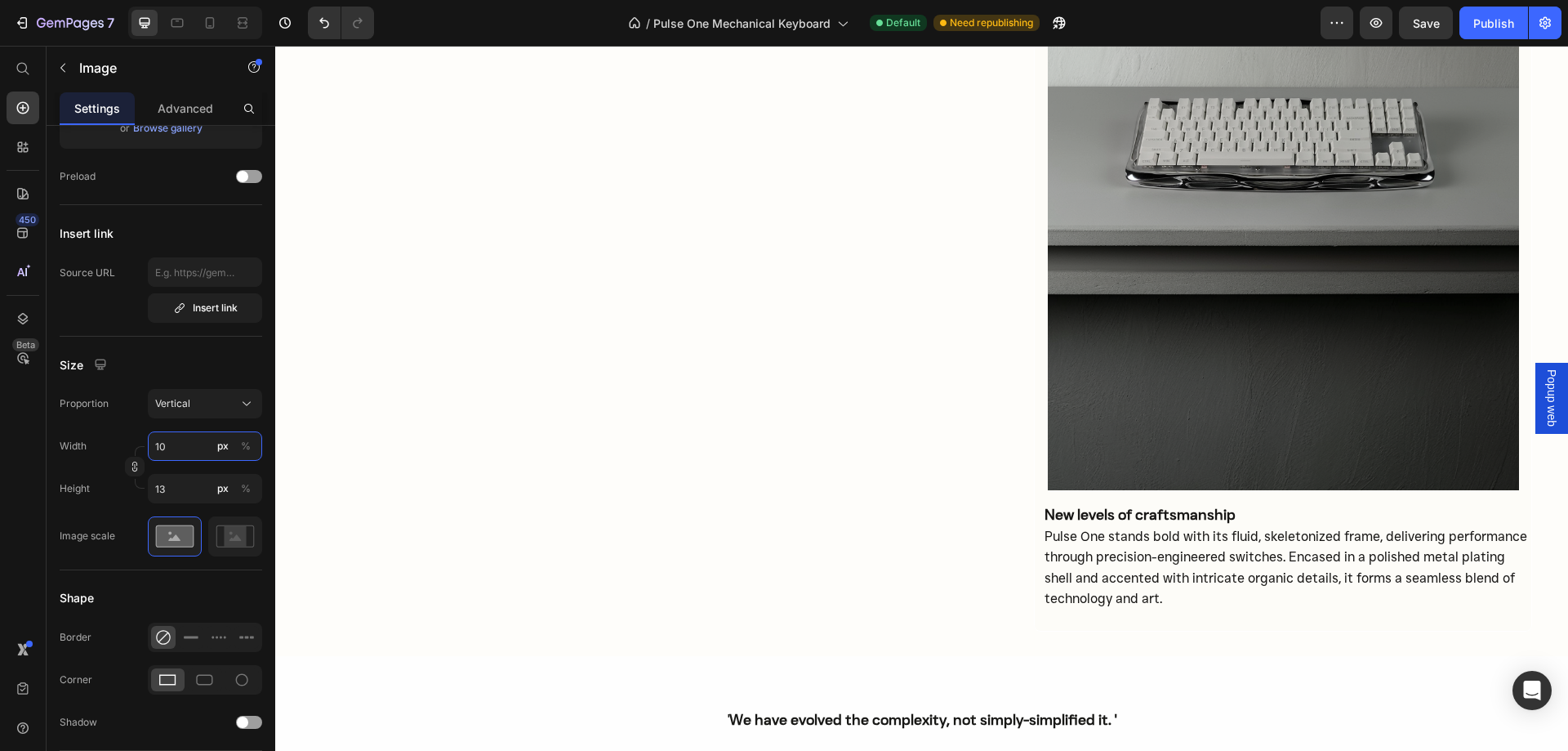 type on "100" 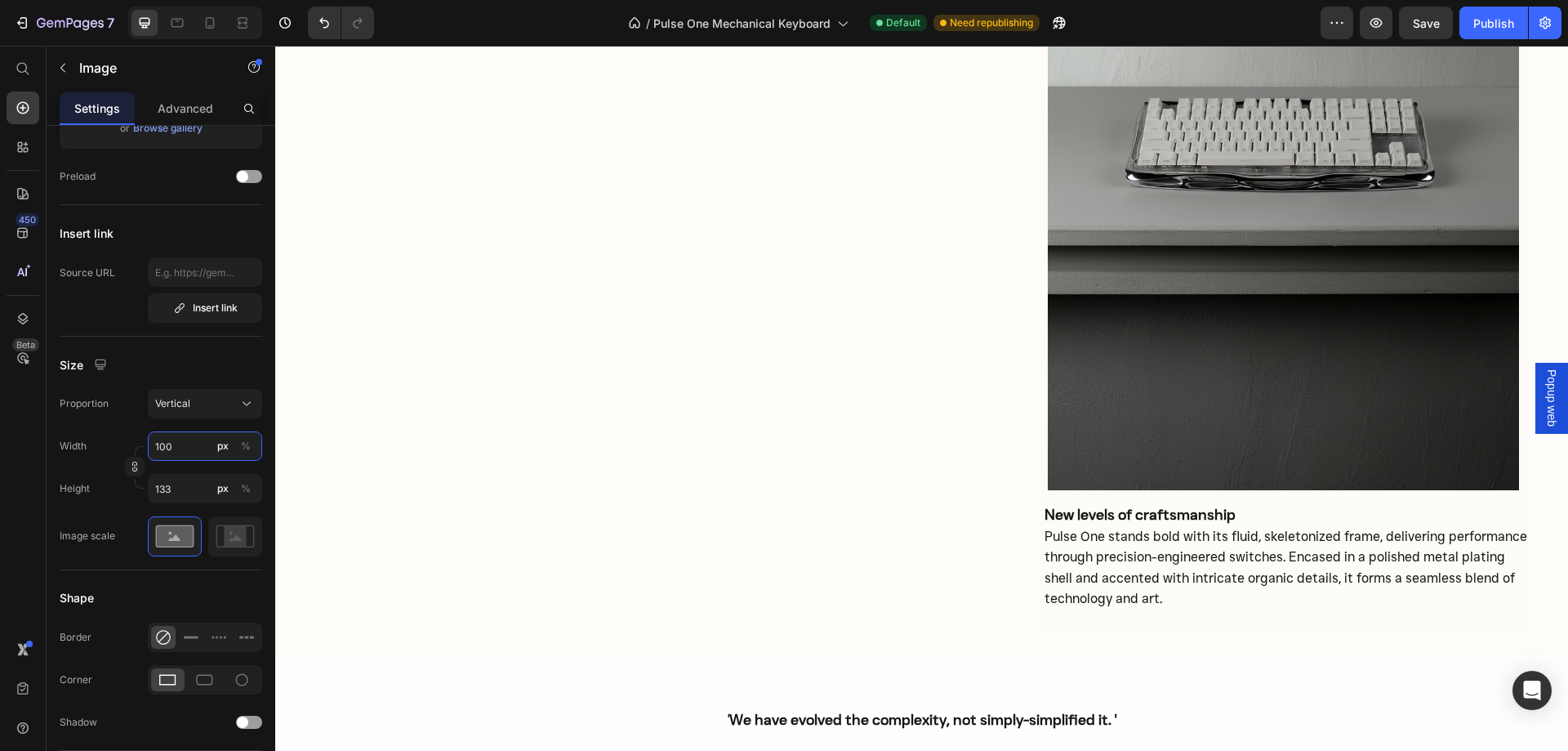 type on "10" 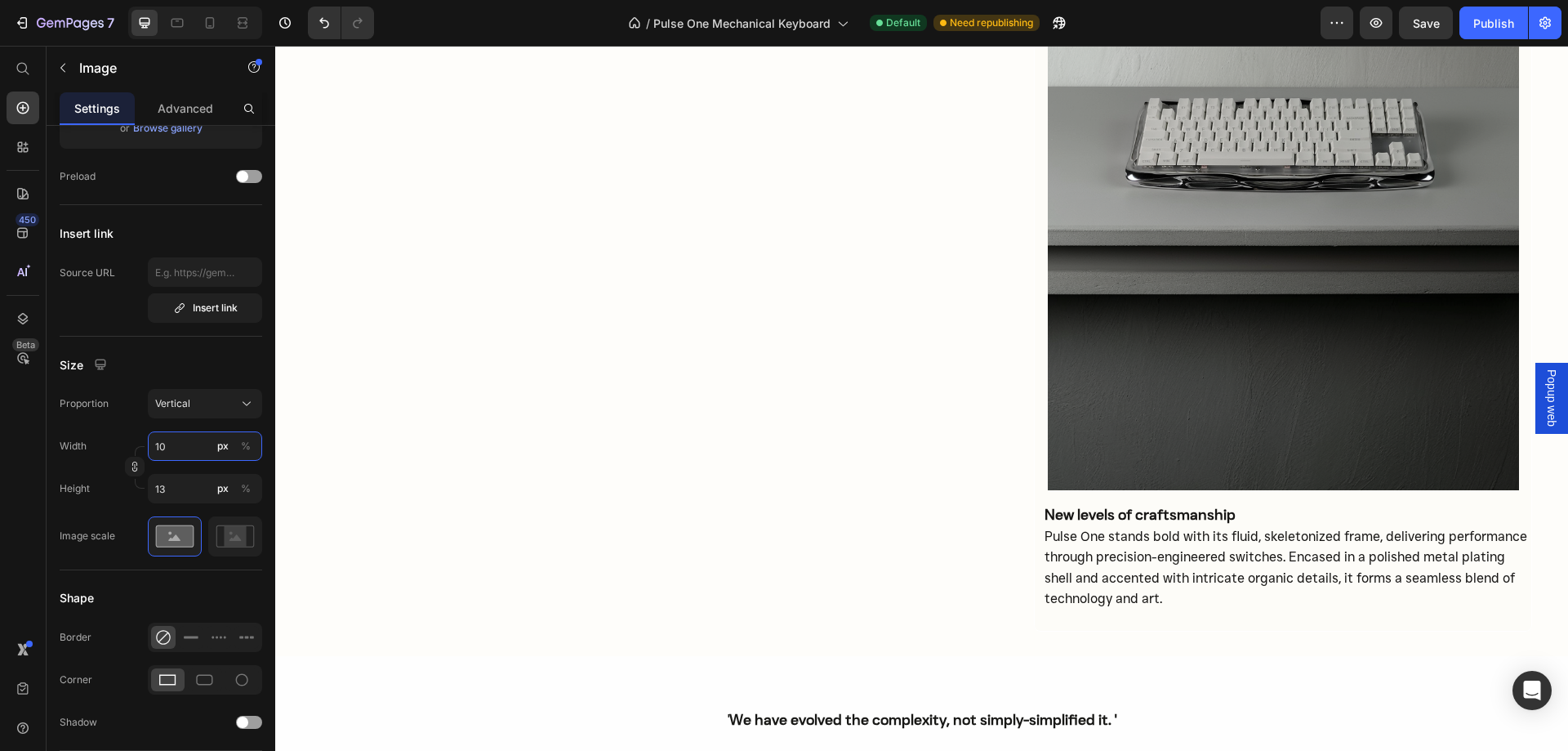 type on "1" 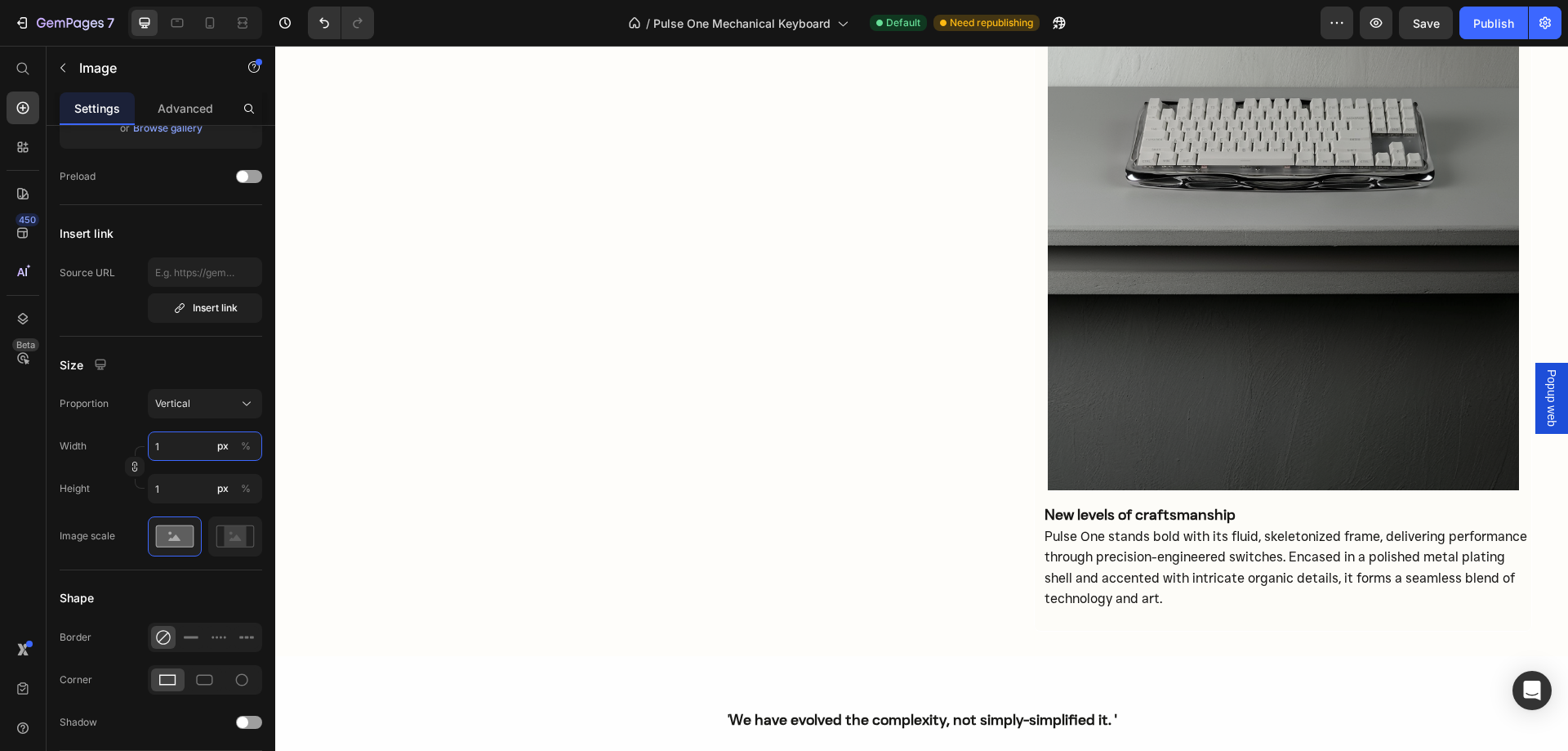 type 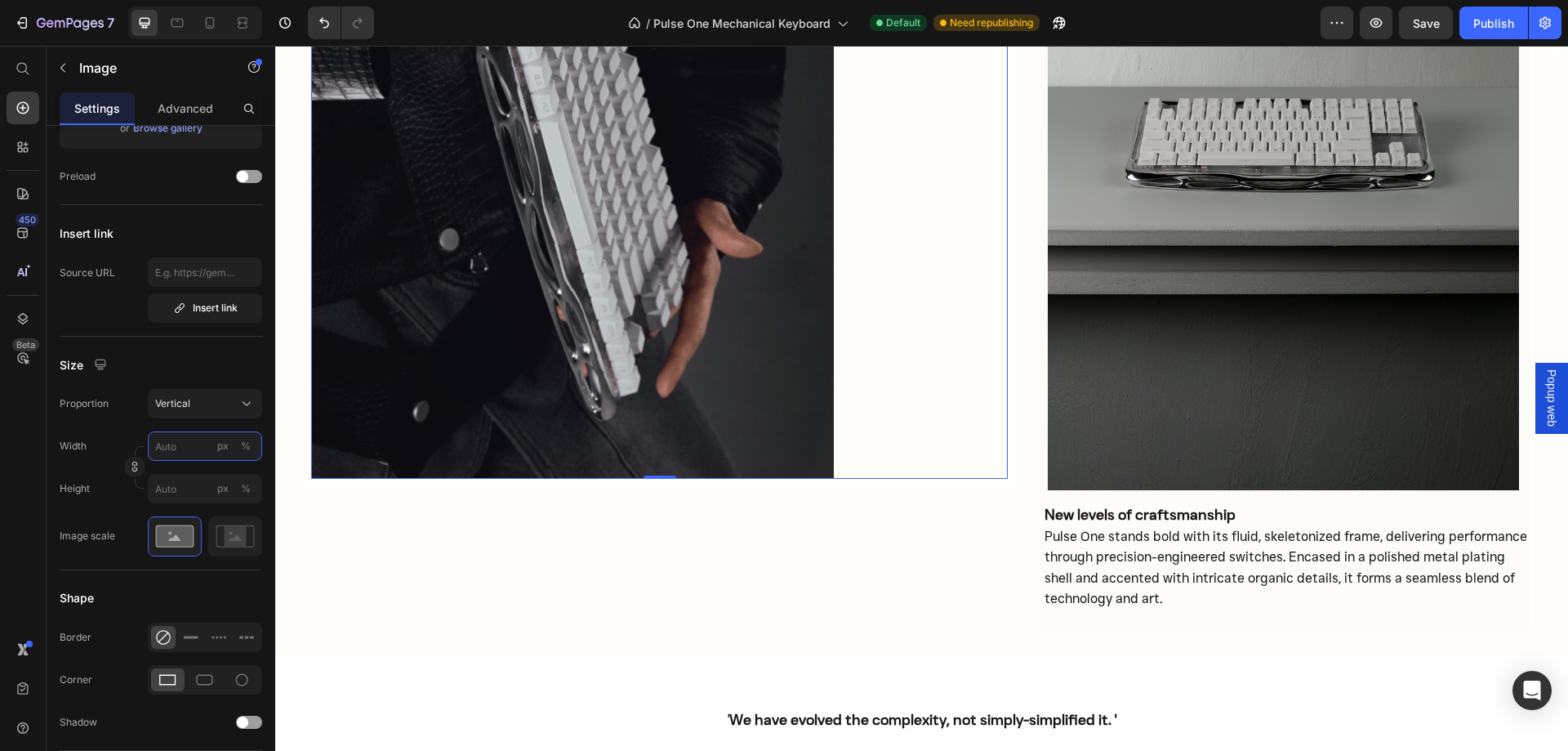 type on "1" 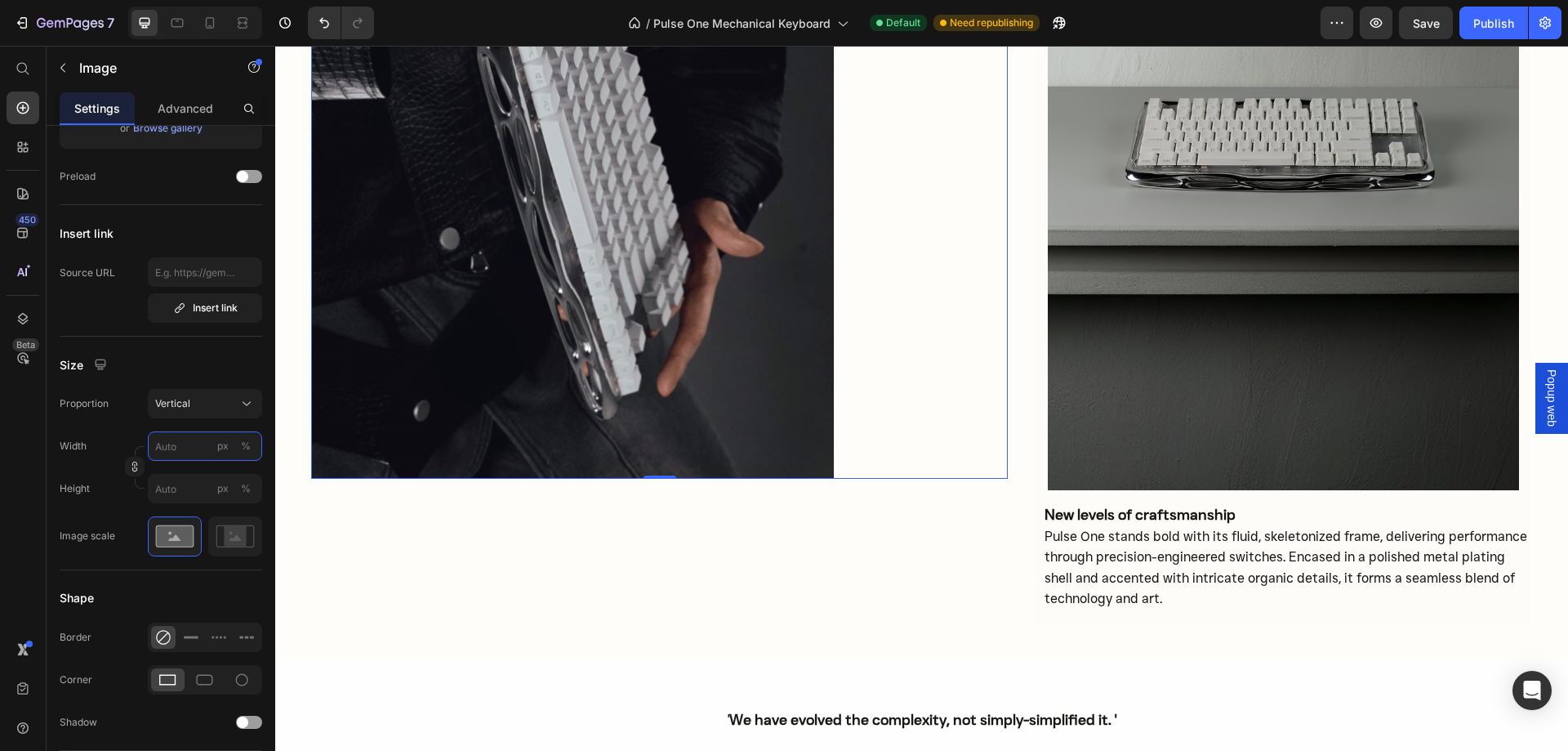 type on "1" 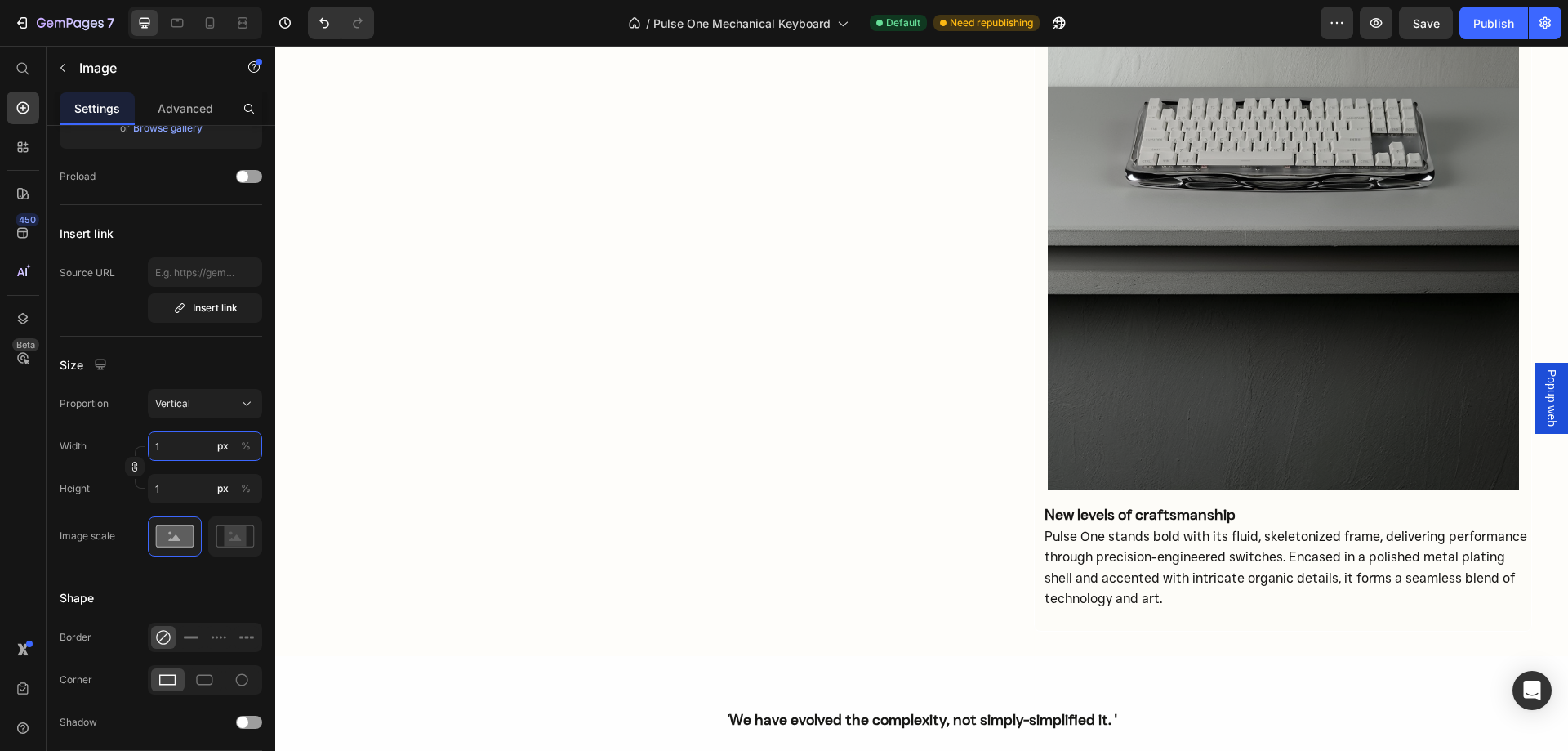 type 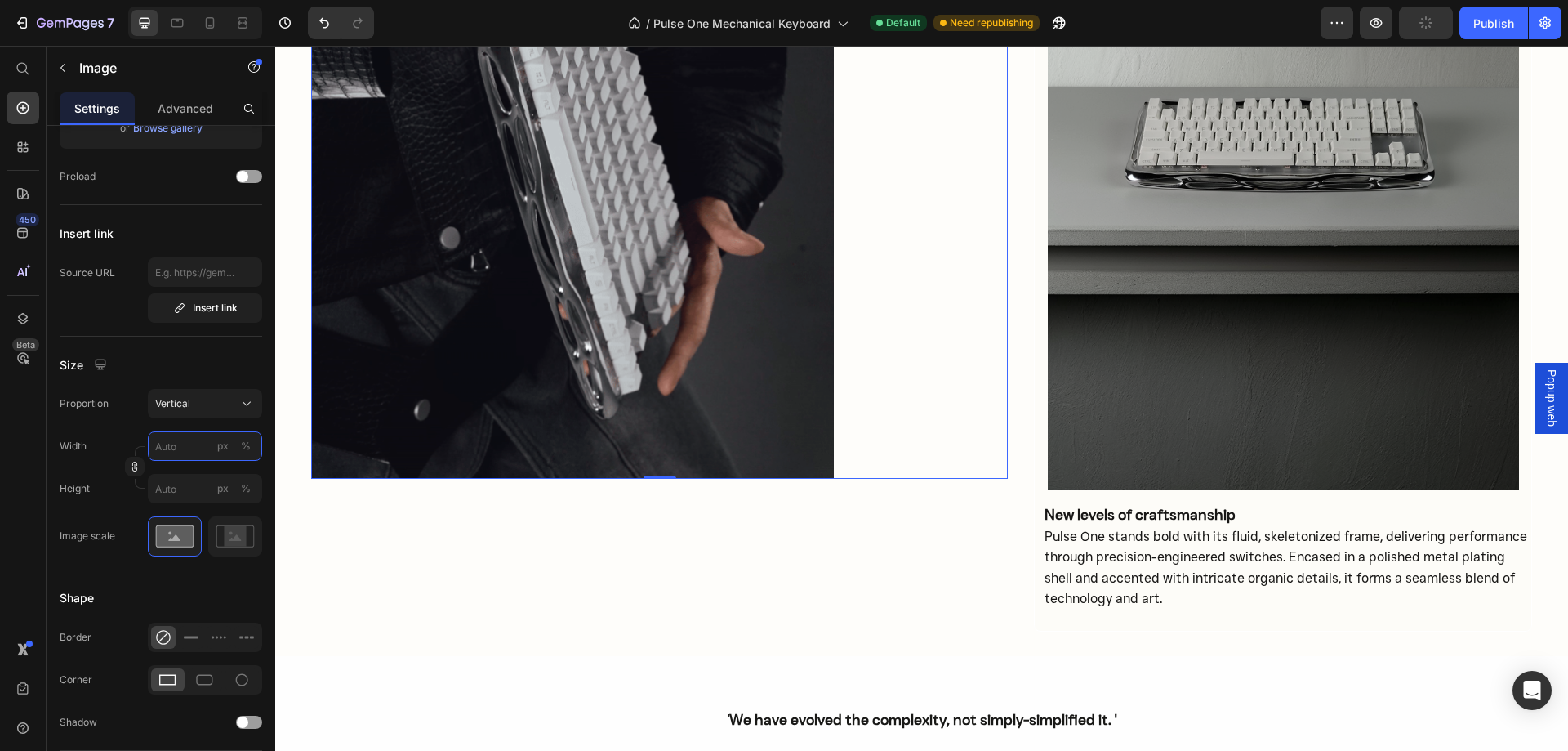 type on "1" 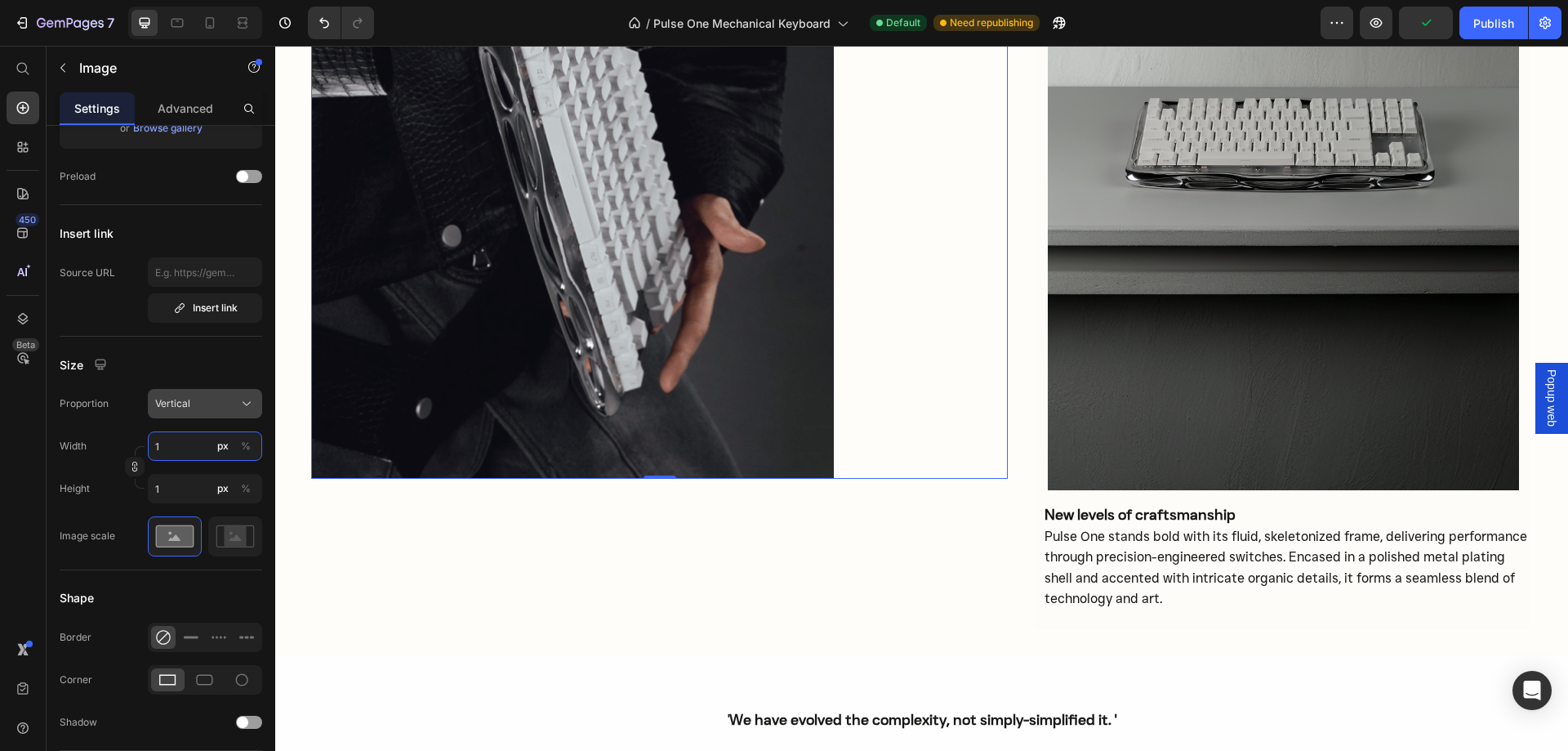 type on "1" 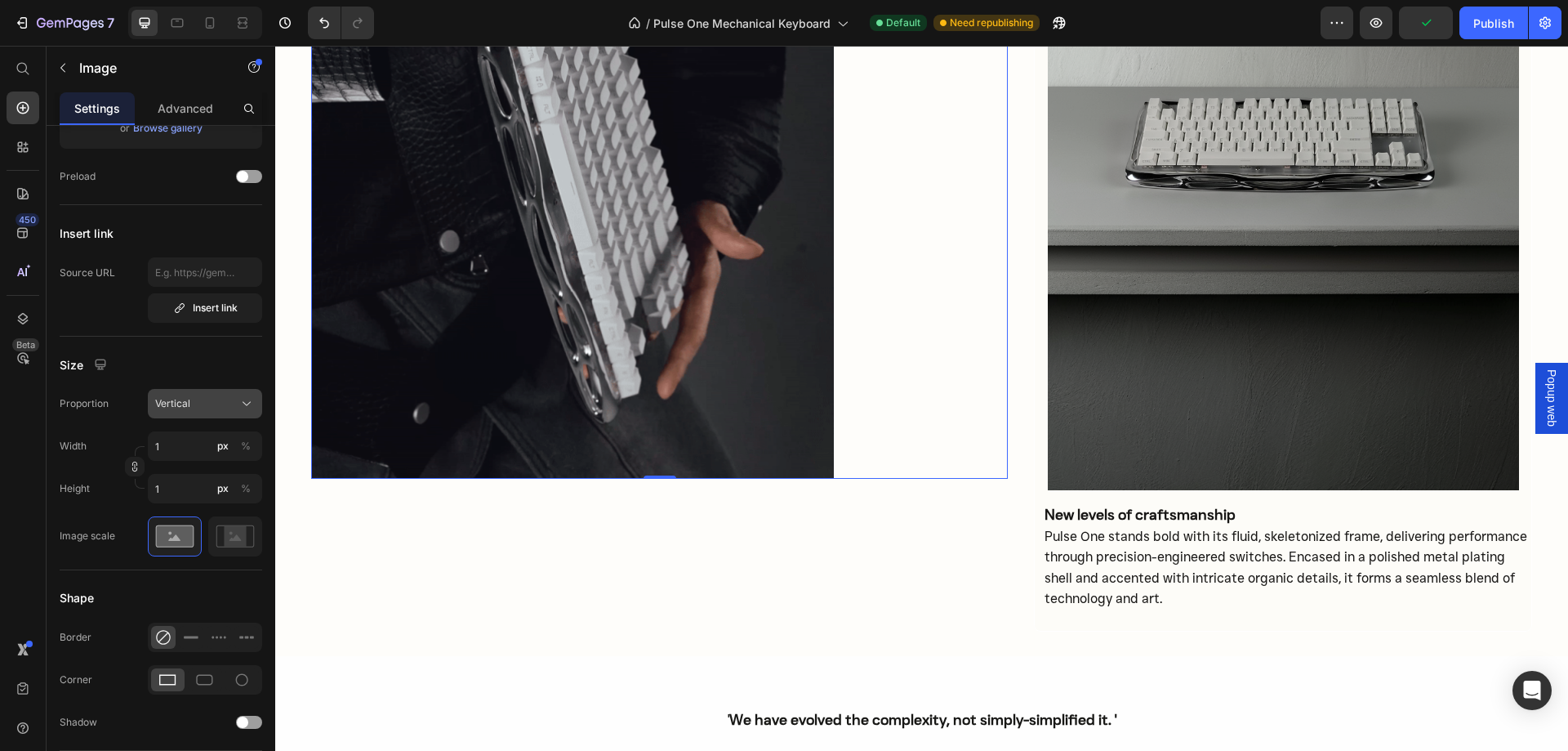 click on "Vertical" 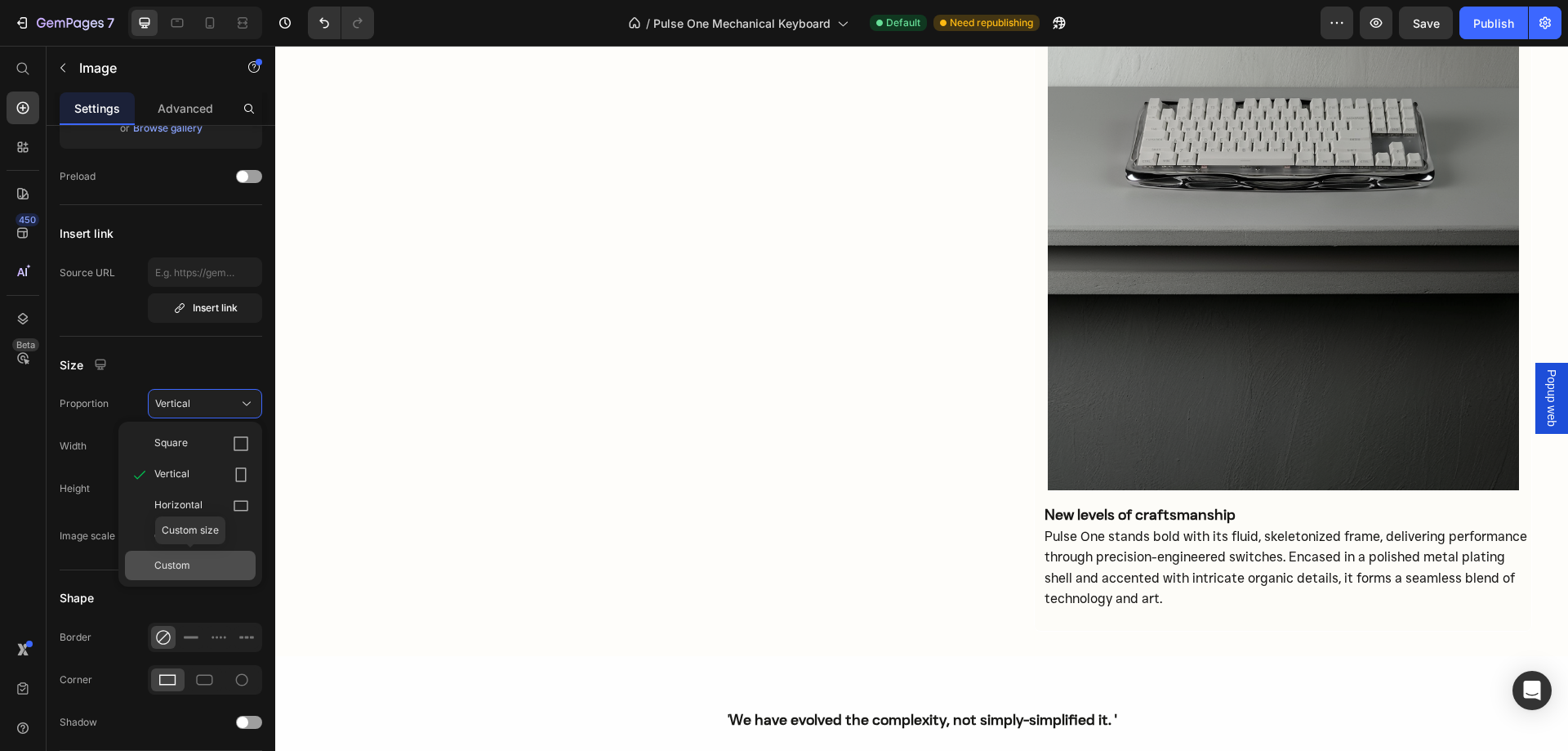 click on "Custom" at bounding box center (172, 565) 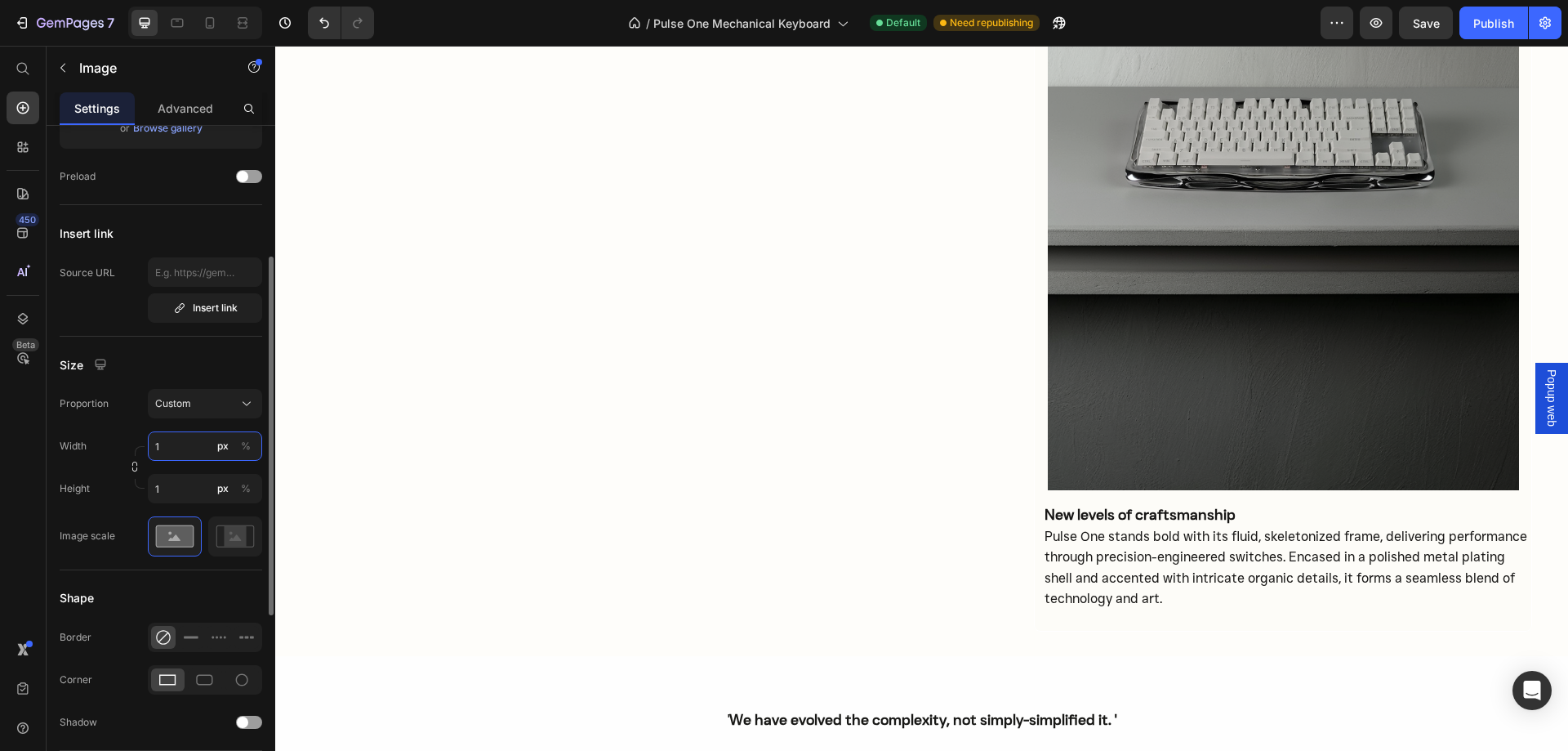 click on "1" at bounding box center [205, 446] 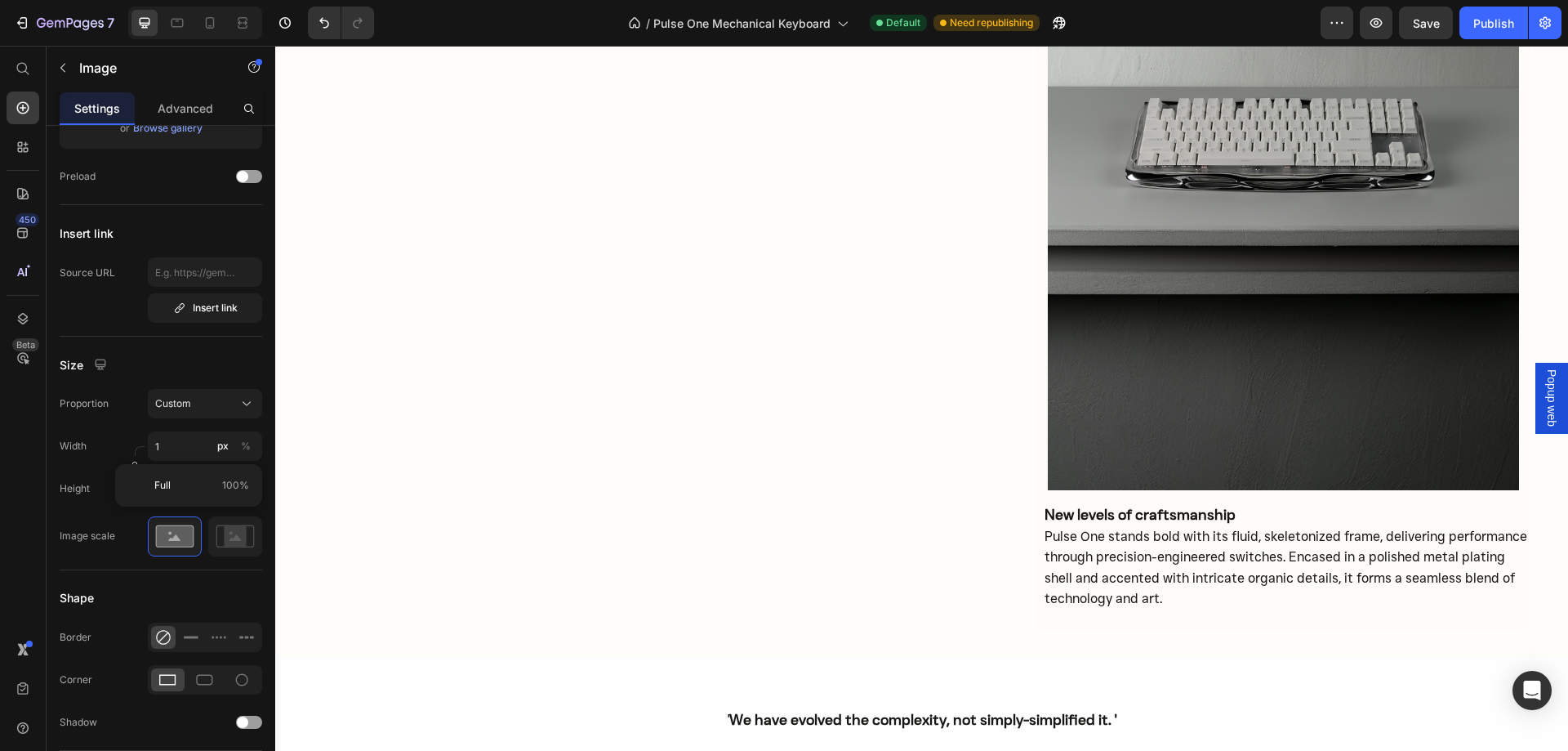 click on "Full 100%" at bounding box center (189, 485) 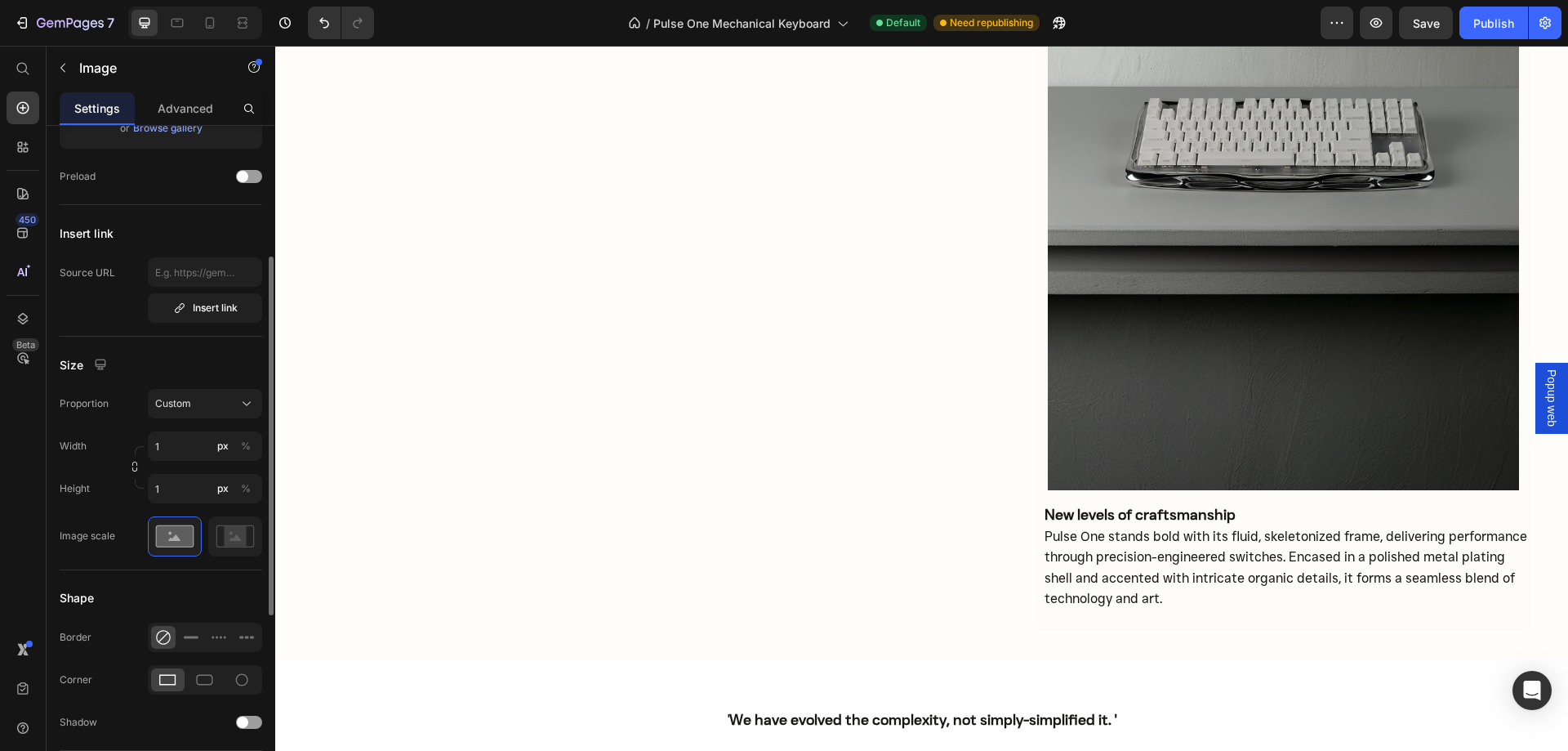click on "Height 1 px %" at bounding box center (161, 489) 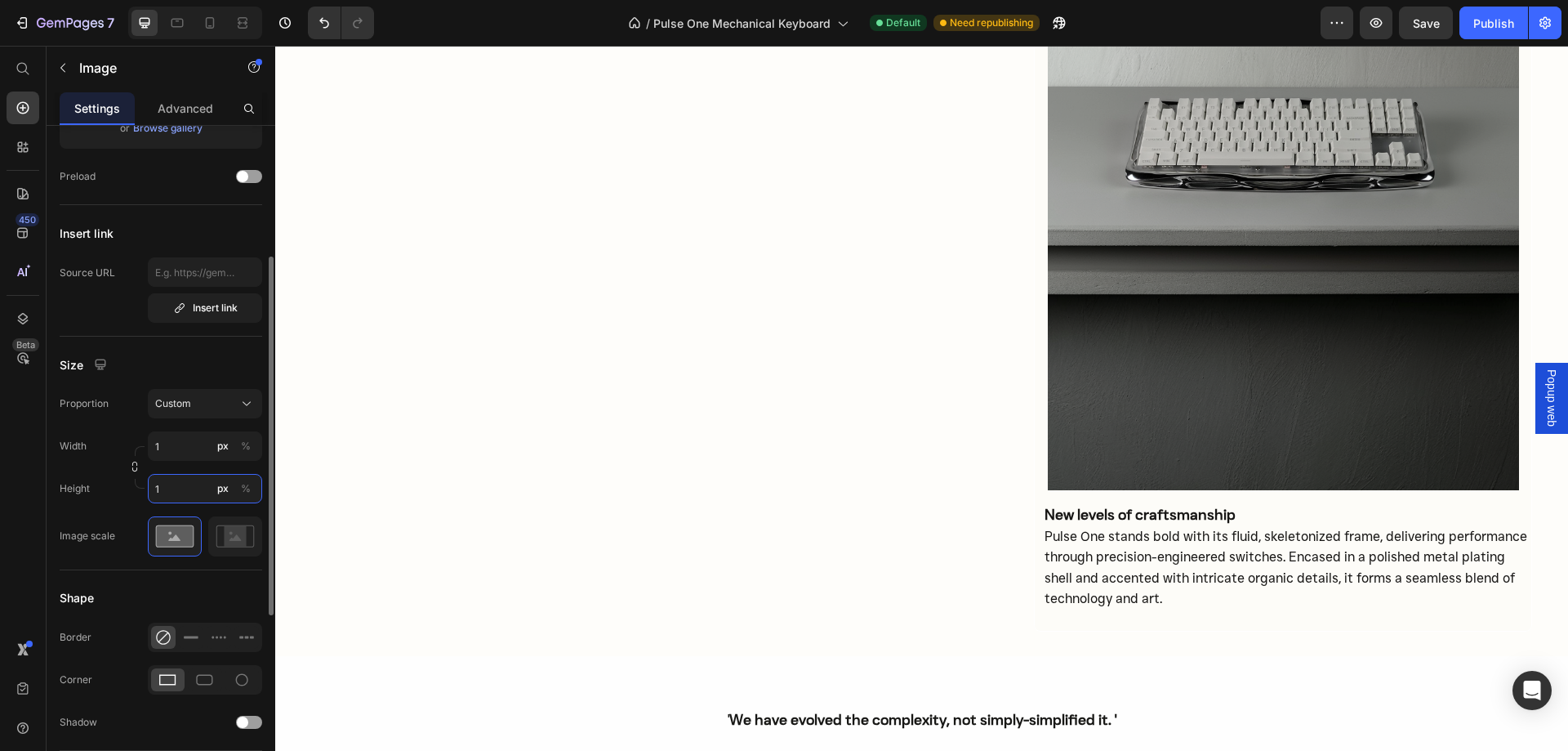 click on "1" at bounding box center (205, 489) 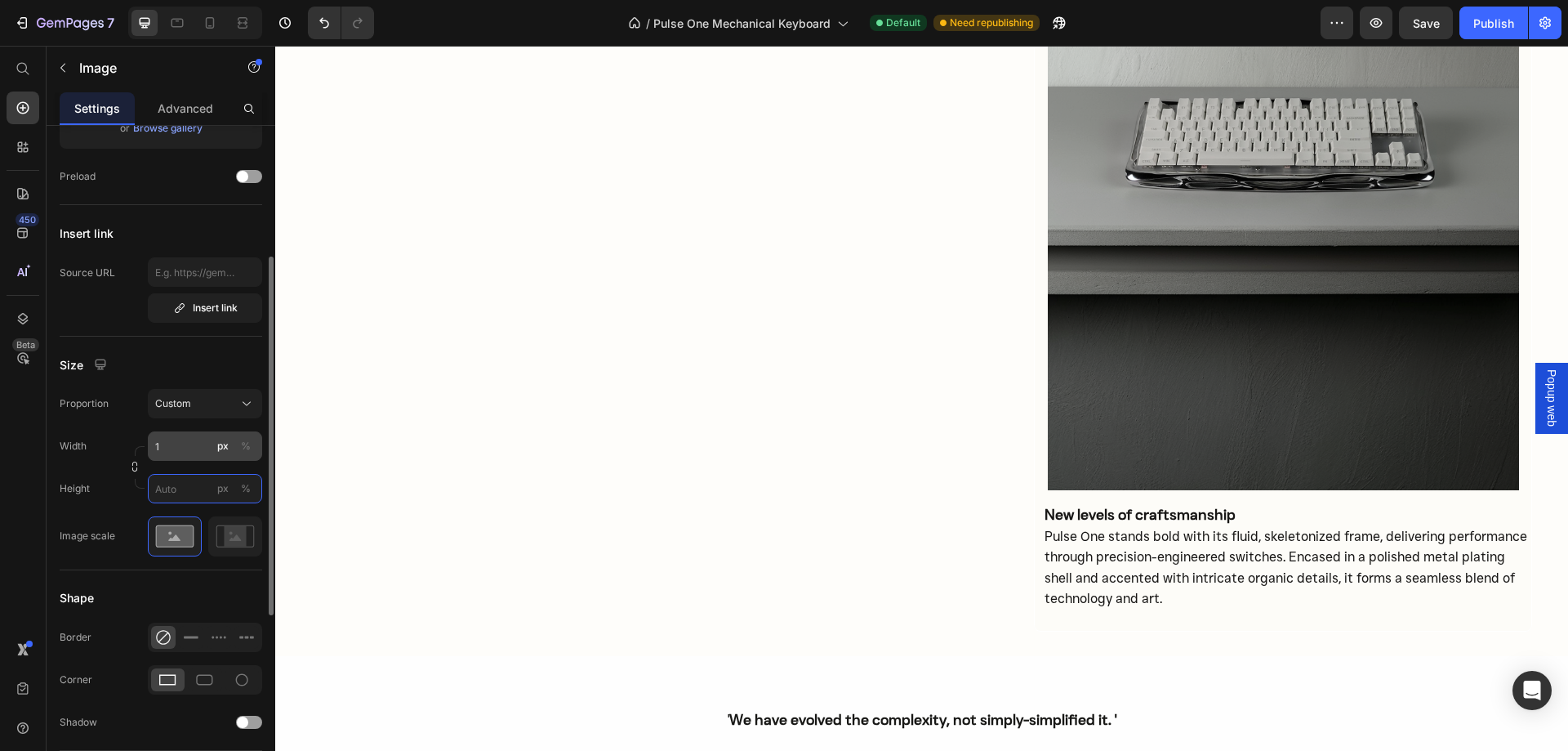 type 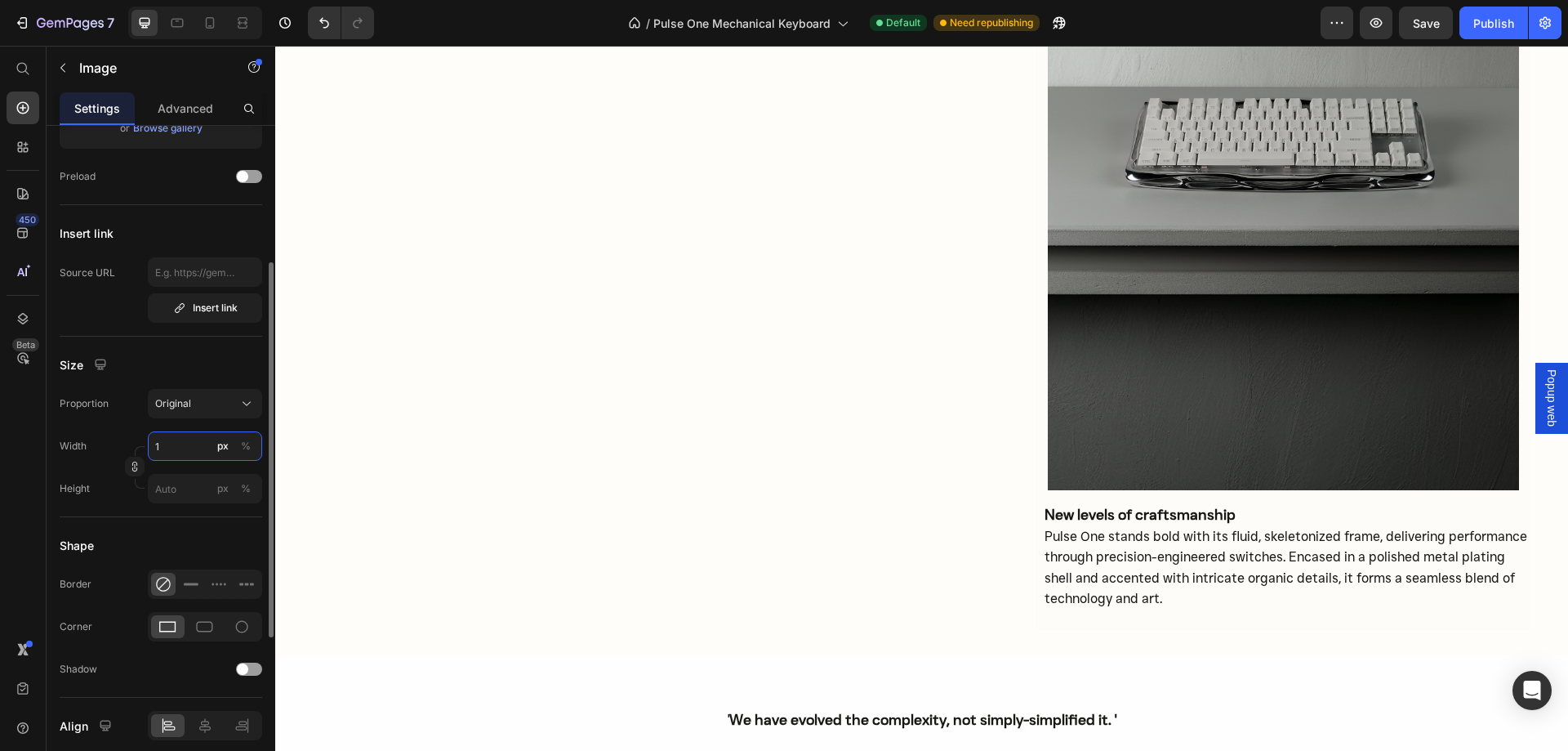 click on "1" at bounding box center [205, 446] 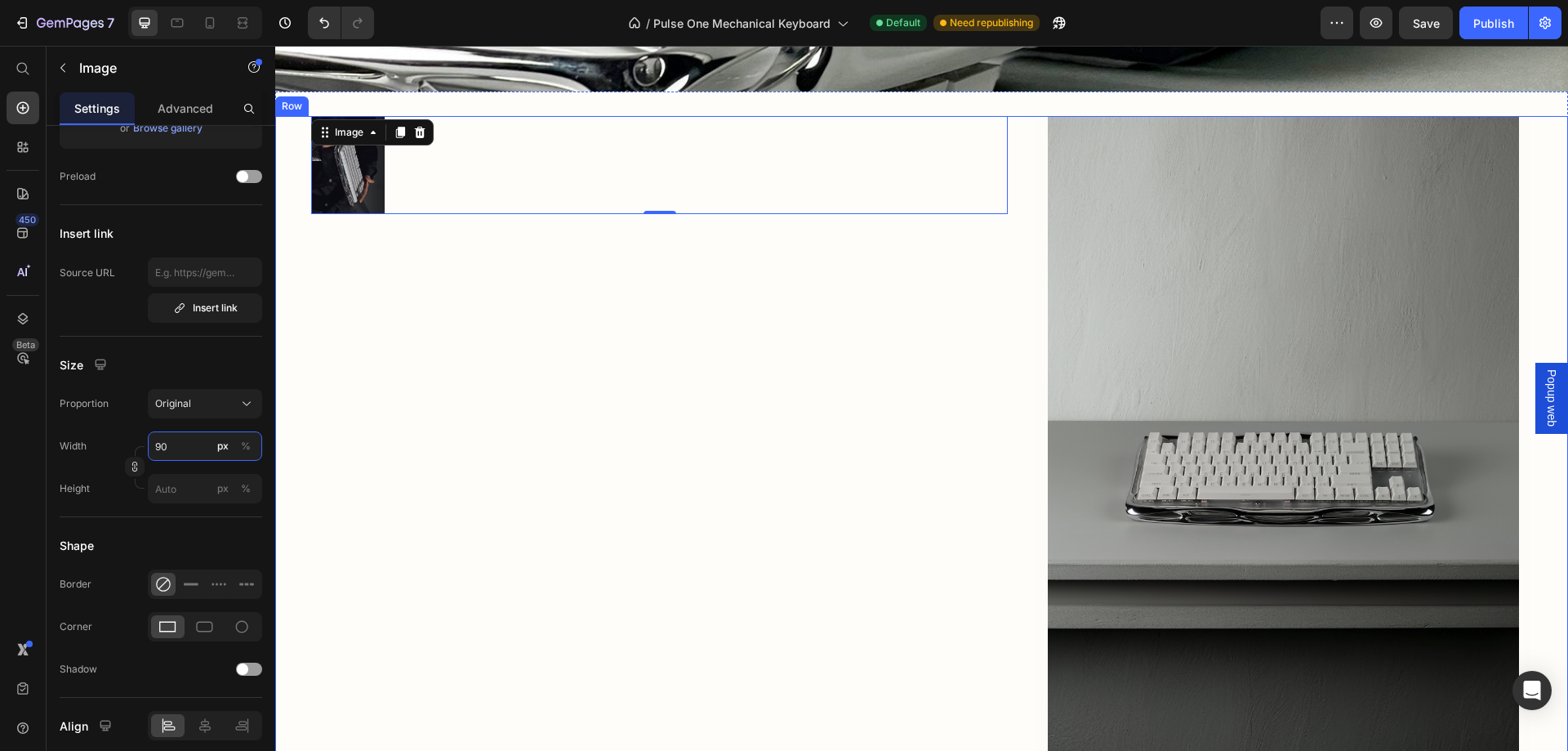scroll, scrollTop: 1634, scrollLeft: 0, axis: vertical 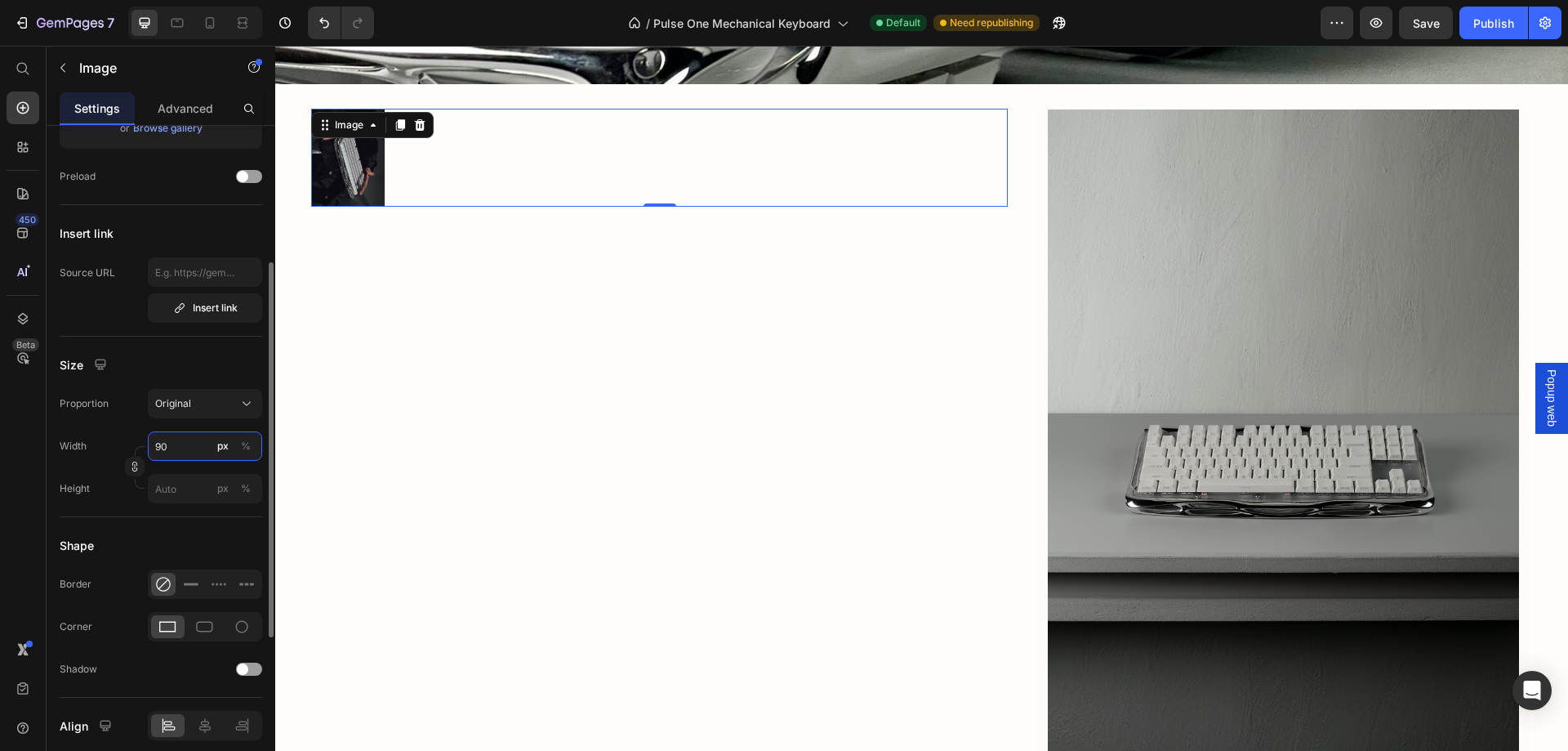 drag, startPoint x: 188, startPoint y: 440, endPoint x: 138, endPoint y: 450, distance: 50.990195 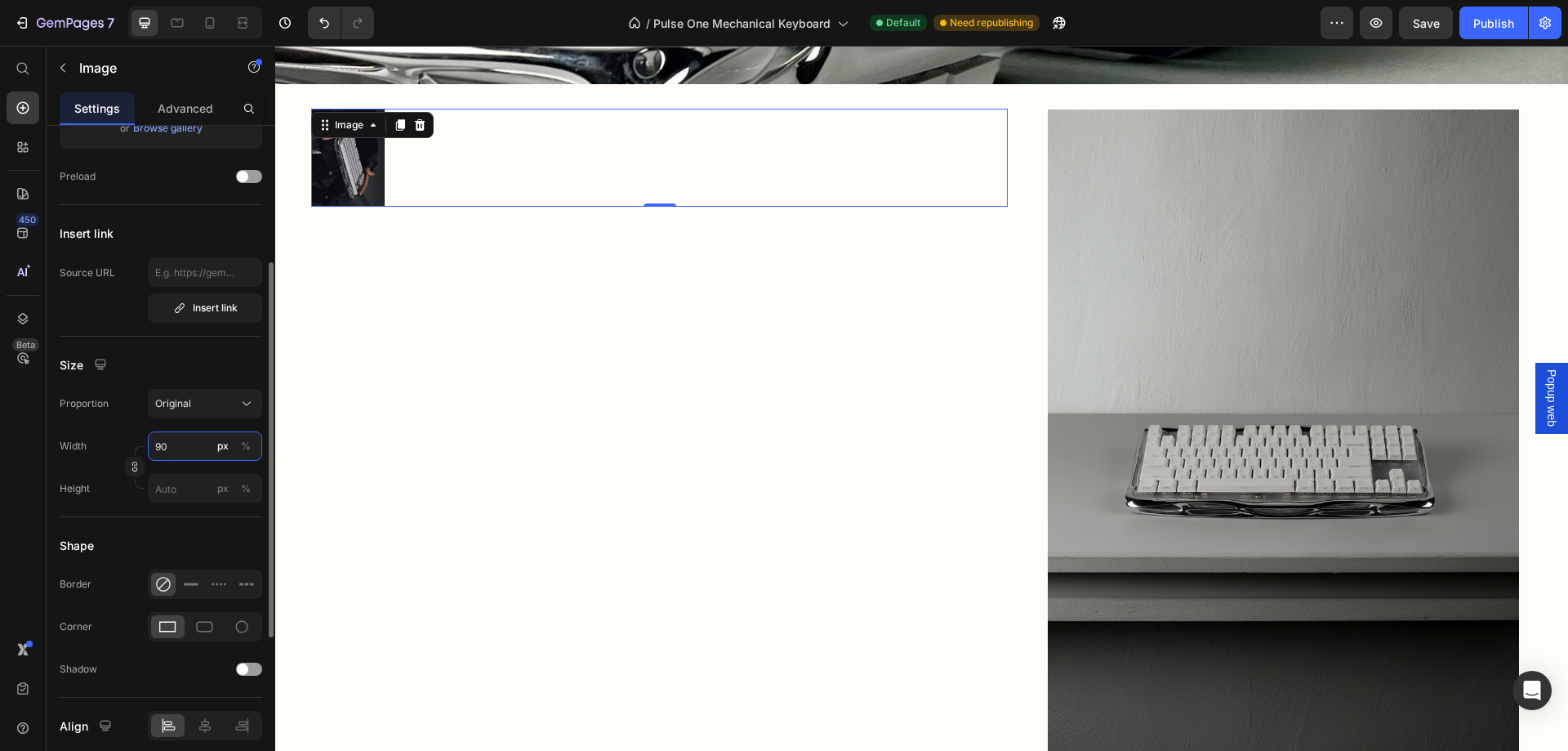 click on "Width 90 px % Height px %" 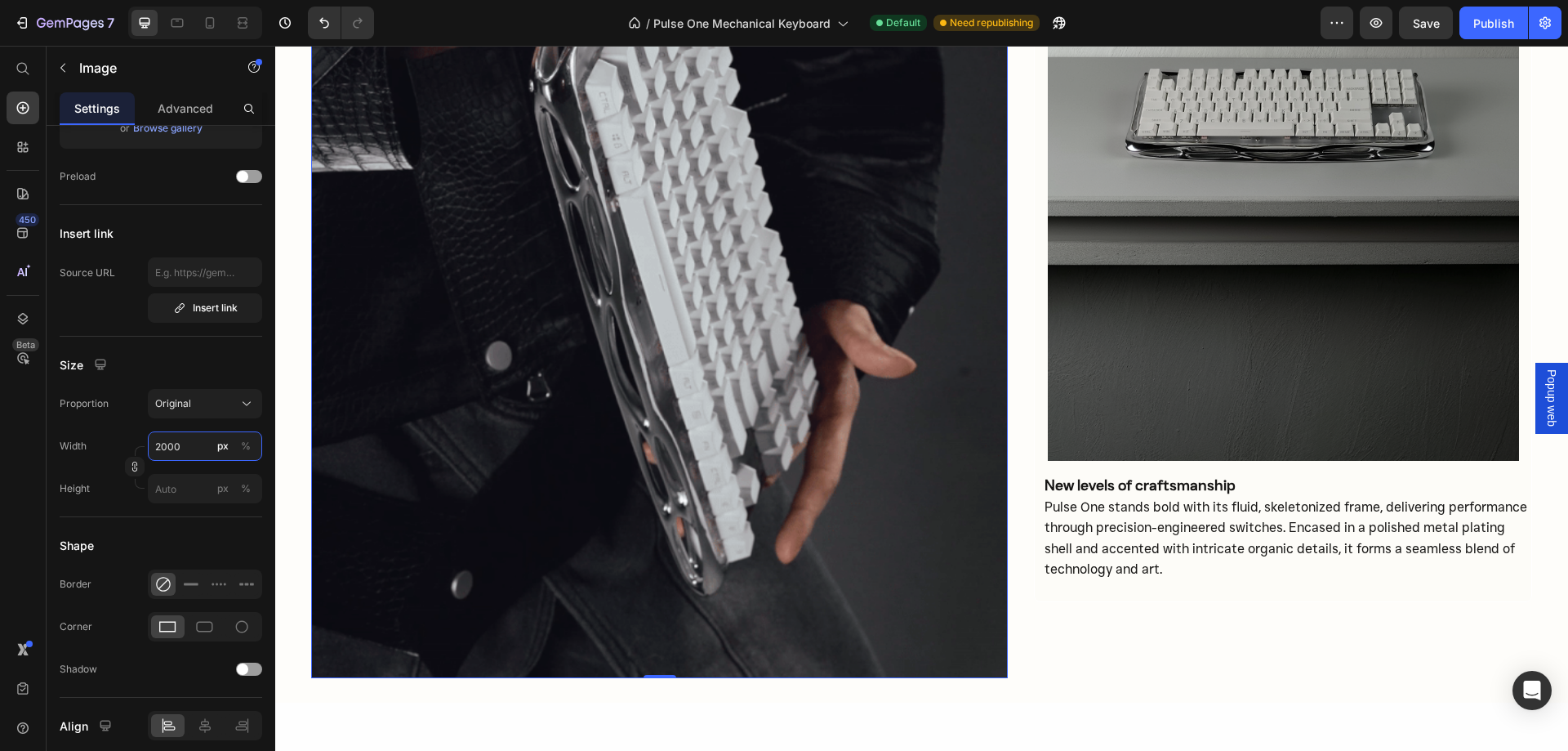 scroll, scrollTop: 1961, scrollLeft: 0, axis: vertical 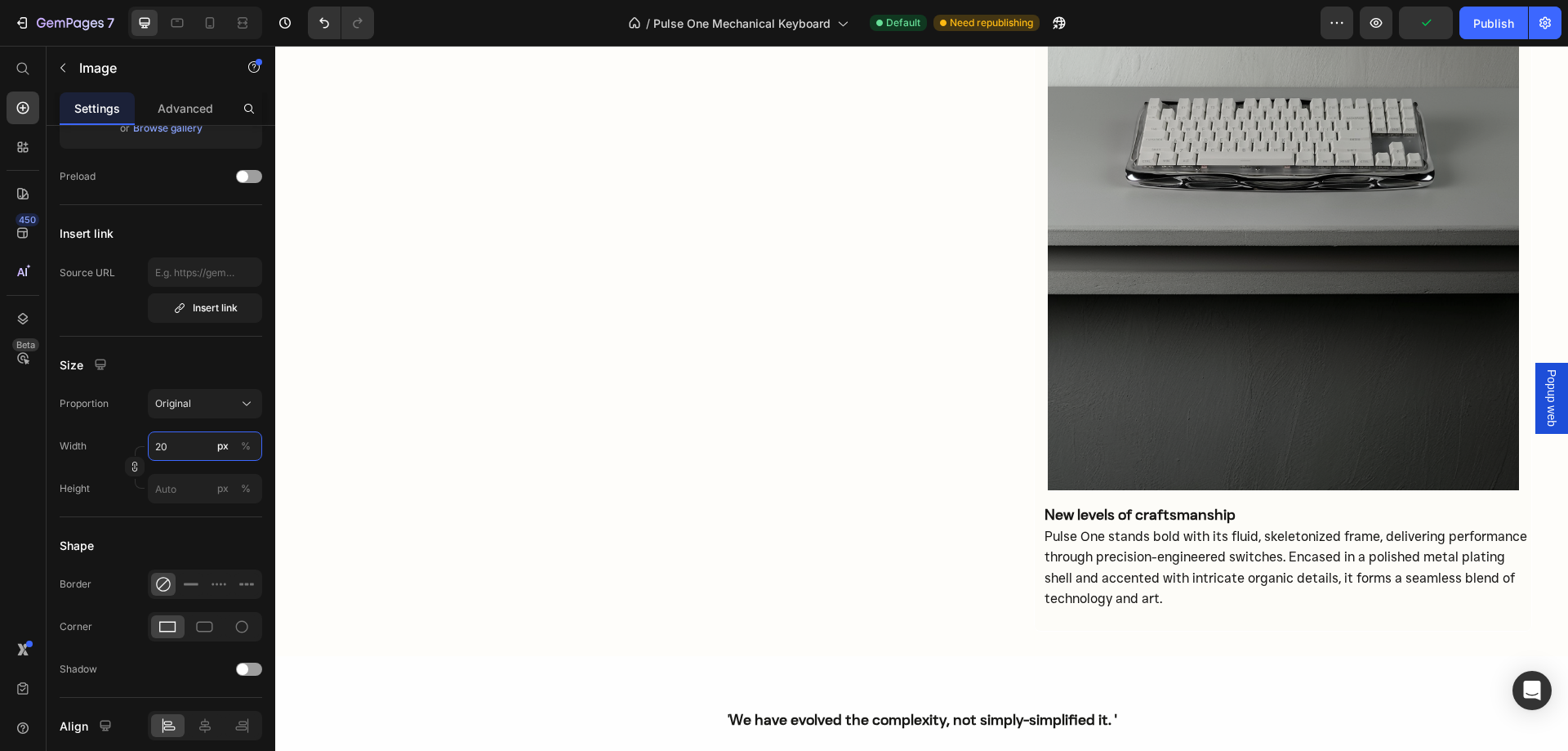 type on "2" 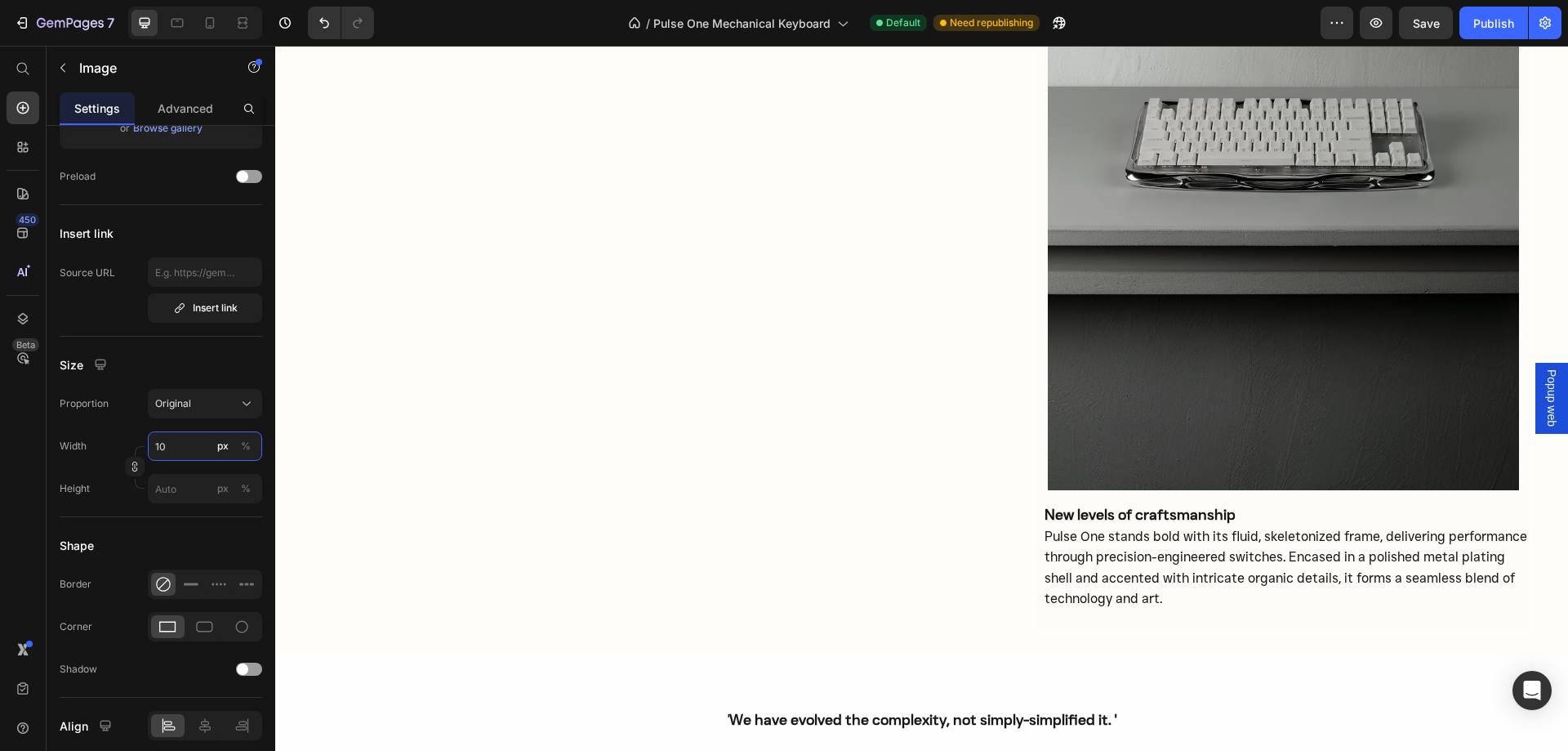 type on "1" 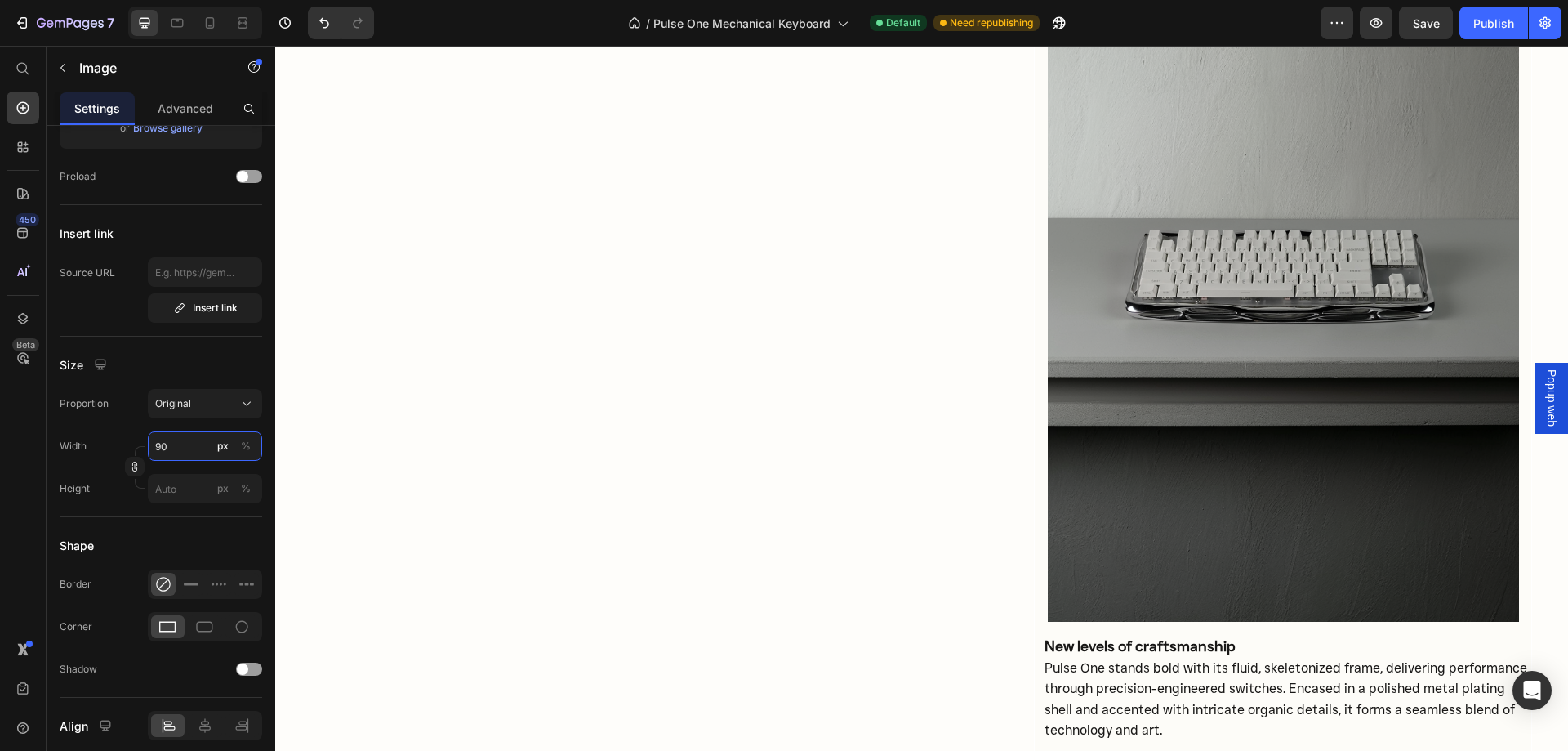 scroll, scrollTop: 1634, scrollLeft: 0, axis: vertical 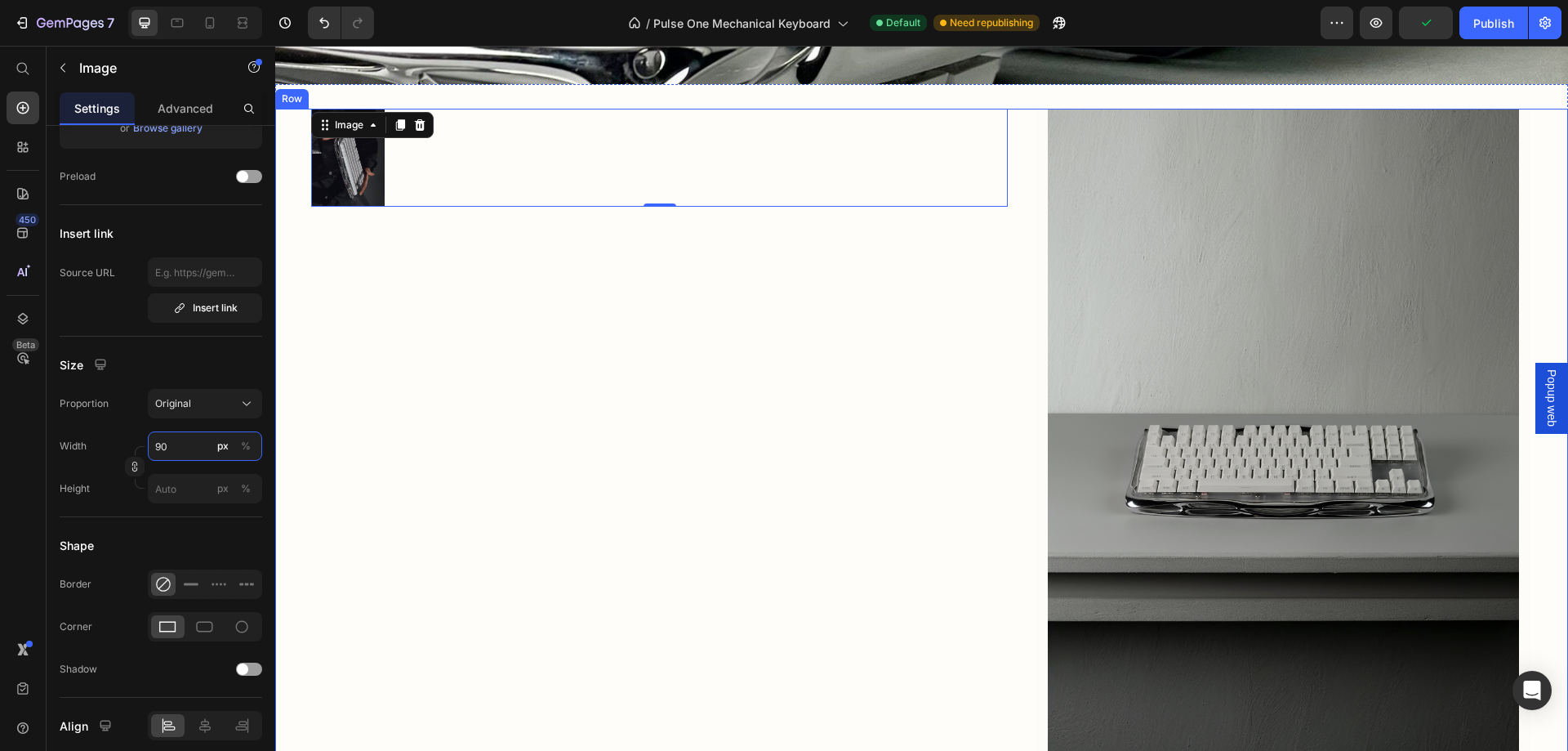 type on "9" 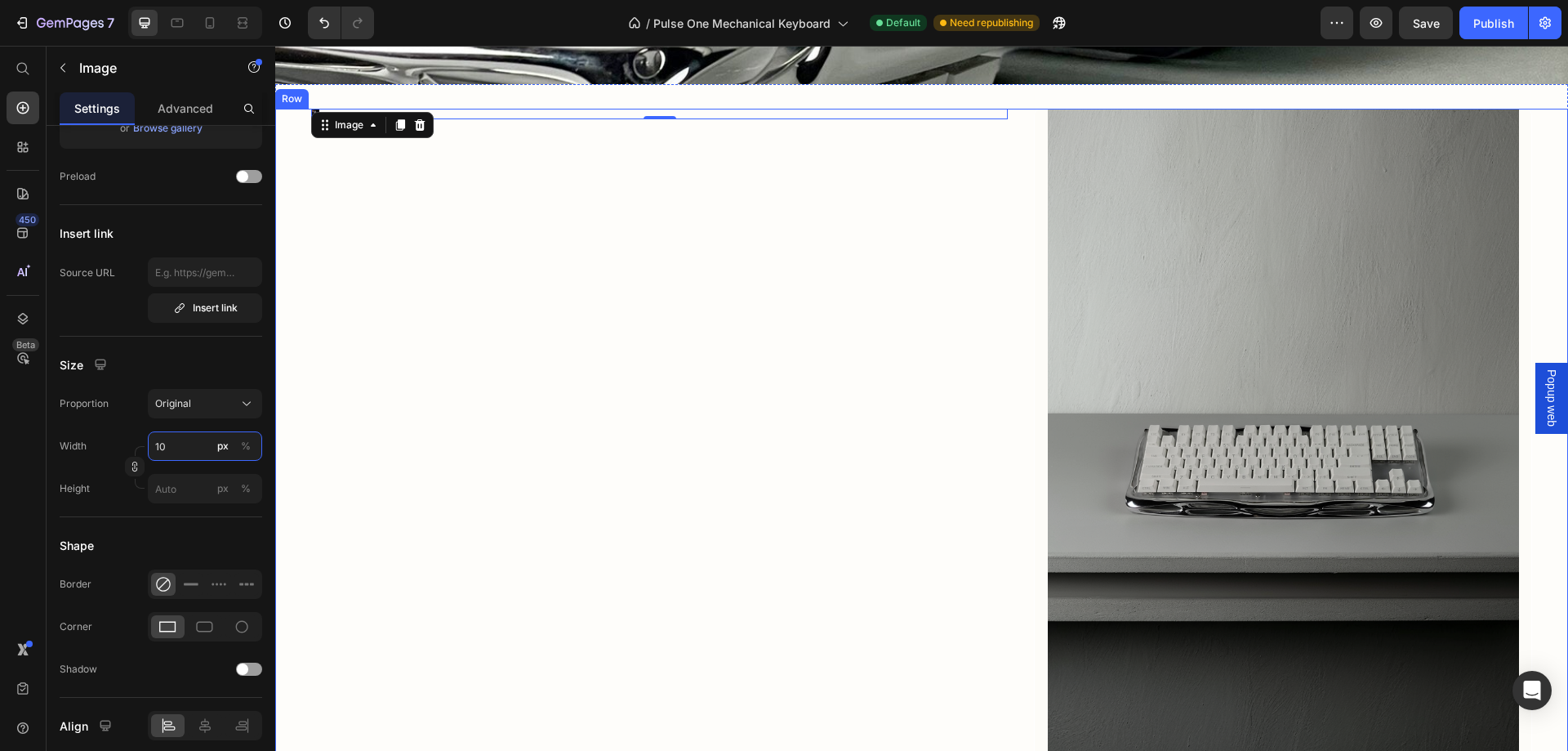 type on "1" 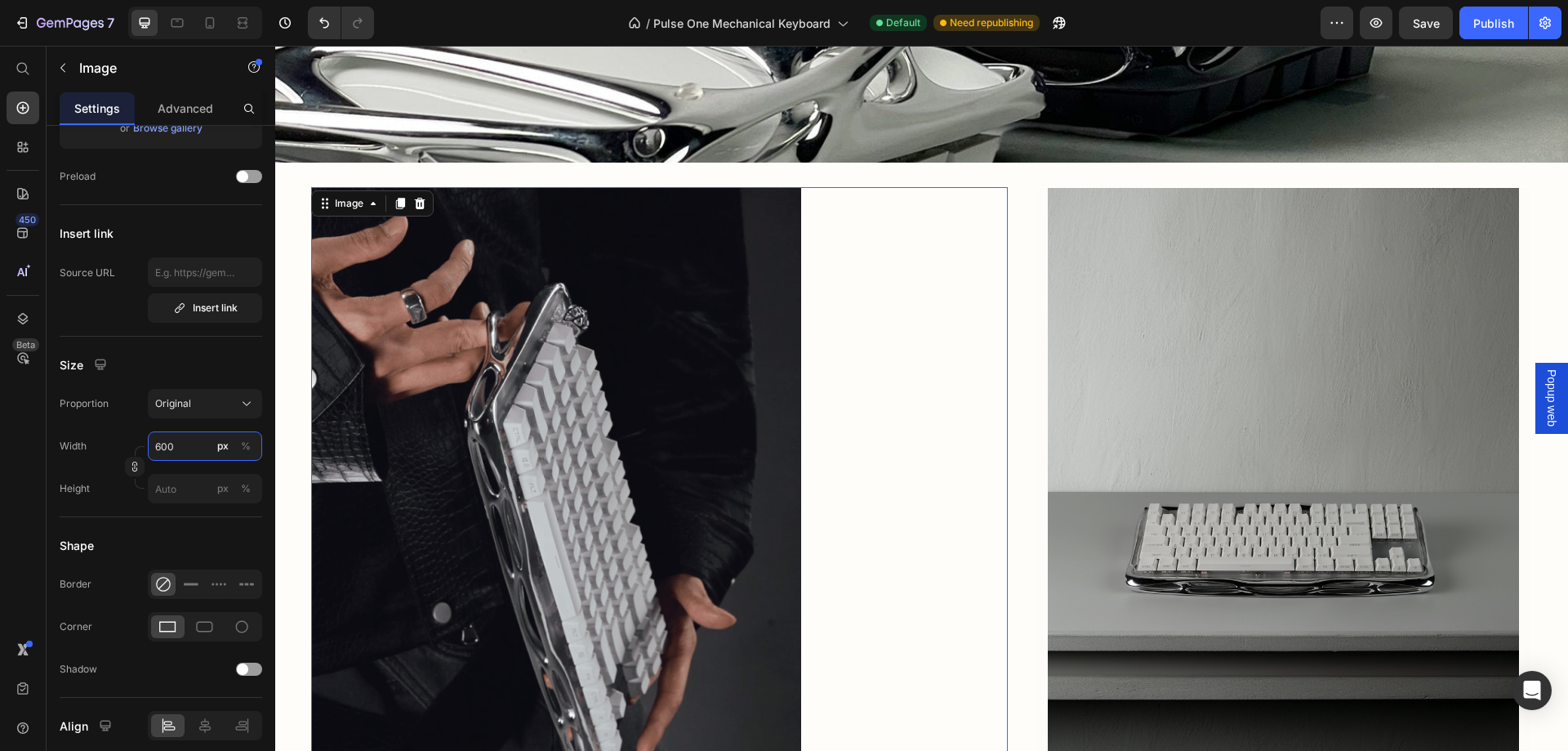 scroll, scrollTop: 1553, scrollLeft: 0, axis: vertical 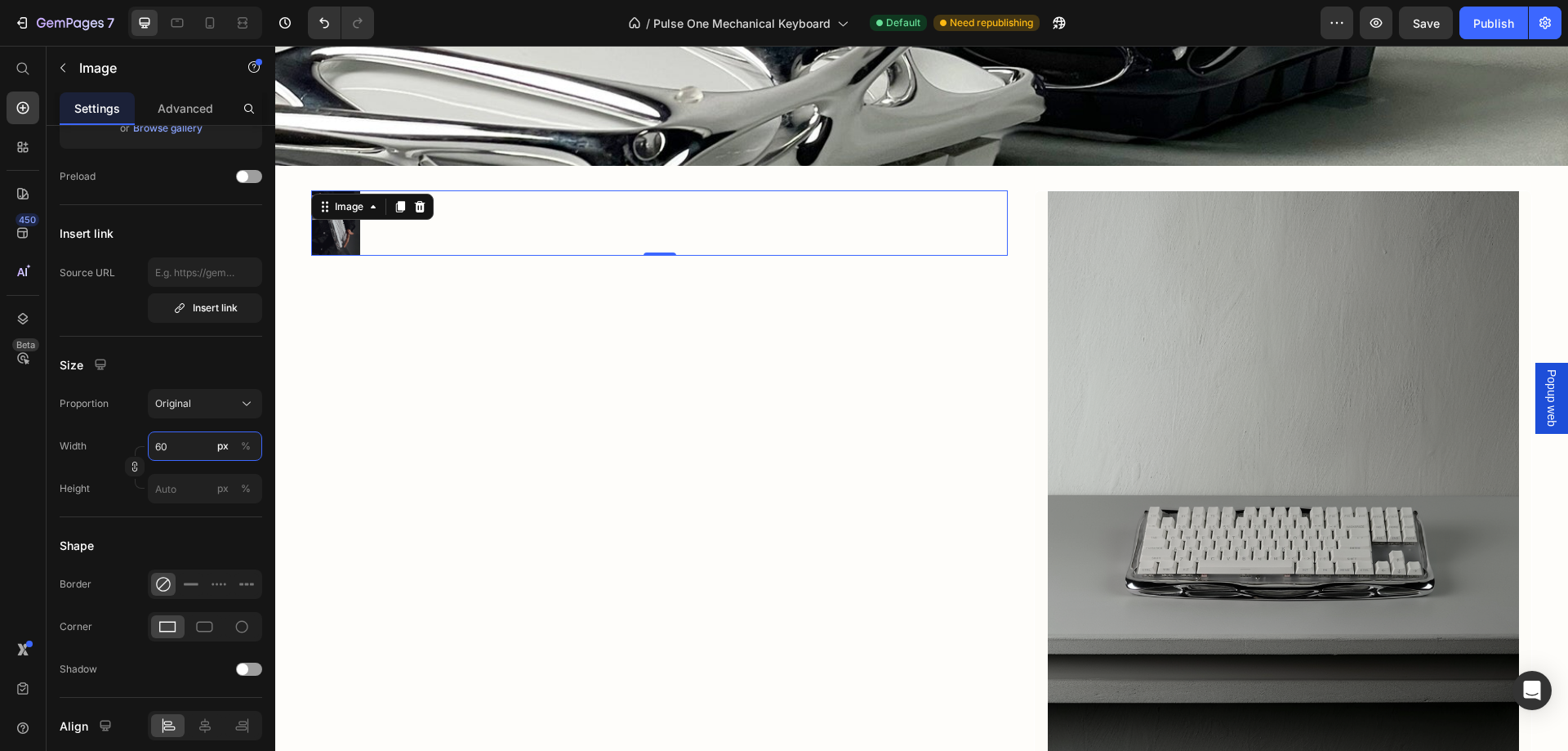 type on "6" 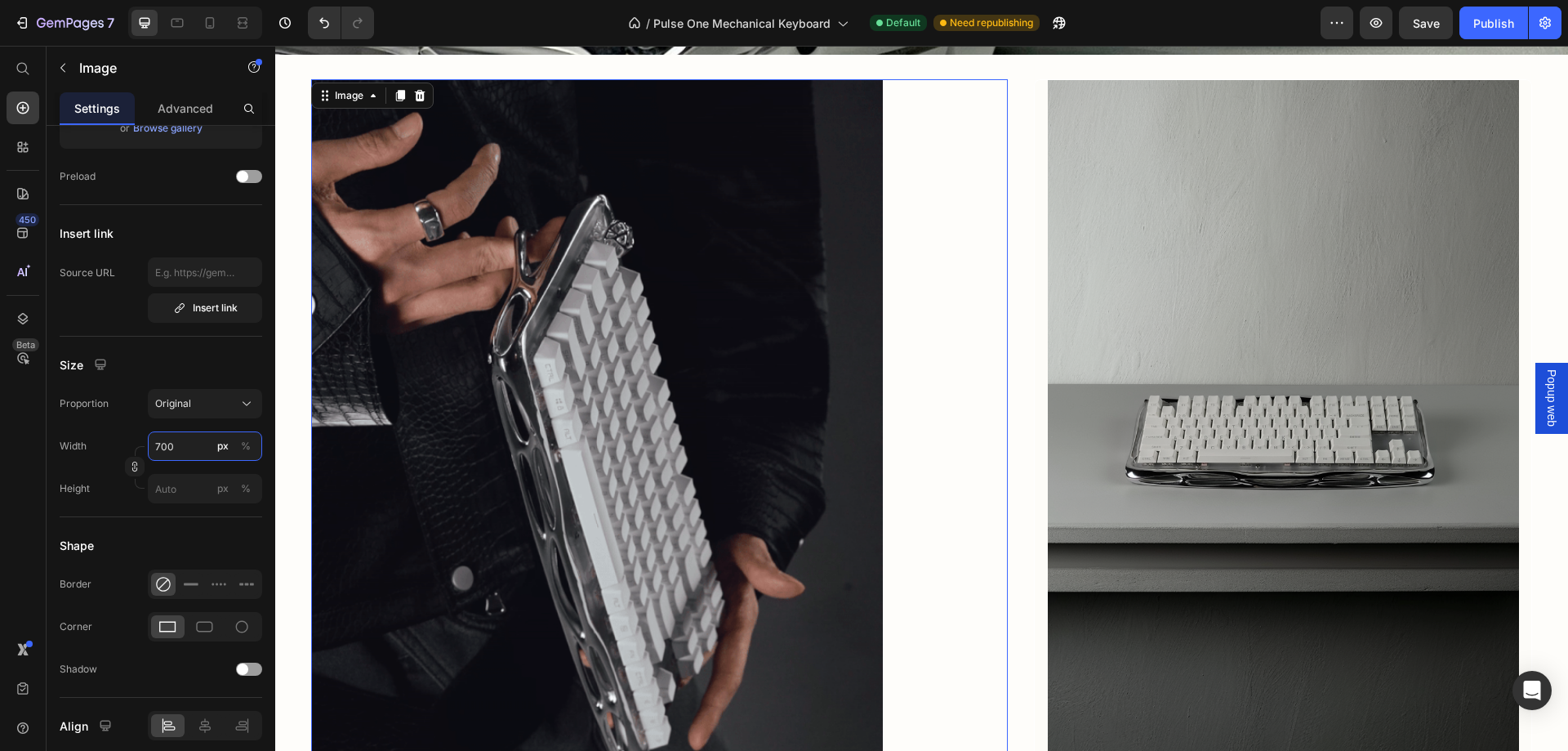 scroll, scrollTop: 1634, scrollLeft: 0, axis: vertical 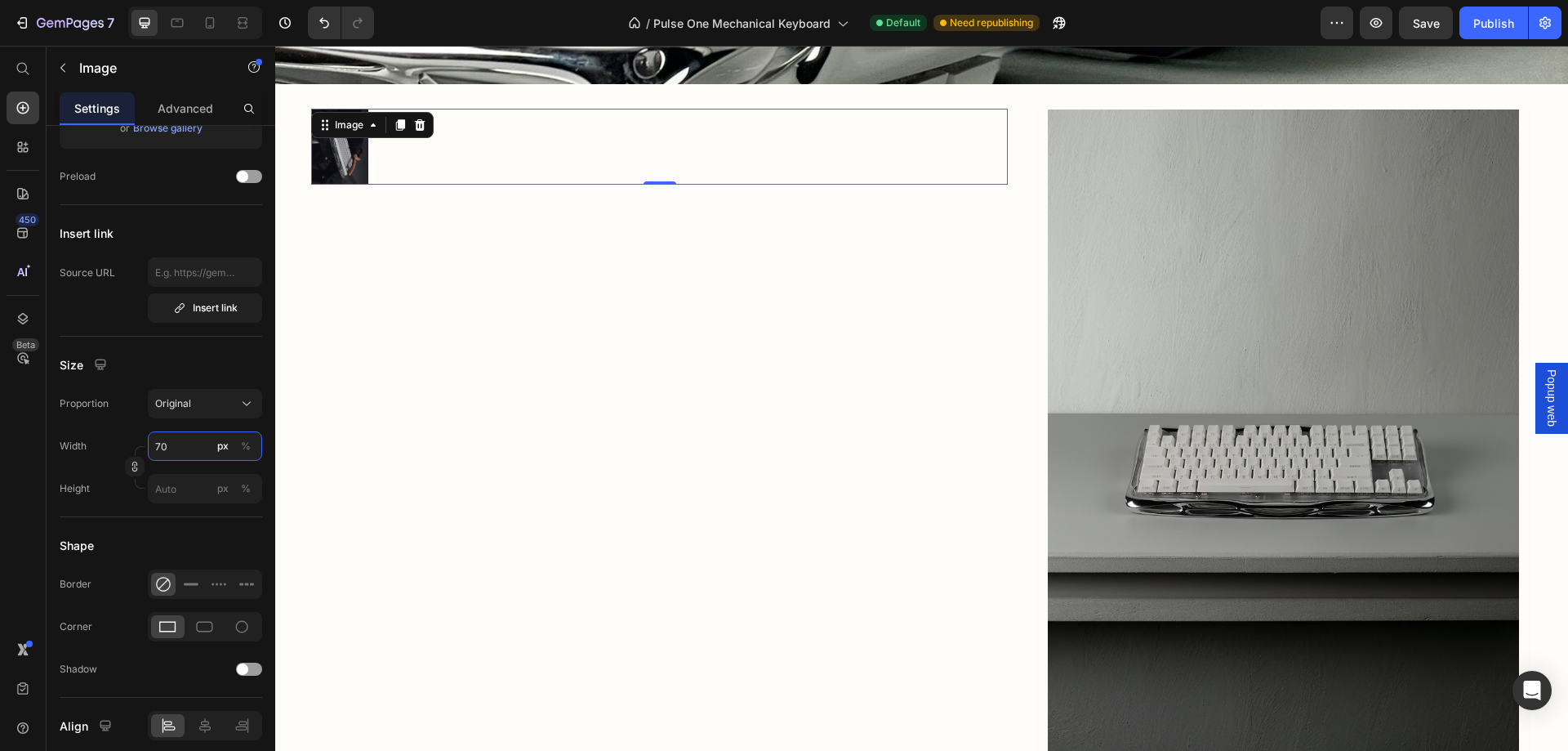 type on "7" 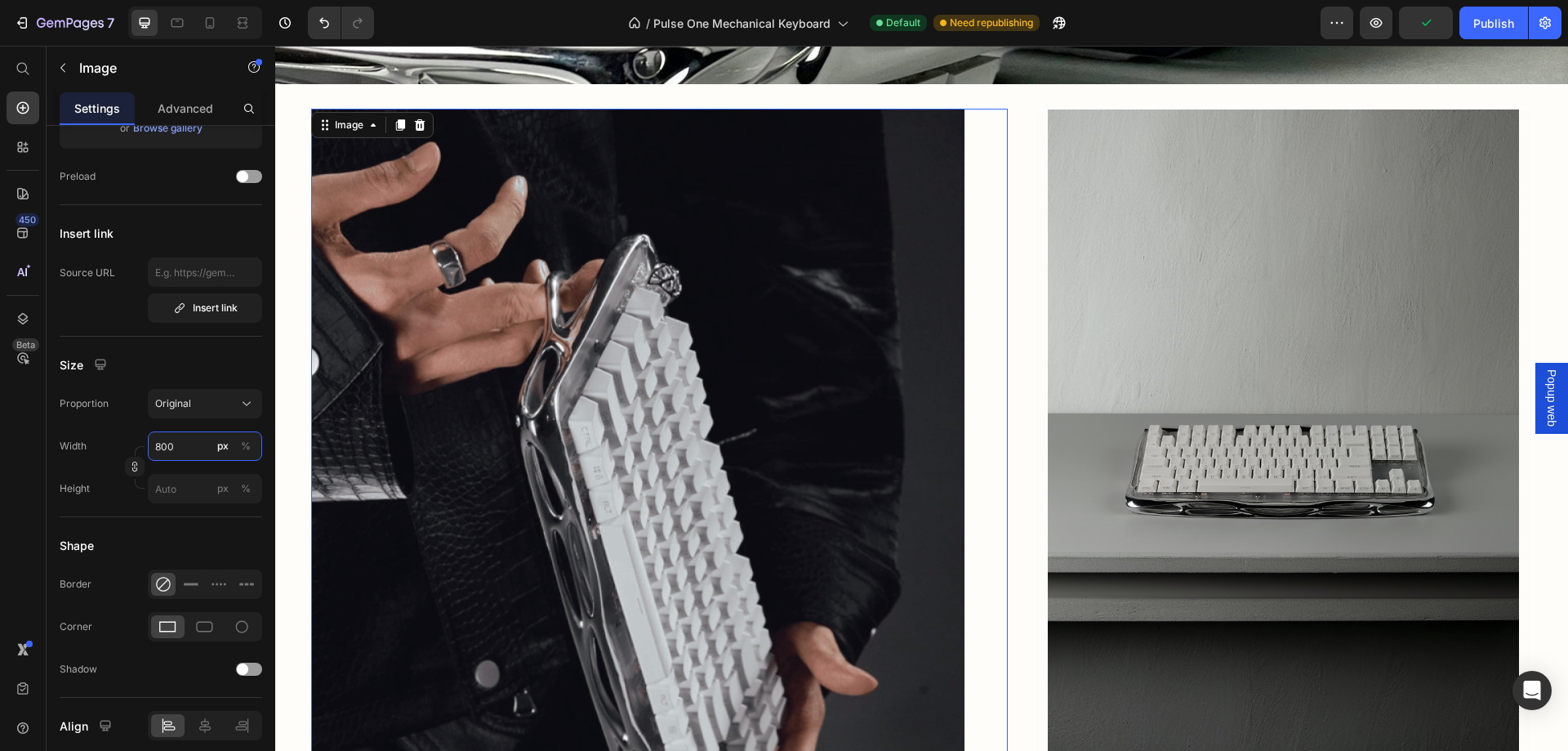scroll, scrollTop: 2043, scrollLeft: 0, axis: vertical 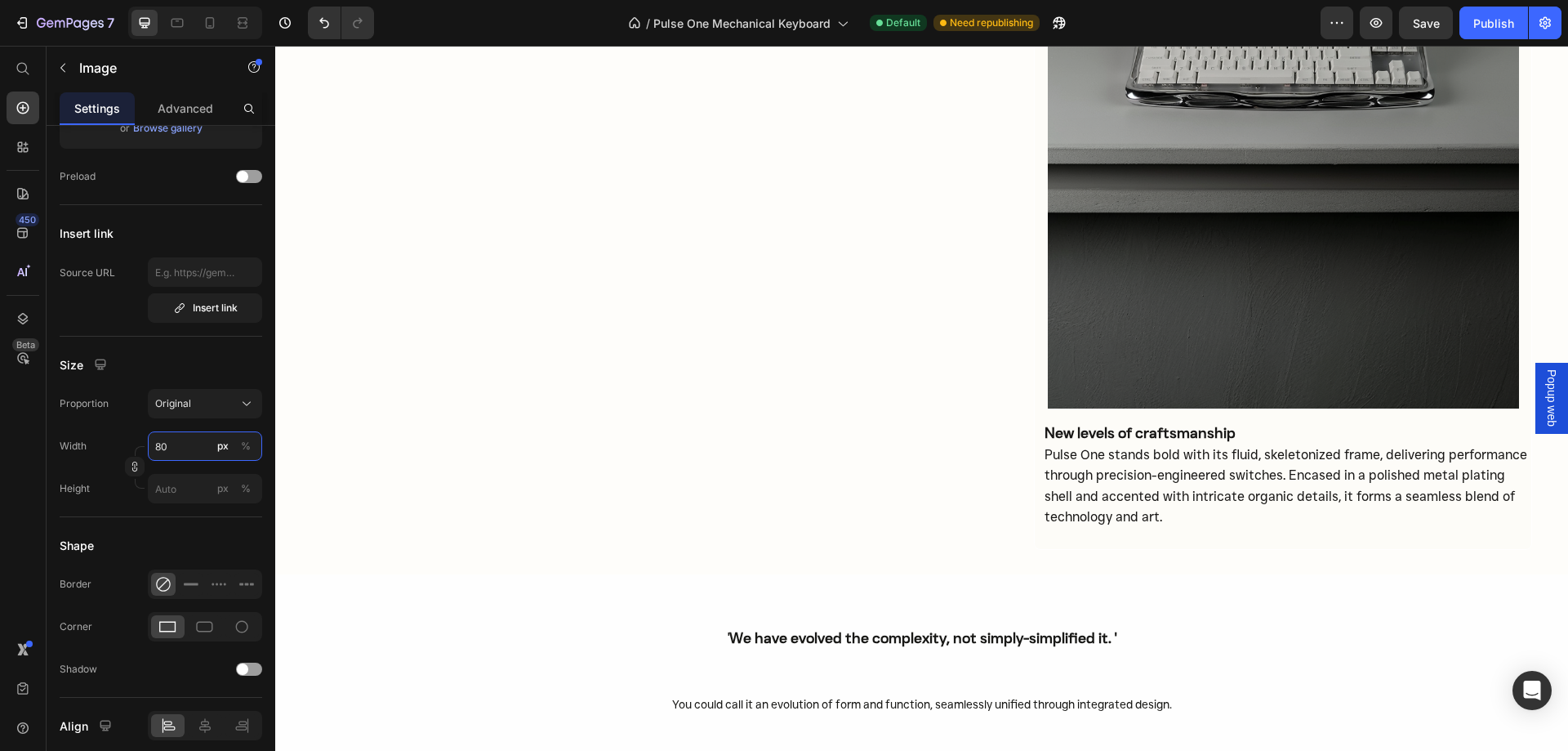 type on "8" 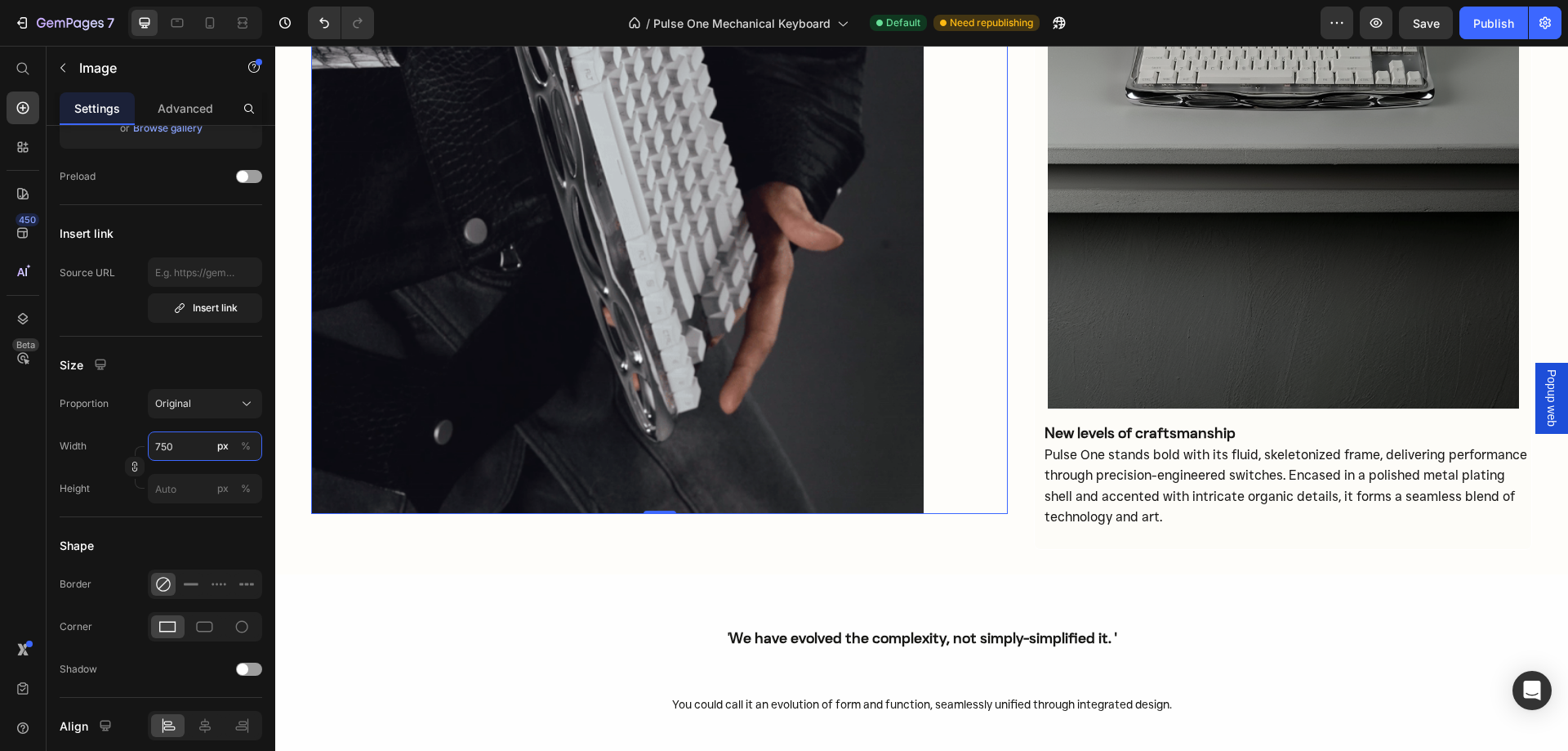 type on "750" 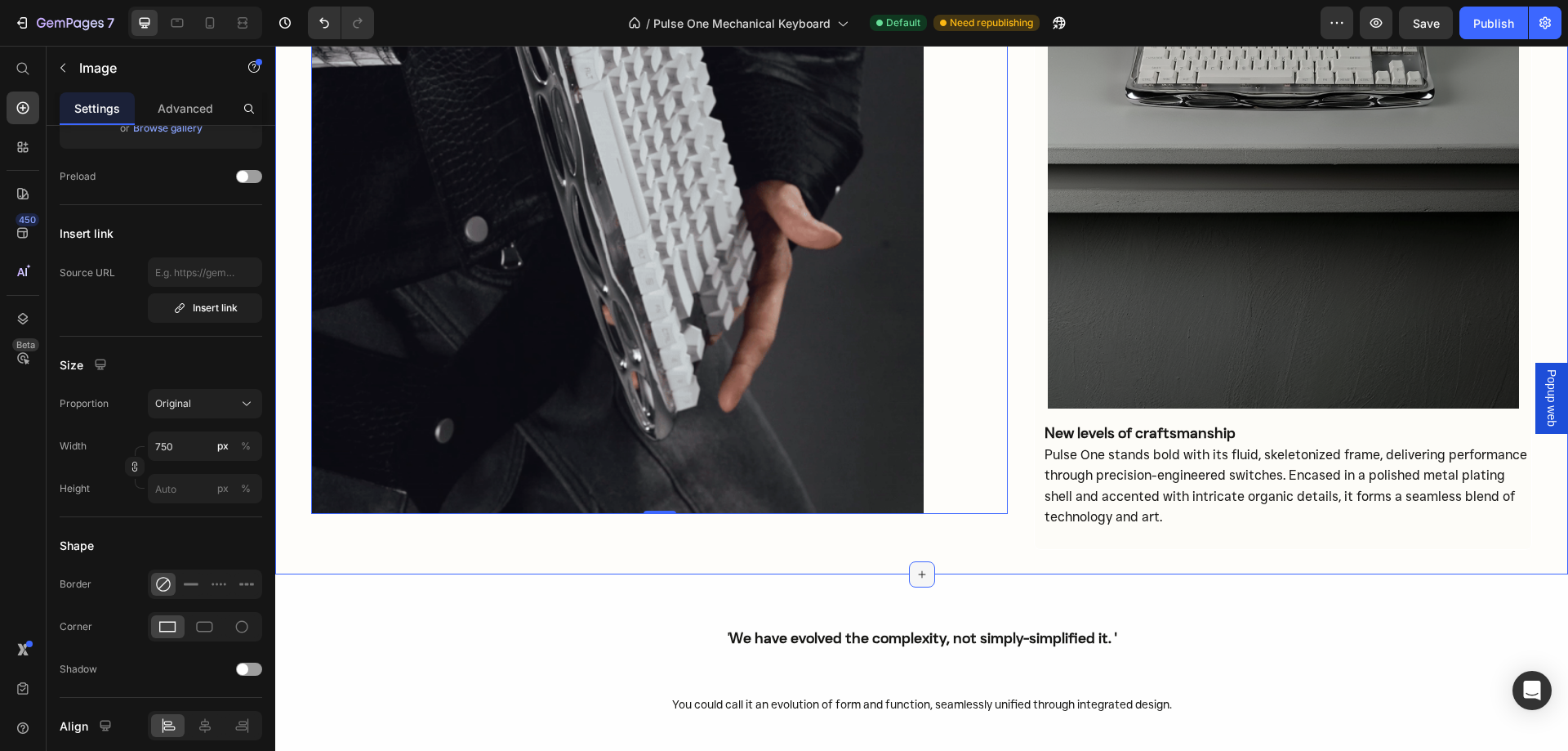 click at bounding box center (922, 574) 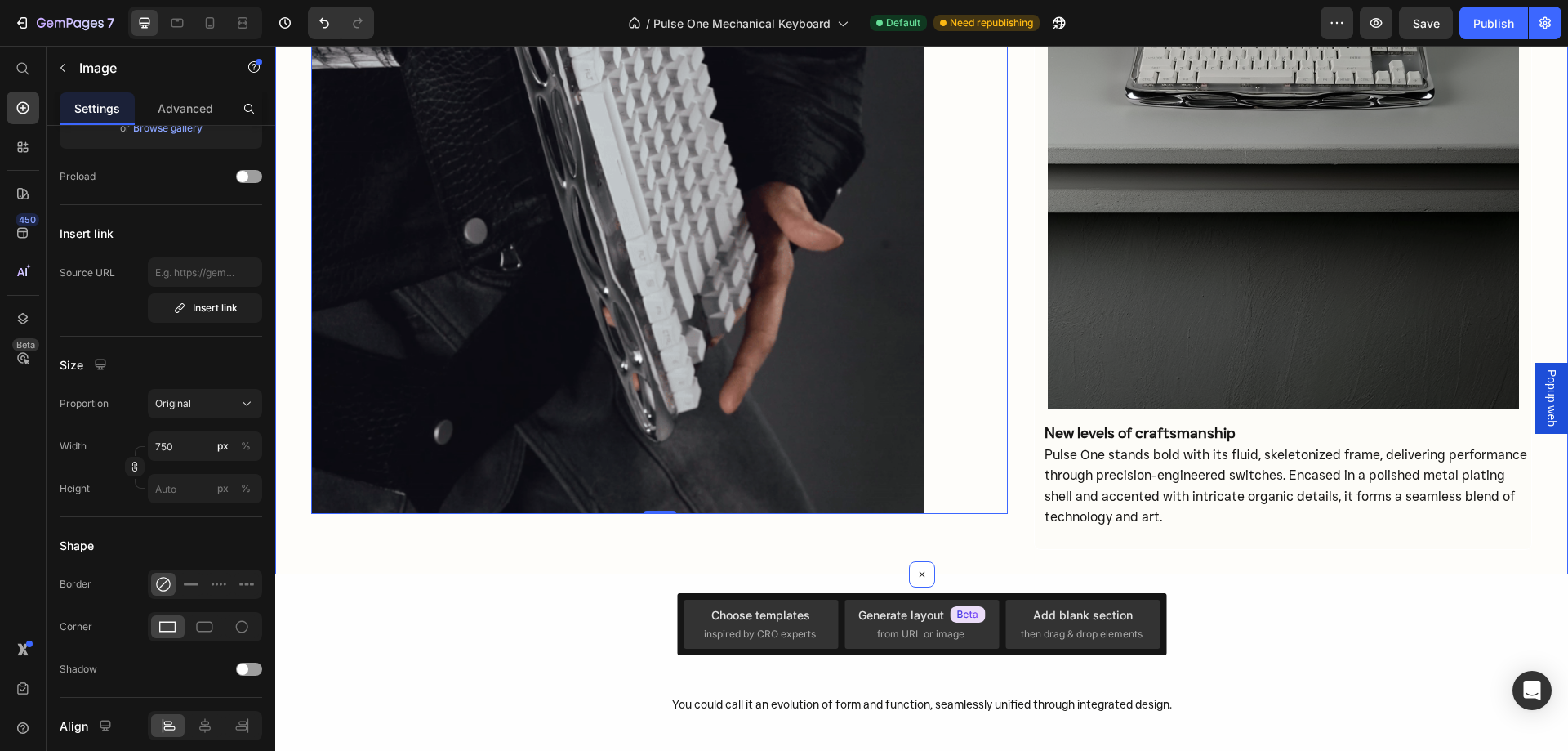 click on "Image   0 Image New levels of craftsmanship Pulse One stands bold with its fluid, skeletonized frame, delivering performance through precision-engineered switches. Encased in a polished metal plating shell and accented with intricate organic details, it forms a seamless blend of technology and art. Text Block Row Row Section 4" at bounding box center (921, 125) 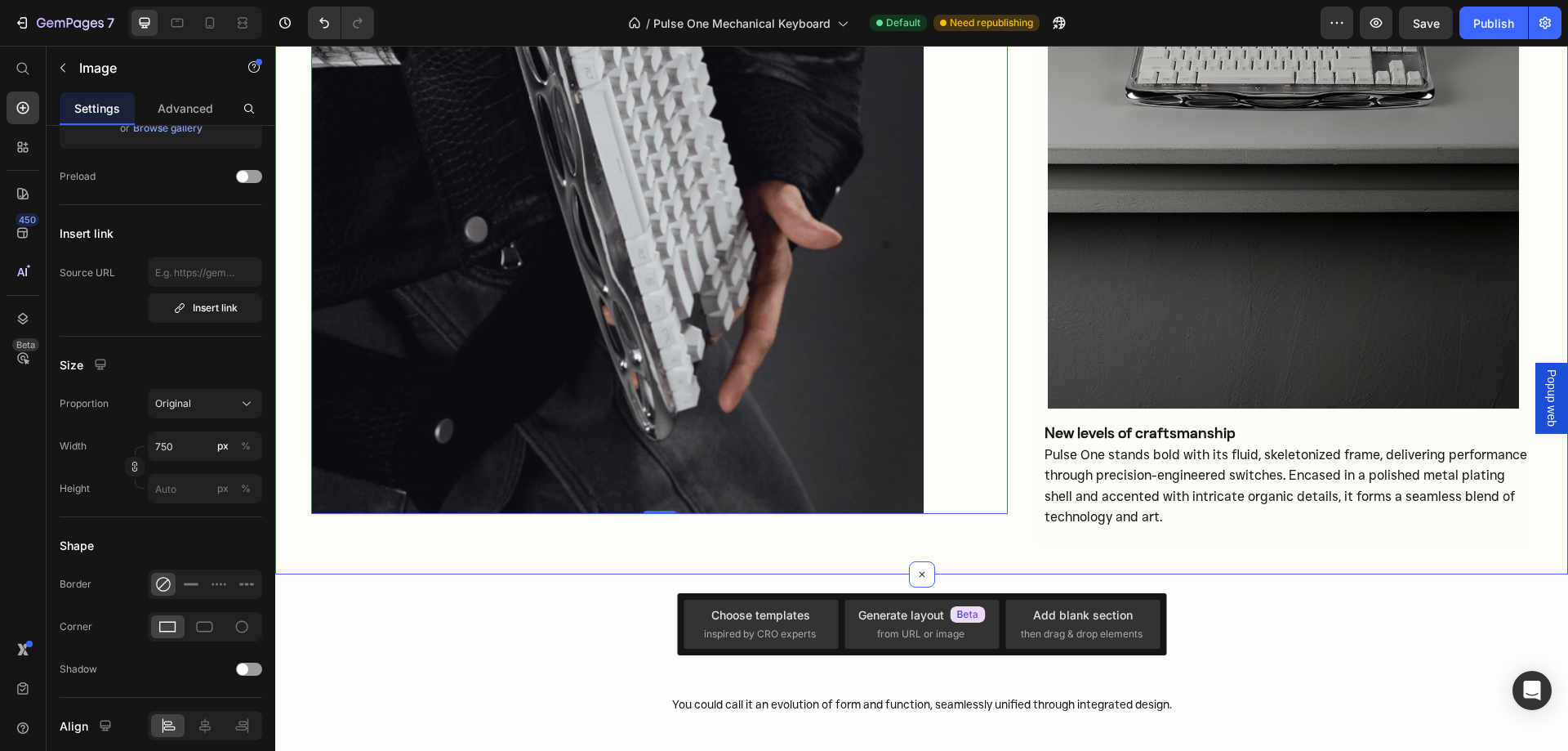 scroll, scrollTop: 0, scrollLeft: 0, axis: both 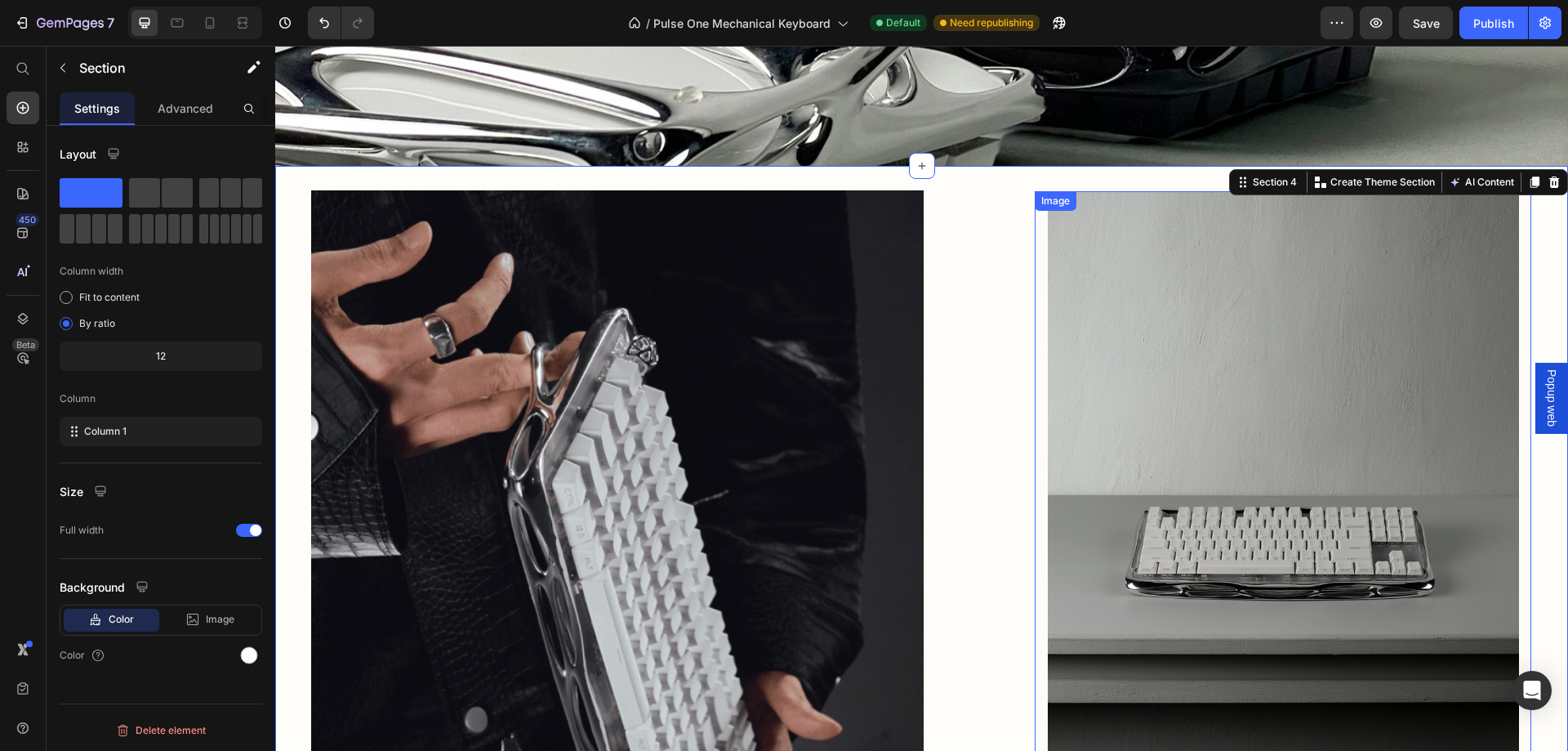 click at bounding box center (1283, 545) 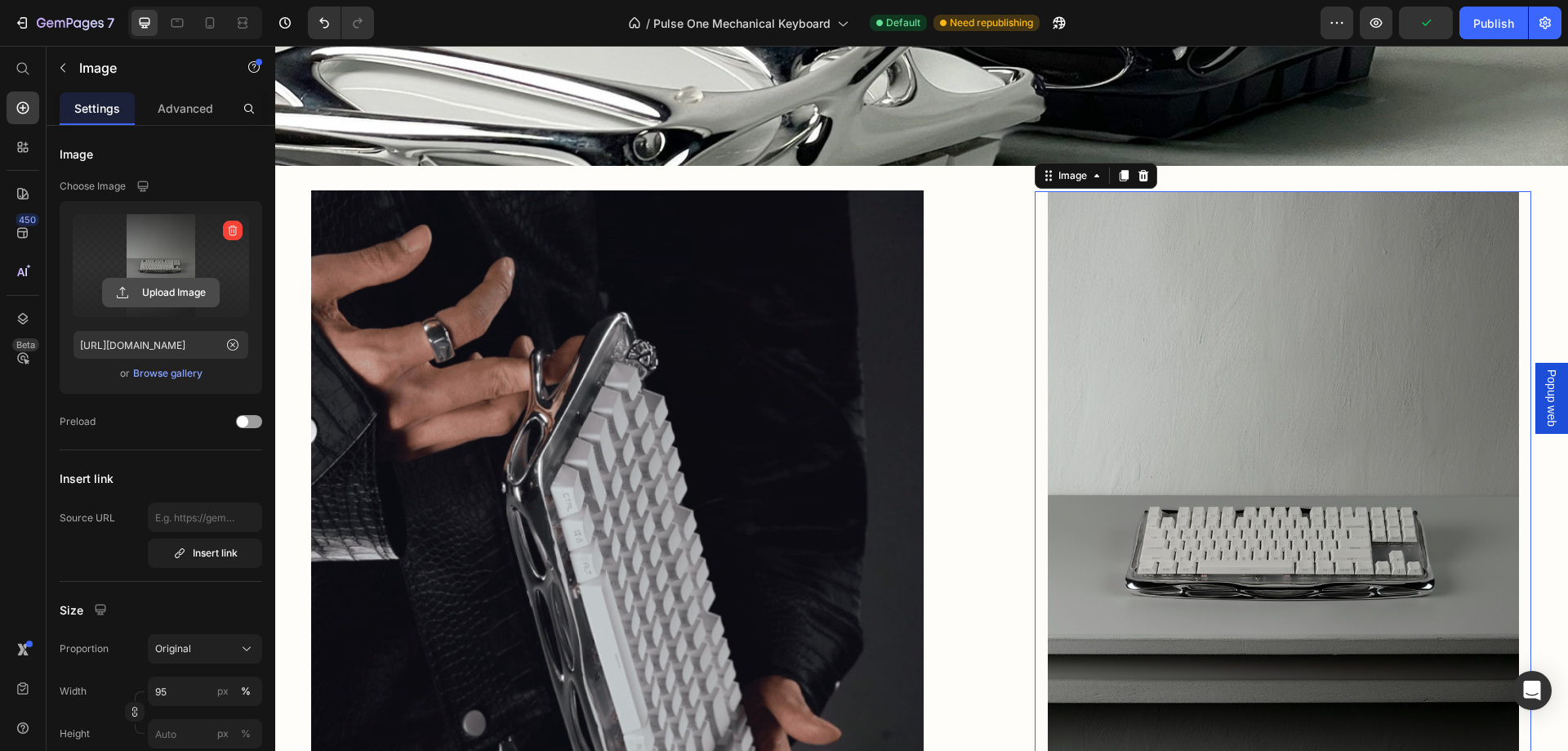 click 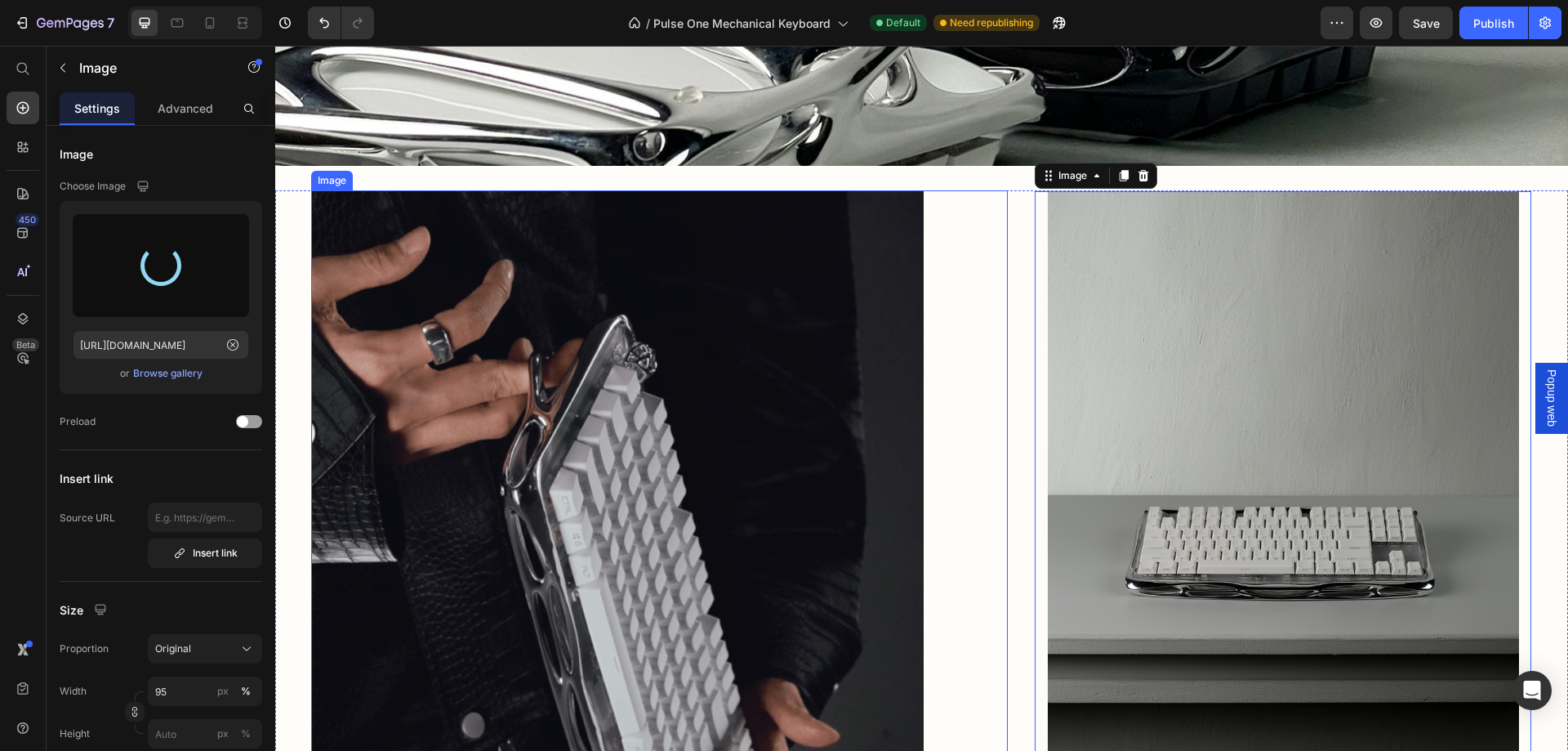 type on "[URL][DOMAIN_NAME]" 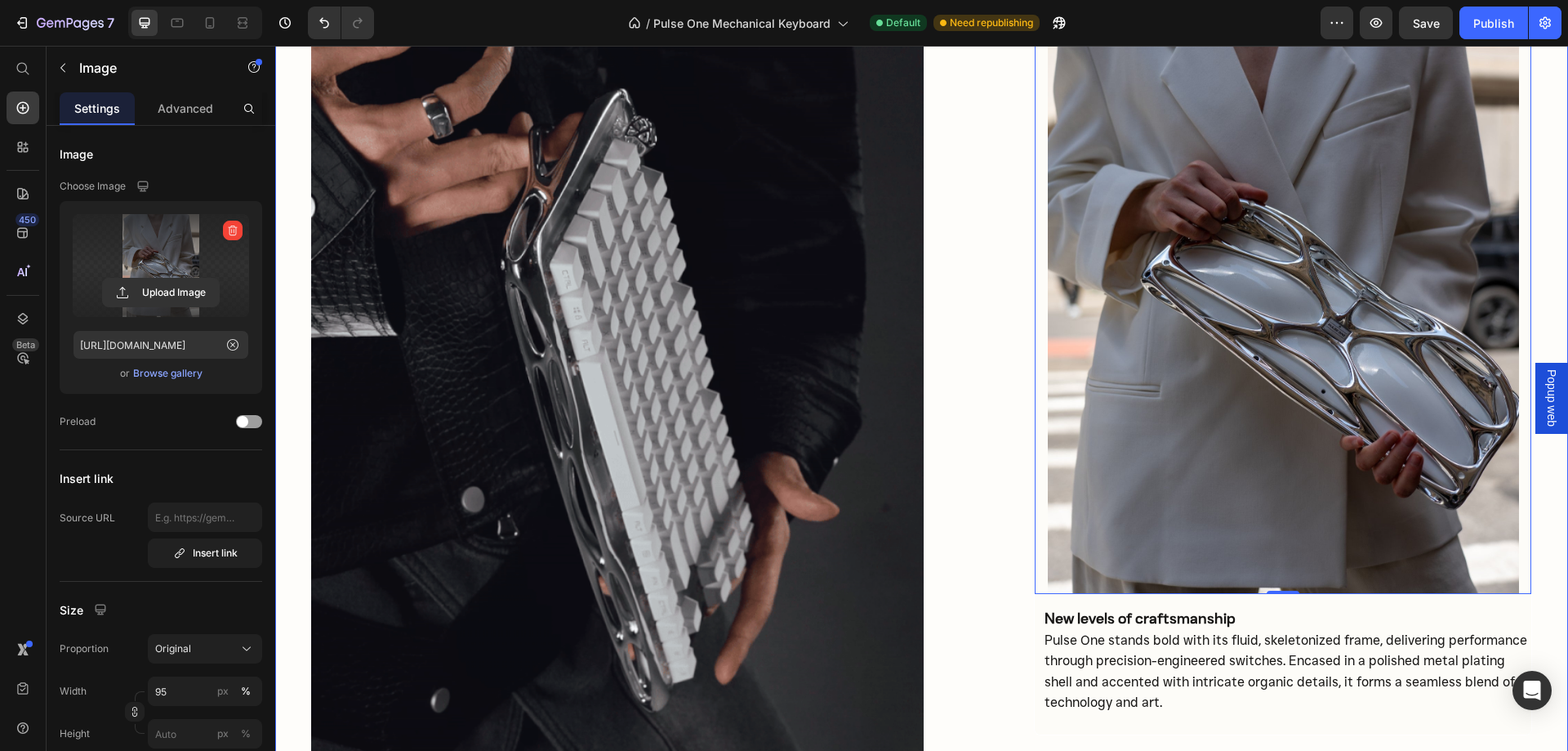 scroll, scrollTop: 1716, scrollLeft: 0, axis: vertical 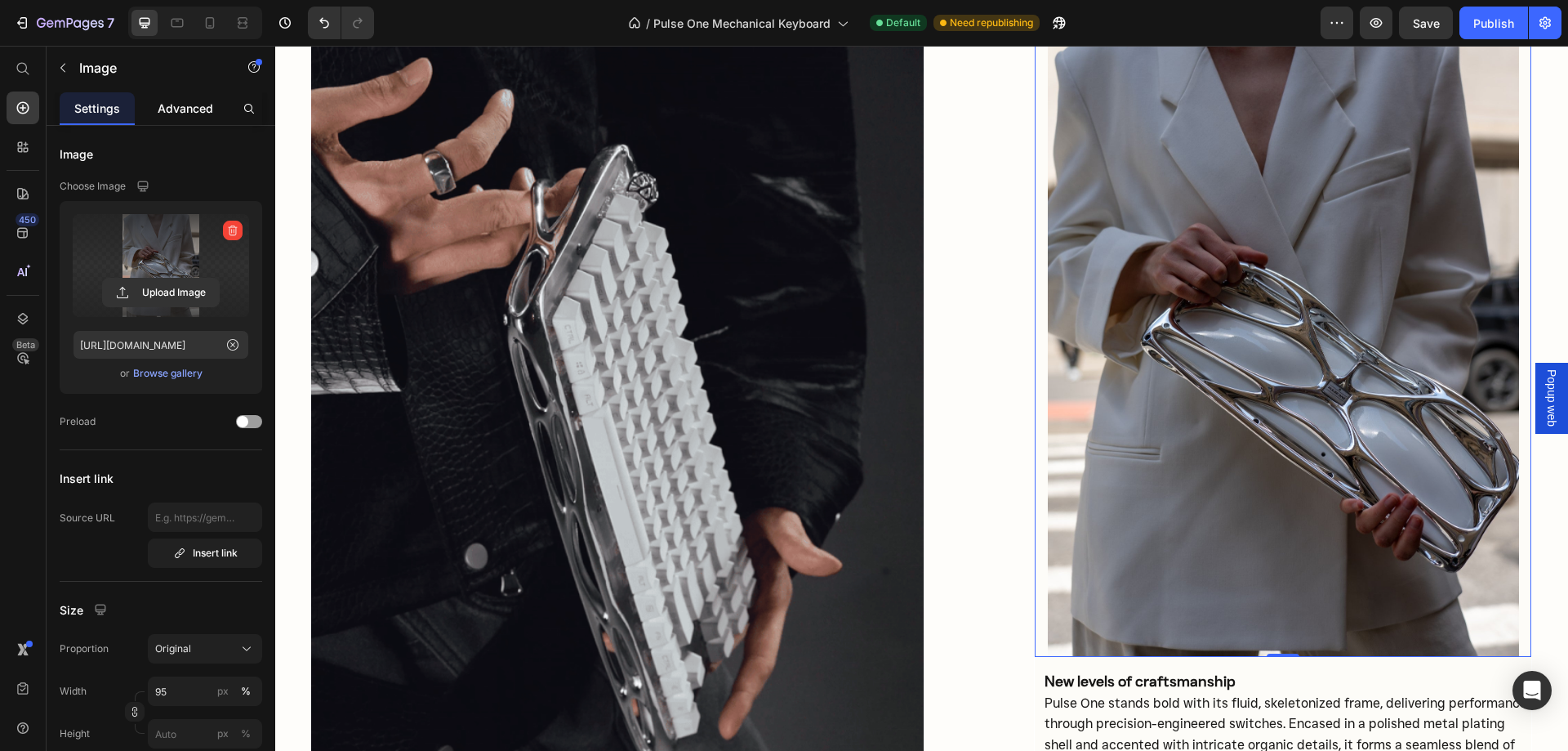 click on "Advanced" 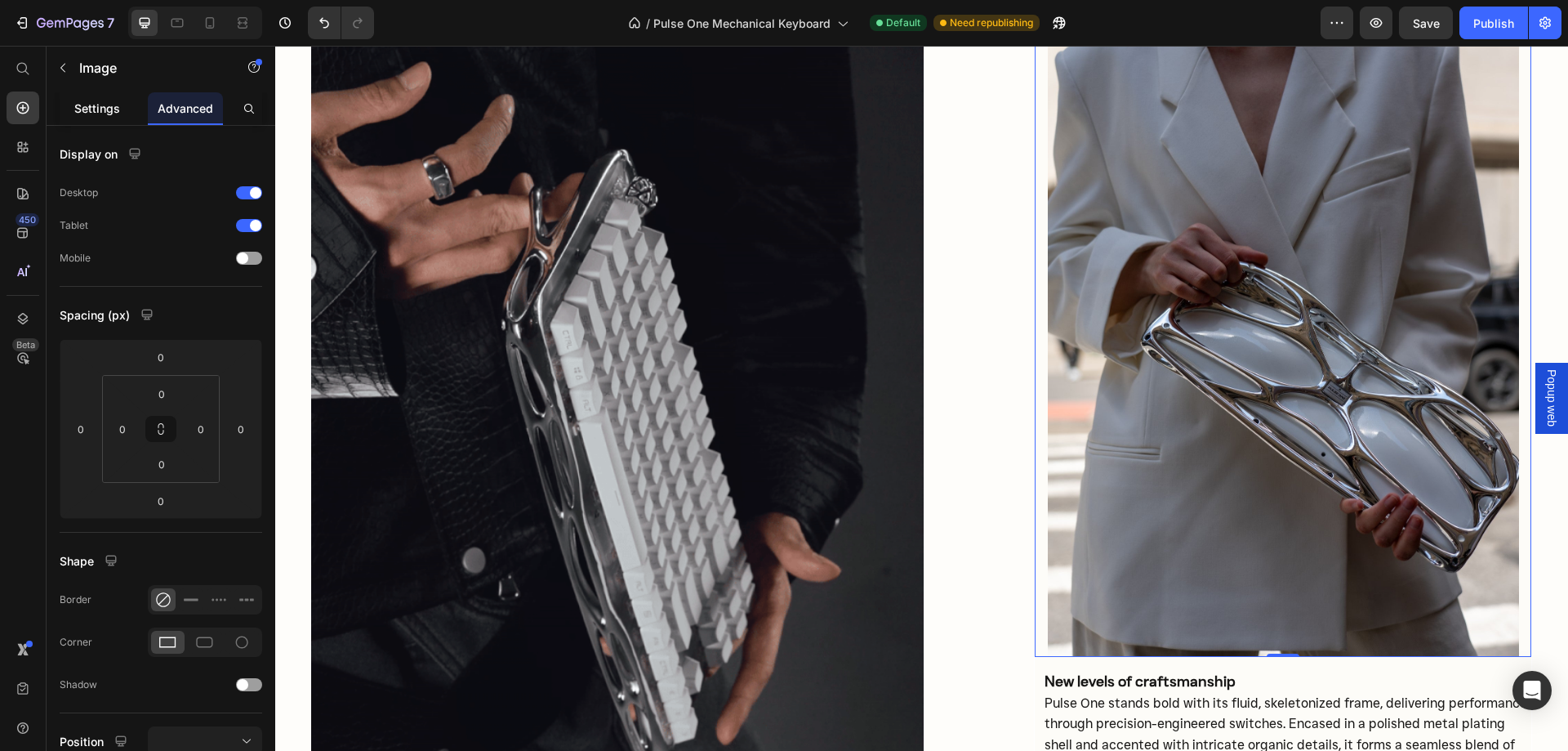 click on "Settings" at bounding box center [97, 108] 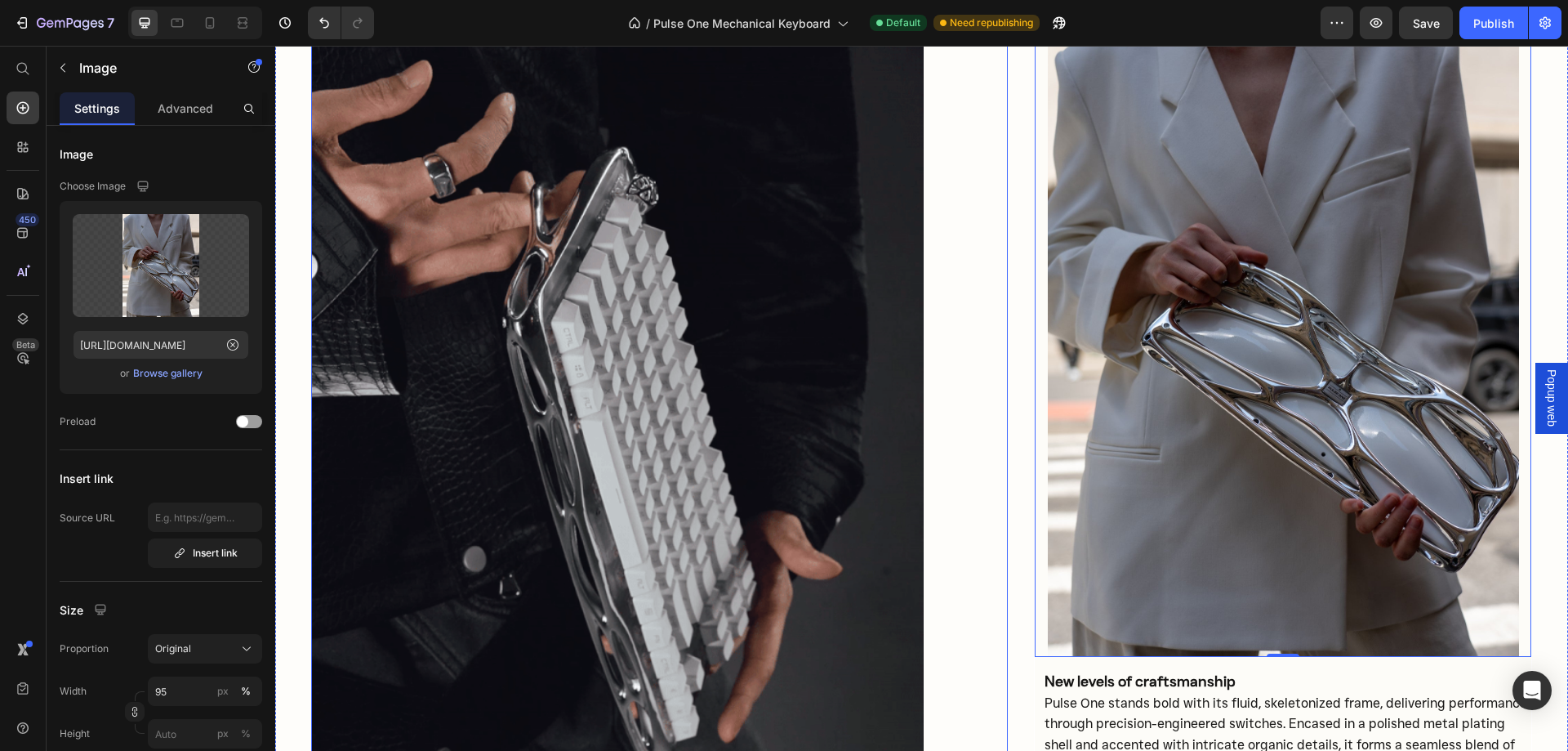 click at bounding box center (659, 434) 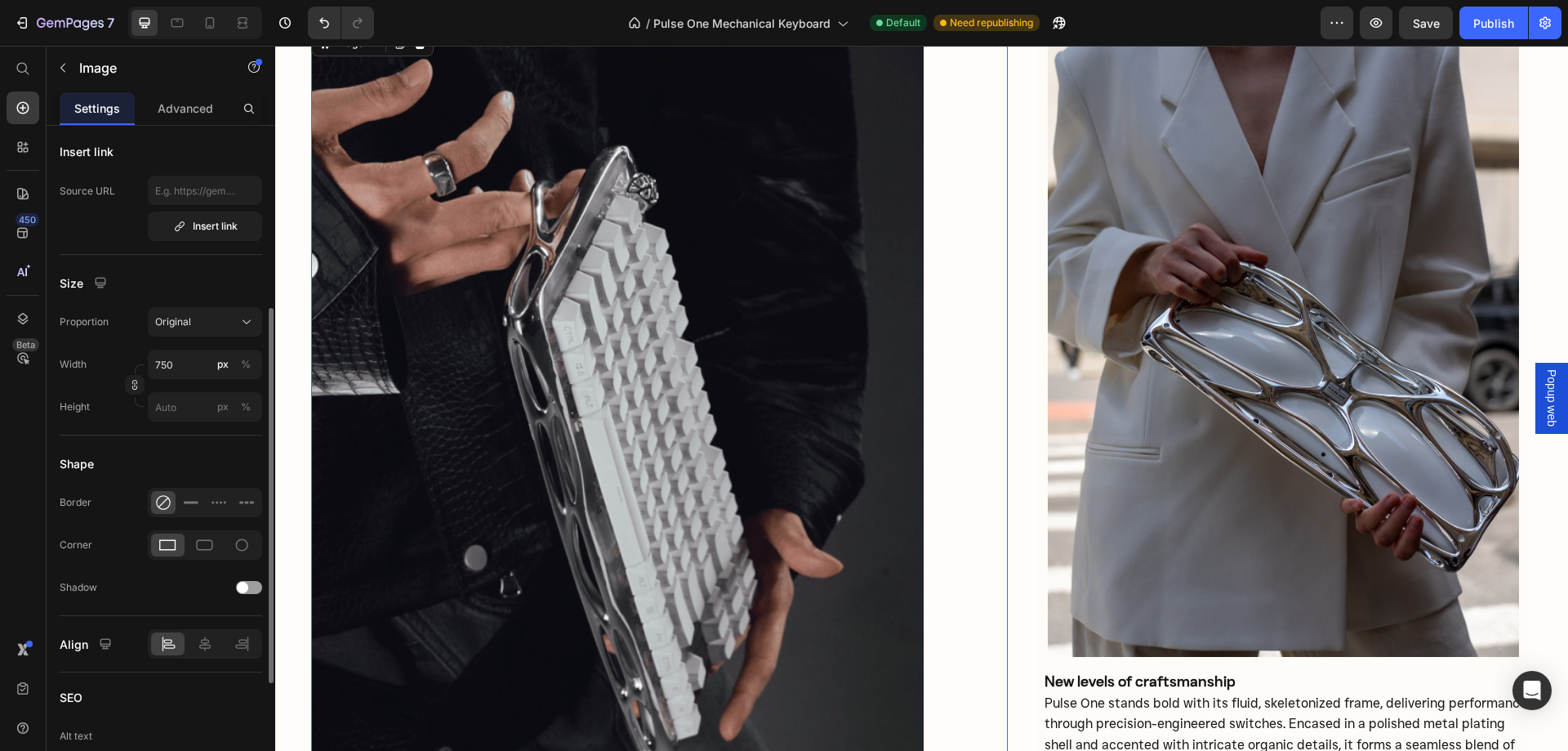 scroll, scrollTop: 0, scrollLeft: 0, axis: both 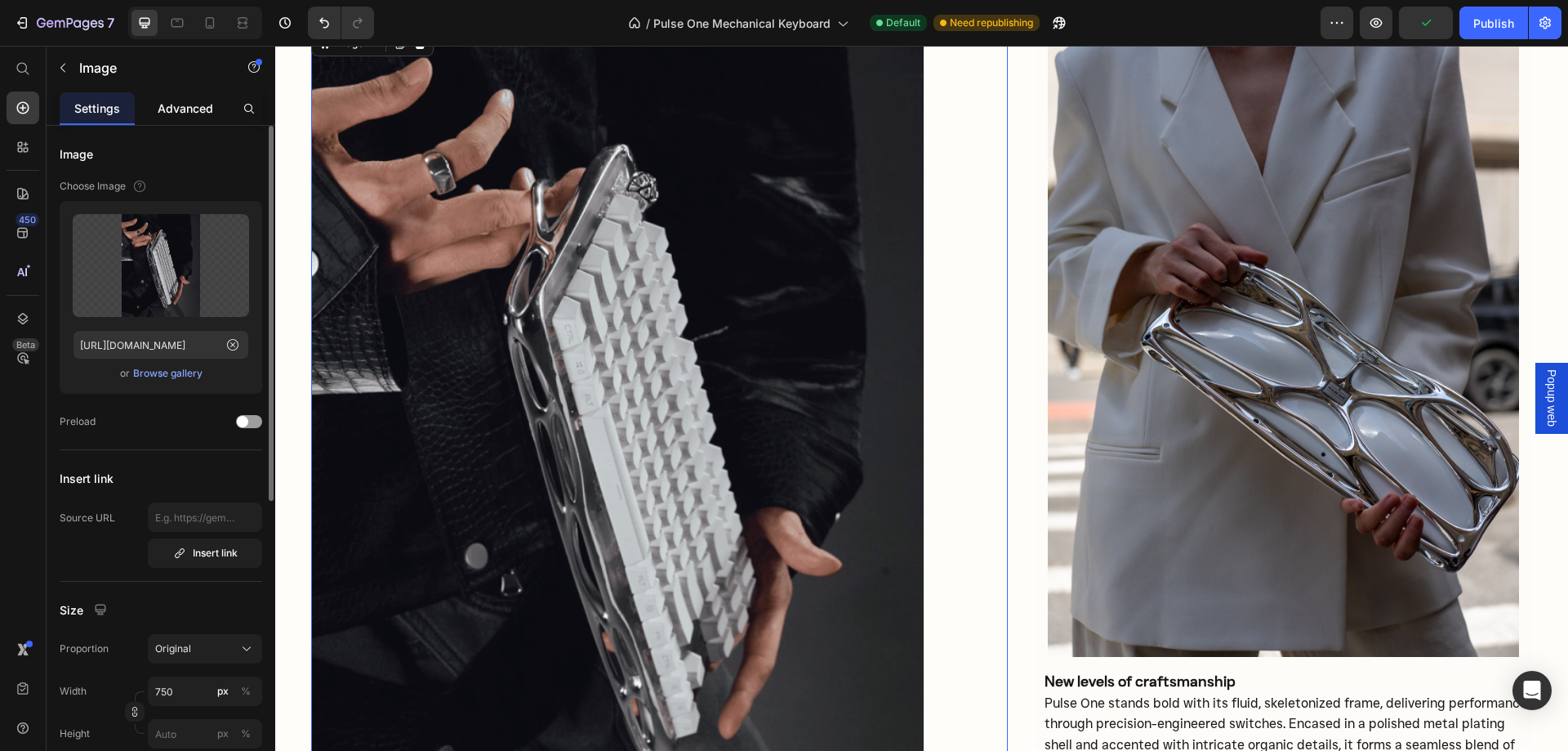 click on "Advanced" at bounding box center (185, 108) 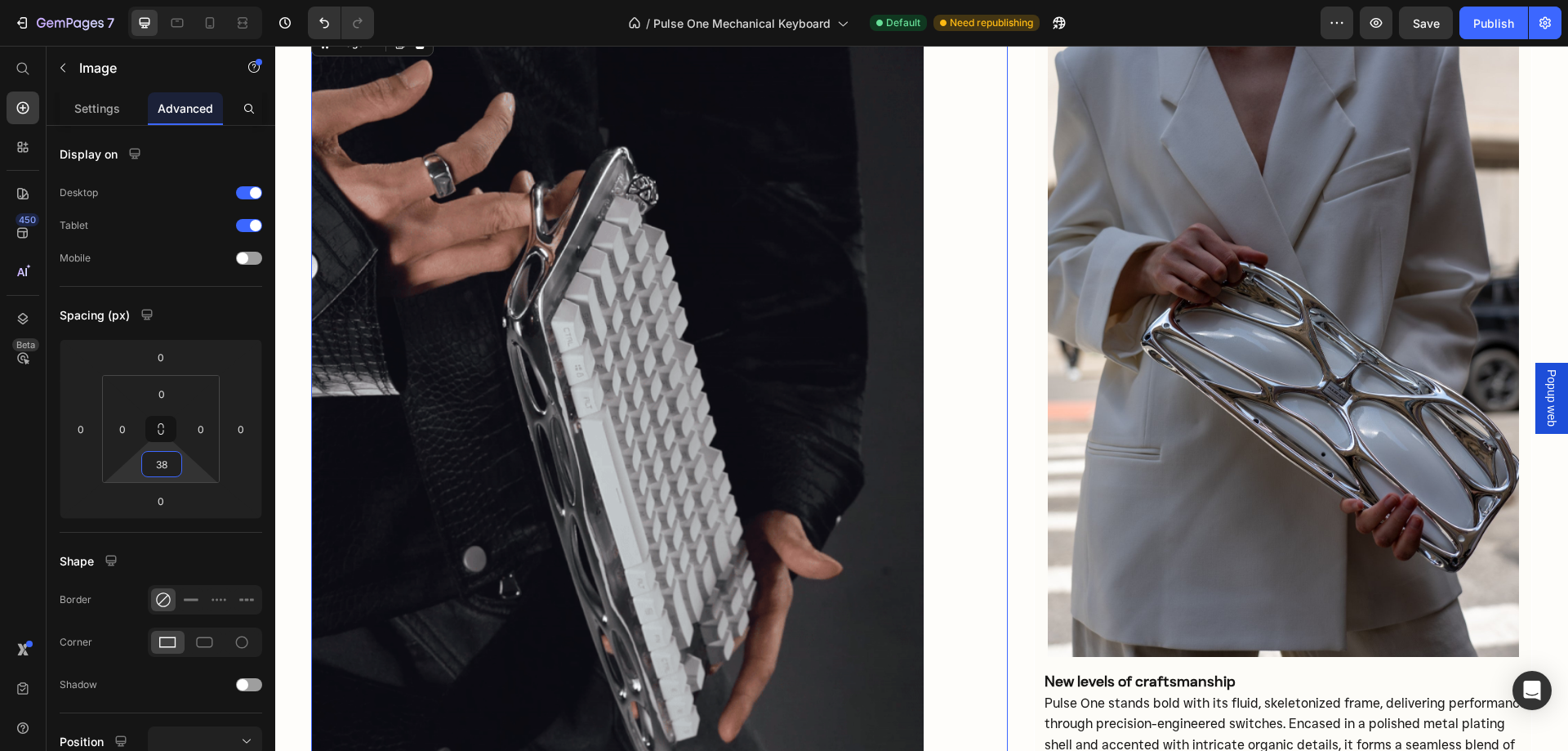 type on "0" 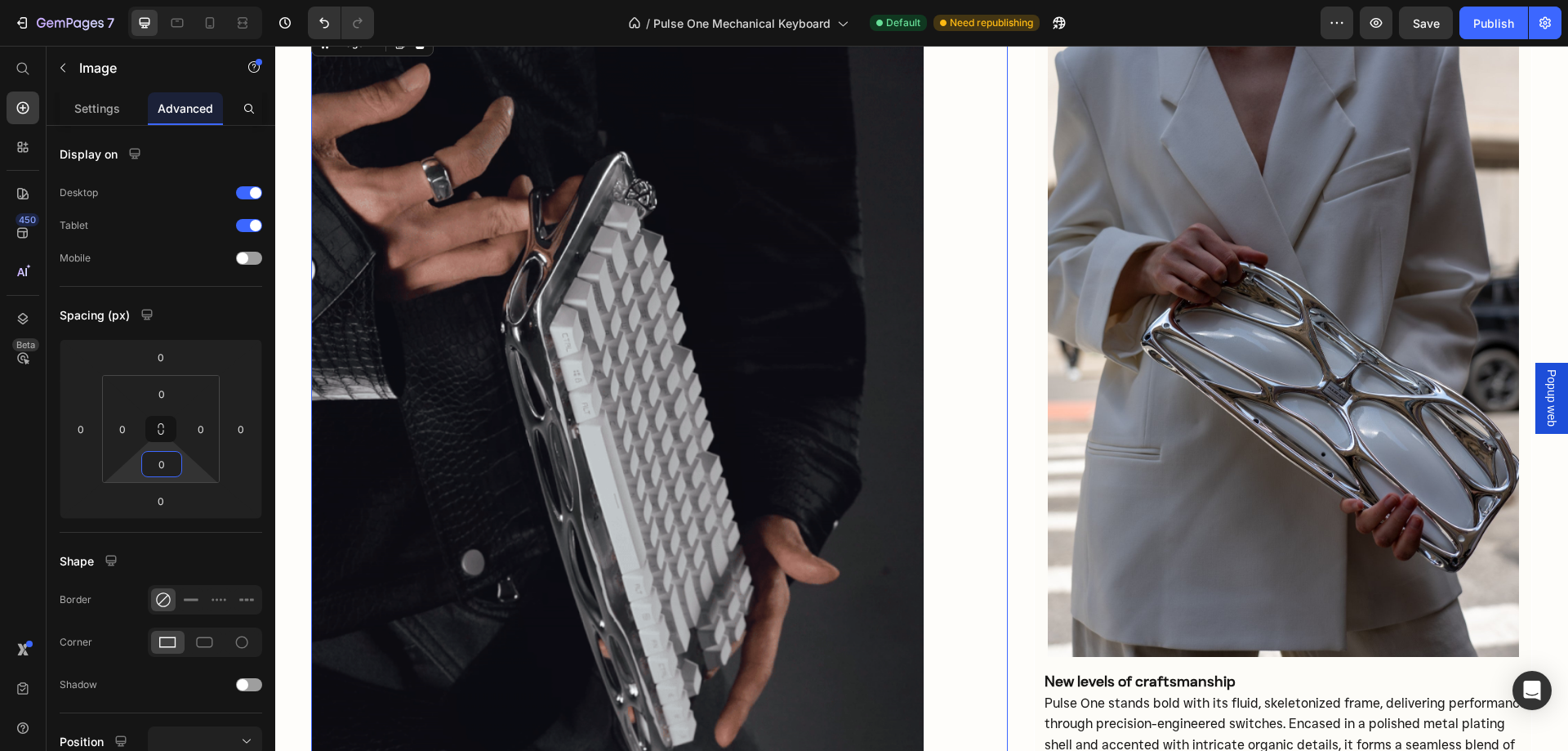drag, startPoint x: 137, startPoint y: 467, endPoint x: 136, endPoint y: 495, distance: 28.017851 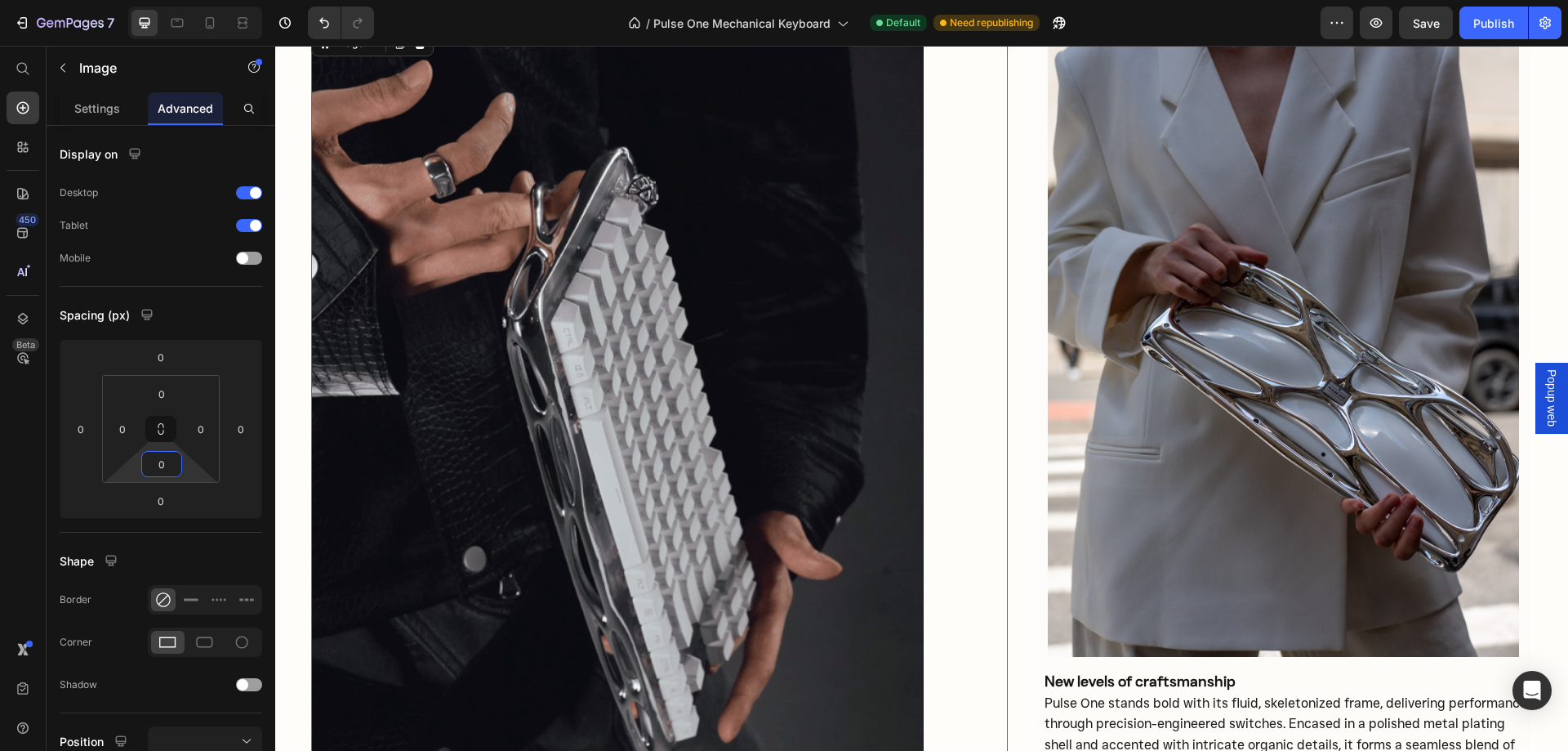 click on "7   /  Pulse One Mechanical Keyboard Default Need republishing Preview  Save   Publish  450 Beta Start with Sections Elements Hero Section Product Detail Brands Trusted Badges Guarantee Product Breakdown How to use Testimonials Compare Bundle FAQs Social Proof Brand Story Product List Collection Blog List Contact Sticky Add to Cart Custom Footer Browse Library 450 Layout
Row
Row
Row
Row Text
Heading
Text Block Button
Button
Button
Sticky Back to top Media
Image" at bounding box center (784, 0) 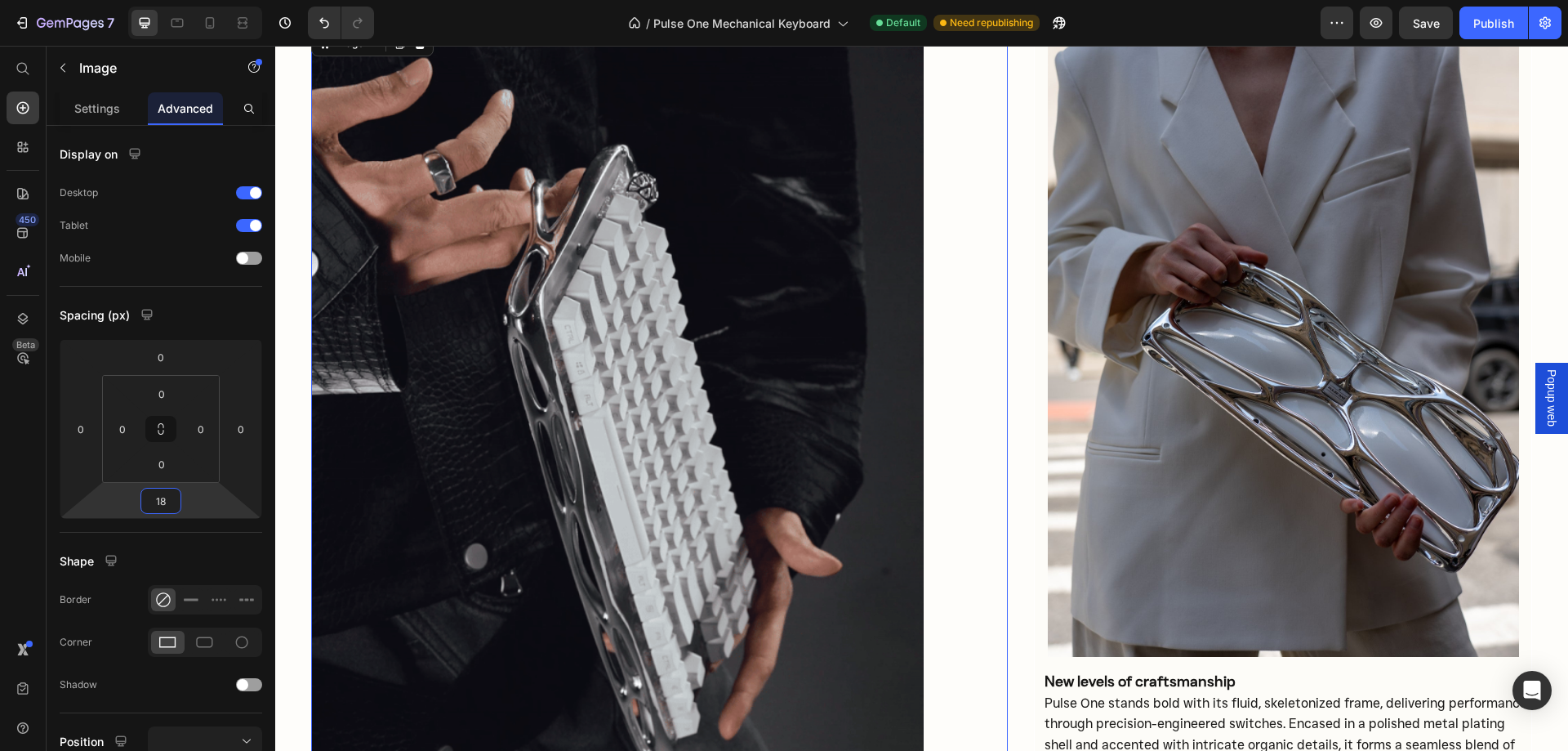 drag, startPoint x: 140, startPoint y: 478, endPoint x: 143, endPoint y: 494, distance: 16.278821 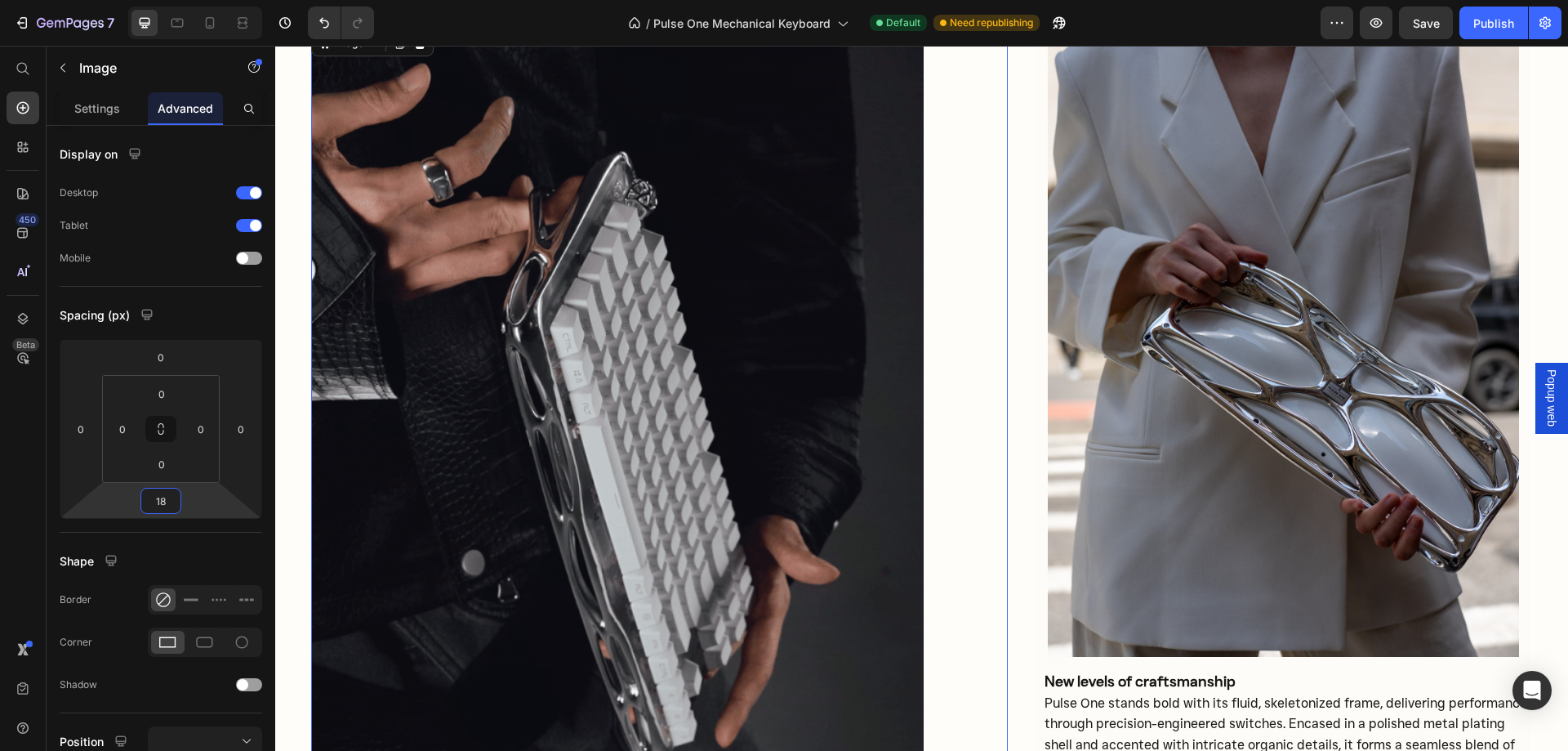 click on "7   /  Pulse One Mechanical Keyboard Default Need republishing Preview  Save   Publish  450 Beta Start with Sections Elements Hero Section Product Detail Brands Trusted Badges Guarantee Product Breakdown How to use Testimonials Compare Bundle FAQs Social Proof Brand Story Product List Collection Blog List Contact Sticky Add to Cart Custom Footer Browse Library 450 Layout
Row
Row
Row
Row Text
Heading
Text Block Button
Button
Button
Sticky Back to top Media
Image" at bounding box center [784, 0] 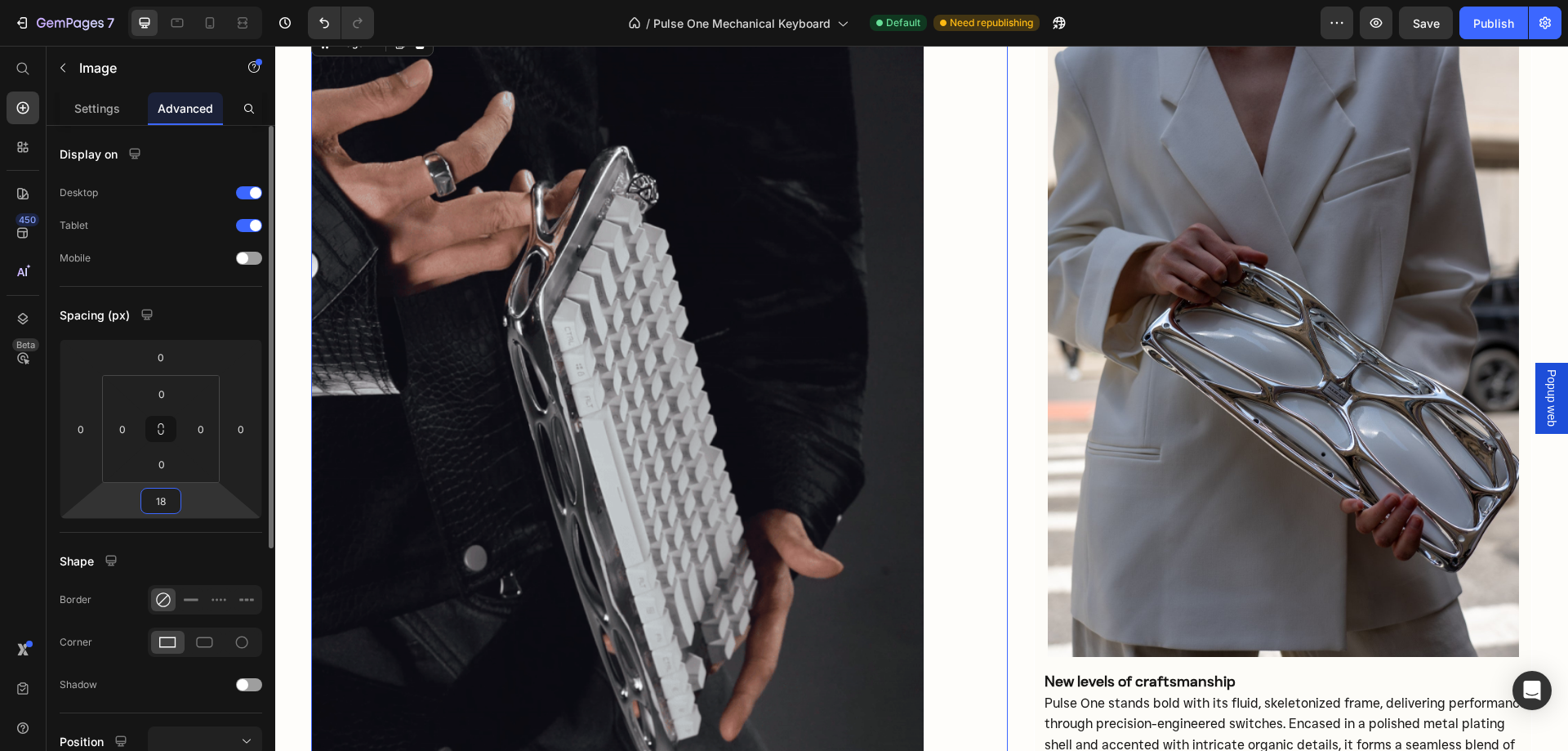 type on "1" 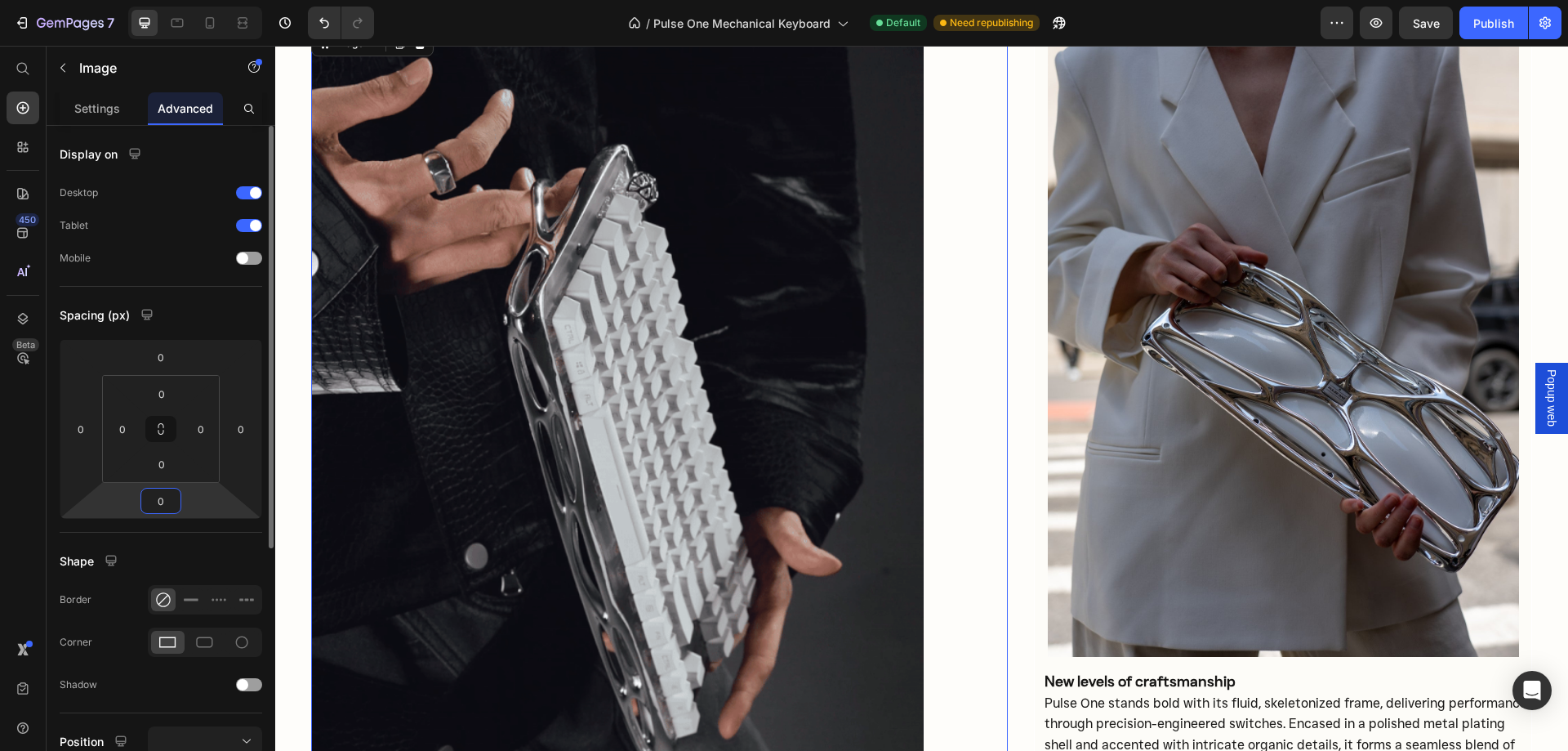 scroll, scrollTop: 245, scrollLeft: 0, axis: vertical 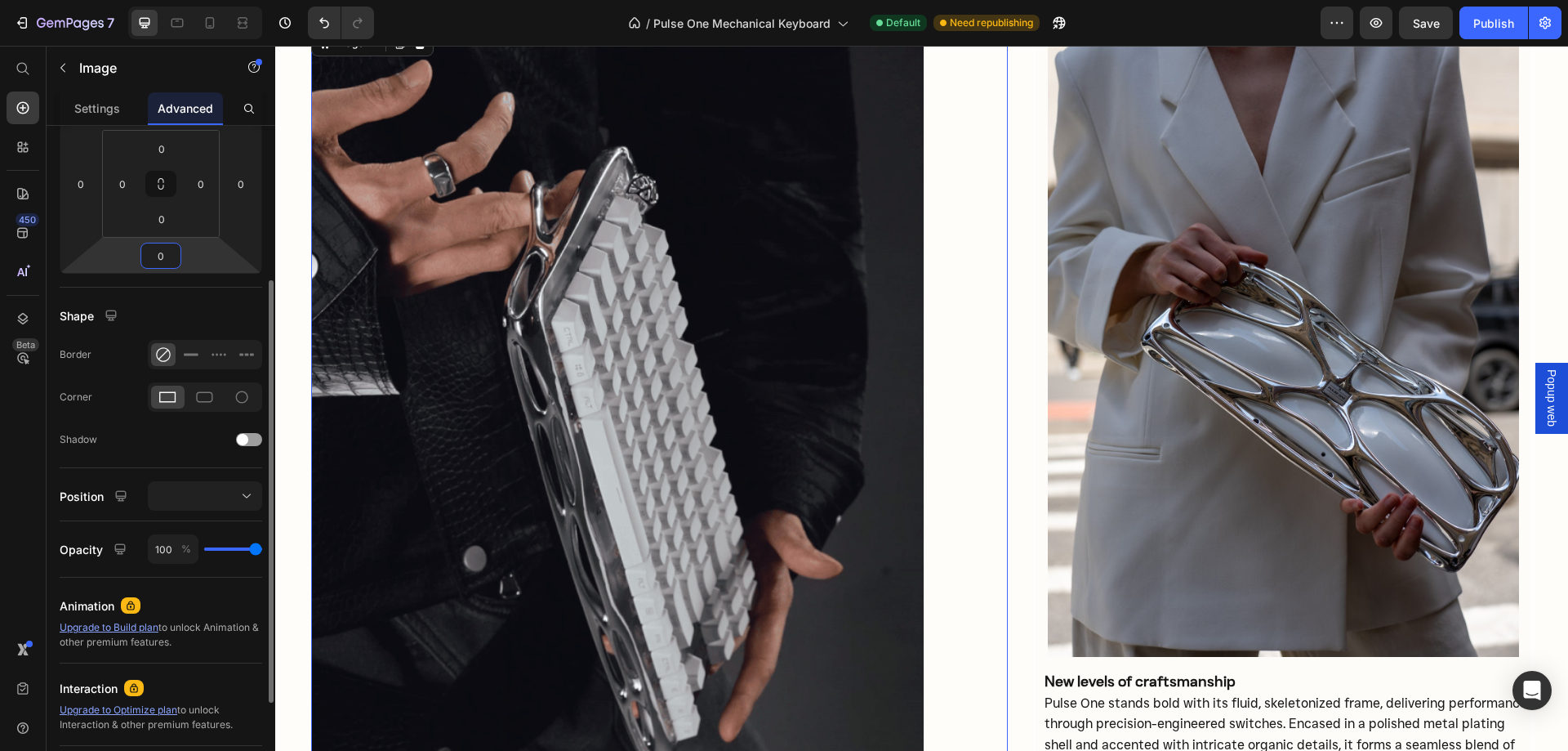 type on "0" 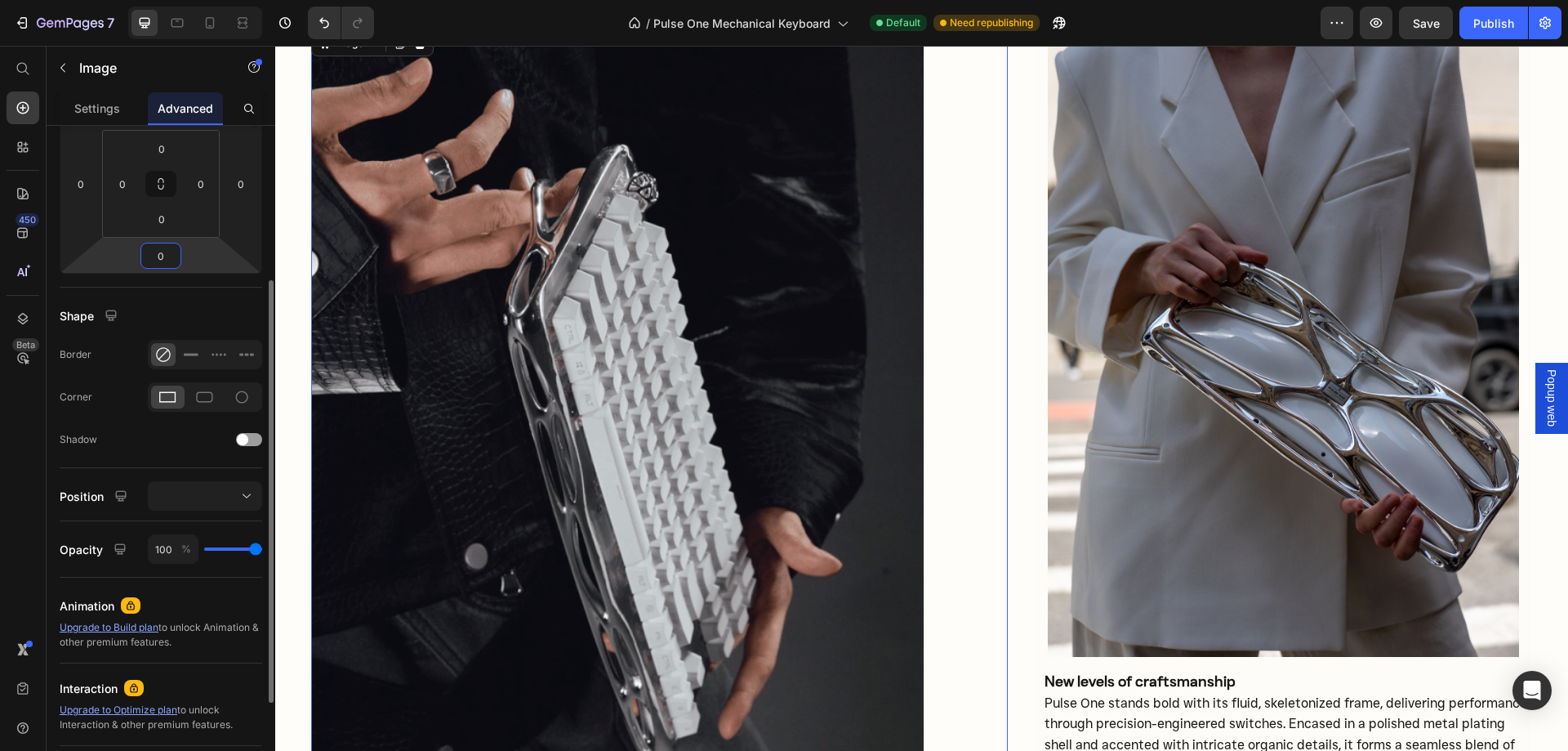 click on "Shape Border Corner Shadow" 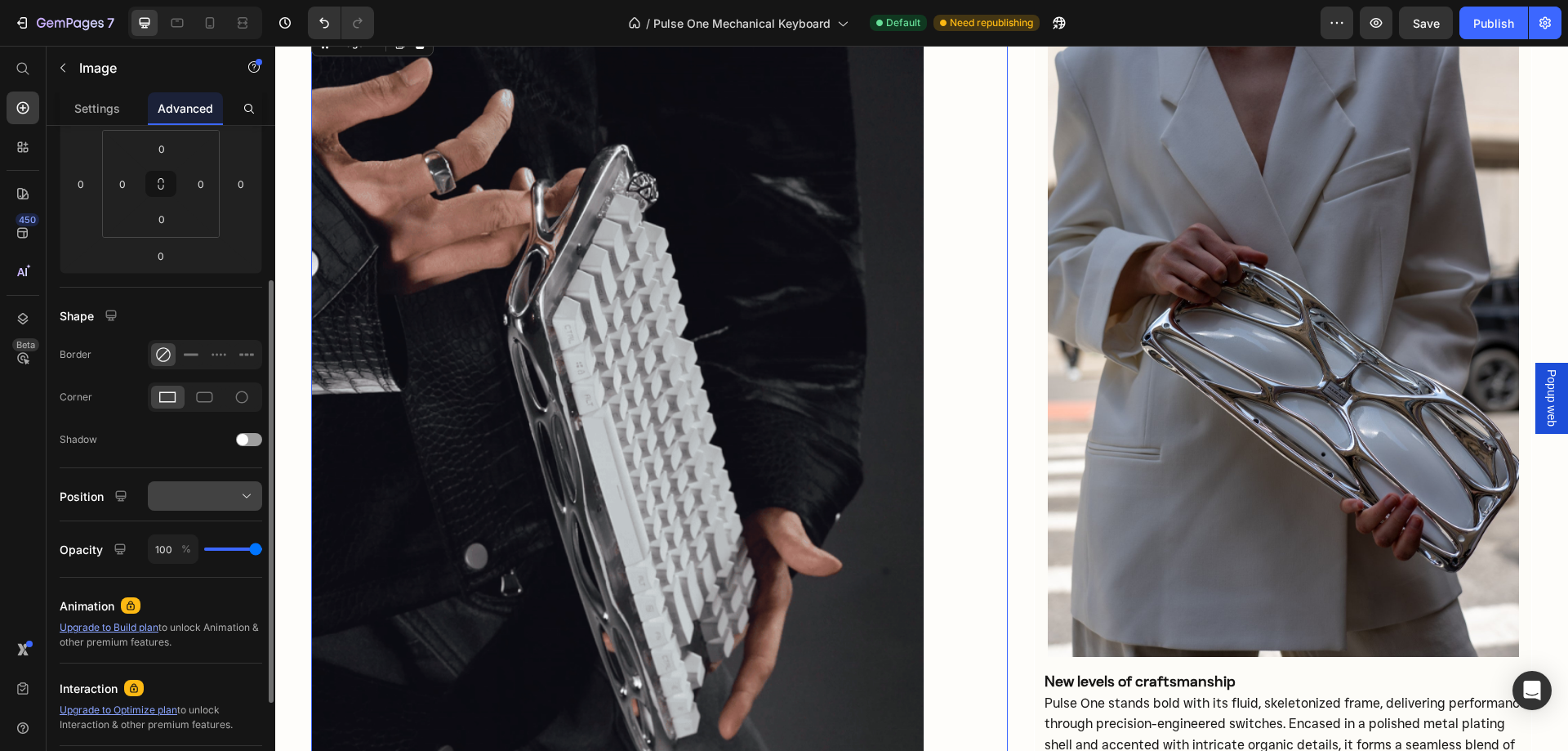 click at bounding box center (205, 496) 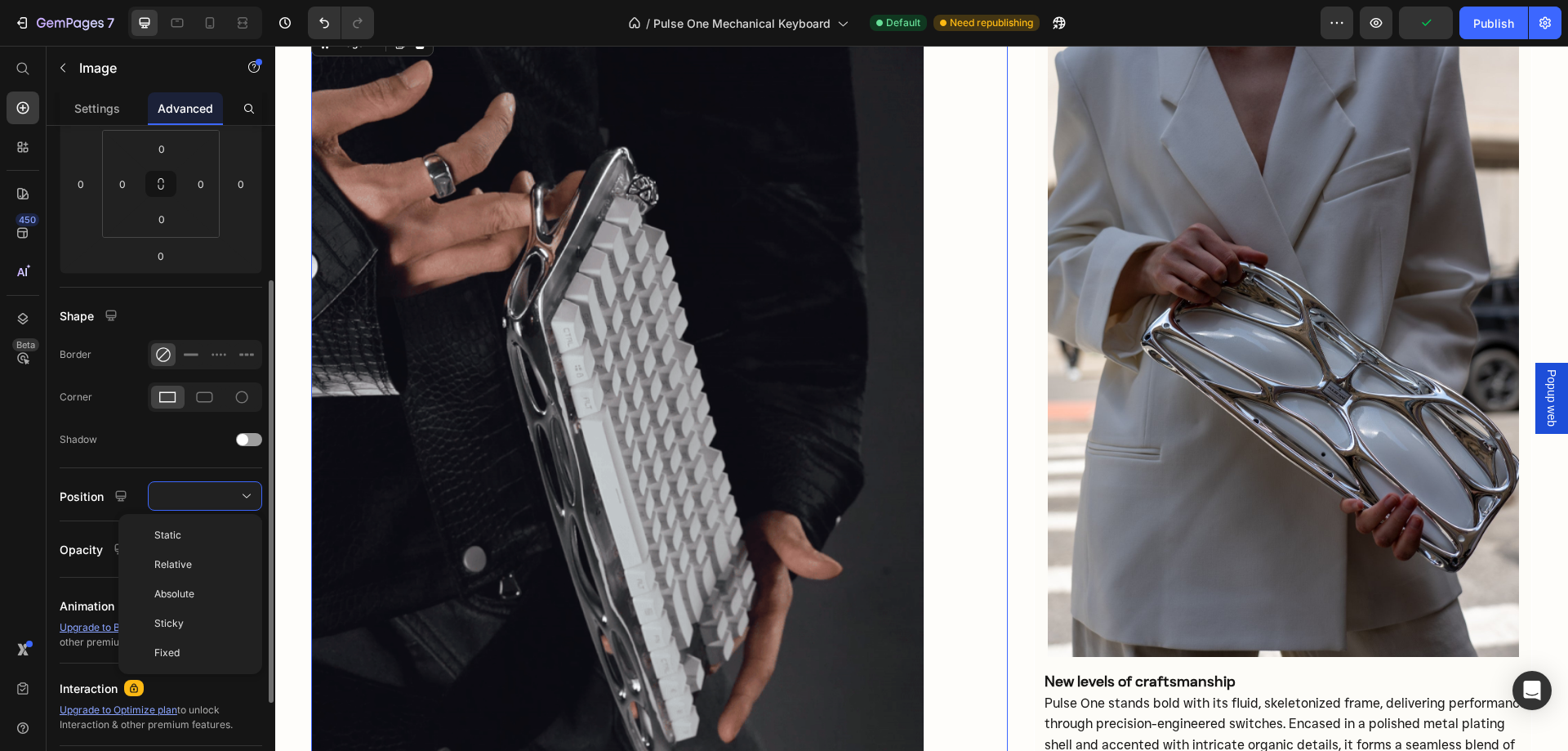 click on "Shape Border Corner Shadow" 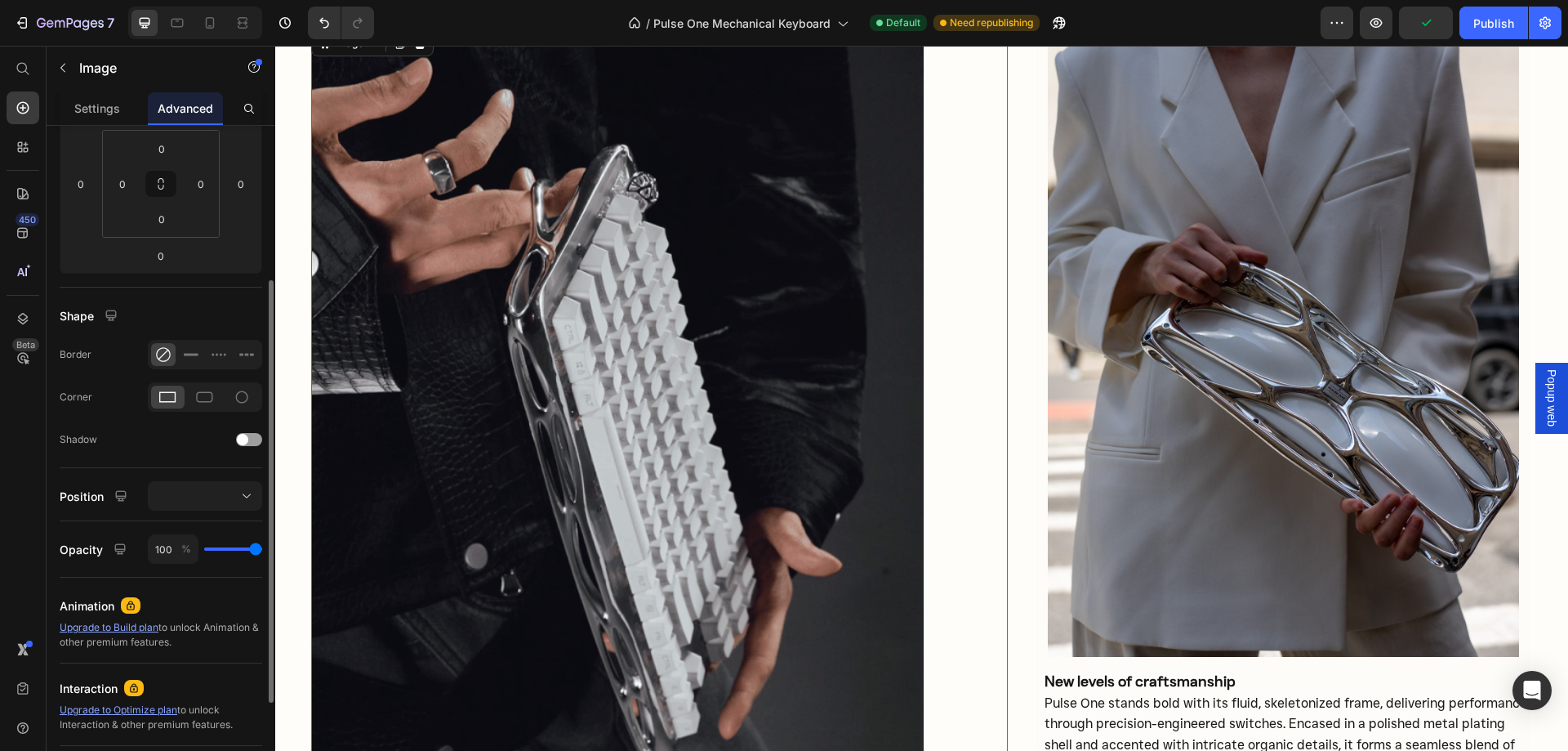 scroll, scrollTop: 0, scrollLeft: 0, axis: both 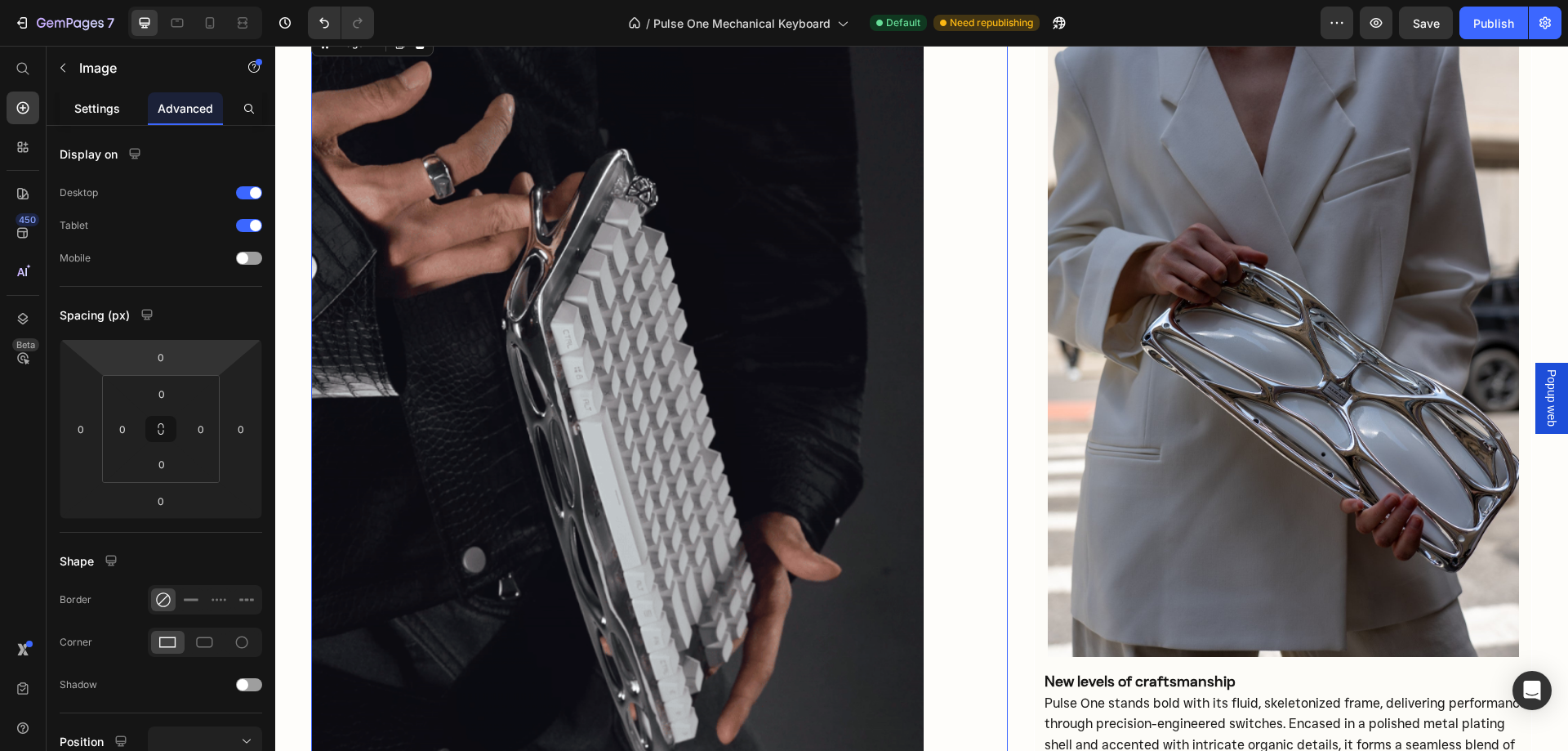 click on "Settings" at bounding box center [97, 108] 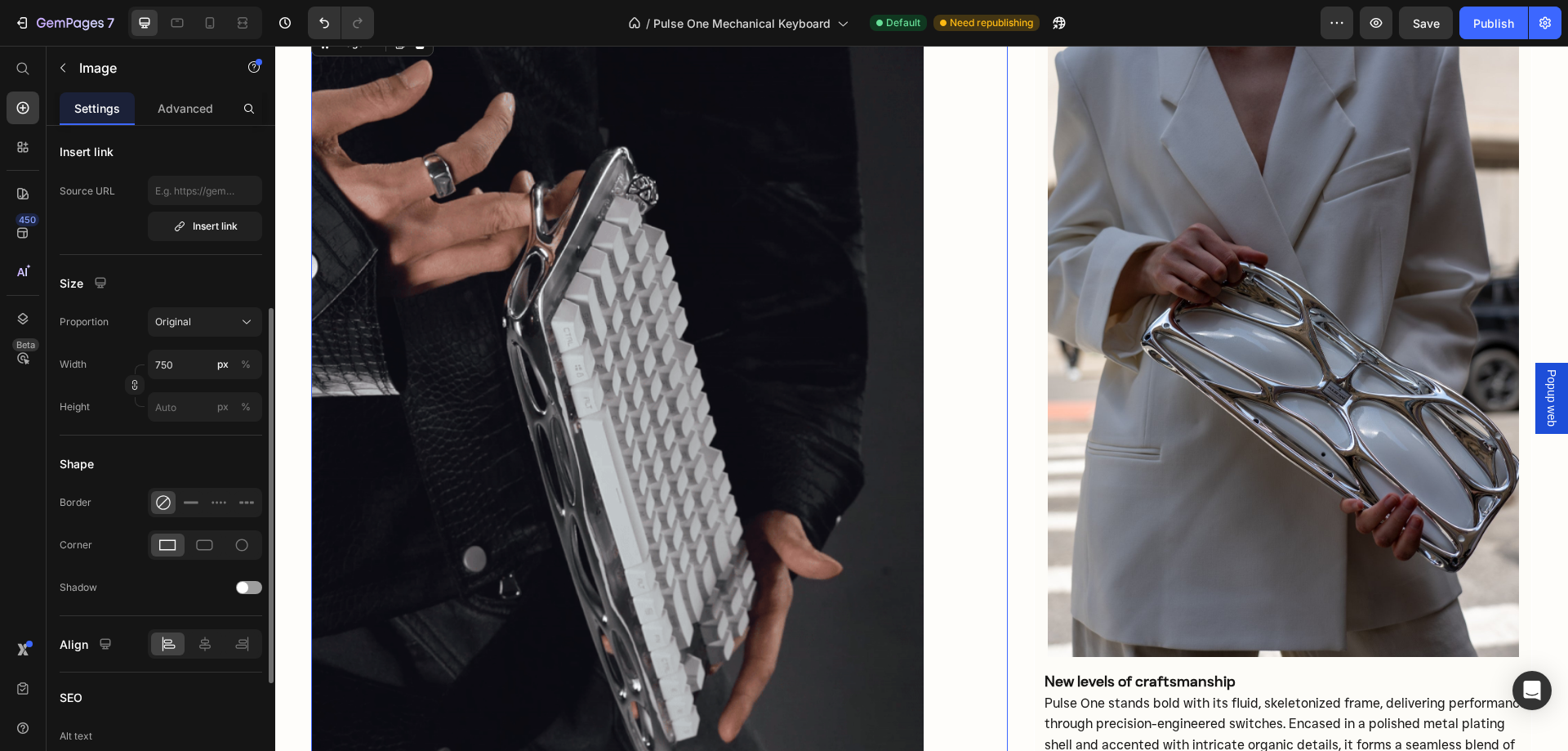 scroll, scrollTop: 409, scrollLeft: 0, axis: vertical 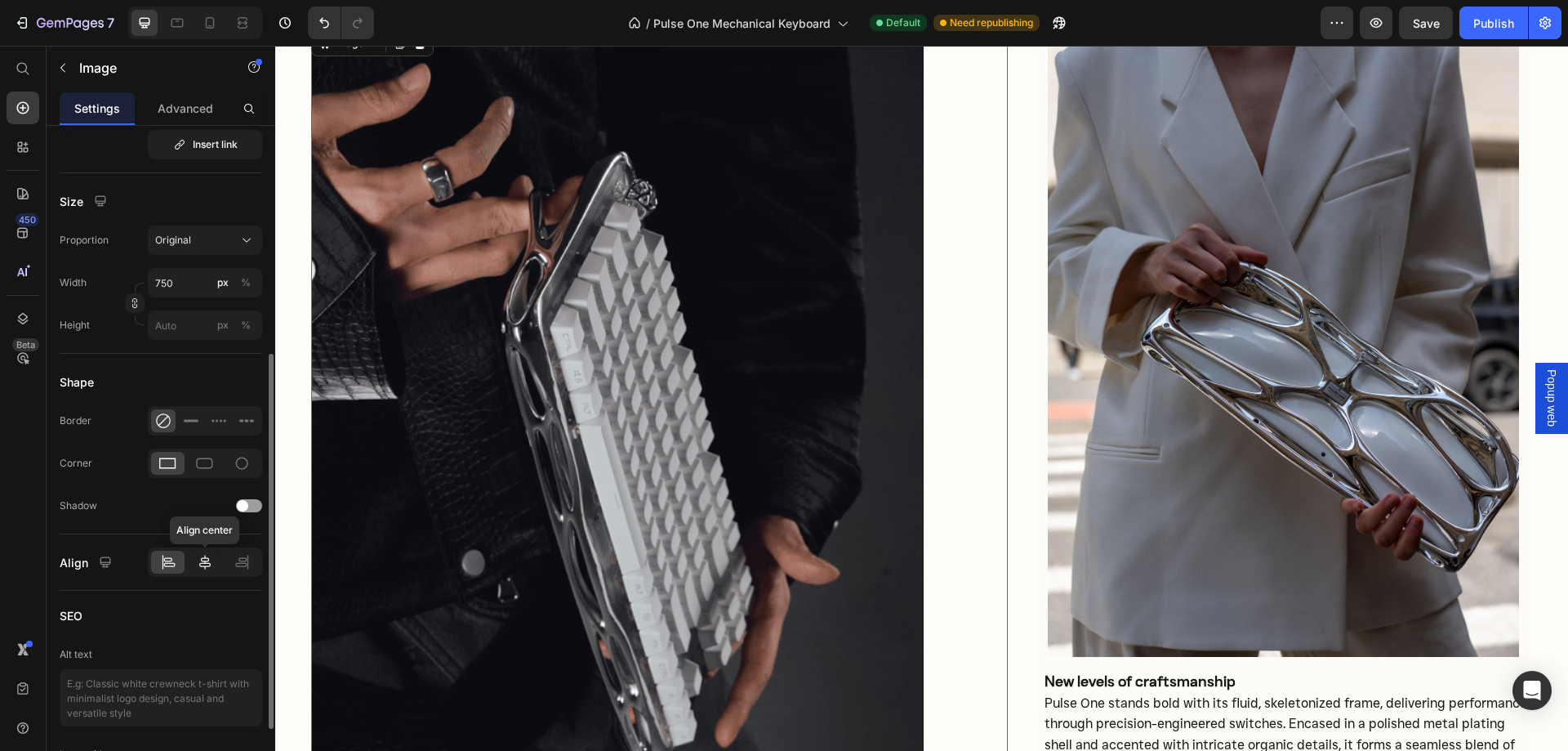 click 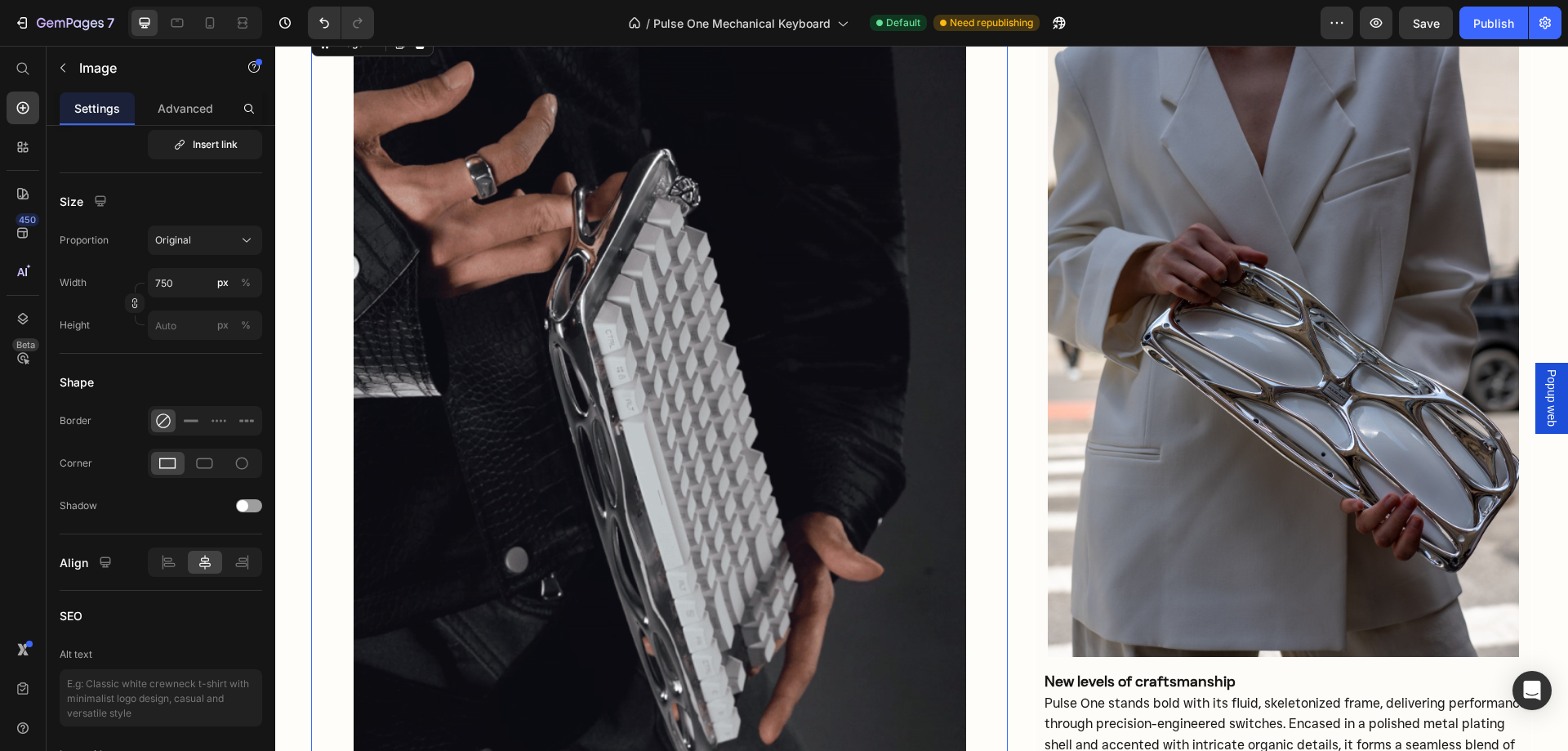 click at bounding box center [659, 434] 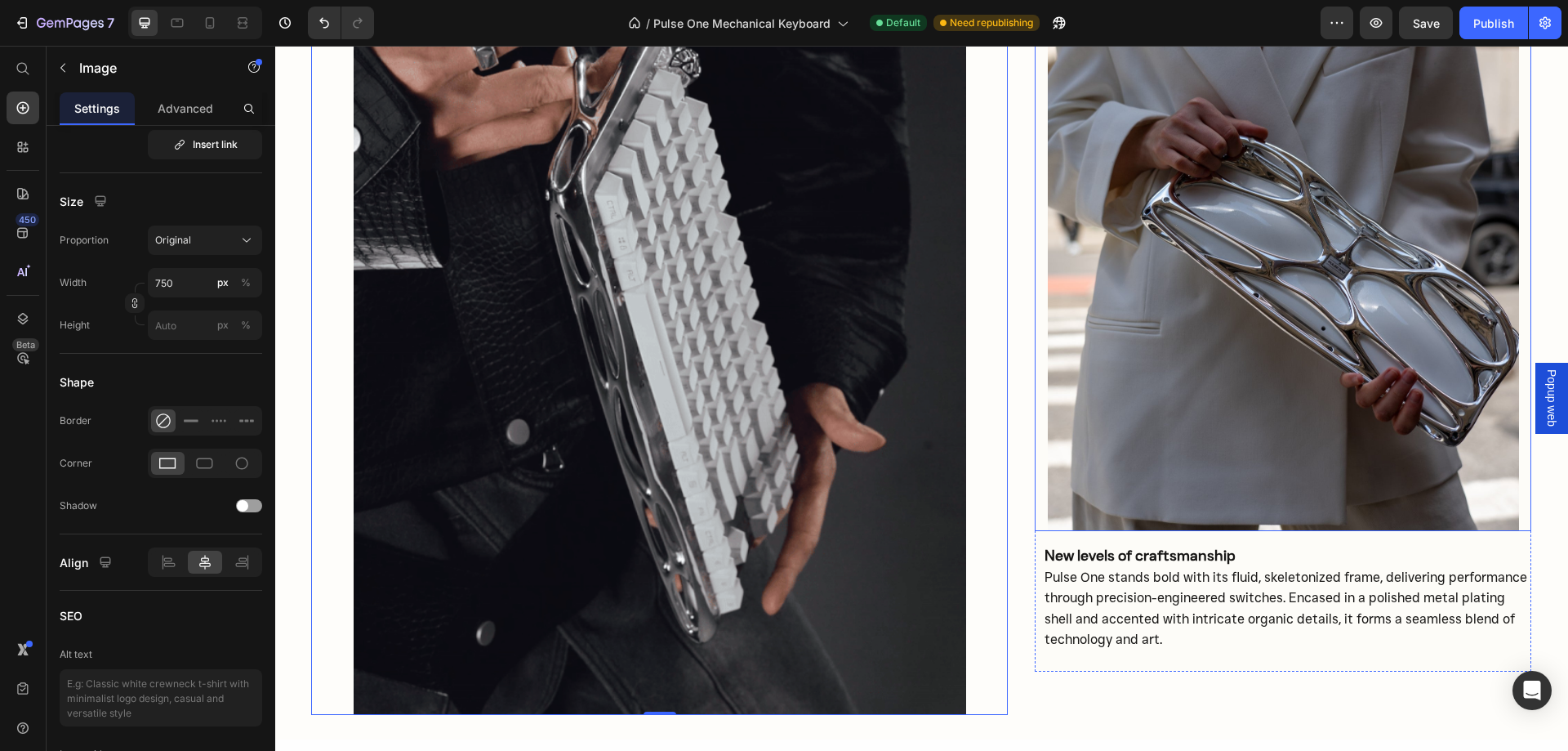 scroll, scrollTop: 1961, scrollLeft: 0, axis: vertical 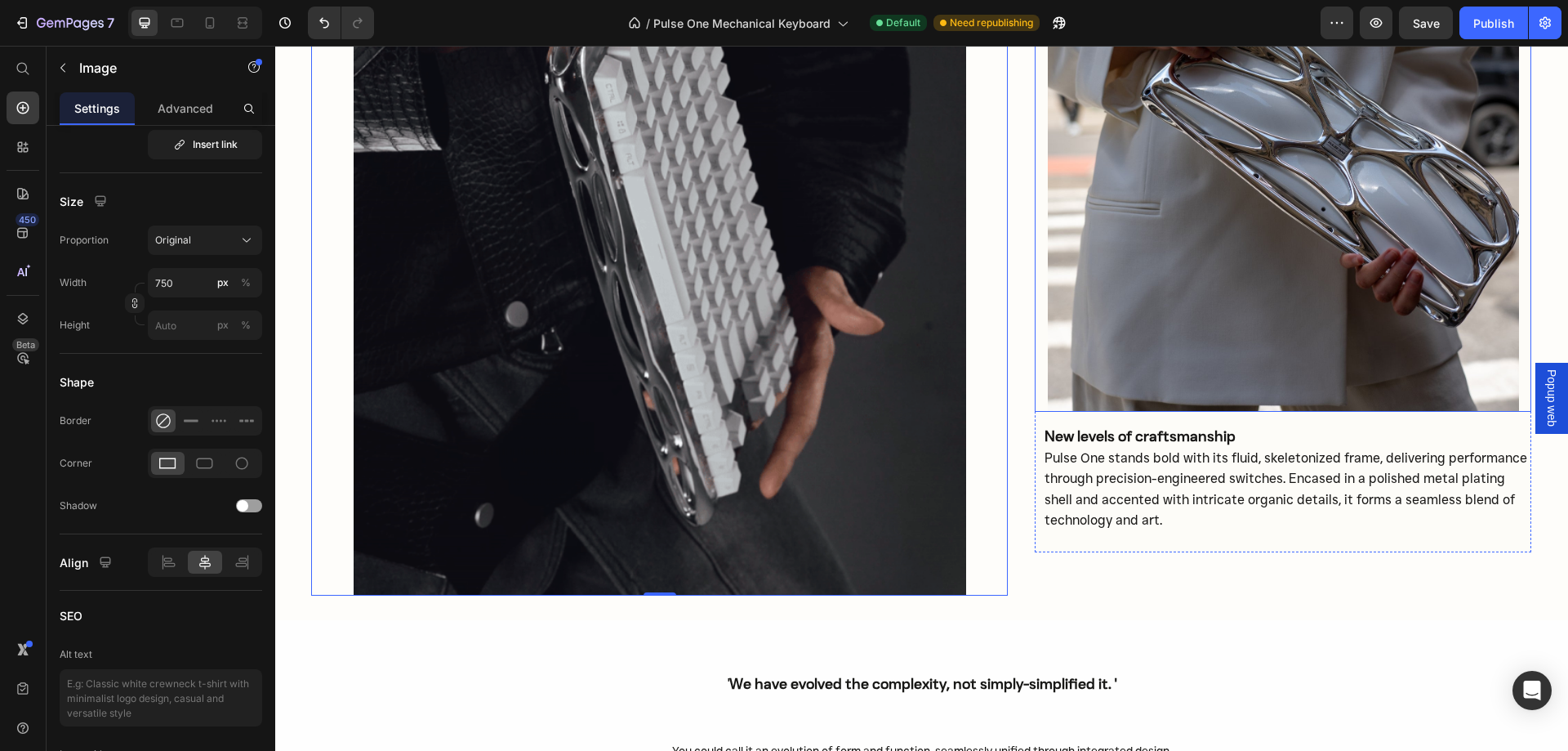 click at bounding box center [1283, 97] 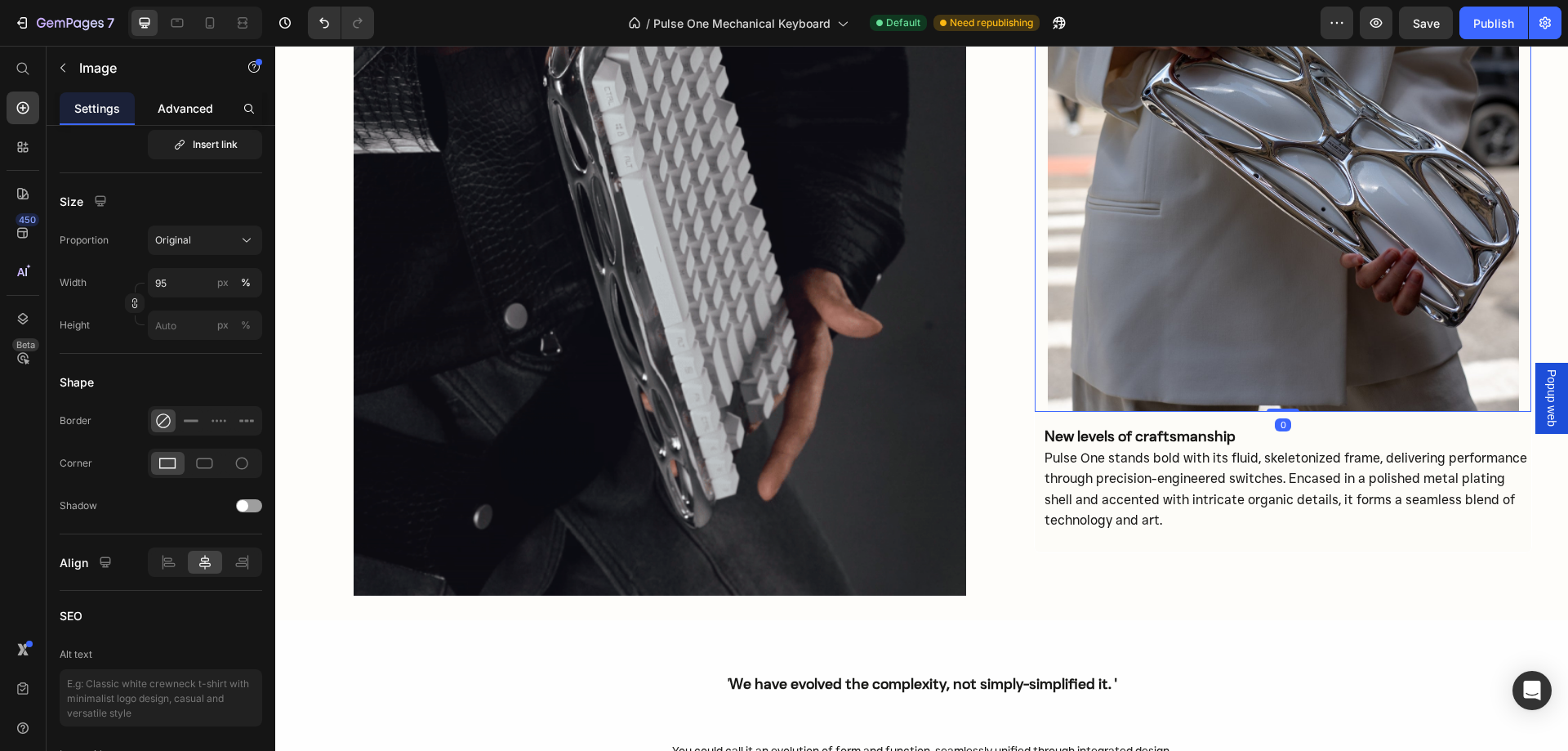 click on "Advanced" at bounding box center [185, 108] 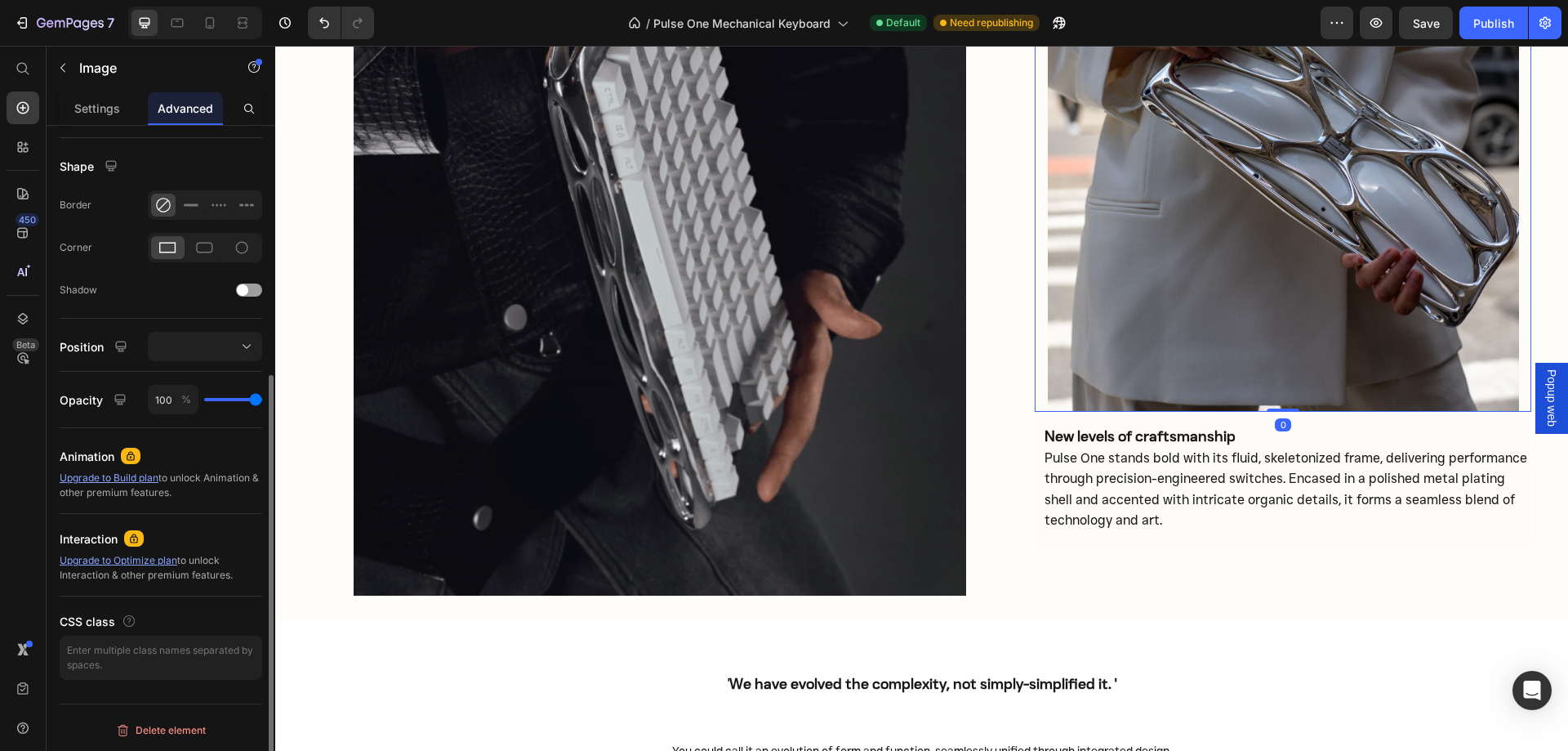 scroll, scrollTop: 0, scrollLeft: 0, axis: both 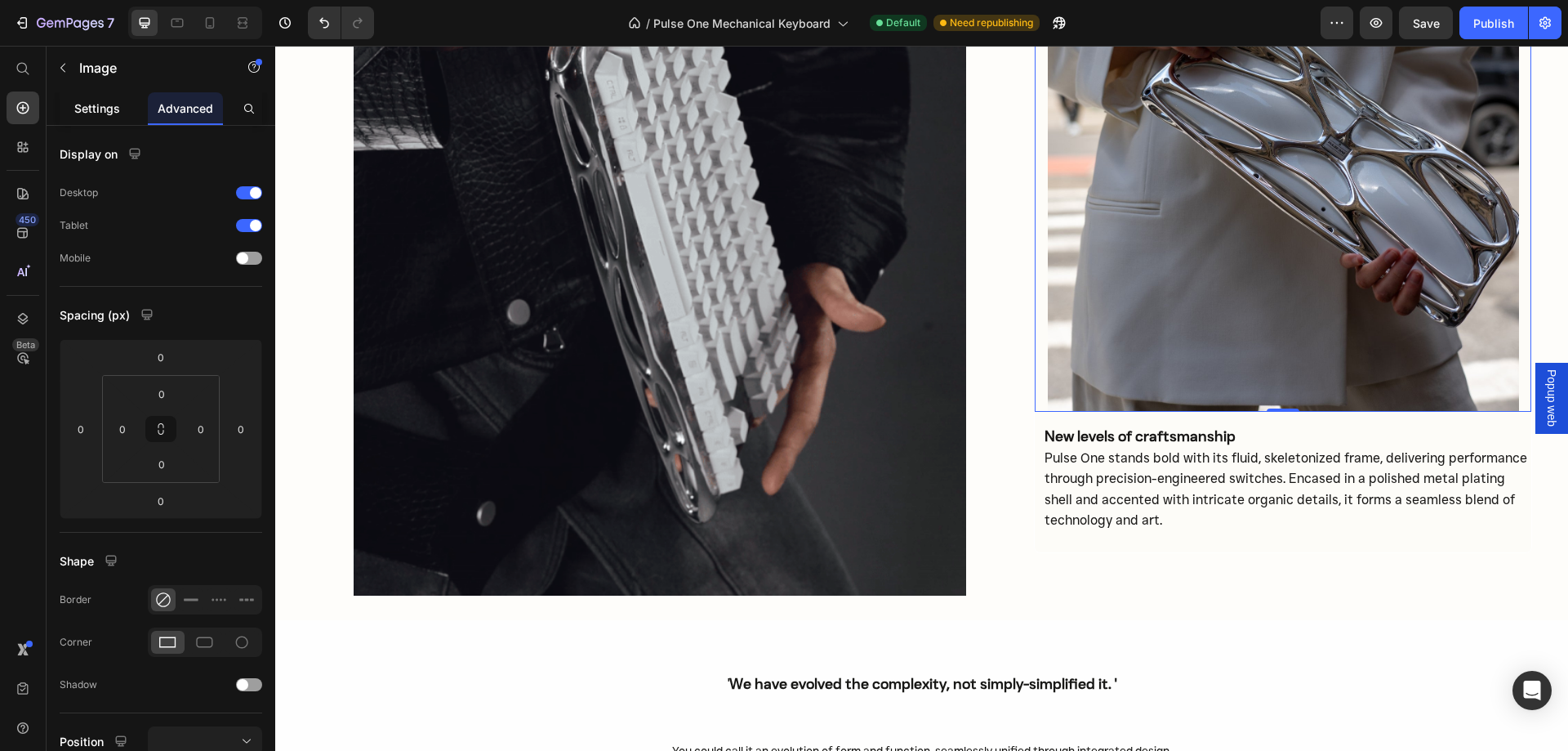 click on "Settings" at bounding box center (97, 108) 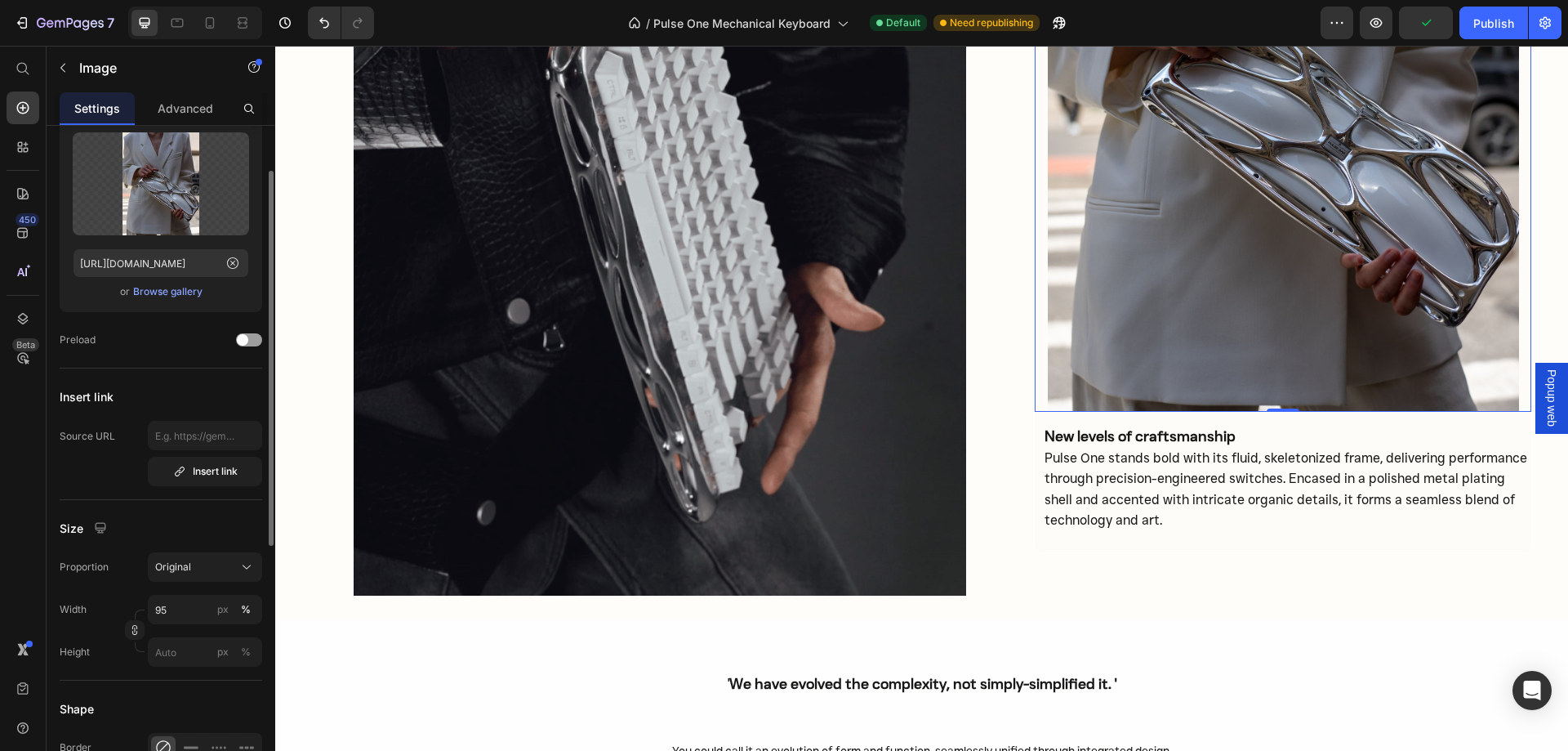 scroll, scrollTop: 163, scrollLeft: 0, axis: vertical 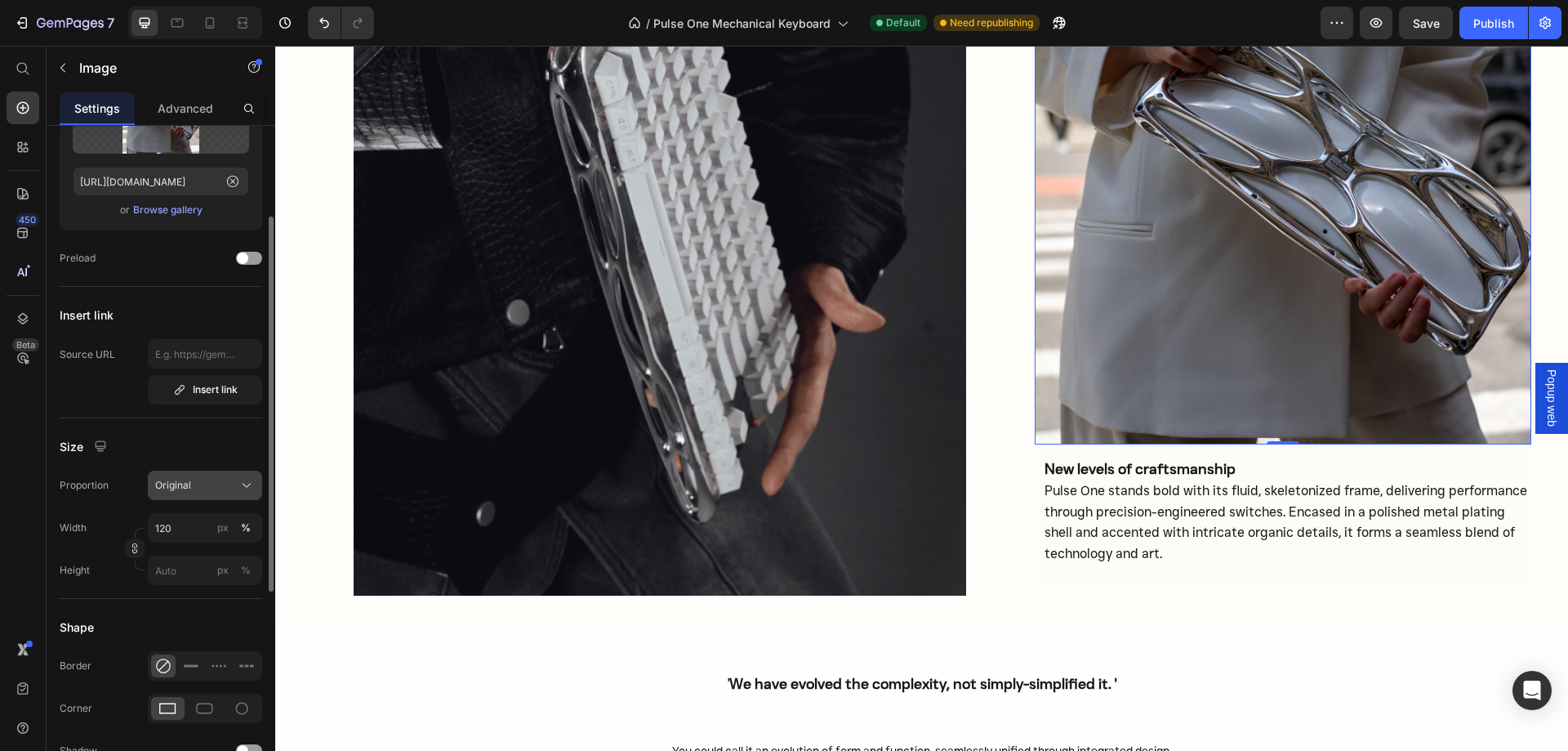 click on "Original" 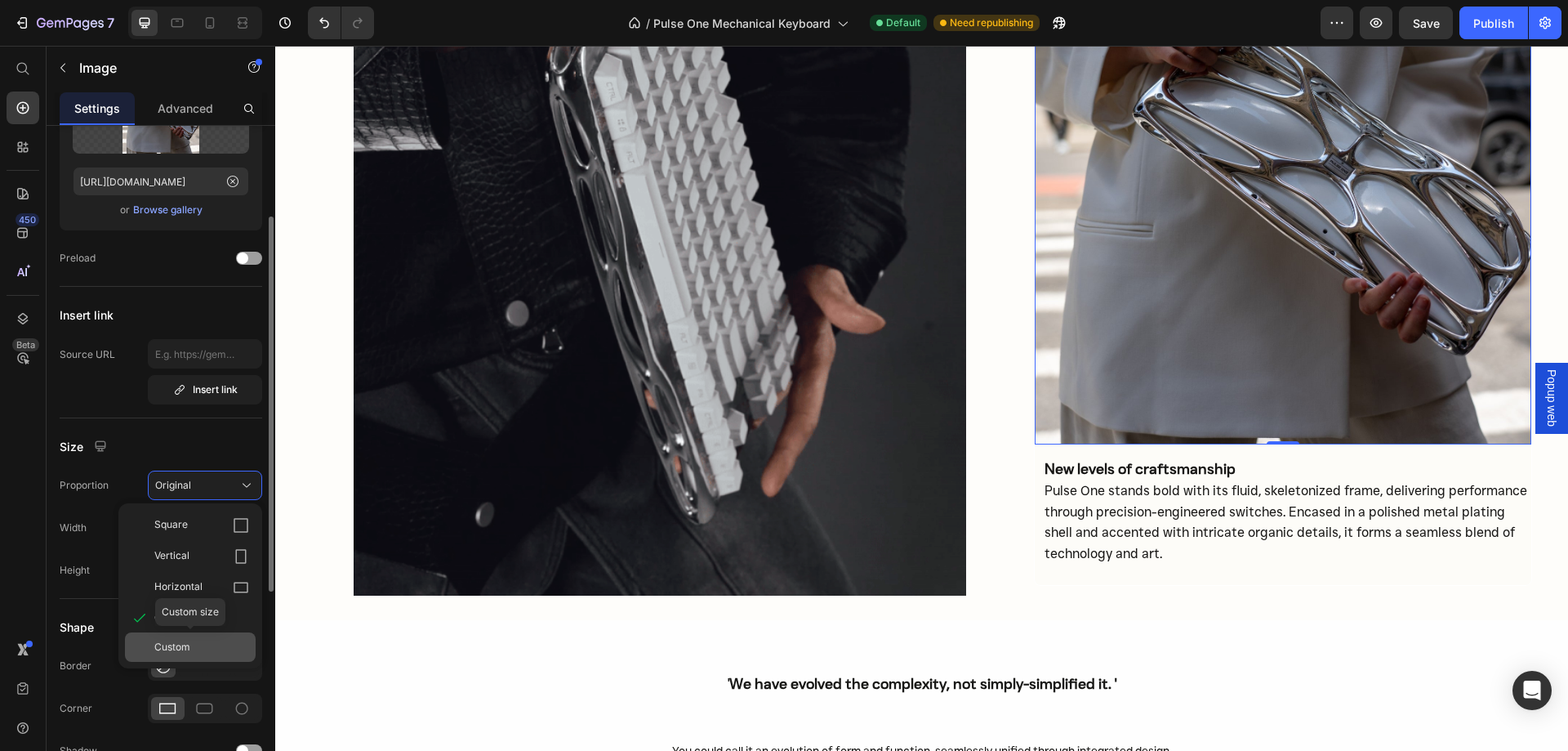 click on "Custom" 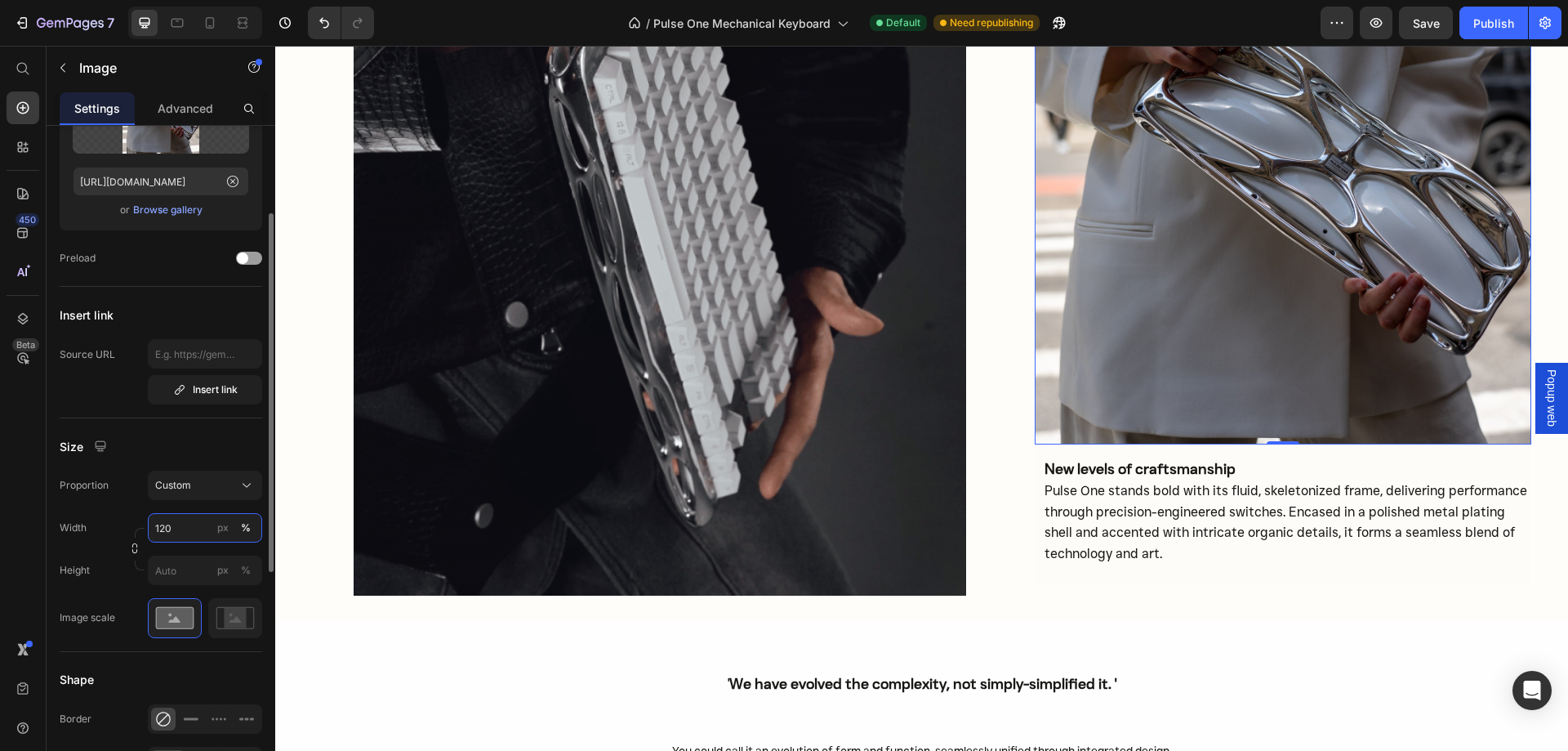 click on "120" at bounding box center [205, 528] 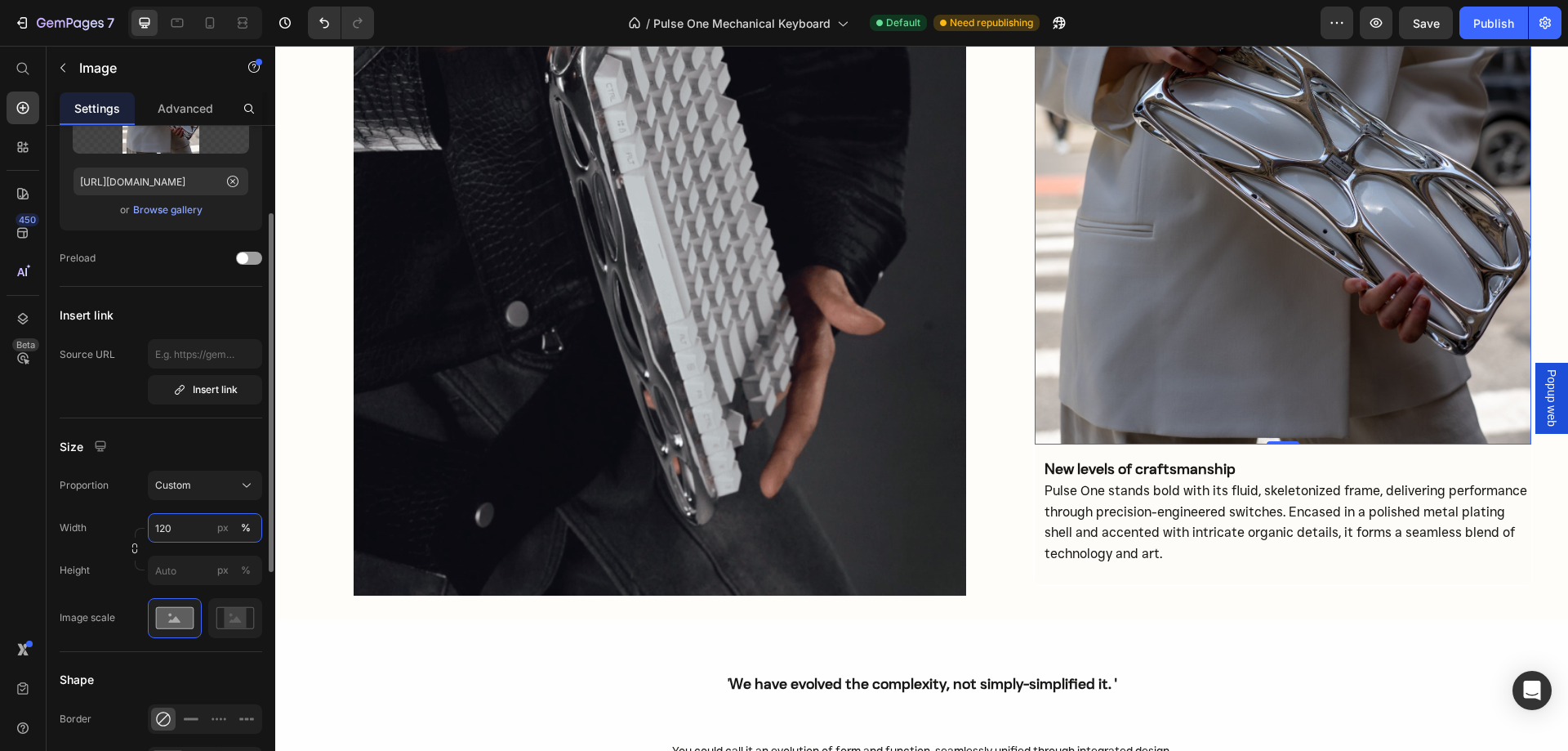 drag, startPoint x: 183, startPoint y: 531, endPoint x: 141, endPoint y: 529, distance: 42.047592 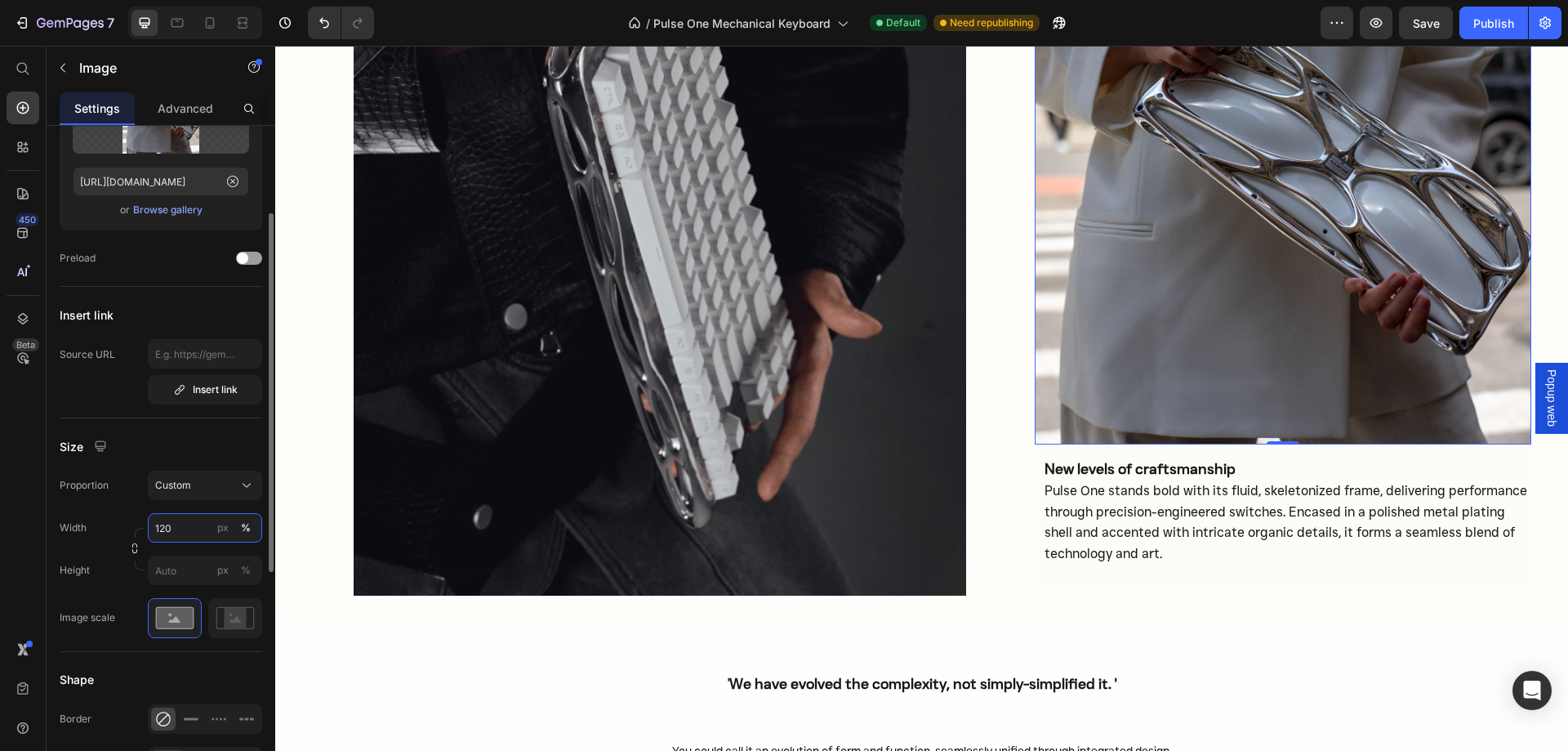 click on "Width 120 px % Height px %" 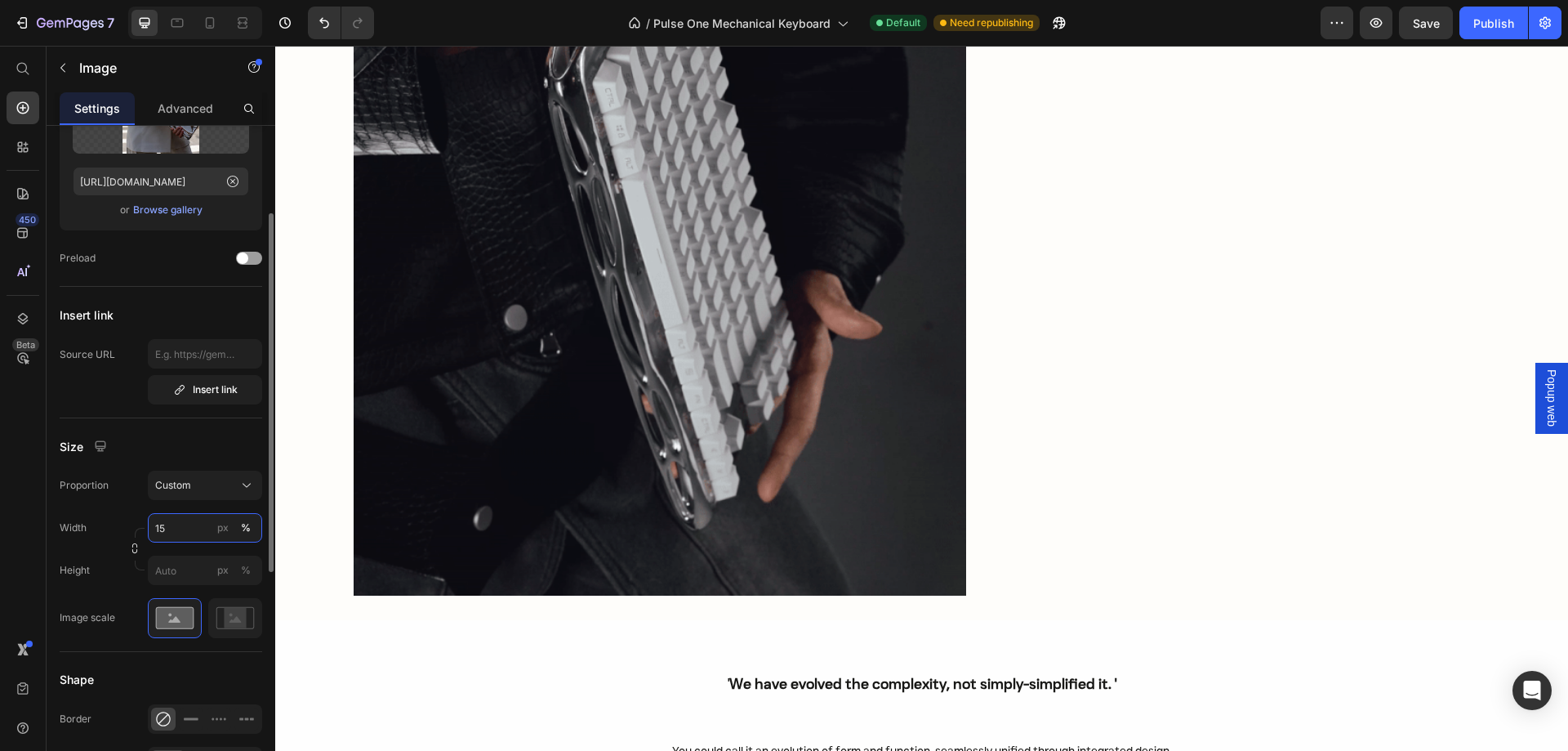 type on "1" 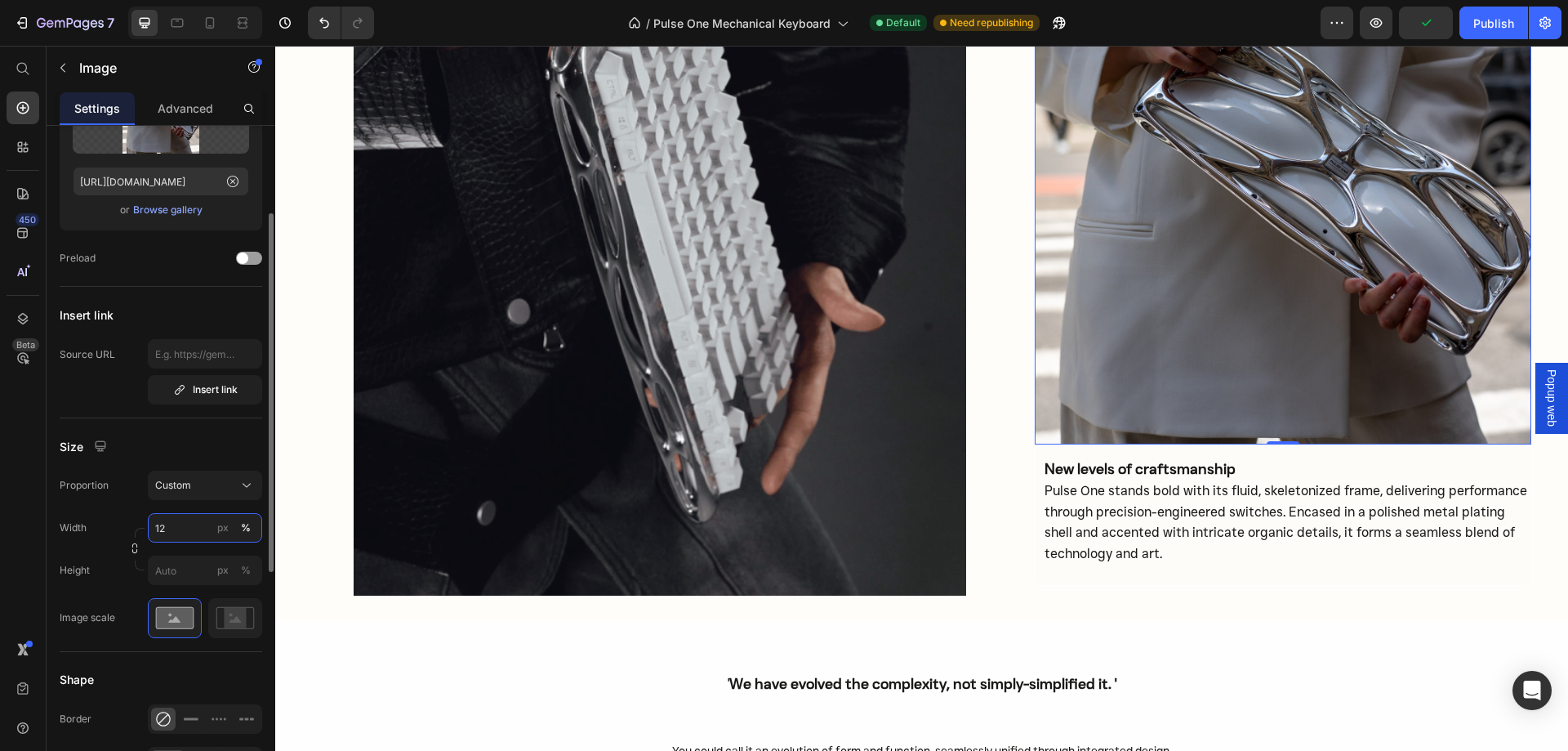 type on "1" 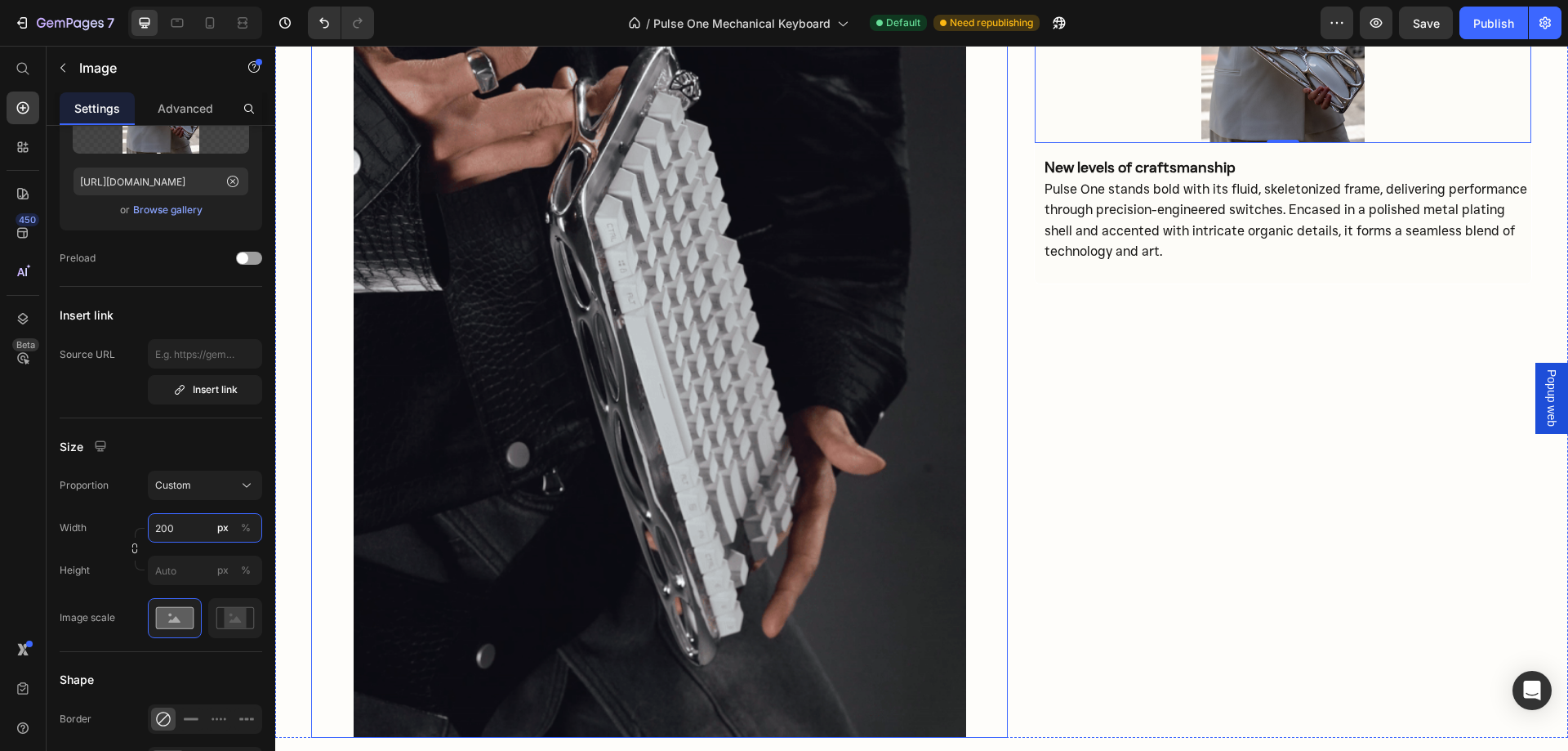 scroll, scrollTop: 1634, scrollLeft: 0, axis: vertical 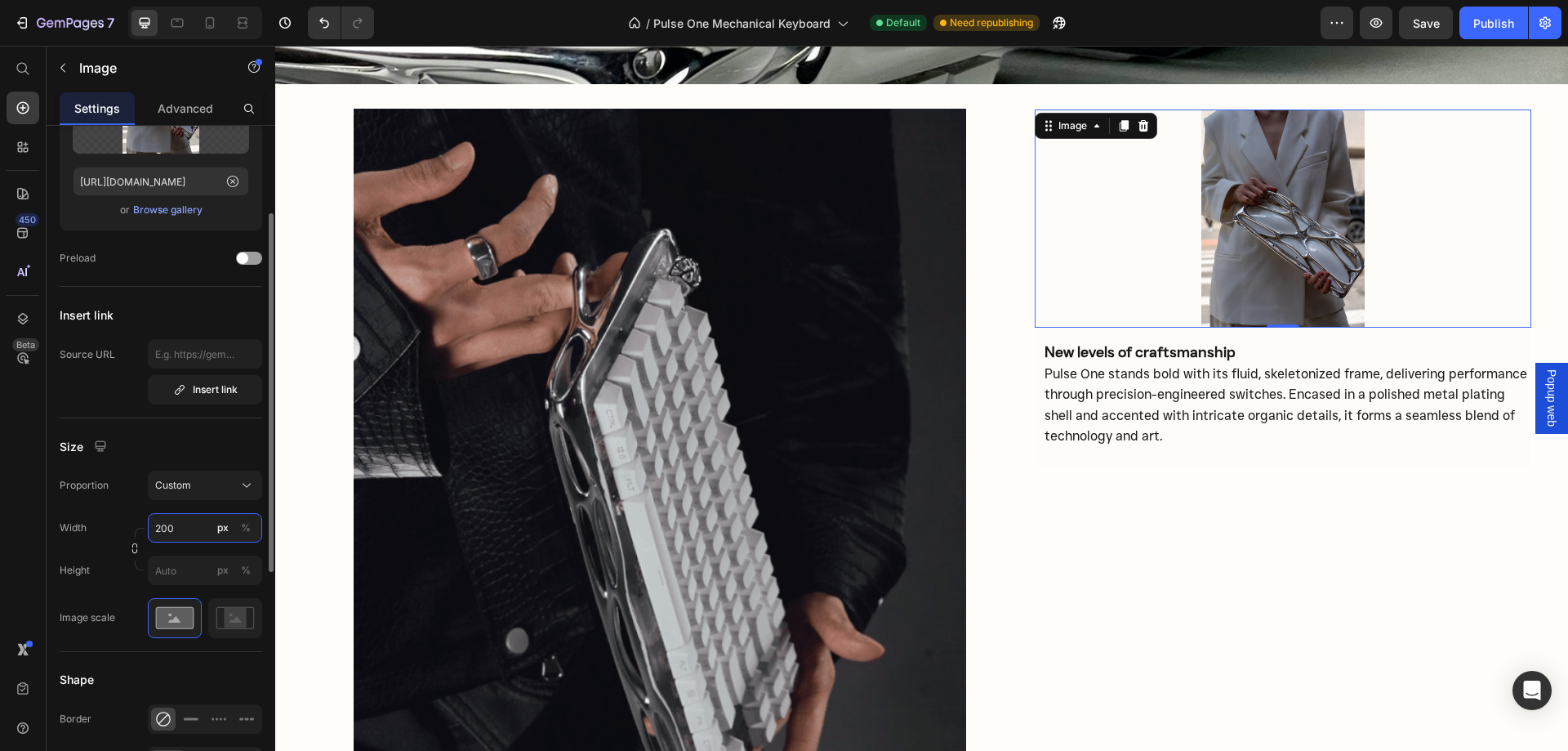 drag, startPoint x: 177, startPoint y: 534, endPoint x: 140, endPoint y: 533, distance: 37.013511 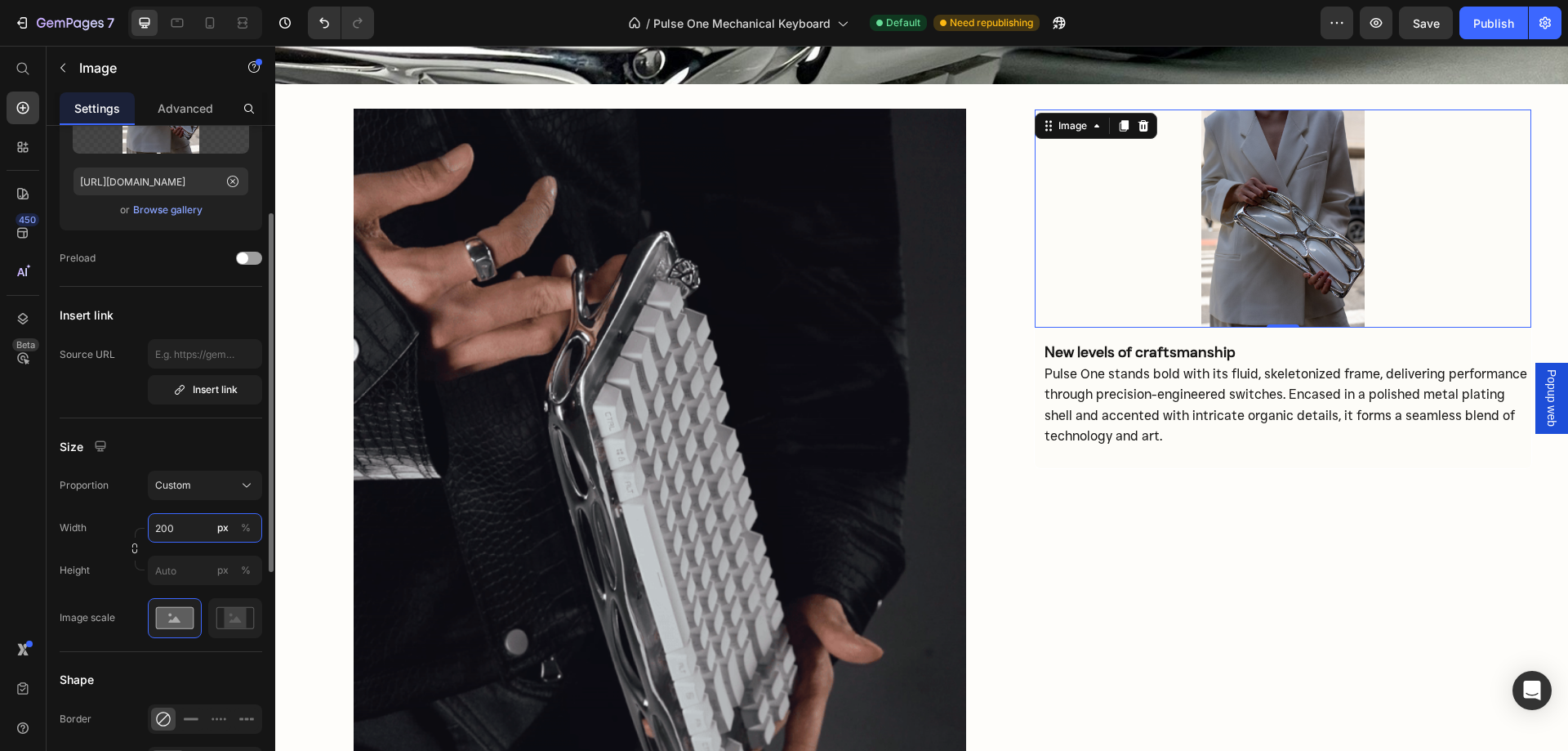 click on "Width 200 px % Height px %" 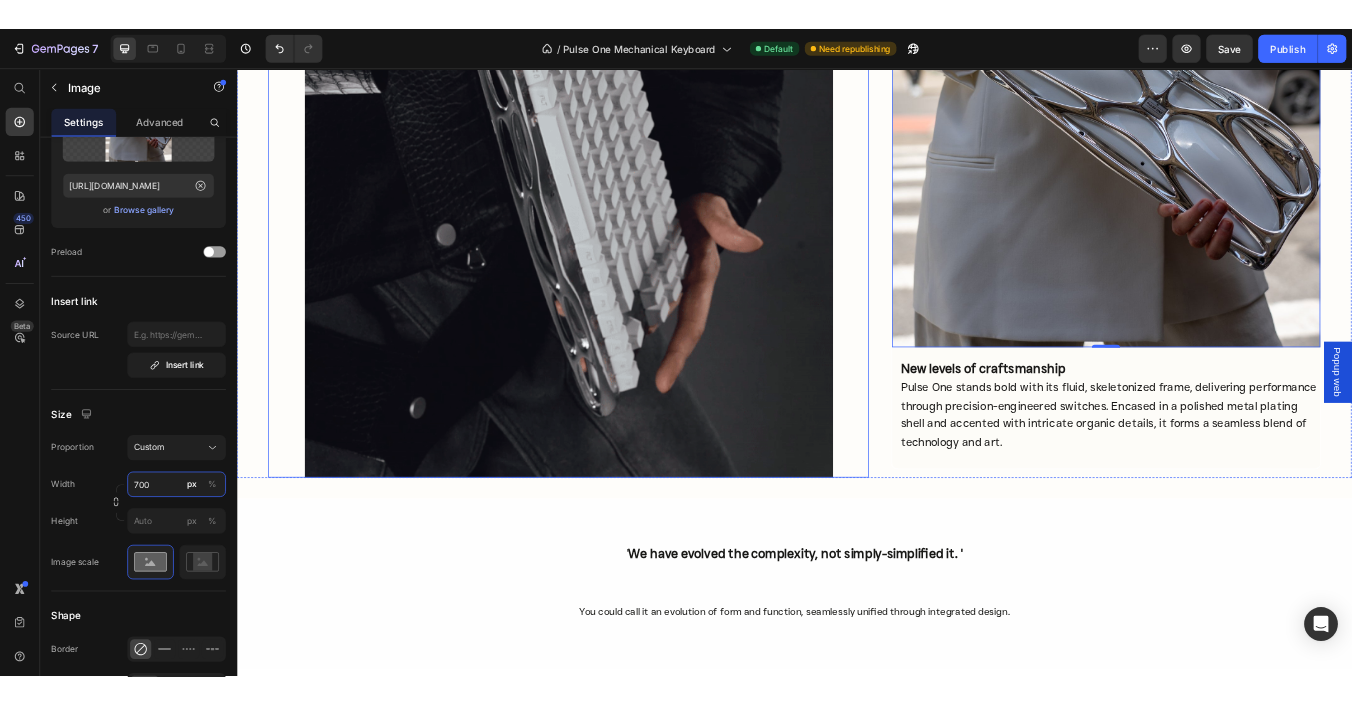 scroll, scrollTop: 2500, scrollLeft: 0, axis: vertical 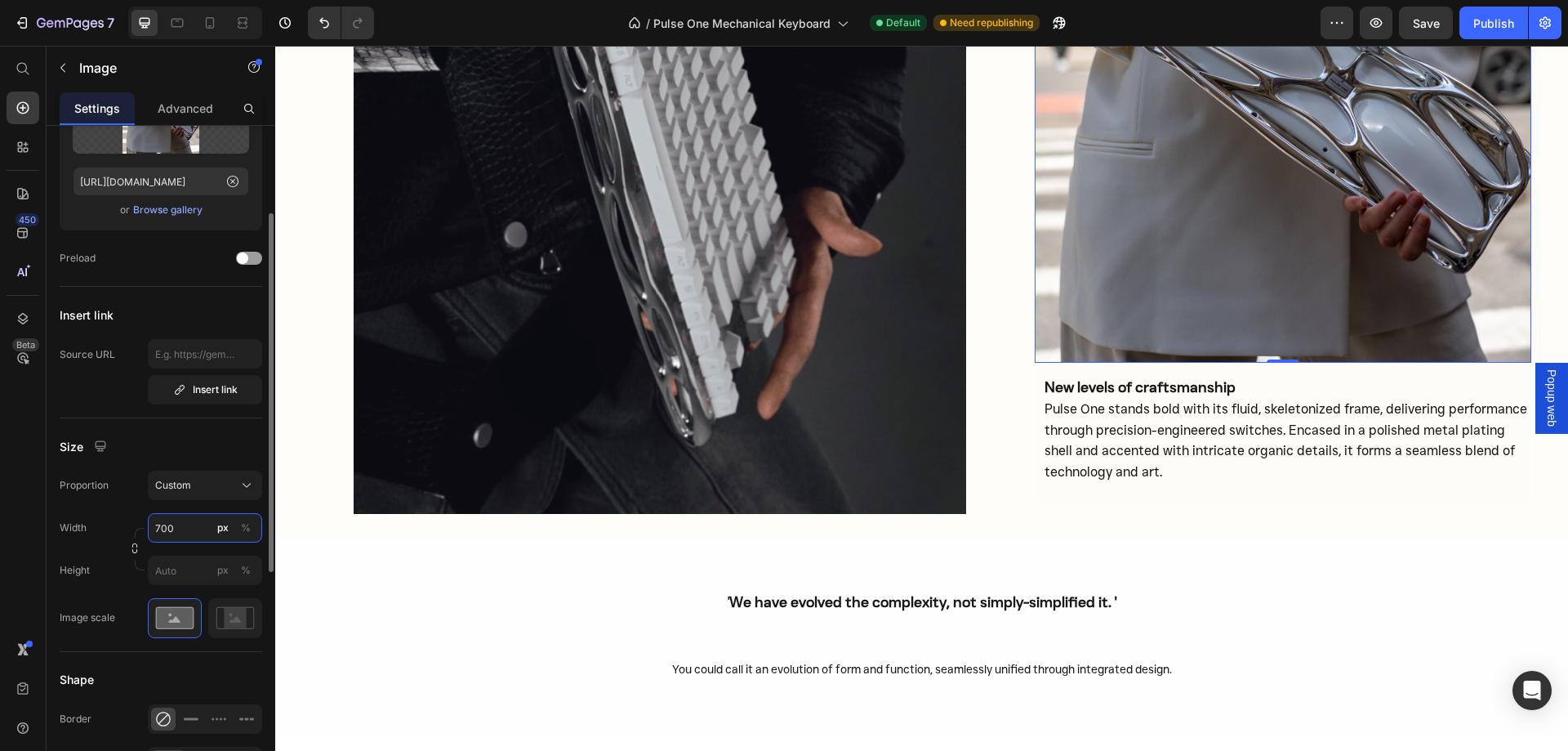 drag, startPoint x: 177, startPoint y: 536, endPoint x: 159, endPoint y: 539, distance: 18.24829 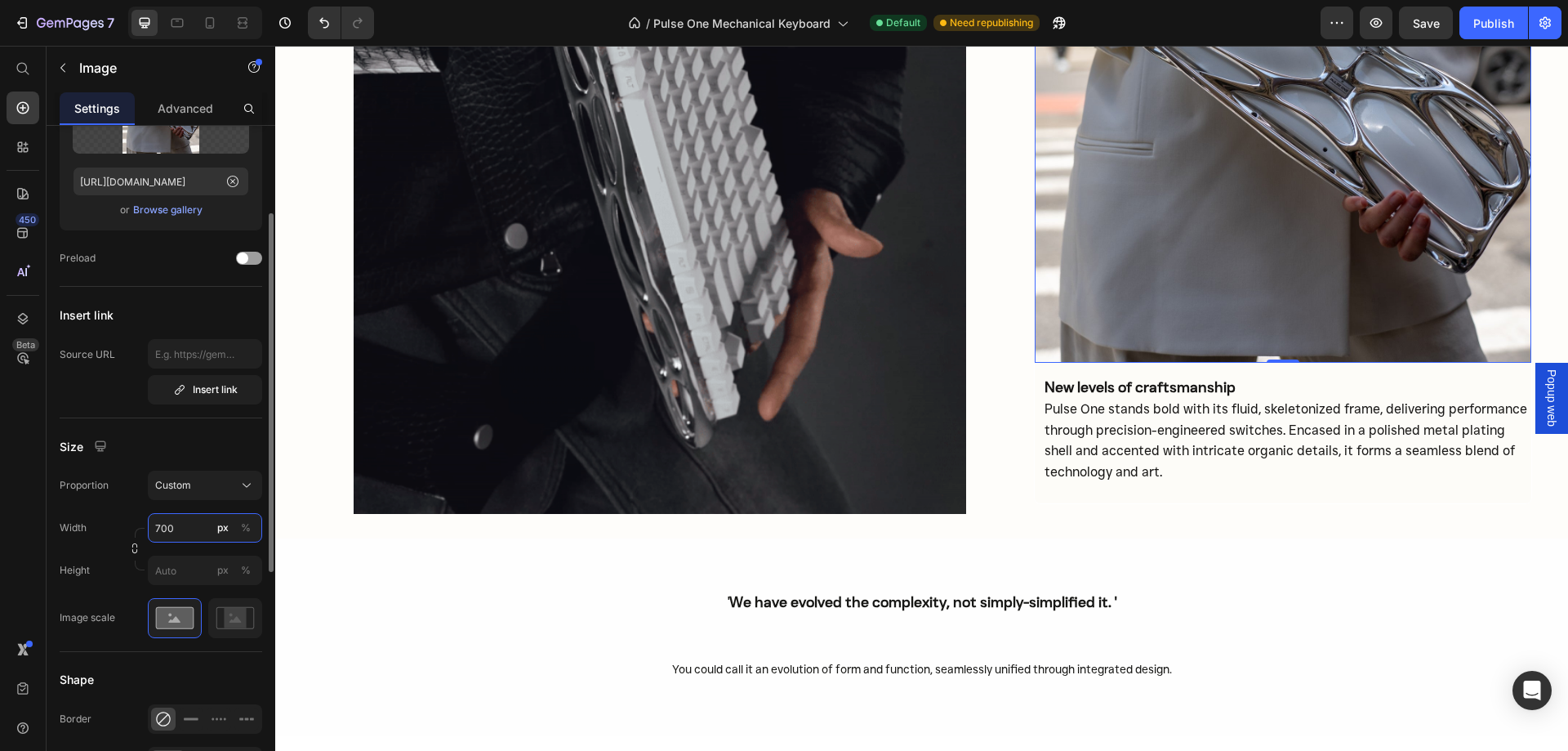 click on "700" at bounding box center (205, 528) 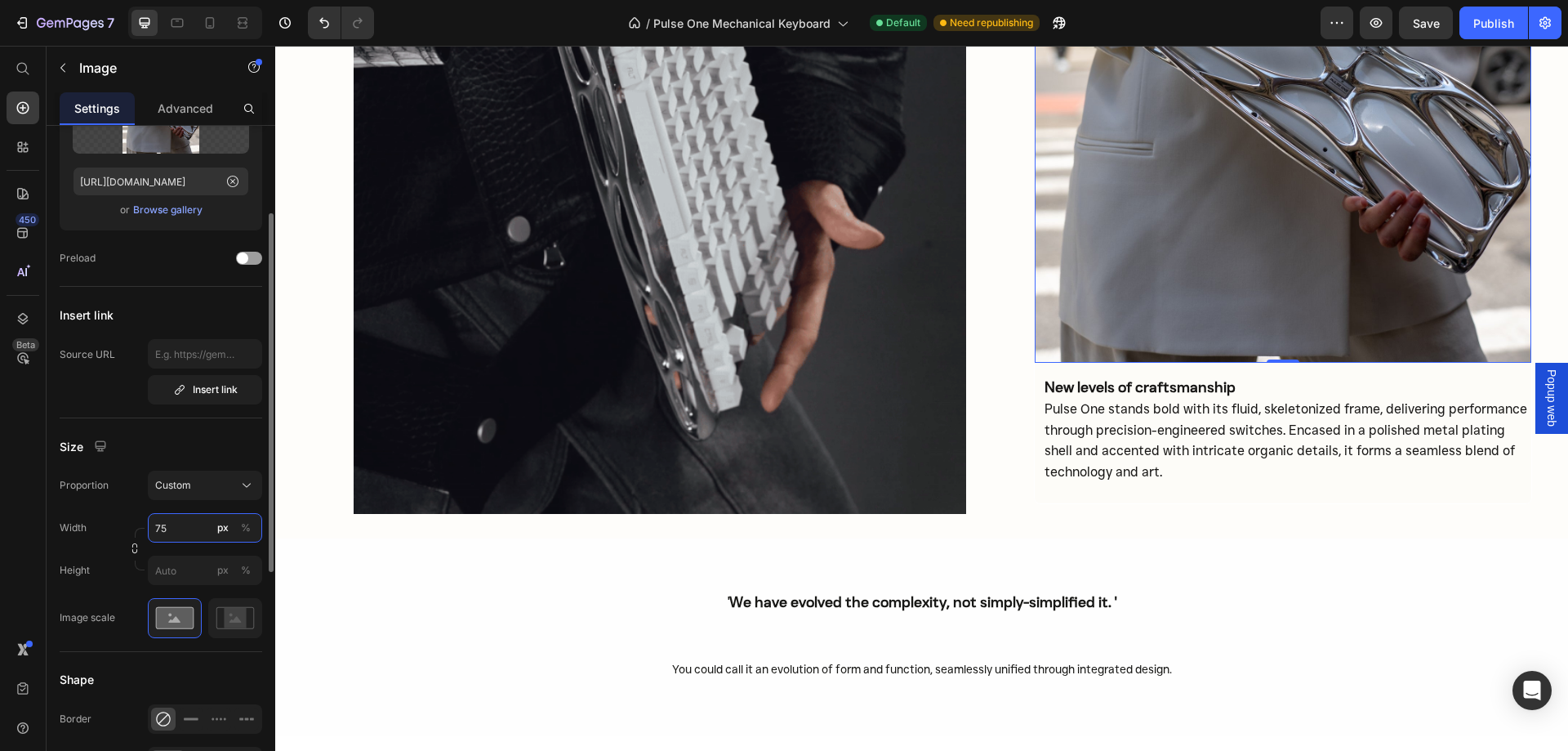 type on "7" 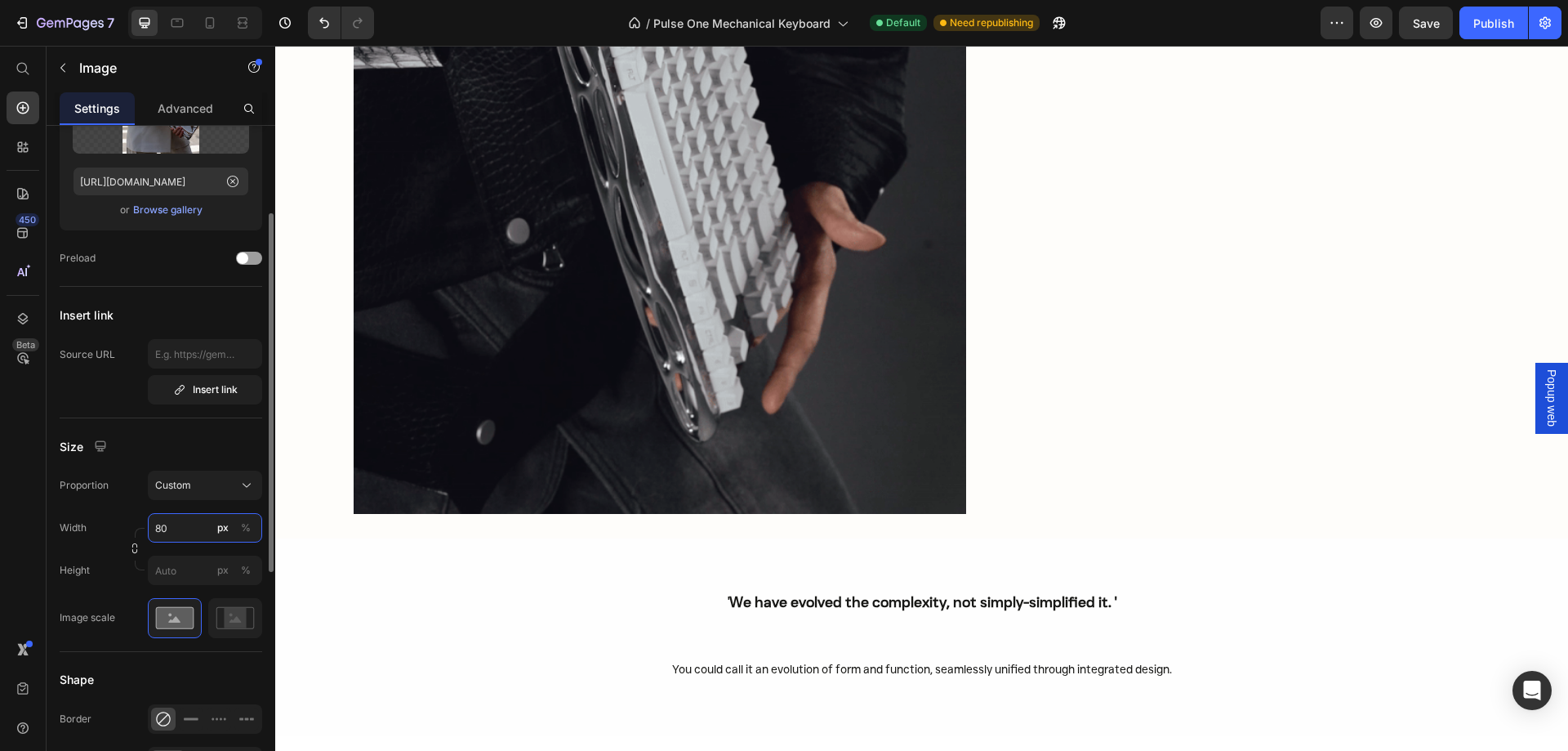type on "8" 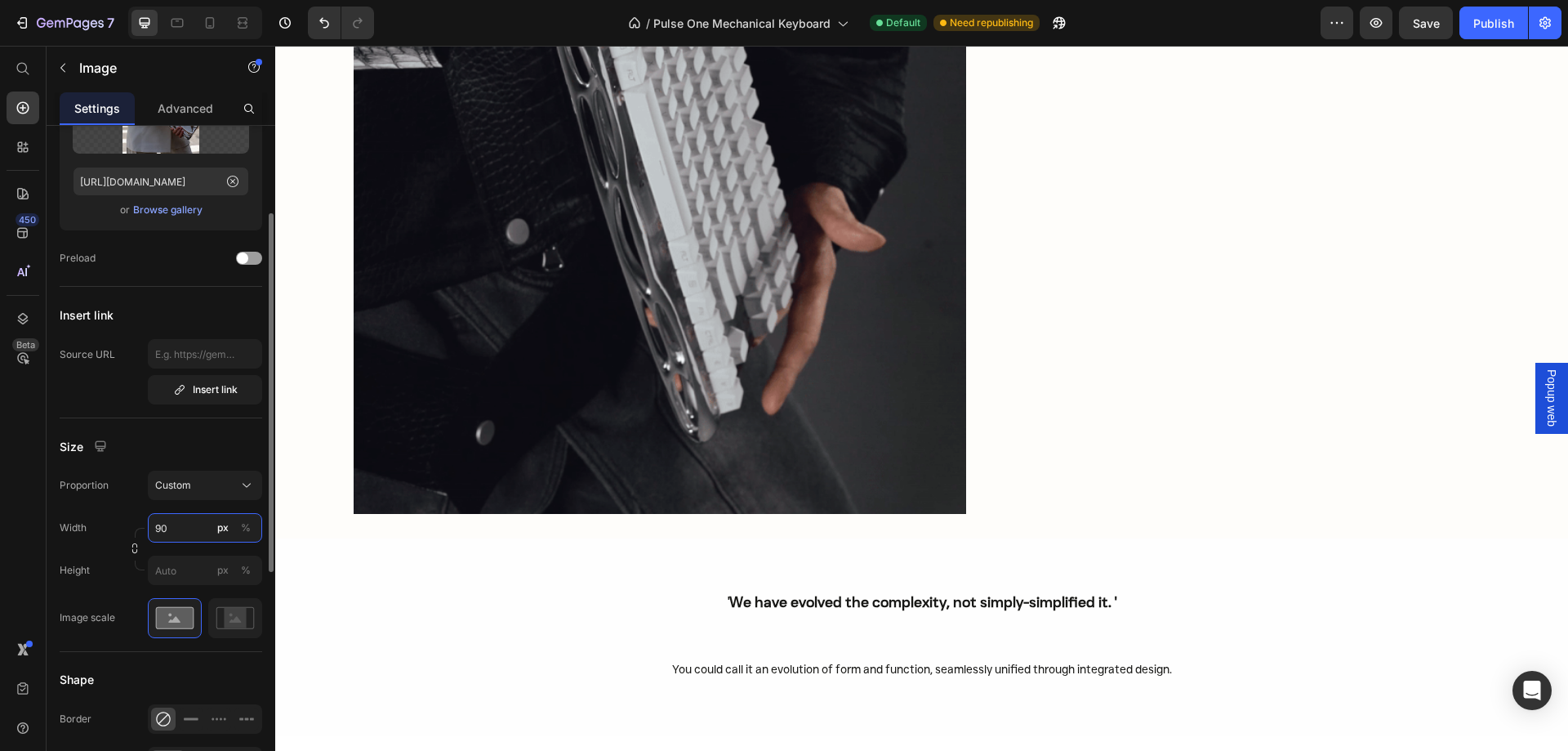type on "9" 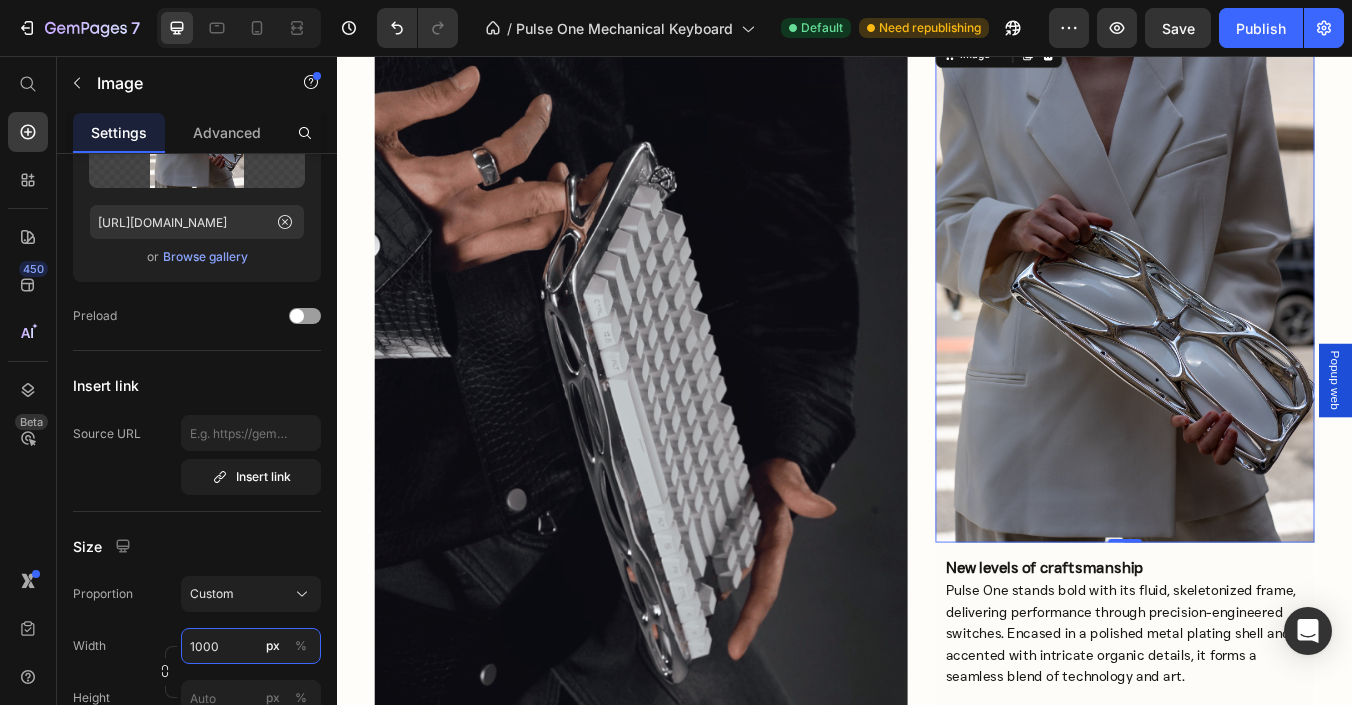 scroll, scrollTop: 2000, scrollLeft: 0, axis: vertical 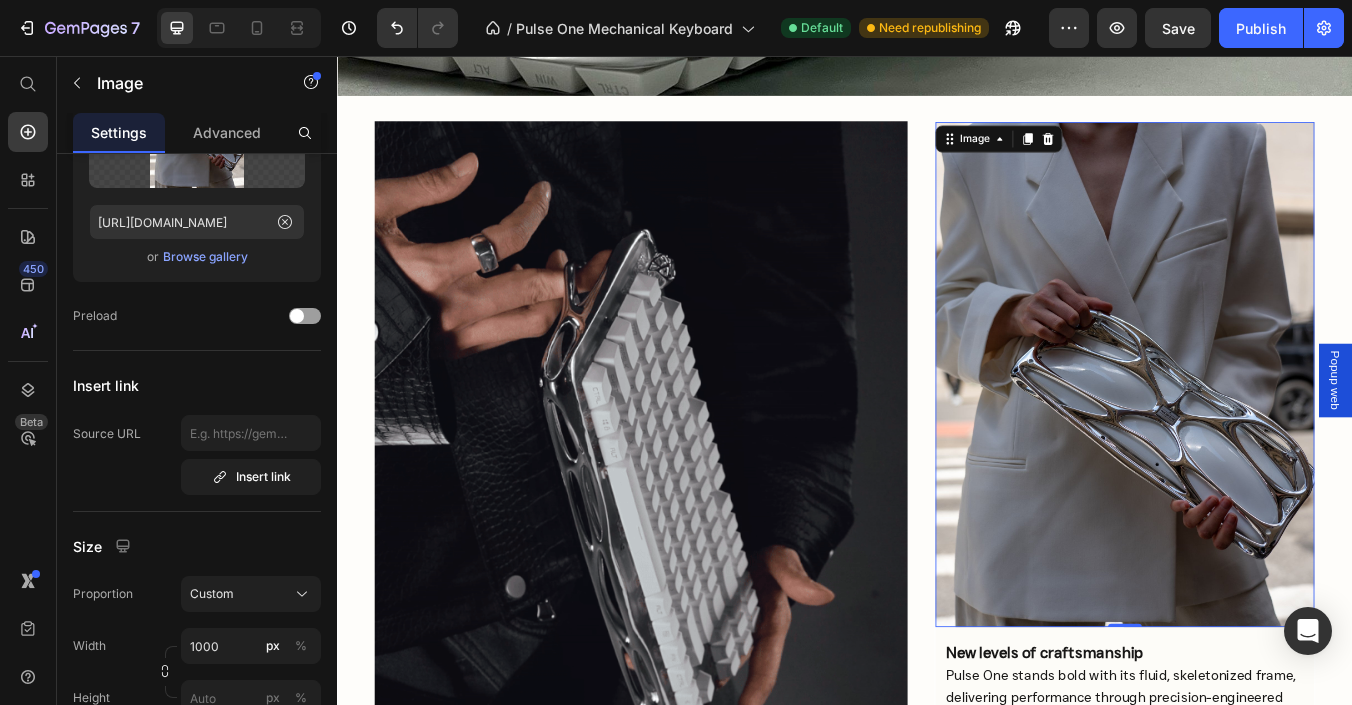 click at bounding box center (1268, 432) 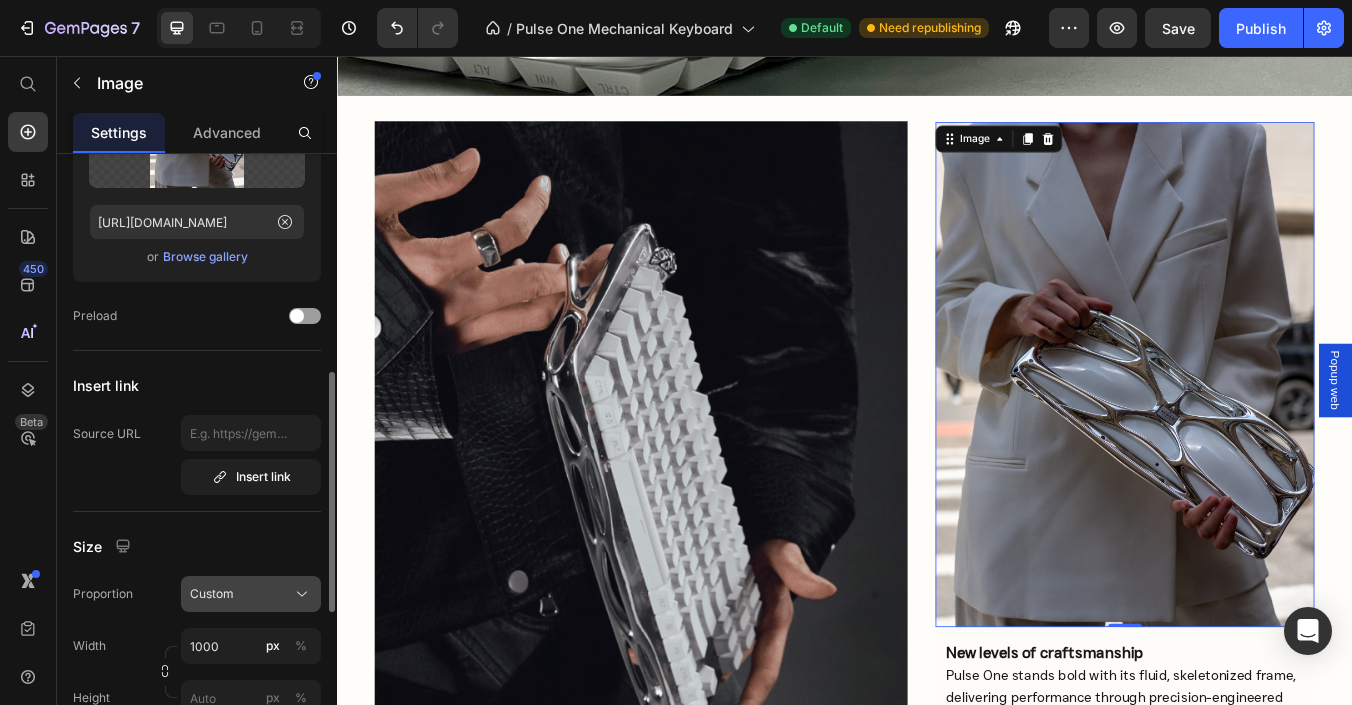 scroll, scrollTop: 400, scrollLeft: 0, axis: vertical 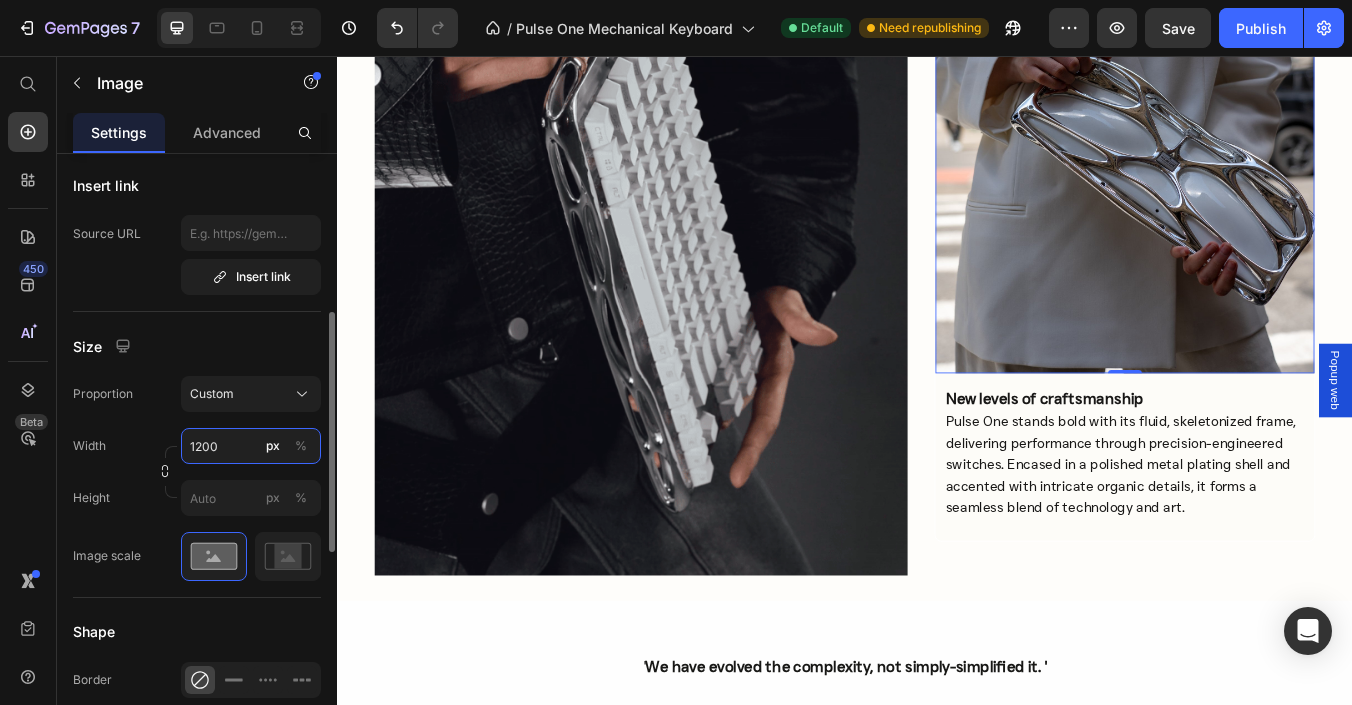 drag, startPoint x: 235, startPoint y: 449, endPoint x: 168, endPoint y: 451, distance: 67.02985 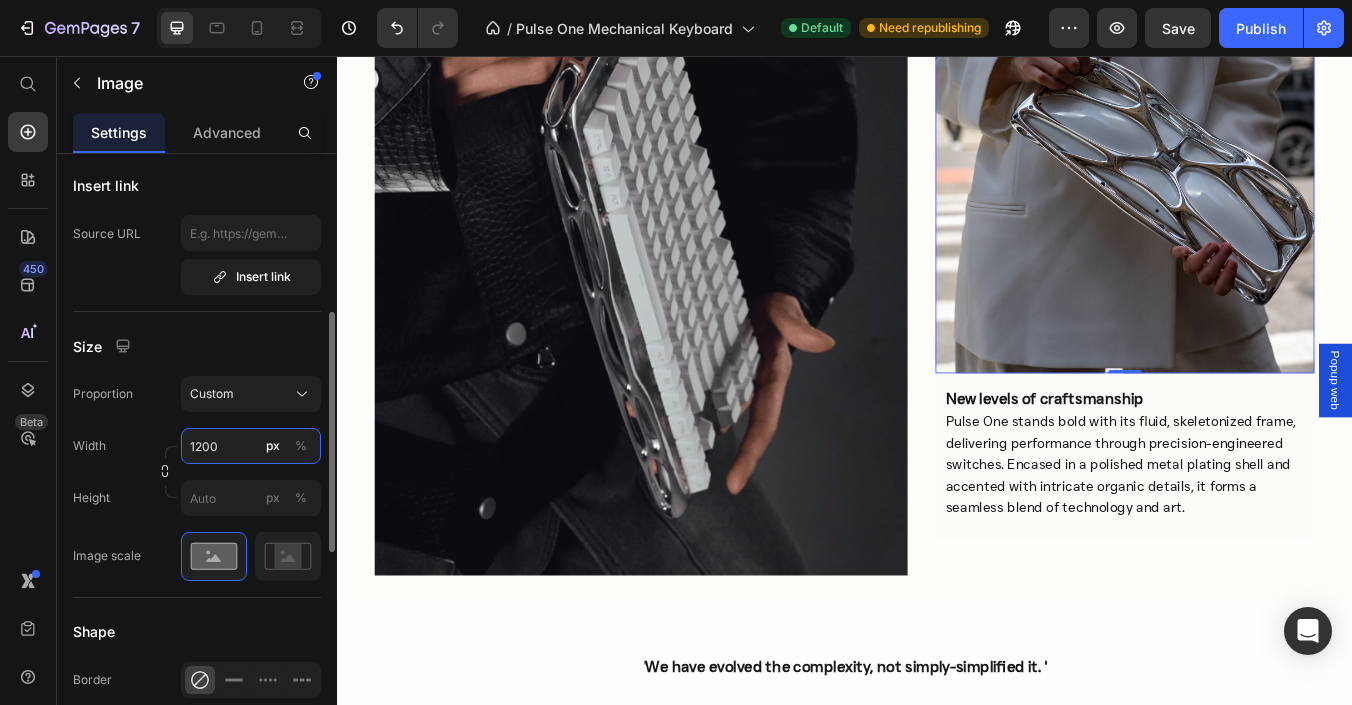click on "Width 1200 px % Height px %" 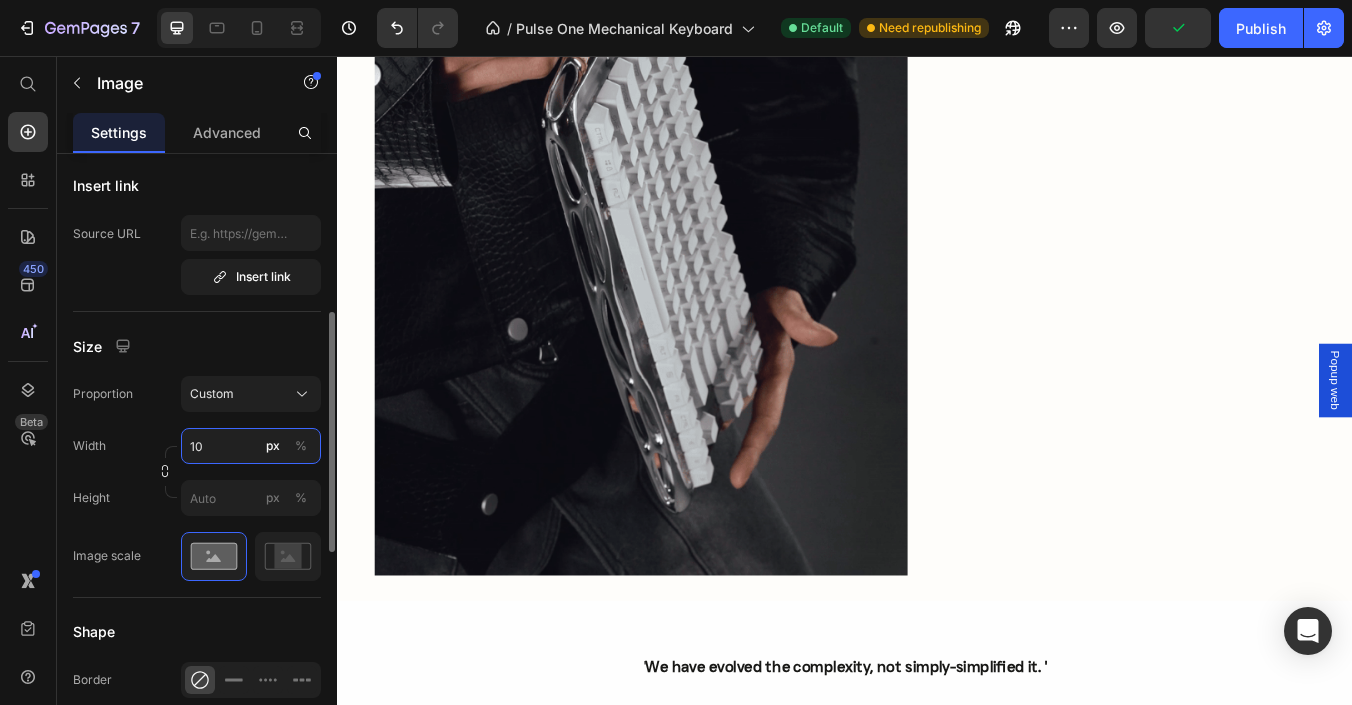 type on "1" 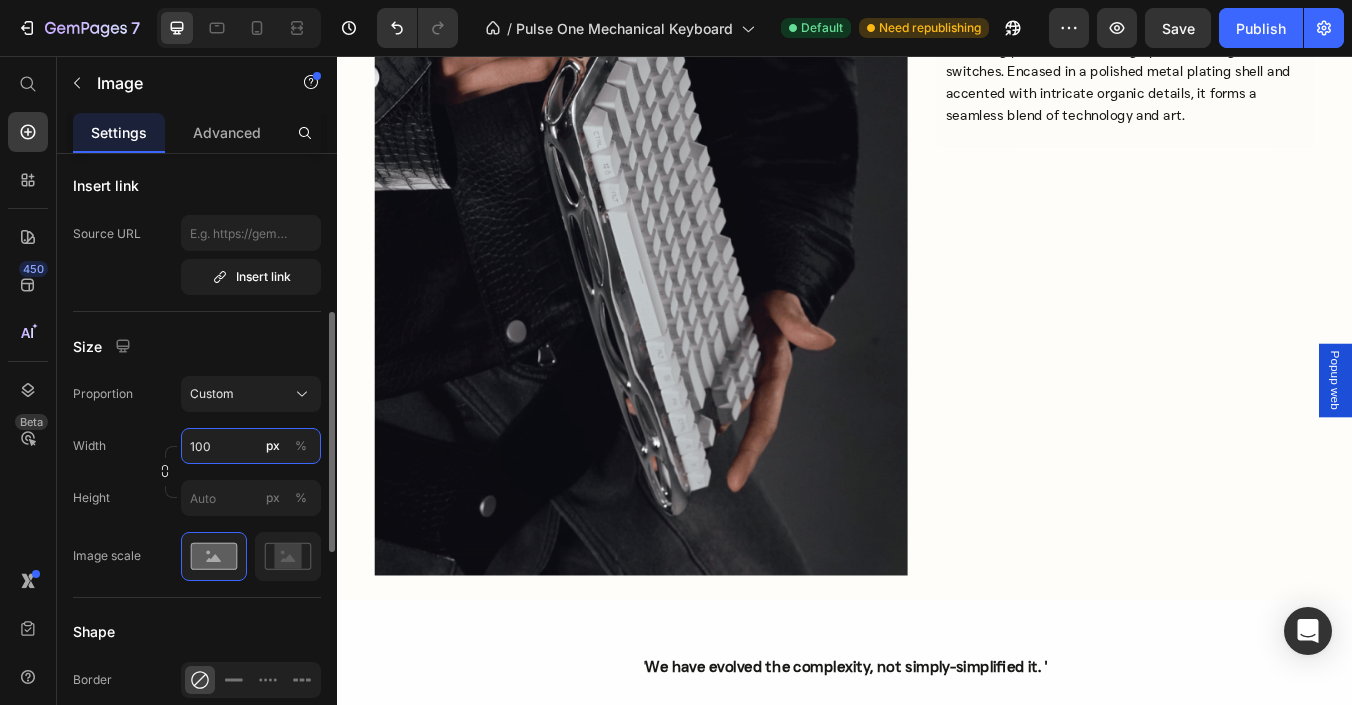type on "1000" 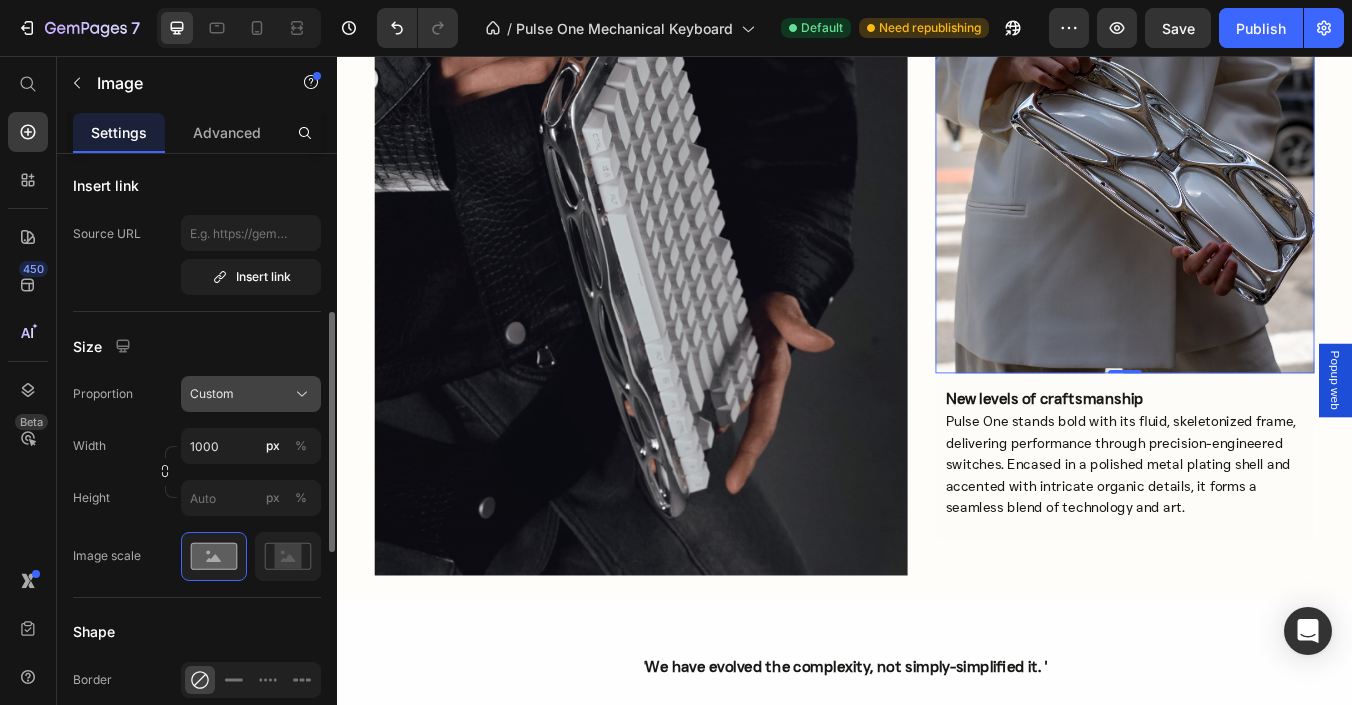 click on "Custom" 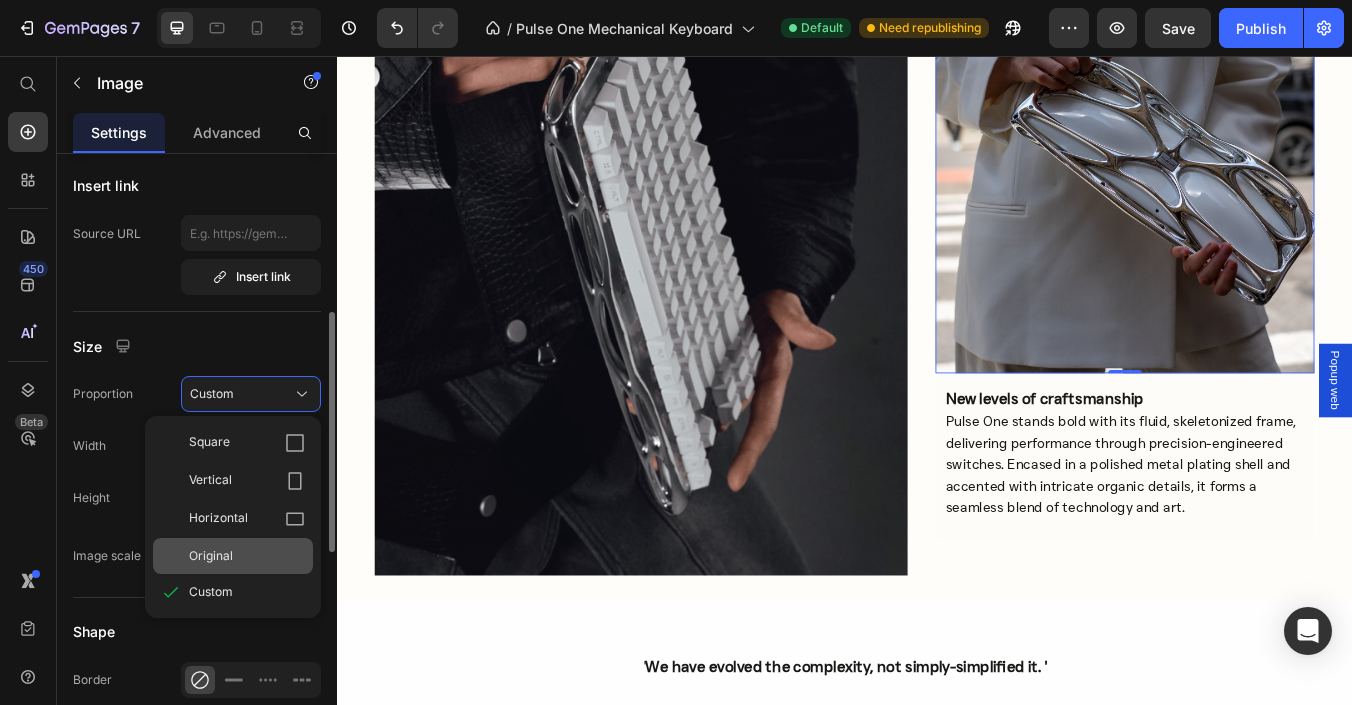 click on "Original" at bounding box center [247, 556] 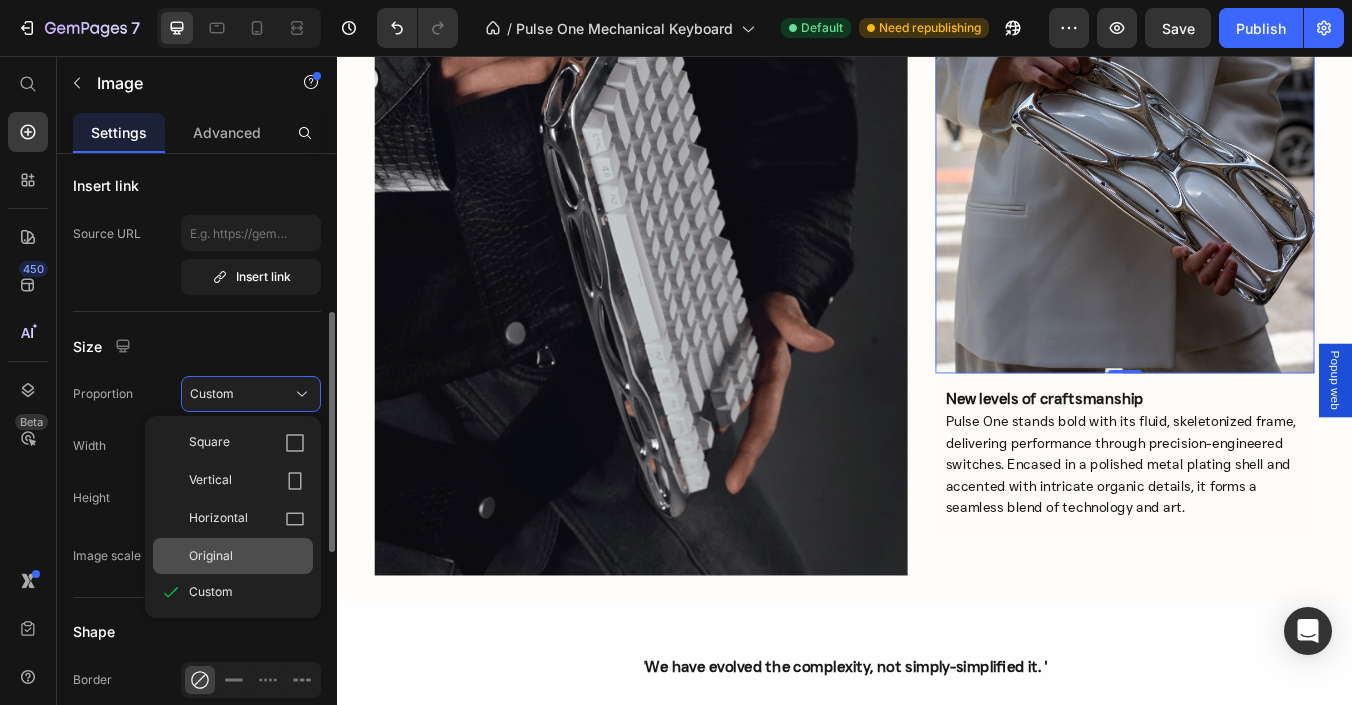 type 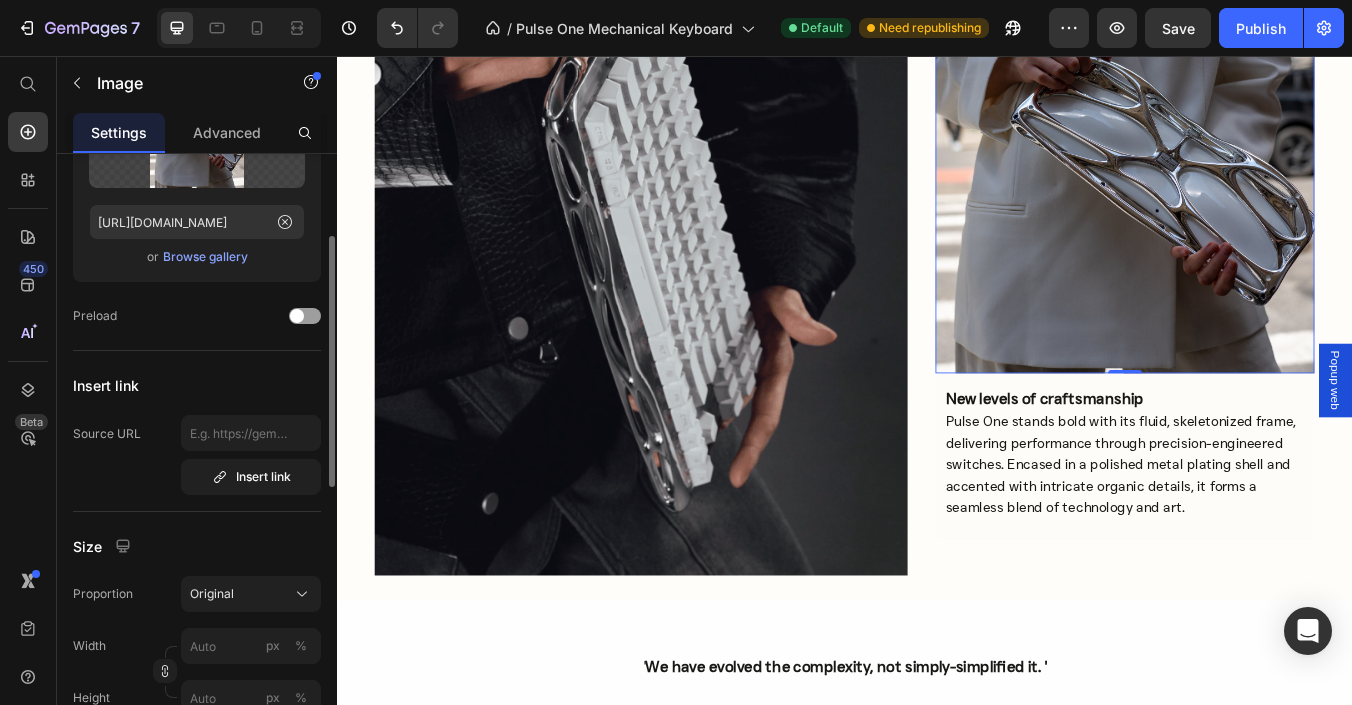 scroll, scrollTop: 0, scrollLeft: 0, axis: both 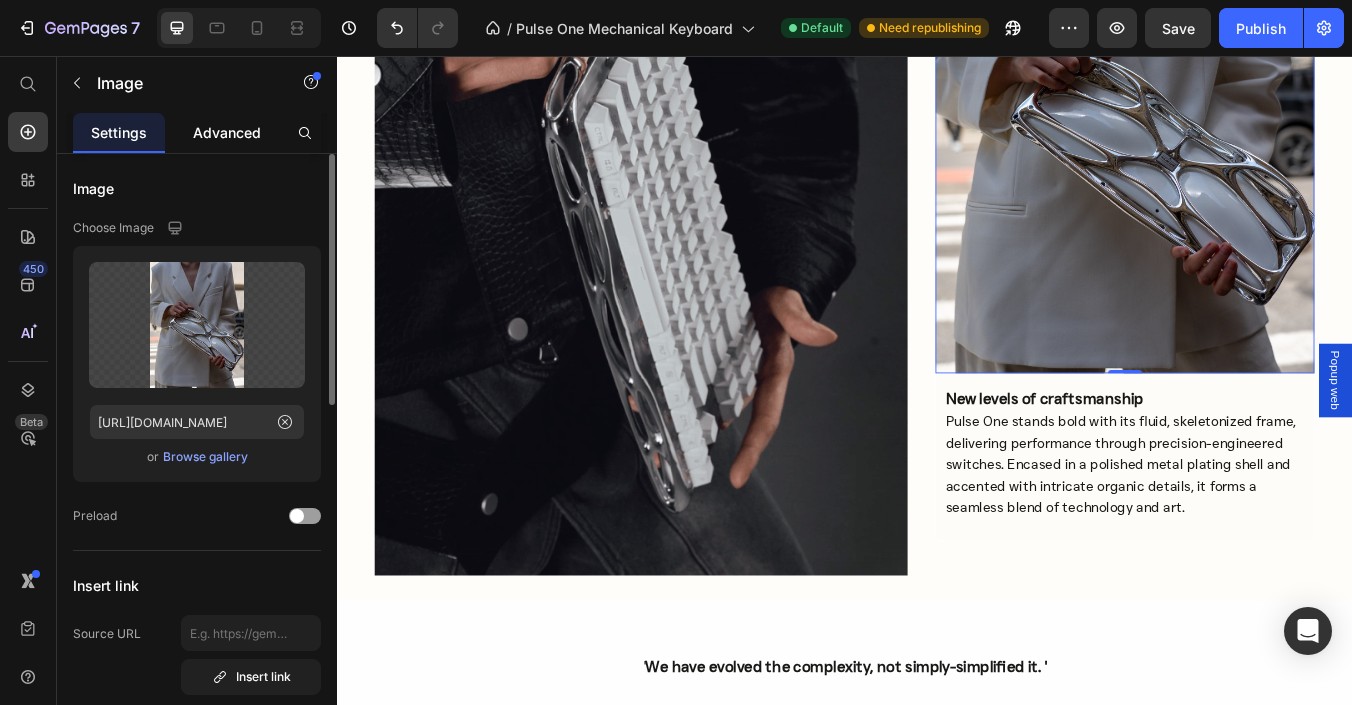 click on "Advanced" 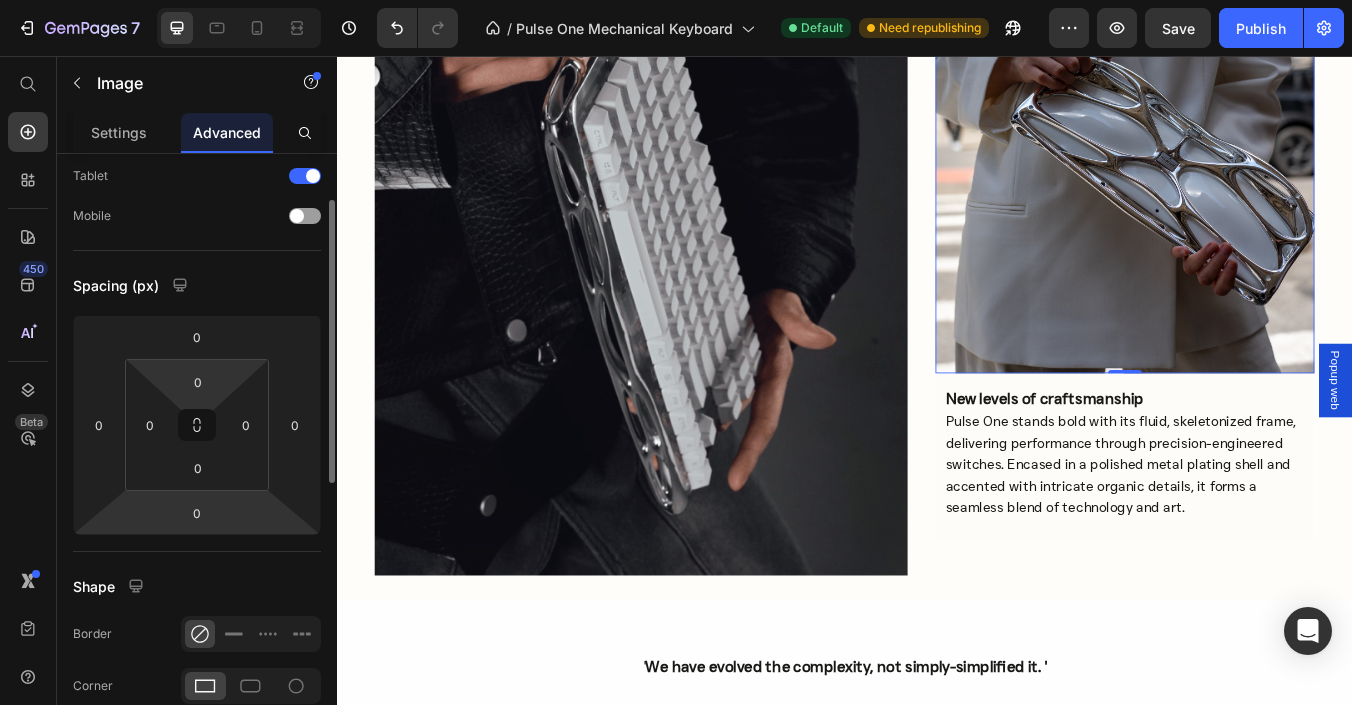 scroll, scrollTop: 200, scrollLeft: 0, axis: vertical 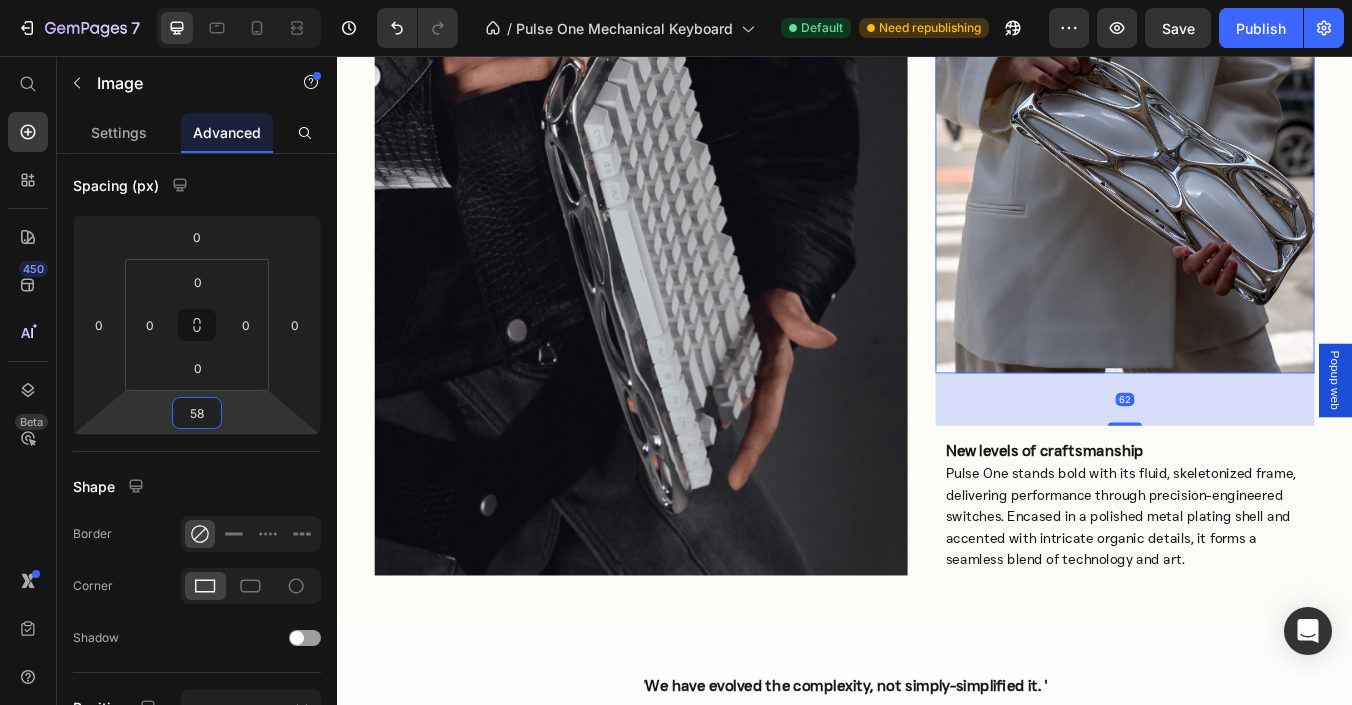 type on "56" 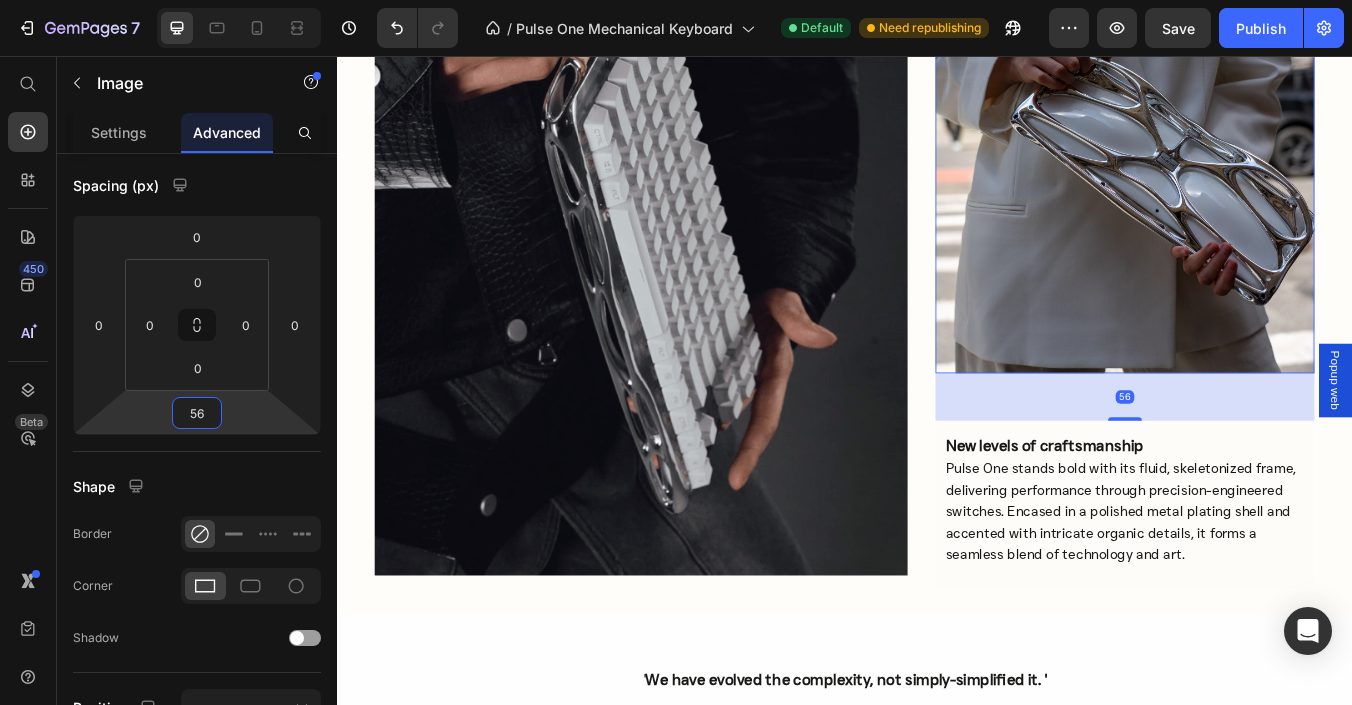 drag, startPoint x: 255, startPoint y: 414, endPoint x: 257, endPoint y: 386, distance: 28.071337 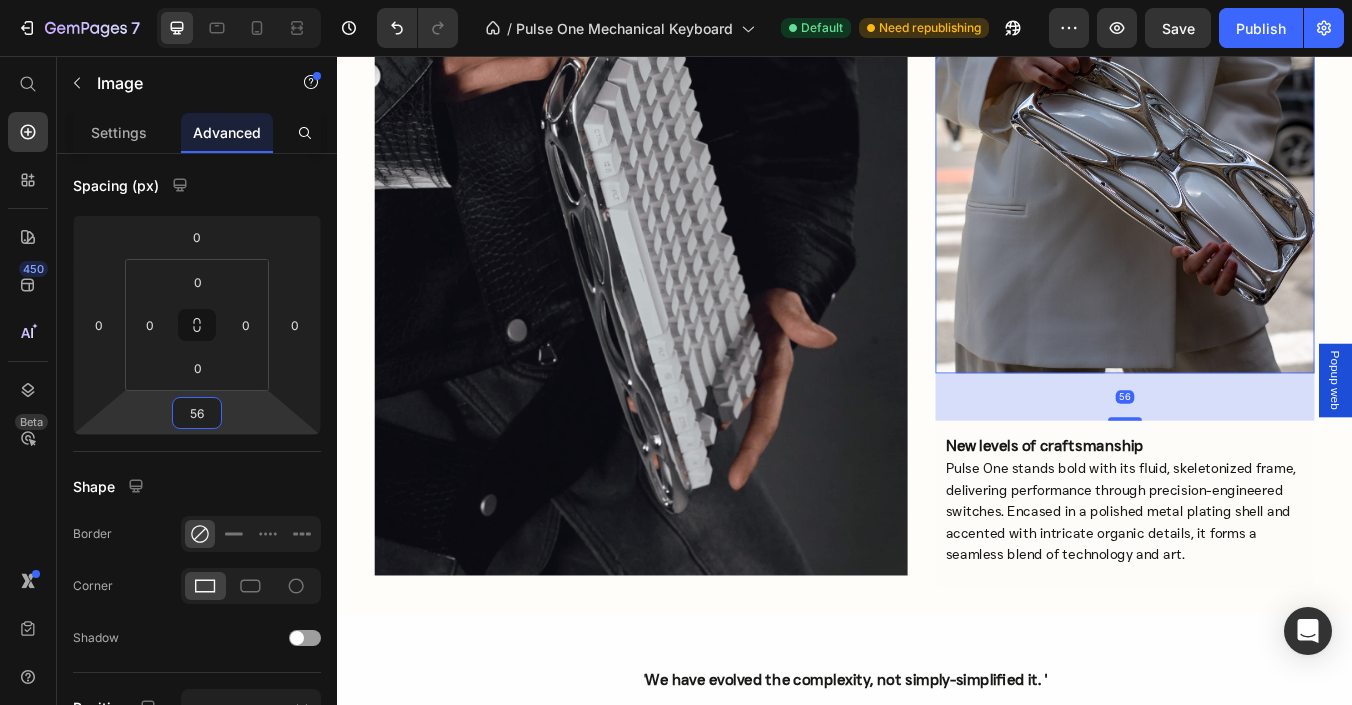 click on "7   /  Pulse One Mechanical Keyboard Default Need republishing Preview  Save   Publish  450 Beta Start with Sections Elements Hero Section Product Detail Brands Trusted Badges Guarantee Product Breakdown How to use Testimonials Compare Bundle FAQs Social Proof Brand Story Product List Collection Blog List Contact Sticky Add to Cart Custom Footer Browse Library 450 Layout
Row
Row
Row
Row Text
Heading
Text Block Button
Button
Button
Sticky Back to top Media
Image" at bounding box center (676, 0) 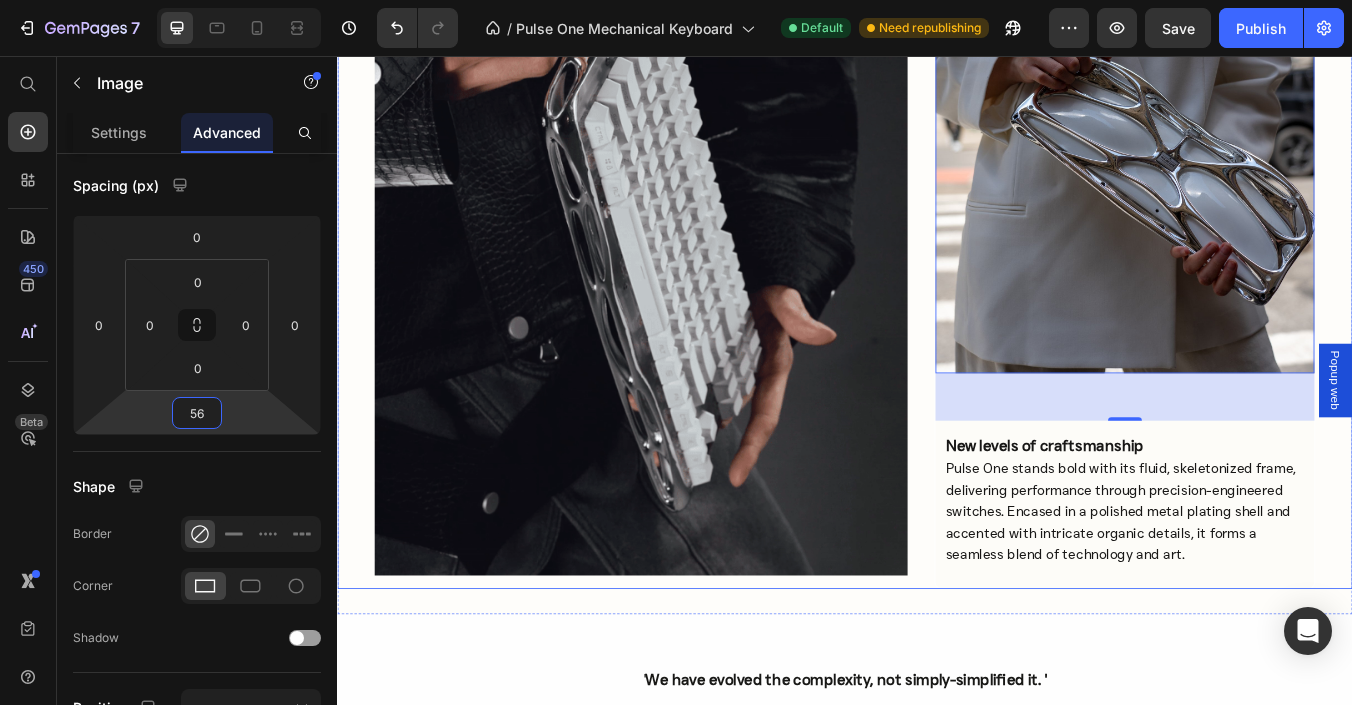 click on "Image Image   56 New levels of craftsmanship Pulse One stands bold with its fluid, skeletonized frame, delivering performance through precision-engineered switches. Encased in a polished metal plating shell and accented with intricate organic details, it forms a seamless blend of technology and art. Text Block Row Row" at bounding box center [937, 259] 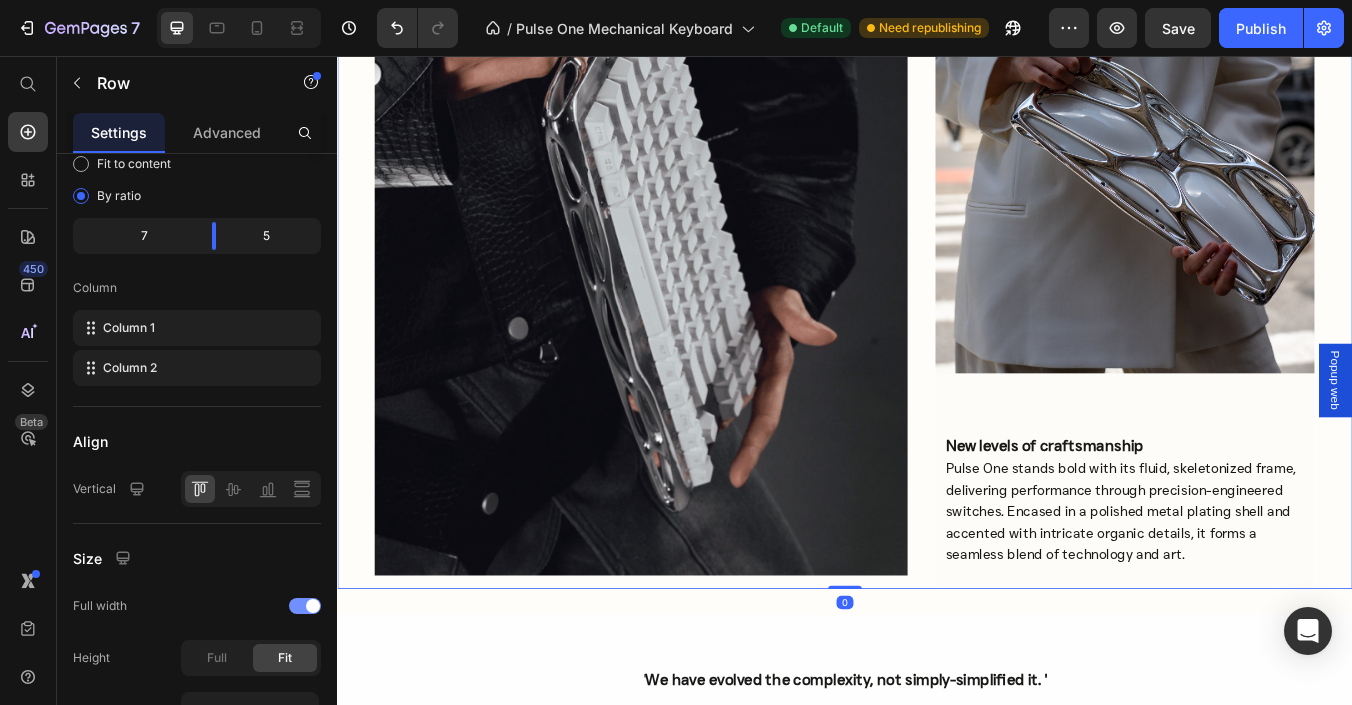 scroll, scrollTop: 0, scrollLeft: 0, axis: both 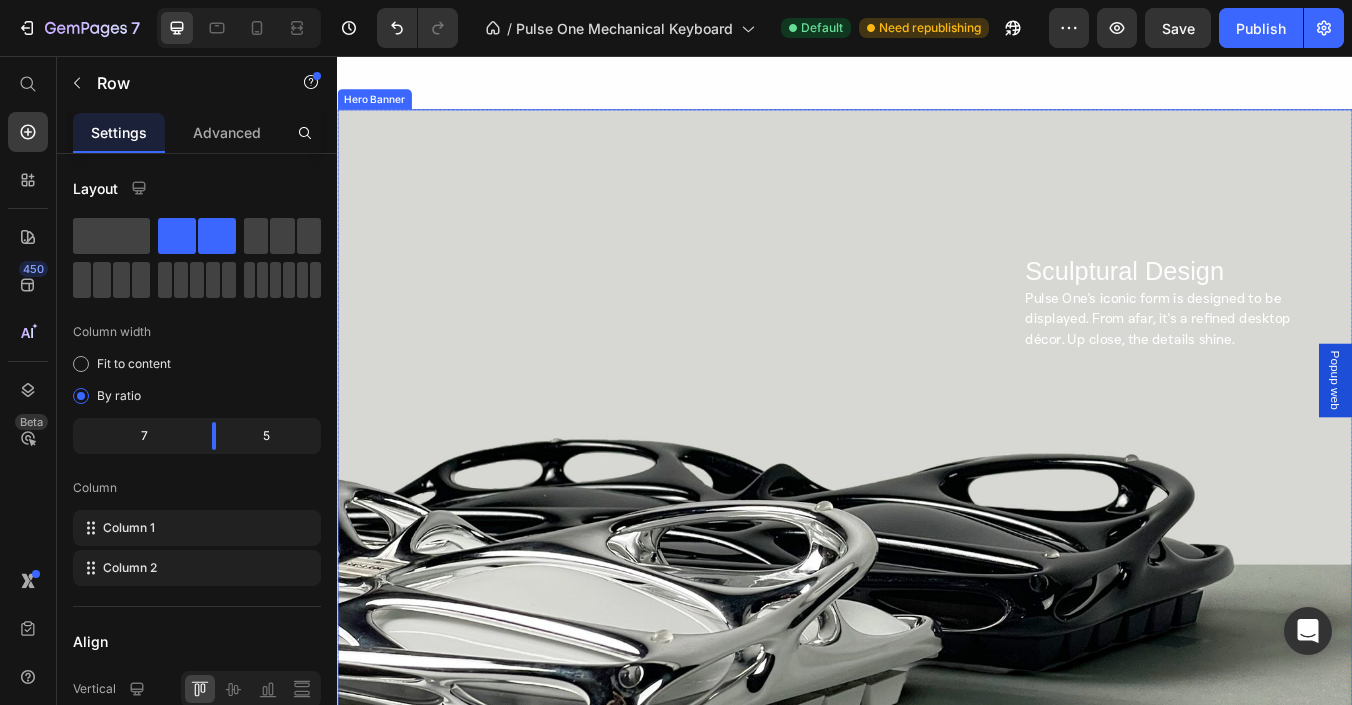 click on "Sculptural Design Heading Pulse One's iconic form is designed to be displayed. From afar, it's a refined desktop décor. Up close, the details shine. Text Block Row" at bounding box center (937, 584) 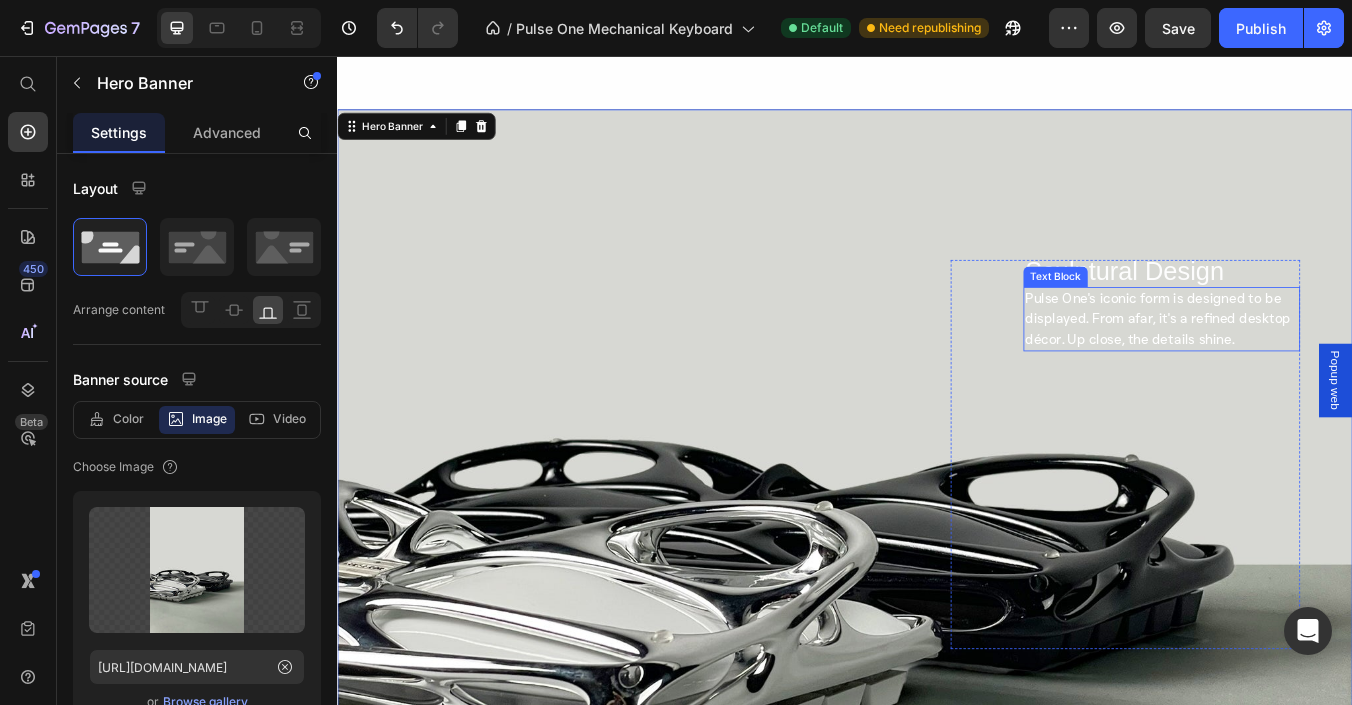 click on "Pulse One's iconic form is designed to be displayed. From afar, it's a refined desktop décor. Up close, the details shine." at bounding box center [1307, 366] 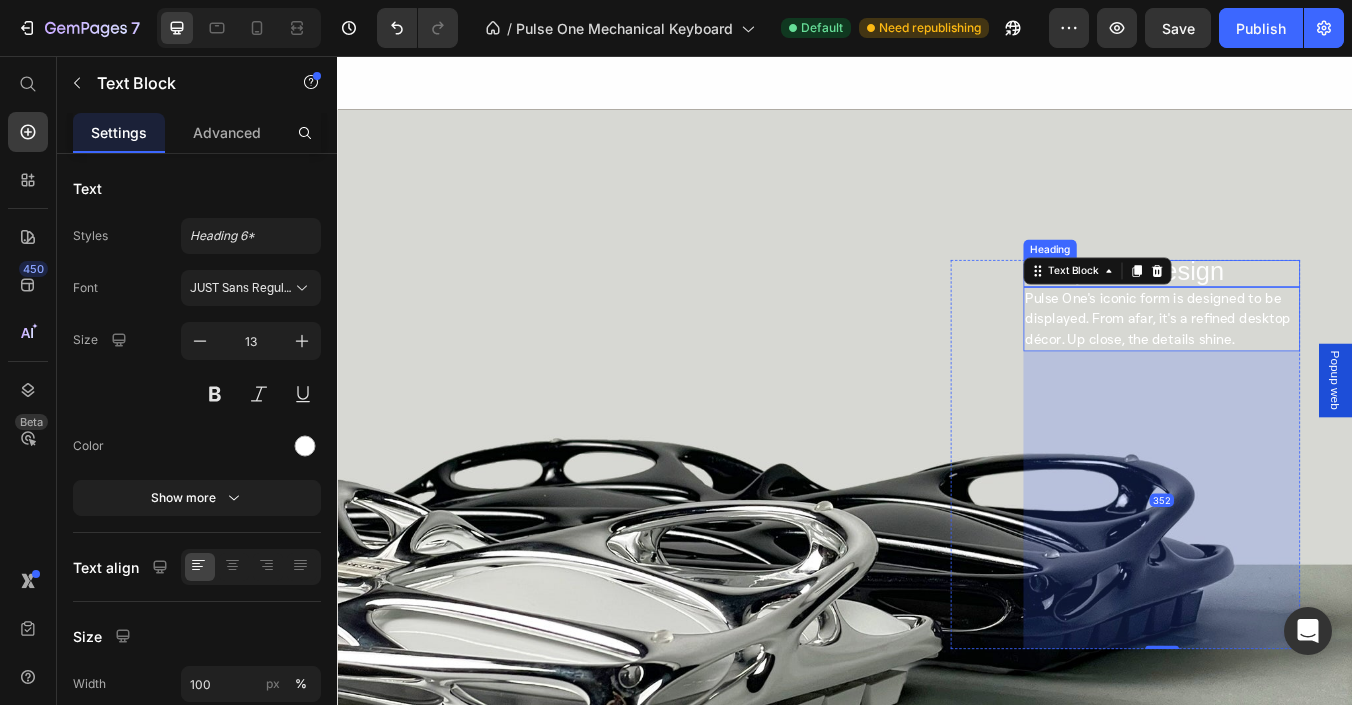 click on "Sculptural Design" at bounding box center (1267, 310) 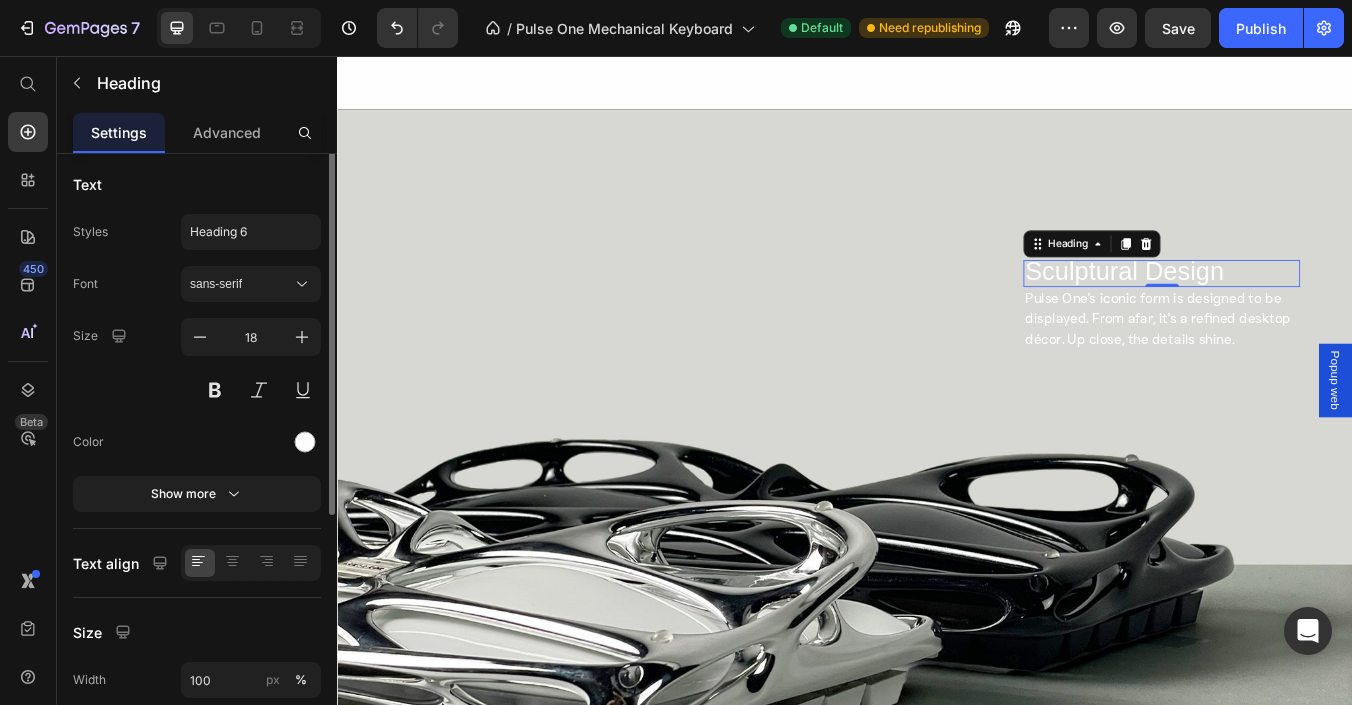 scroll, scrollTop: 0, scrollLeft: 0, axis: both 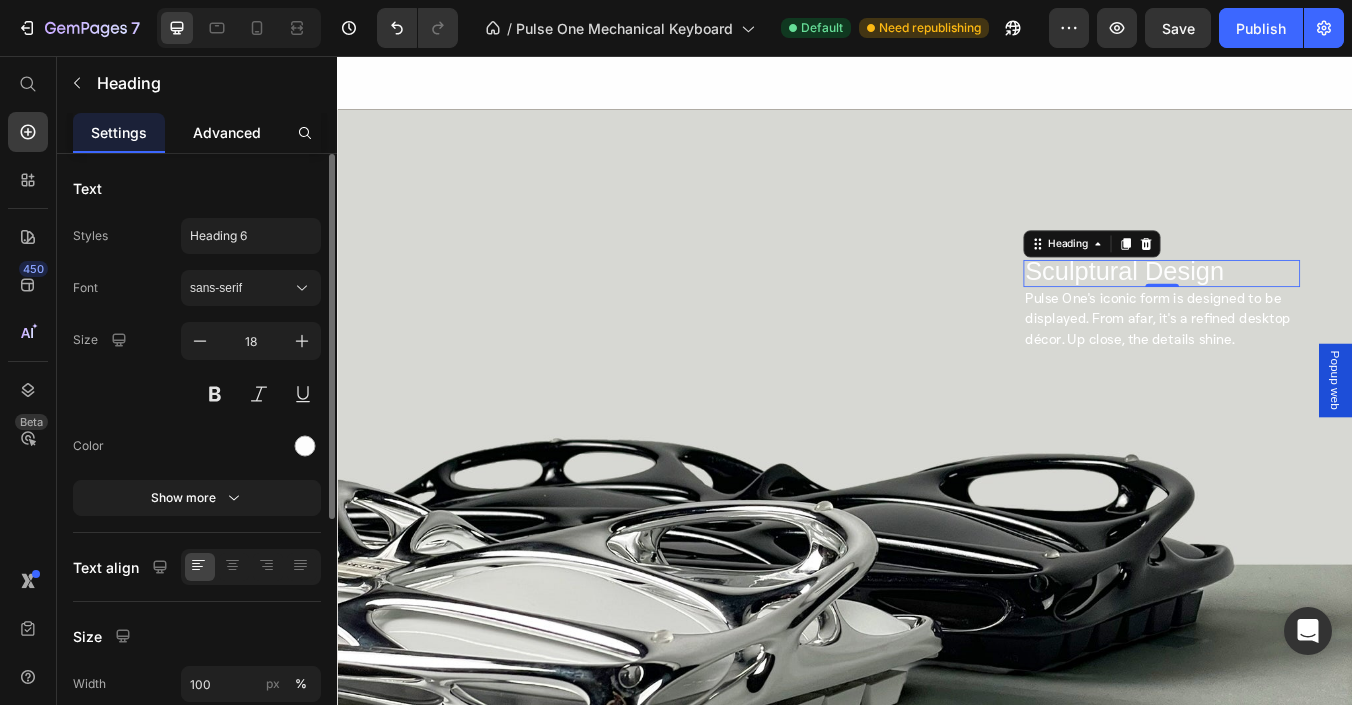 click on "Advanced" 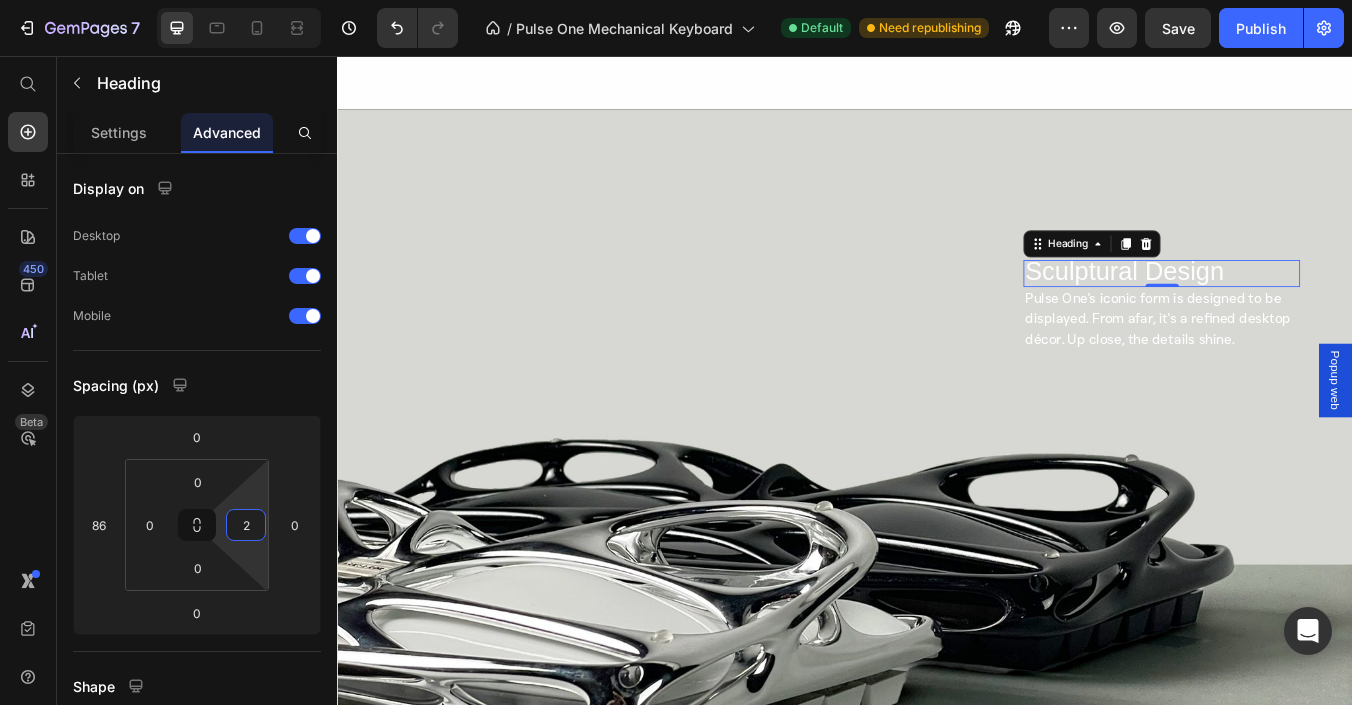 type on "0" 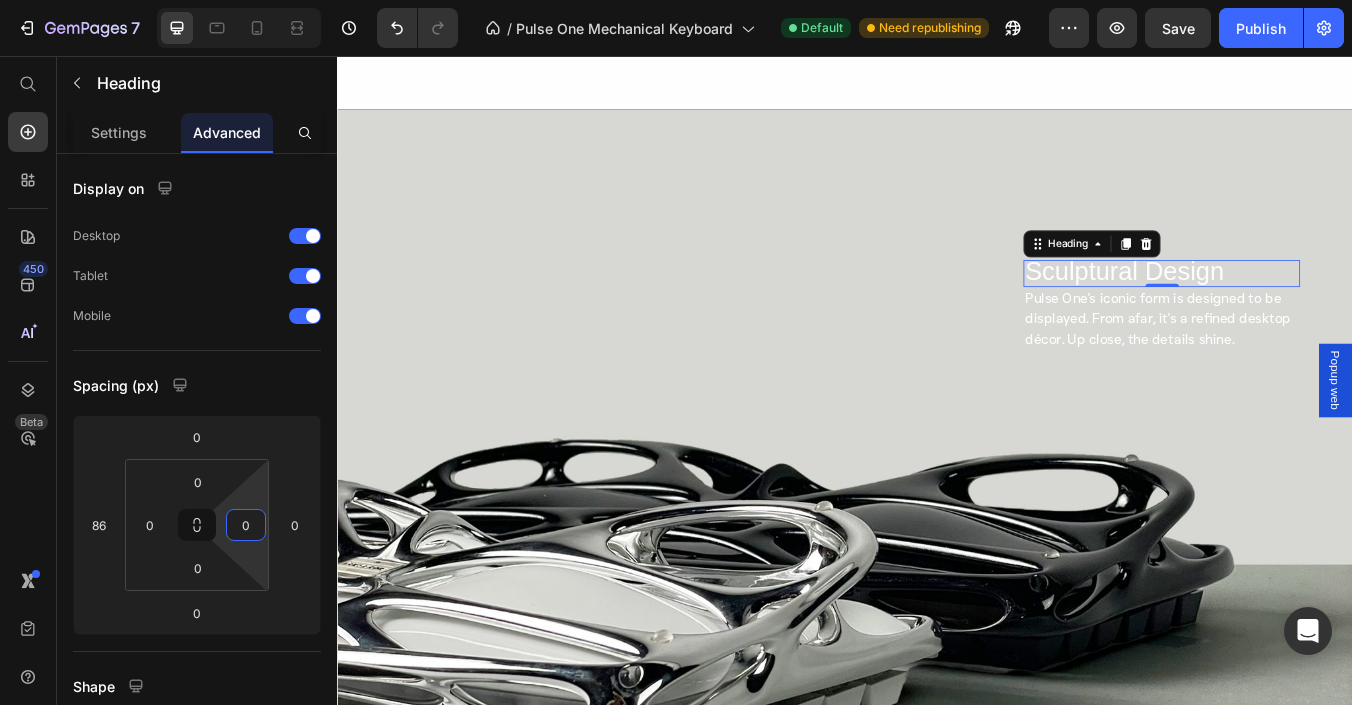 drag, startPoint x: 241, startPoint y: 551, endPoint x: 247, endPoint y: 564, distance: 14.3178215 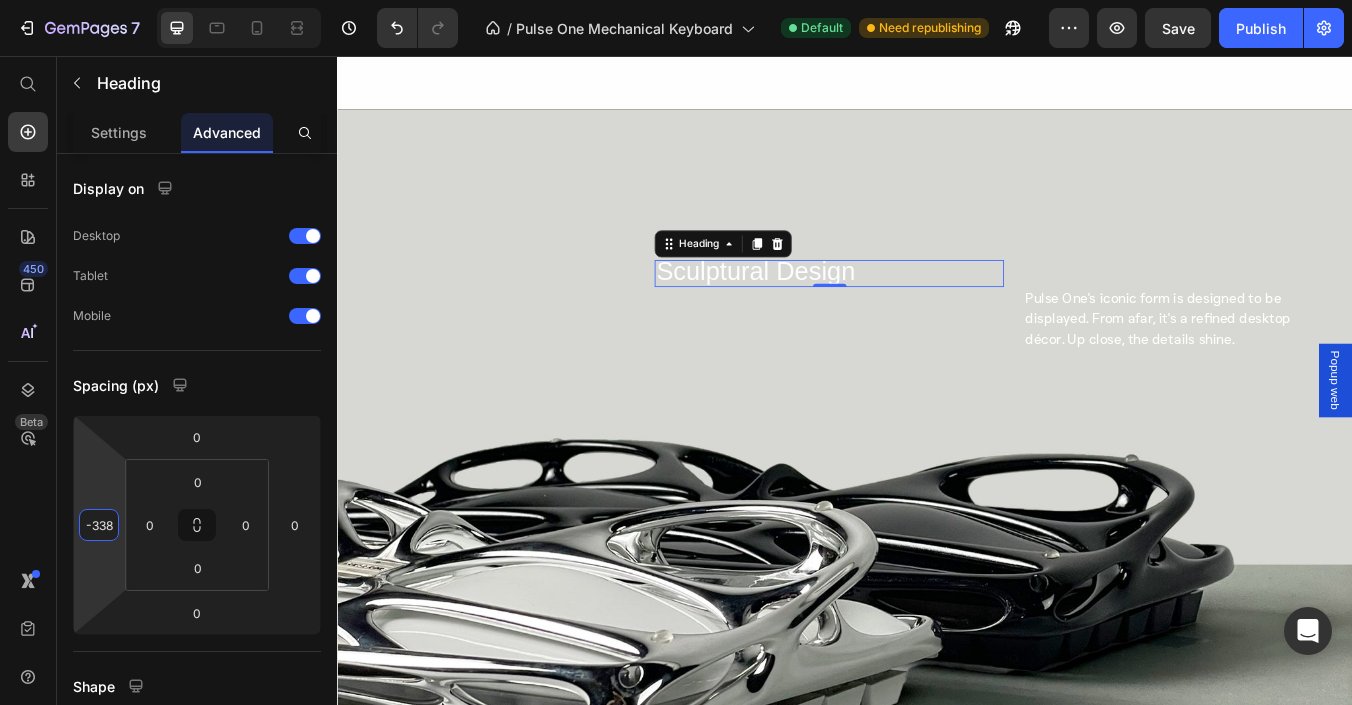 type on "-334" 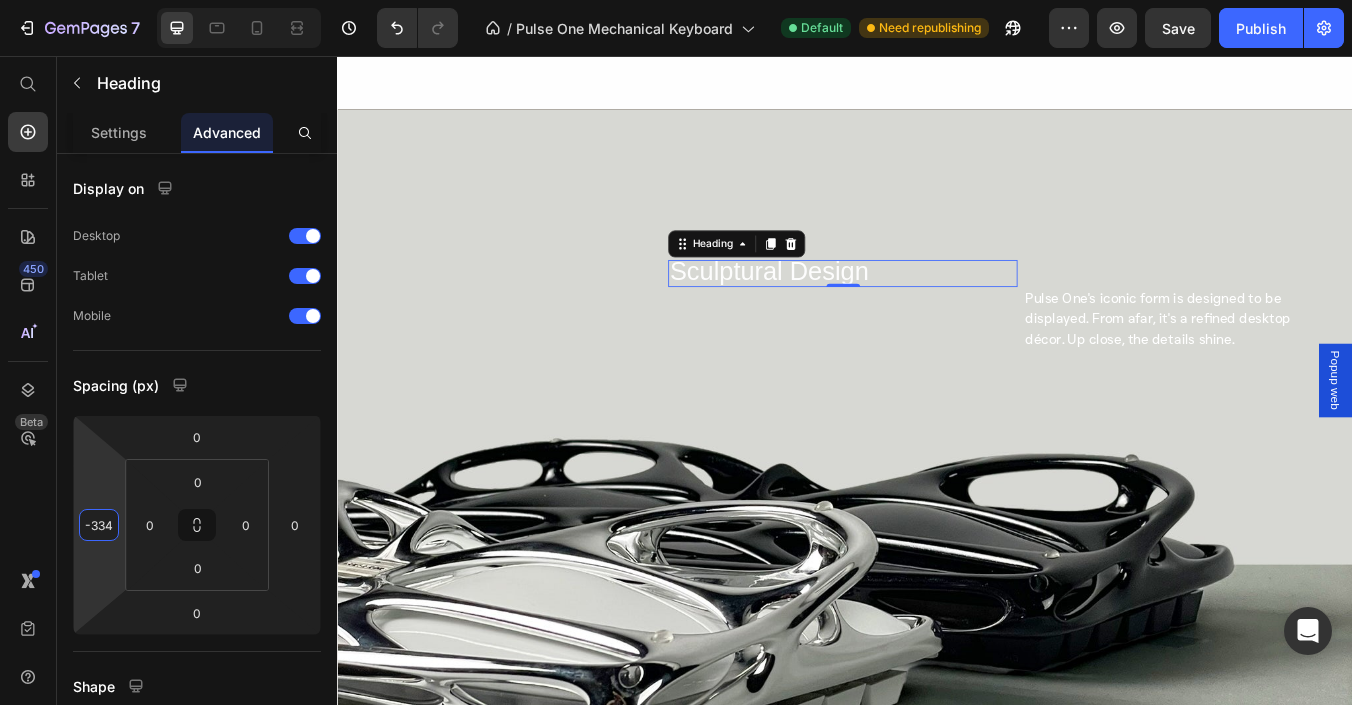 drag, startPoint x: 105, startPoint y: 586, endPoint x: 69, endPoint y: 758, distance: 175.72707 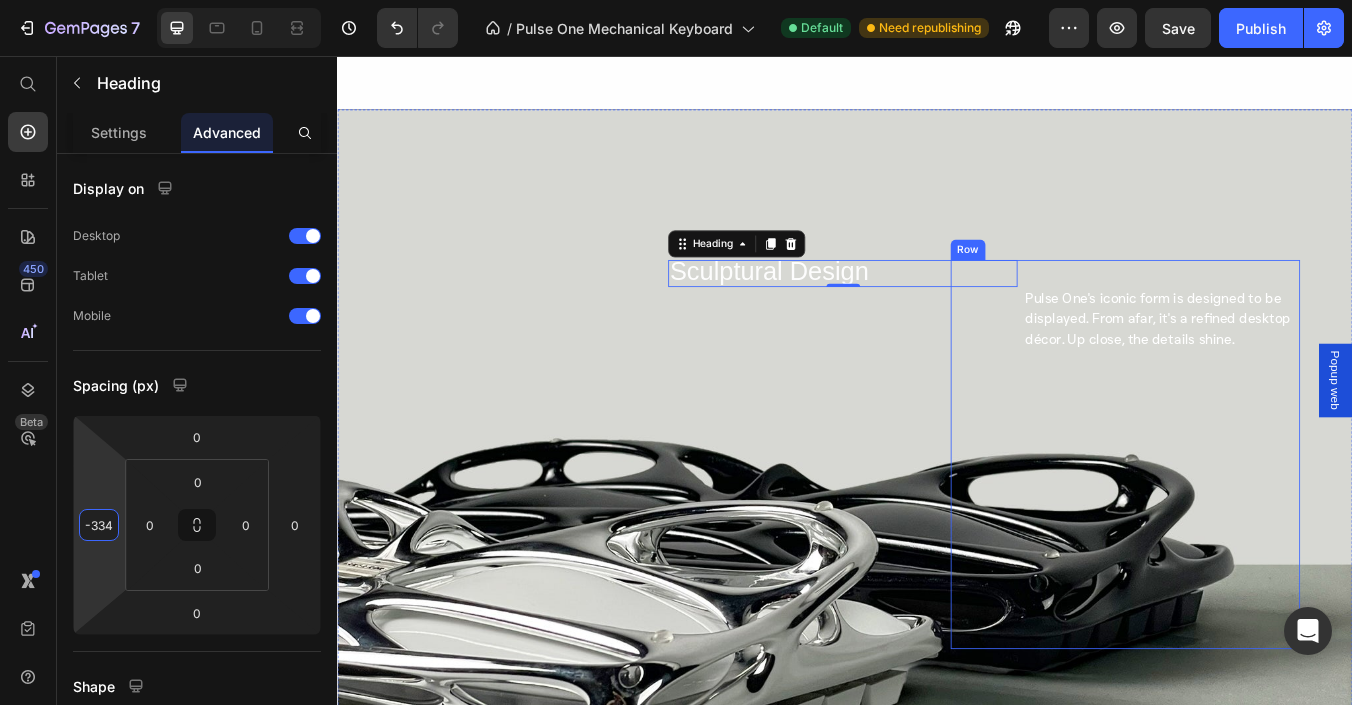 click on "Sculptural Design Heading   0 Pulse One's iconic form is designed to be displayed. From afar, it's a refined desktop décor. Up close, the details shine. Text Block" at bounding box center (1268, 527) 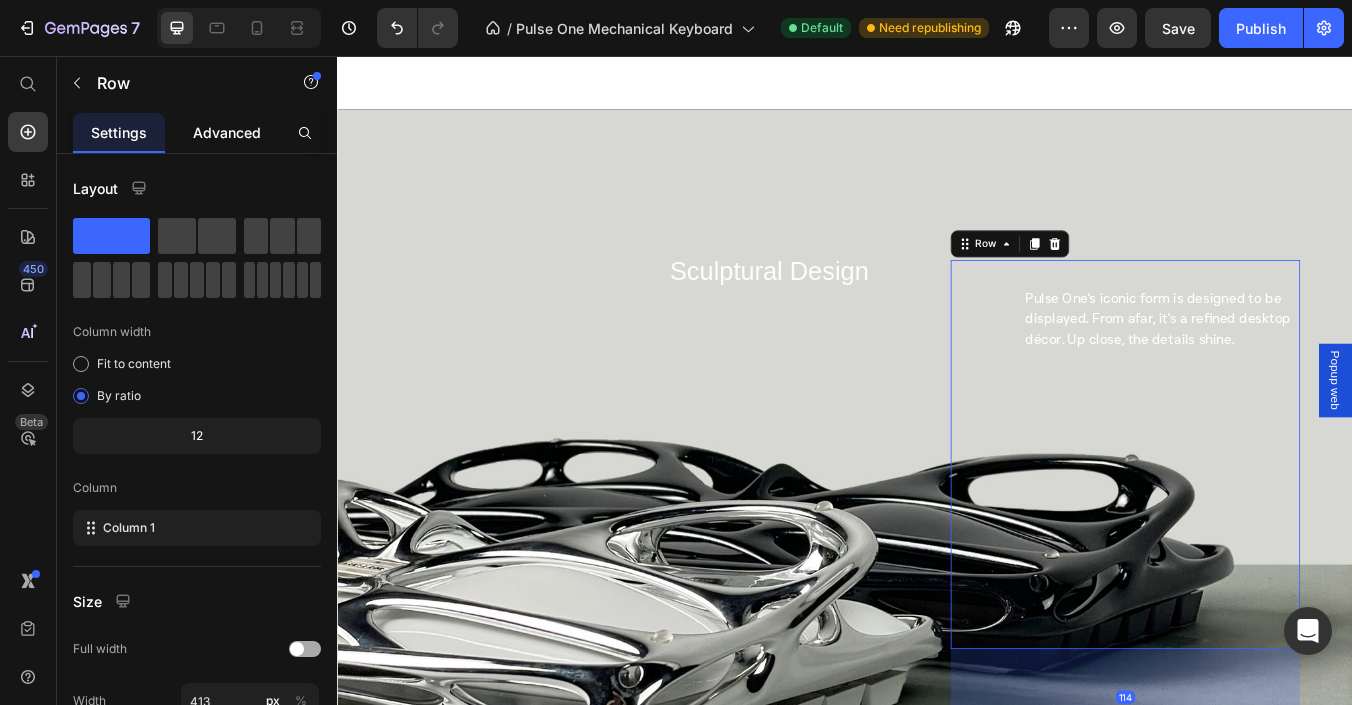 click on "Advanced" at bounding box center (227, 132) 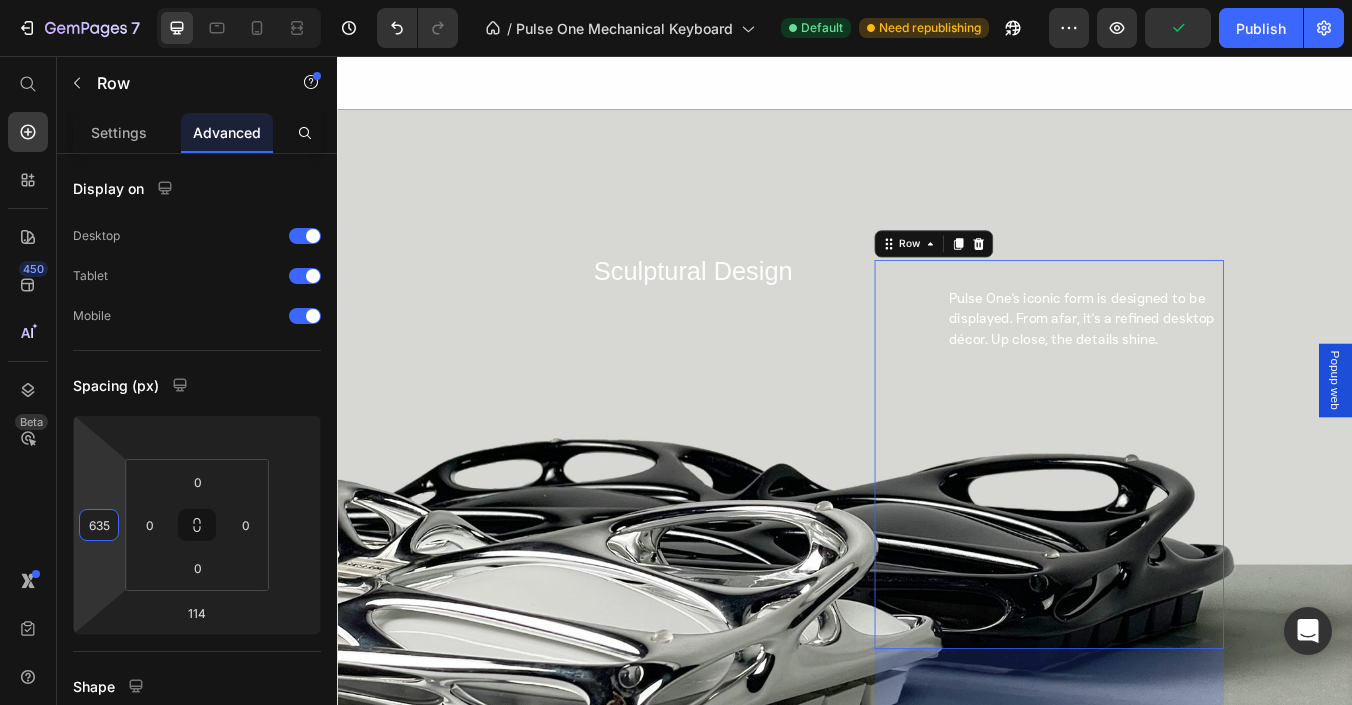 type on "651" 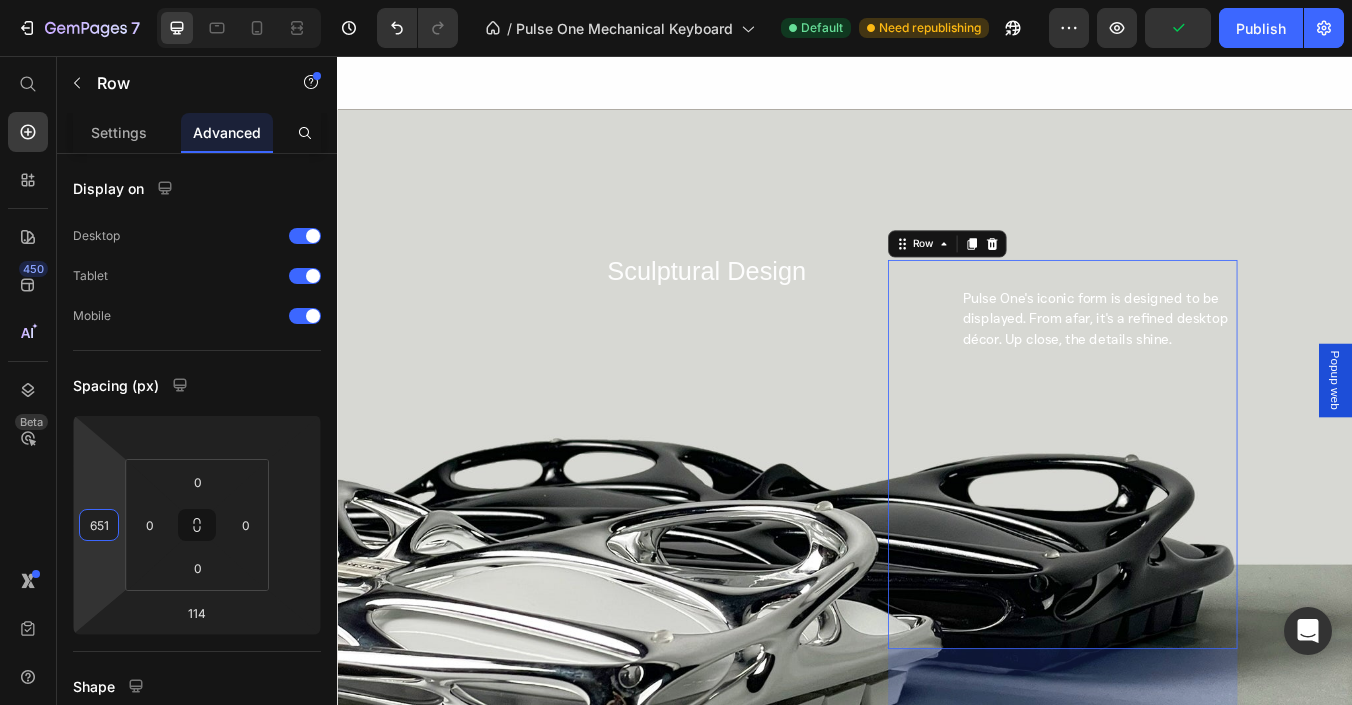drag, startPoint x: 102, startPoint y: 561, endPoint x: 305, endPoint y: 420, distance: 247.16391 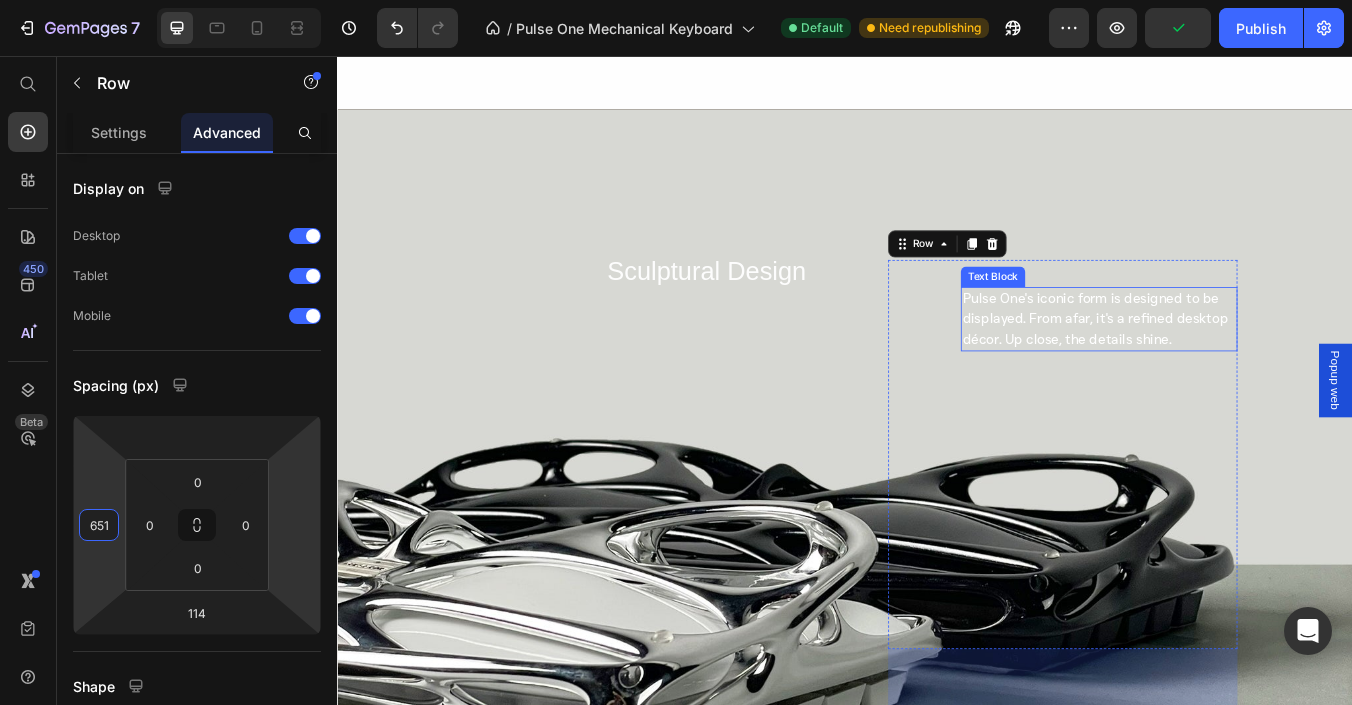 click on "Pulse One's iconic form is designed to be displayed. From afar, it's a refined desktop décor. Up close, the details shine." at bounding box center [1237, 367] 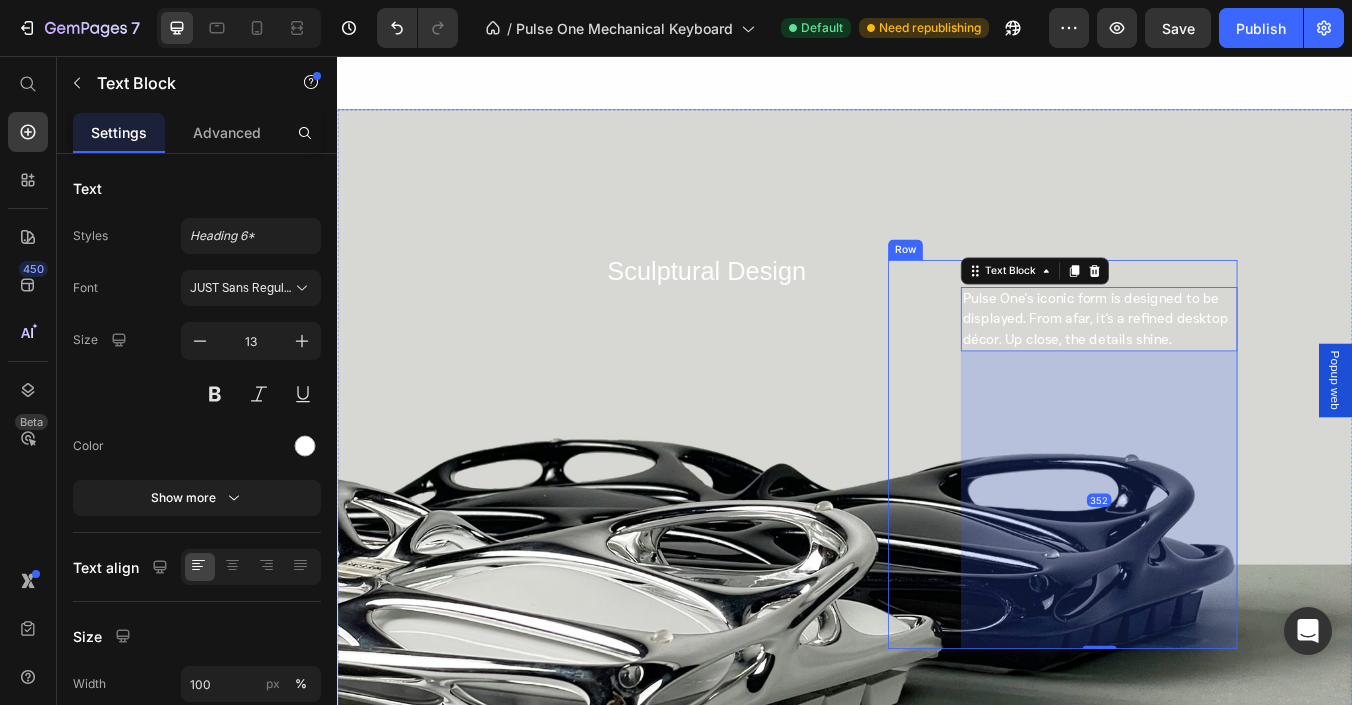 click on "Sculptural Design Heading Pulse One's iconic form is designed to be displayed. From afar, it's a refined desktop décor. Up close, the details shine. Text Block   352" at bounding box center [1194, 527] 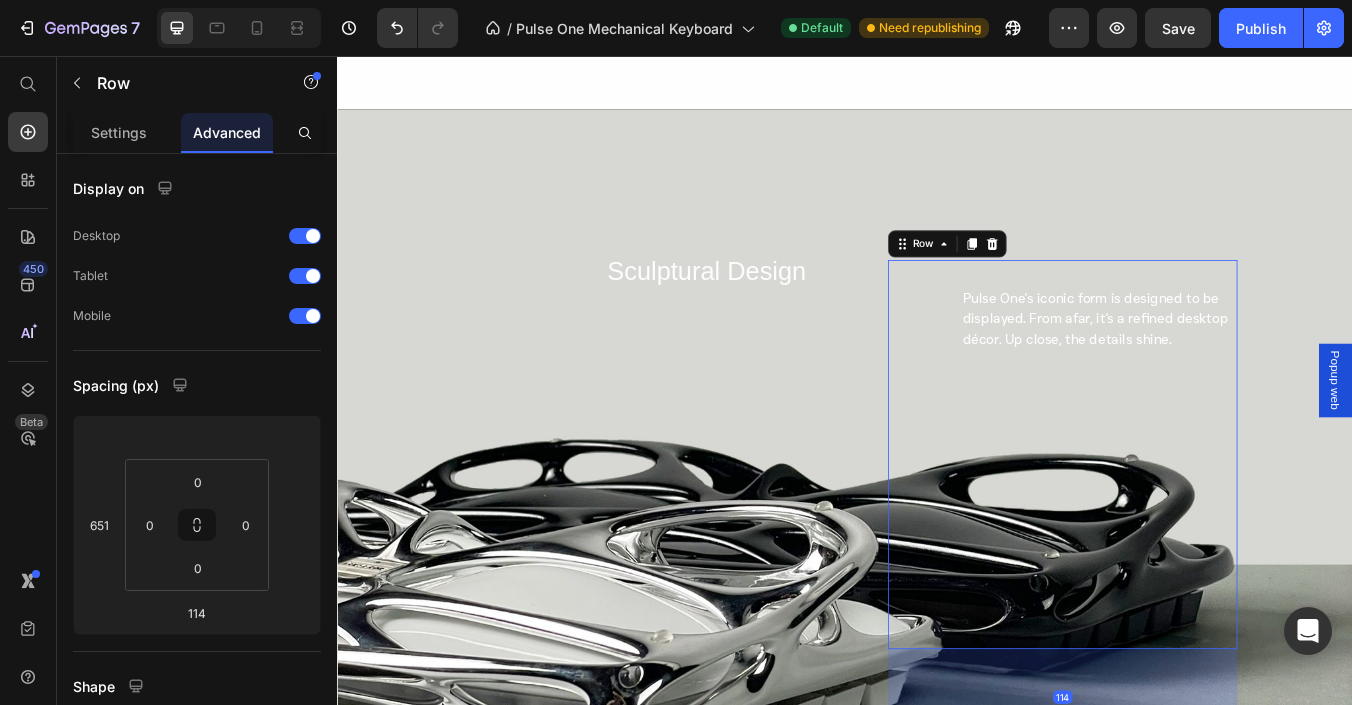 click on "Sculptural Design Heading Pulse One's iconic form is designed to be displayed. From afar, it's a refined desktop décor. Up close, the details shine. Text Block" at bounding box center (1194, 527) 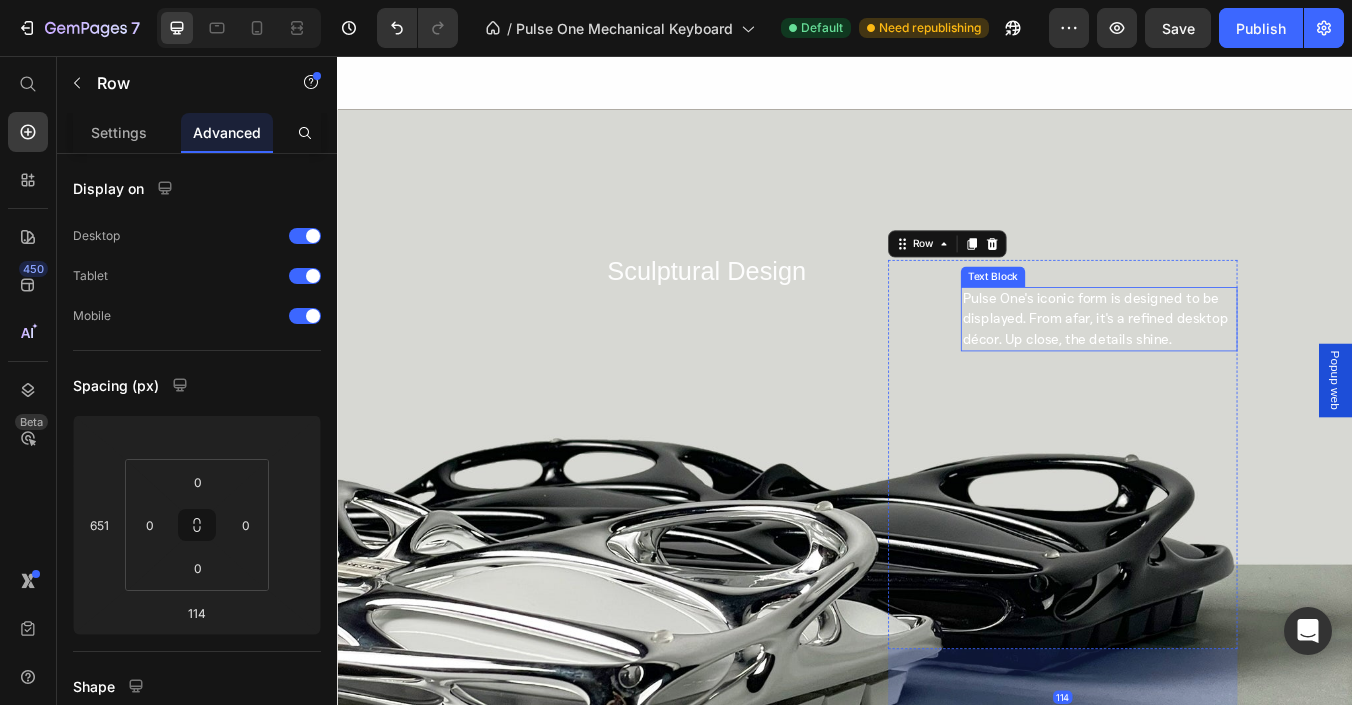click on "Pulse One's iconic form is designed to be displayed. From afar, it's a refined desktop décor. Up close, the details shine." at bounding box center (1233, 366) 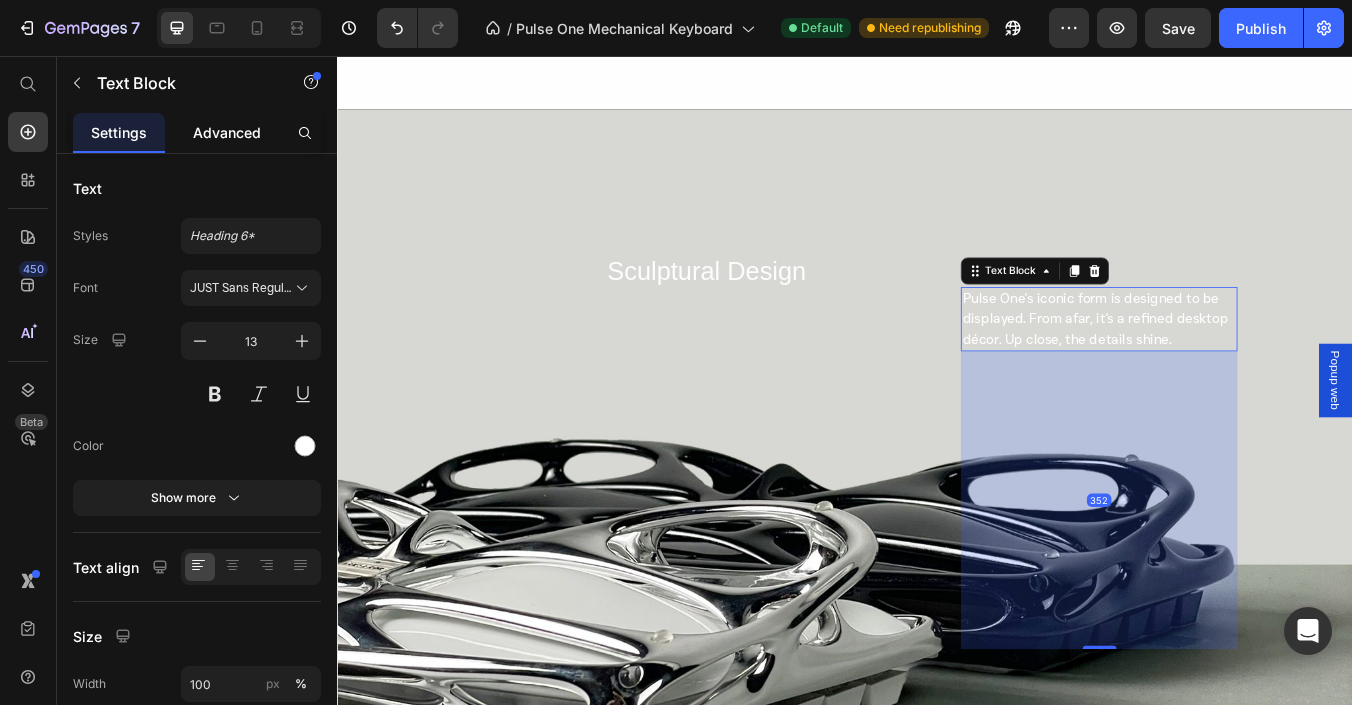 click on "Advanced" 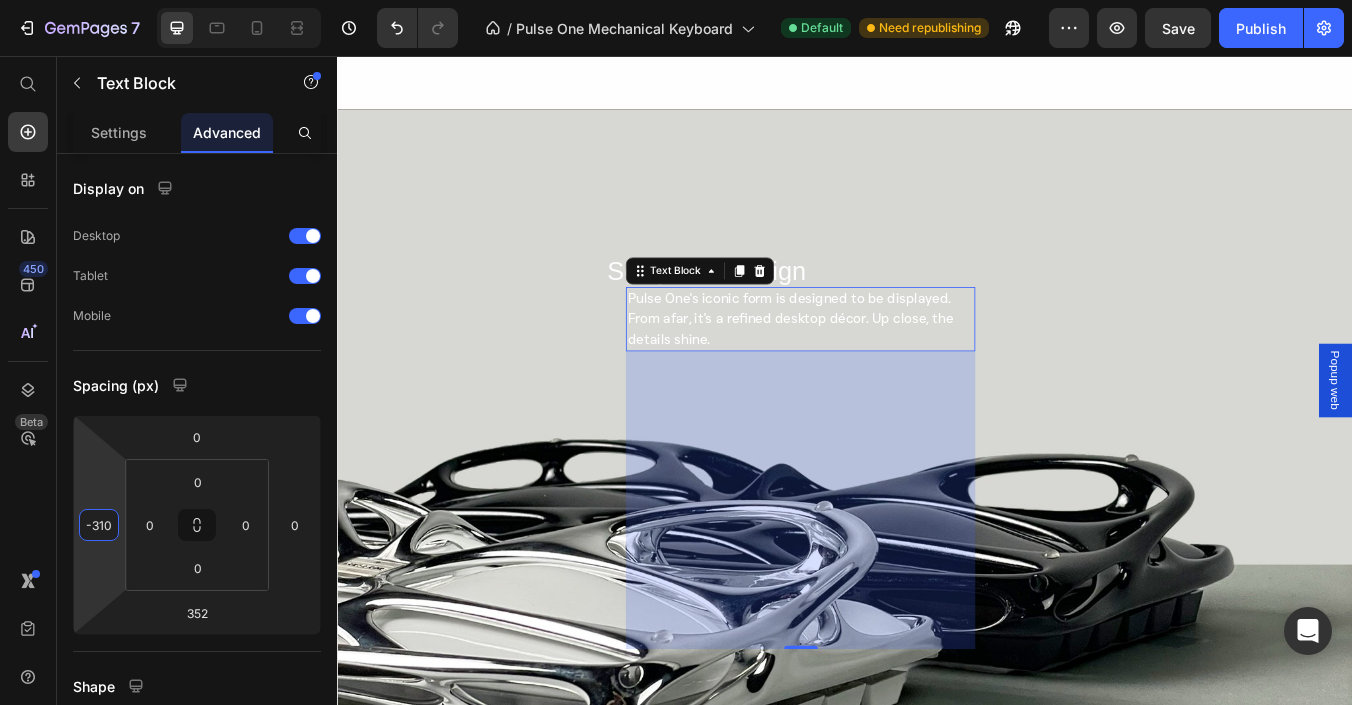 drag, startPoint x: 106, startPoint y: 551, endPoint x: 68, endPoint y: 749, distance: 201.6135 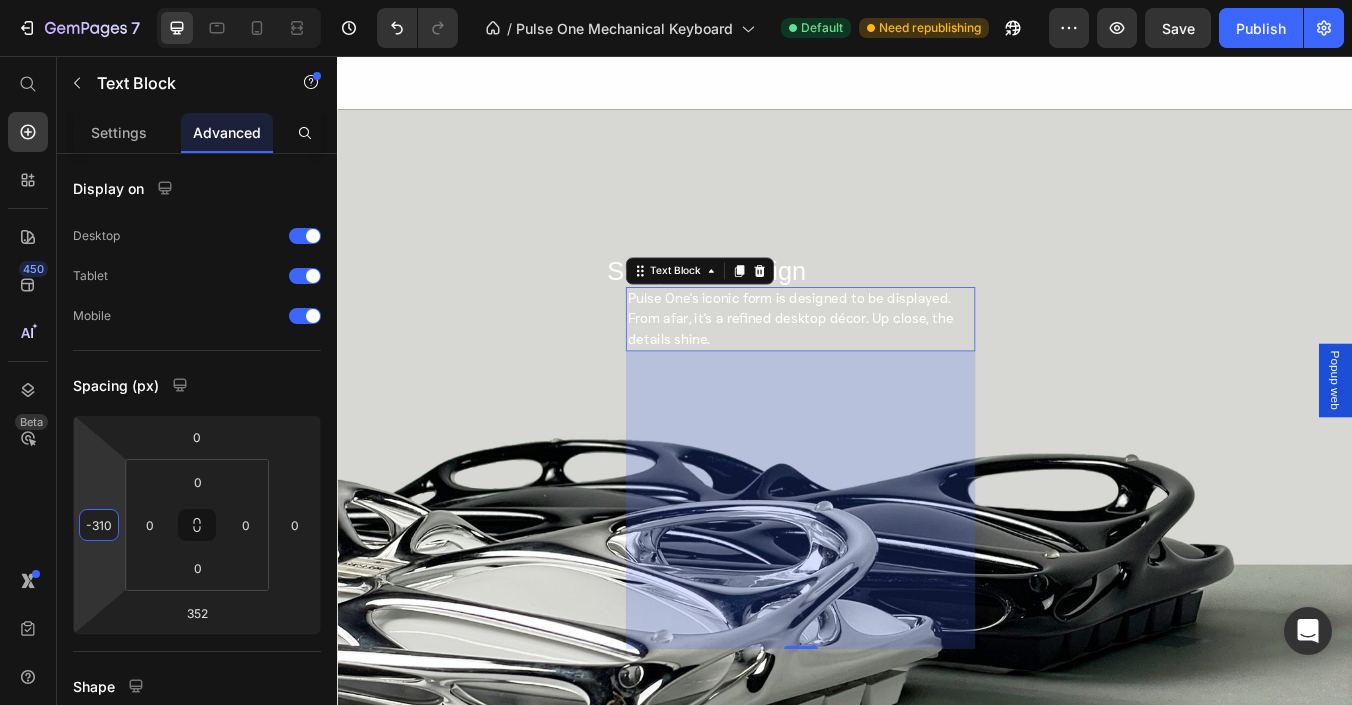 click on "7   /  Pulse One Mechanical Keyboard Default Need republishing Preview  Save   Publish  450 Beta Start with Sections Elements Hero Section Product Detail Brands Trusted Badges Guarantee Product Breakdown How to use Testimonials Compare Bundle FAQs Social Proof Brand Story Product List Collection Blog List Contact Sticky Add to Cart Custom Footer Browse Library 450 Layout
Row
Row
Row
Row Text
Heading
Text Block Button
Button
Button
Sticky Back to top Media
Image" at bounding box center (676, 0) 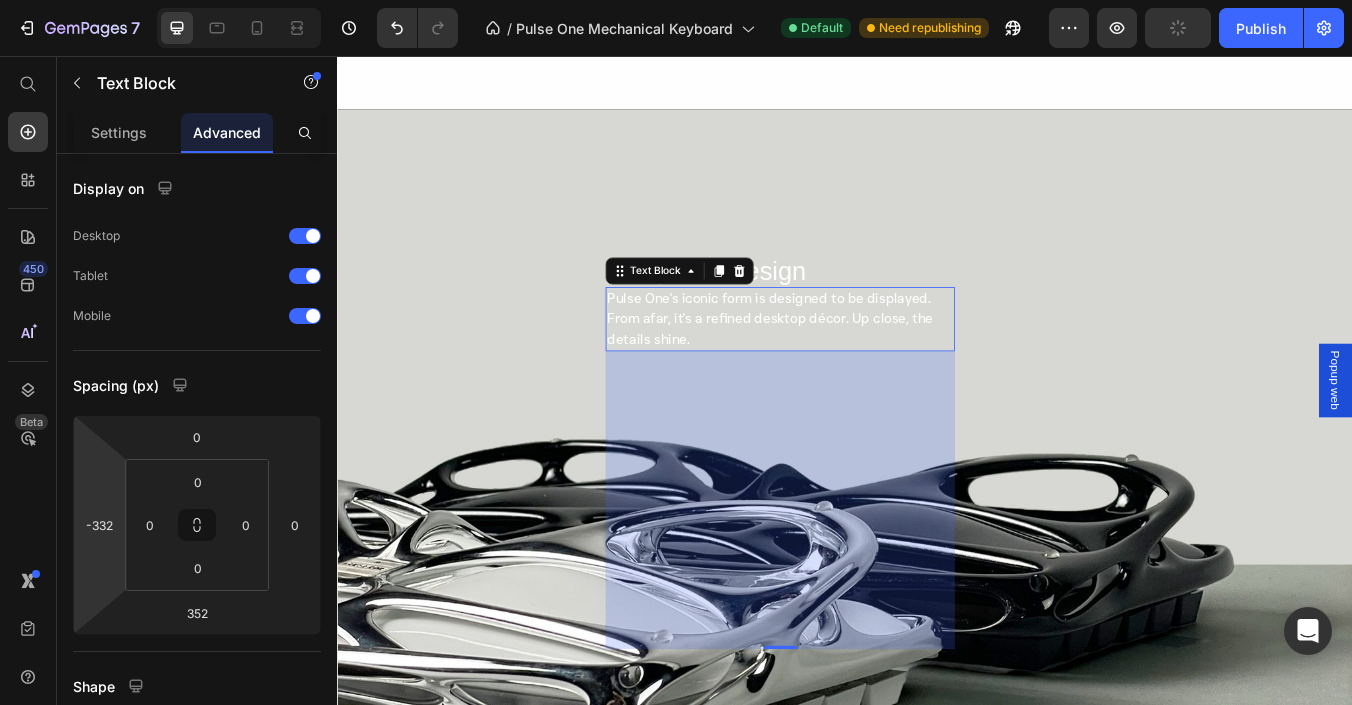 type on "-330" 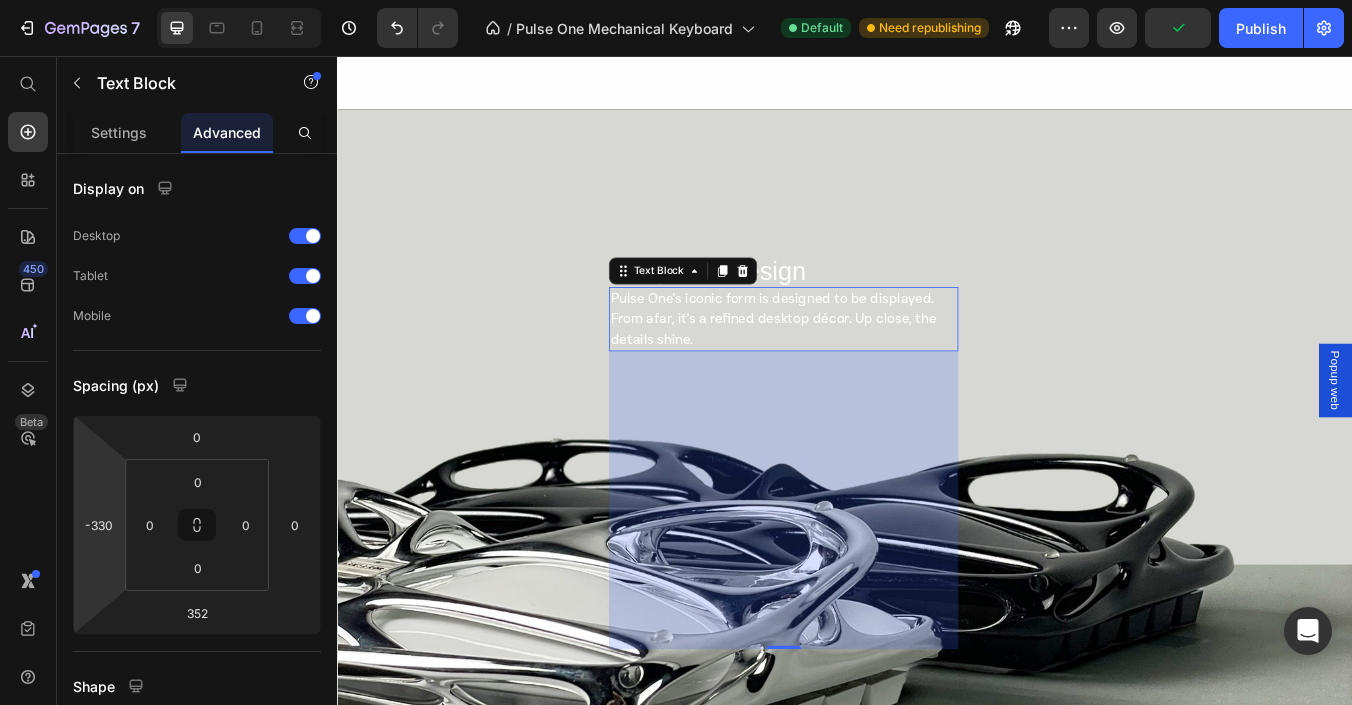 drag, startPoint x: 93, startPoint y: 582, endPoint x: 94, endPoint y: 592, distance: 10.049875 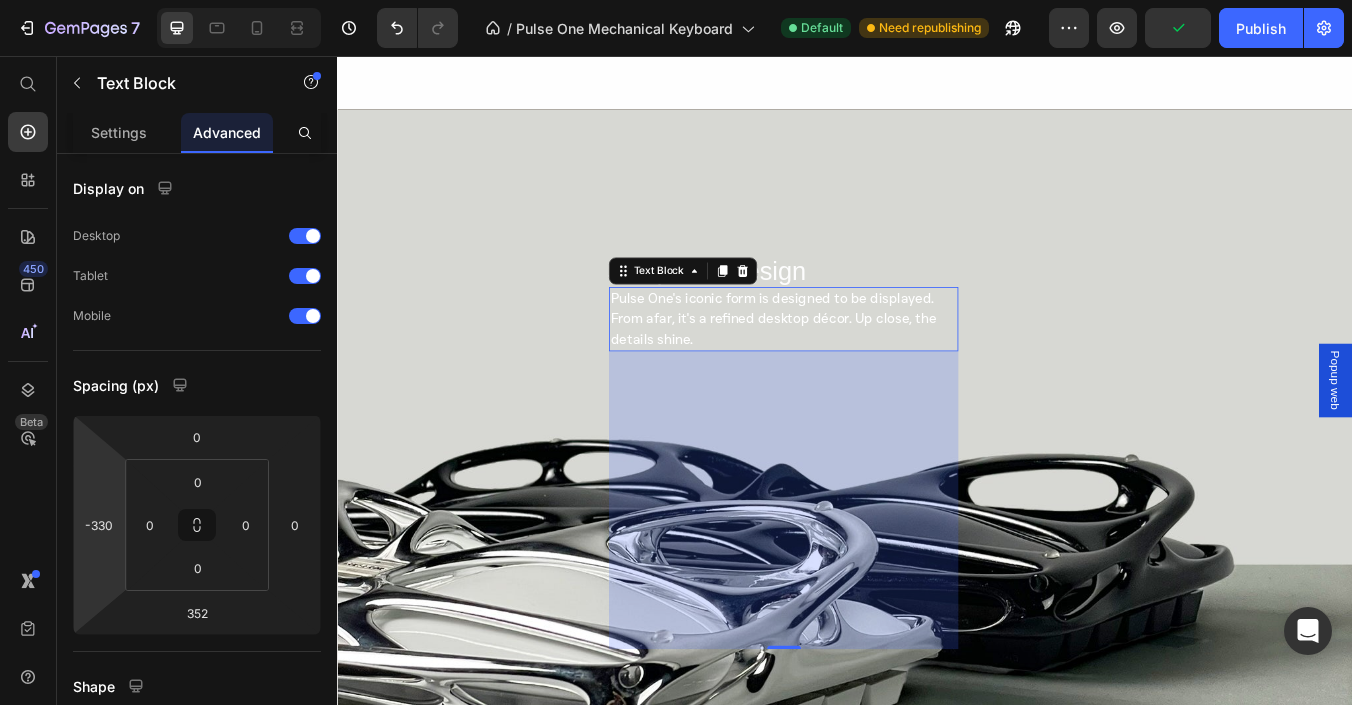 click on "7   /  Pulse One Mechanical Keyboard Default Need republishing Preview  Publish  450 Beta Start with Sections Elements Hero Section Product Detail Brands Trusted Badges Guarantee Product Breakdown How to use Testimonials Compare Bundle FAQs Social Proof Brand Story Product List Collection Blog List Contact Sticky Add to Cart Custom Footer Browse Library 450 Layout
Row
Row
Row
Row Text
Heading
Text Block Button
Button
Button
Sticky Back to top Media
Image" at bounding box center (676, 0) 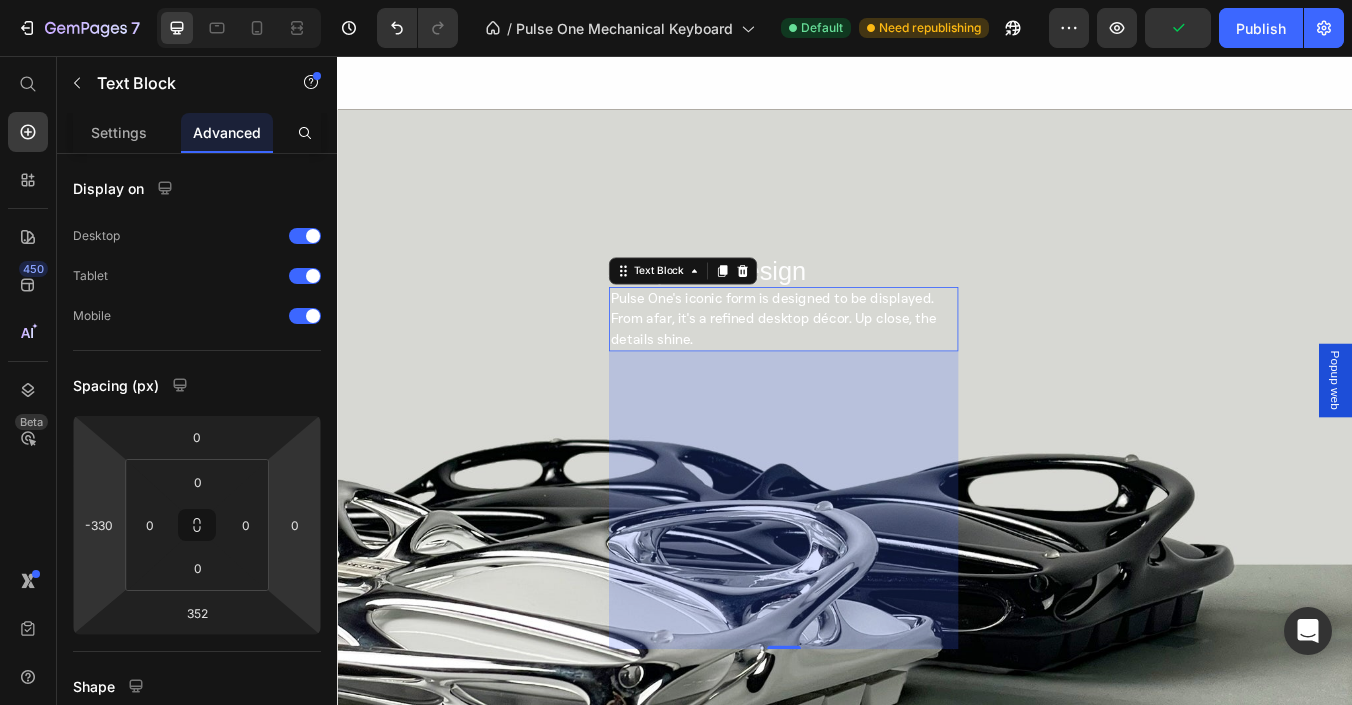 click at bounding box center (937, 511) 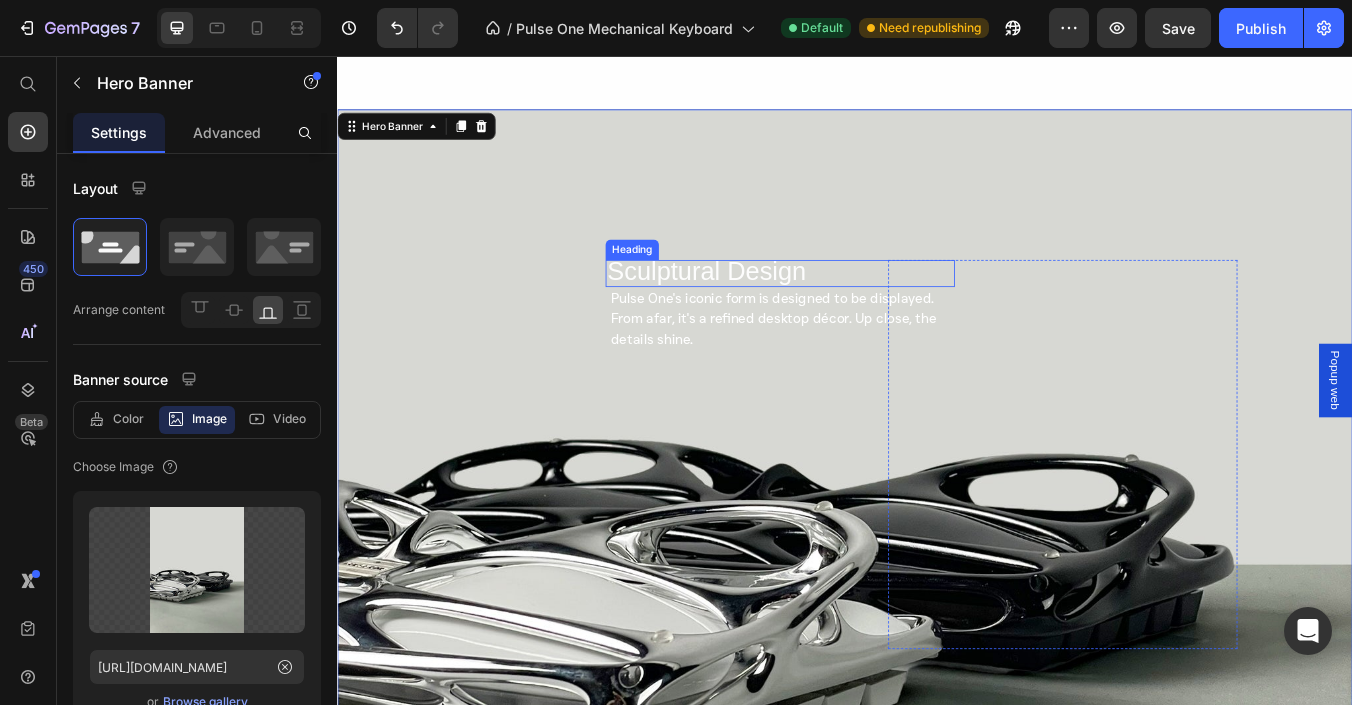 click on "Pulse One's iconic form is designed to be displayed. From afar, it's a refined desktop décor. Up close, the details shine." at bounding box center (852, 366) 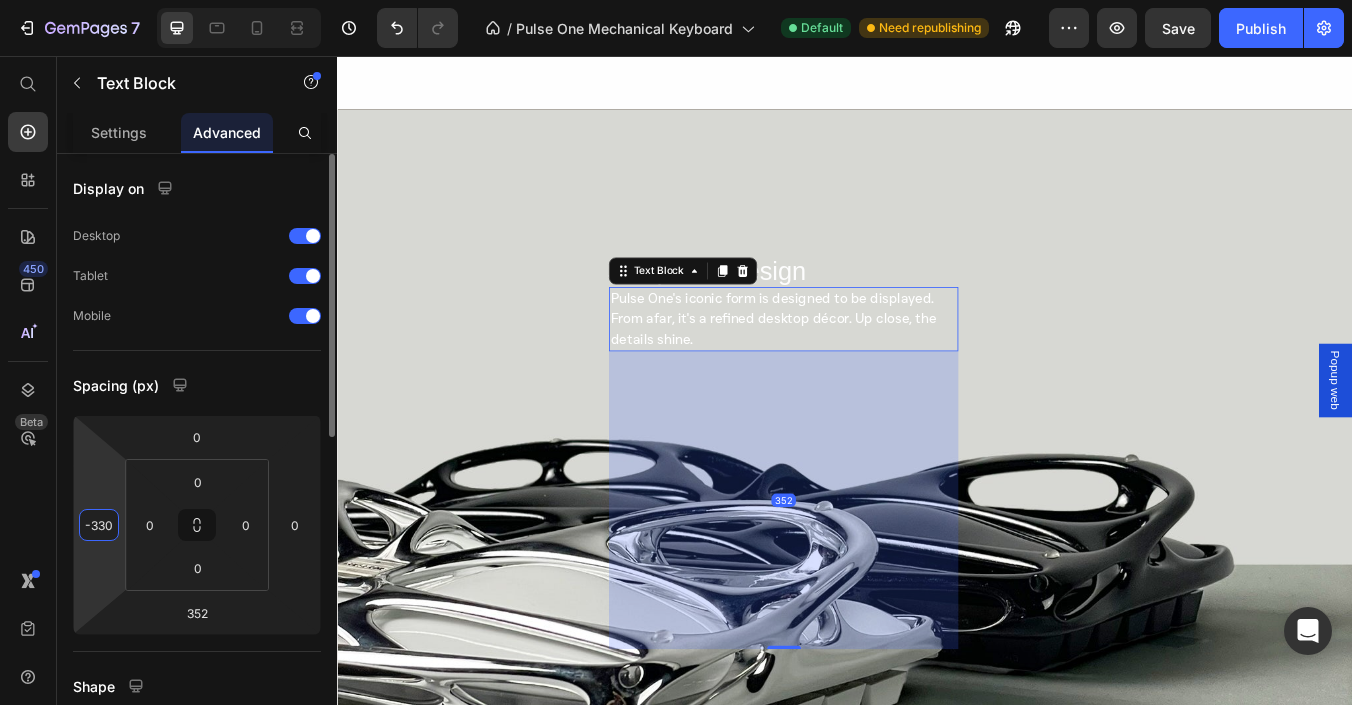 click on "-330" at bounding box center (99, 525) 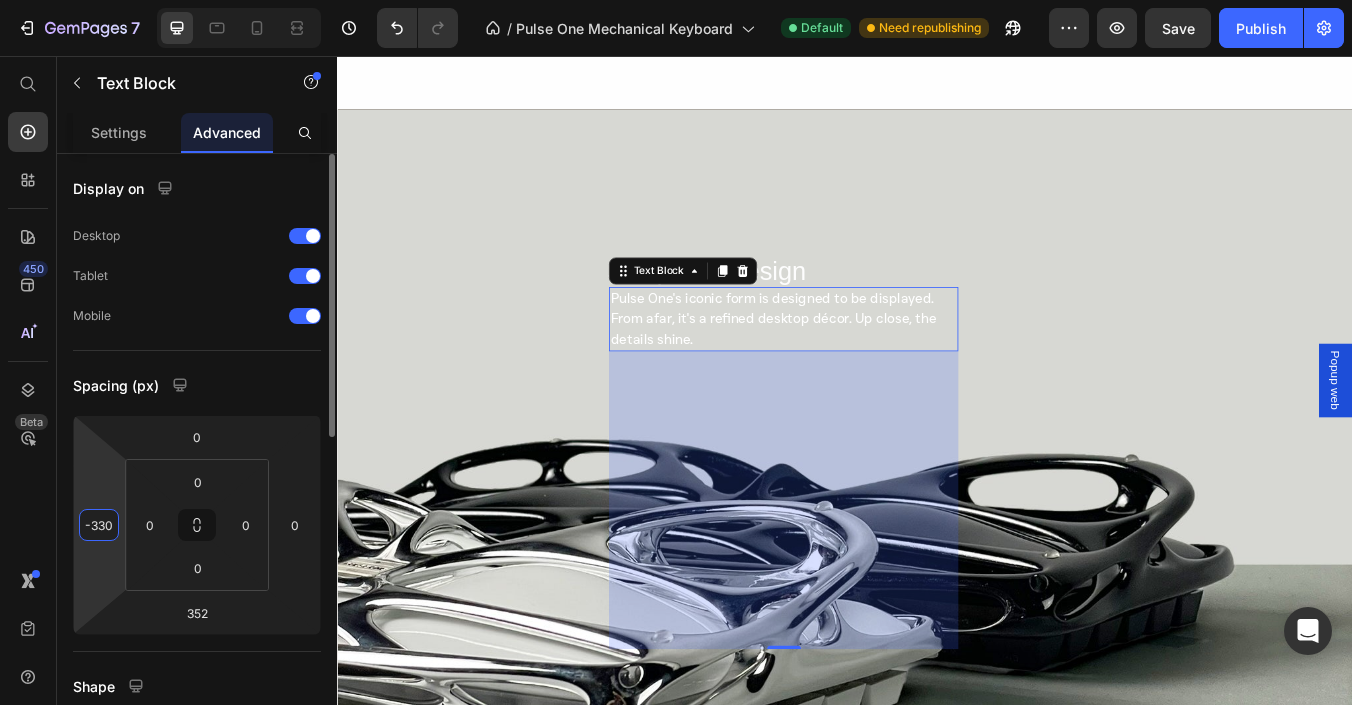 click on "-330" at bounding box center [99, 525] 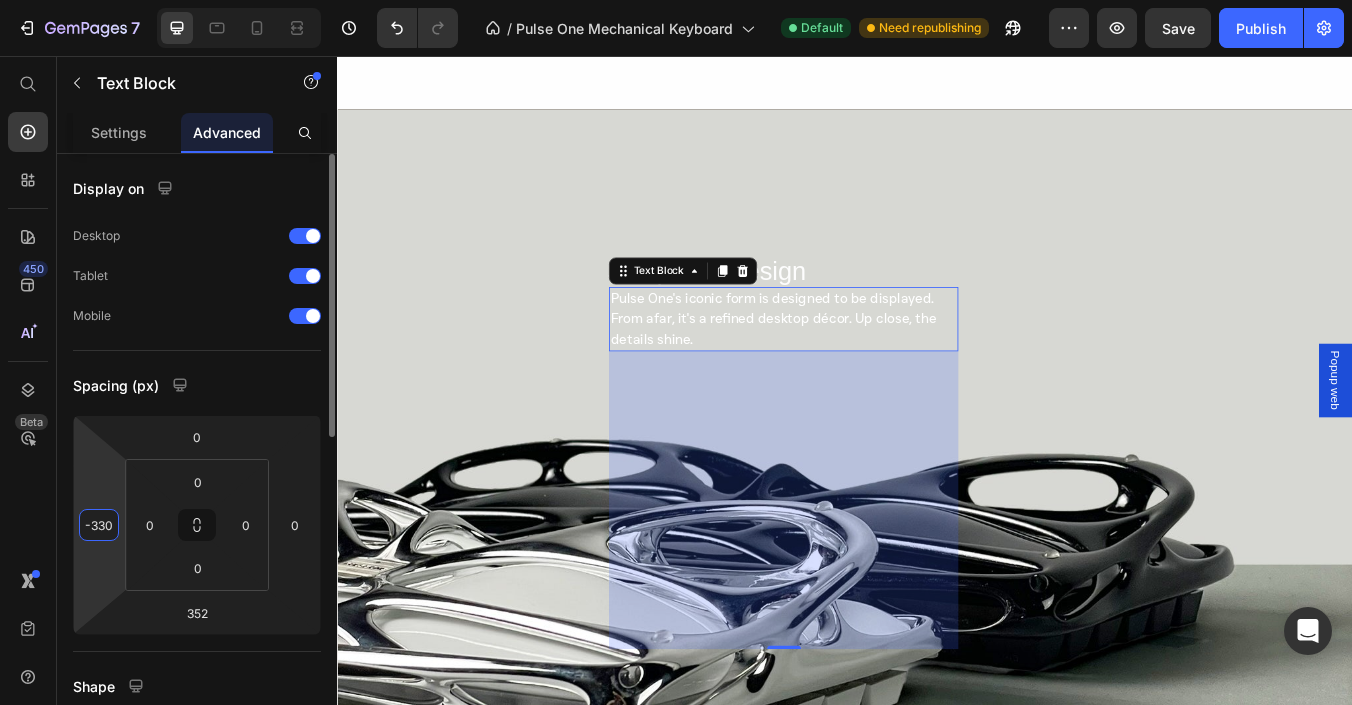 drag, startPoint x: 112, startPoint y: 528, endPoint x: 100, endPoint y: 530, distance: 12.165525 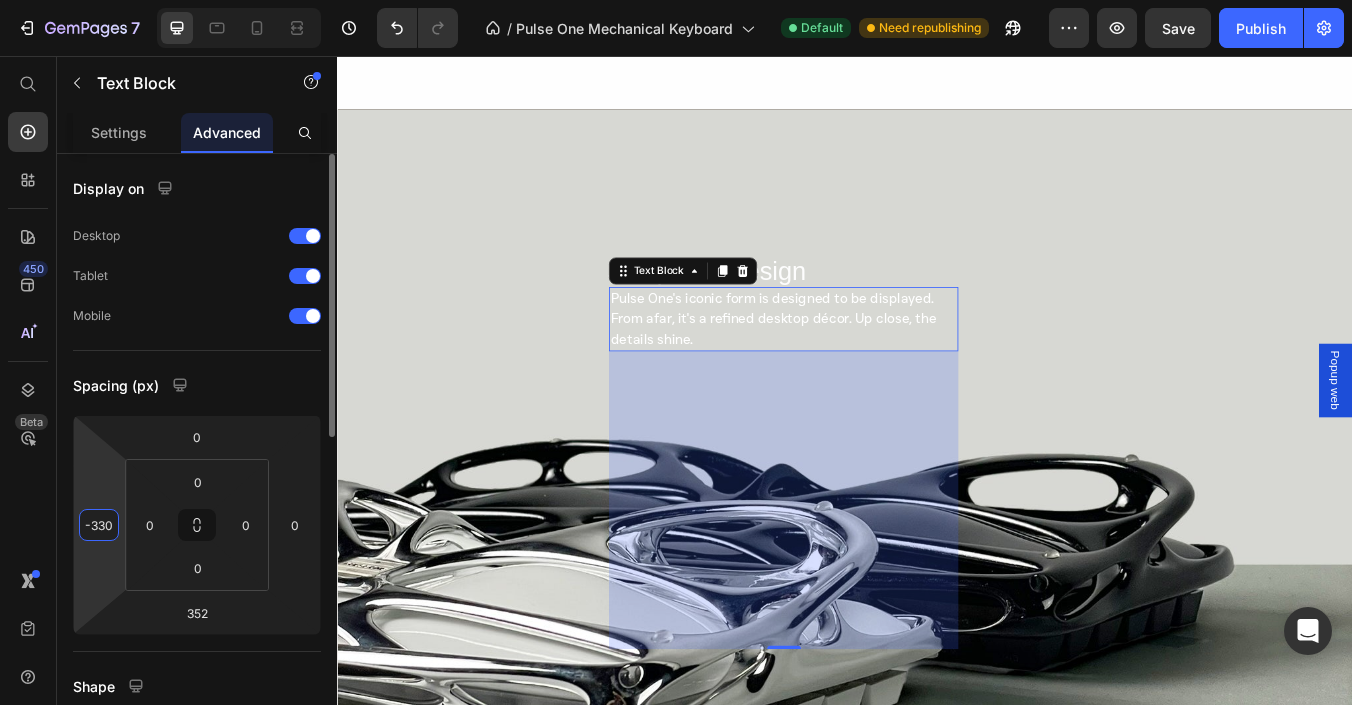 click on "-330" at bounding box center (99, 525) 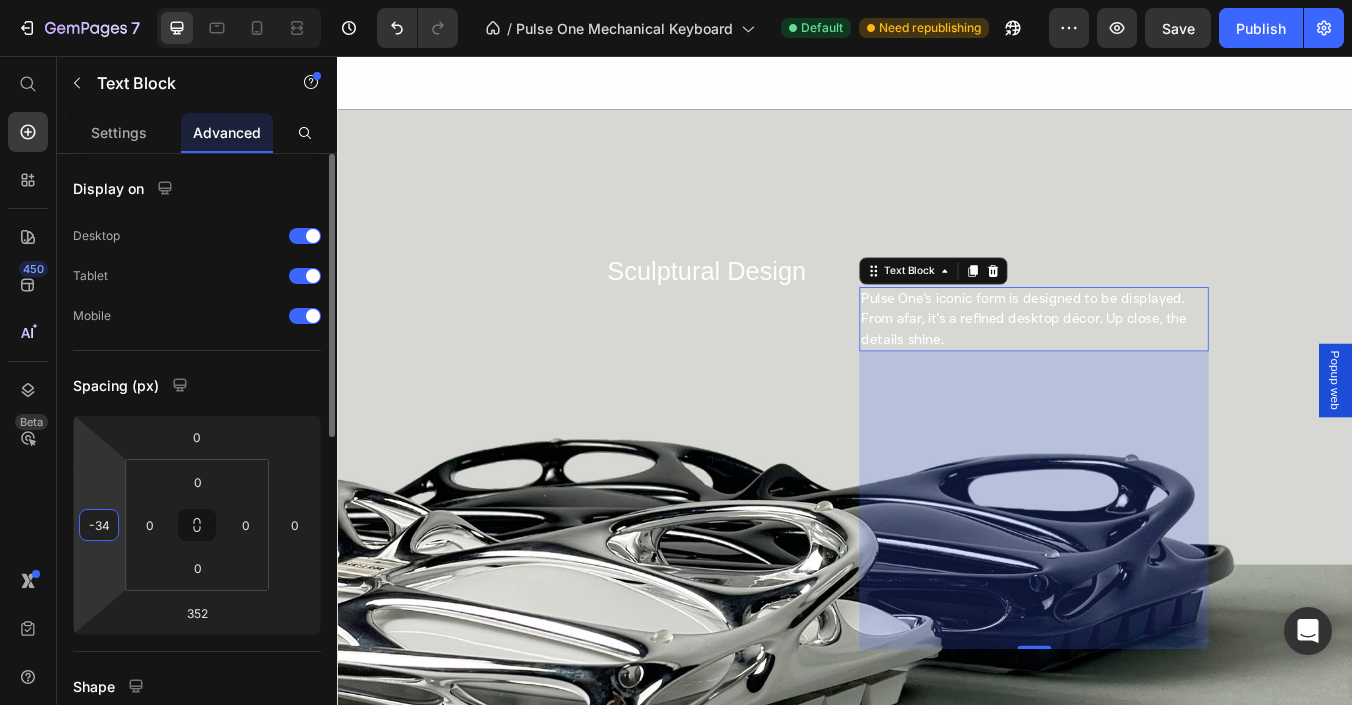 type on "-344" 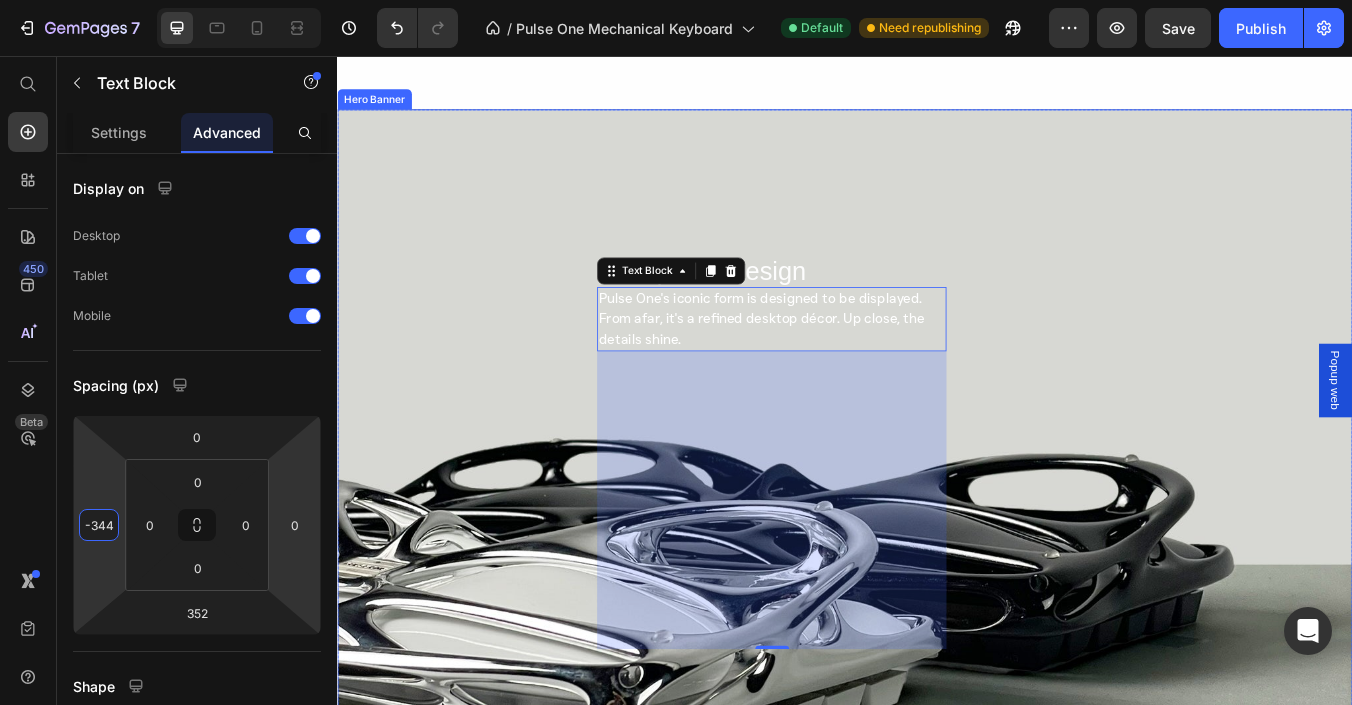 click on "Sculptural Design Heading Pulse One's iconic form is designed to be displayed. From afar, it's a refined desktop décor. Up close, the details shine. Text Block   352 Row" at bounding box center (937, 584) 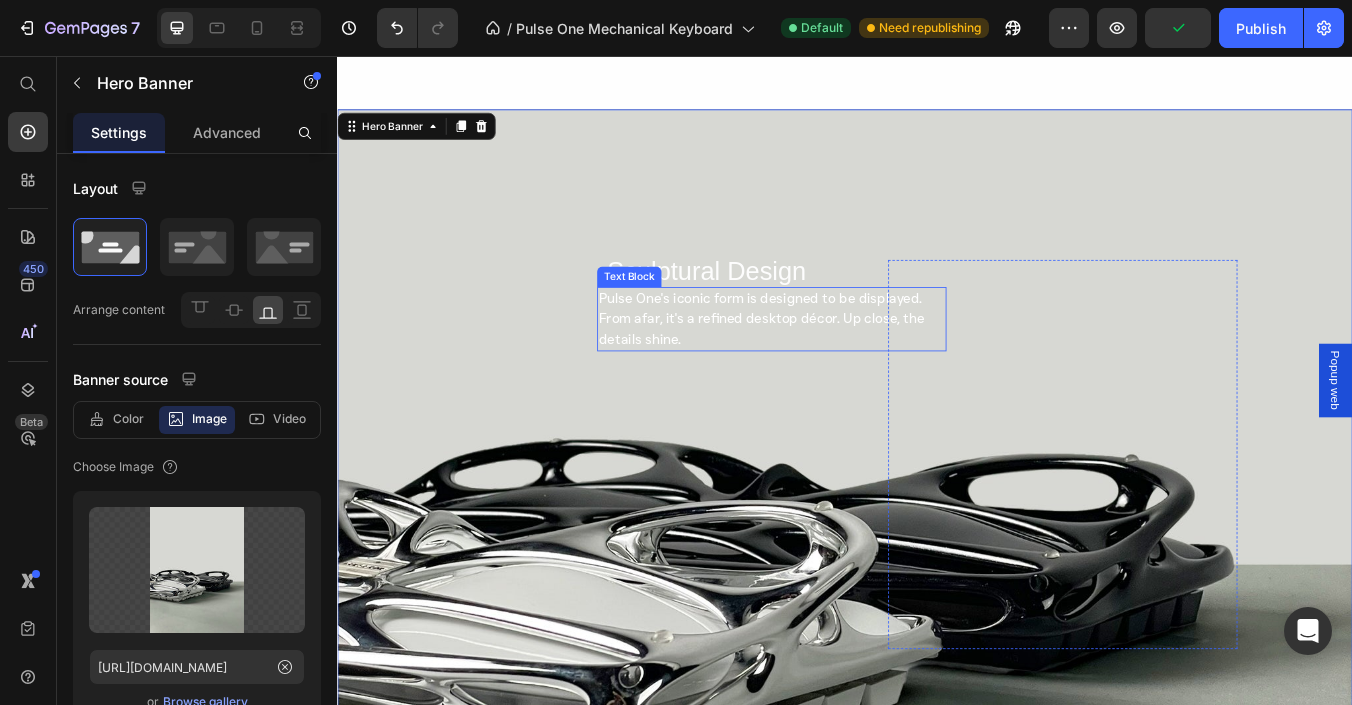 click on "Pulse One's iconic form is designed to be displayed. From afar, it's a refined desktop décor. Up close, the details shine." at bounding box center (838, 366) 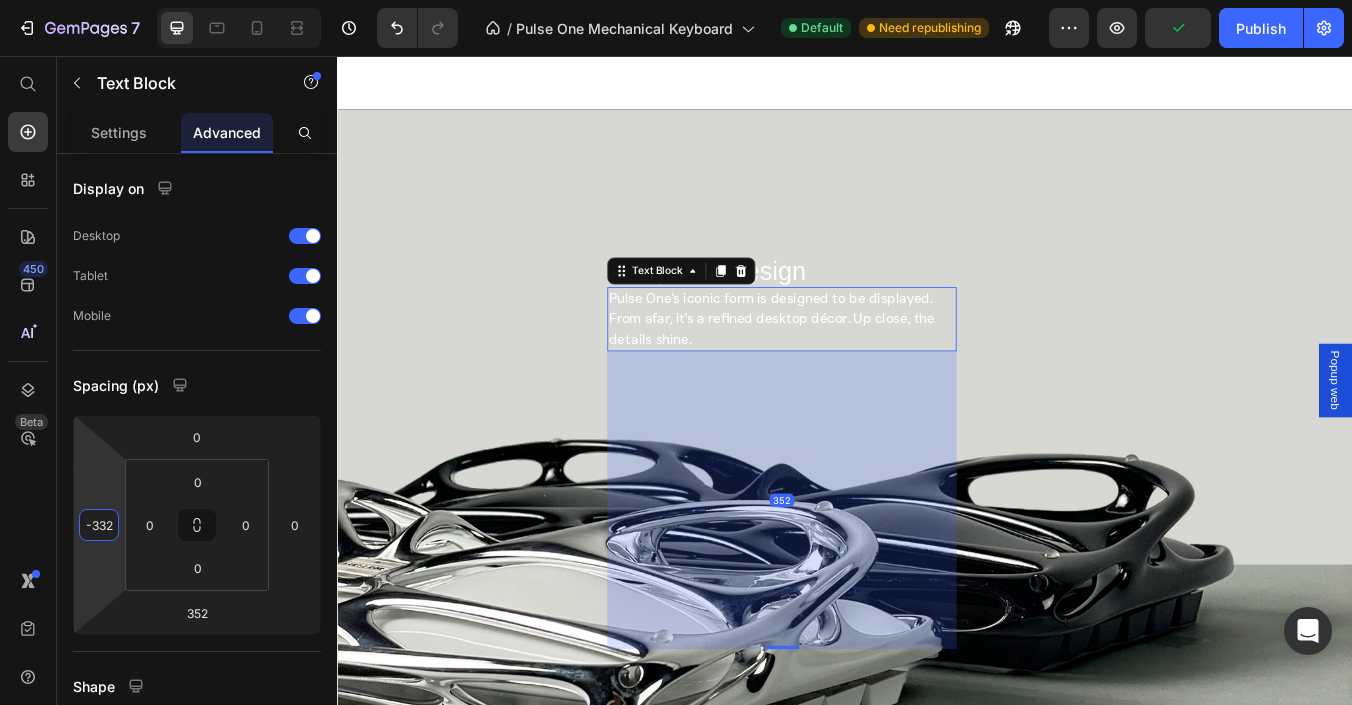 type on "-328" 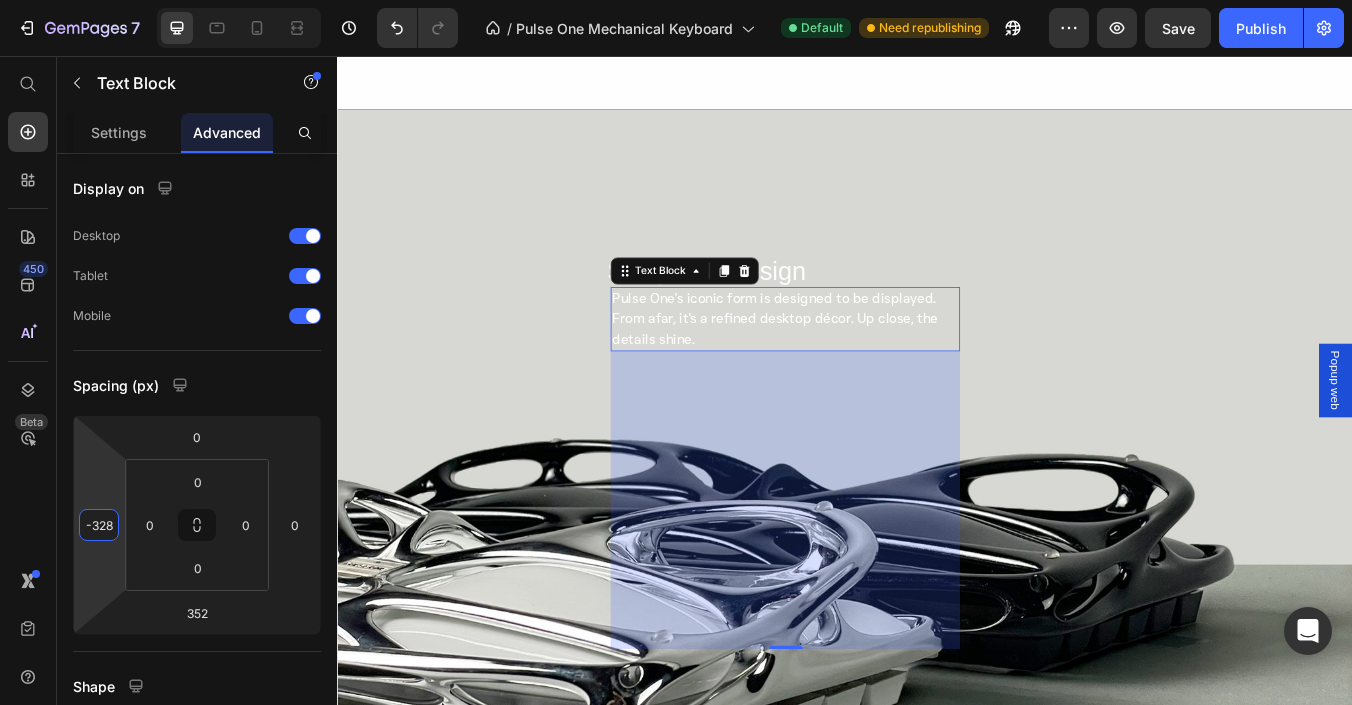 click on "7   /  Pulse One Mechanical Keyboard Default Need republishing Preview  Save   Publish  450 Beta Start with Sections Elements Hero Section Product Detail Brands Trusted Badges Guarantee Product Breakdown How to use Testimonials Compare Bundle FAQs Social Proof Brand Story Product List Collection Blog List Contact Sticky Add to Cart Custom Footer Browse Library 450 Layout
Row
Row
Row
Row Text
Heading
Text Block Button
Button
Button
Sticky Back to top Media
Image" at bounding box center [676, 0] 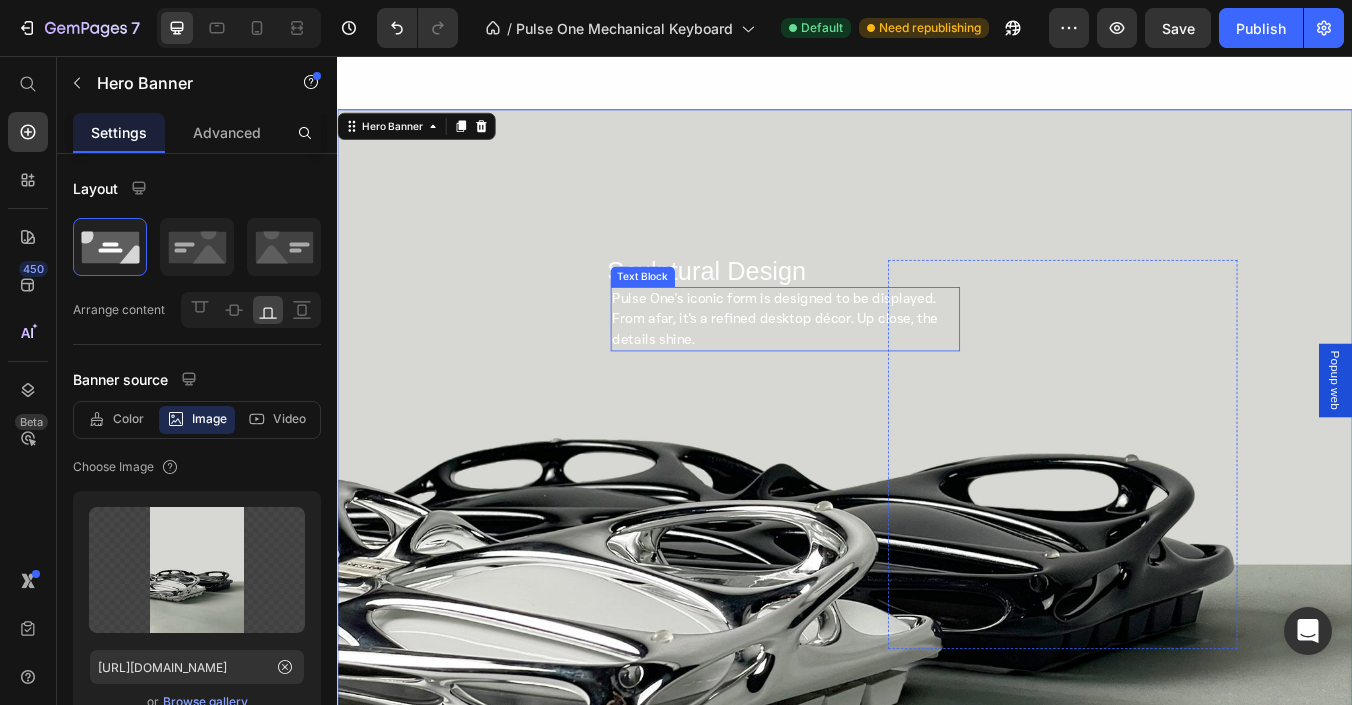 click on "Pulse One's iconic form is designed to be displayed. From afar, it's a refined desktop décor. Up close, the details shine." at bounding box center [854, 366] 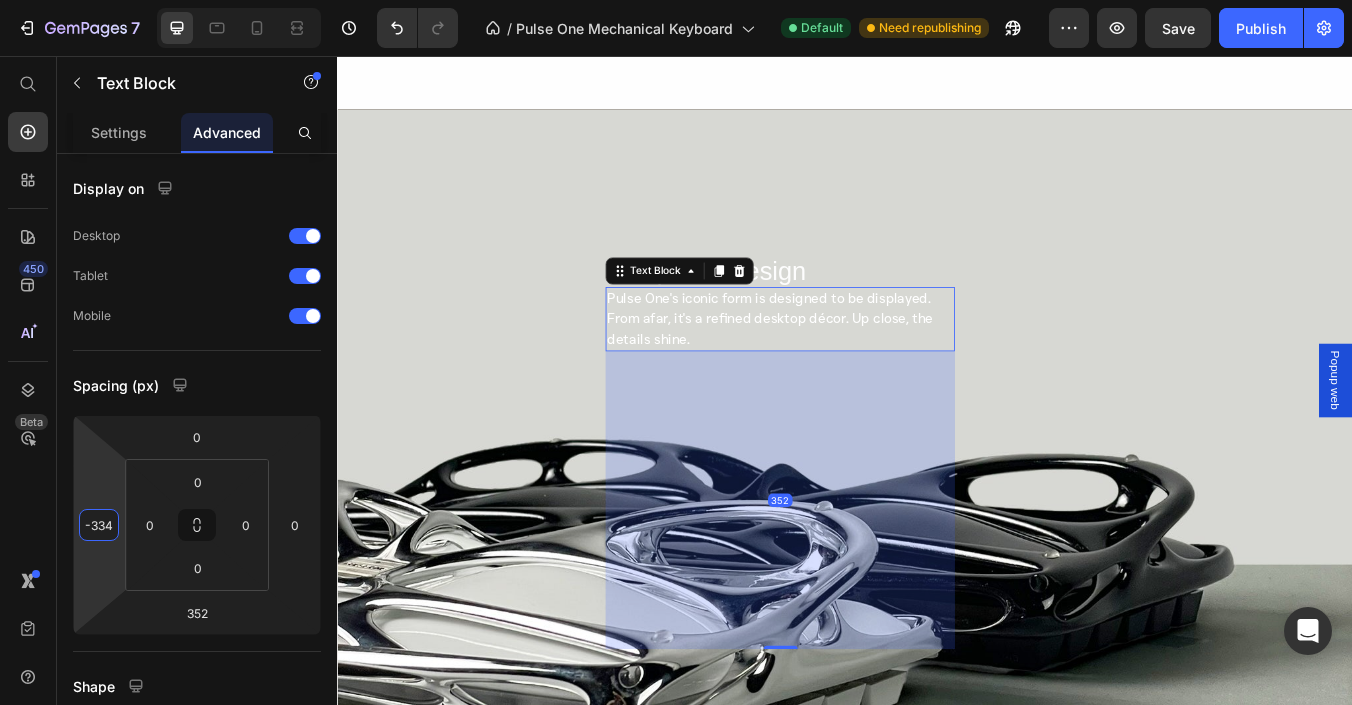 type on "-336" 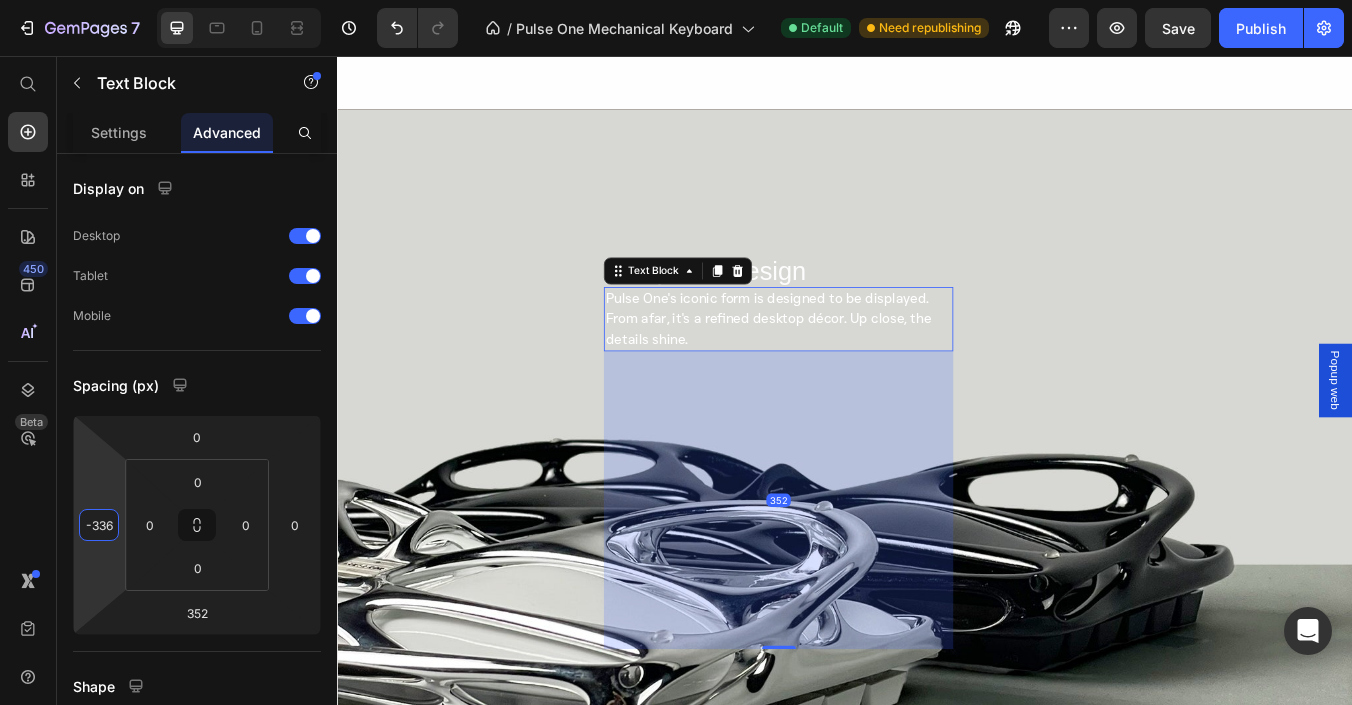 click on "7   /  Pulse One Mechanical Keyboard Default Need republishing Preview  Save   Publish  450 Beta Start with Sections Elements Hero Section Product Detail Brands Trusted Badges Guarantee Product Breakdown How to use Testimonials Compare Bundle FAQs Social Proof Brand Story Product List Collection Blog List Contact Sticky Add to Cart Custom Footer Browse Library 450 Layout
Row
Row
Row
Row Text
Heading
Text Block Button
Button
Button
Sticky Back to top Media
Image" at bounding box center (676, 0) 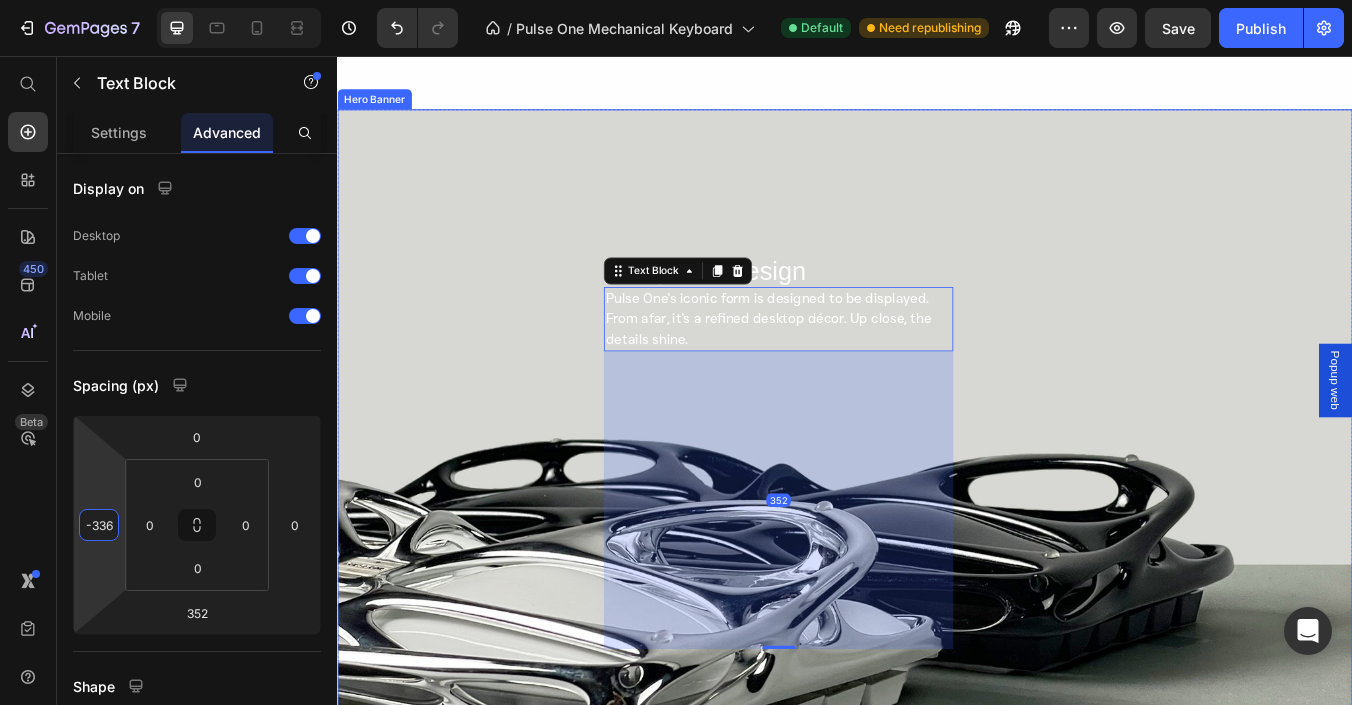 click on "Sculptural Design Heading Pulse One's iconic form is designed to be displayed. From afar, it's a refined desktop décor. Up close, the details shine. Text Block   352 Row" at bounding box center [937, 584] 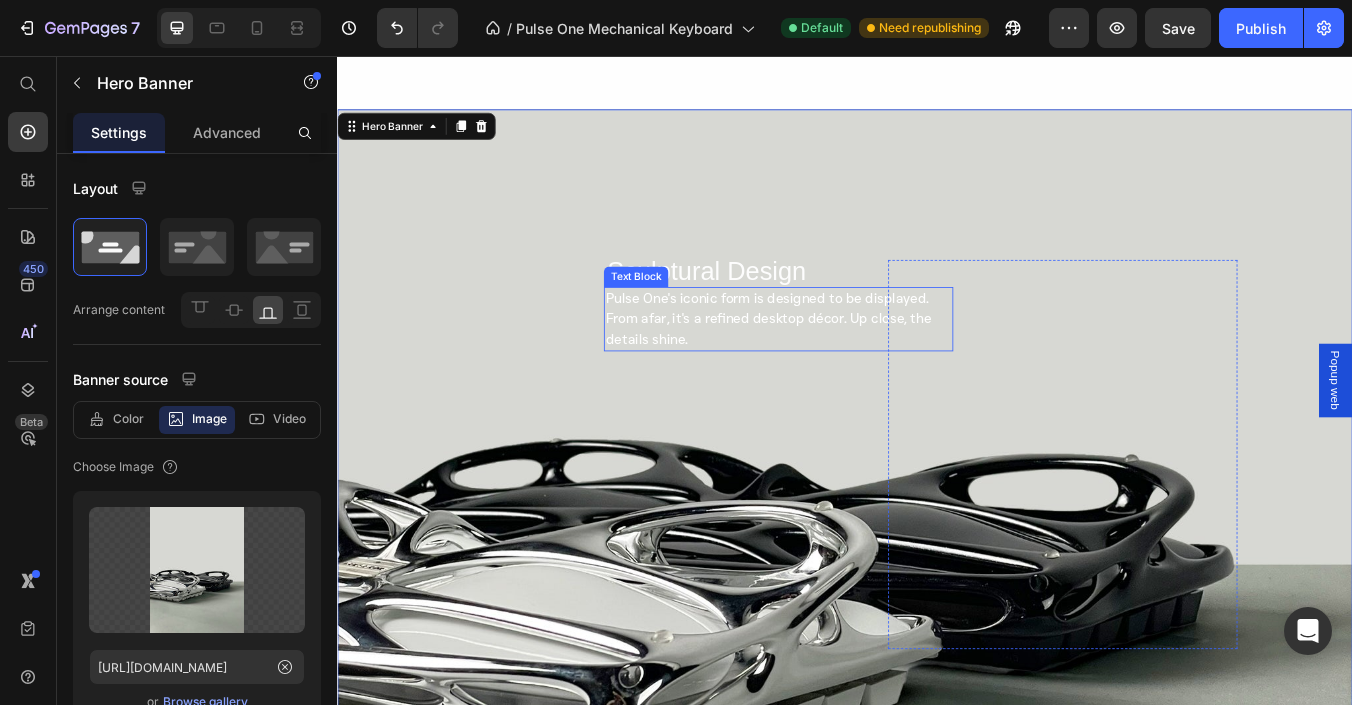 click on "Pulse One's iconic form is designed to be displayed. From afar, it's a refined desktop décor. Up close, the details shine." at bounding box center (846, 366) 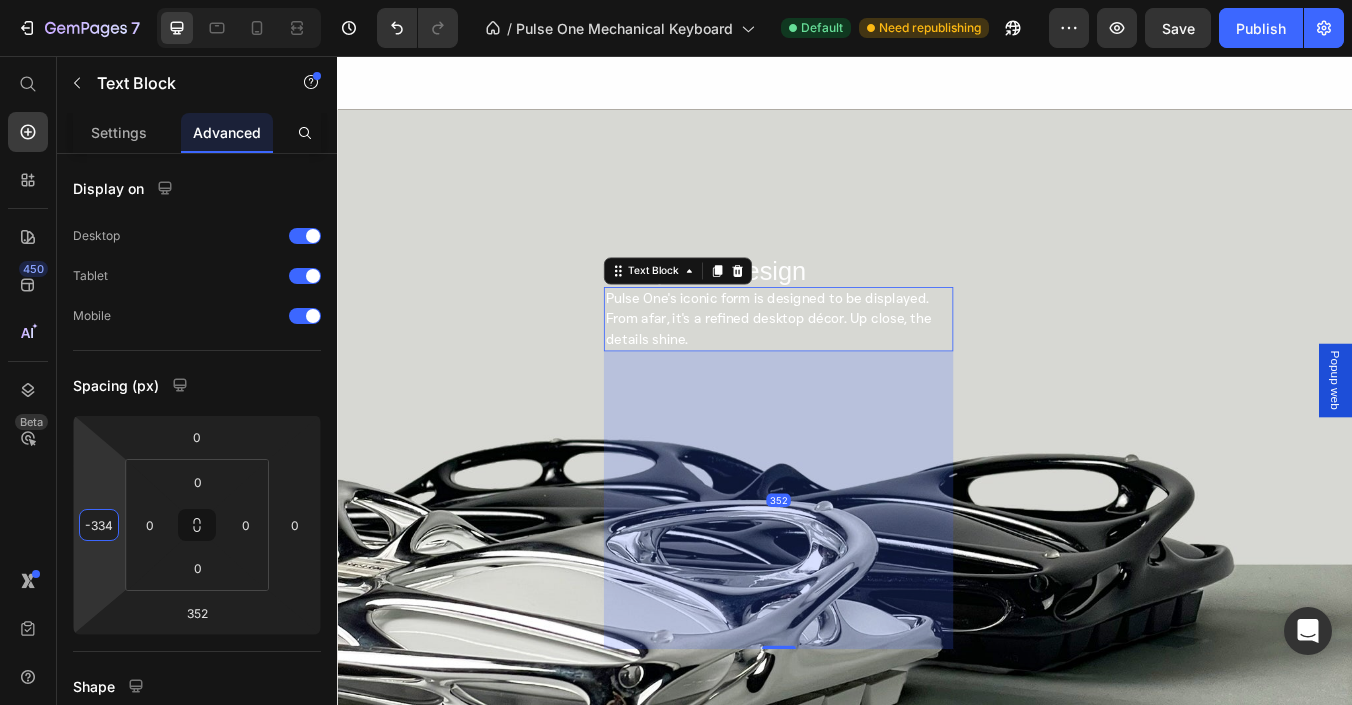 type on "-332" 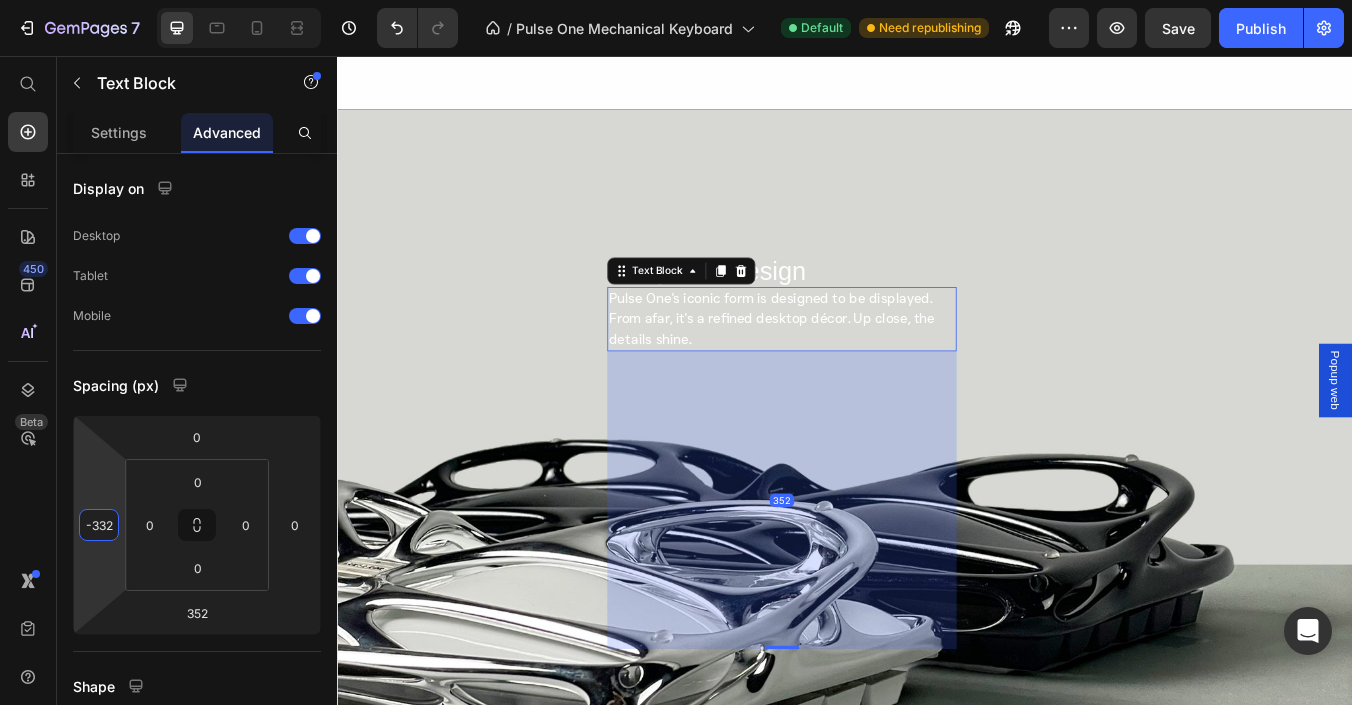drag, startPoint x: 108, startPoint y: 561, endPoint x: 33, endPoint y: 479, distance: 111.12605 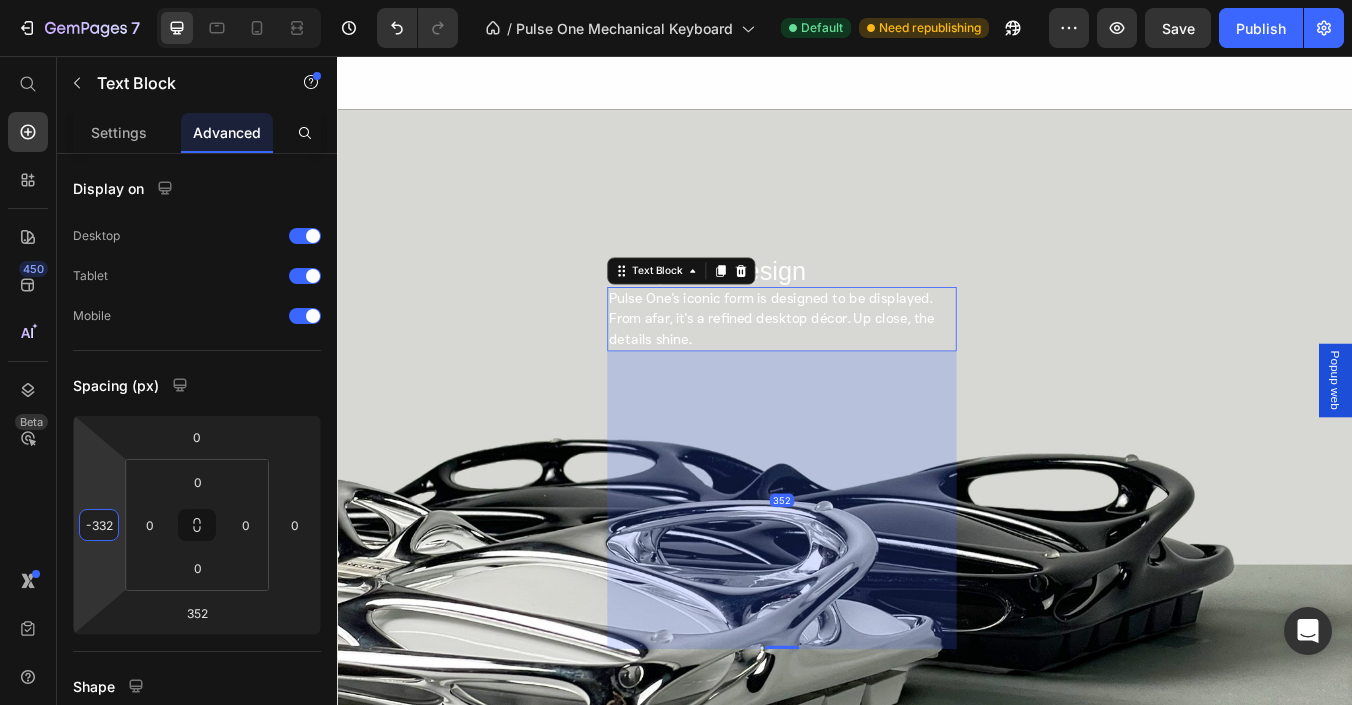 click on "7   /  Pulse One Mechanical Keyboard Default Need republishing Preview  Save   Publish  450 Beta Start with Sections Elements Hero Section Product Detail Brands Trusted Badges Guarantee Product Breakdown How to use Testimonials Compare Bundle FAQs Social Proof Brand Story Product List Collection Blog List Contact Sticky Add to Cart Custom Footer Browse Library 450 Layout
Row
Row
Row
Row Text
Heading
Text Block Button
Button
Button
Sticky Back to top Media
Image" at bounding box center [676, 0] 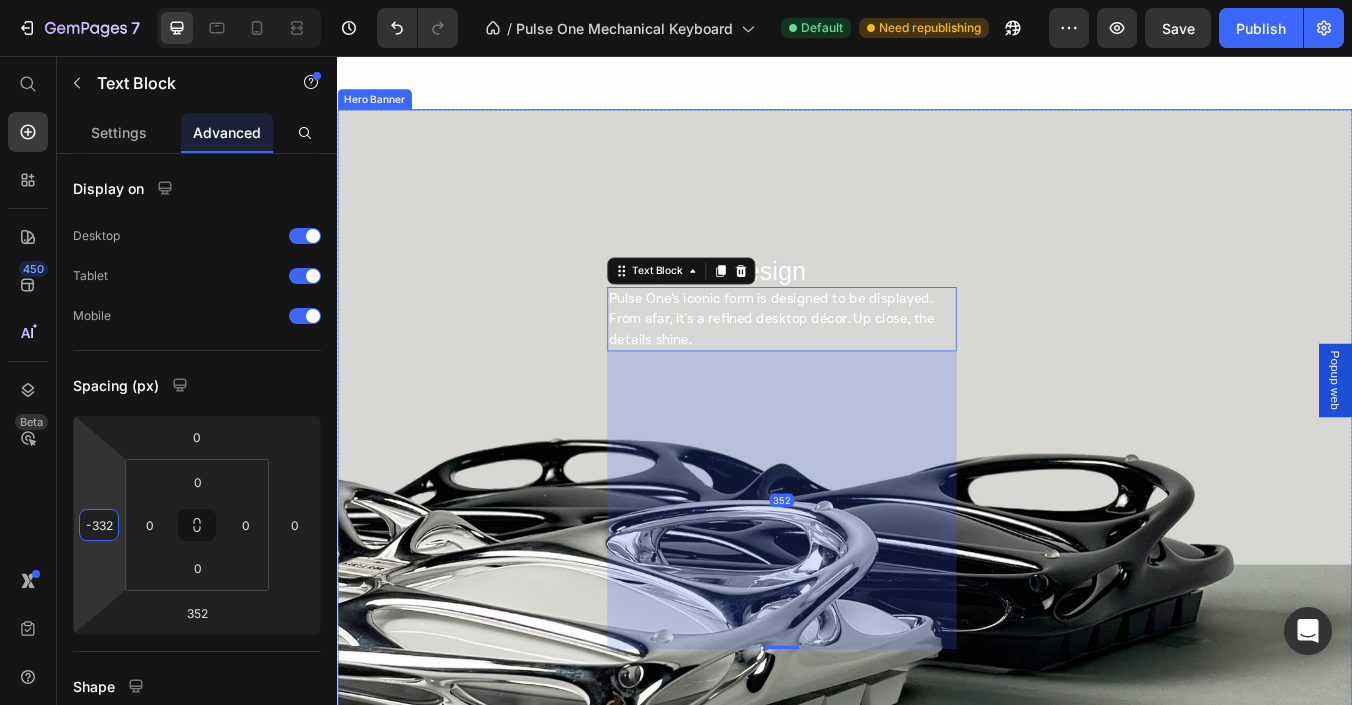 click on "Sculptural Design Heading Pulse One's iconic form is designed to be displayed. From afar, it's a refined desktop décor. Up close, the details shine. Text Block   352 Row" at bounding box center [937, 584] 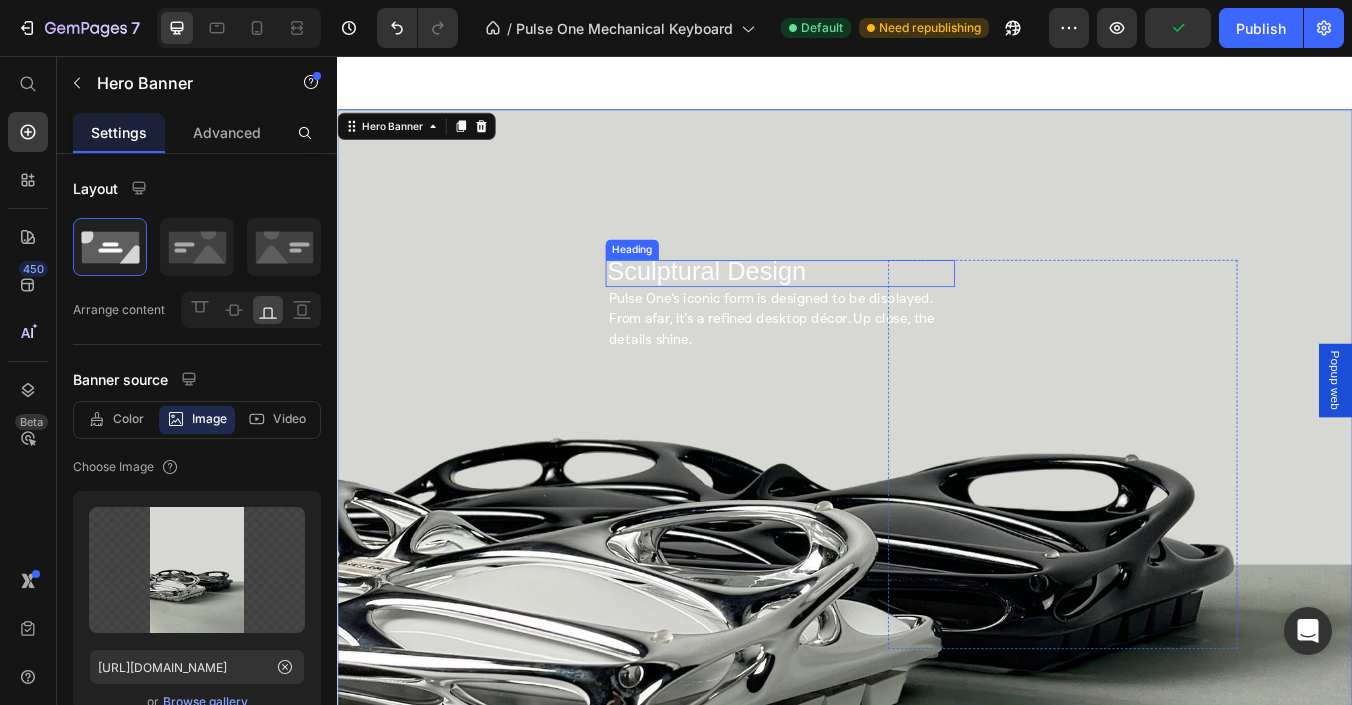 click on "Sculptural Design" at bounding box center (773, 310) 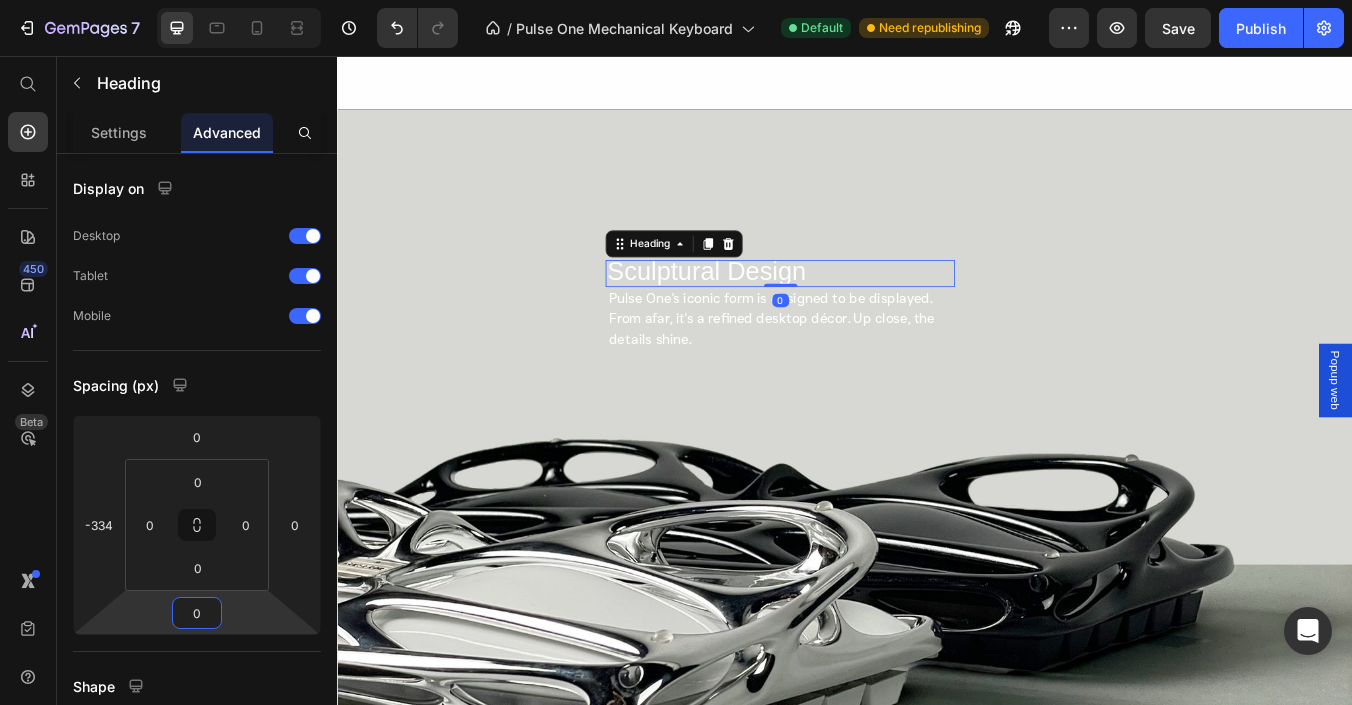 type on "22" 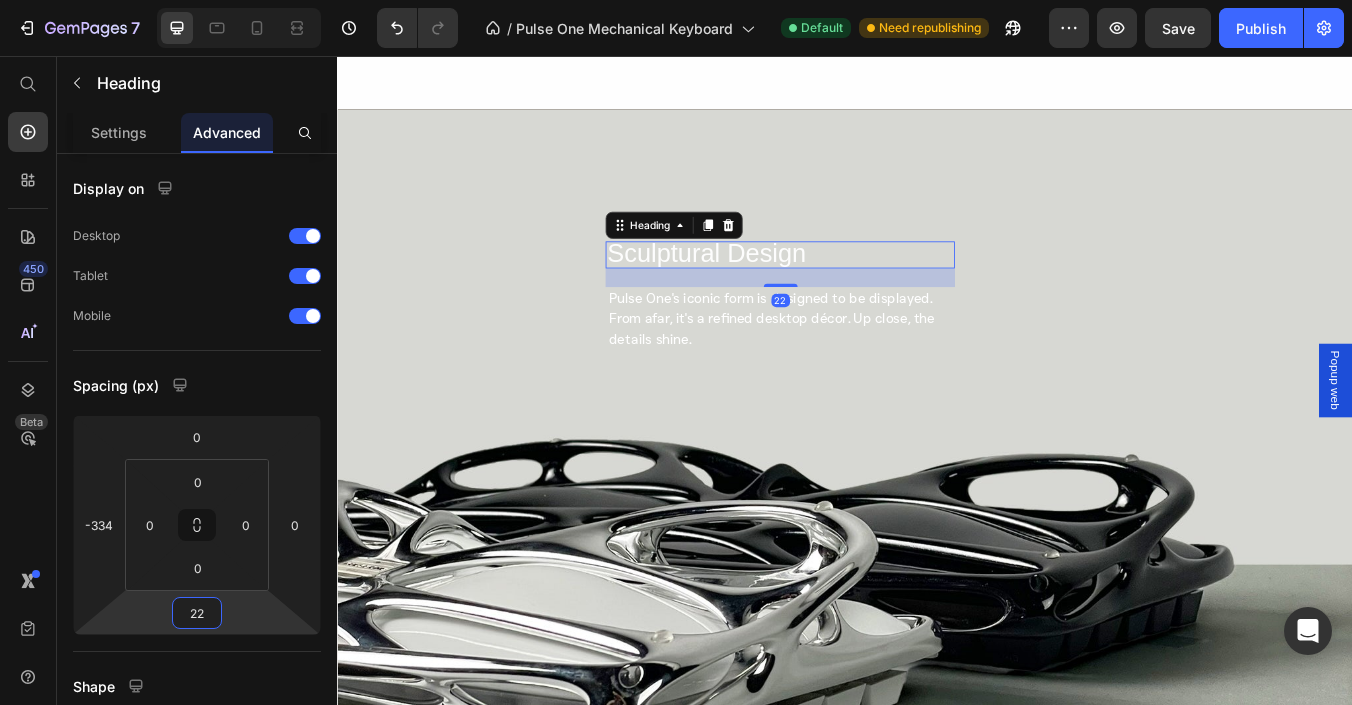 drag, startPoint x: 223, startPoint y: 617, endPoint x: 228, endPoint y: 606, distance: 12.083046 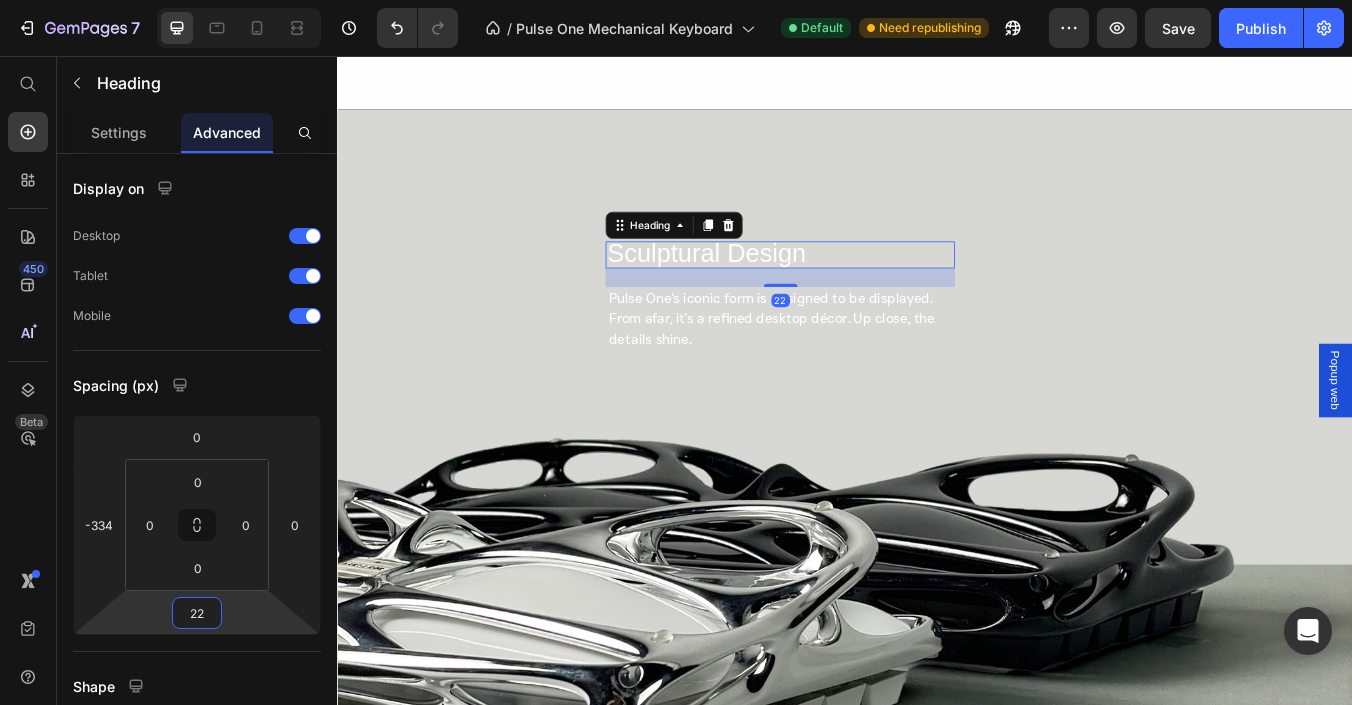 click on "7   /  Pulse One Mechanical Keyboard Default Need republishing Preview  Save   Publish  450 Beta Start with Sections Elements Hero Section Product Detail Brands Trusted Badges Guarantee Product Breakdown How to use Testimonials Compare Bundle FAQs Social Proof Brand Story Product List Collection Blog List Contact Sticky Add to Cart Custom Footer Browse Library 450 Layout
Row
Row
Row
Row Text
Heading
Text Block Button
Button
Button
Sticky Back to top Media
Image" at bounding box center (676, 0) 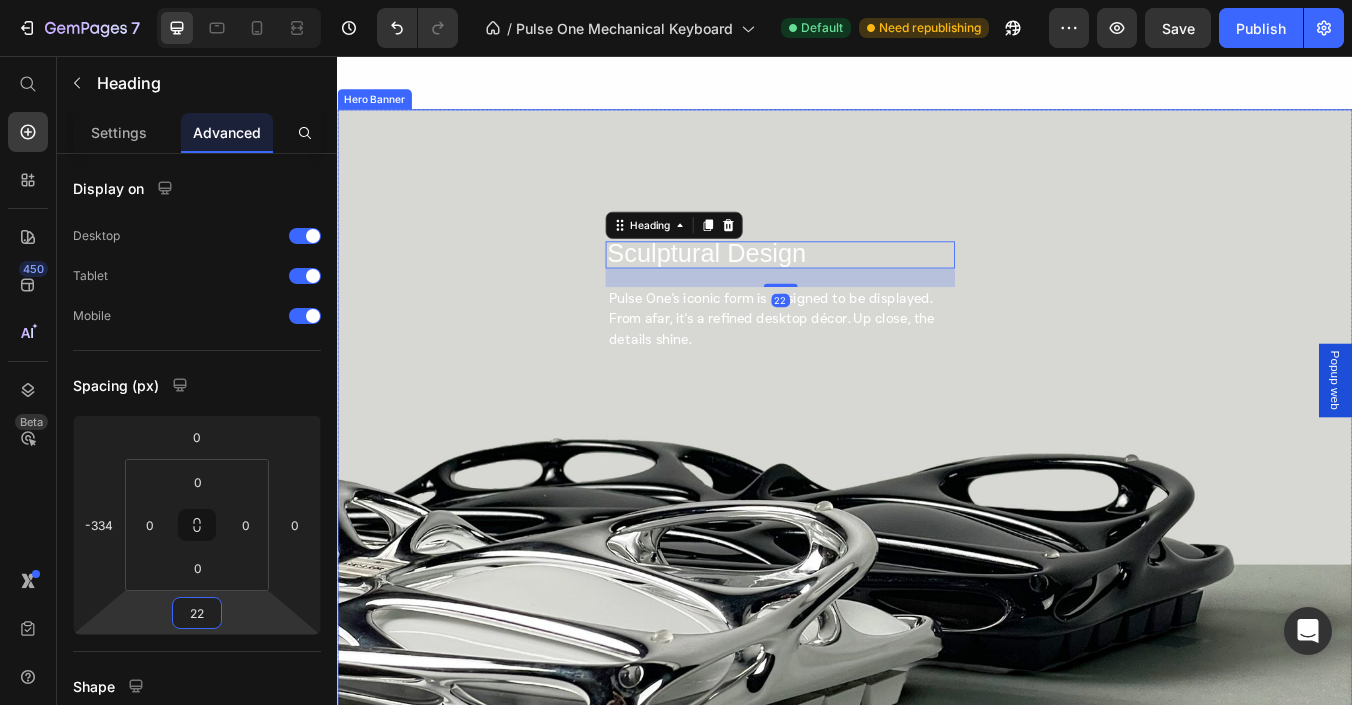 click on "Sculptural Design Heading   22 Pulse One's iconic form is designed to be displayed. From afar, it's a refined desktop décor. Up close, the details shine. Text Block Row" at bounding box center (937, 573) 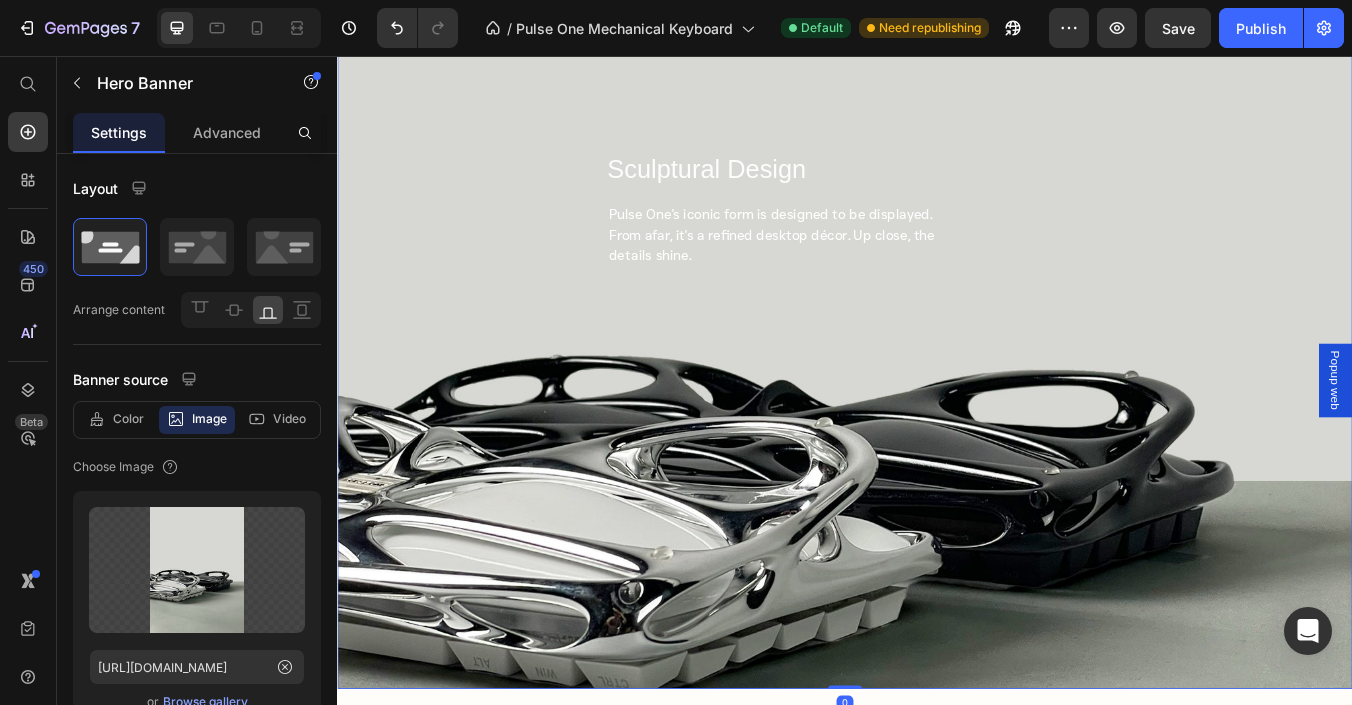 scroll, scrollTop: 1200, scrollLeft: 0, axis: vertical 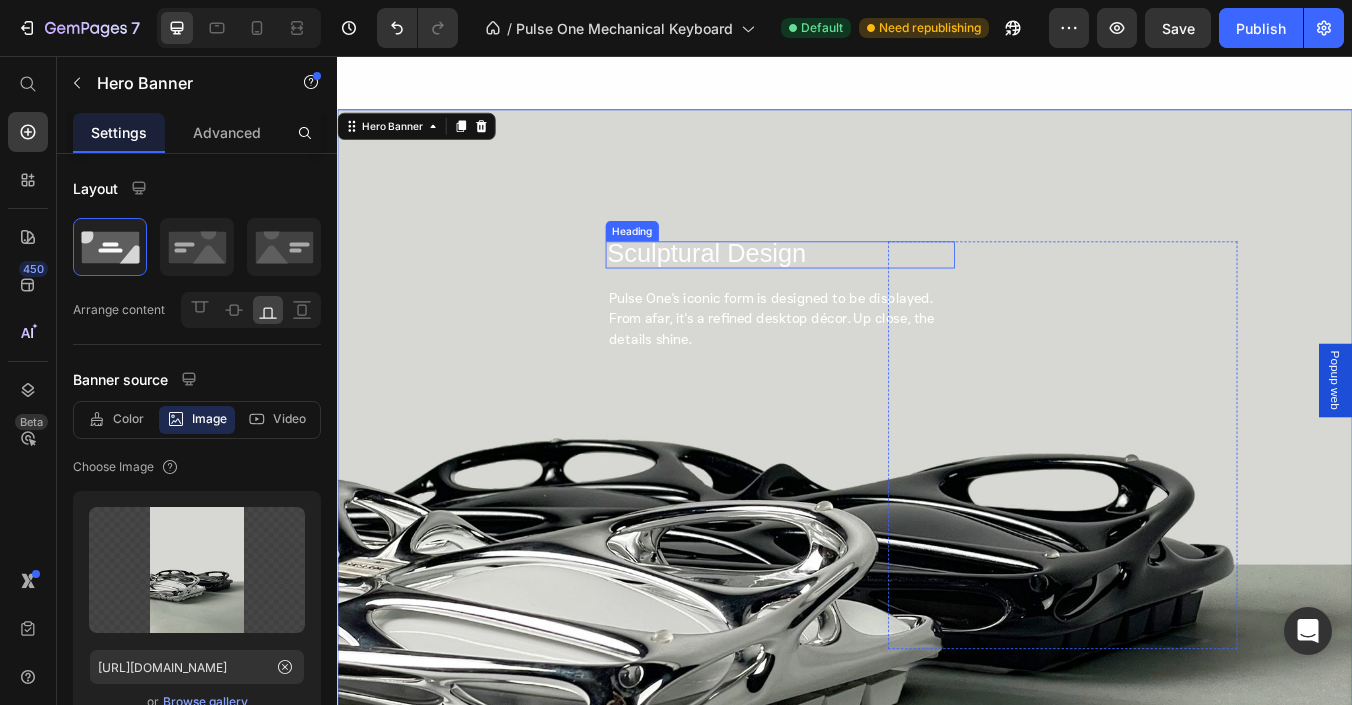click on "Sculptural Design" at bounding box center (773, 288) 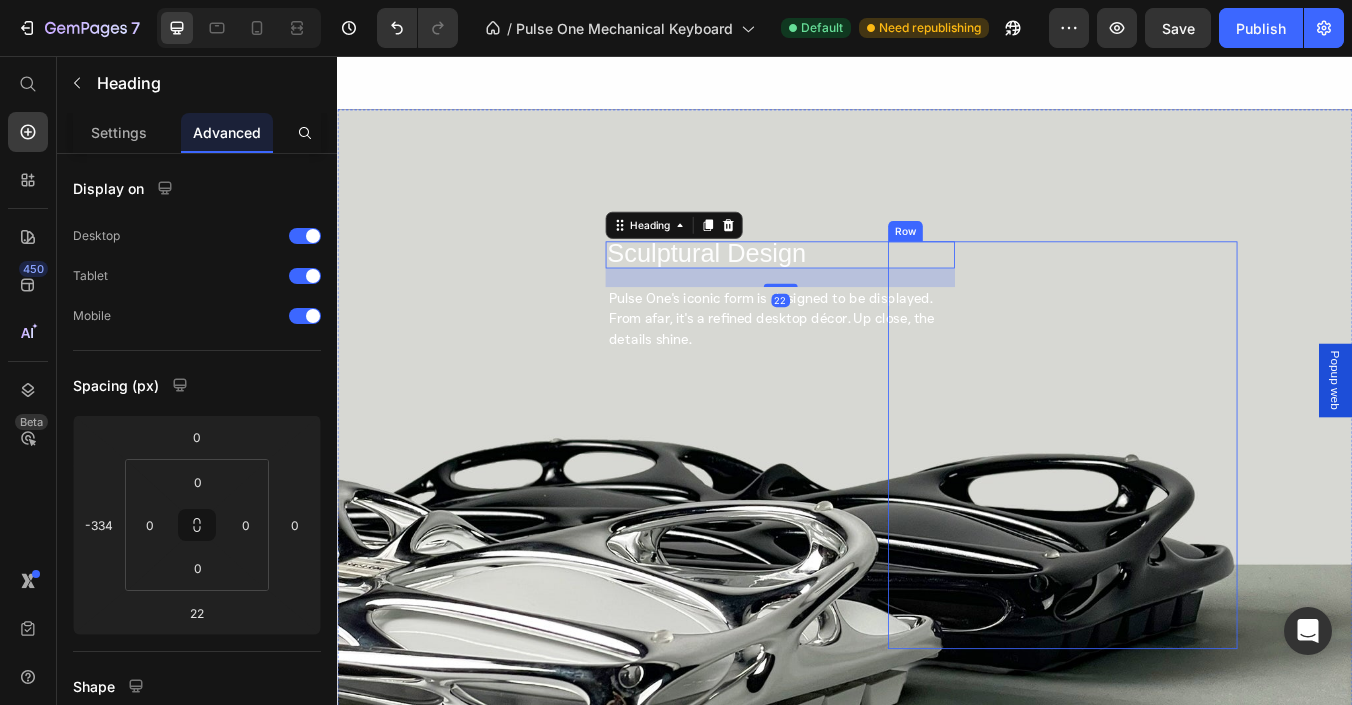 click on "Sculptural Design Heading   22 Pulse One's iconic form is designed to be displayed. From afar, it's a refined desktop décor. Up close, the details shine. Text Block" at bounding box center [1194, 516] 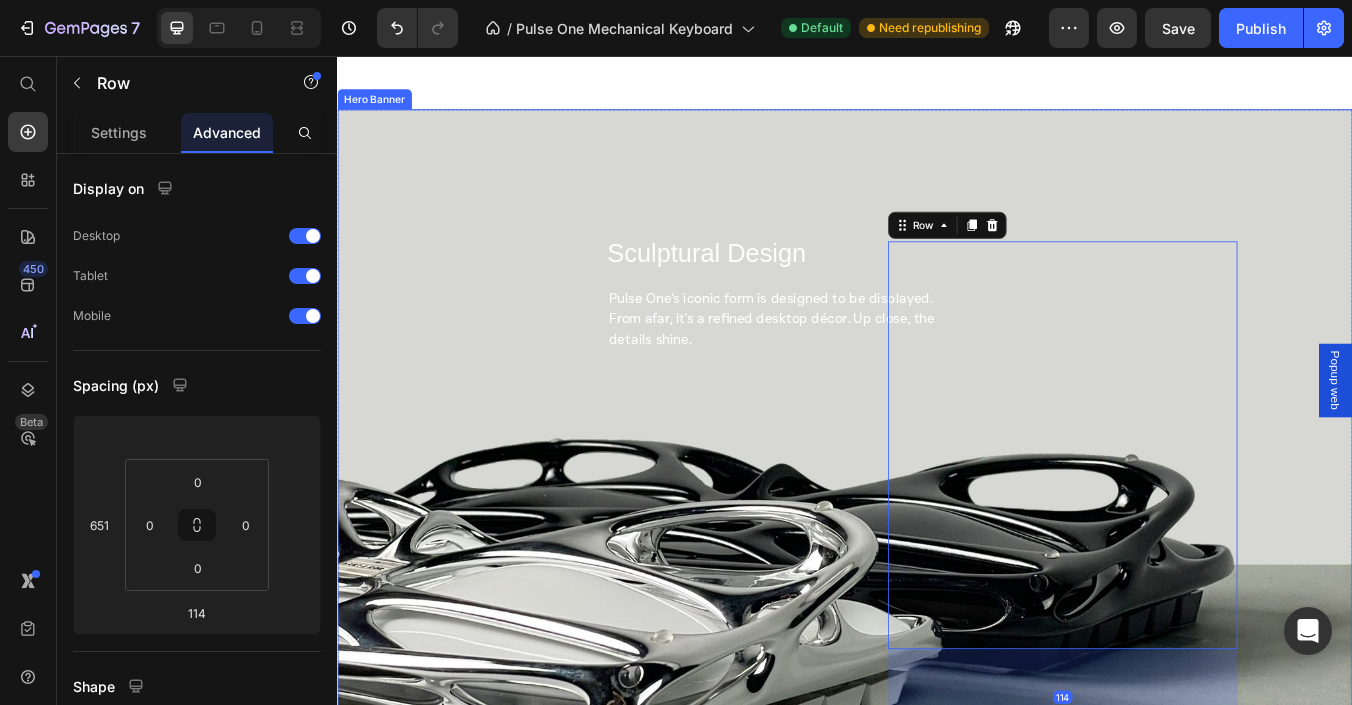 click on "Sculptural Design Heading Pulse One's iconic form is designed to be displayed. From afar, it's a refined desktop décor. Up close, the details shine. Text Block Row   114" at bounding box center [937, 573] 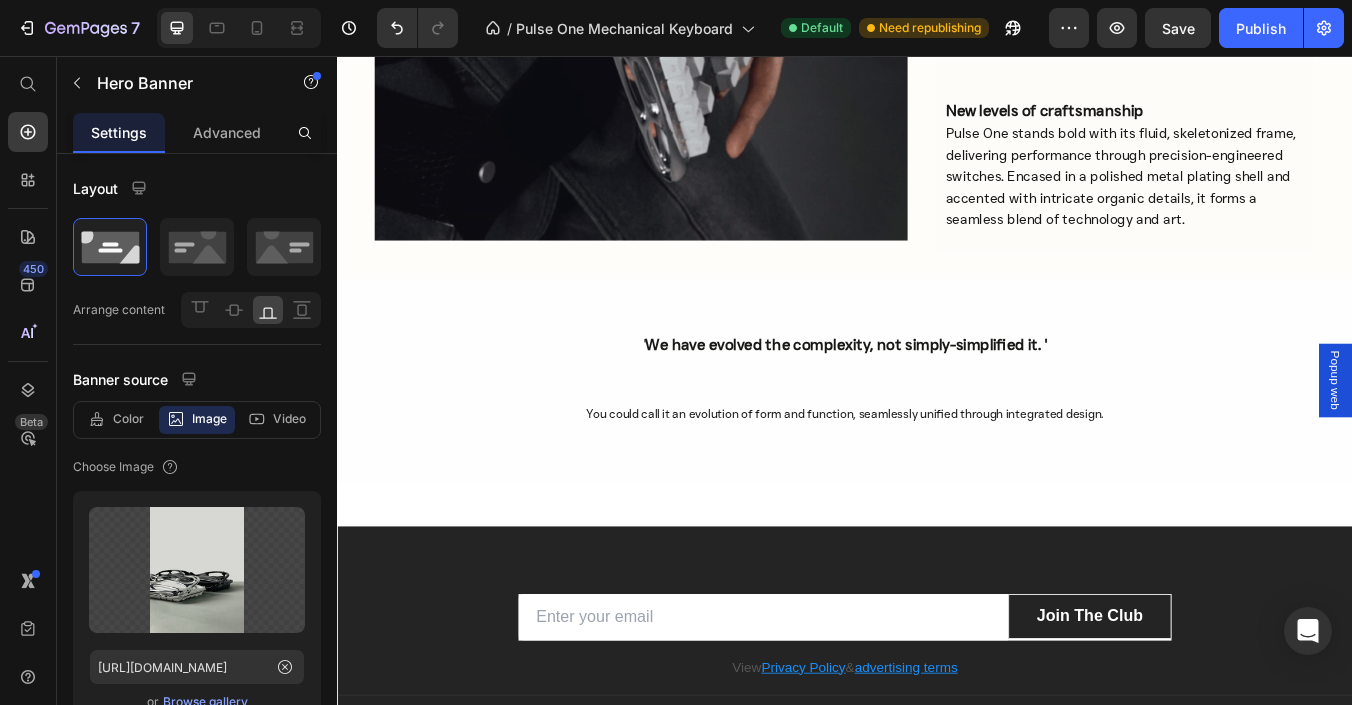 scroll, scrollTop: 2700, scrollLeft: 0, axis: vertical 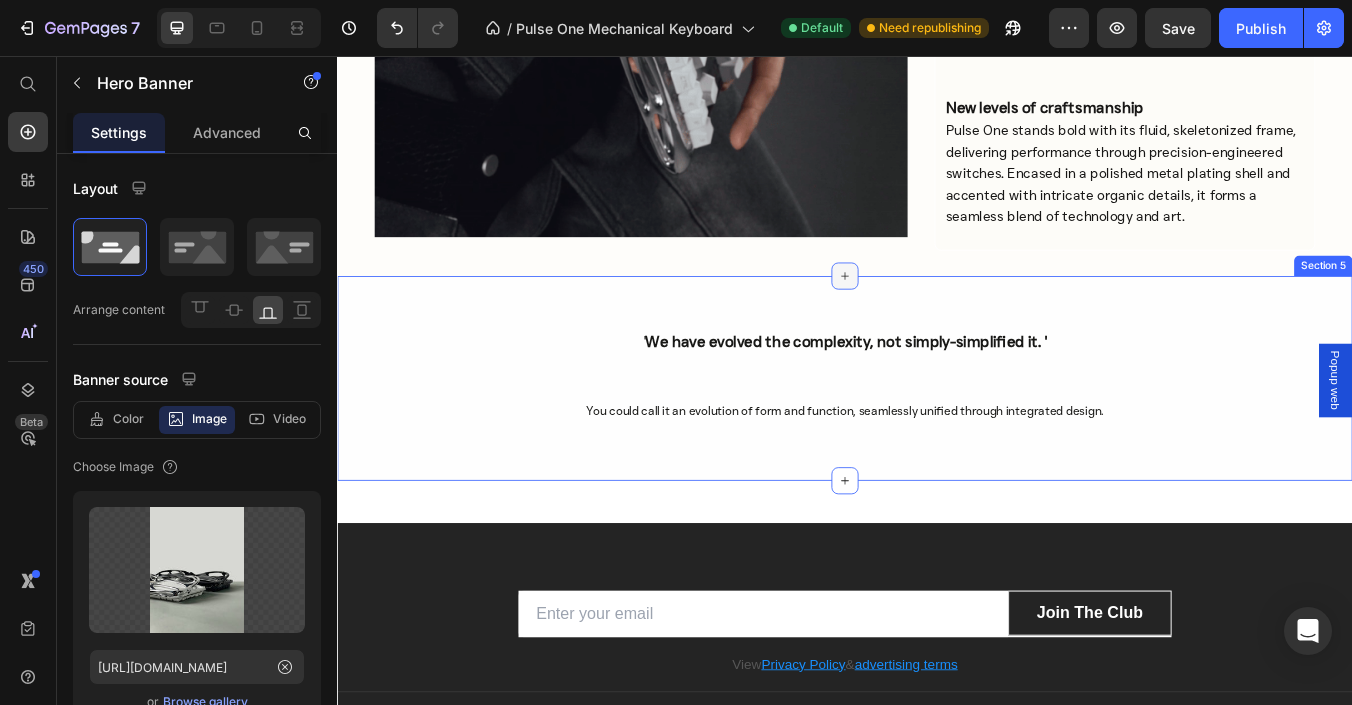 click 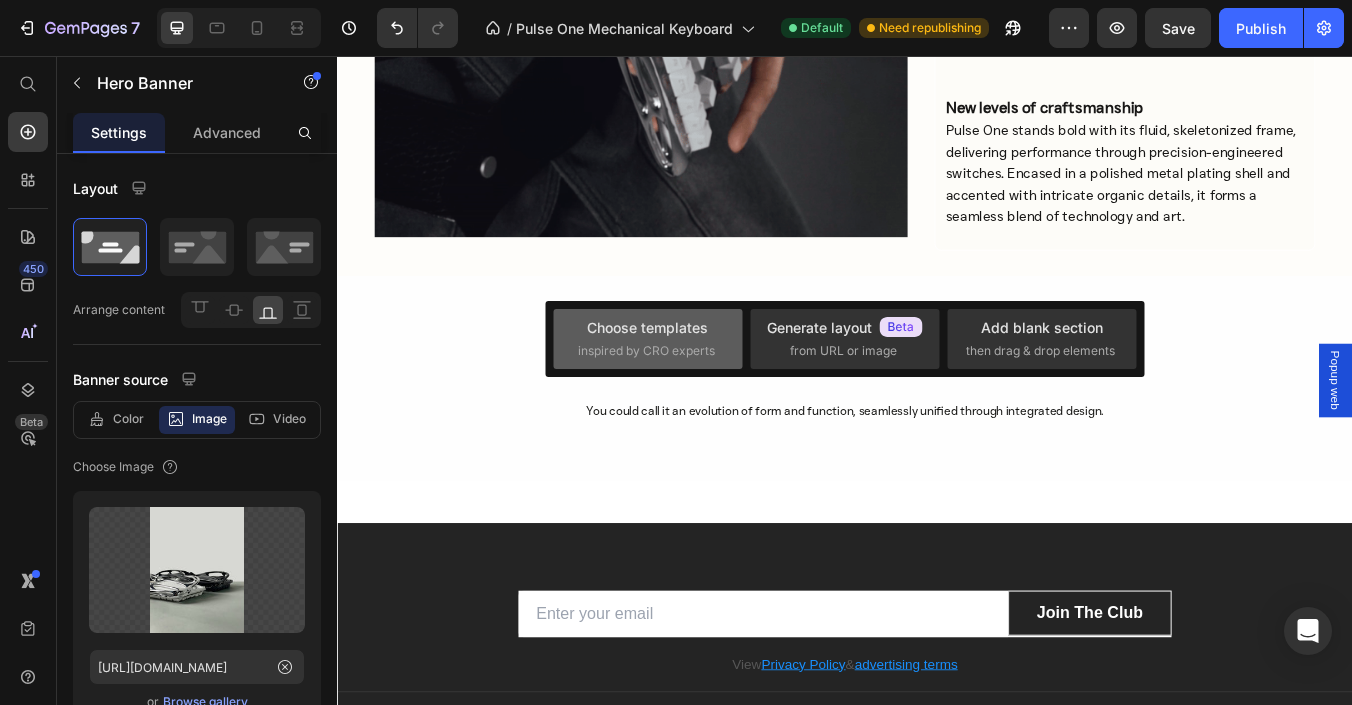 click on "inspired by CRO experts" at bounding box center (646, 351) 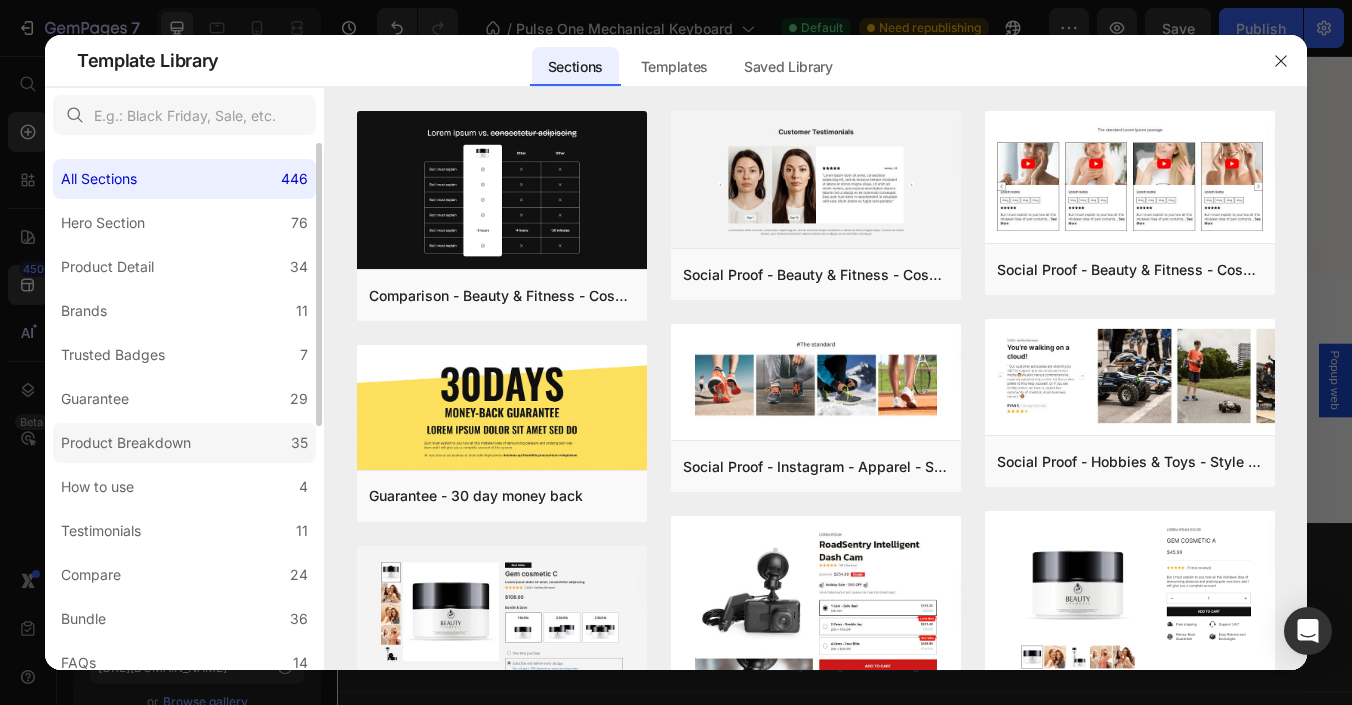 click on "Product Breakdown" at bounding box center (126, 443) 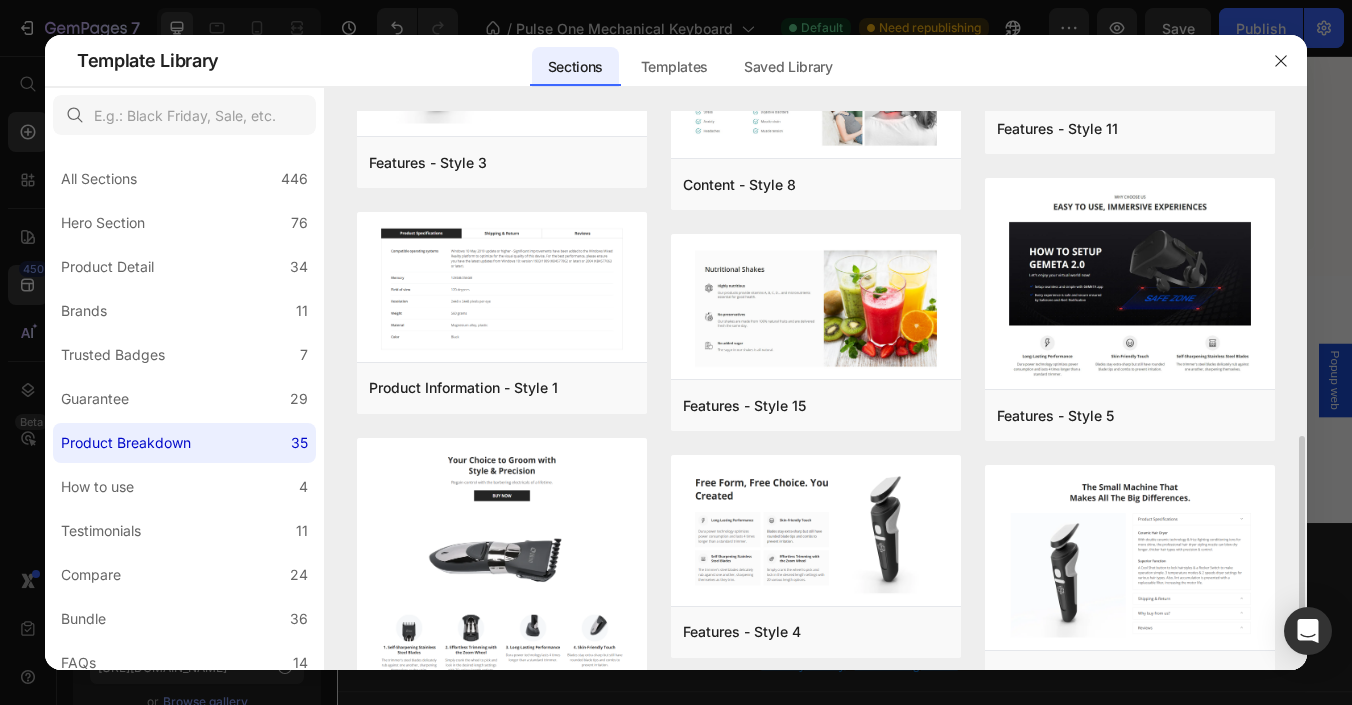 scroll, scrollTop: 631, scrollLeft: 0, axis: vertical 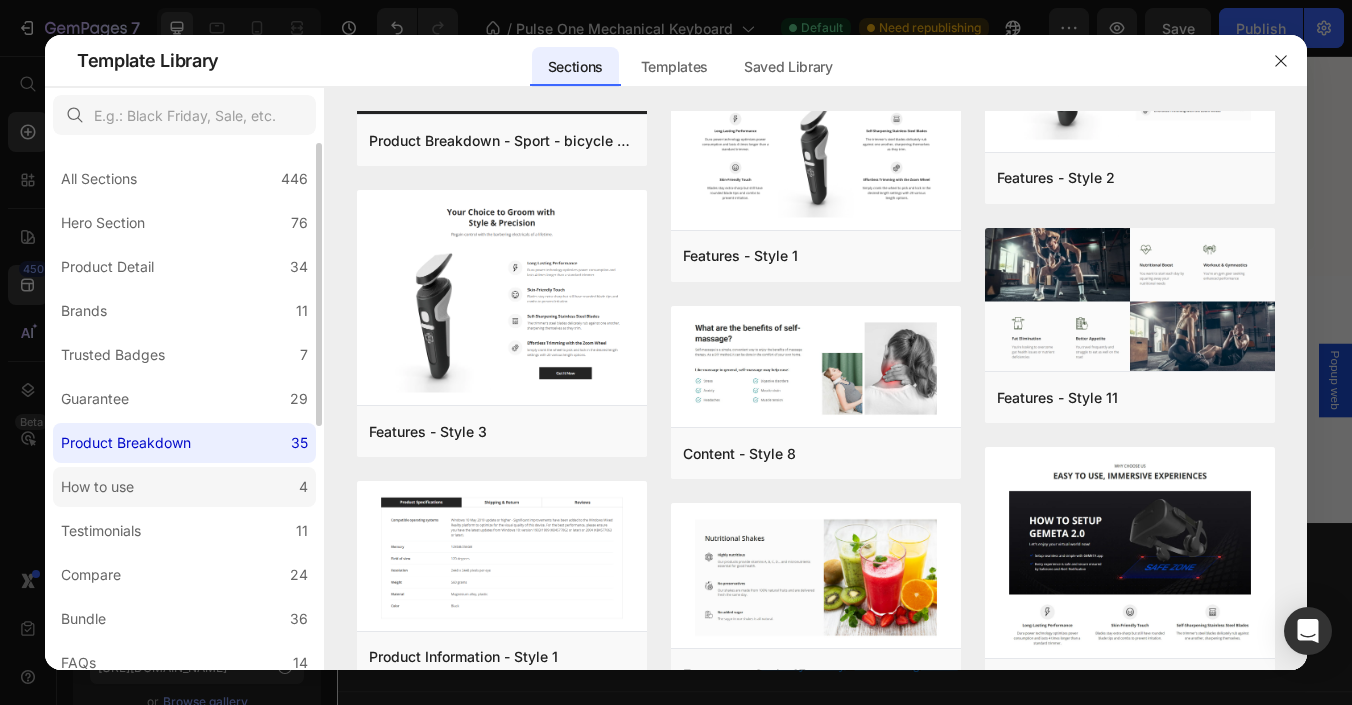 click on "How to use 4" 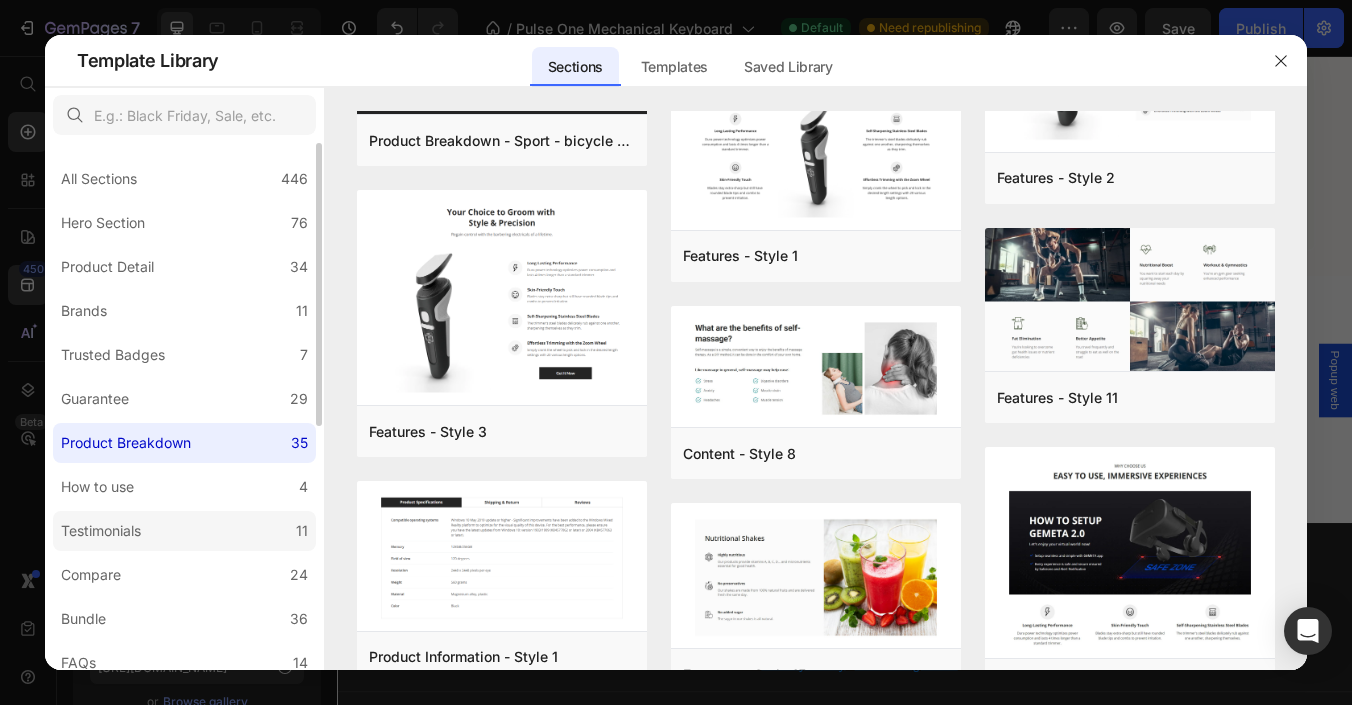 scroll, scrollTop: 0, scrollLeft: 0, axis: both 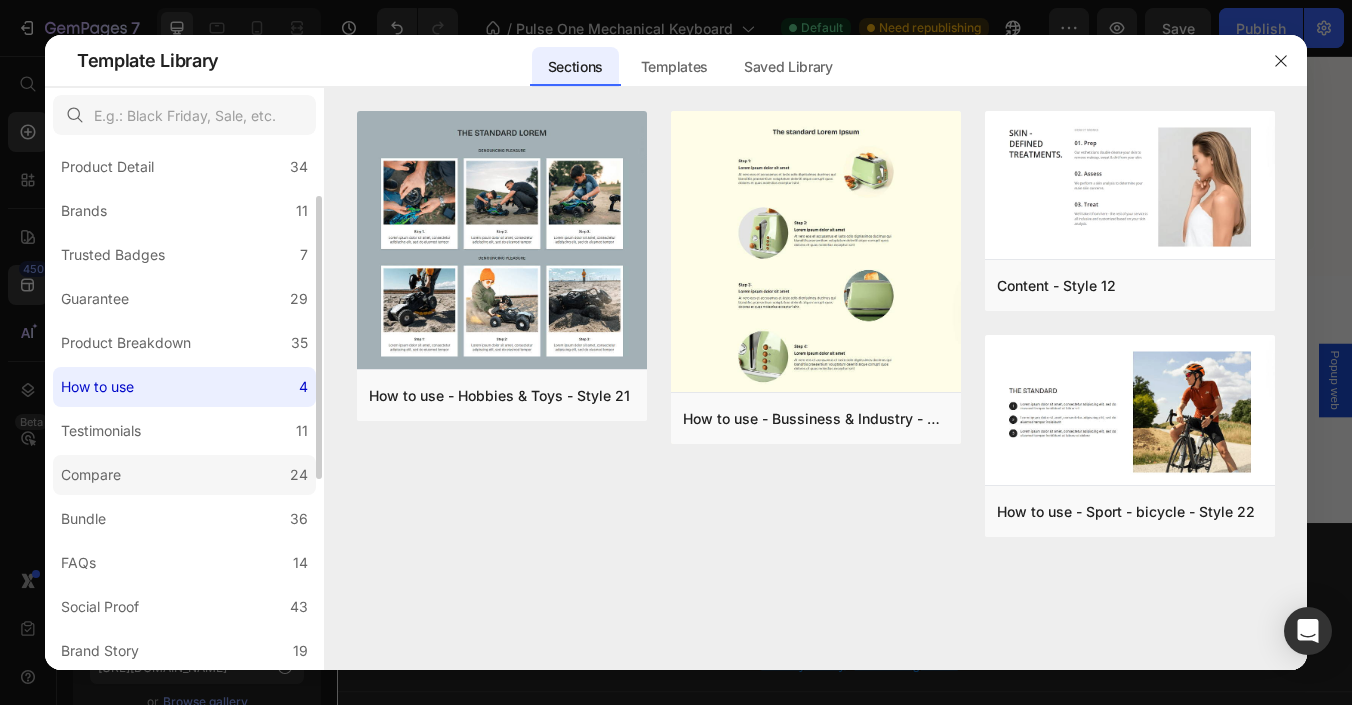 click on "Compare 24" 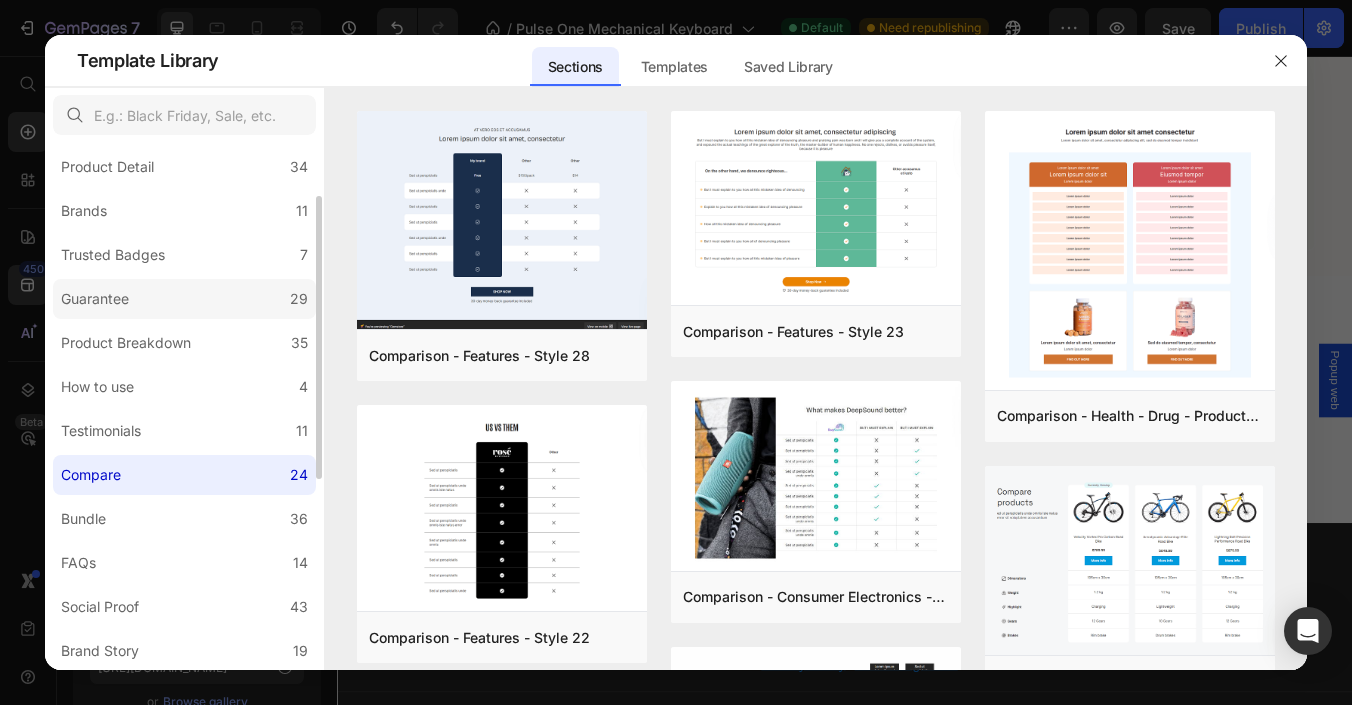 click on "Guarantee 29" 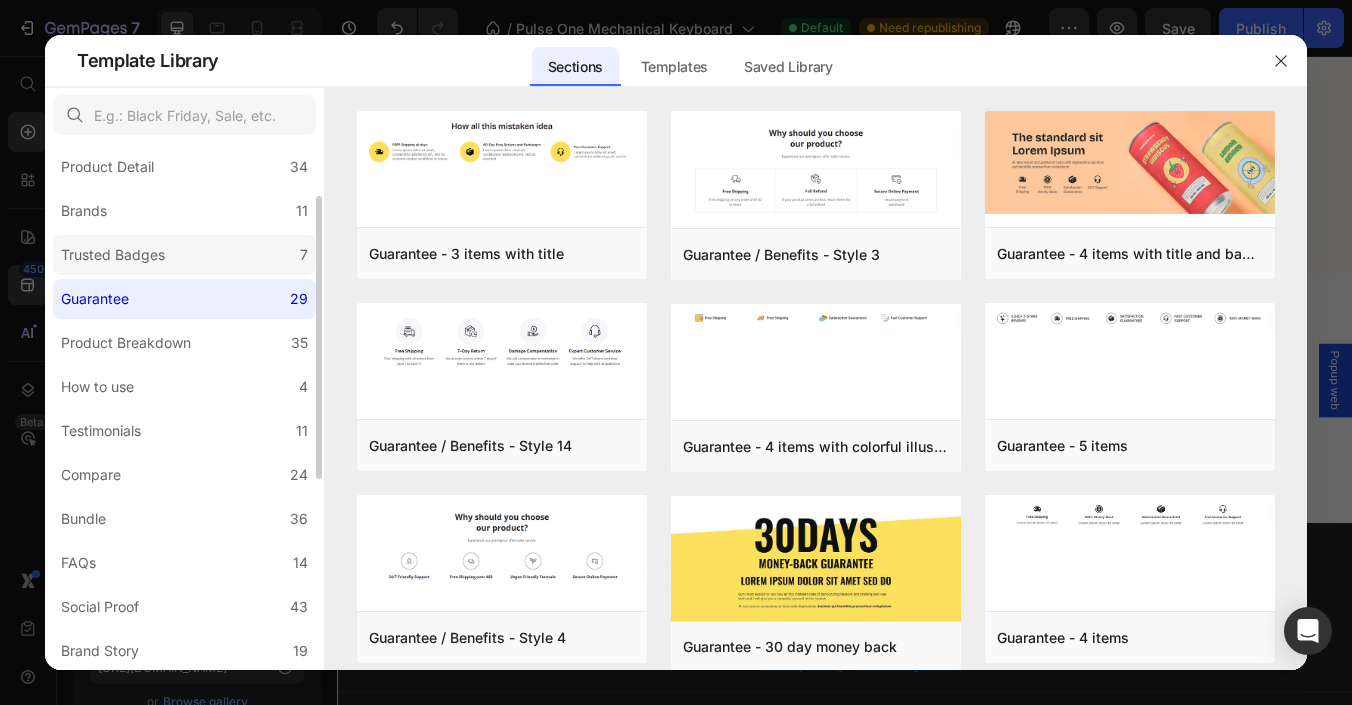 click on "Trusted Badges 7" 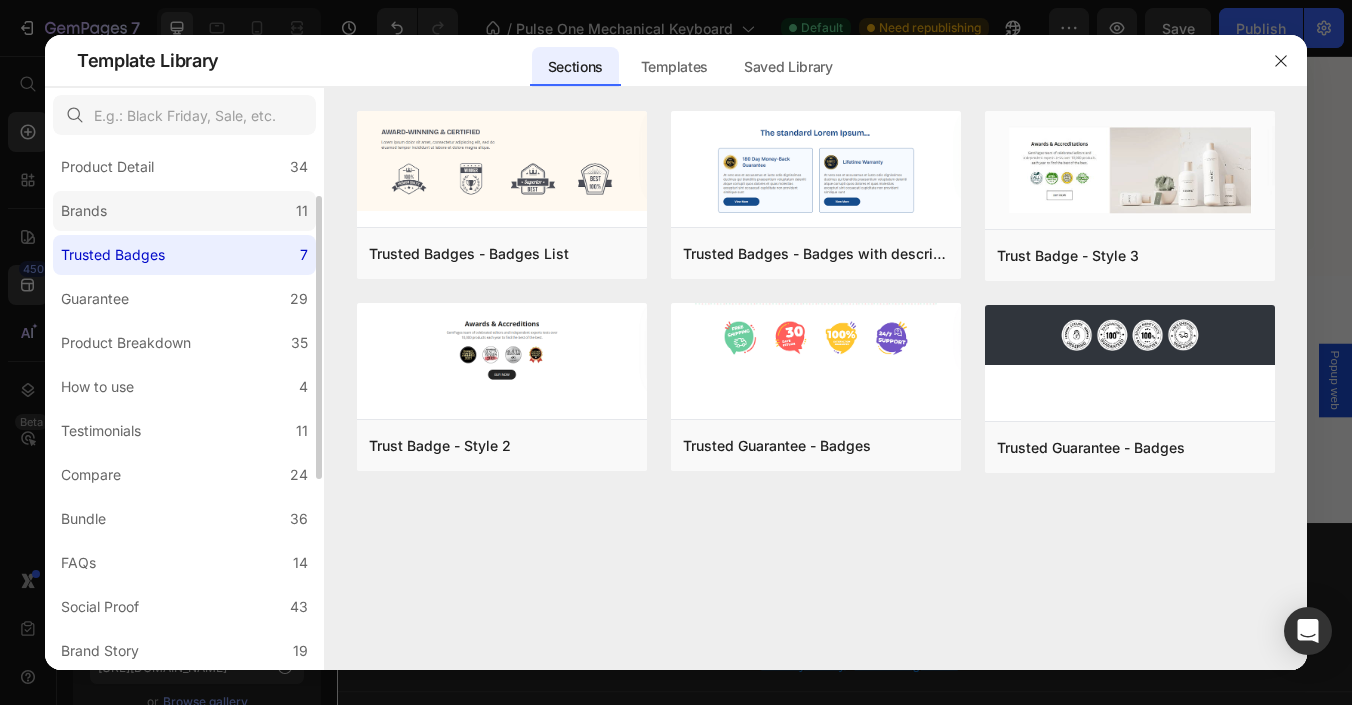 click on "Brands 11" 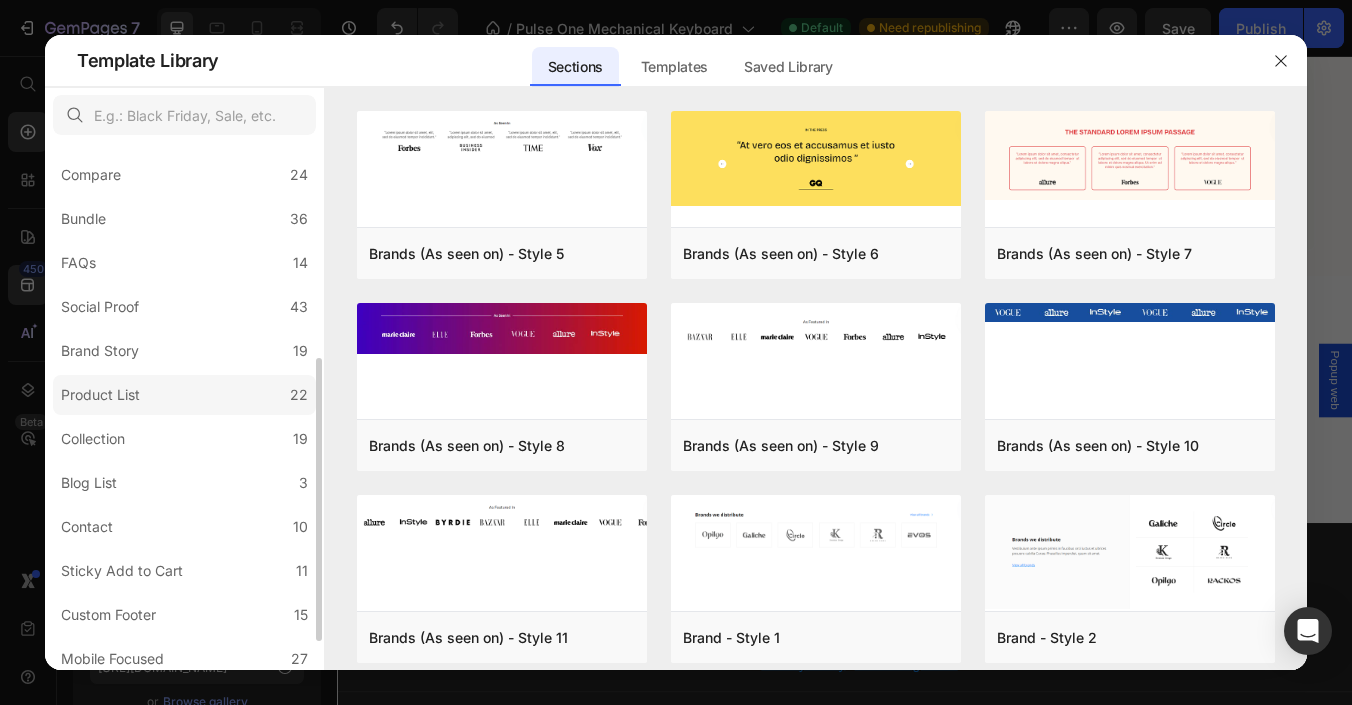 scroll, scrollTop: 100, scrollLeft: 0, axis: vertical 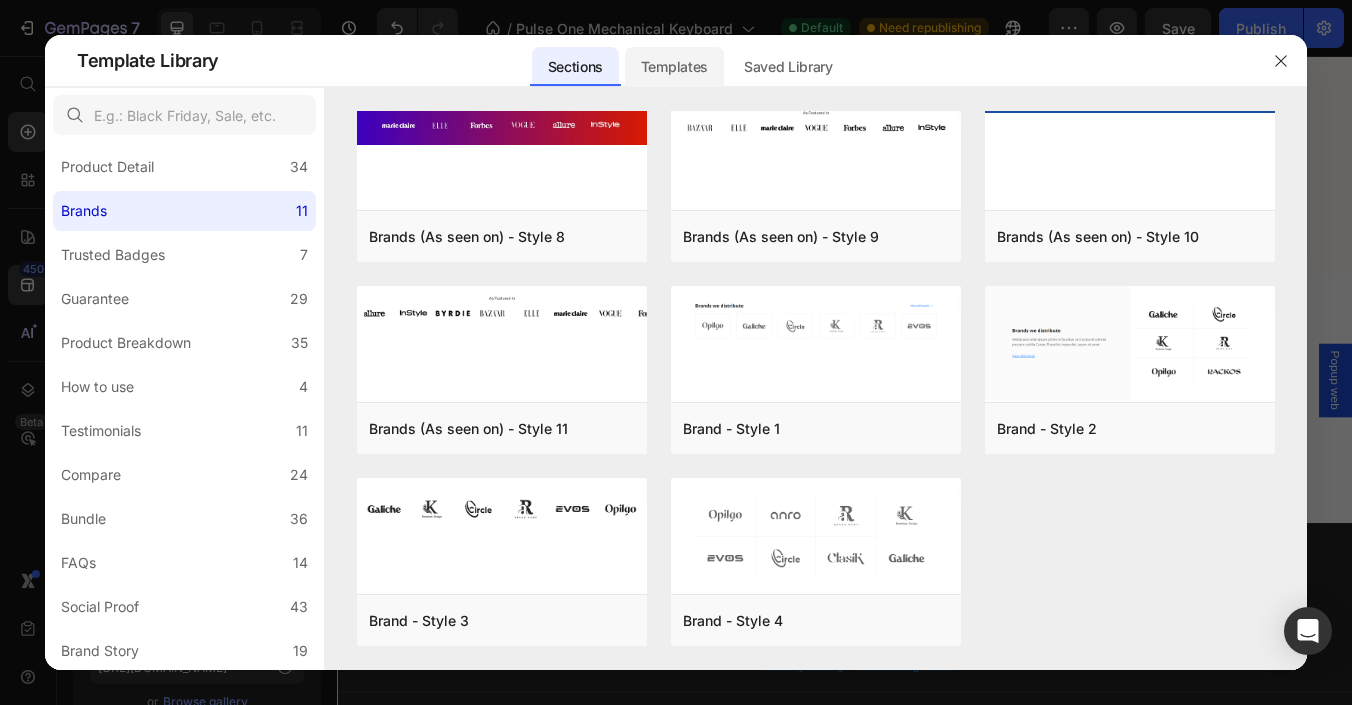 click on "Templates" 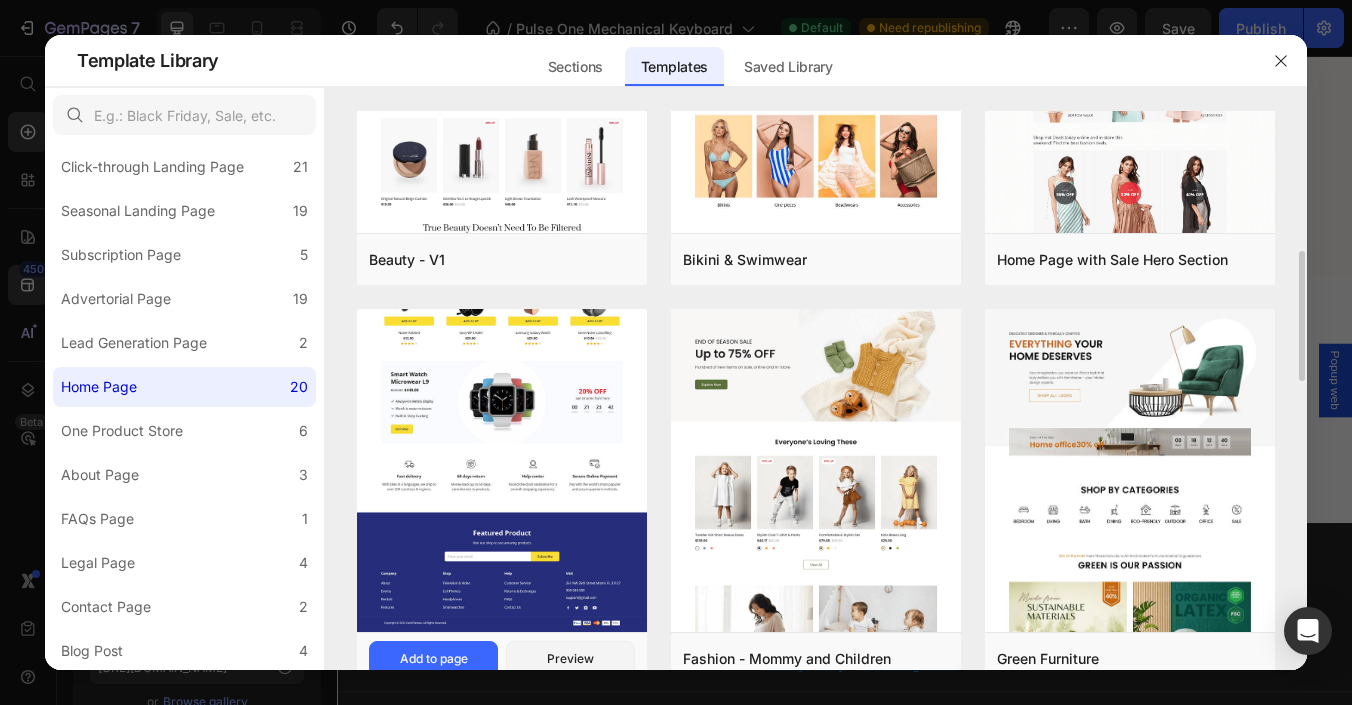 scroll, scrollTop: 800, scrollLeft: 0, axis: vertical 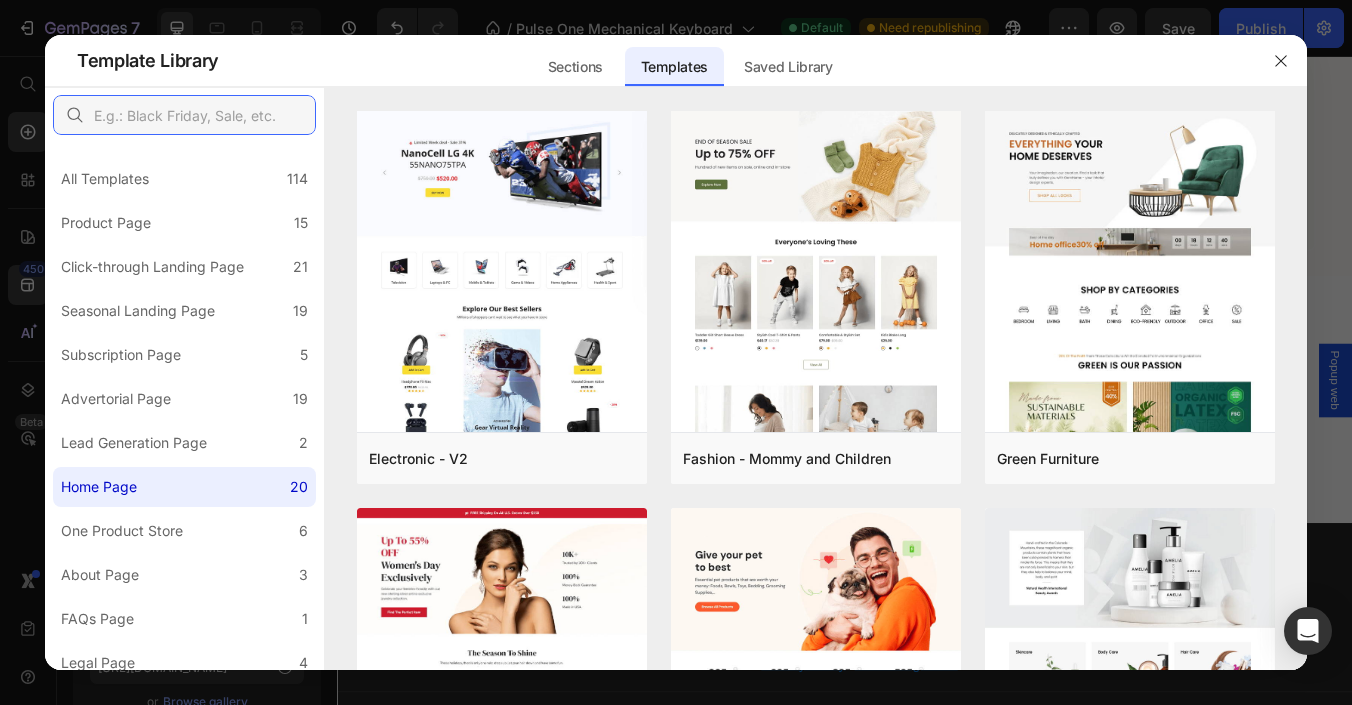 click at bounding box center (184, 115) 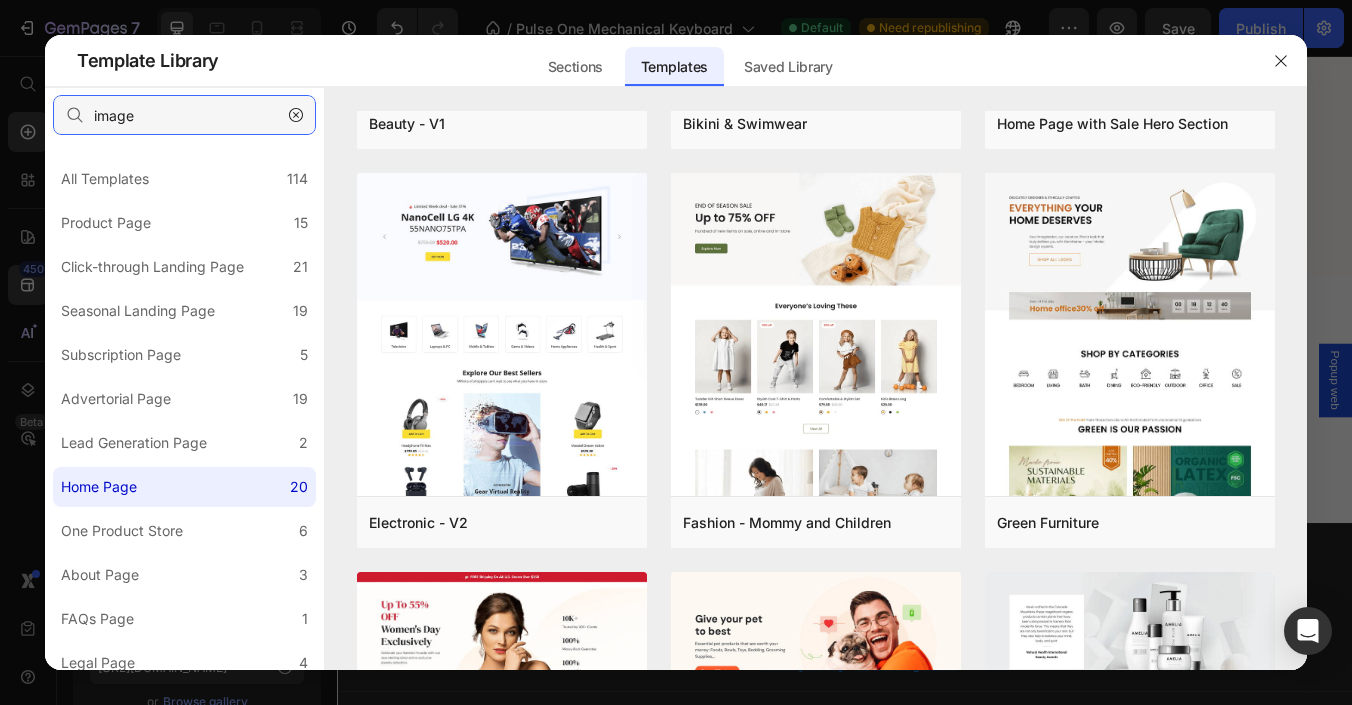 type on "image" 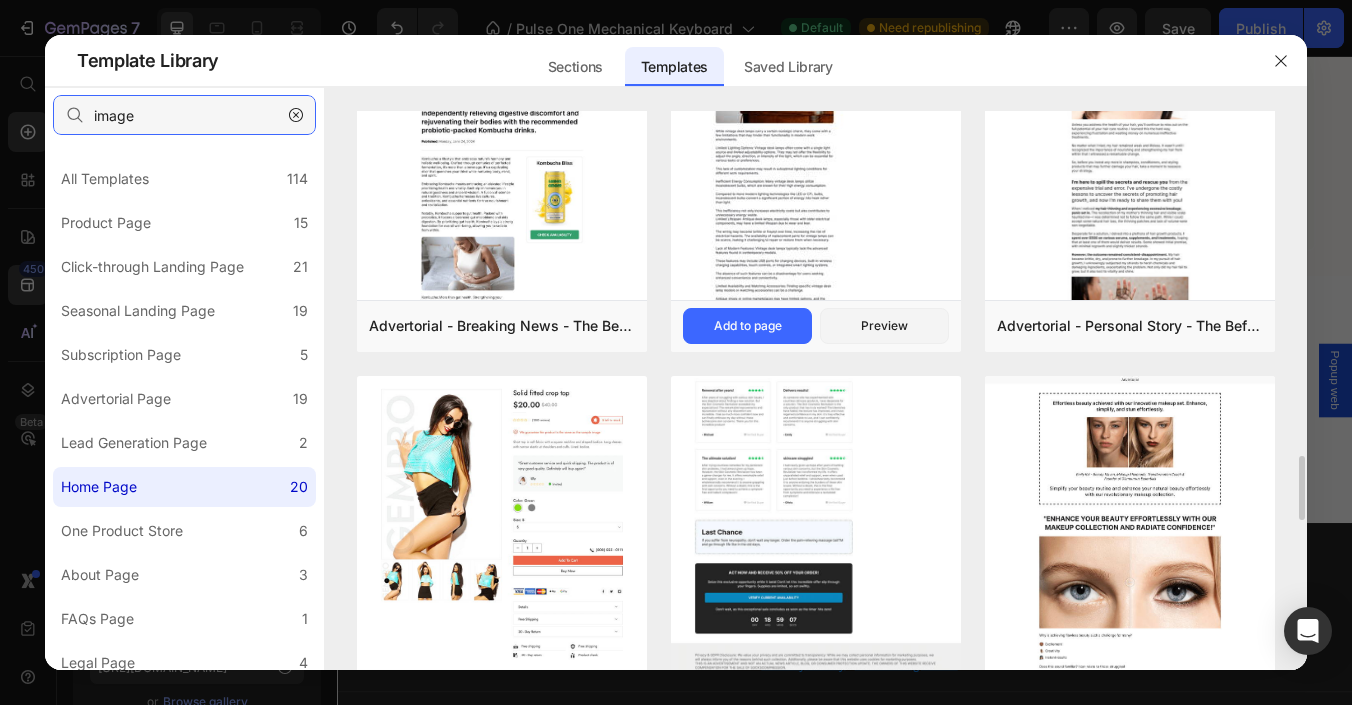 scroll, scrollTop: 2699, scrollLeft: 0, axis: vertical 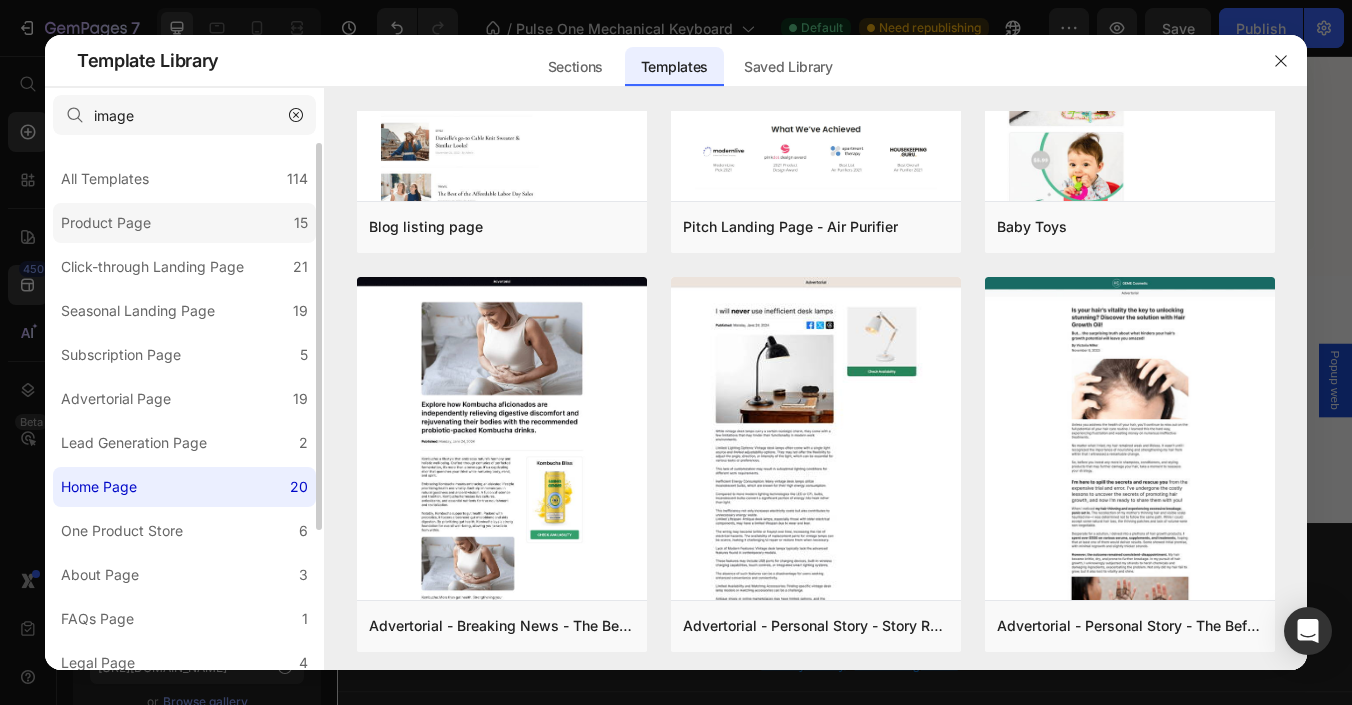 click on "Product Page 15" 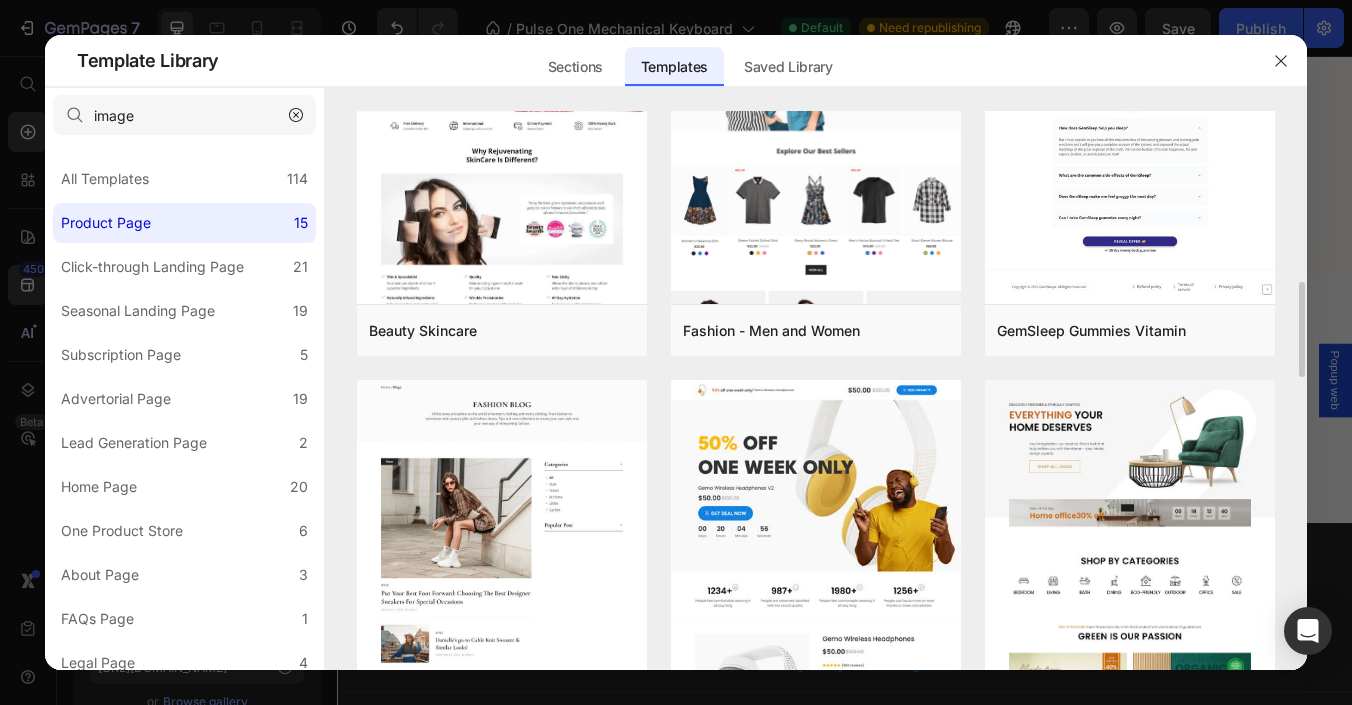 scroll, scrollTop: 1200, scrollLeft: 0, axis: vertical 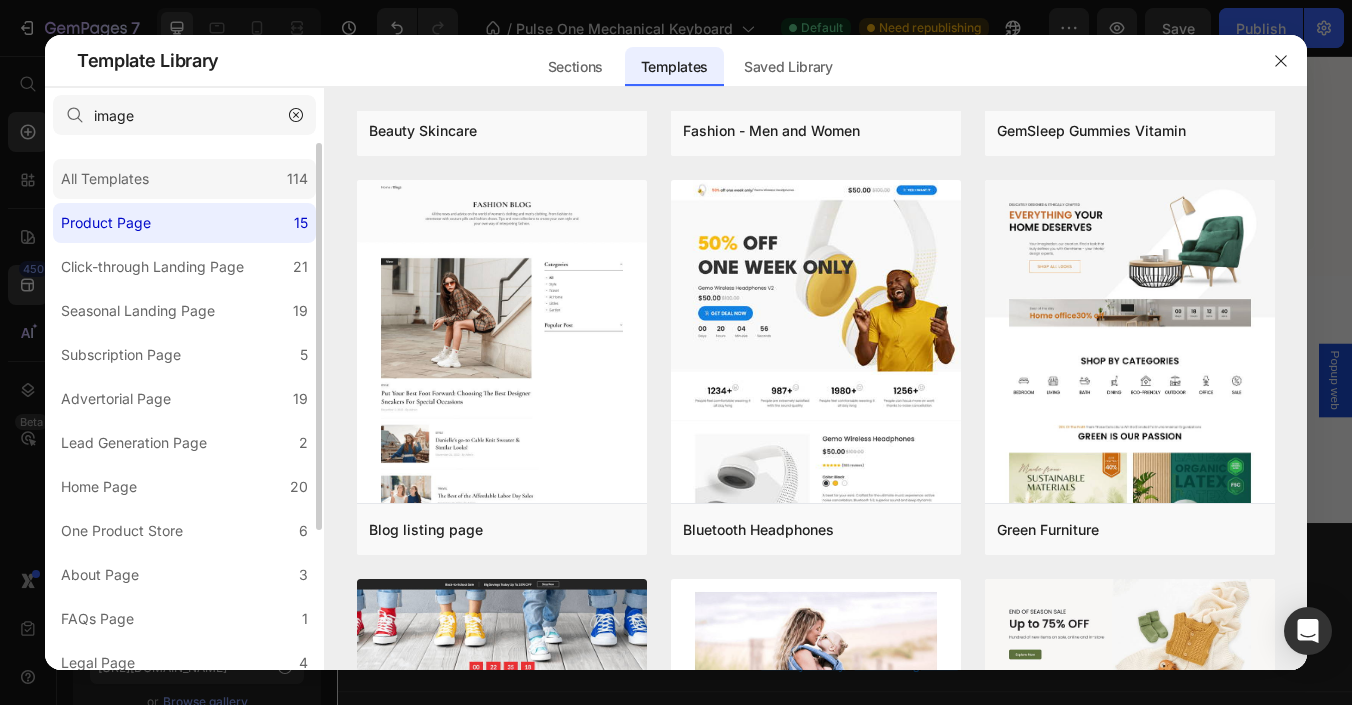 click on "All Templates 114" 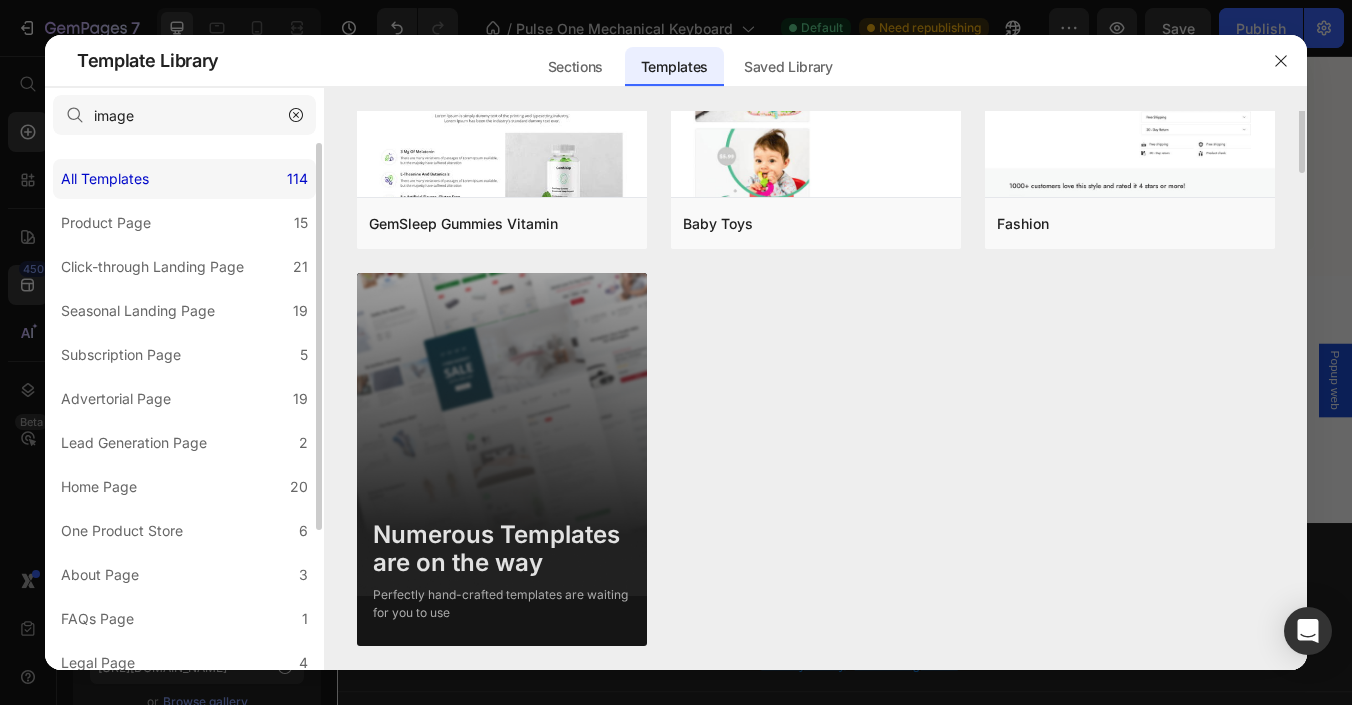 scroll, scrollTop: 0, scrollLeft: 0, axis: both 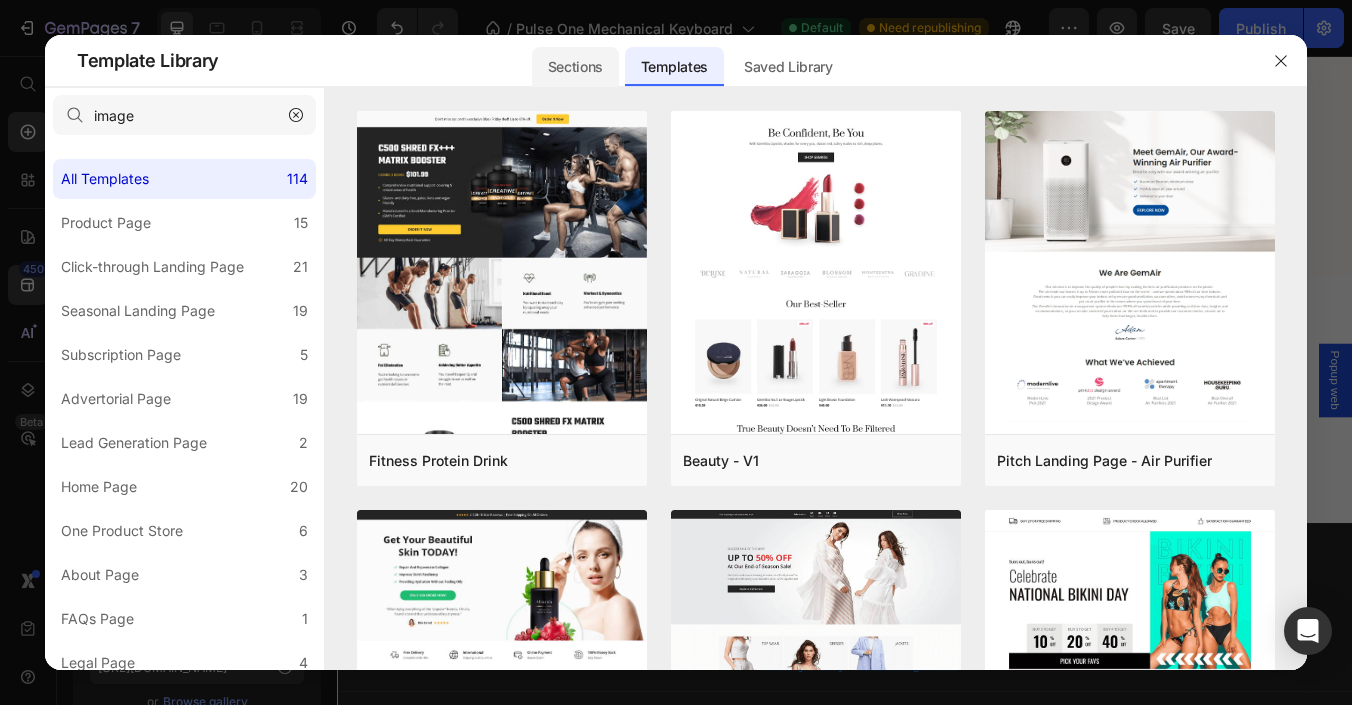 click on "Sections" 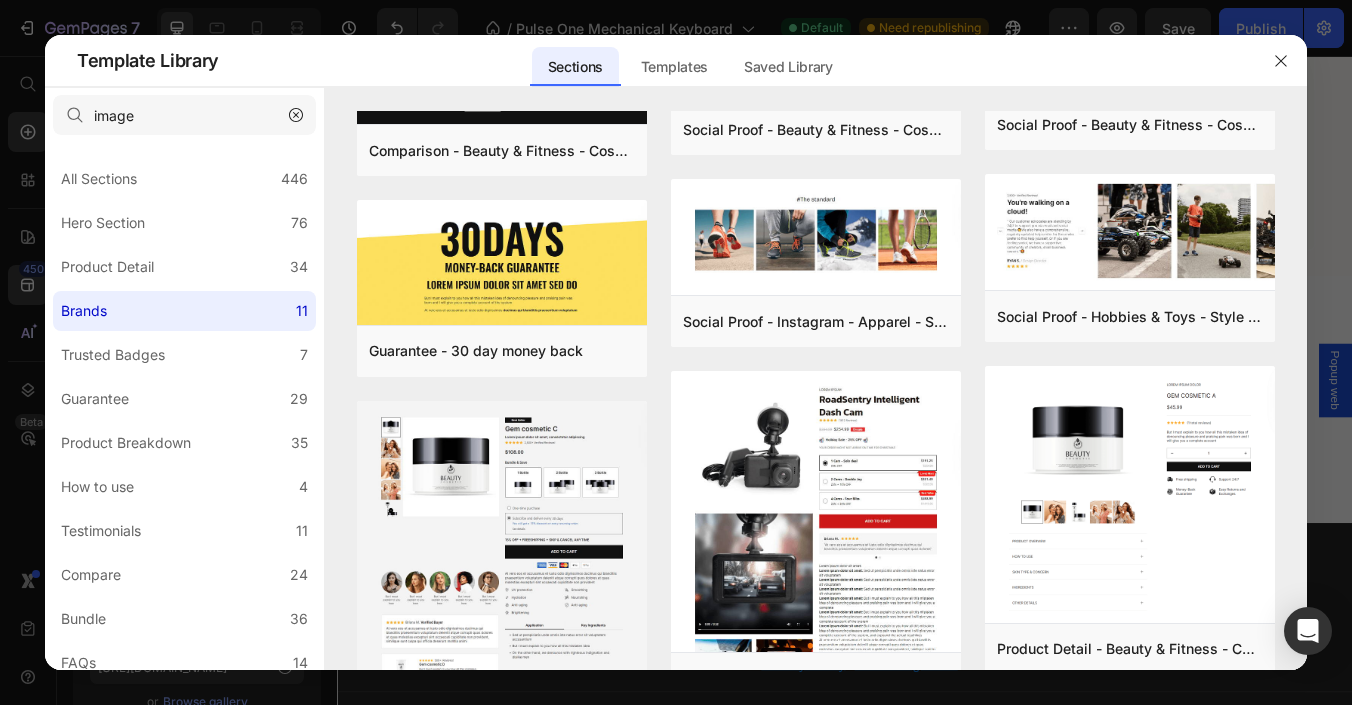 scroll, scrollTop: 0, scrollLeft: 0, axis: both 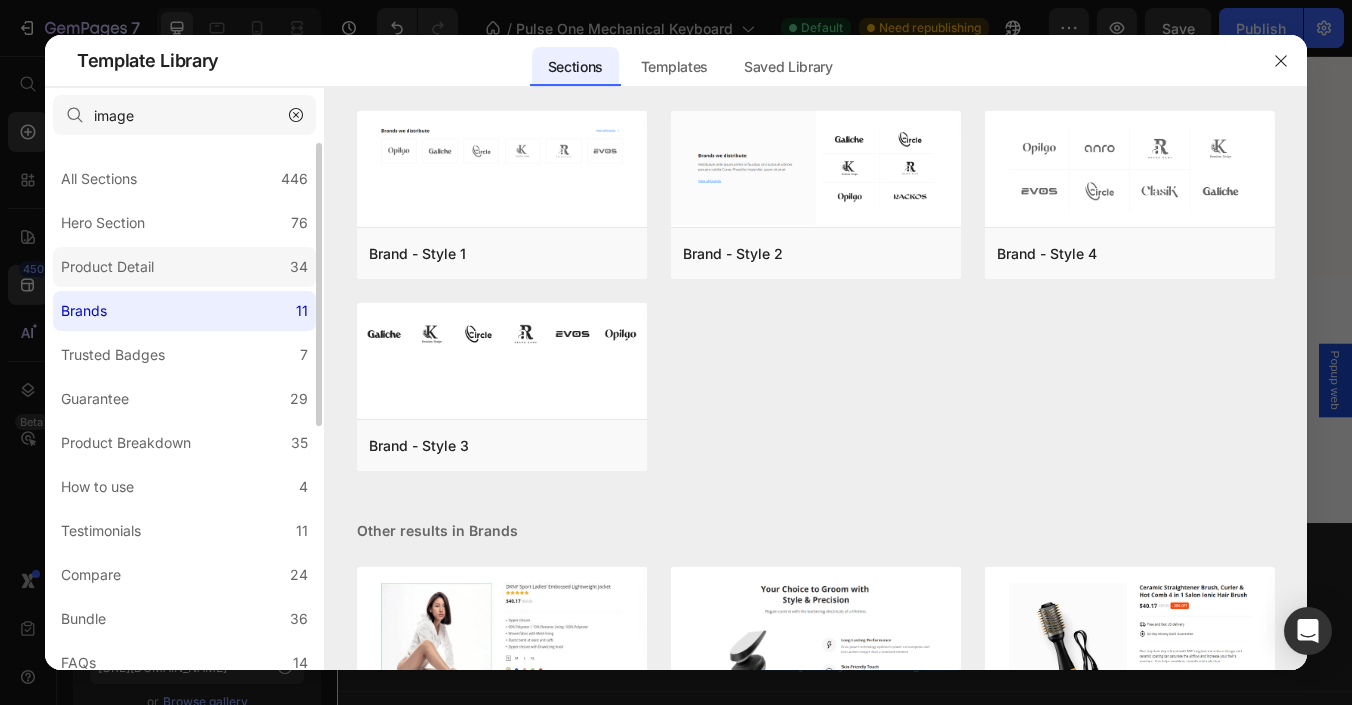 click on "Product Detail 34" 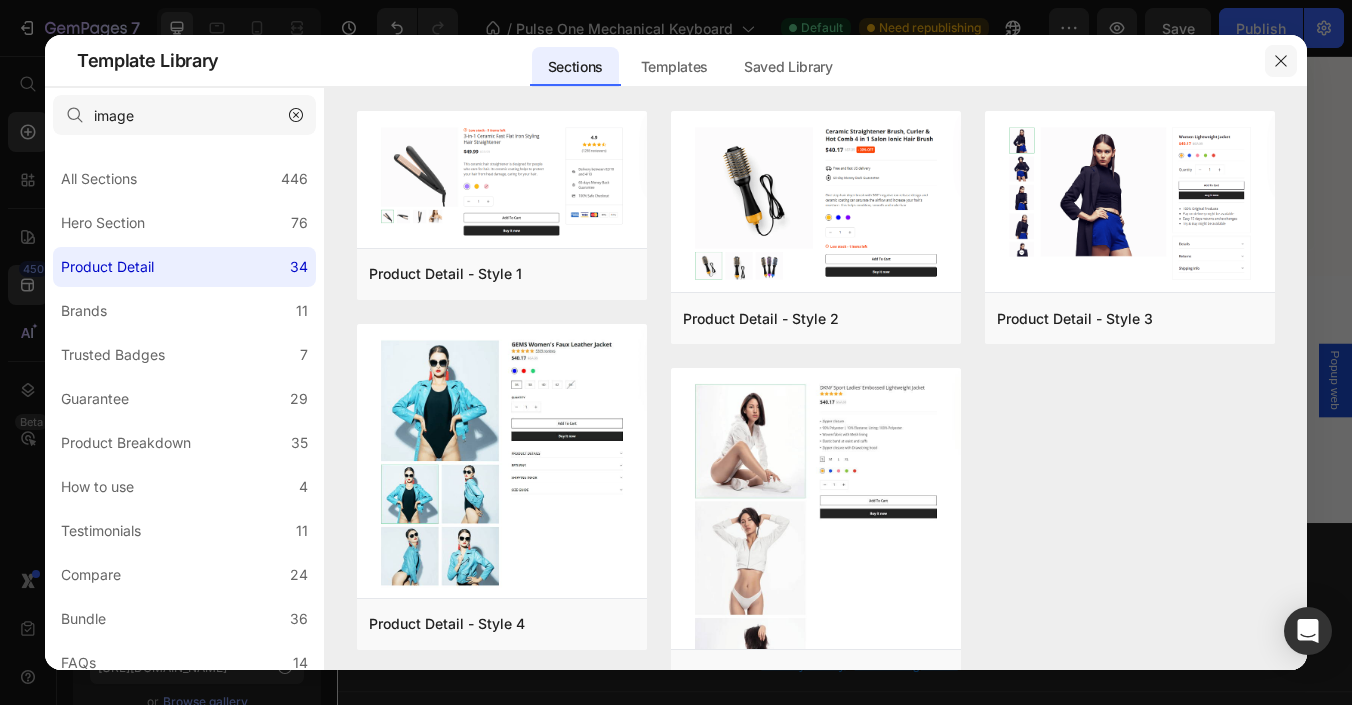 click 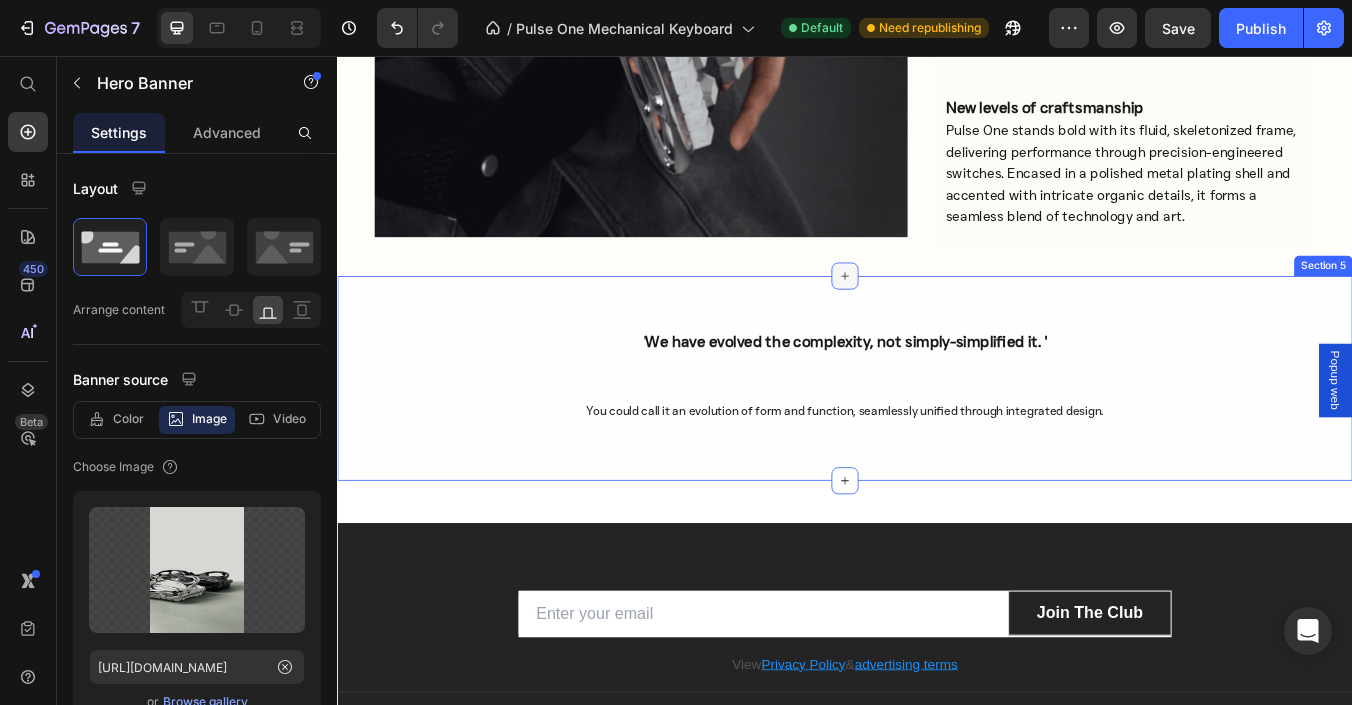 click at bounding box center (937, 316) 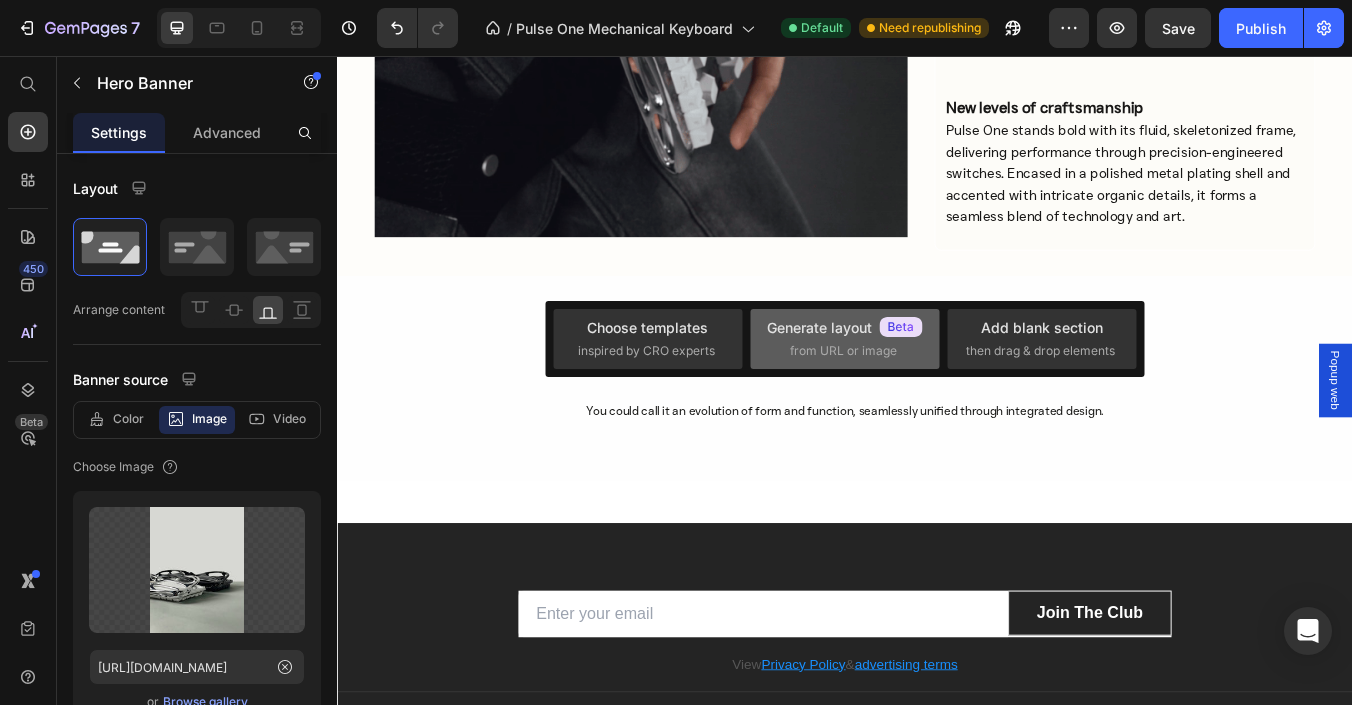 click on "from URL or image" at bounding box center [843, 351] 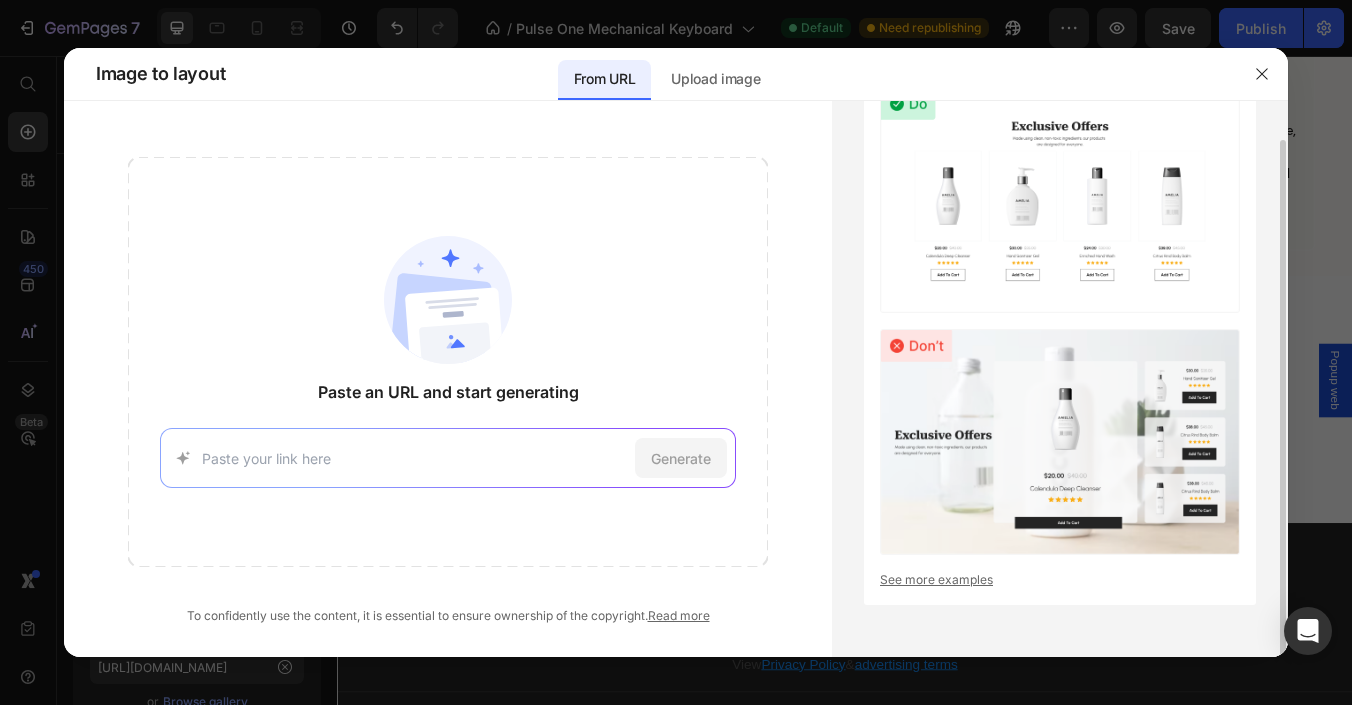 scroll, scrollTop: 0, scrollLeft: 0, axis: both 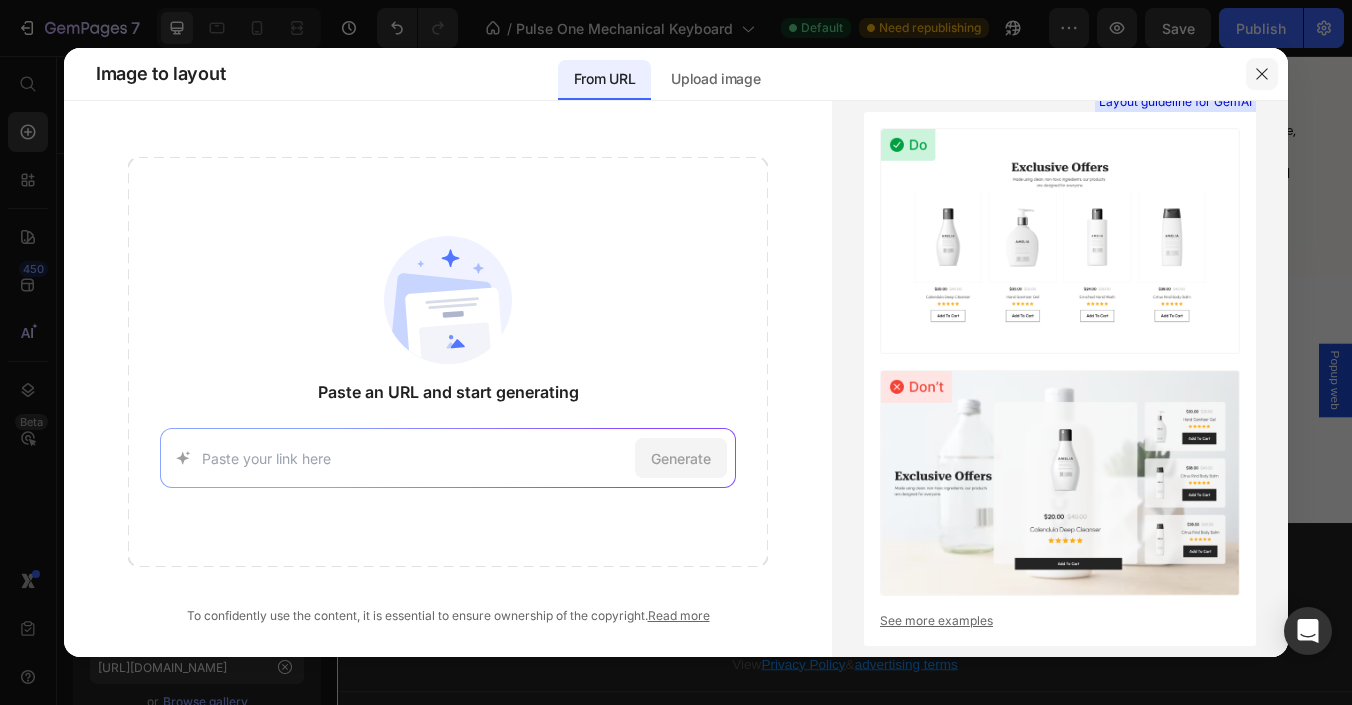 click 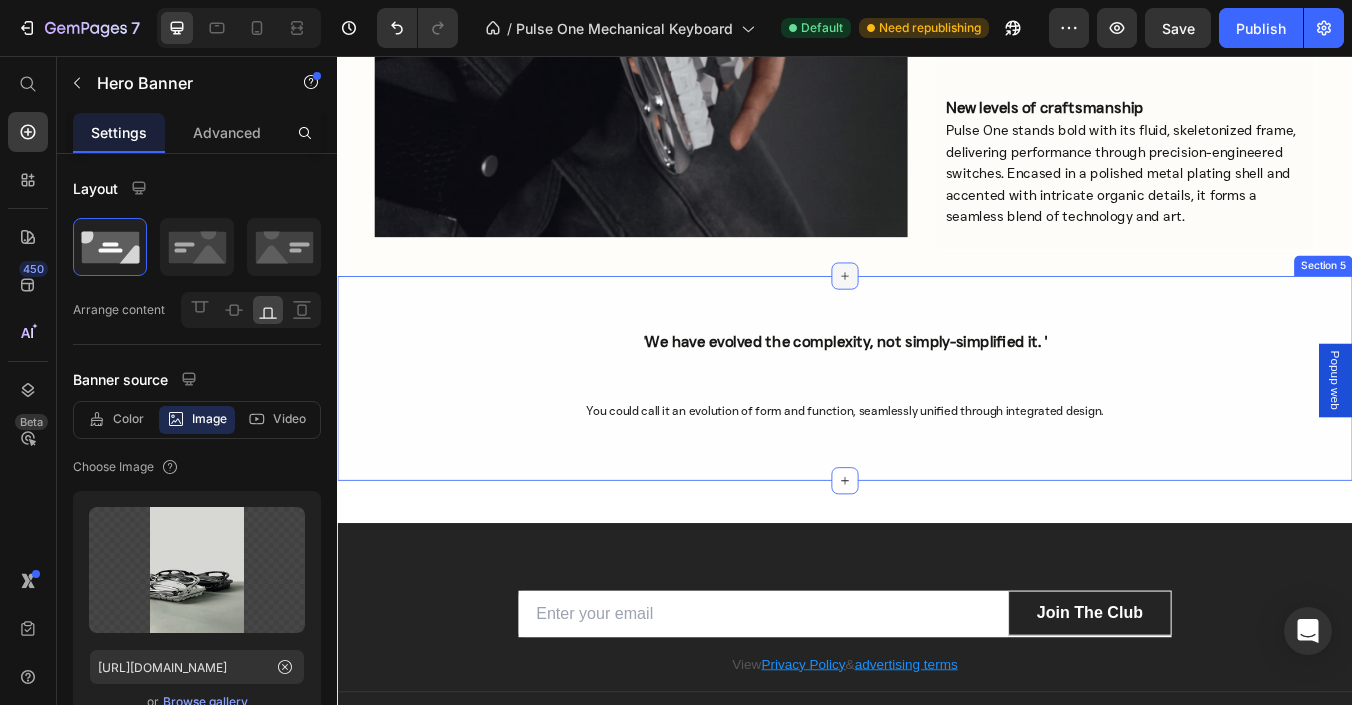 click 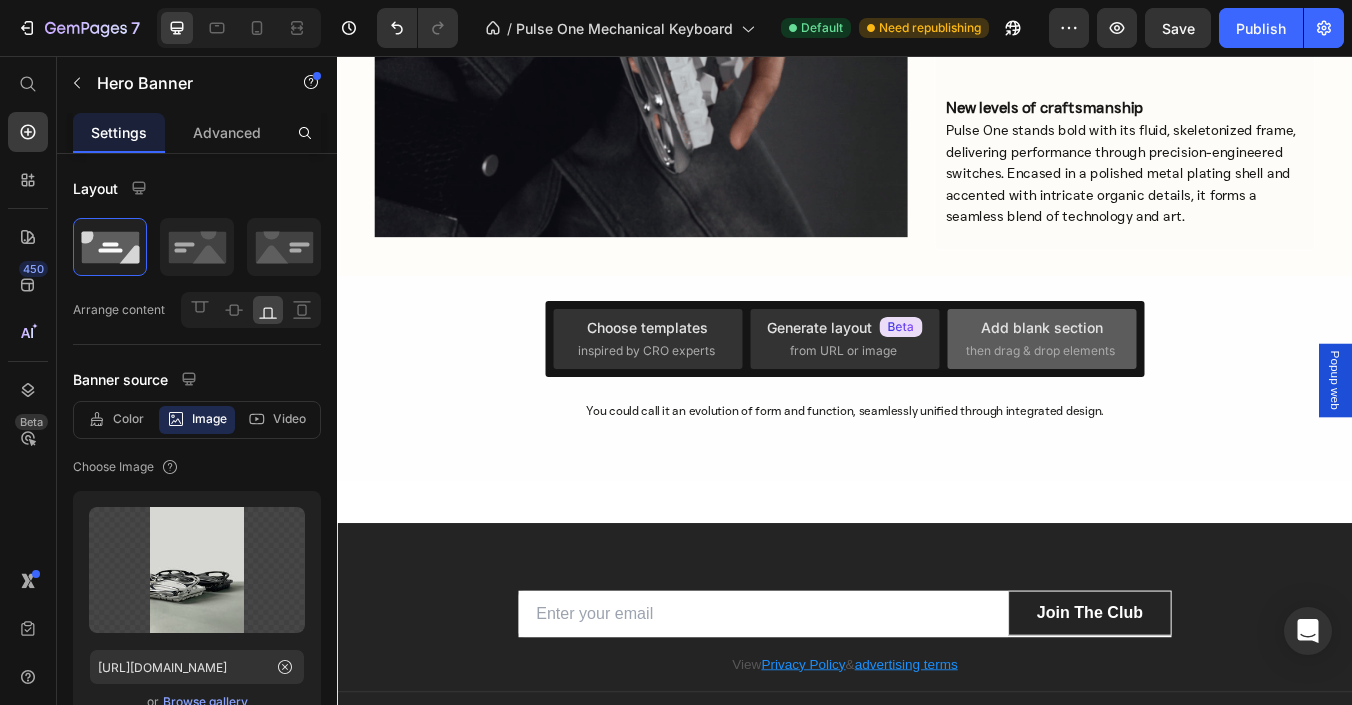 click on "then drag & drop elements" at bounding box center (1040, 351) 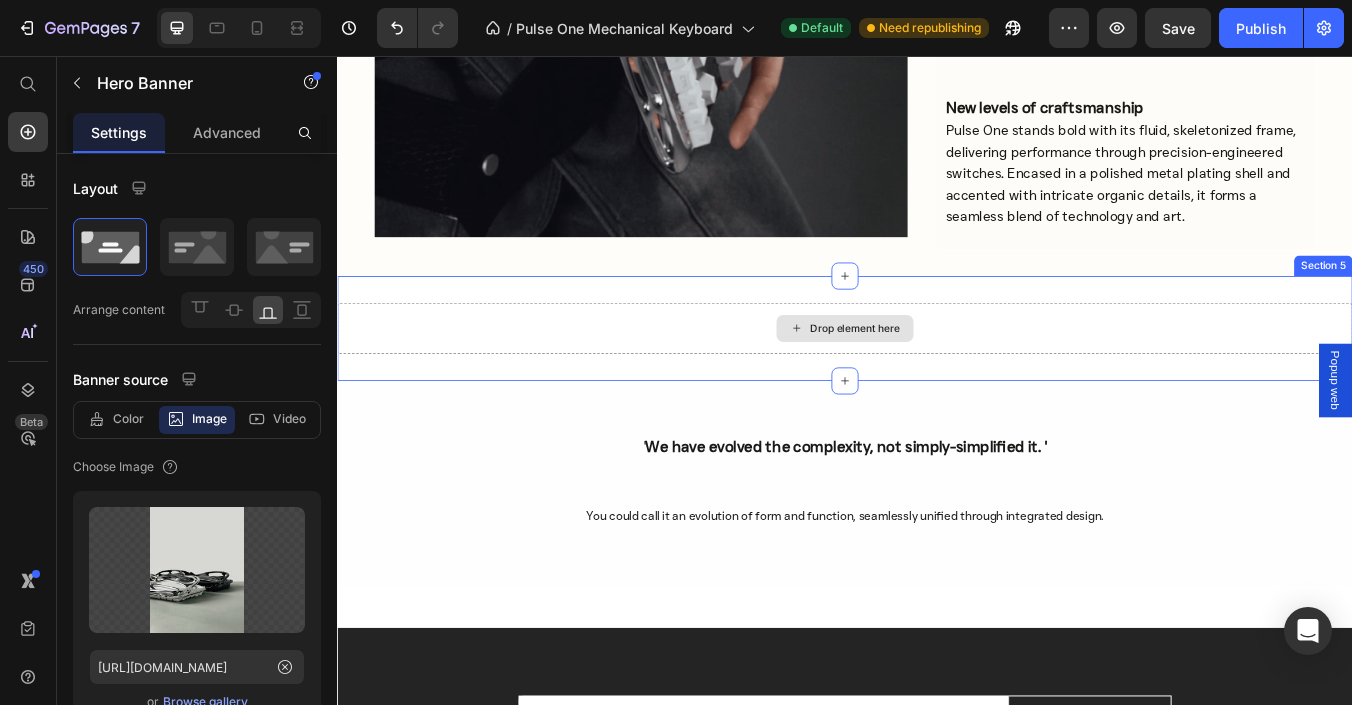 click on "Drop element here" at bounding box center [949, 378] 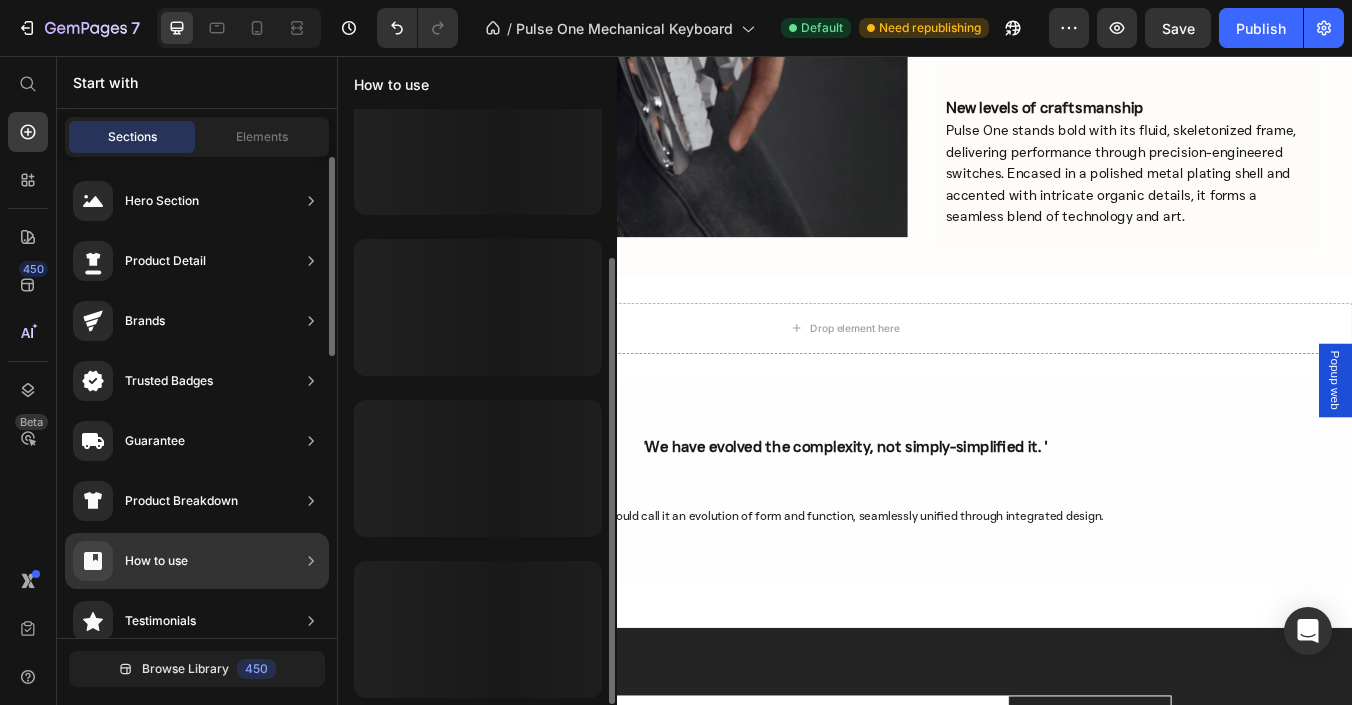 scroll, scrollTop: 37, scrollLeft: 0, axis: vertical 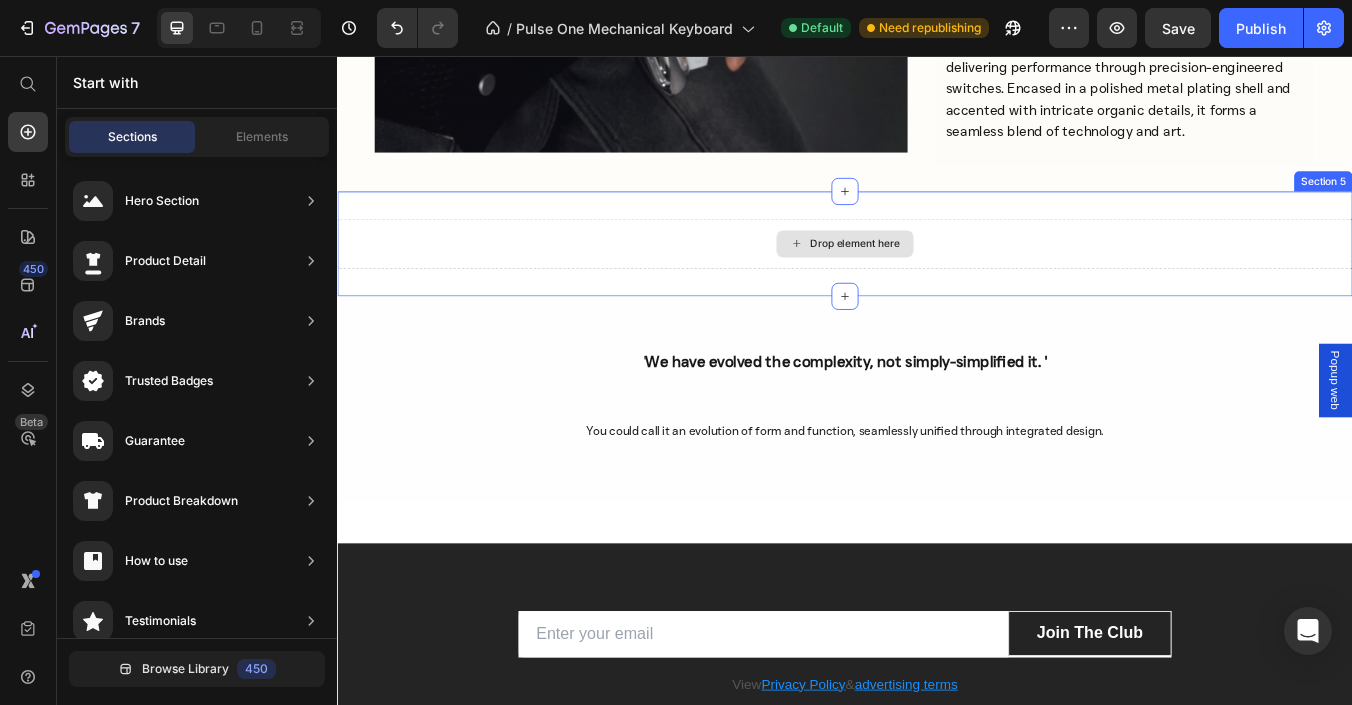 click on "Drop element here" at bounding box center [949, 278] 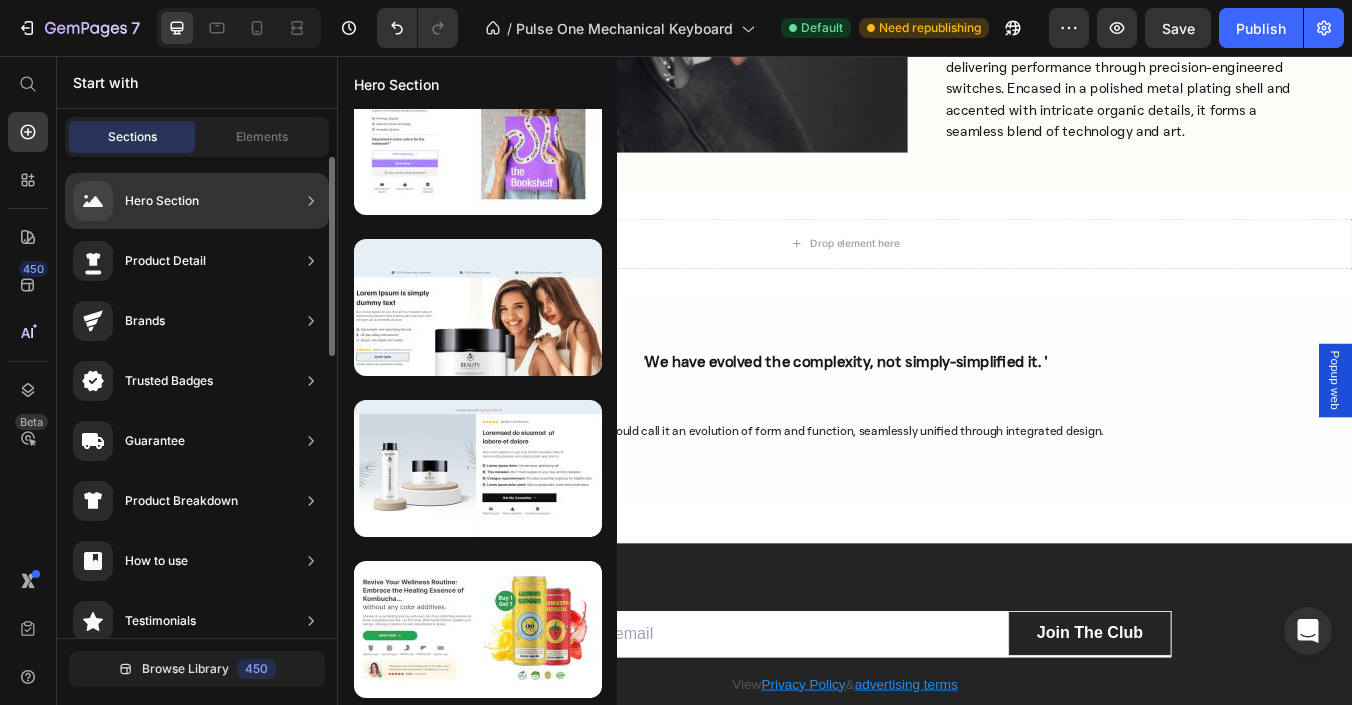 scroll, scrollTop: 198, scrollLeft: 0, axis: vertical 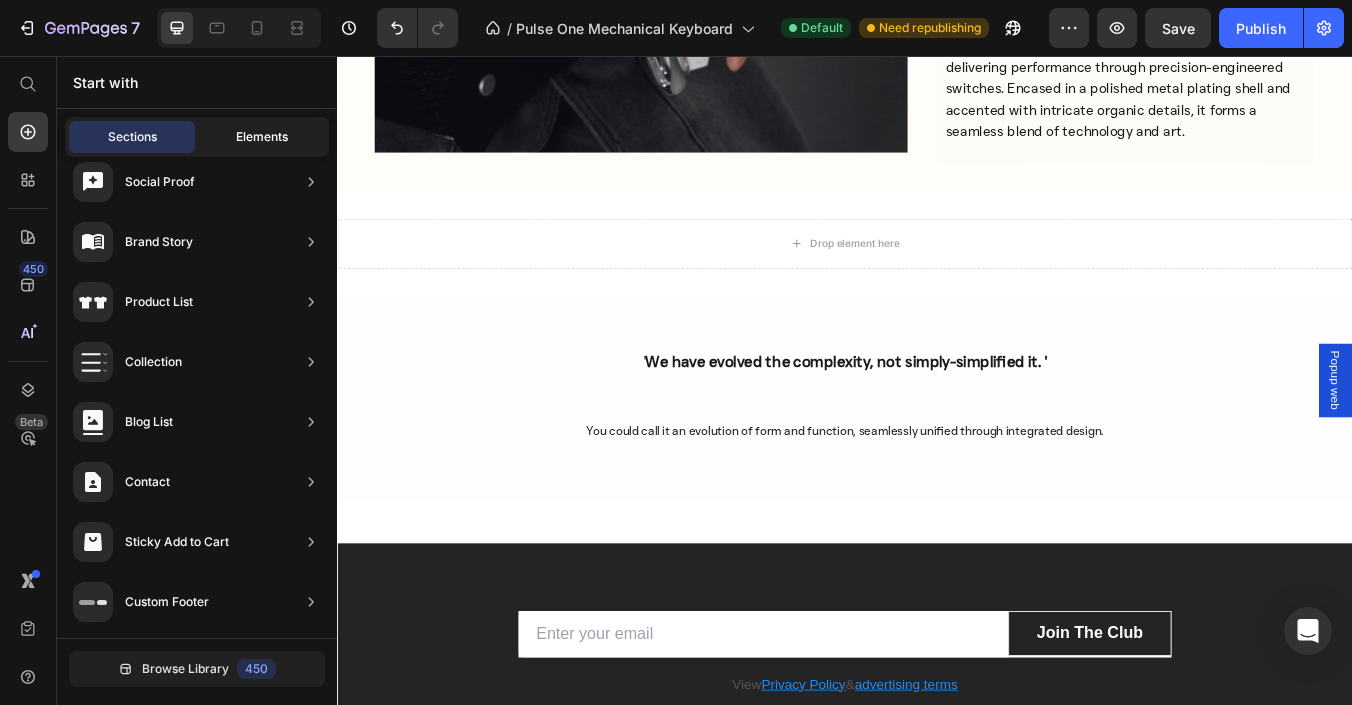 click on "Elements" at bounding box center (262, 137) 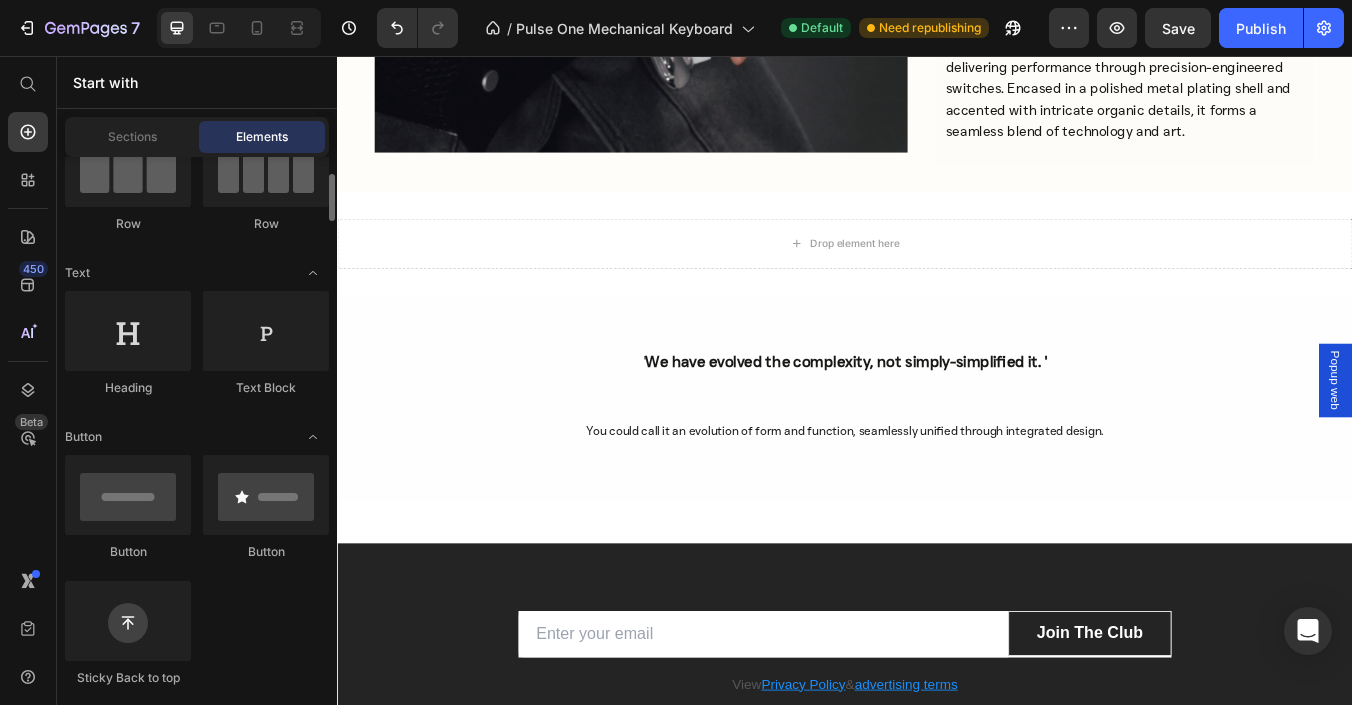 scroll, scrollTop: 0, scrollLeft: 0, axis: both 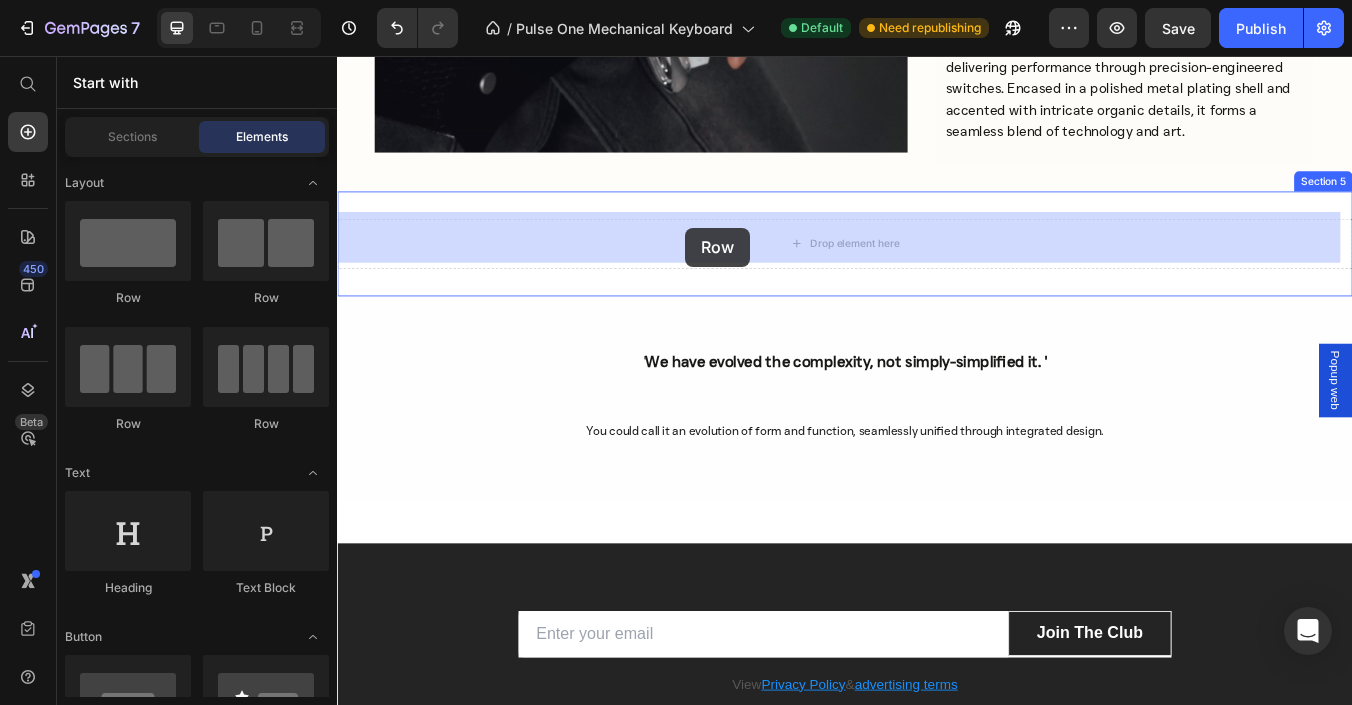 drag, startPoint x: 449, startPoint y: 432, endPoint x: 749, endPoint y: 259, distance: 346.30768 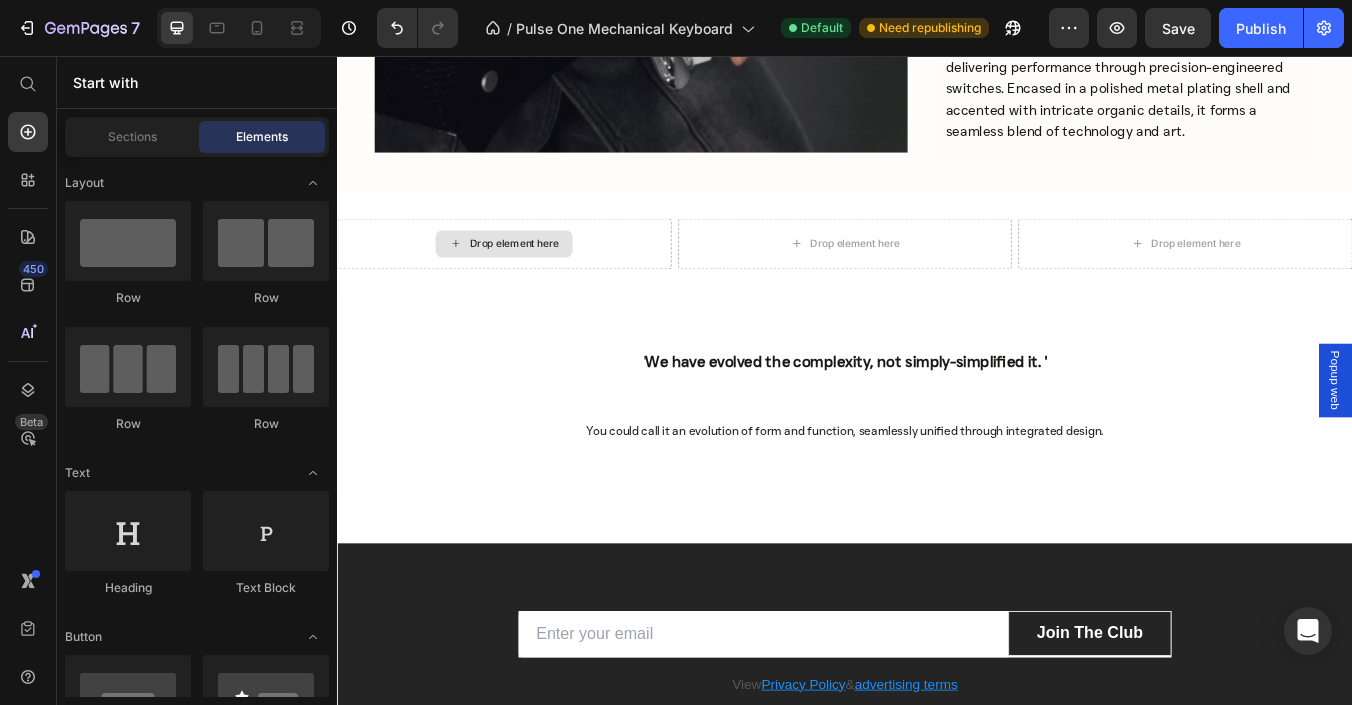 click on "Drop element here" at bounding box center (534, 278) 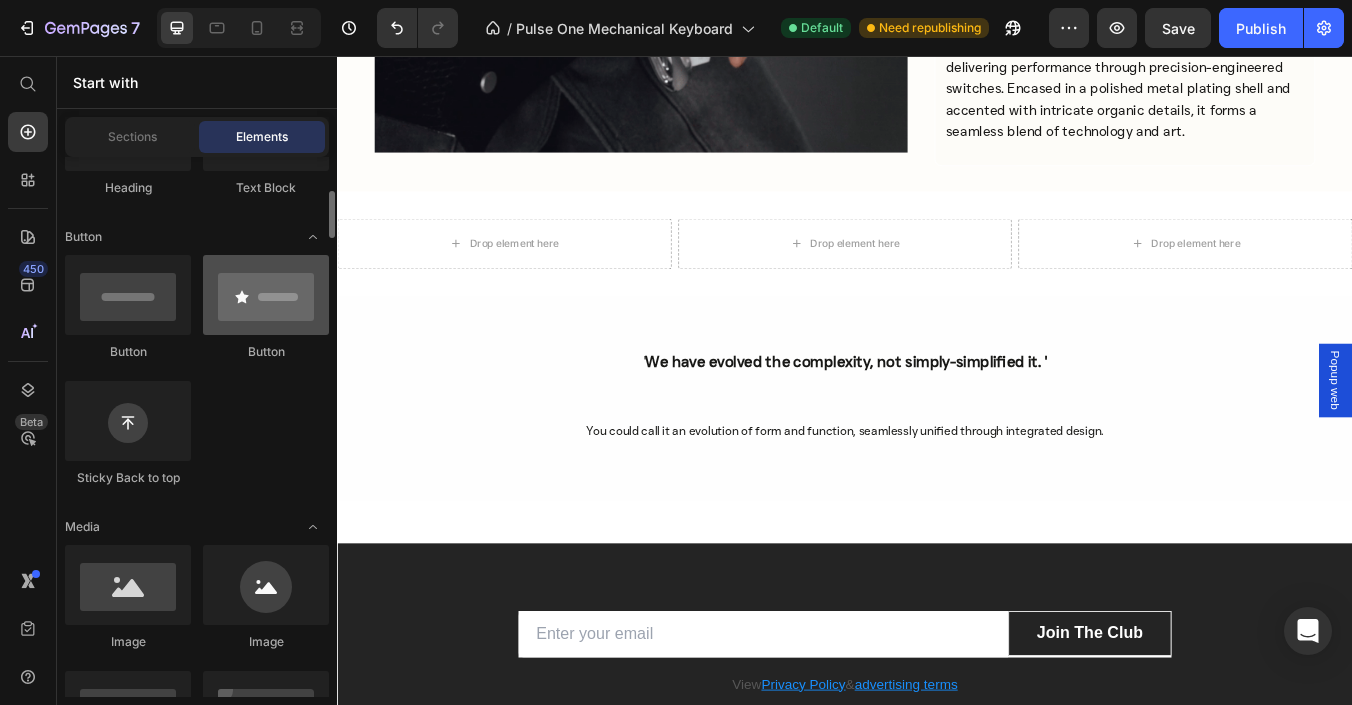 scroll, scrollTop: 500, scrollLeft: 0, axis: vertical 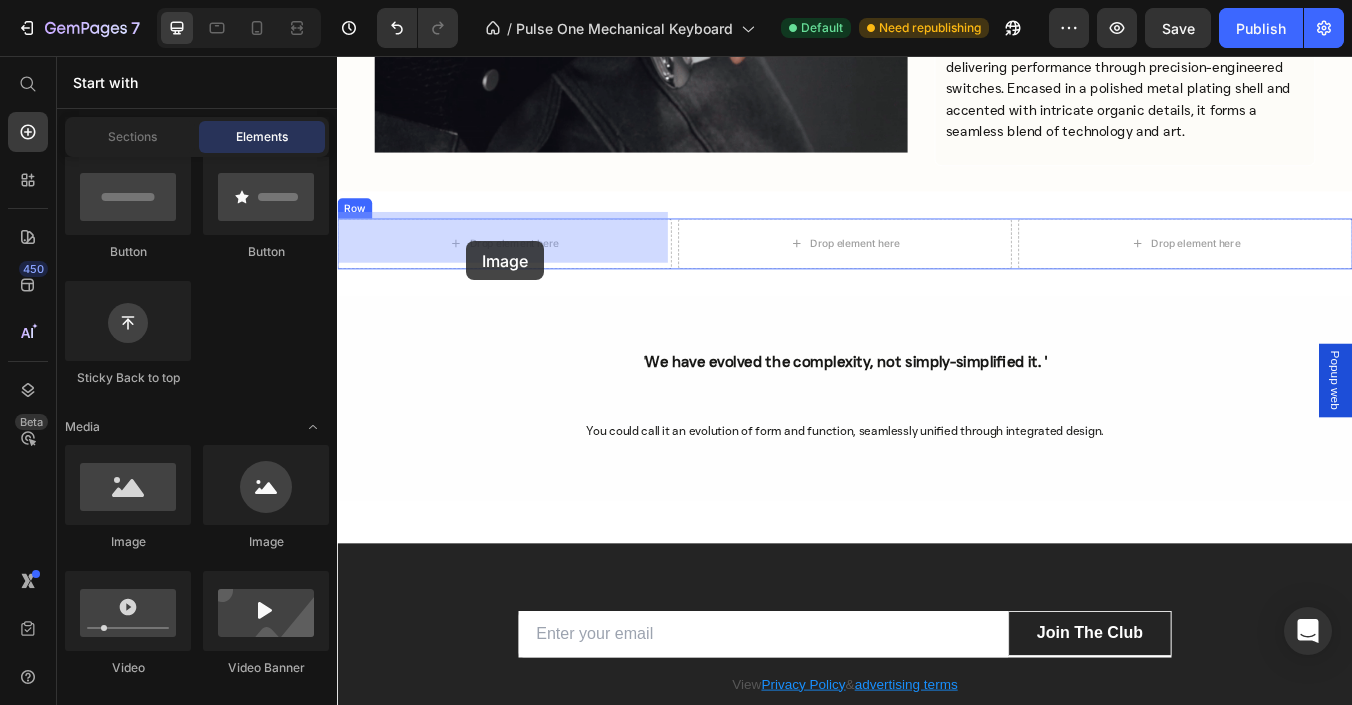drag, startPoint x: 480, startPoint y: 539, endPoint x: 490, endPoint y: 275, distance: 264.18933 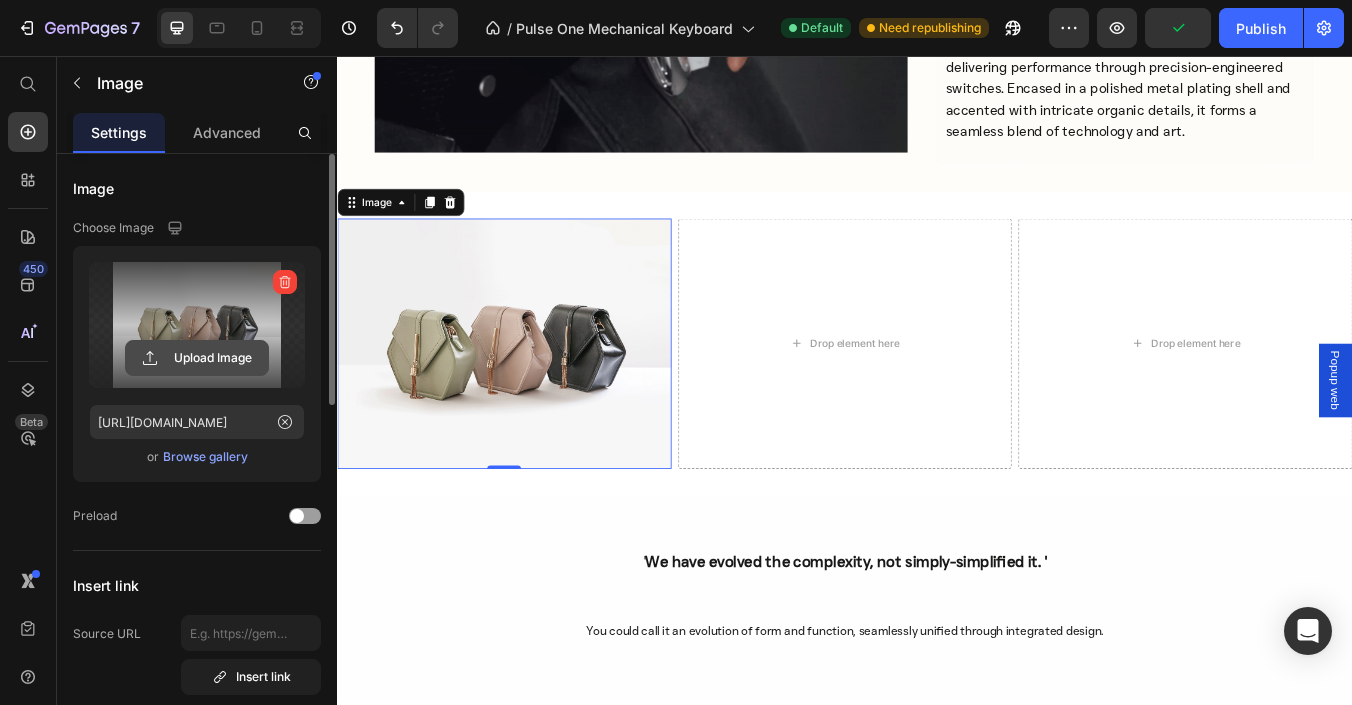 click 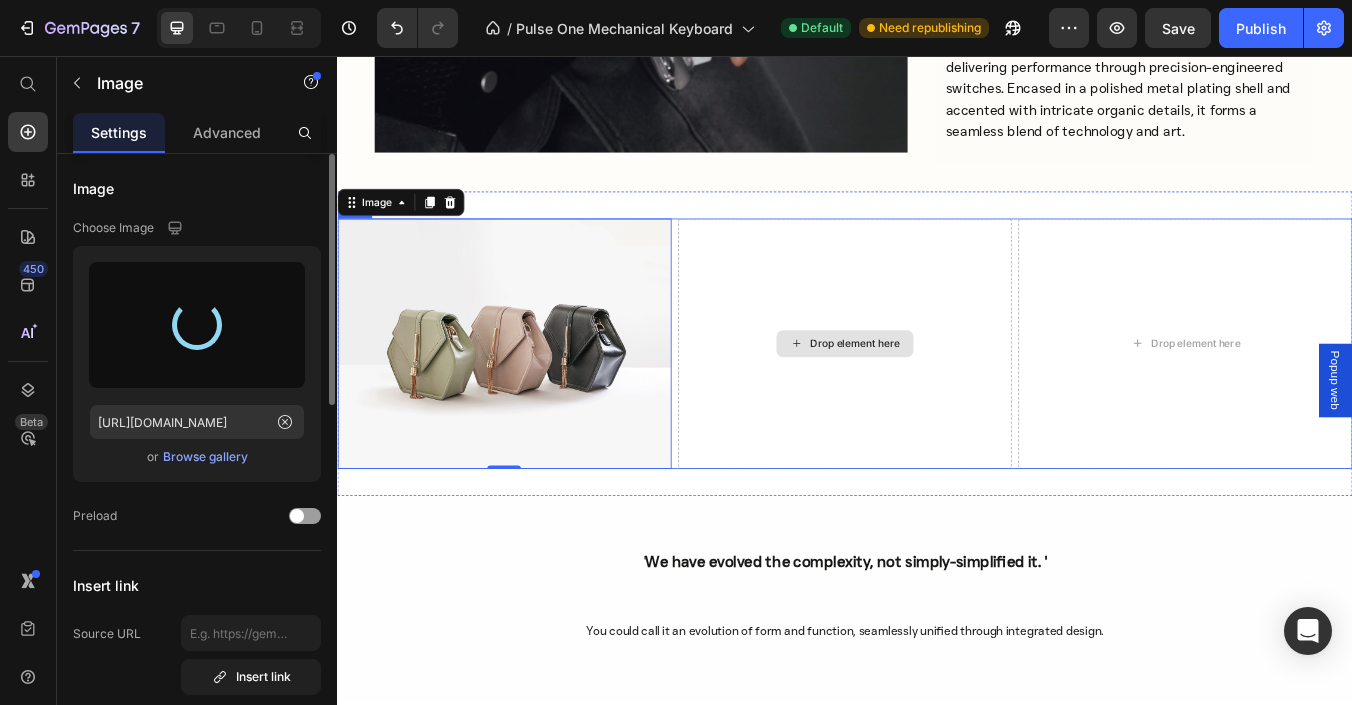 type on "[URL][DOMAIN_NAME]" 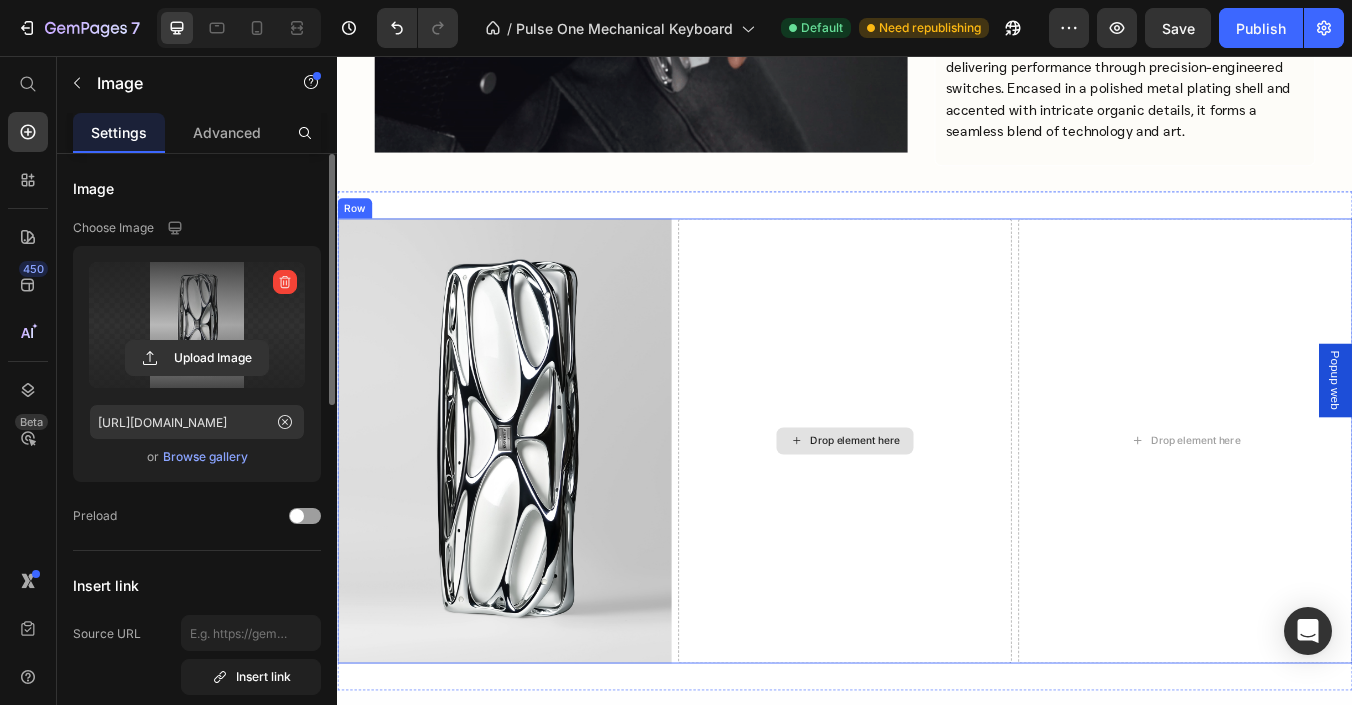 click on "Drop element here" at bounding box center (949, 511) 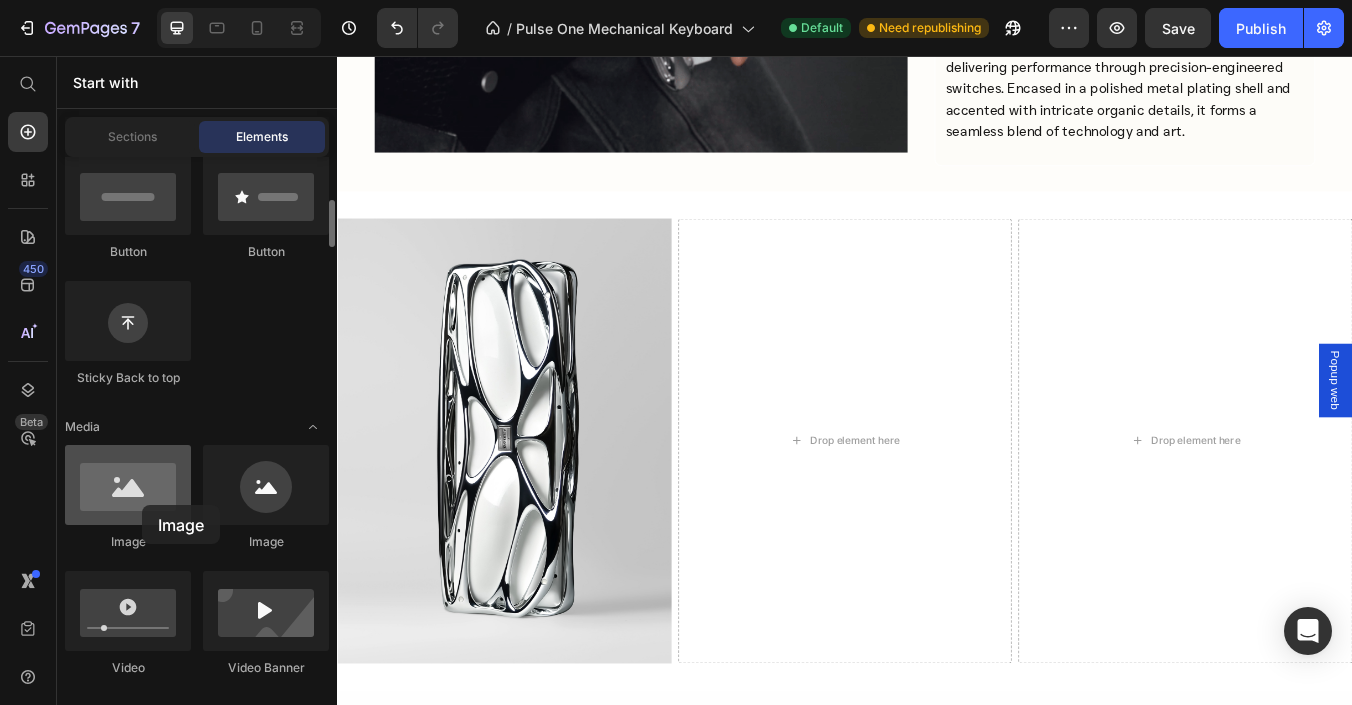 click at bounding box center (128, 485) 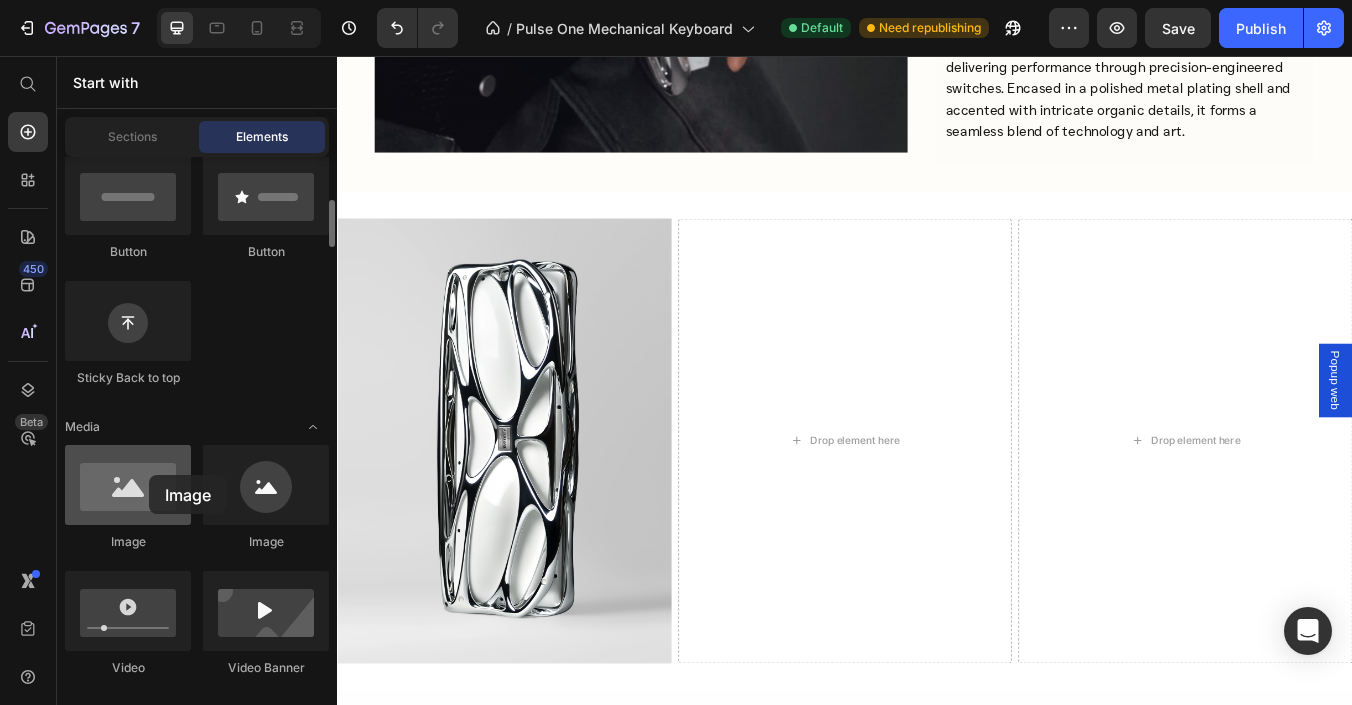 click at bounding box center [128, 485] 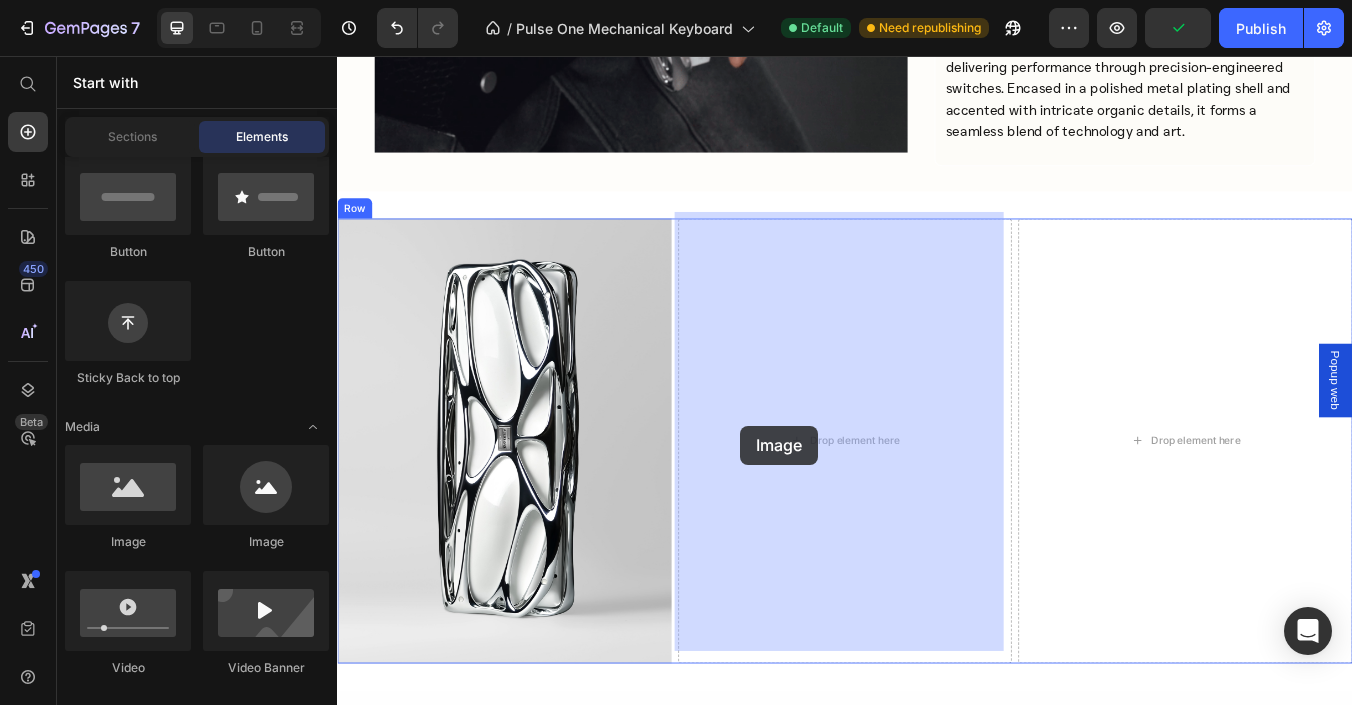 drag, startPoint x: 469, startPoint y: 537, endPoint x: 813, endPoint y: 493, distance: 346.80255 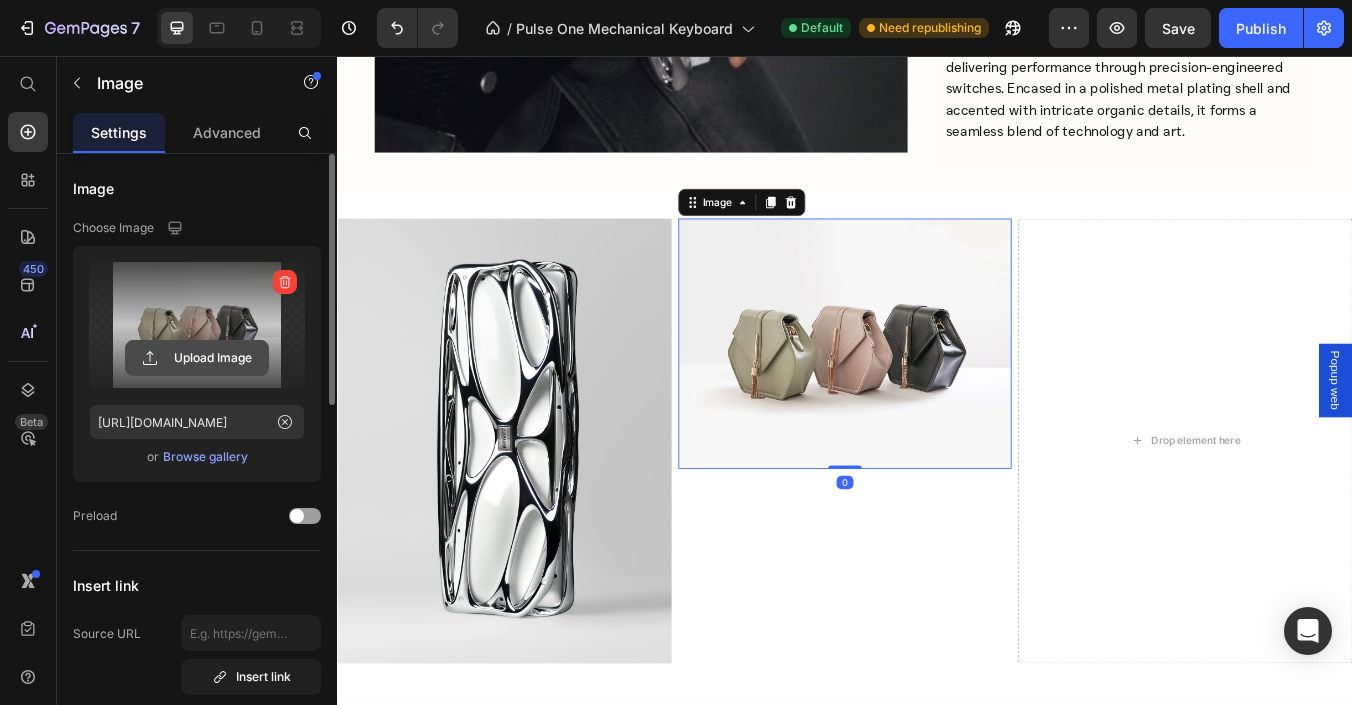 click 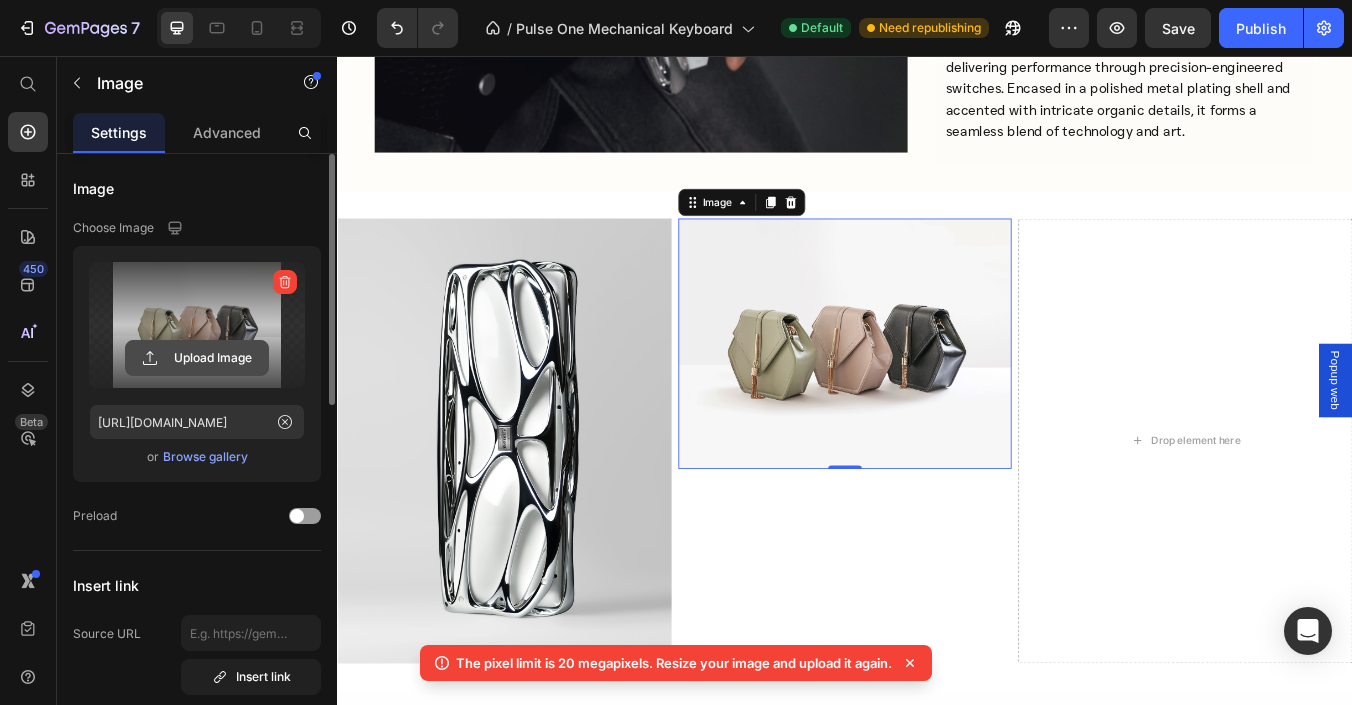 click 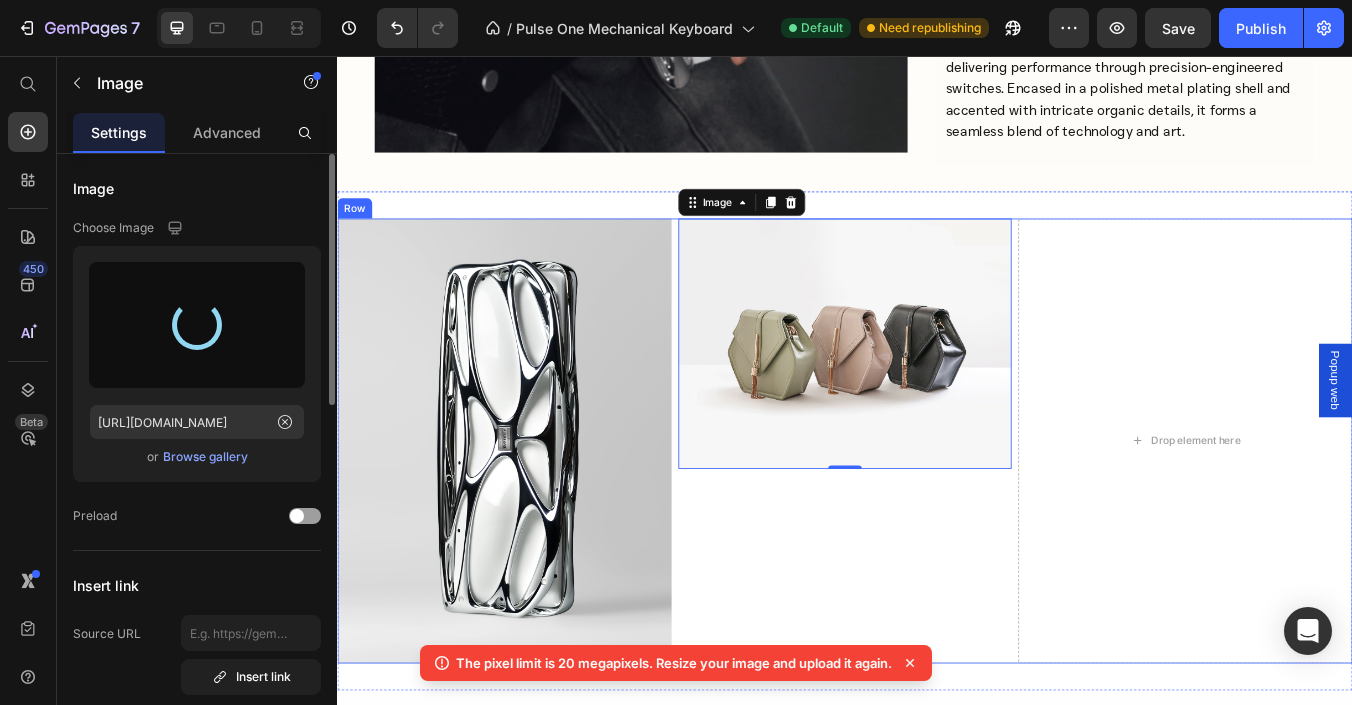type on "[URL][DOMAIN_NAME]" 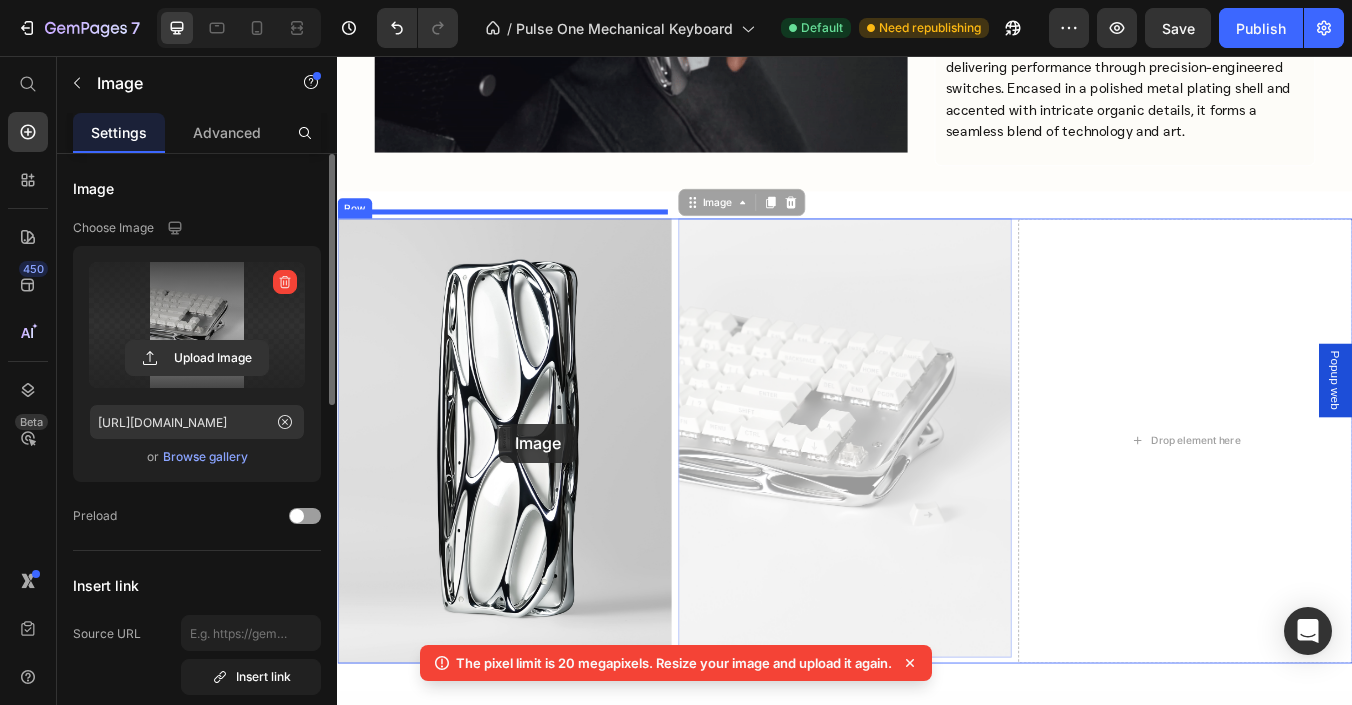 drag, startPoint x: 945, startPoint y: 509, endPoint x: 528, endPoint y: 491, distance: 417.3883 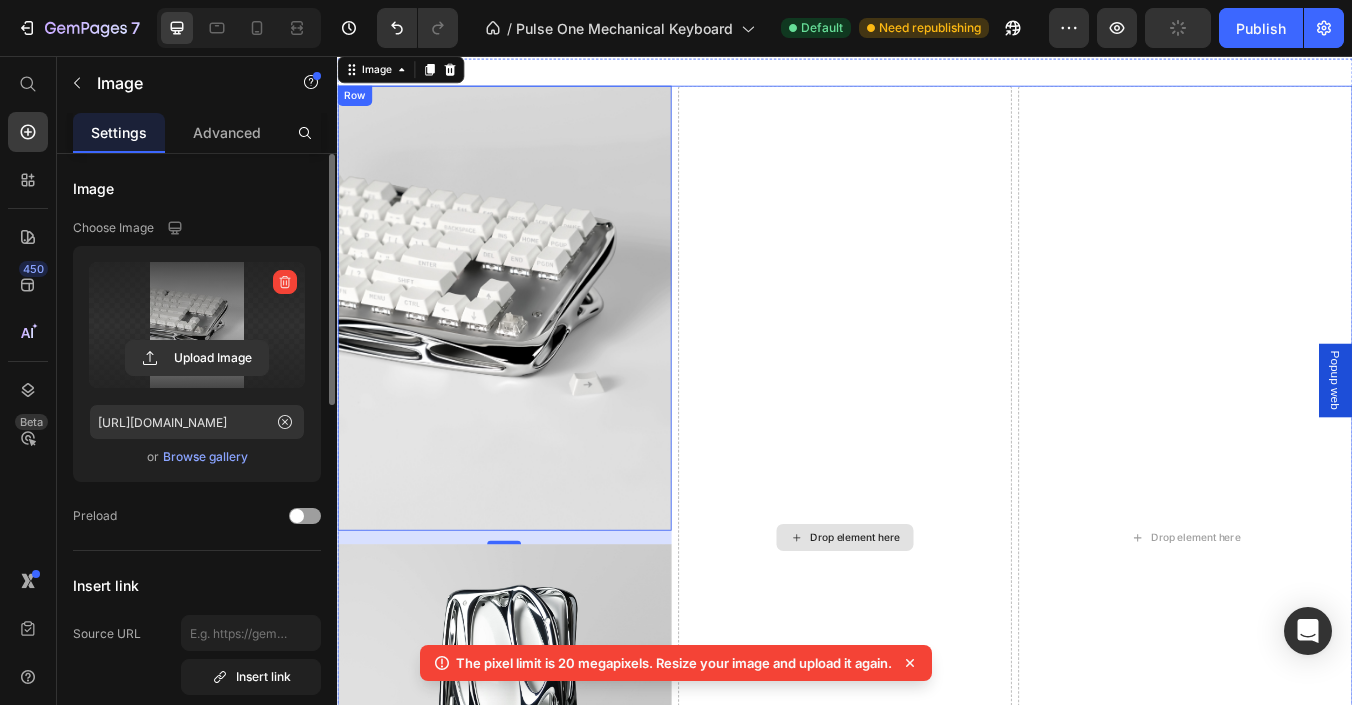 scroll, scrollTop: 2900, scrollLeft: 0, axis: vertical 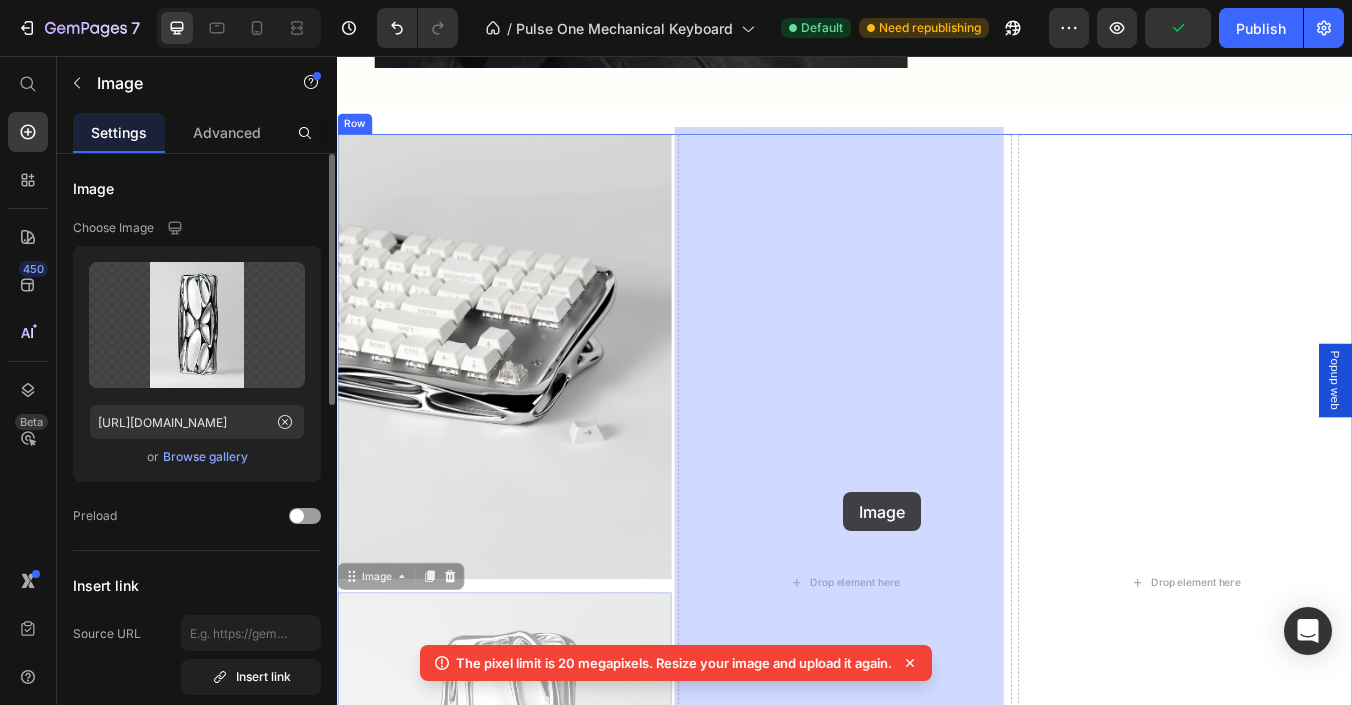 drag, startPoint x: 708, startPoint y: 697, endPoint x: 917, endPoint y: 596, distance: 232.12497 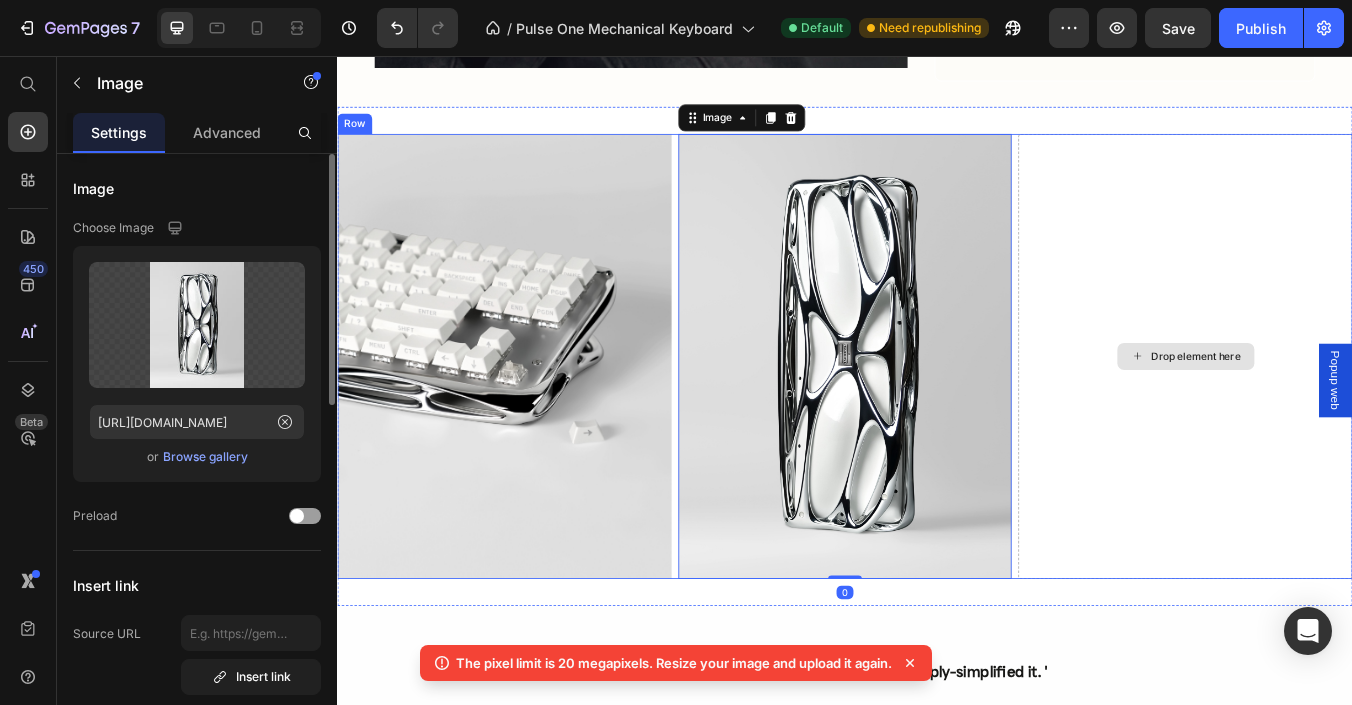 click on "Drop element here" at bounding box center (1339, 411) 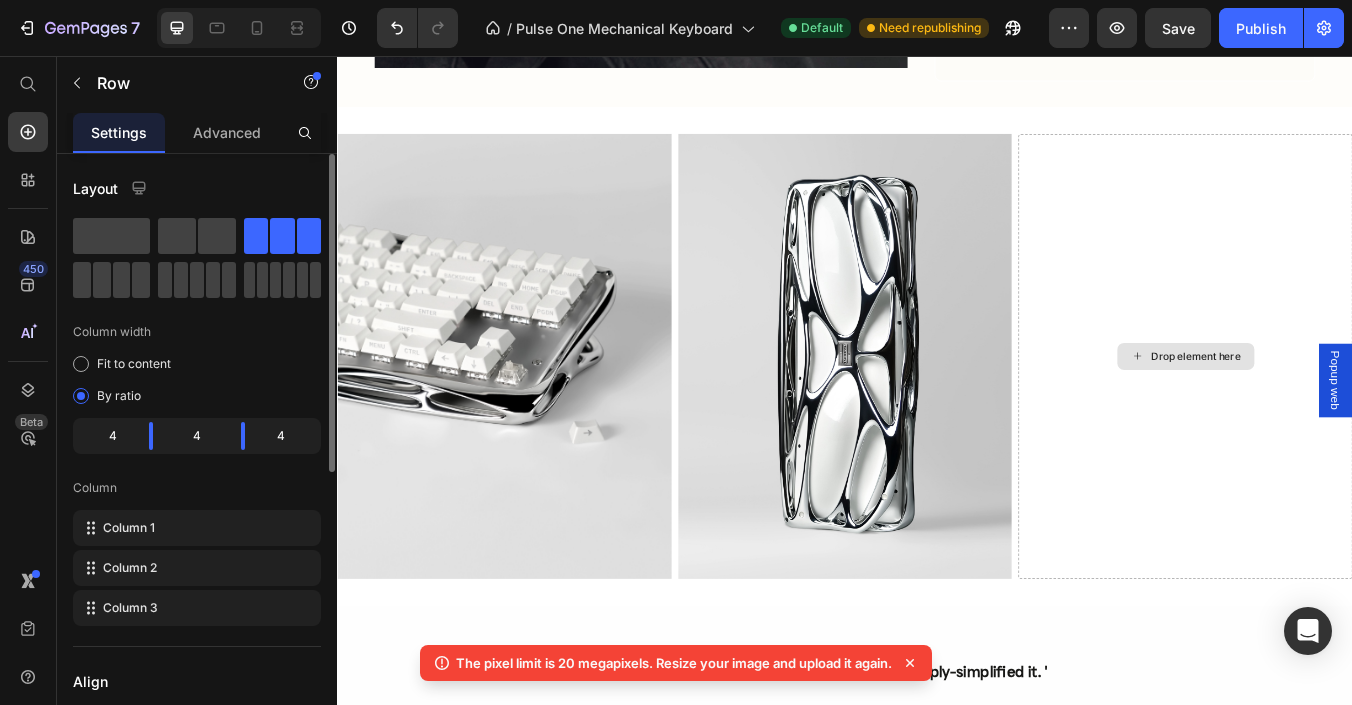 click on "Drop element here" at bounding box center (1352, 411) 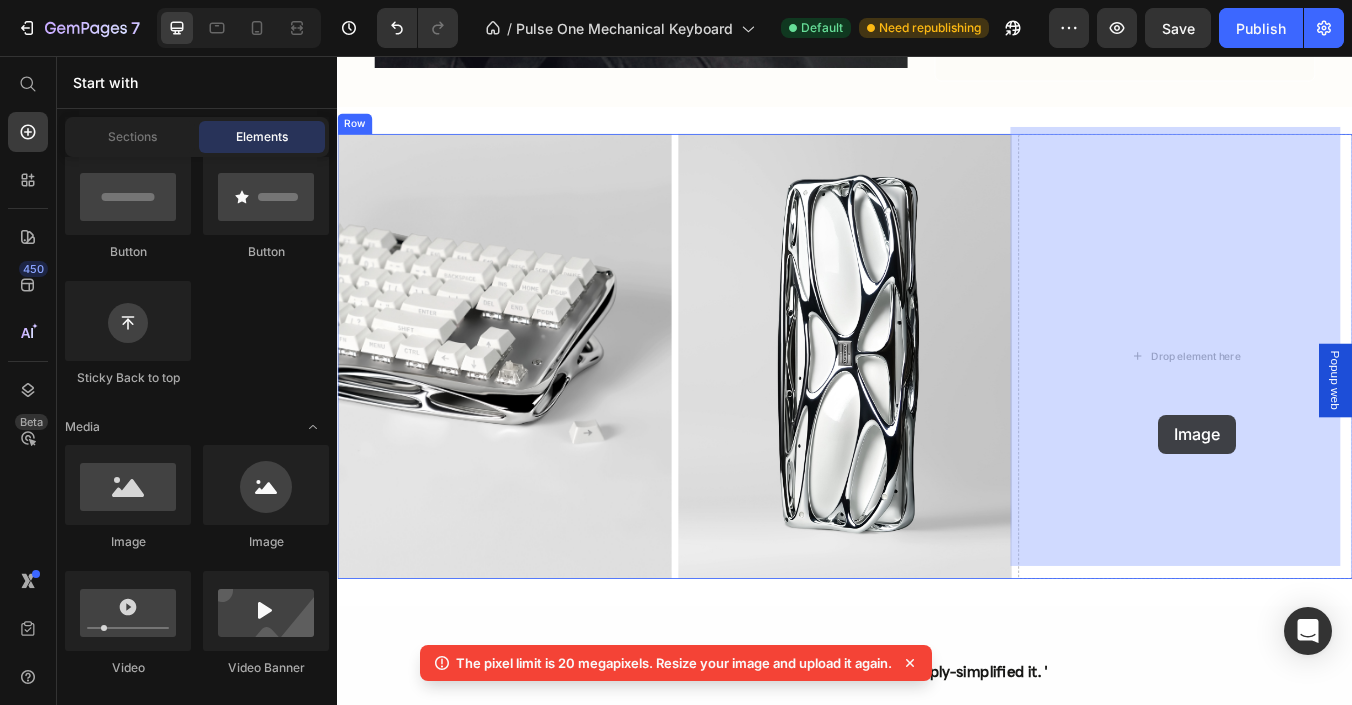 drag, startPoint x: 497, startPoint y: 560, endPoint x: 1308, endPoint y: 480, distance: 814.9362 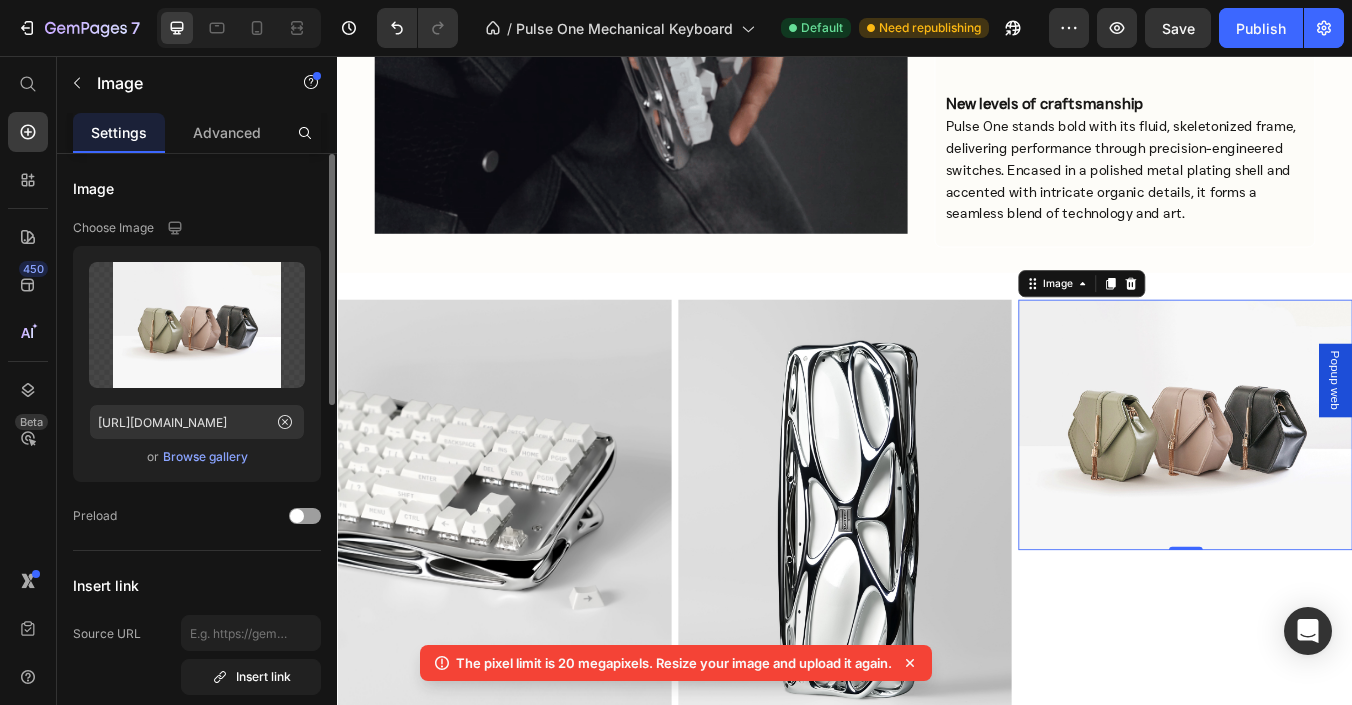 scroll, scrollTop: 2700, scrollLeft: 0, axis: vertical 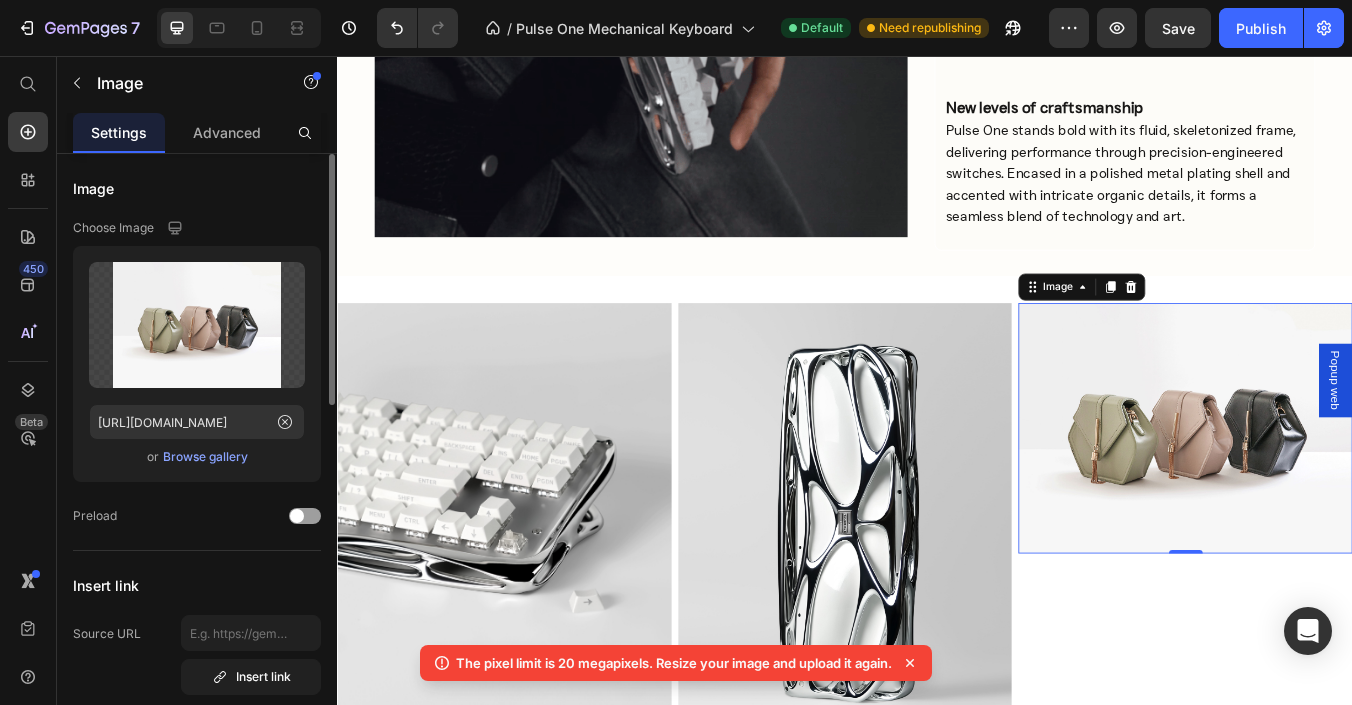 click at bounding box center (1339, 496) 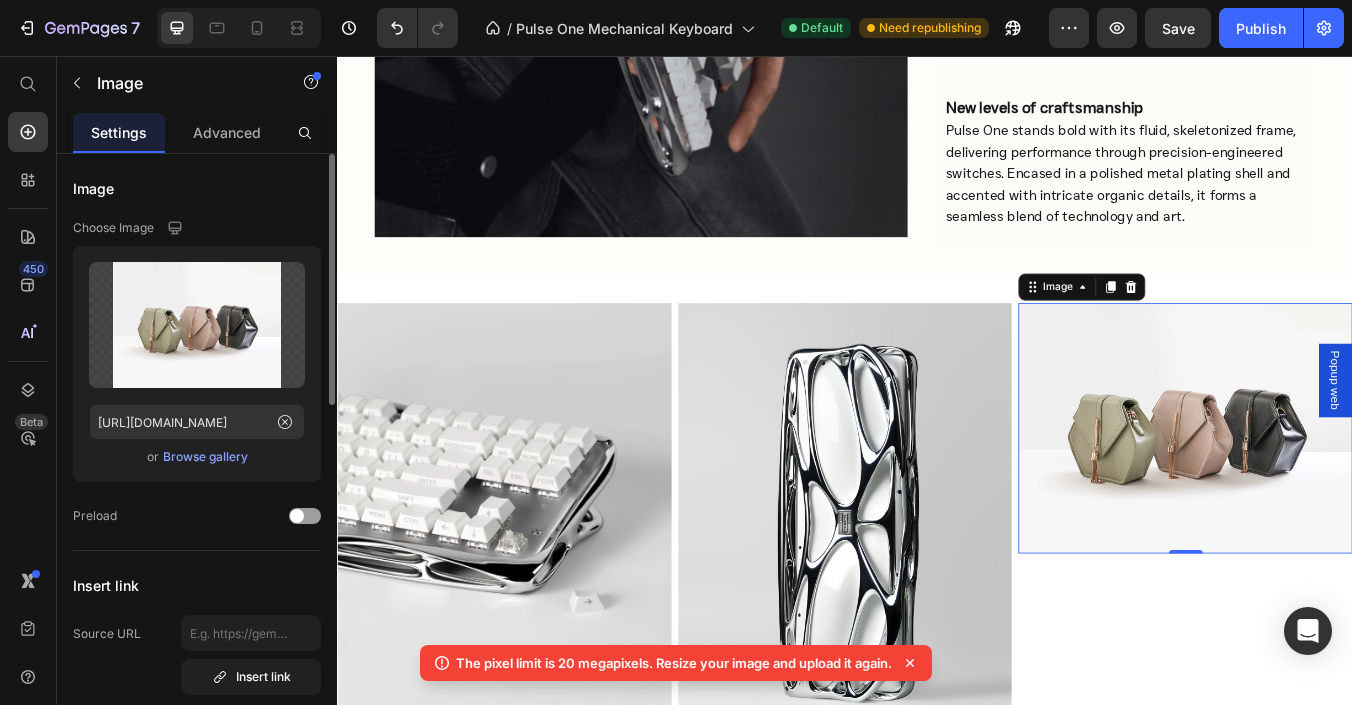 click on "Browse gallery" at bounding box center [205, 457] 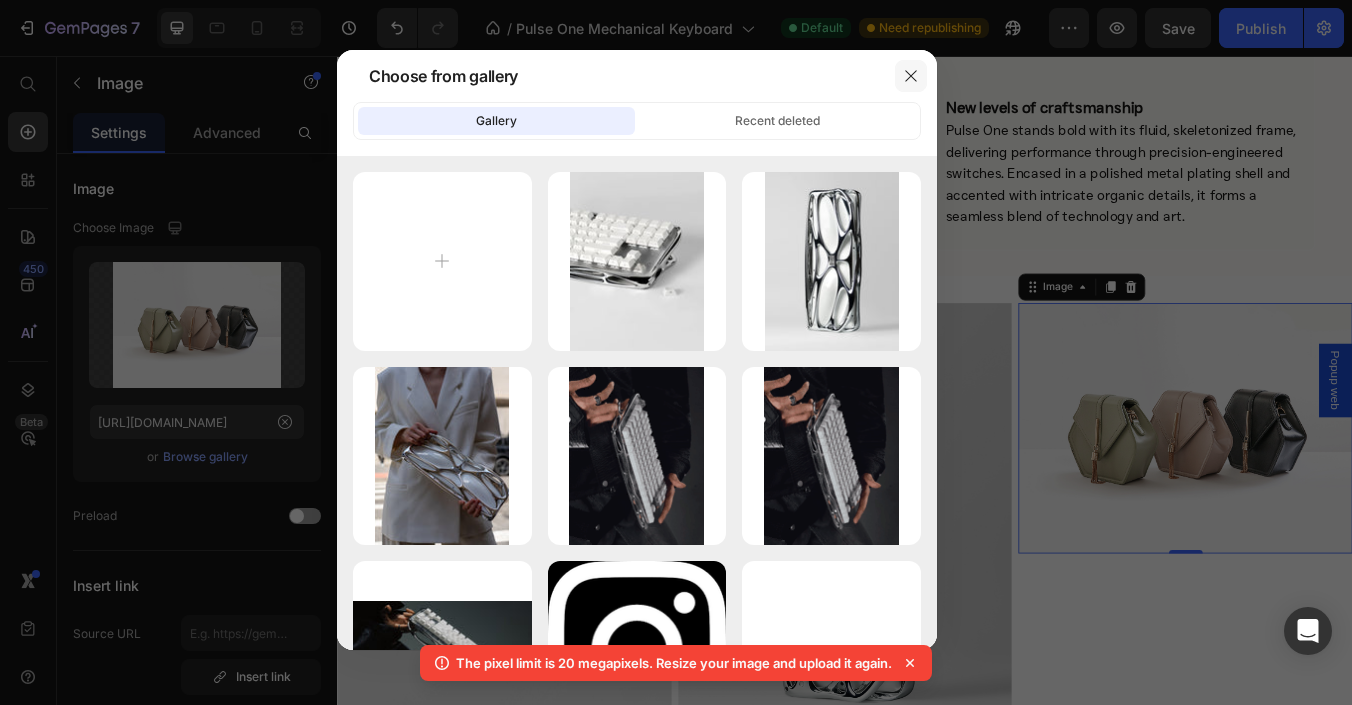 click 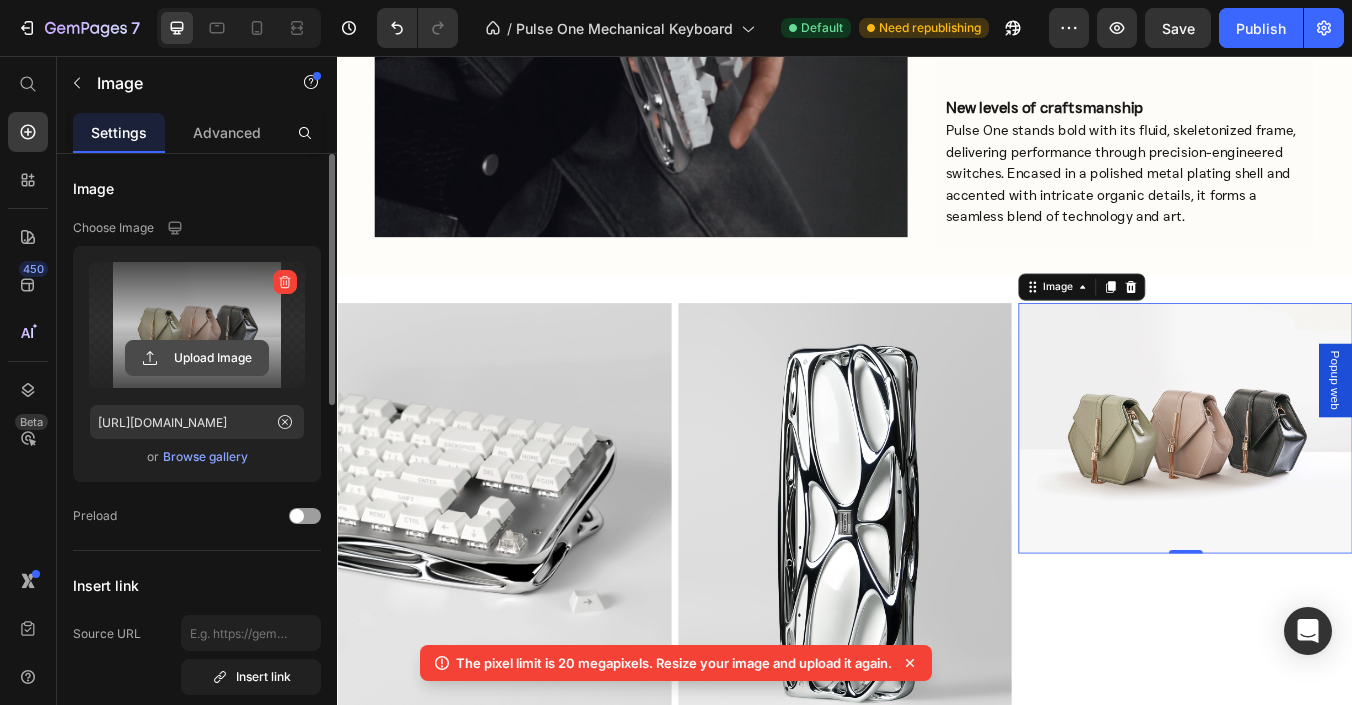 click 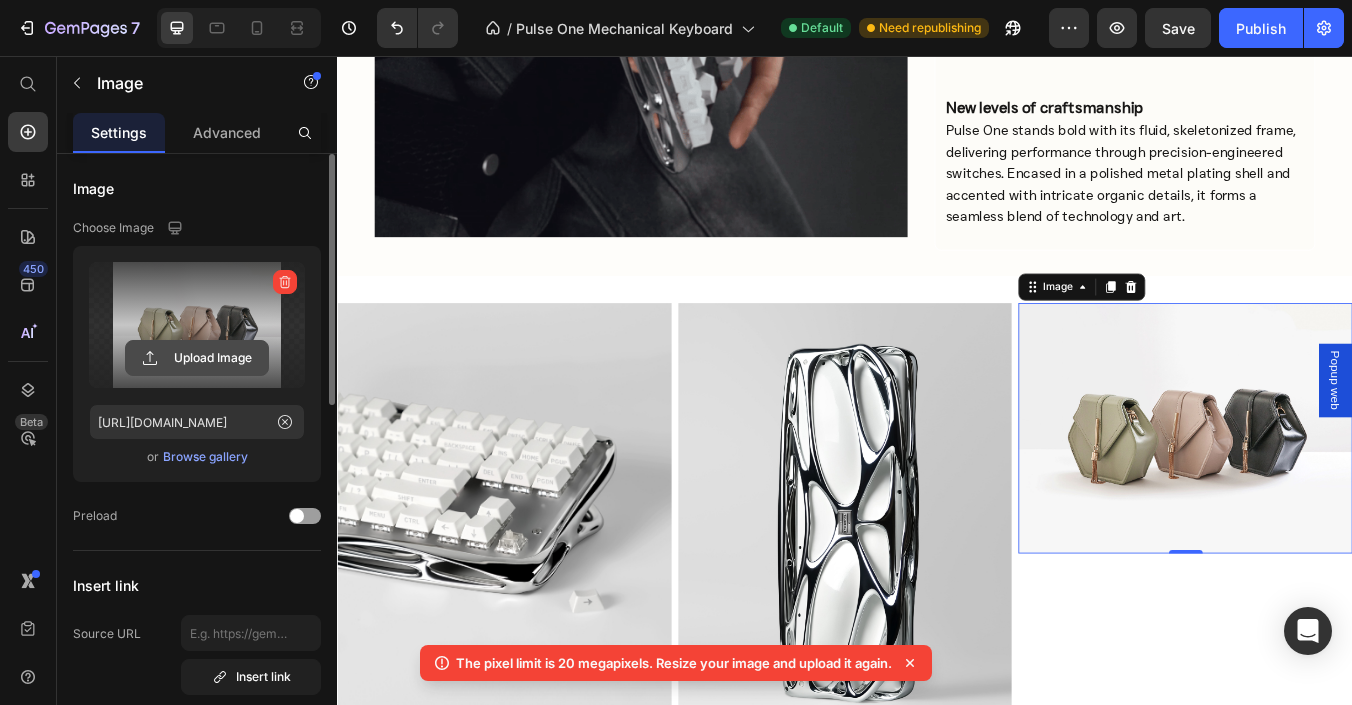 type on "C:\fakepath\f0394d3e-f4e2-408a-b3ce-33750baf166a.png" 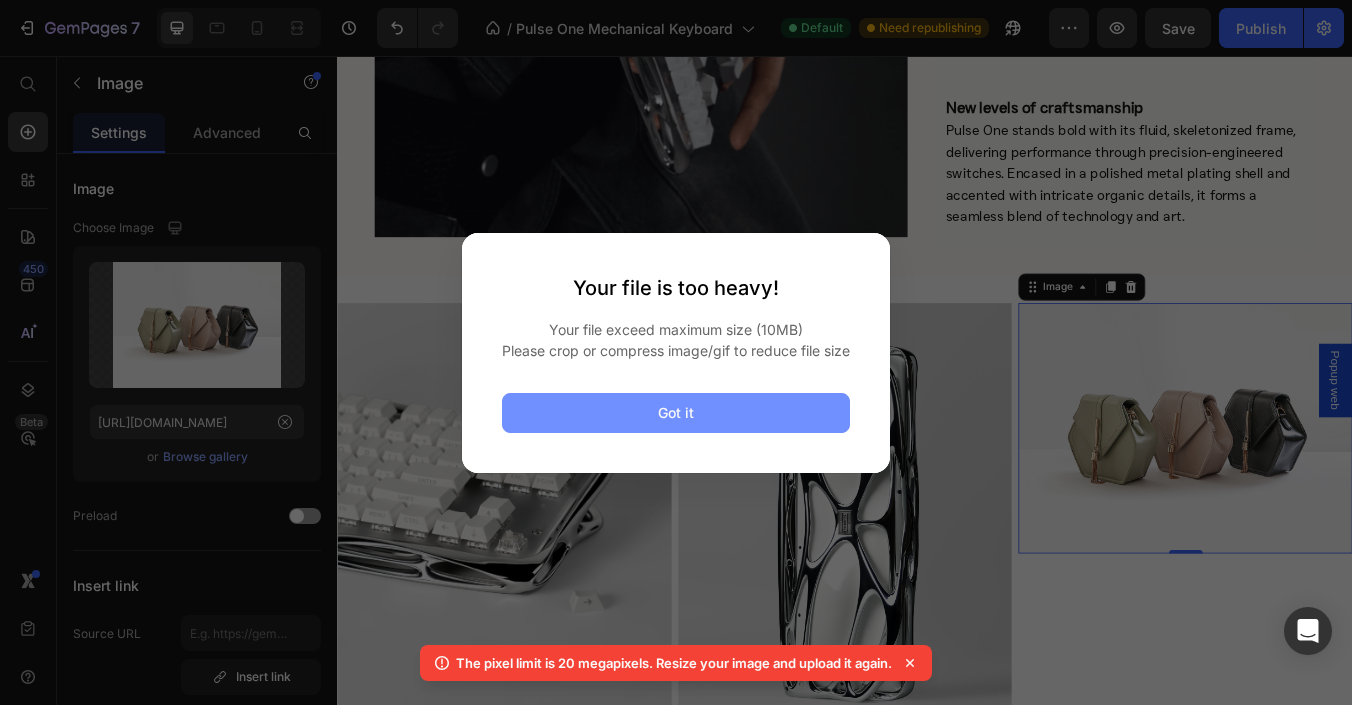 click on "Got it" at bounding box center (676, 413) 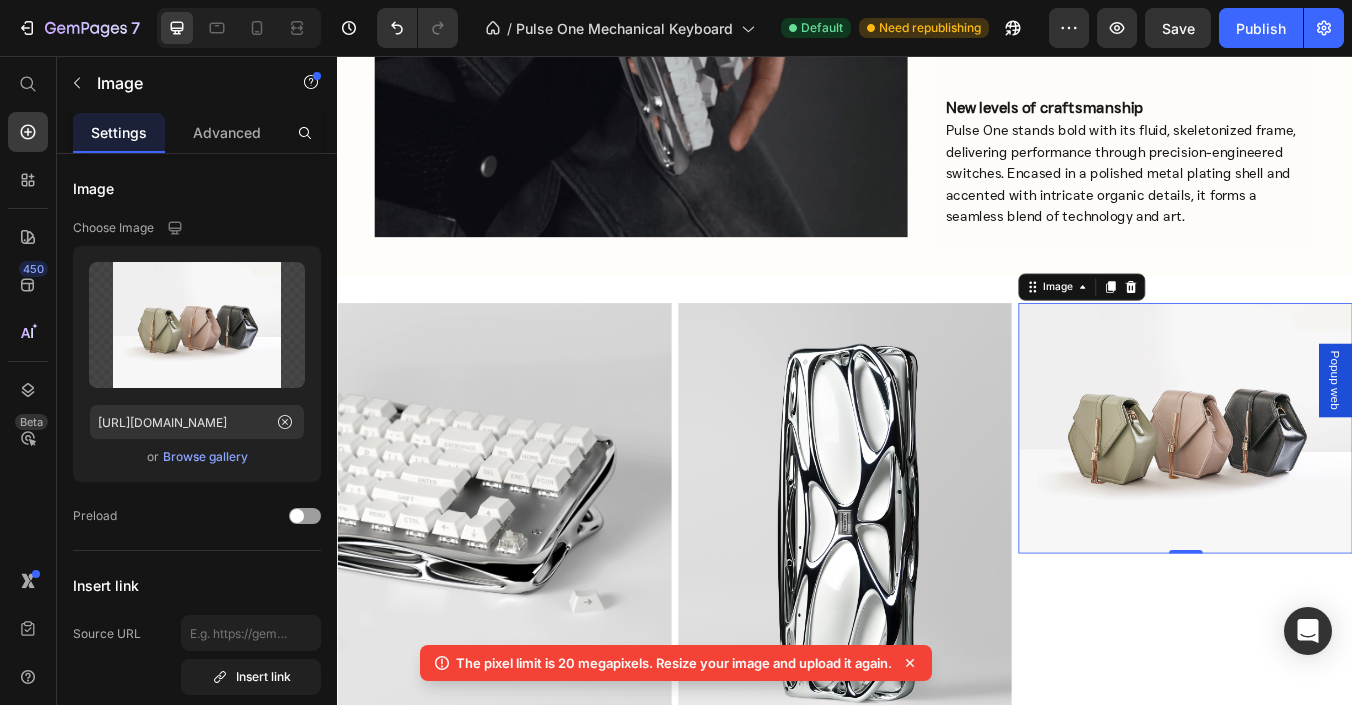 click at bounding box center (1339, 496) 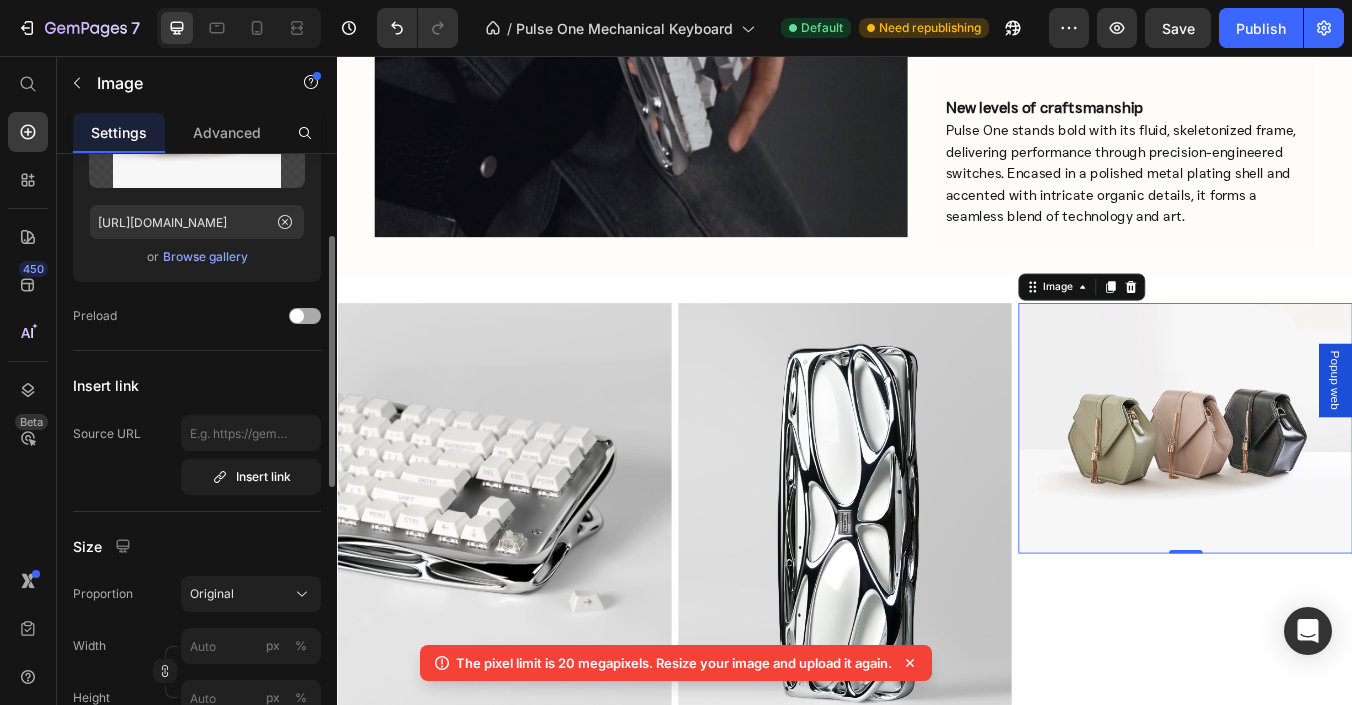 scroll, scrollTop: 0, scrollLeft: 0, axis: both 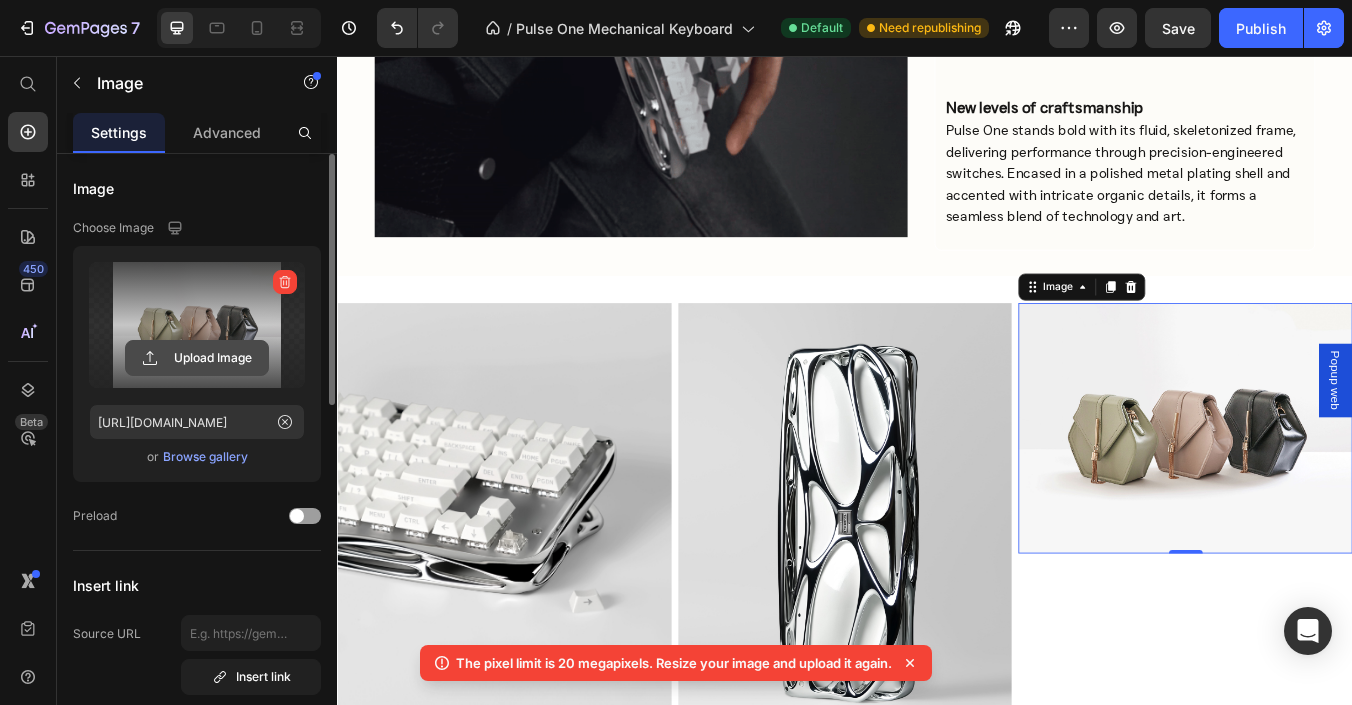 click 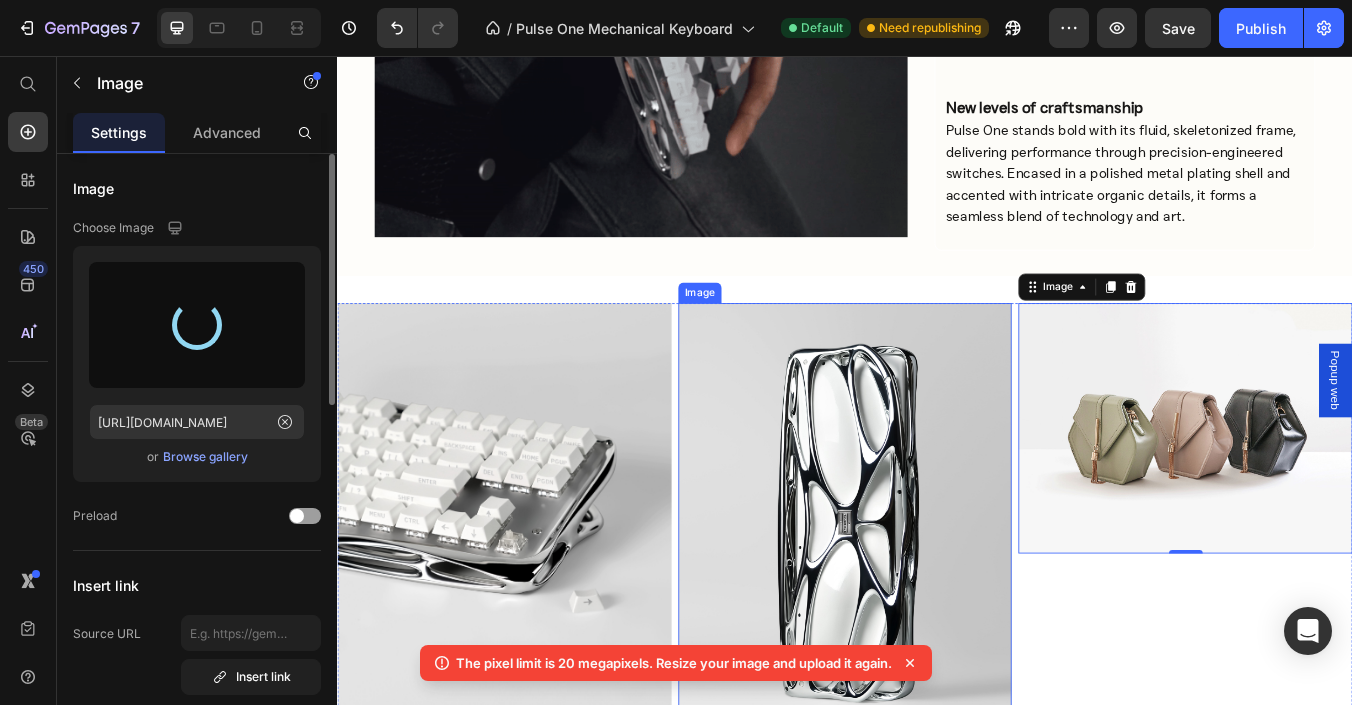 type on "[URL][DOMAIN_NAME]" 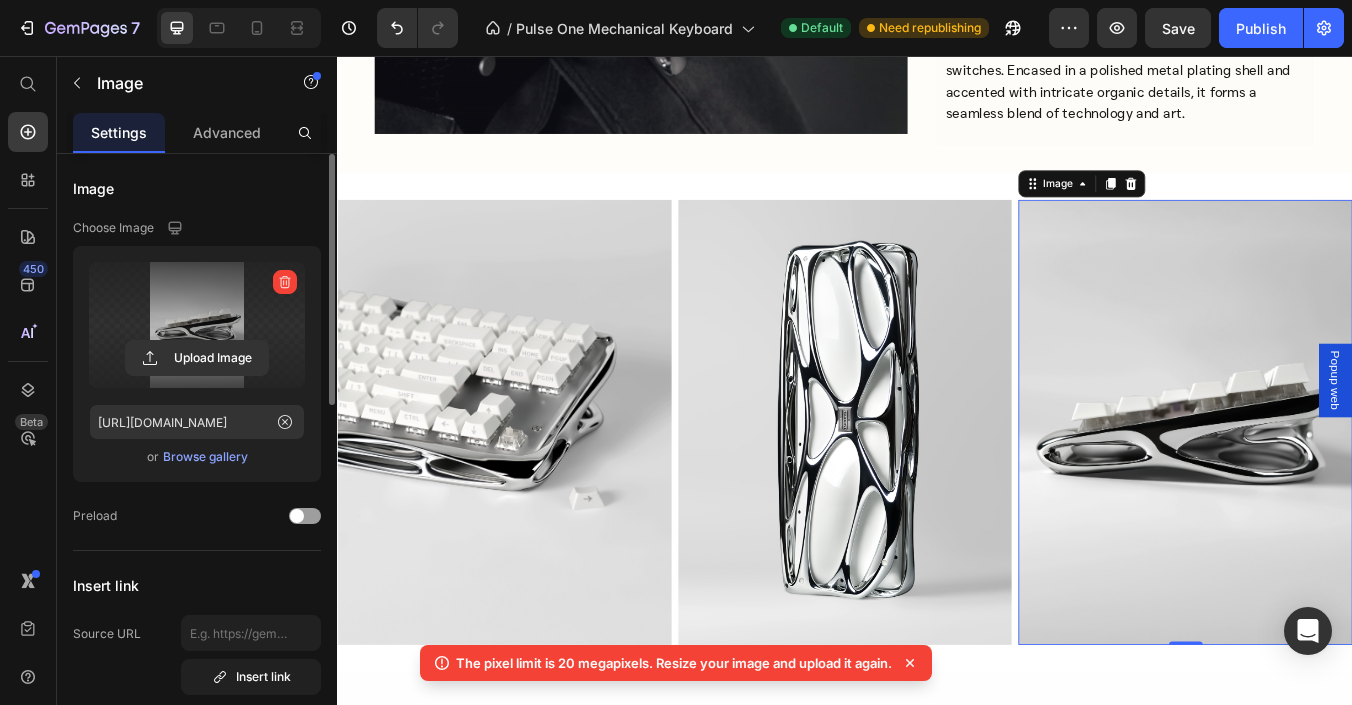scroll, scrollTop: 3000, scrollLeft: 0, axis: vertical 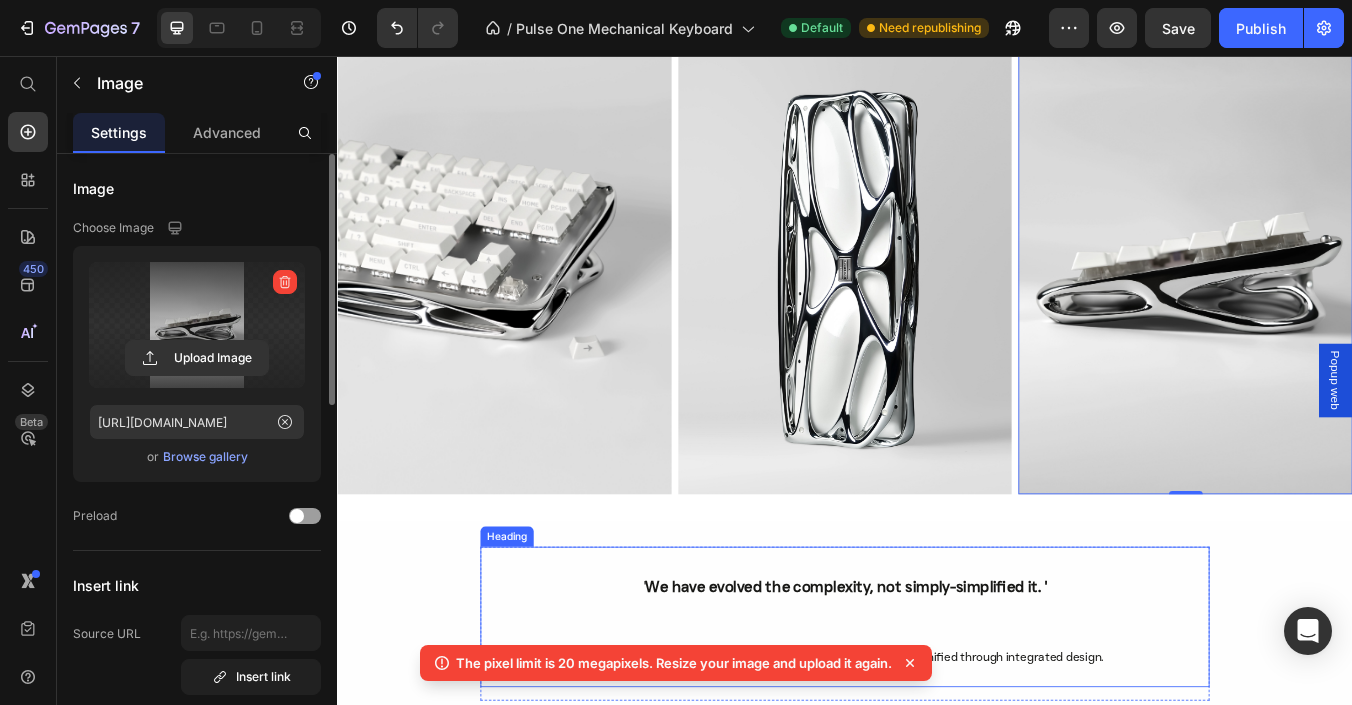 click on "'   We have evolved the complexity, not simply-simplified it. ' You could call it an evolution of form and function, seamlessly unified through integrated design." at bounding box center (937, 719) 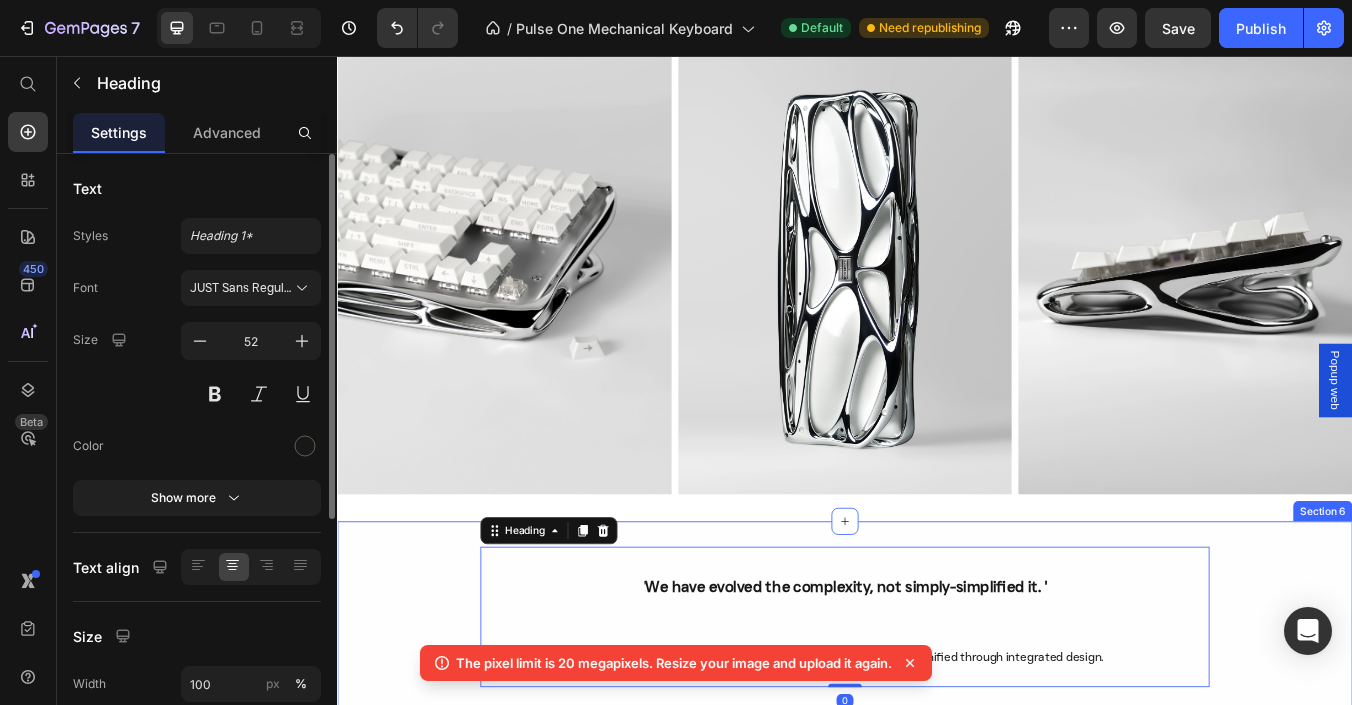 click on "'   We have evolved the complexity, not simply-simplified it. ' You could call it an evolution of form and function, seamlessly unified through integrated design. Heading   0 Text Block Row" at bounding box center (937, 727) 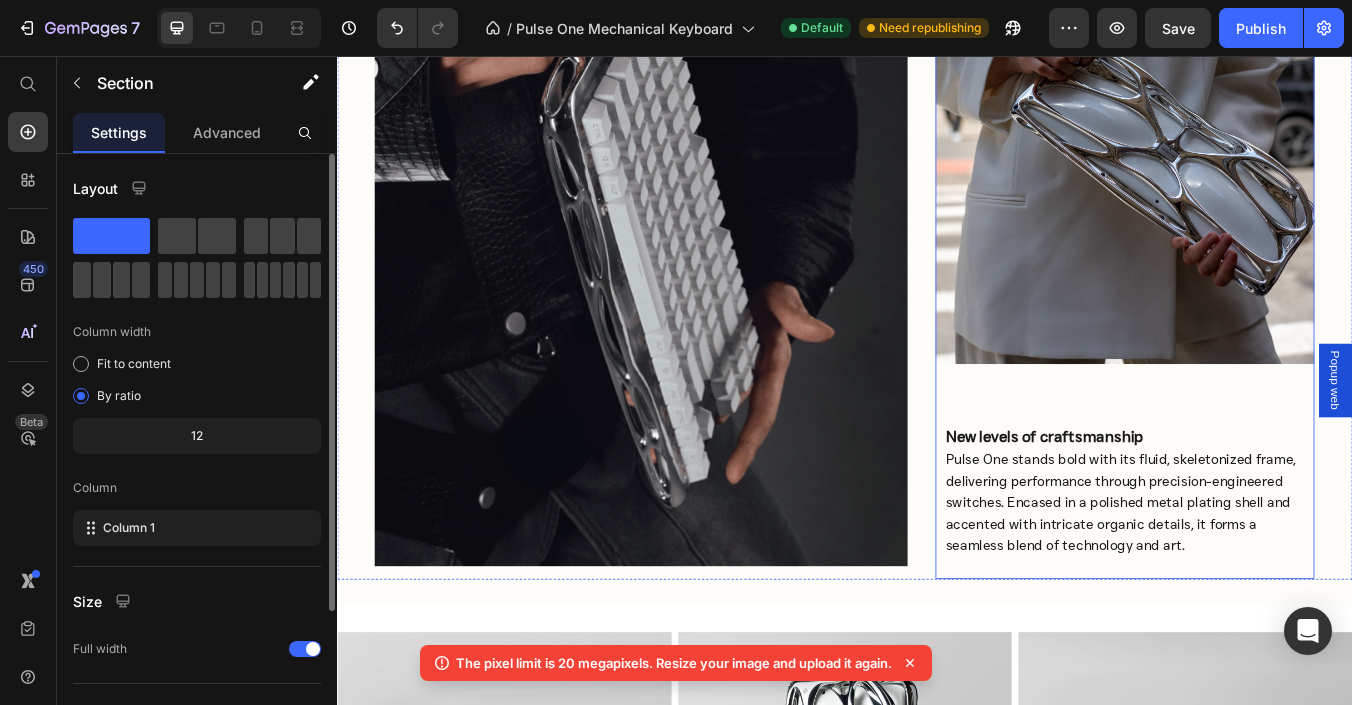 scroll, scrollTop: 2400, scrollLeft: 0, axis: vertical 